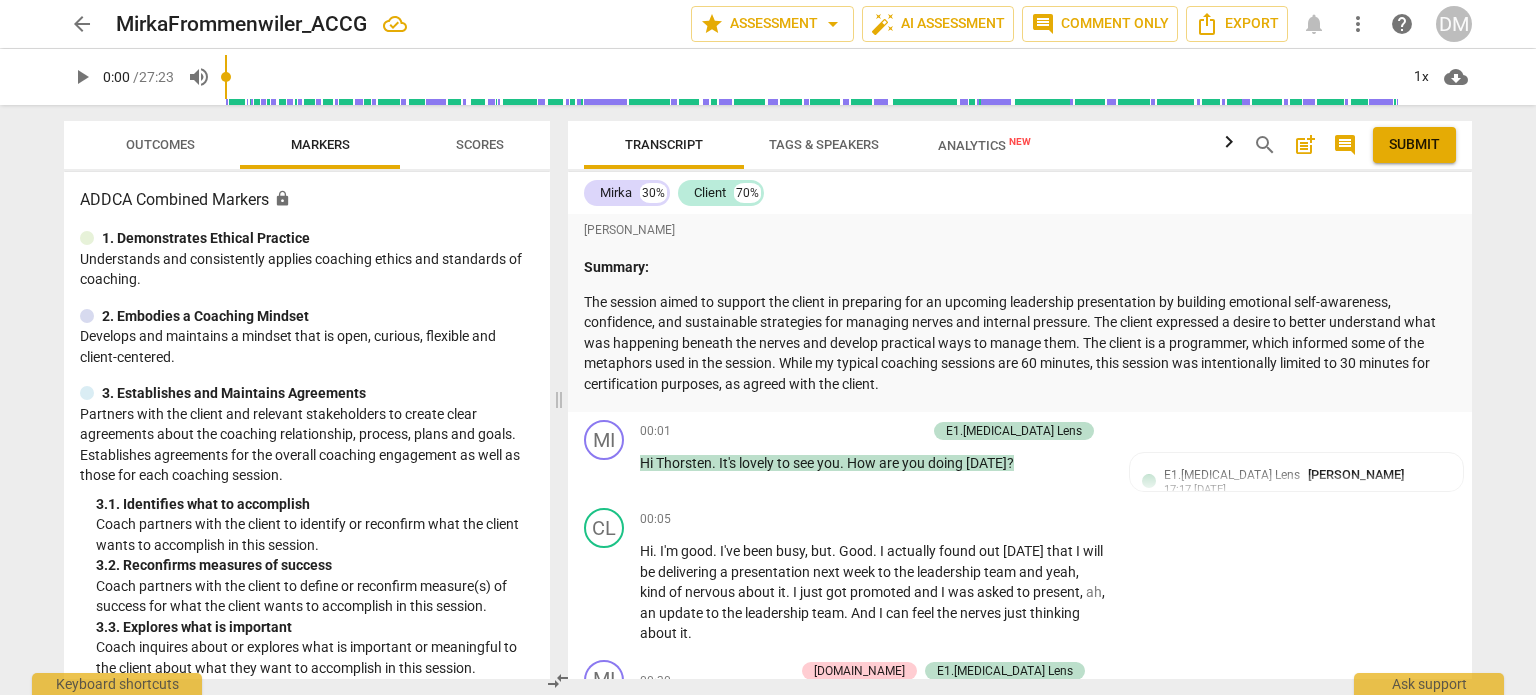 scroll, scrollTop: 0, scrollLeft: 0, axis: both 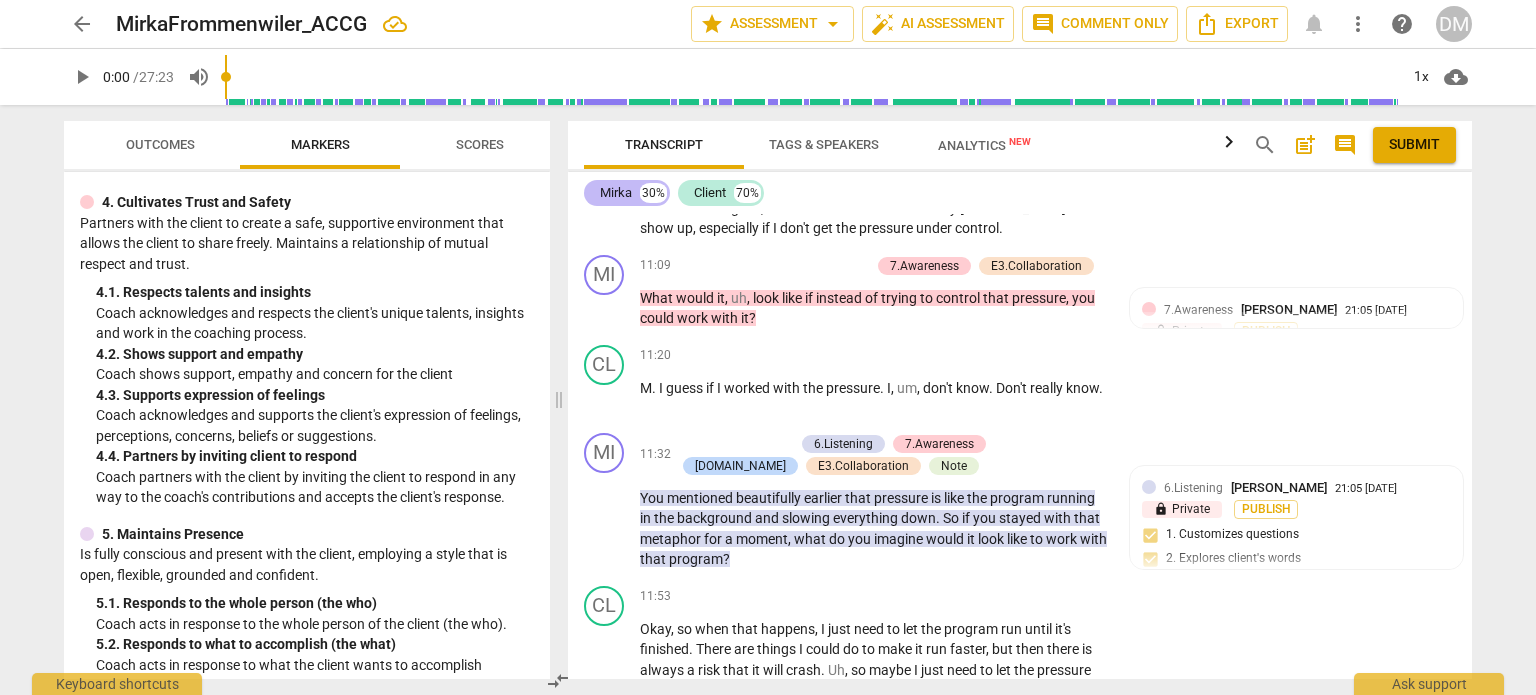 click on "Mirka" at bounding box center [616, 193] 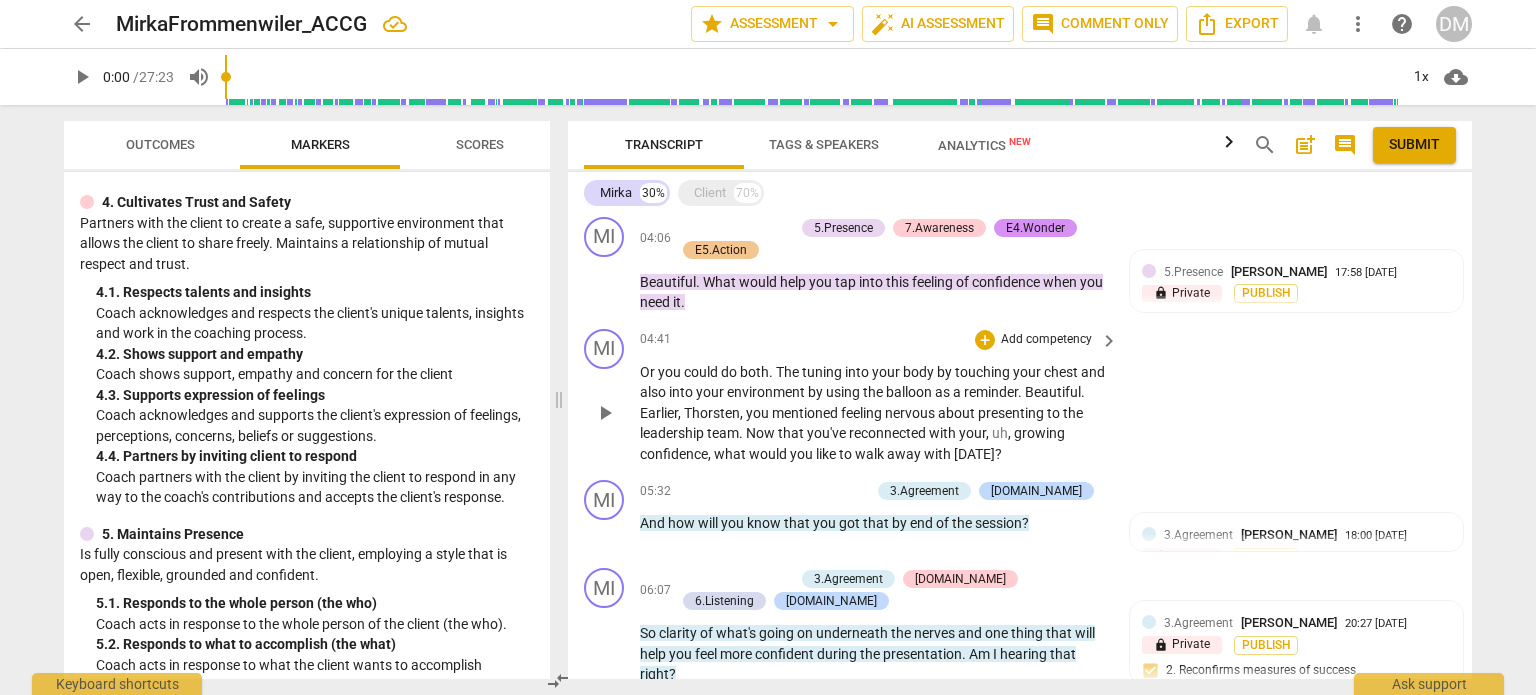 scroll, scrollTop: 1306, scrollLeft: 0, axis: vertical 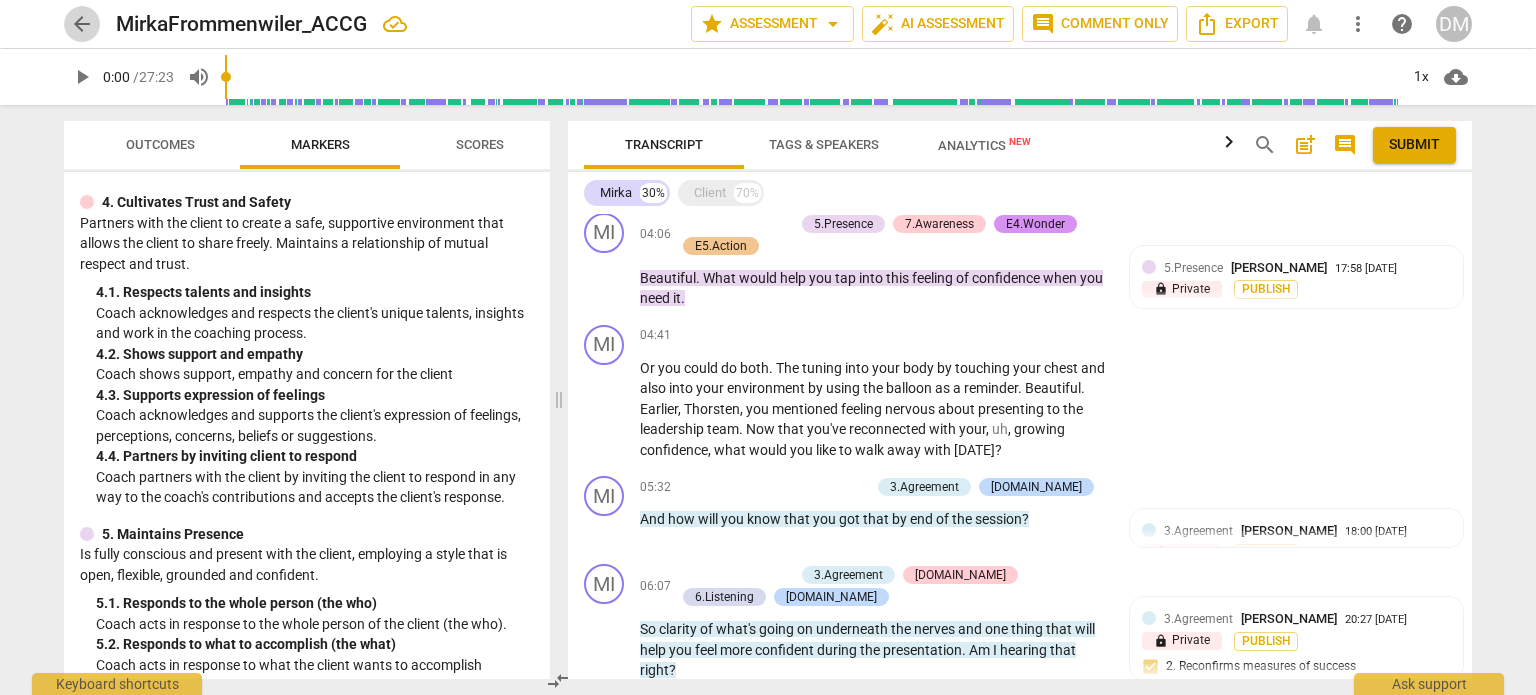click on "arrow_back" at bounding box center [82, 24] 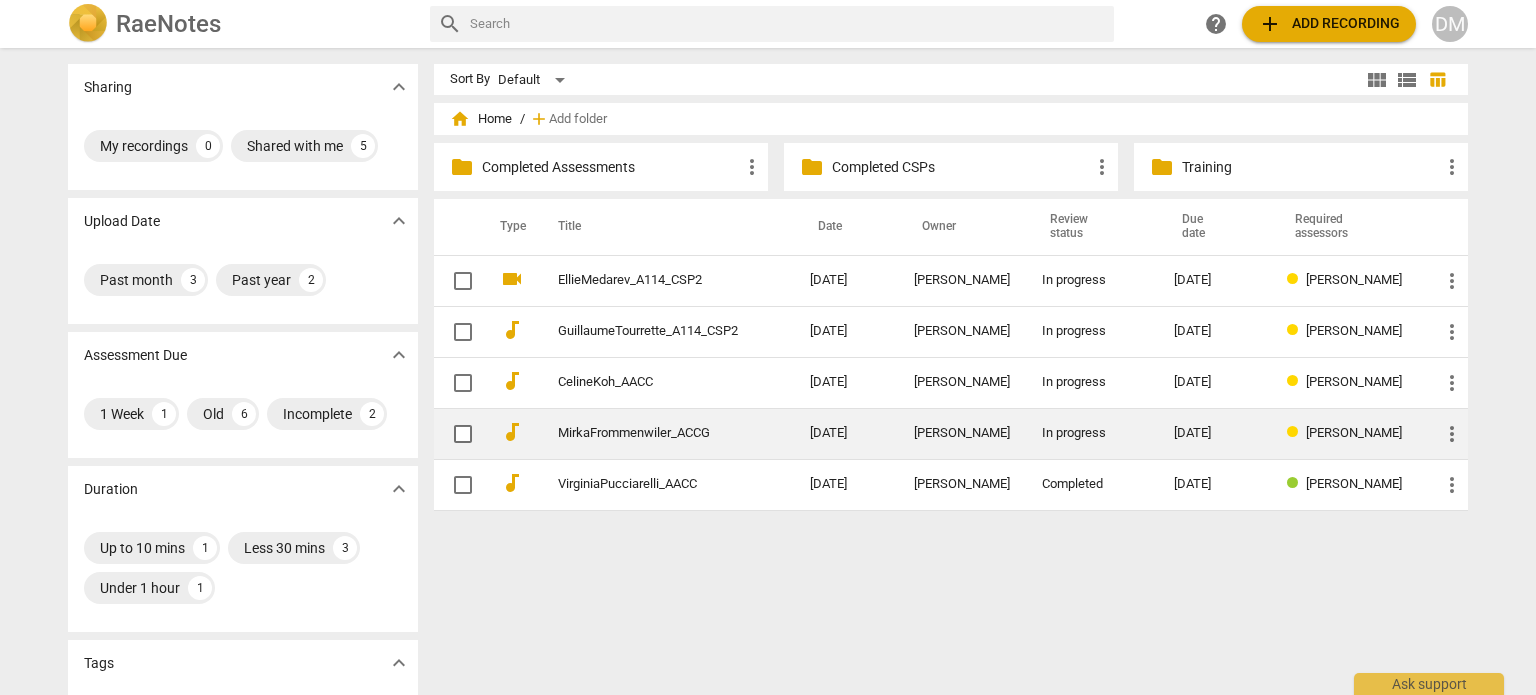 click on "MirkaFrommenwiler_ACCG" at bounding box center (648, 433) 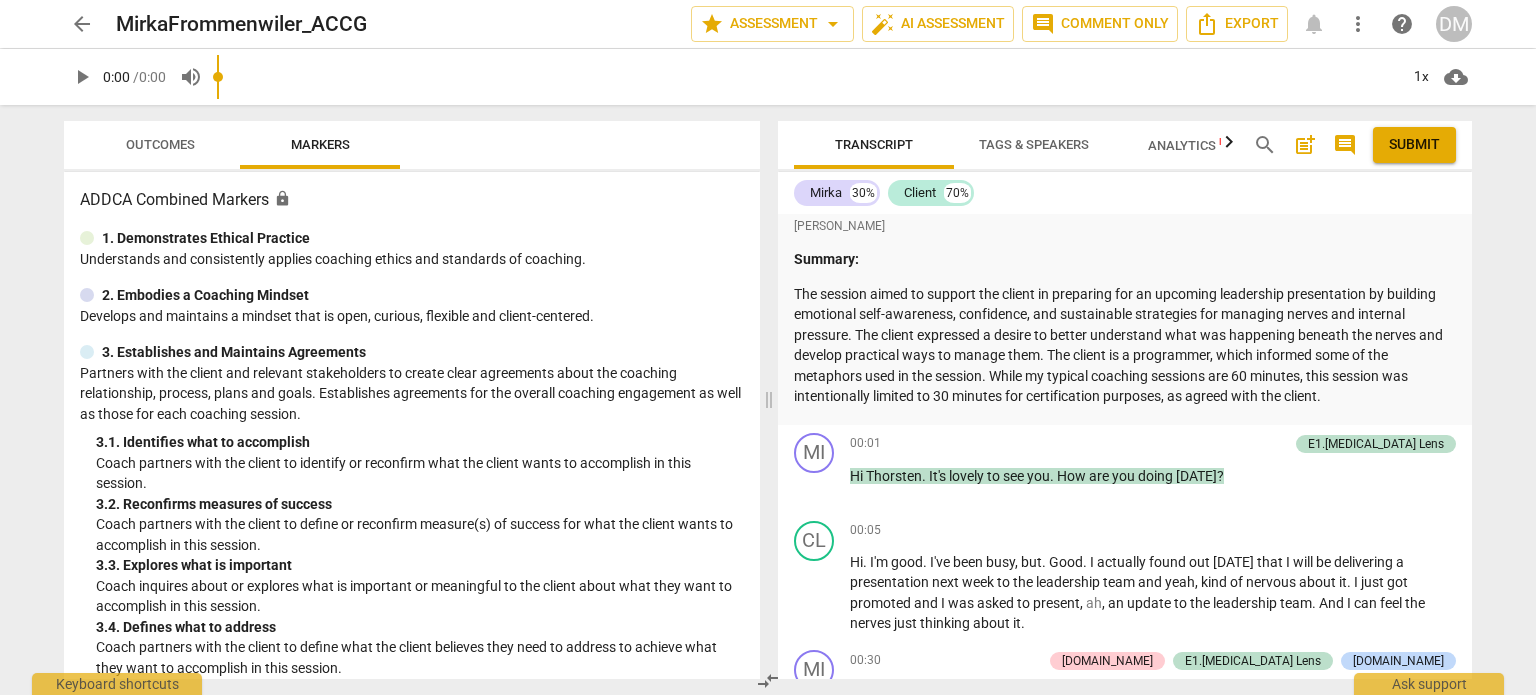 scroll, scrollTop: 32, scrollLeft: 0, axis: vertical 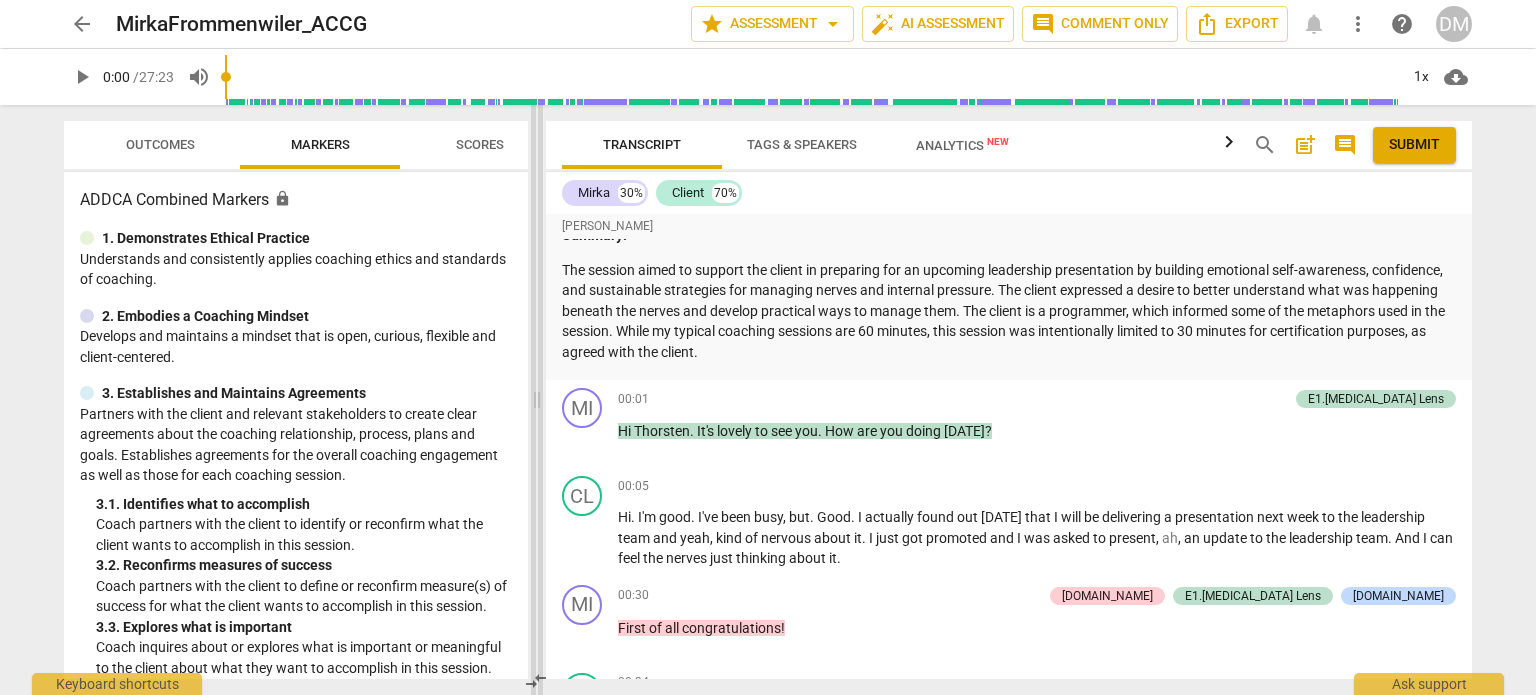 drag, startPoint x: 768, startPoint y: 395, endPoint x: 531, endPoint y: 412, distance: 237.60892 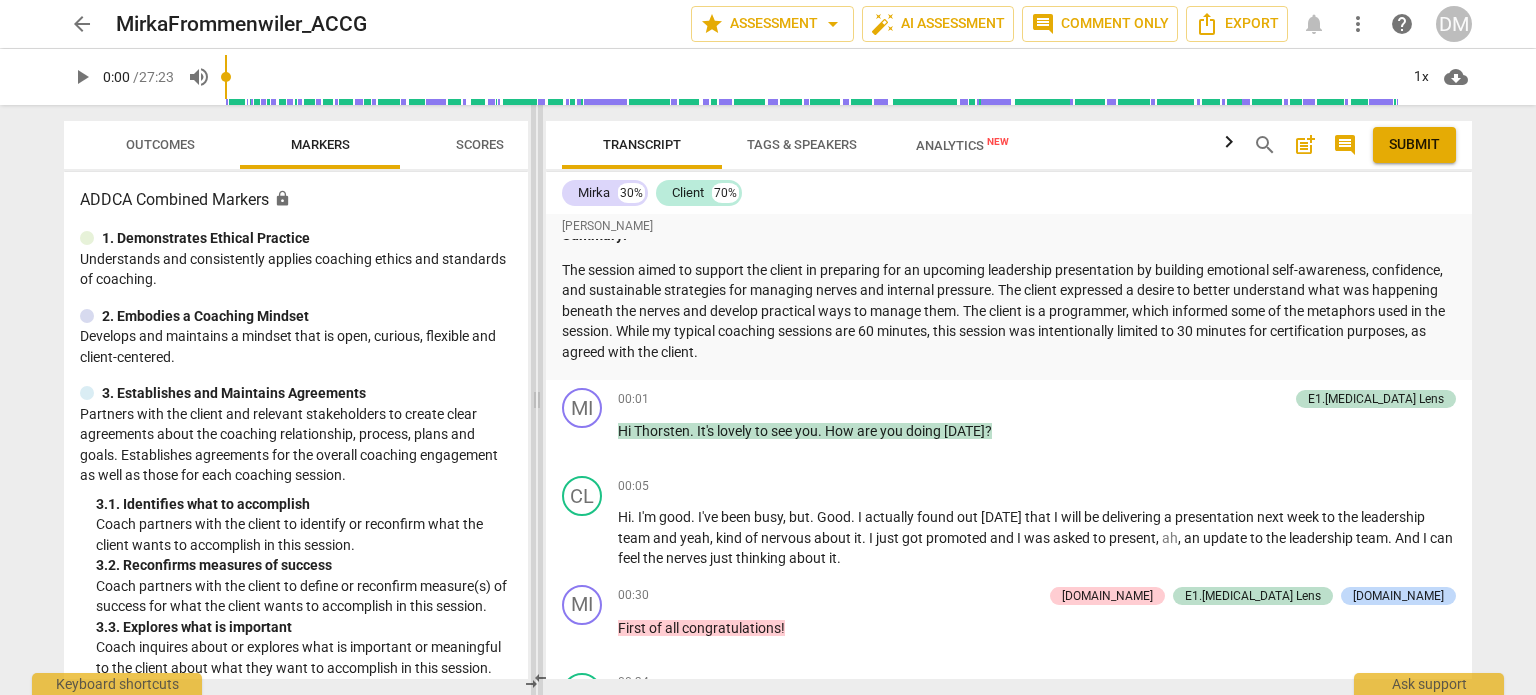 click at bounding box center (537, 400) 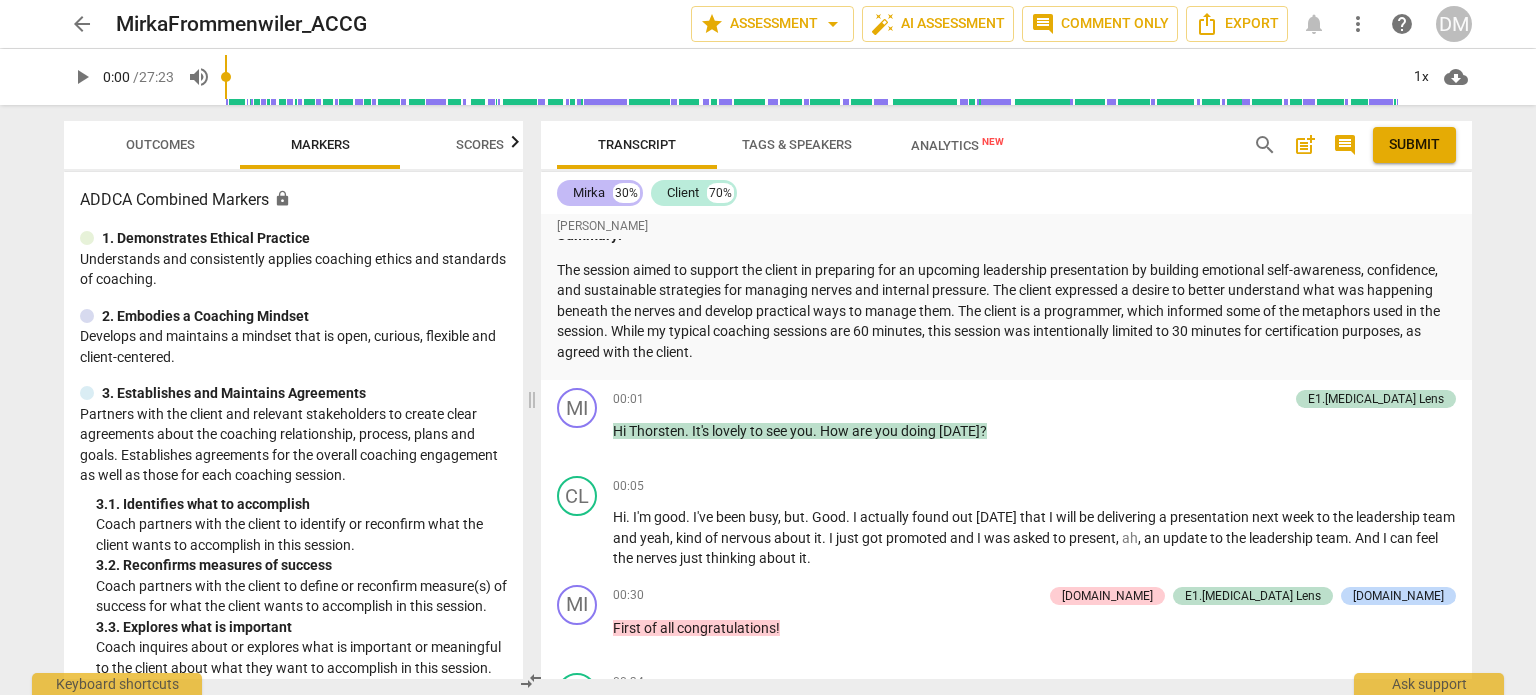 click on "Mirka" at bounding box center (589, 193) 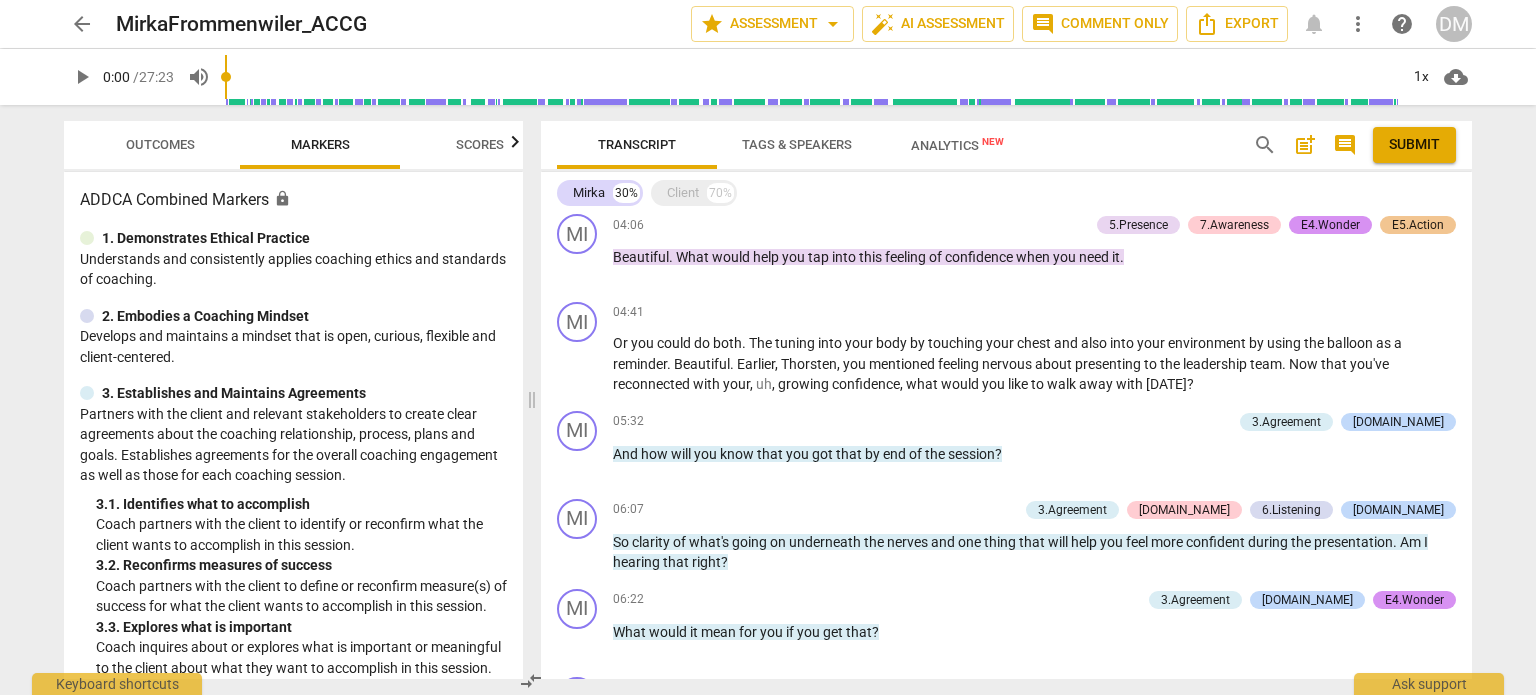 scroll, scrollTop: 1175, scrollLeft: 0, axis: vertical 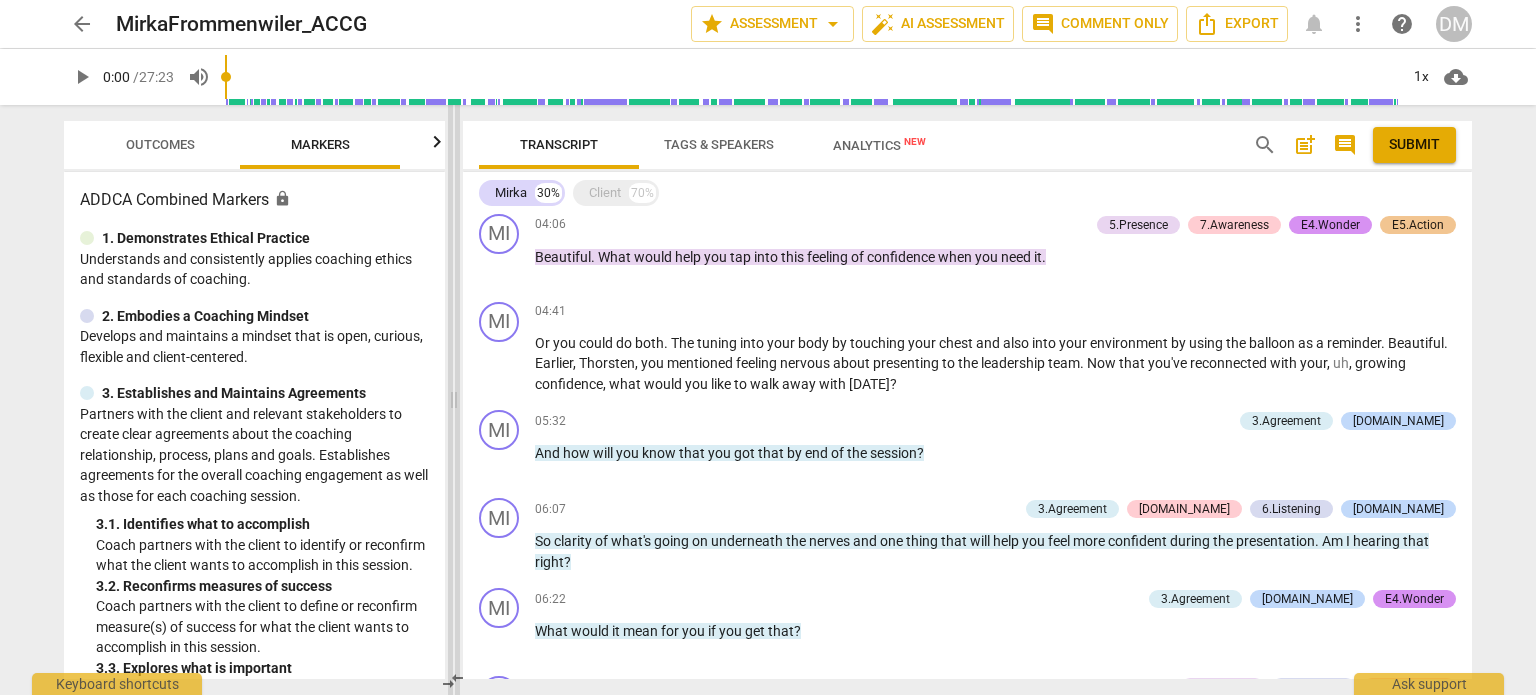 drag, startPoint x: 532, startPoint y: 401, endPoint x: 454, endPoint y: 475, distance: 107.51744 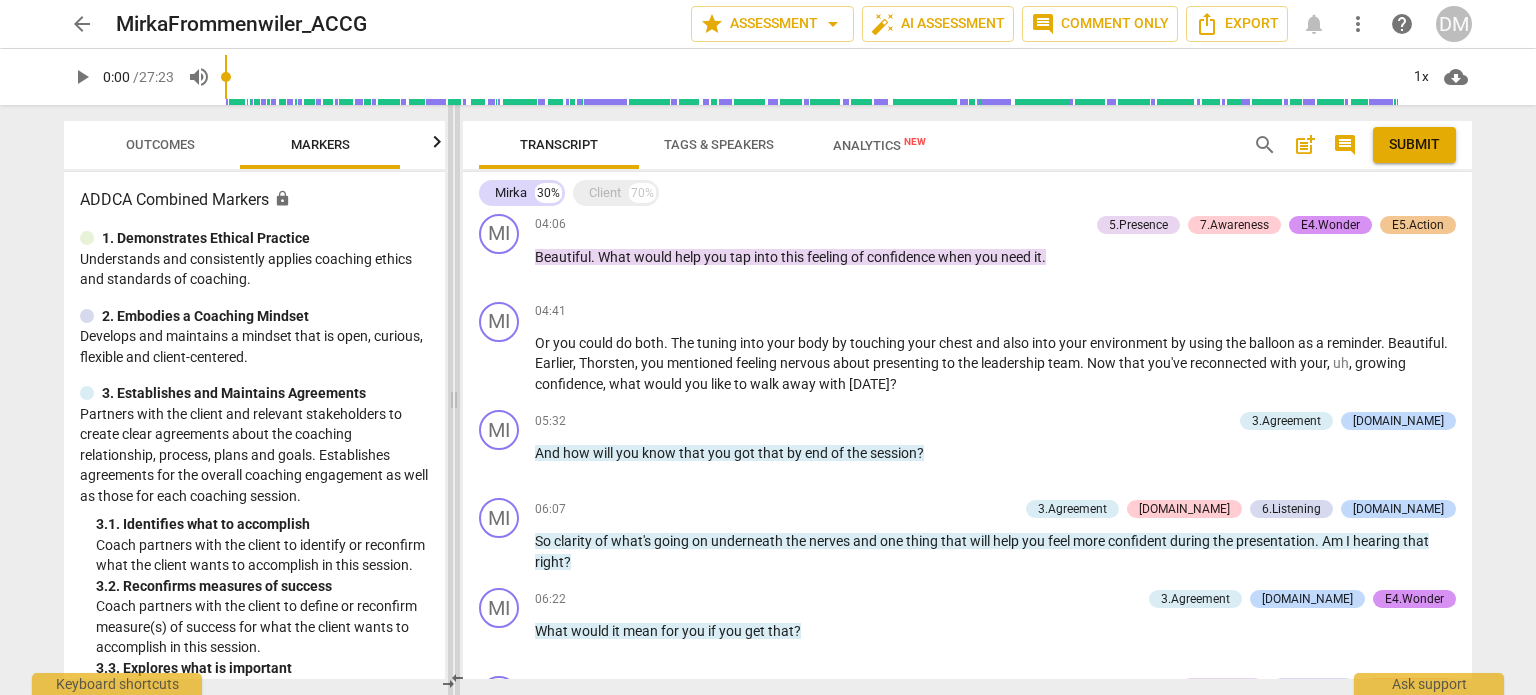 click at bounding box center [454, 400] 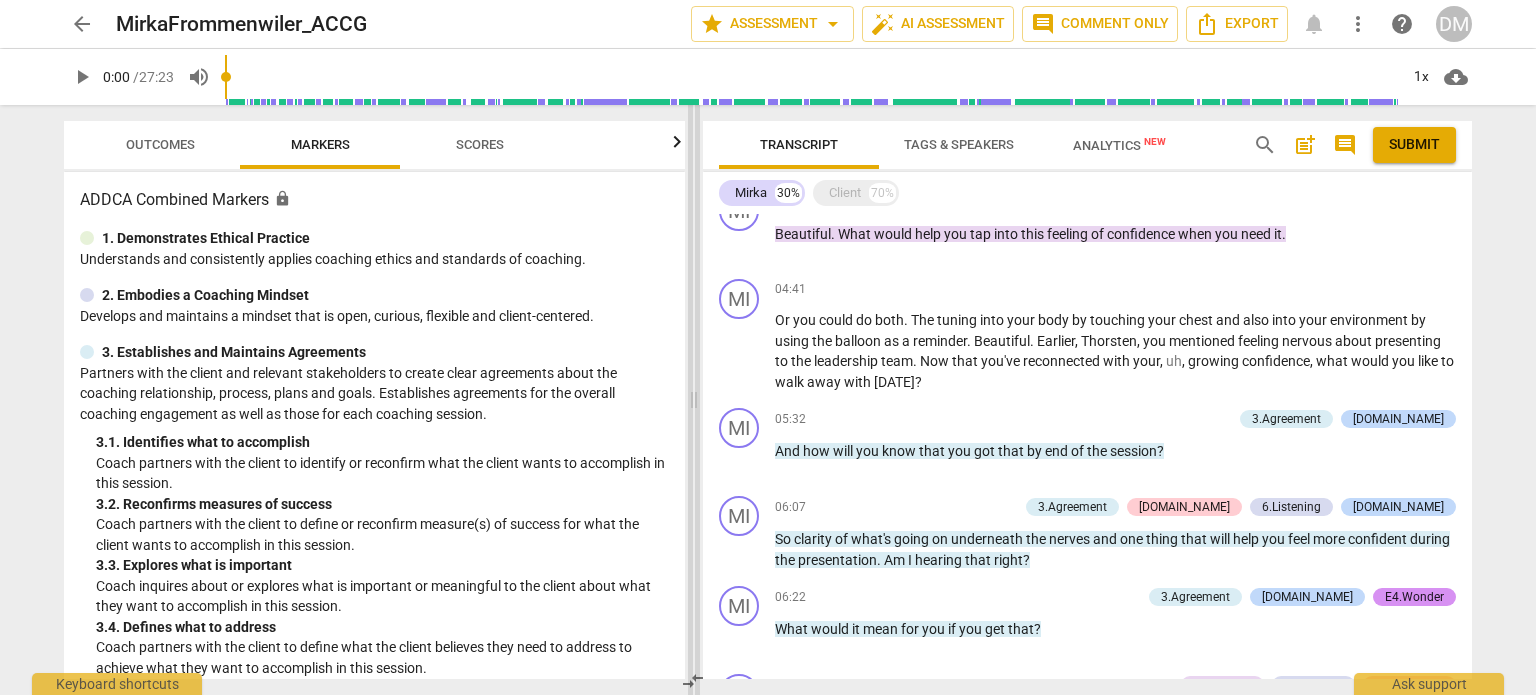scroll, scrollTop: 1195, scrollLeft: 0, axis: vertical 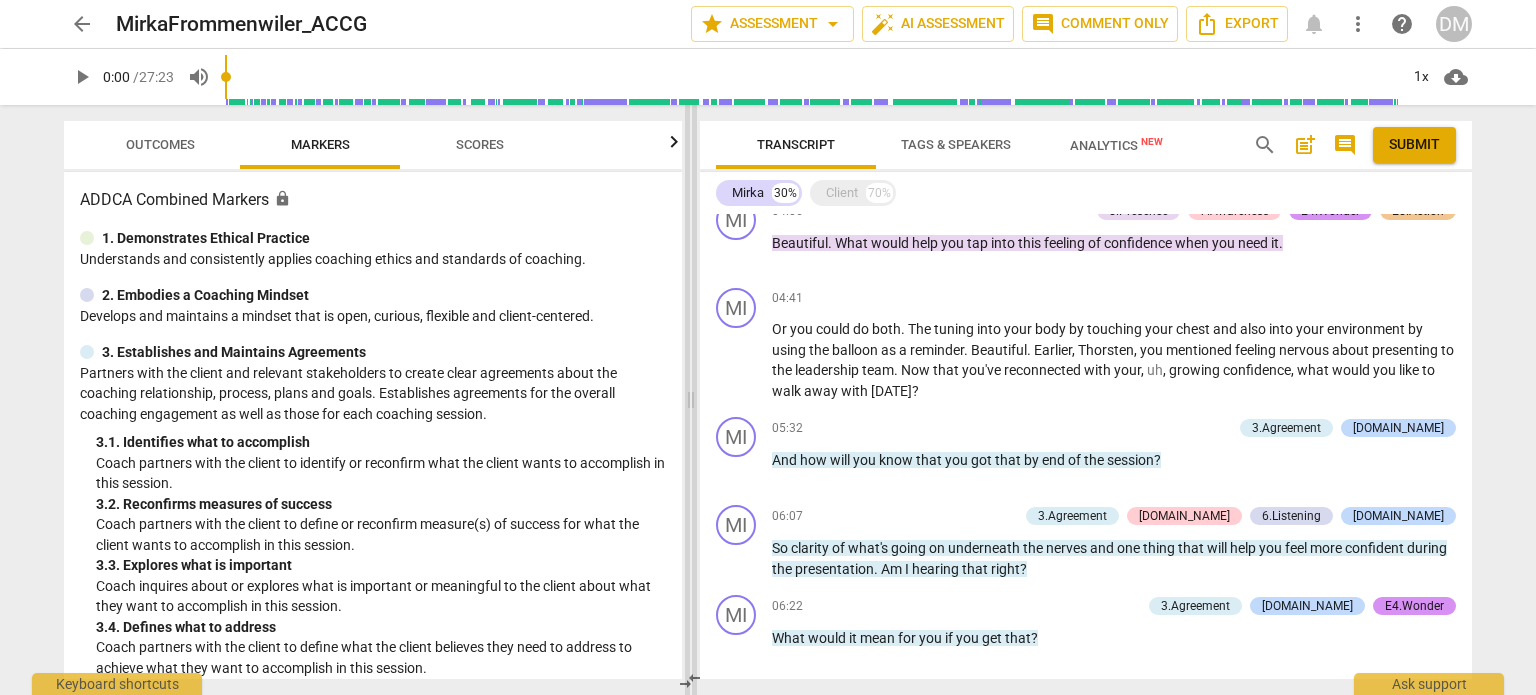 drag, startPoint x: 456, startPoint y: 403, endPoint x: 693, endPoint y: 397, distance: 237.07594 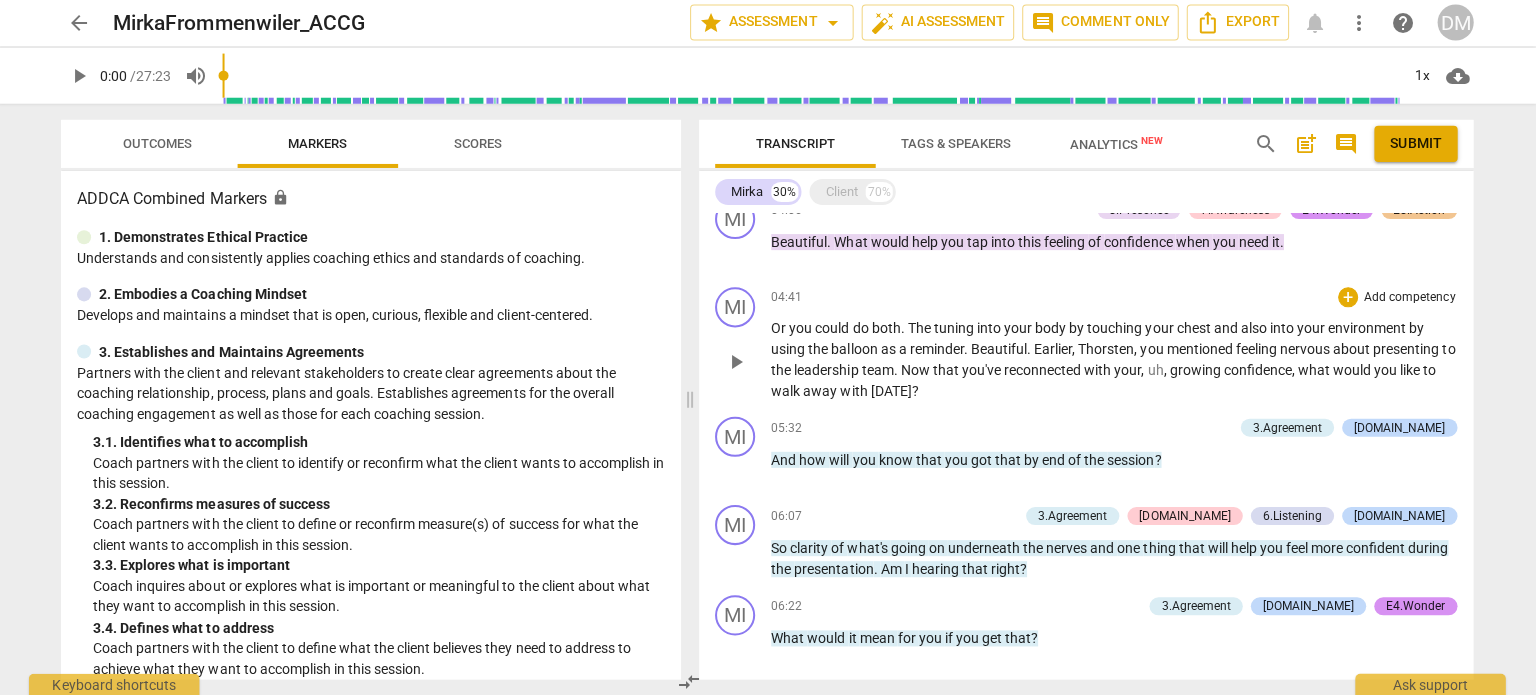 scroll, scrollTop: 0, scrollLeft: 0, axis: both 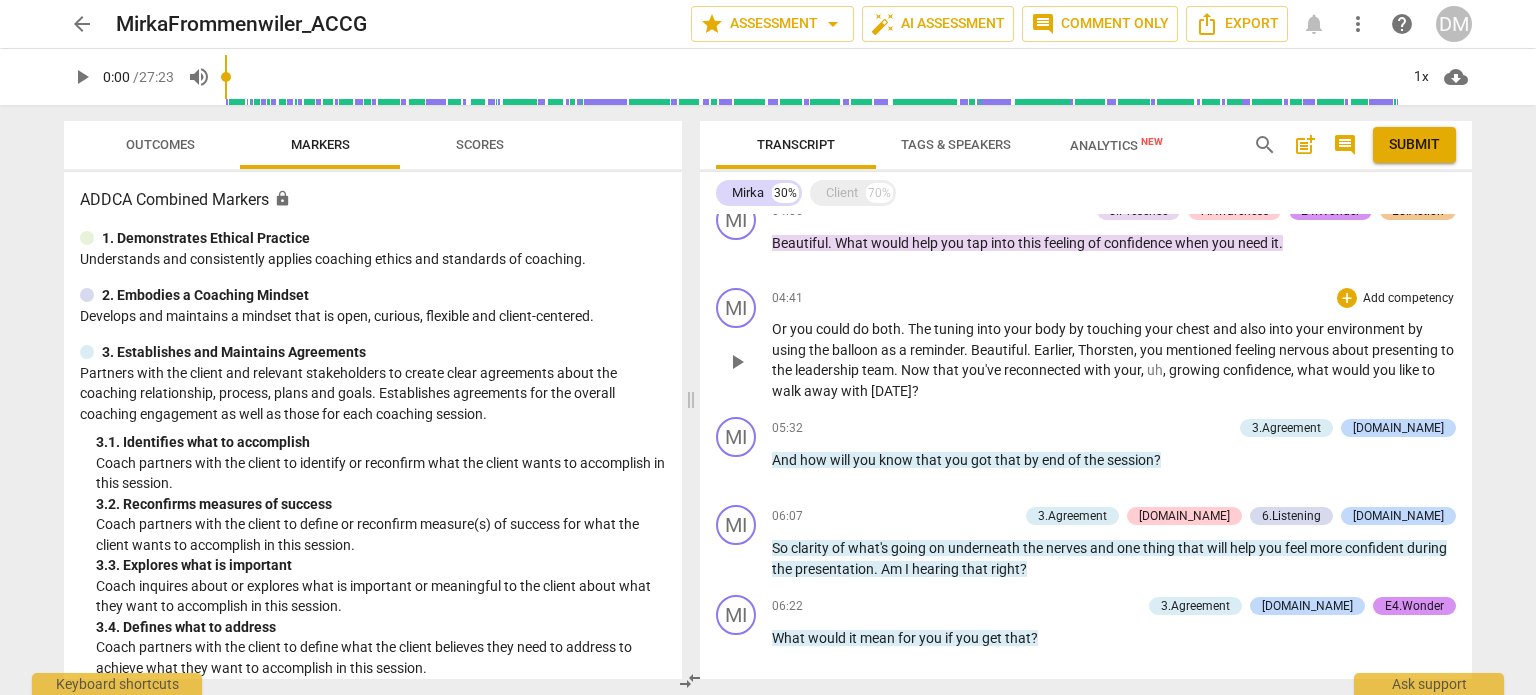 click on "04:41 + Add competency keyboard_arrow_right" at bounding box center (1114, 298) 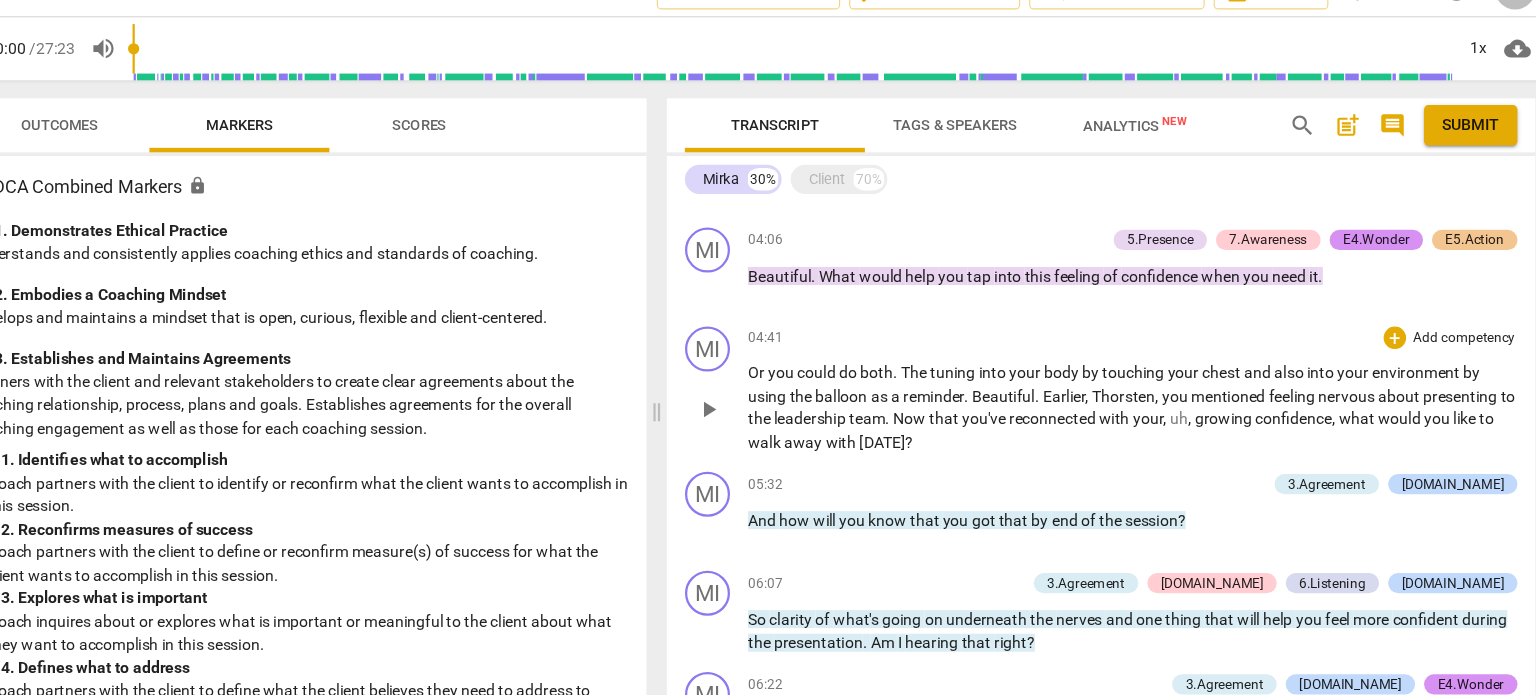 scroll, scrollTop: 1161, scrollLeft: 0, axis: vertical 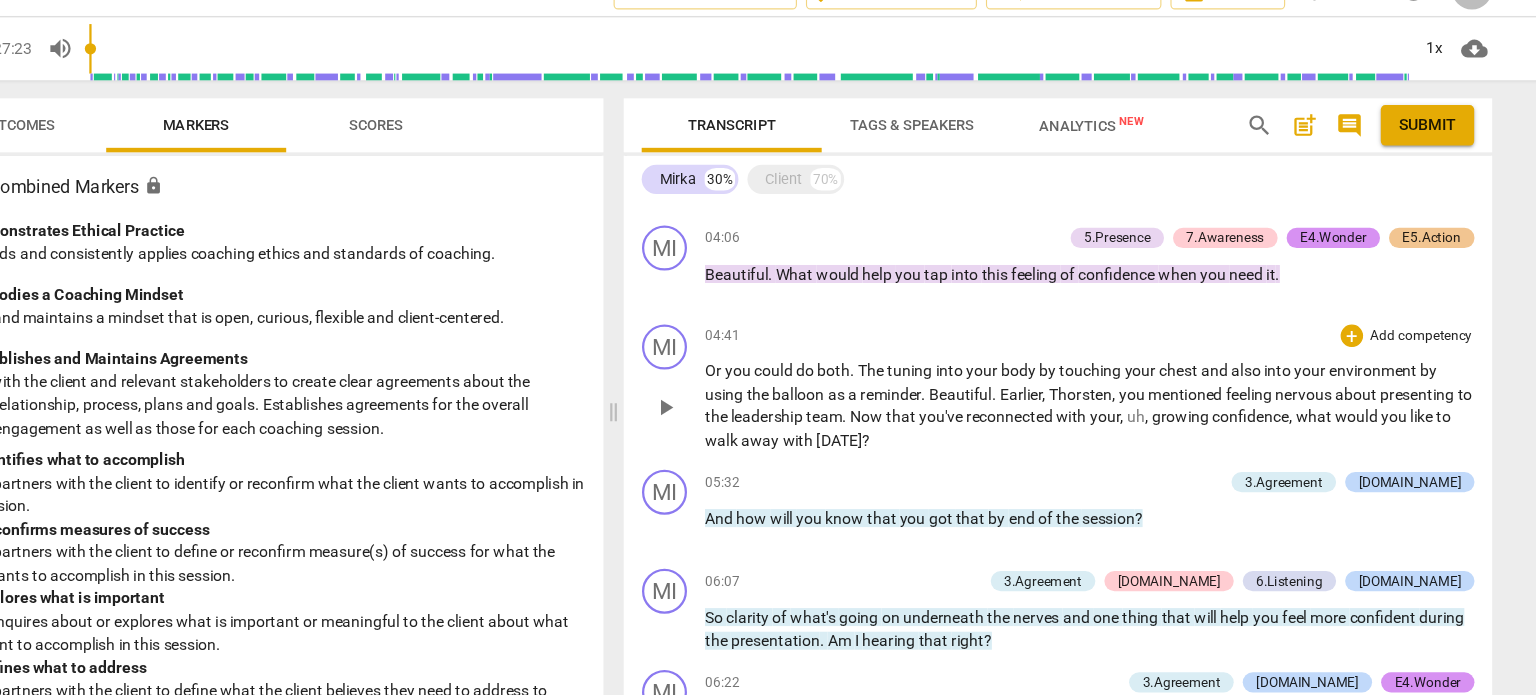 click on "The" at bounding box center [921, 363] 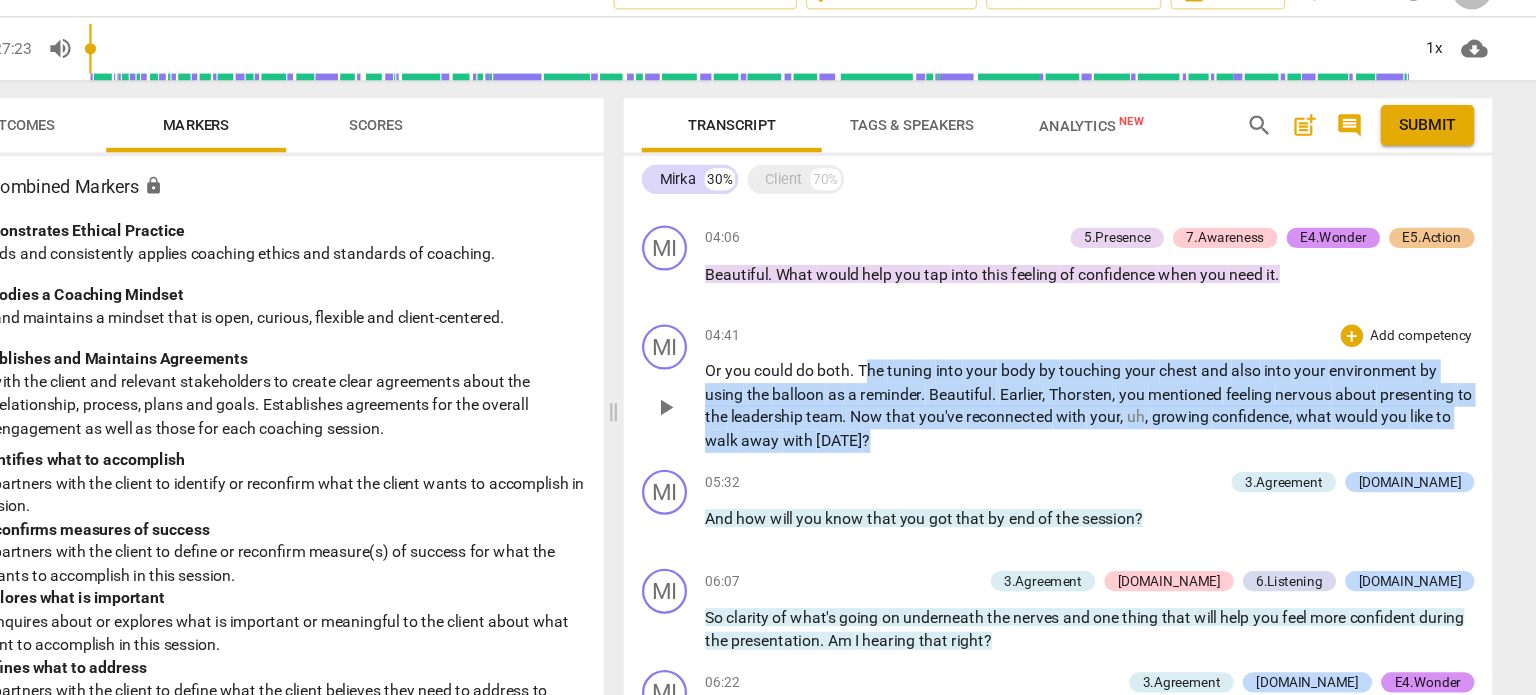 drag, startPoint x: 911, startPoint y: 364, endPoint x: 1025, endPoint y: 434, distance: 133.77592 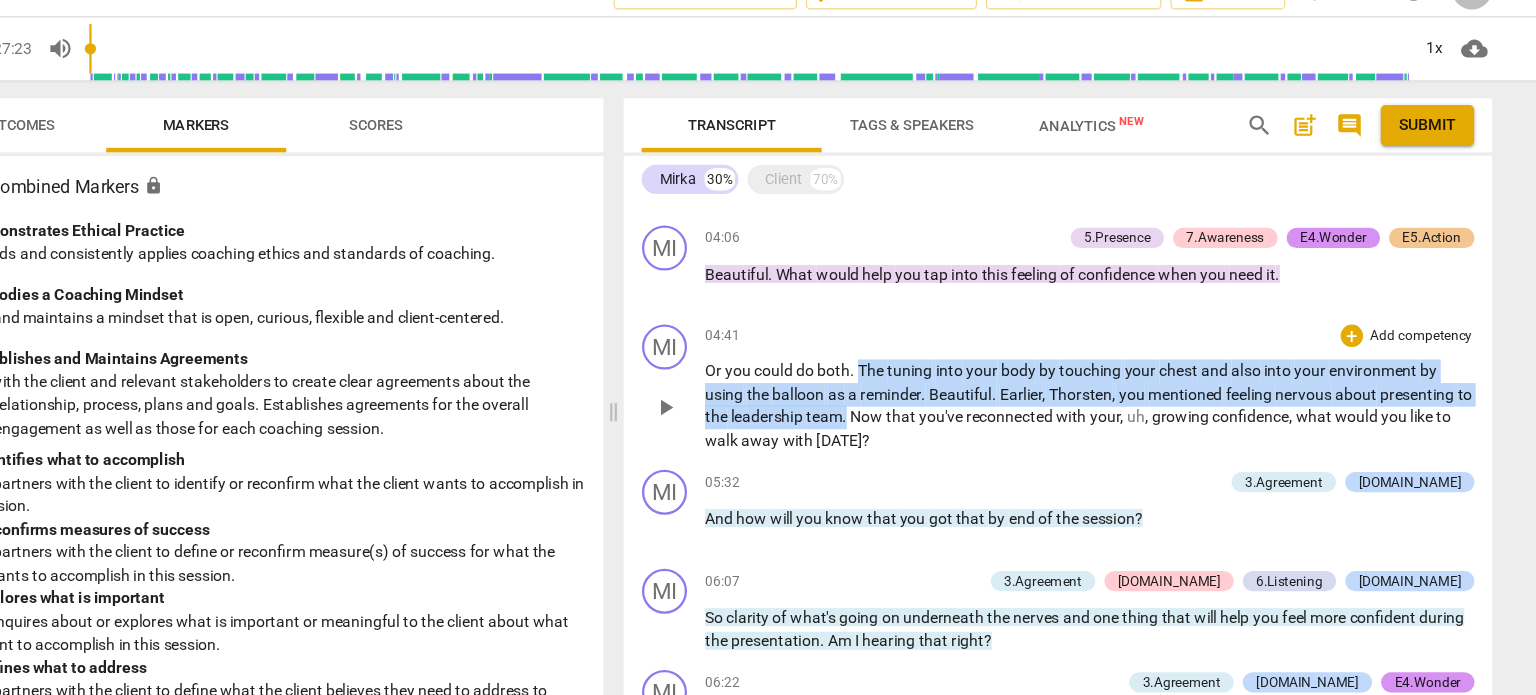 drag, startPoint x: 907, startPoint y: 364, endPoint x: 915, endPoint y: 412, distance: 48.6621 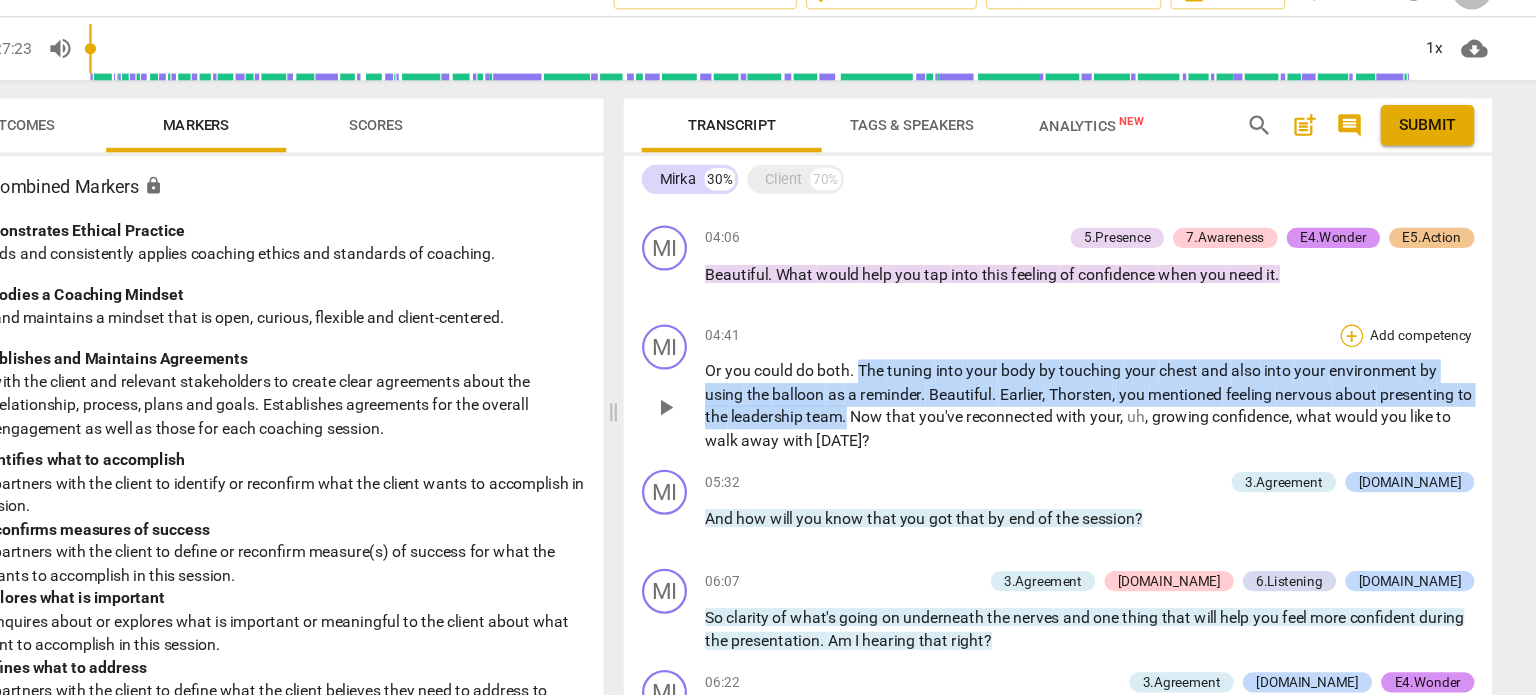 click on "+" at bounding box center (1347, 332) 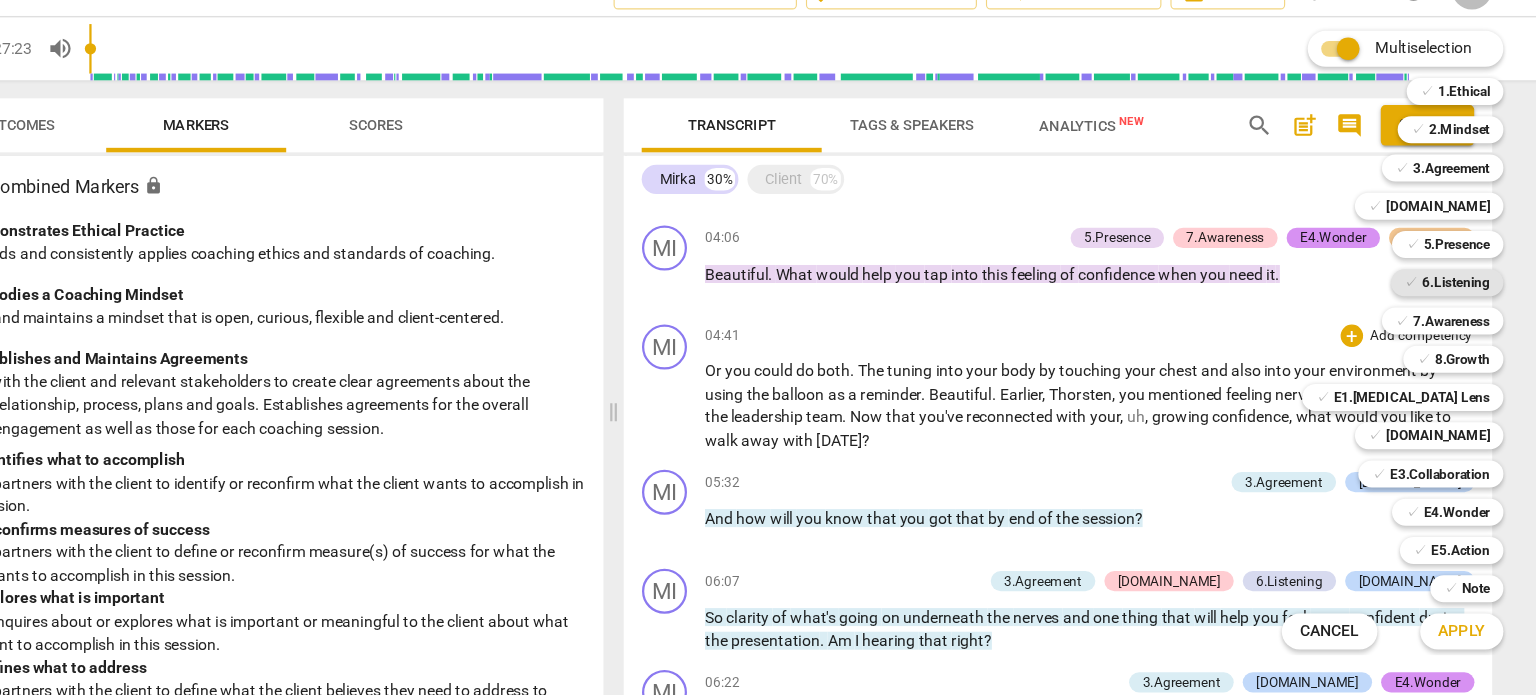 click on "6.Listening" at bounding box center (1440, 285) 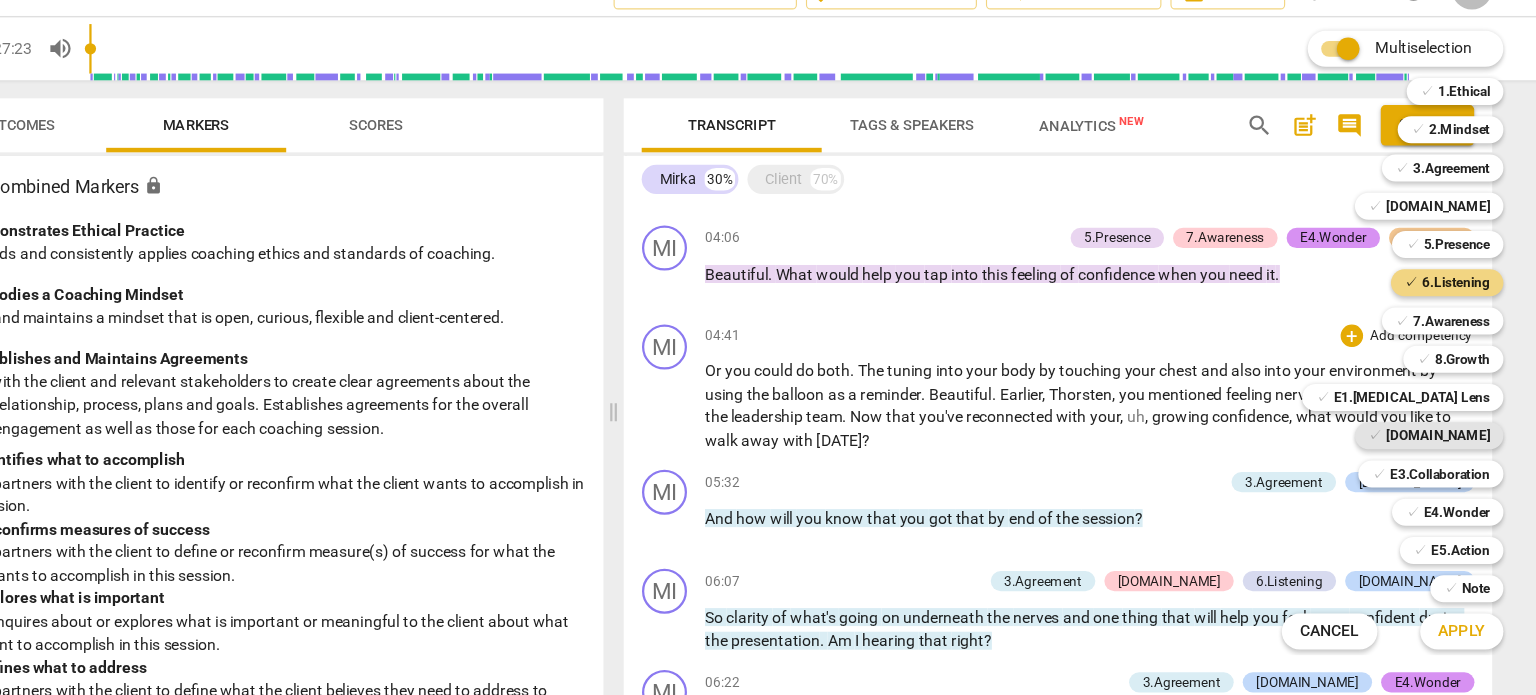 click on "[DOMAIN_NAME]" at bounding box center (1424, 421) 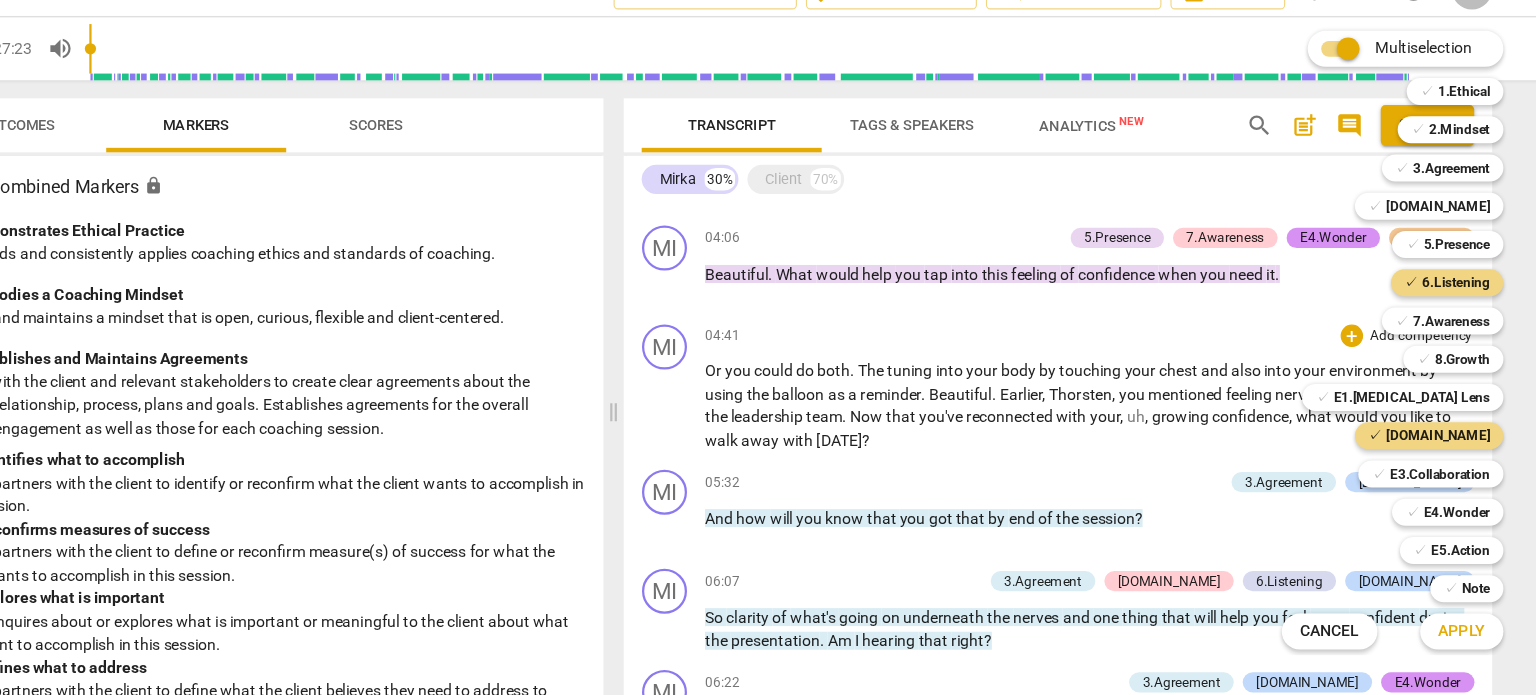 click on "Apply" at bounding box center (1445, 595) 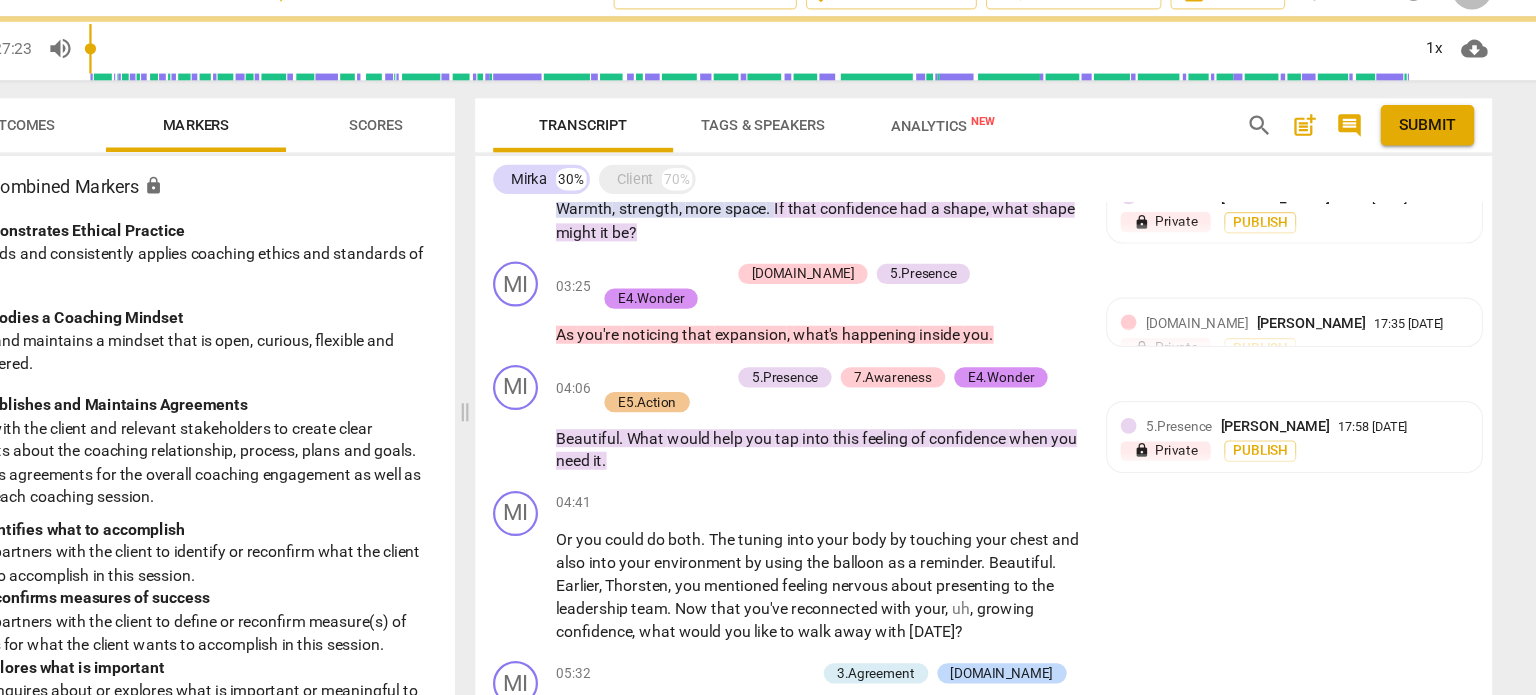 scroll, scrollTop: 1269, scrollLeft: 0, axis: vertical 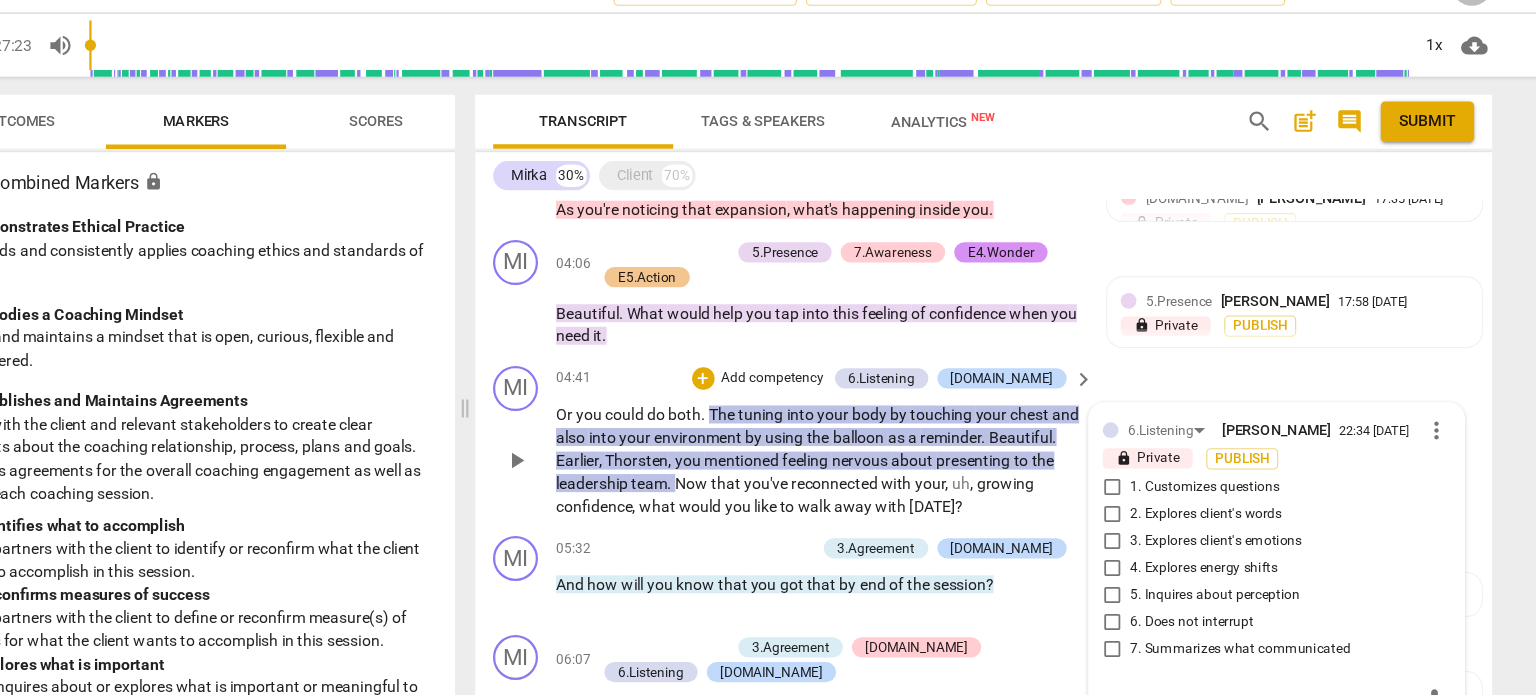 click on "7. Summarizes what communicated" at bounding box center [1134, 614] 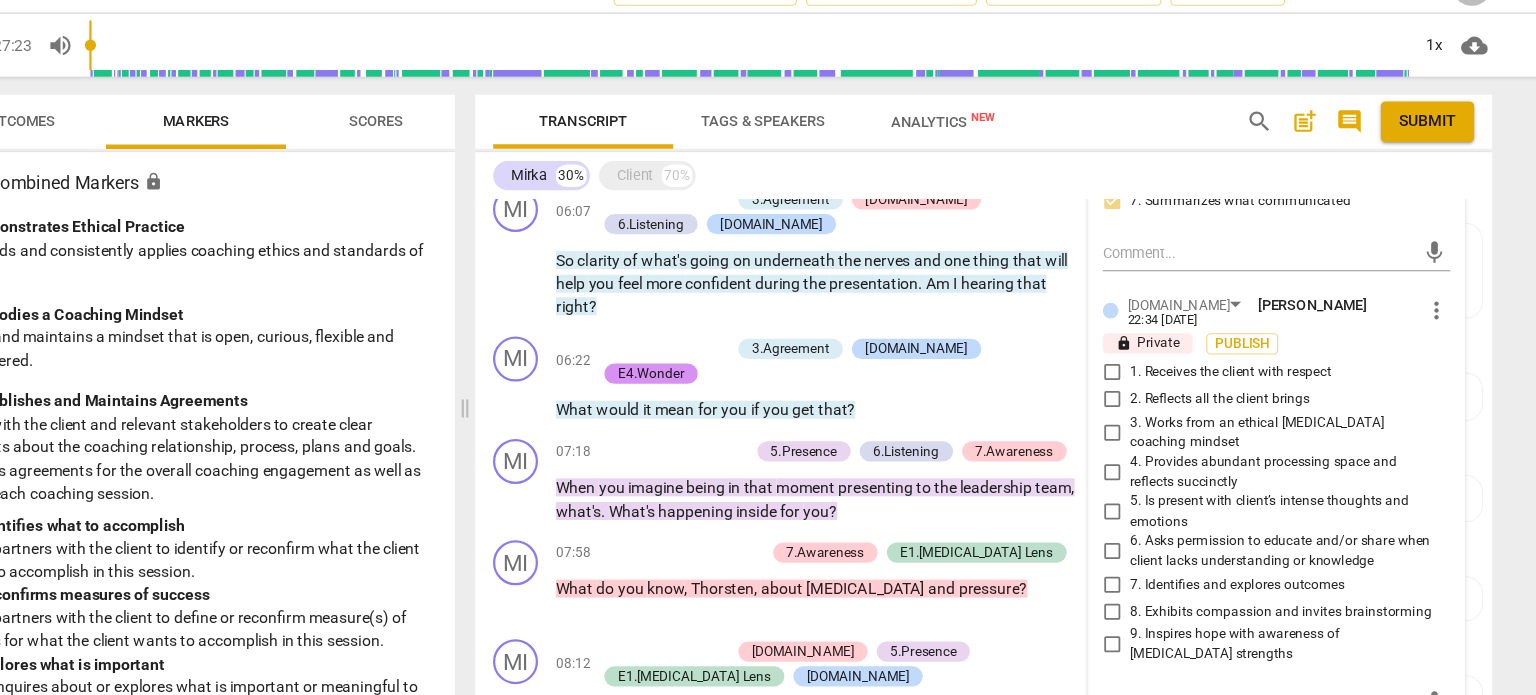 scroll, scrollTop: 1667, scrollLeft: 0, axis: vertical 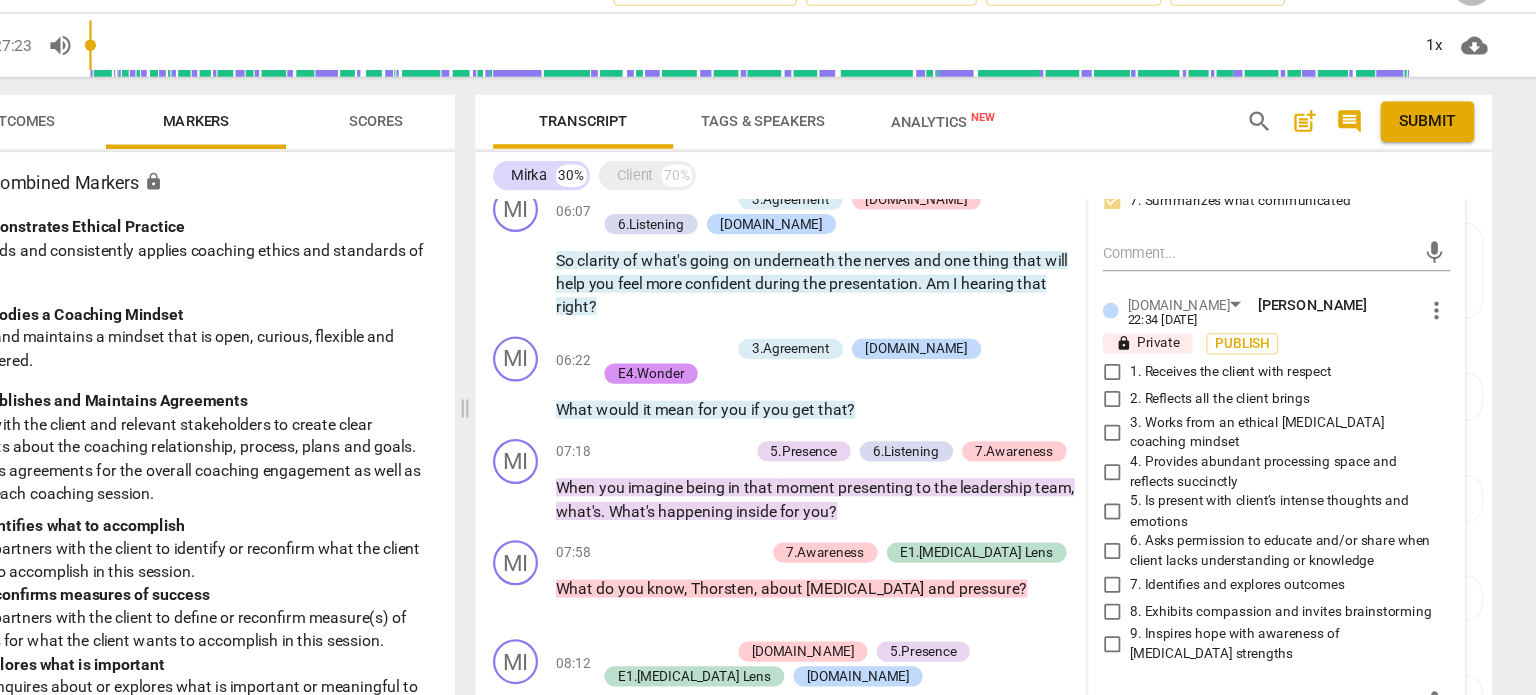 click on "2. Reflects all the client brings" at bounding box center (1134, 392) 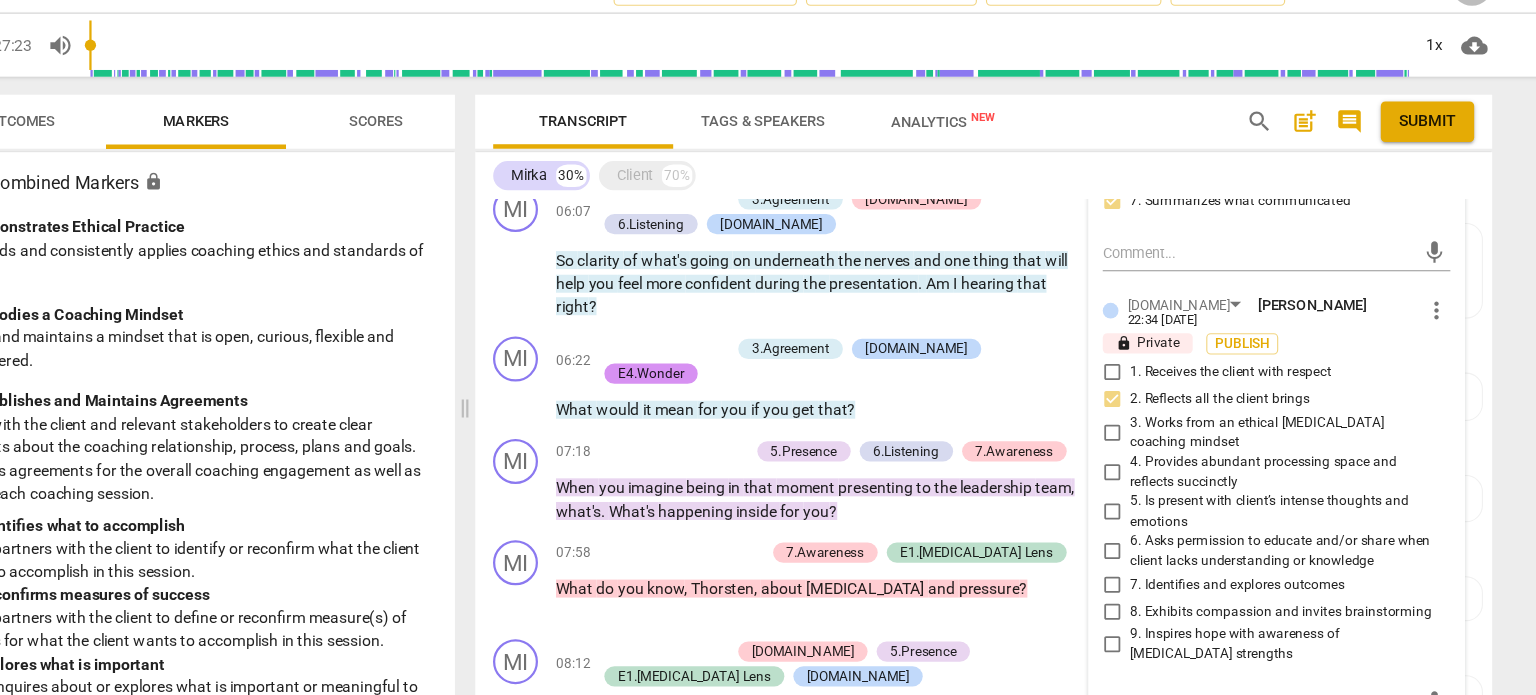 click on "1. Receives the client with respect" at bounding box center [1134, 368] 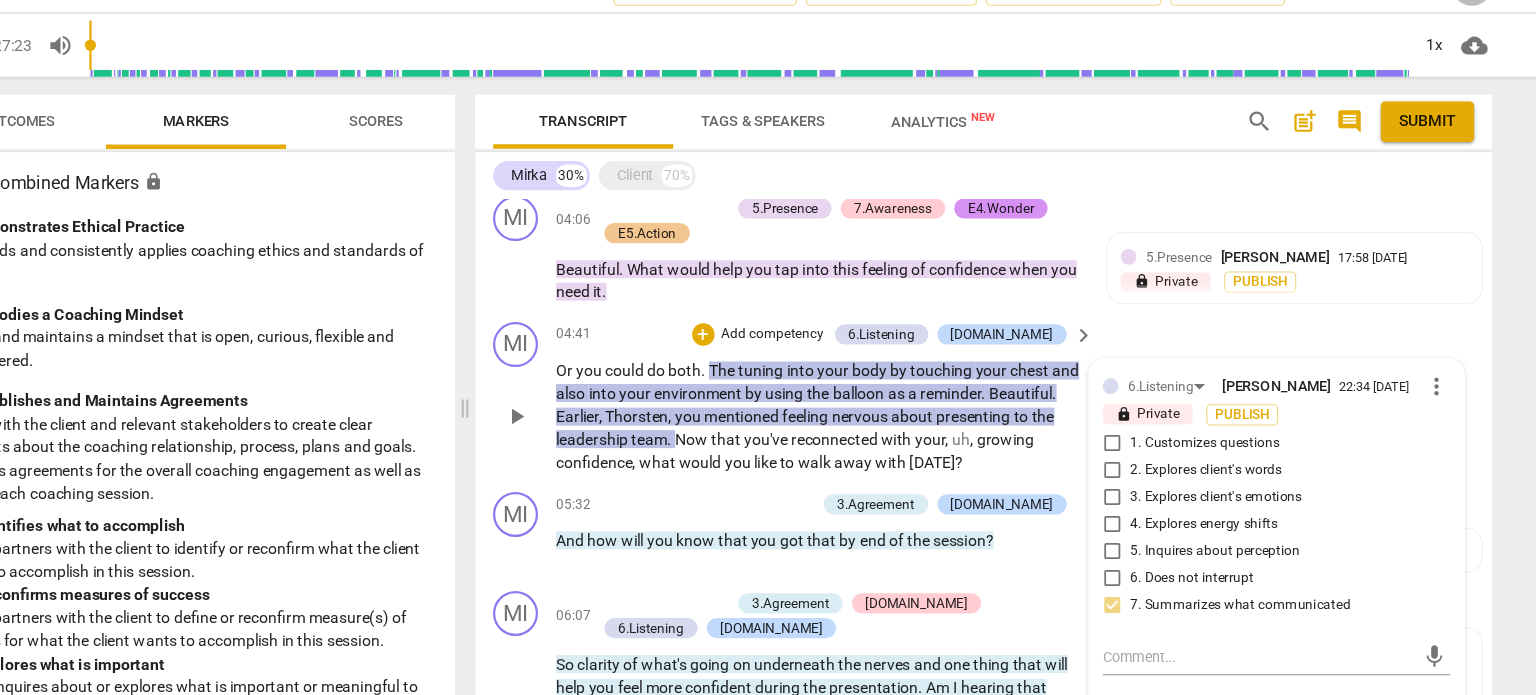 scroll, scrollTop: 1317, scrollLeft: 0, axis: vertical 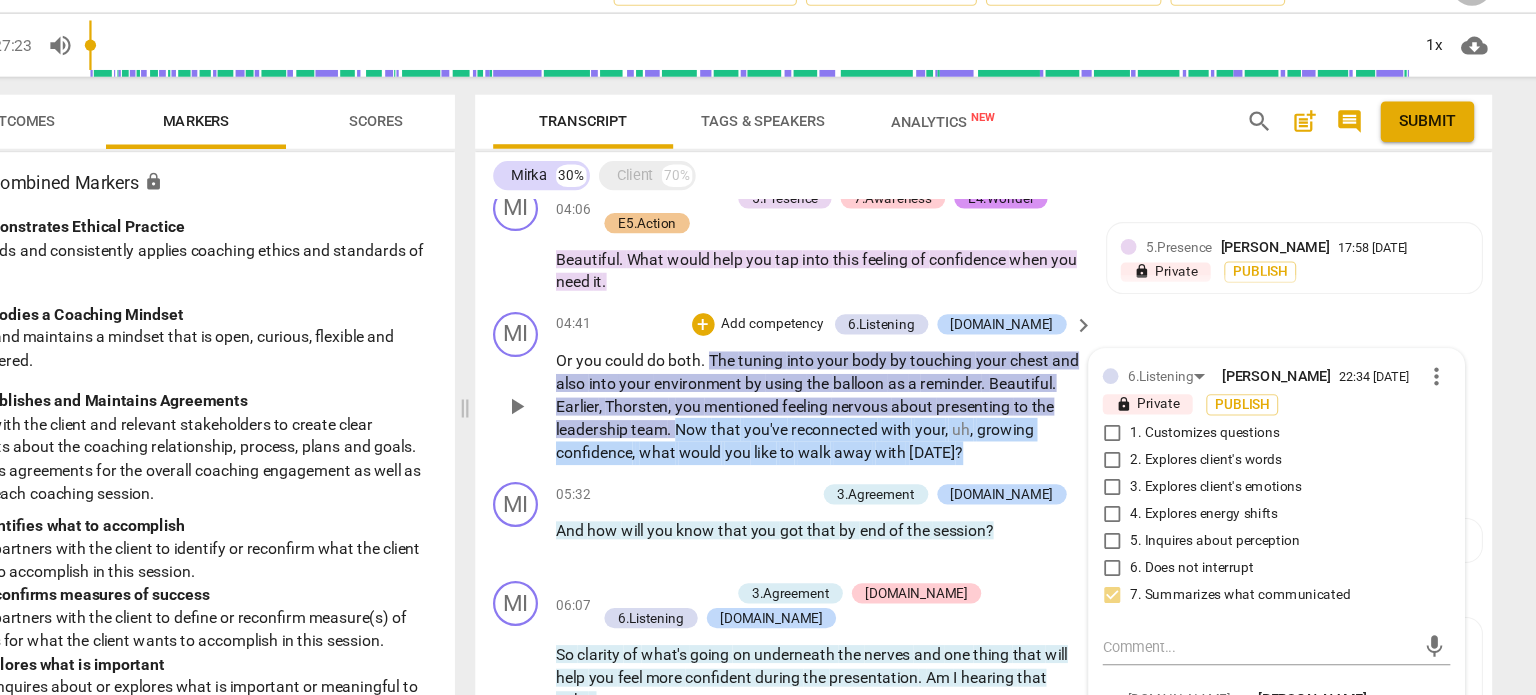 drag, startPoint x: 747, startPoint y: 408, endPoint x: 1003, endPoint y: 434, distance: 257.31693 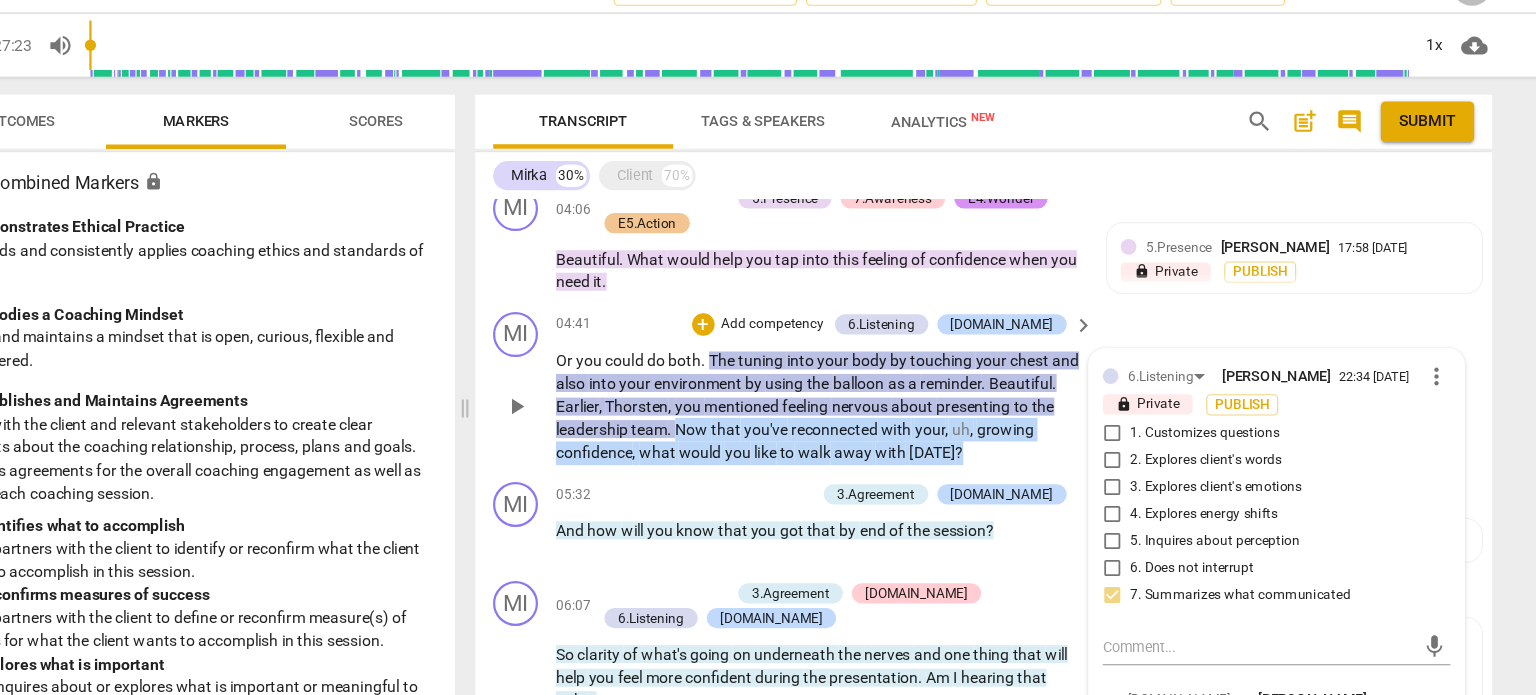 click on "Or   you   could   do   both .   The   tuning   into   your   body   by   touching   your   chest   and   also   into   your   environment   by   using   the   balloon   as   a   reminder .   Beautiful .   Earlier ,   [PERSON_NAME] ,   you   mentioned   feeling   nervous   about   presenting   to   the   leadership   team .   Now   that   you've   reconnected   with   your ,   uh ,   growing   confidence ,   what   would   you   like   to   walk   away   with   [DATE] ?" at bounding box center [874, 398] 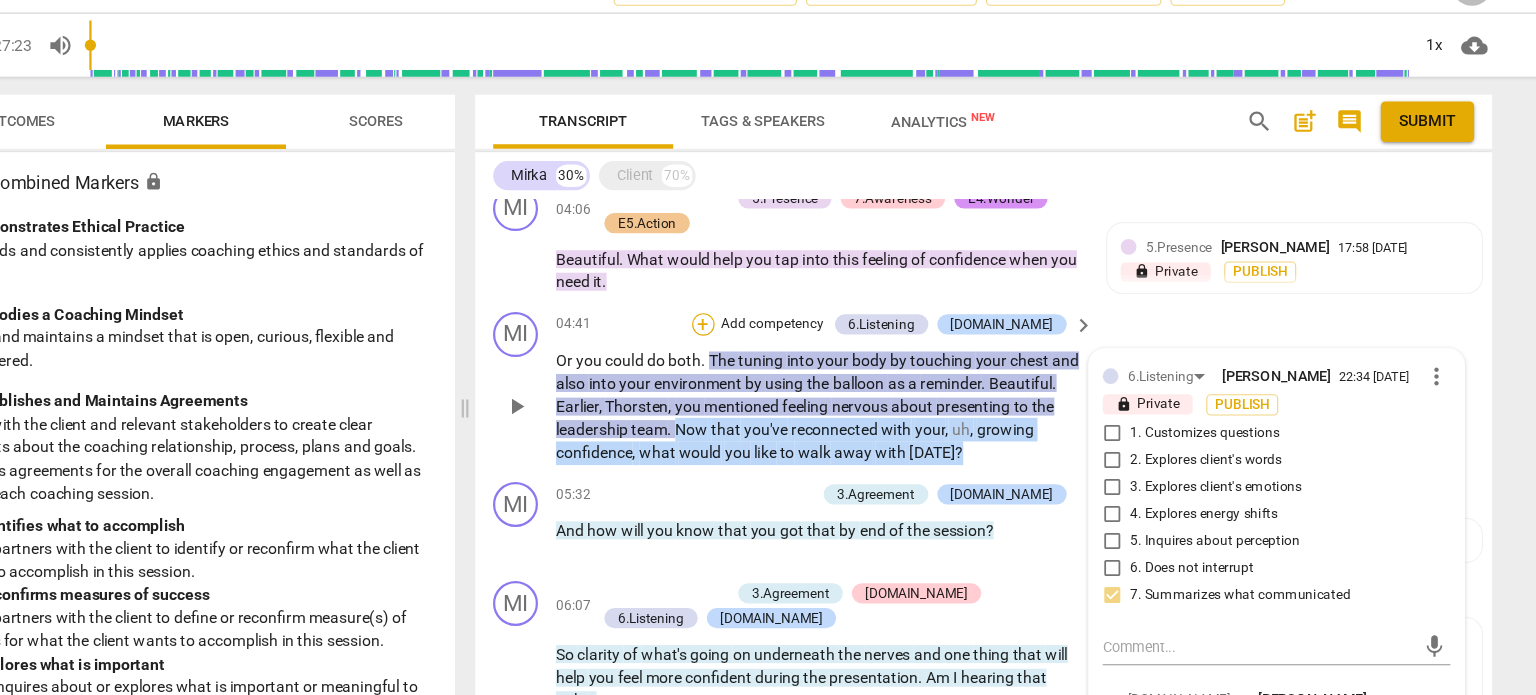 click on "+" at bounding box center [771, 325] 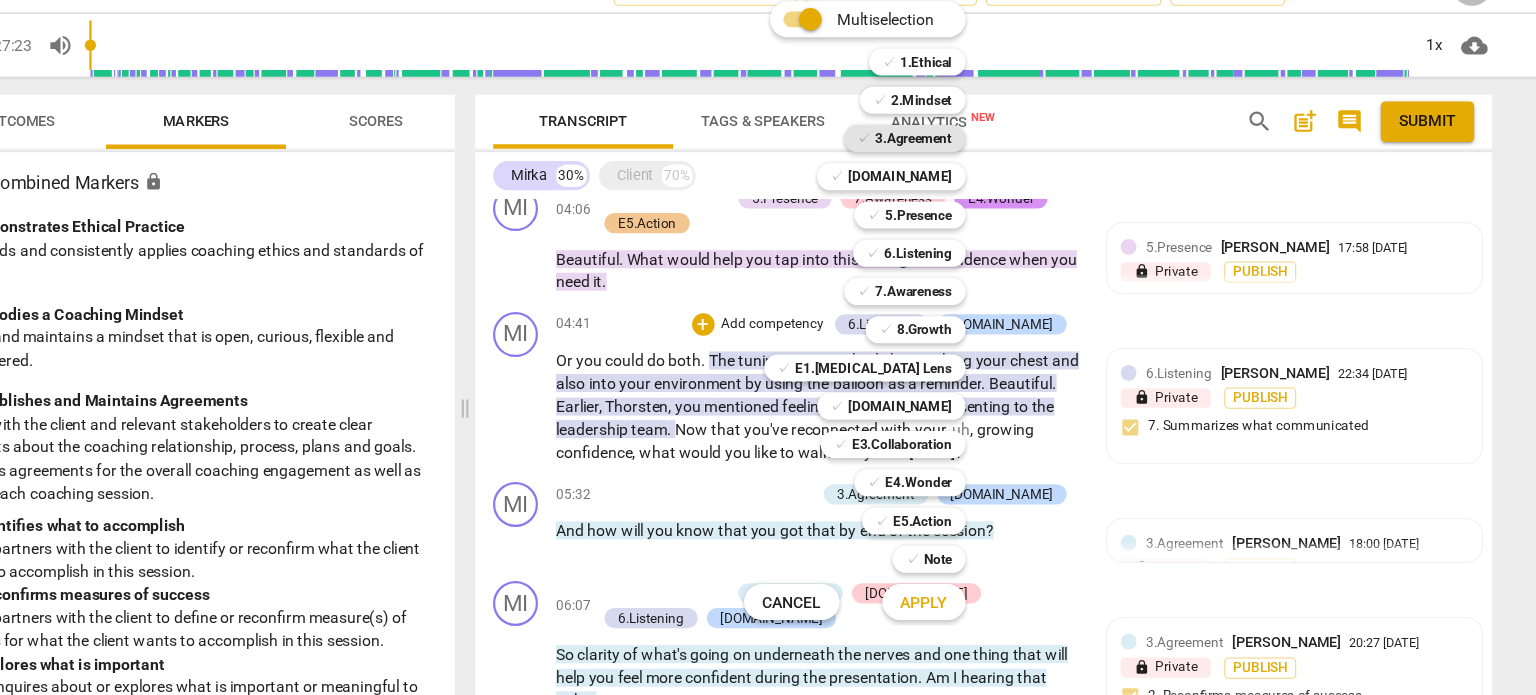 click on "3.Agreement" at bounding box center [958, 160] 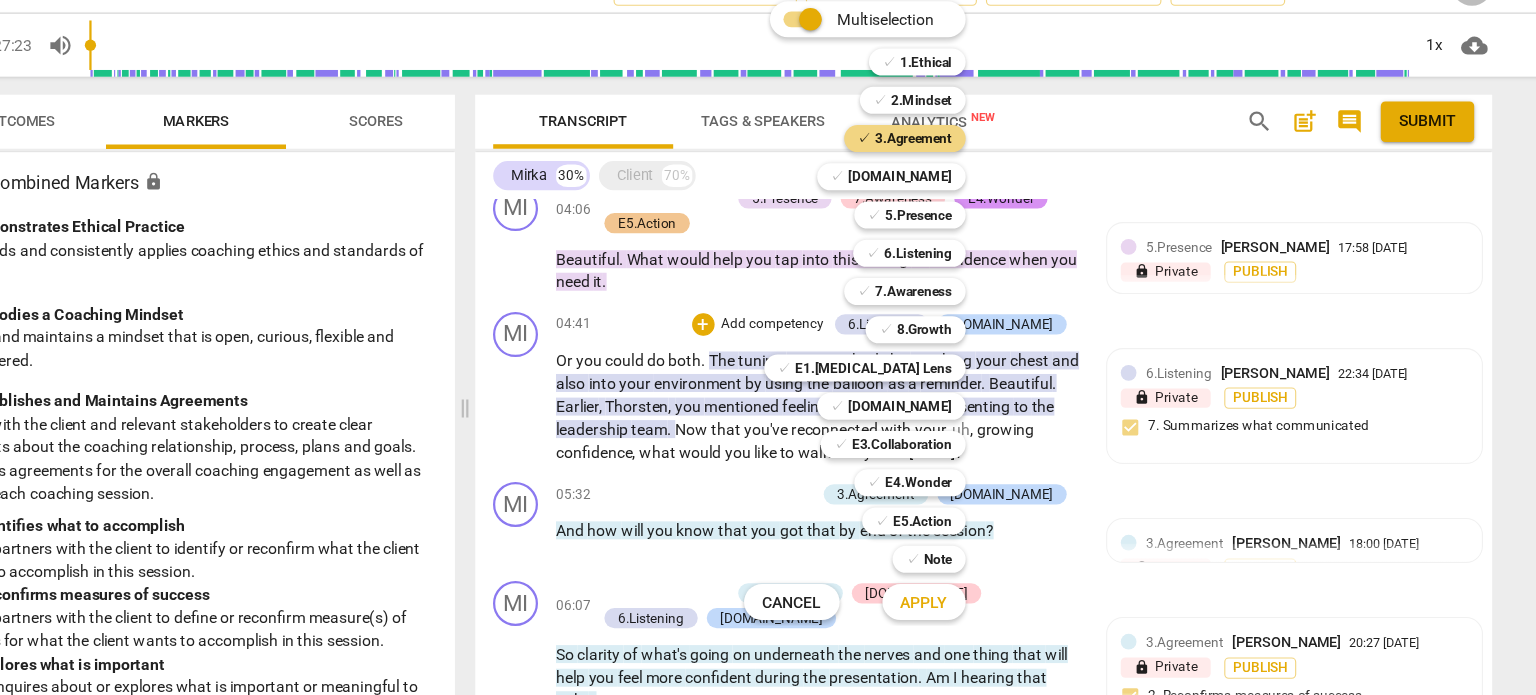click on "Apply" at bounding box center [967, 573] 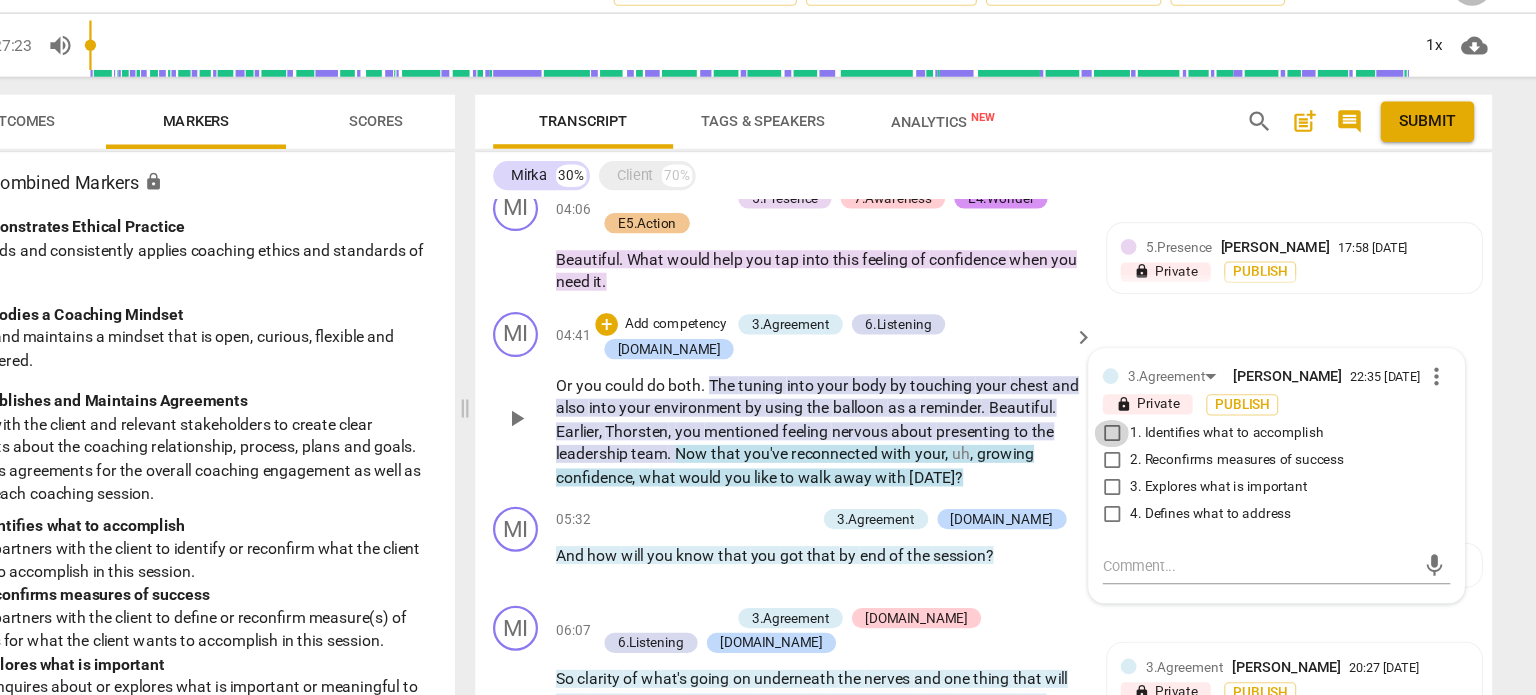 click on "1. Identifies what to accomplish" at bounding box center (1134, 422) 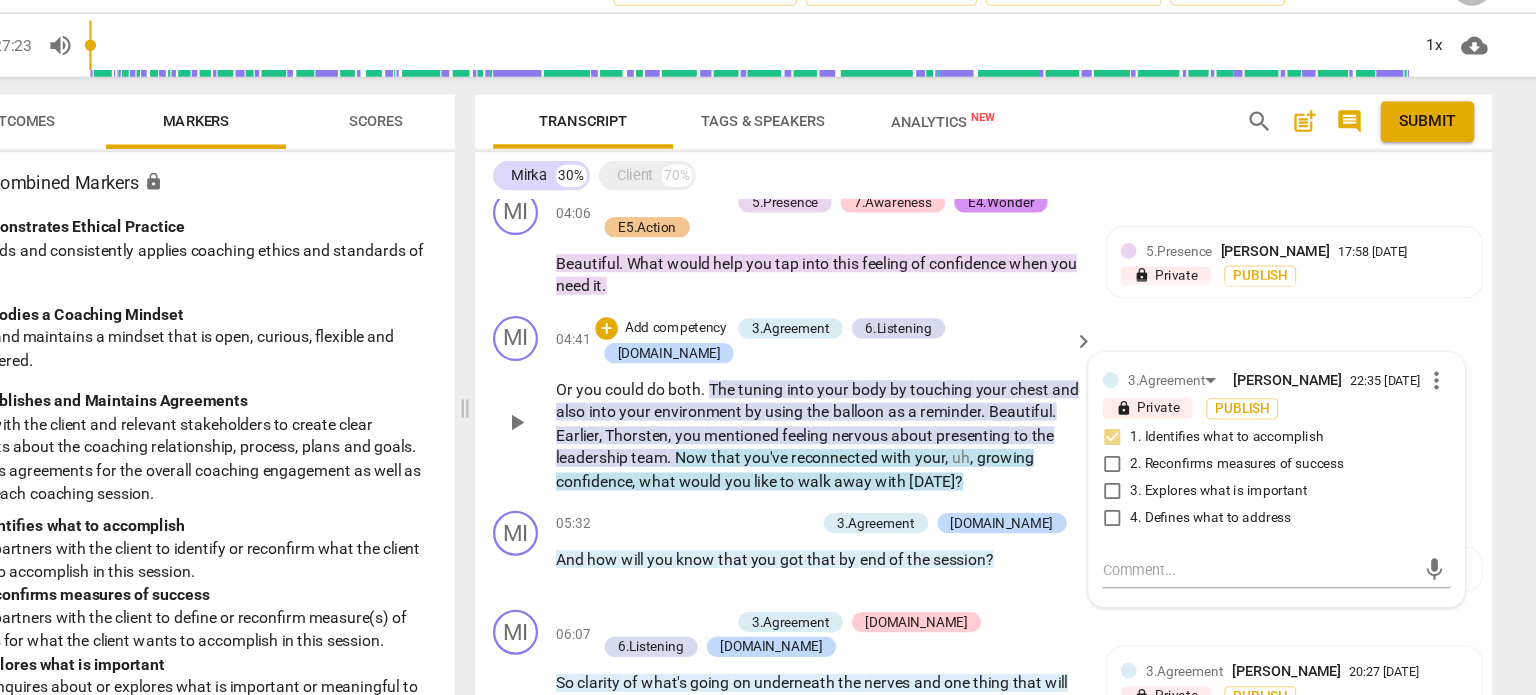 scroll, scrollTop: 1314, scrollLeft: 0, axis: vertical 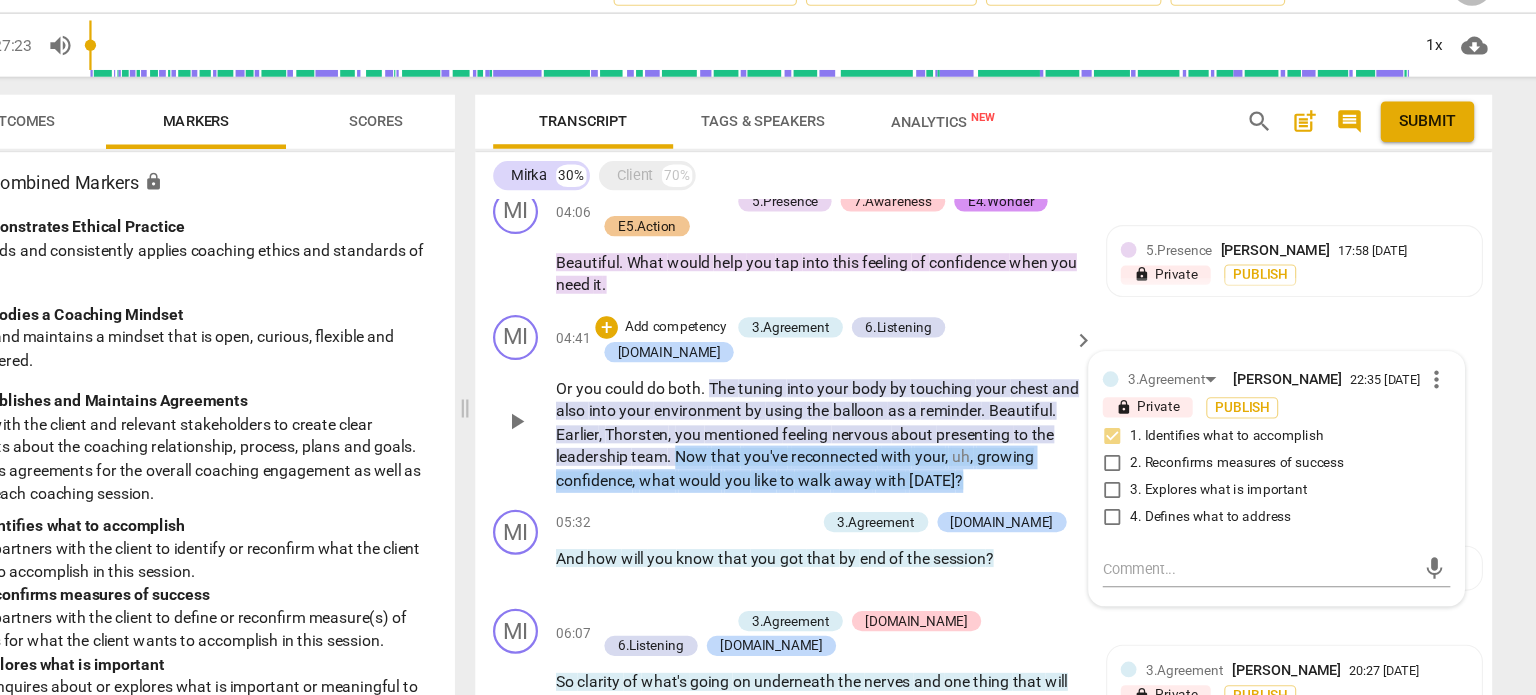 drag, startPoint x: 747, startPoint y: 411, endPoint x: 995, endPoint y: 441, distance: 249.80792 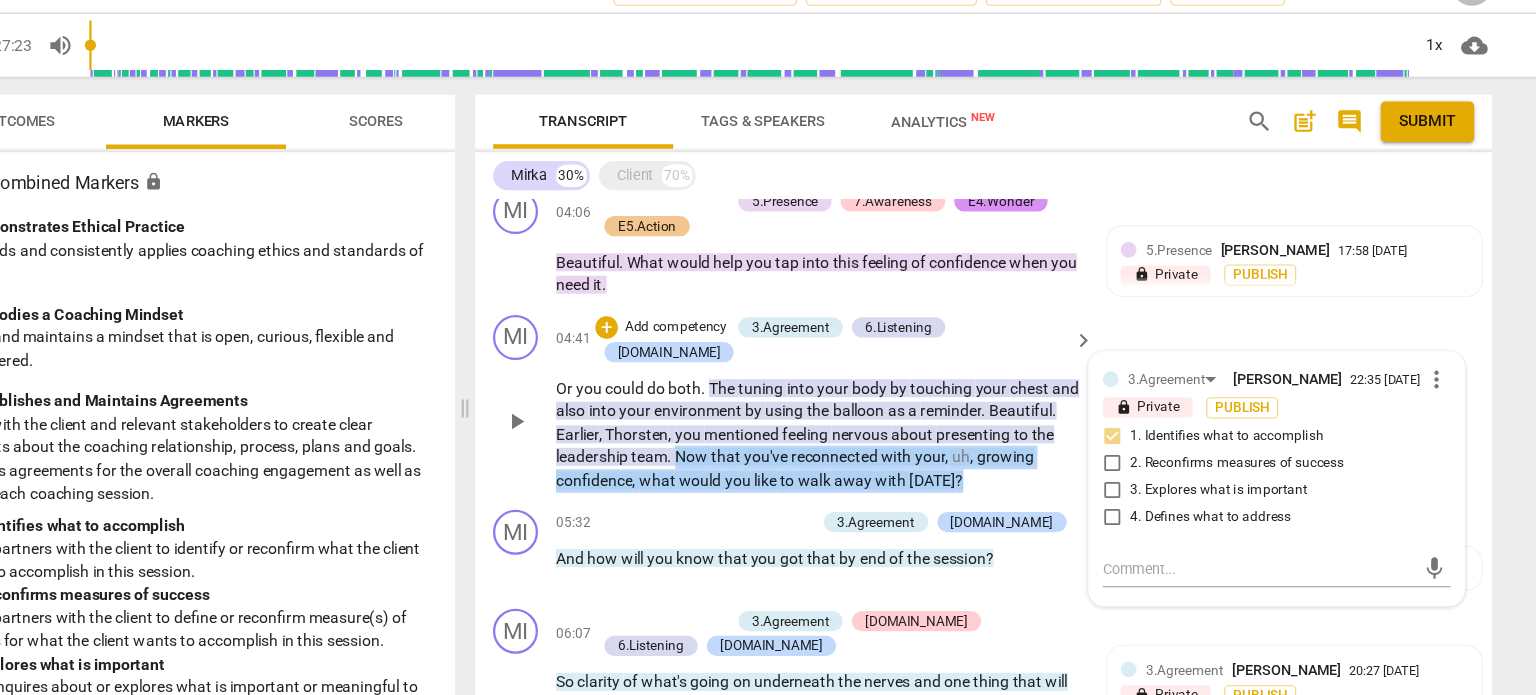 click on "MI play_arrow pause 04:41 + Add competency 3.Agreement 6.Listening [DOMAIN_NAME] keyboard_arrow_right Or   you   could   do   both .   The   tuning   into   your   body   by   touching   your   chest   and   also   into   your   environment   by   using   the   balloon   as   a   reminder .   Beautiful .   Earlier ,   [PERSON_NAME] ,   you   mentioned   feeling   nervous   about   presenting   to   the   leadership   team .   Now   that   you've   reconnected   with   your ,   uh ,   growing   confidence ,   what   would   you   like   to   walk   away   with   [DATE] ? 3.Agreement [PERSON_NAME] 22:35 [DATE] more_vert lock Private Publish 1. Identifies what to accomplish 2. Reconfirms measures of success 3. Explores what is important 4. Defines what to address mic" at bounding box center (1020, 396) 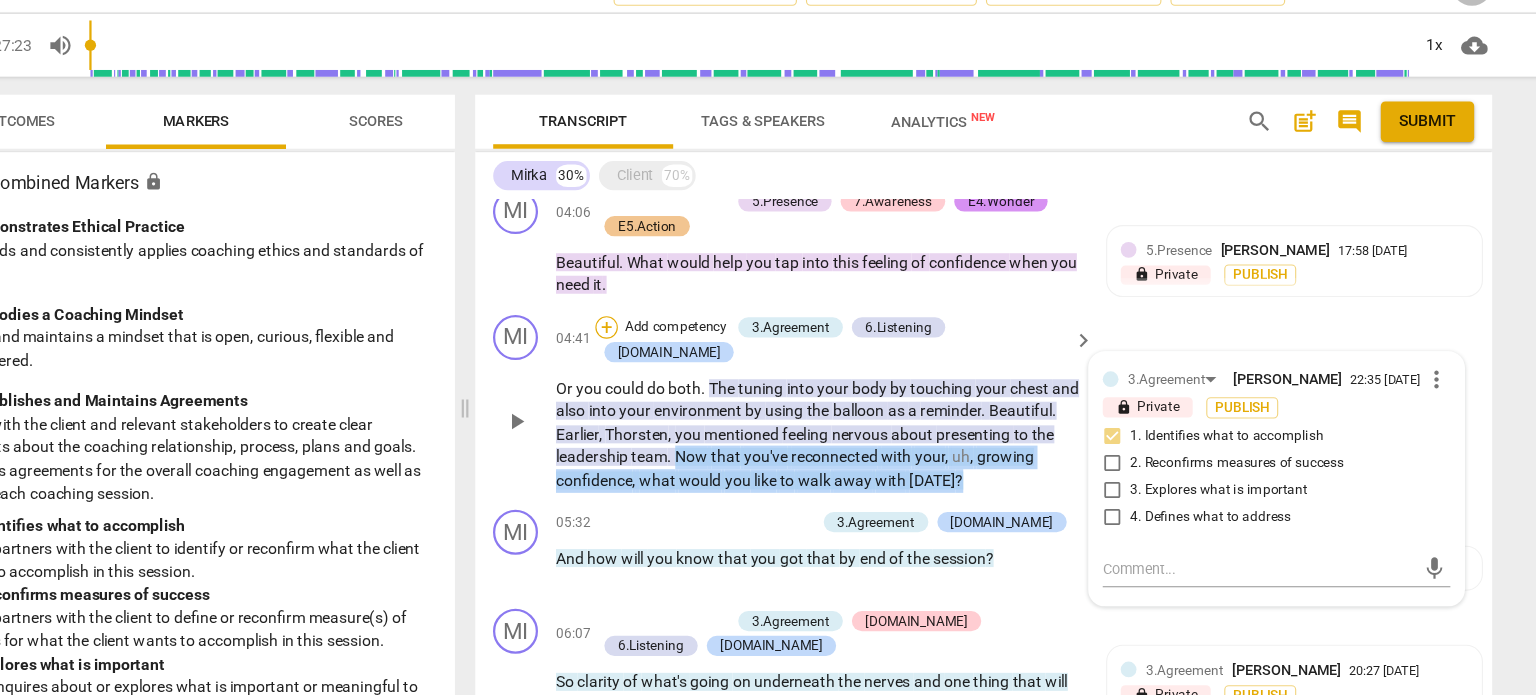 click on "+" at bounding box center [685, 328] 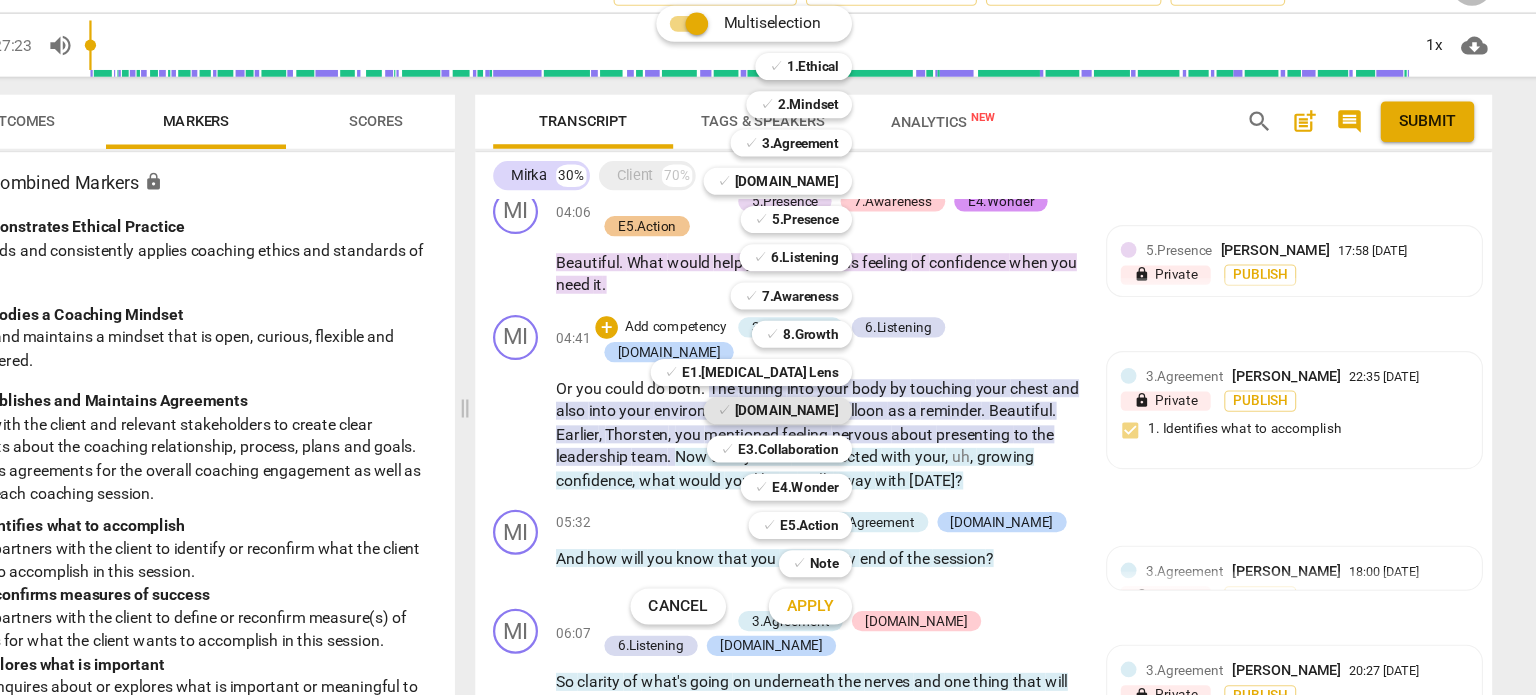 click on "[DOMAIN_NAME]" at bounding box center (845, 402) 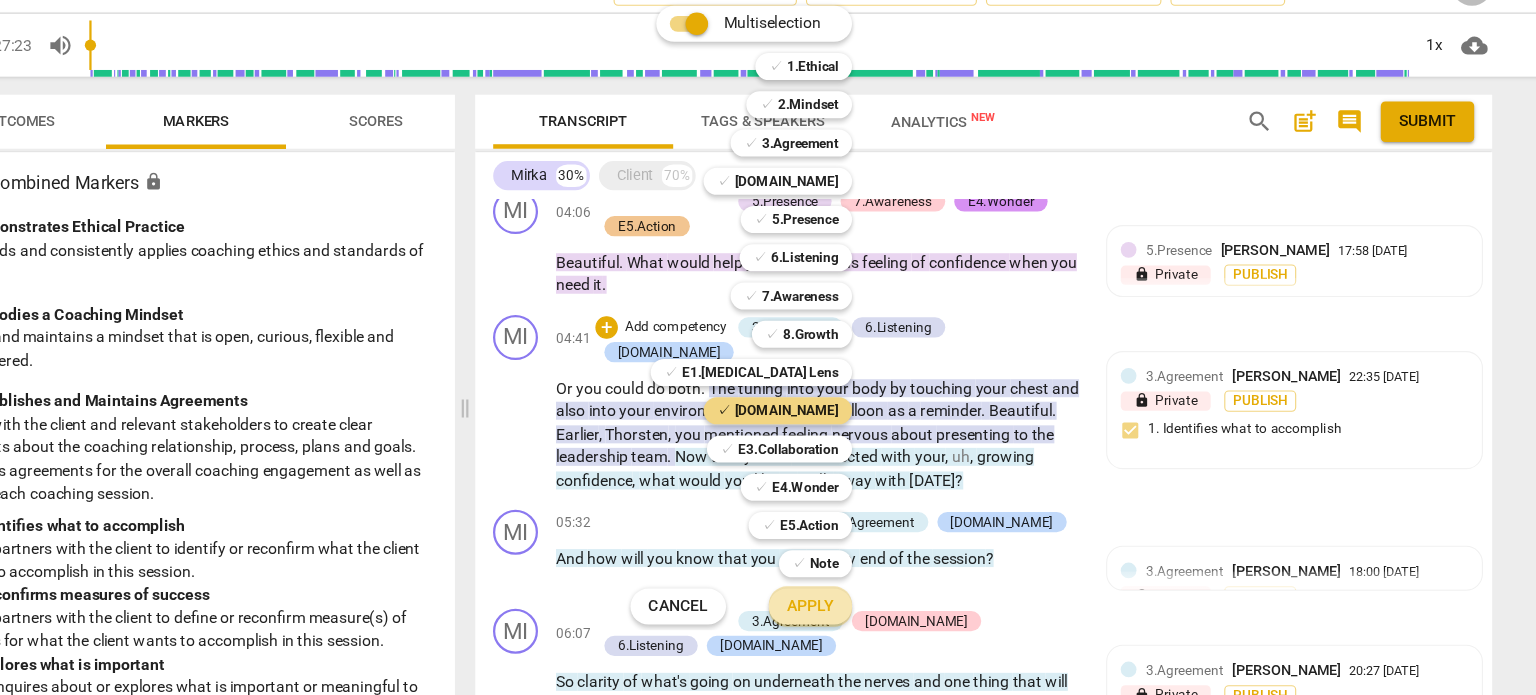 click on "Apply" at bounding box center [866, 576] 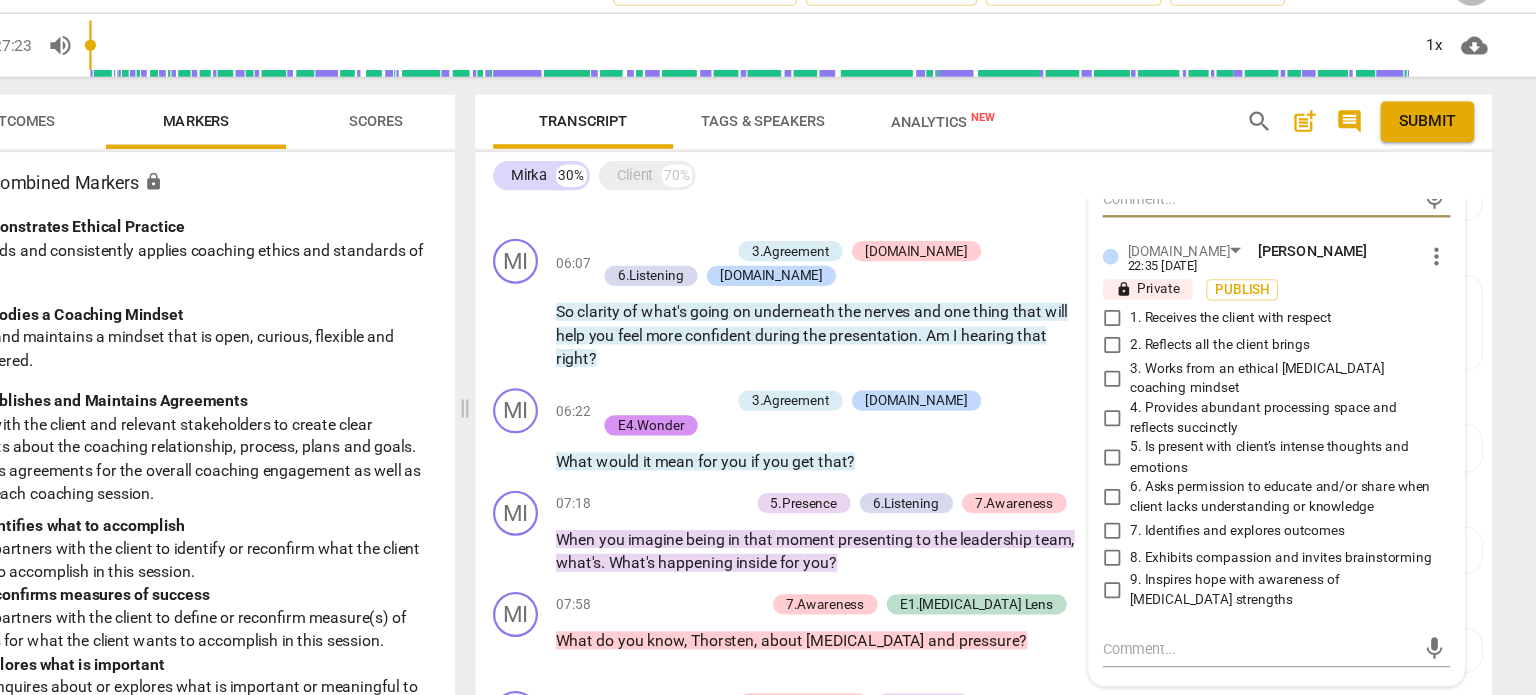 scroll, scrollTop: 1644, scrollLeft: 0, axis: vertical 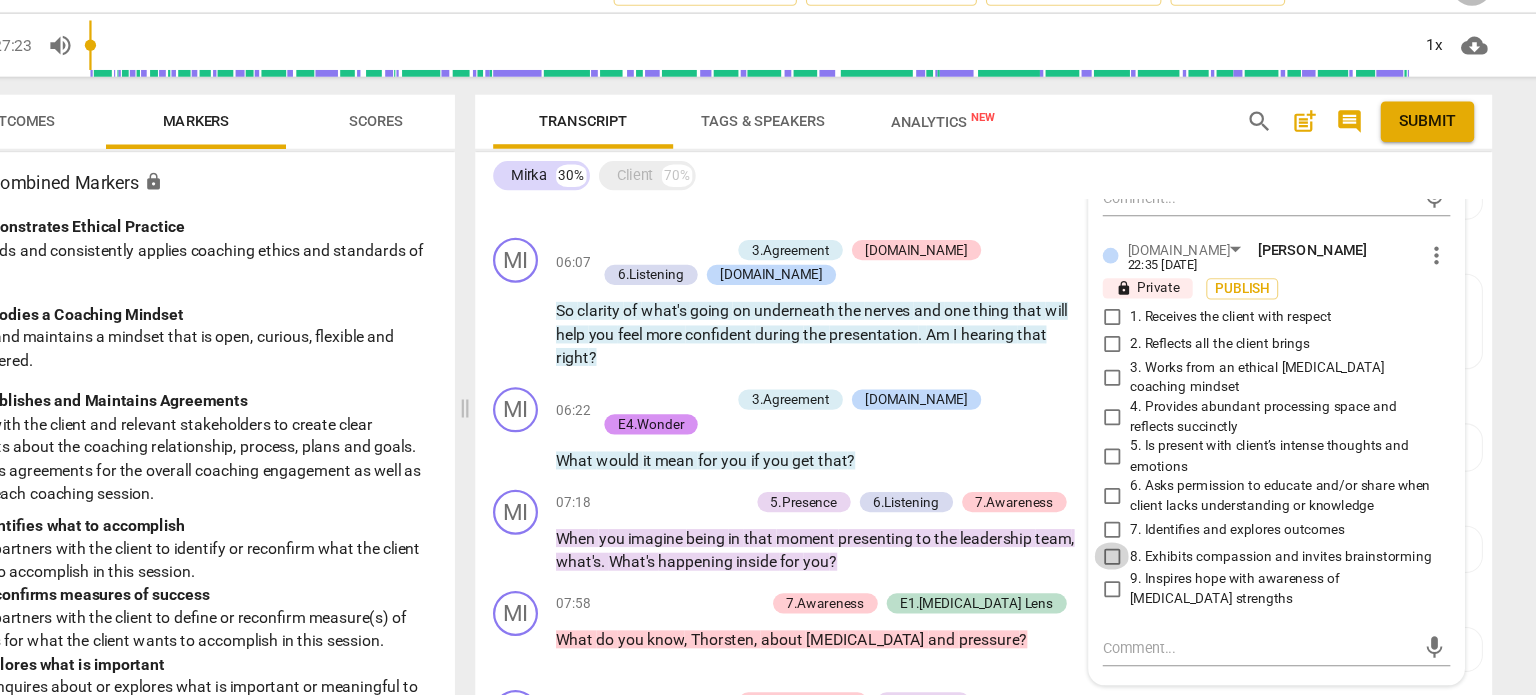 click on "8. Exhibits compassion and invites brainstorming" at bounding box center (1134, 531) 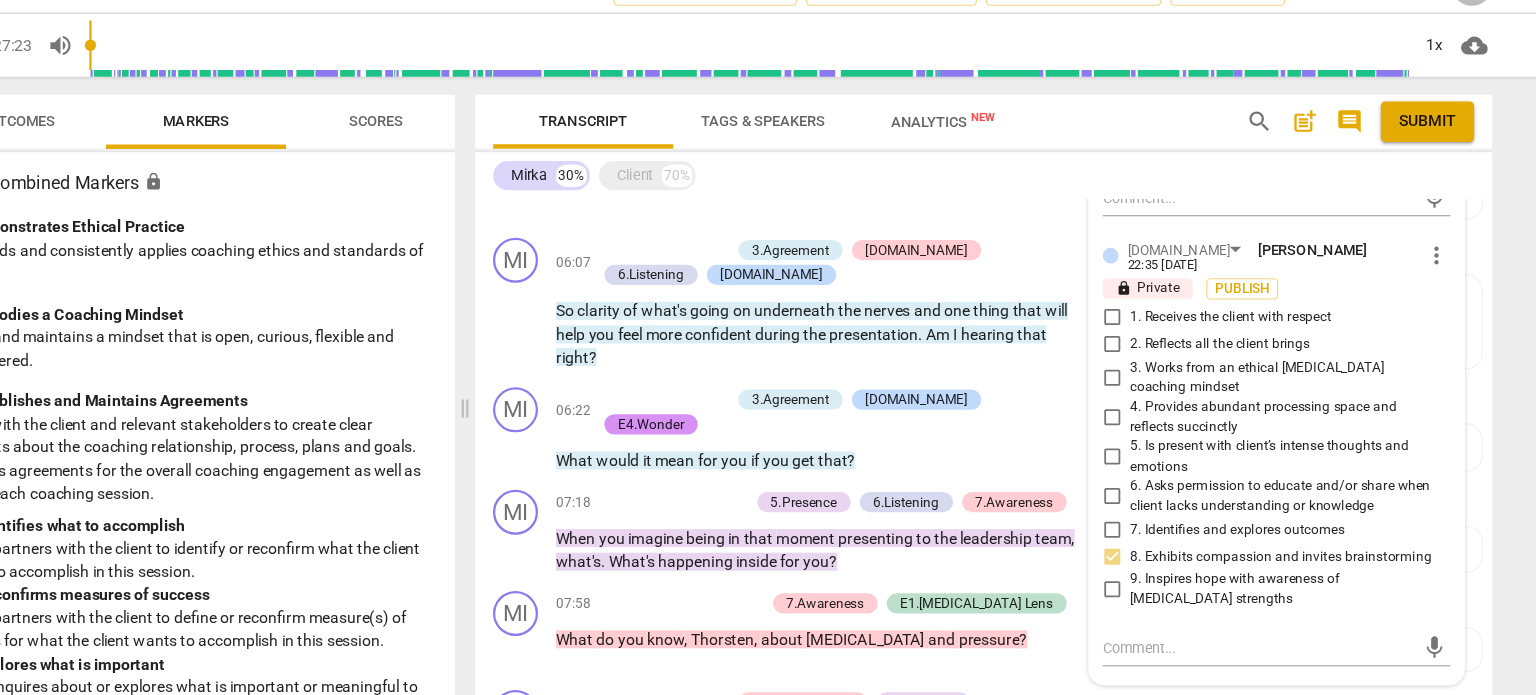 click on "8. Exhibits compassion and invites brainstorming" at bounding box center (1134, 531) 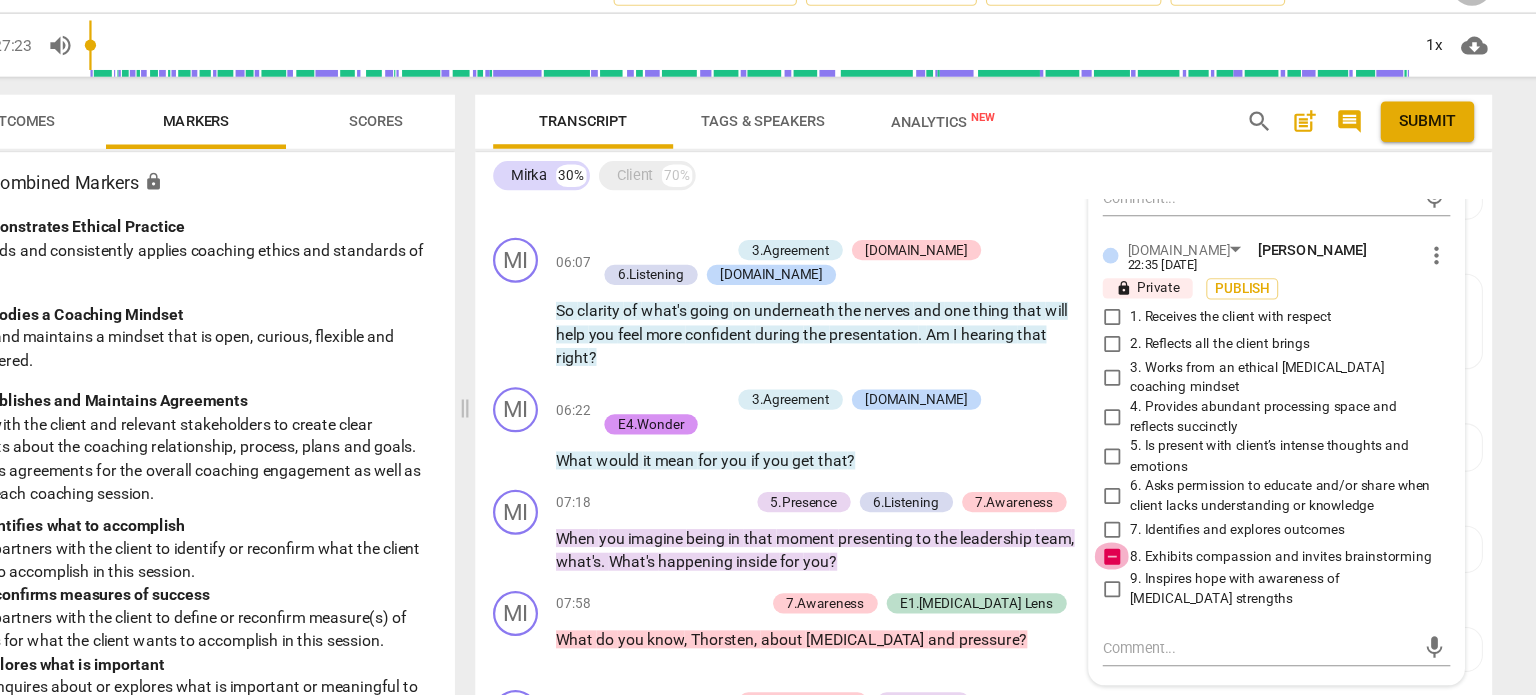 click on "8. Exhibits compassion and invites brainstorming" at bounding box center [1134, 531] 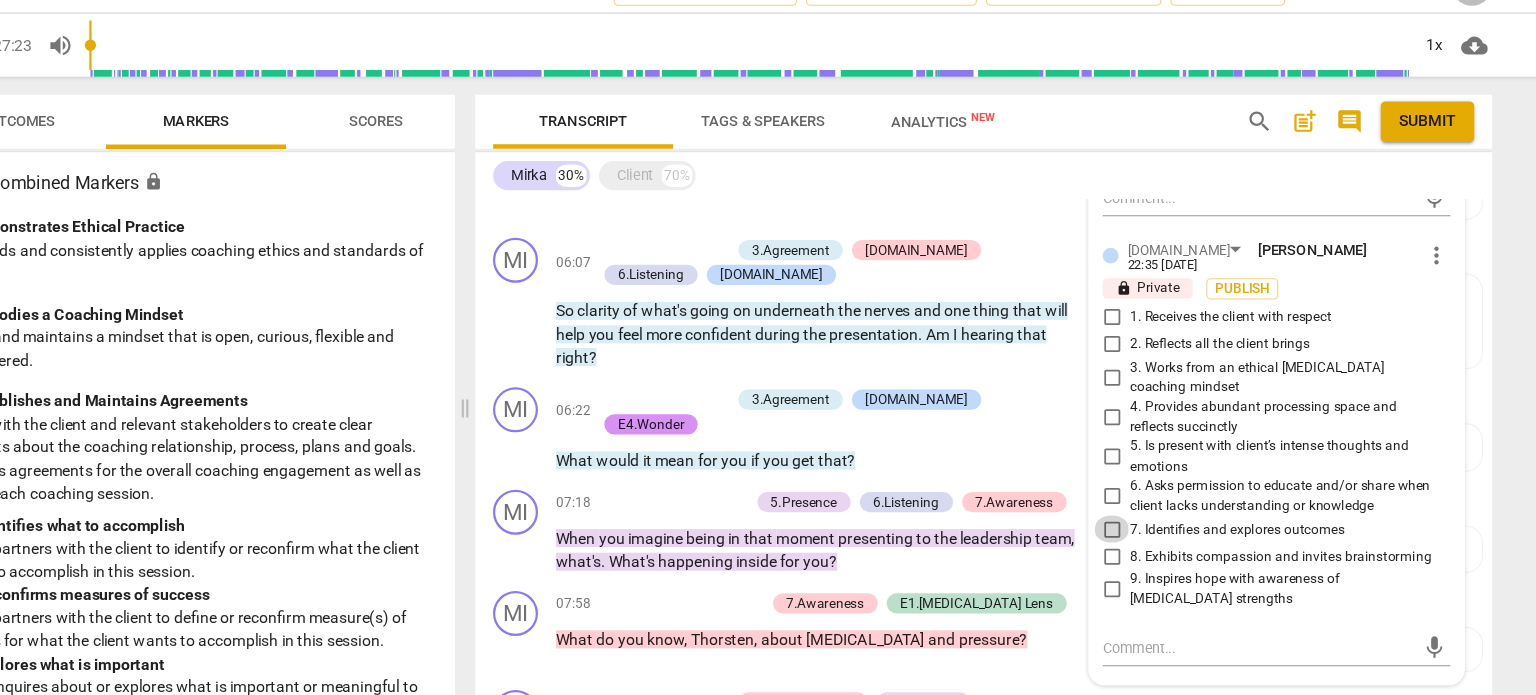 click on "7. Identifies and explores outcomes" at bounding box center (1134, 507) 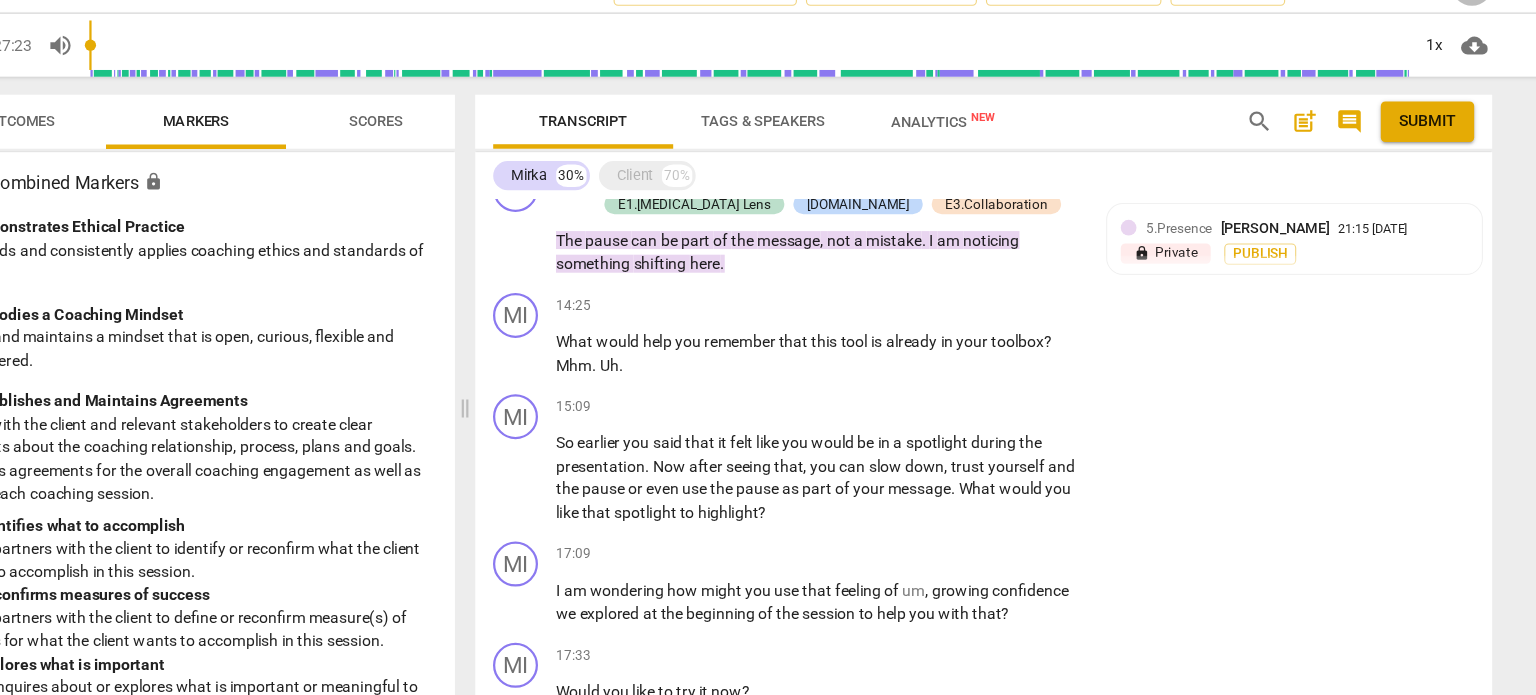 scroll, scrollTop: 2905, scrollLeft: 0, axis: vertical 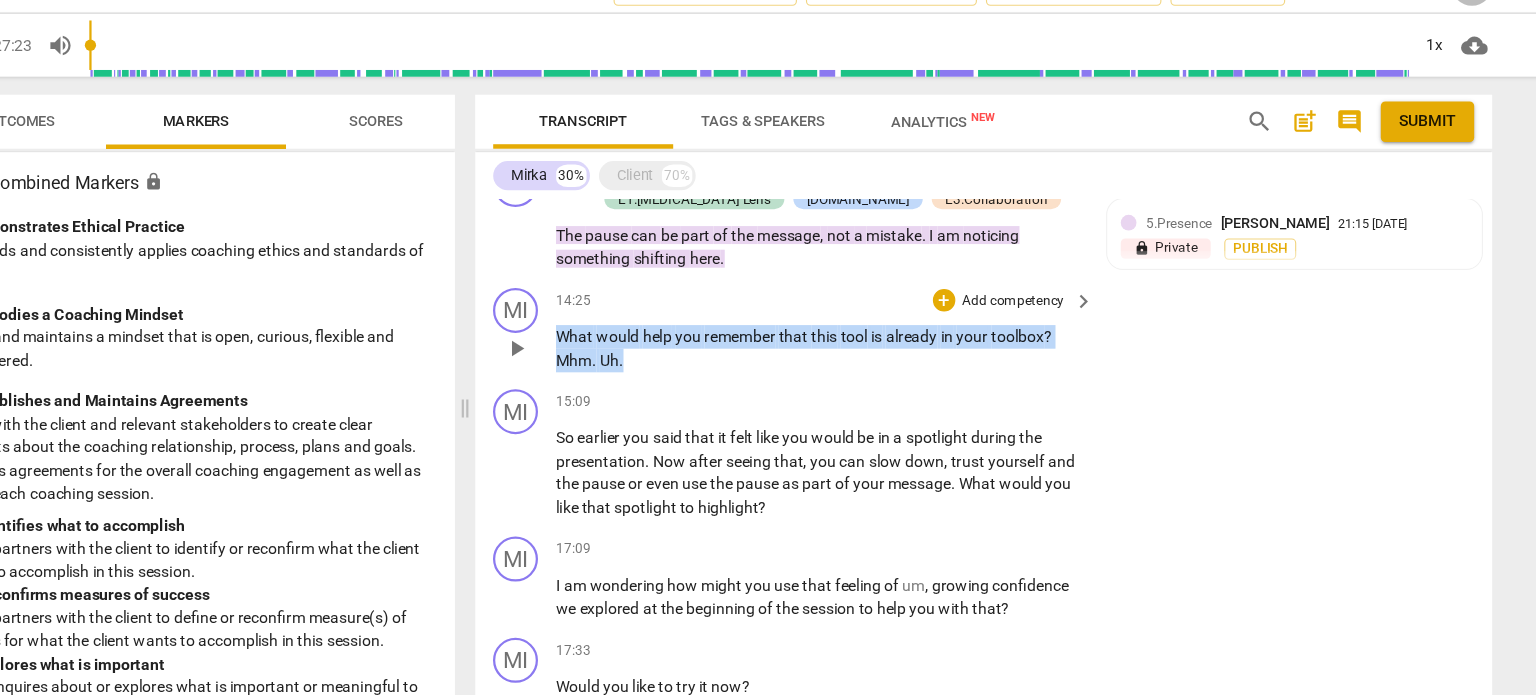 drag, startPoint x: 639, startPoint y: 298, endPoint x: 737, endPoint y: 310, distance: 98.731964 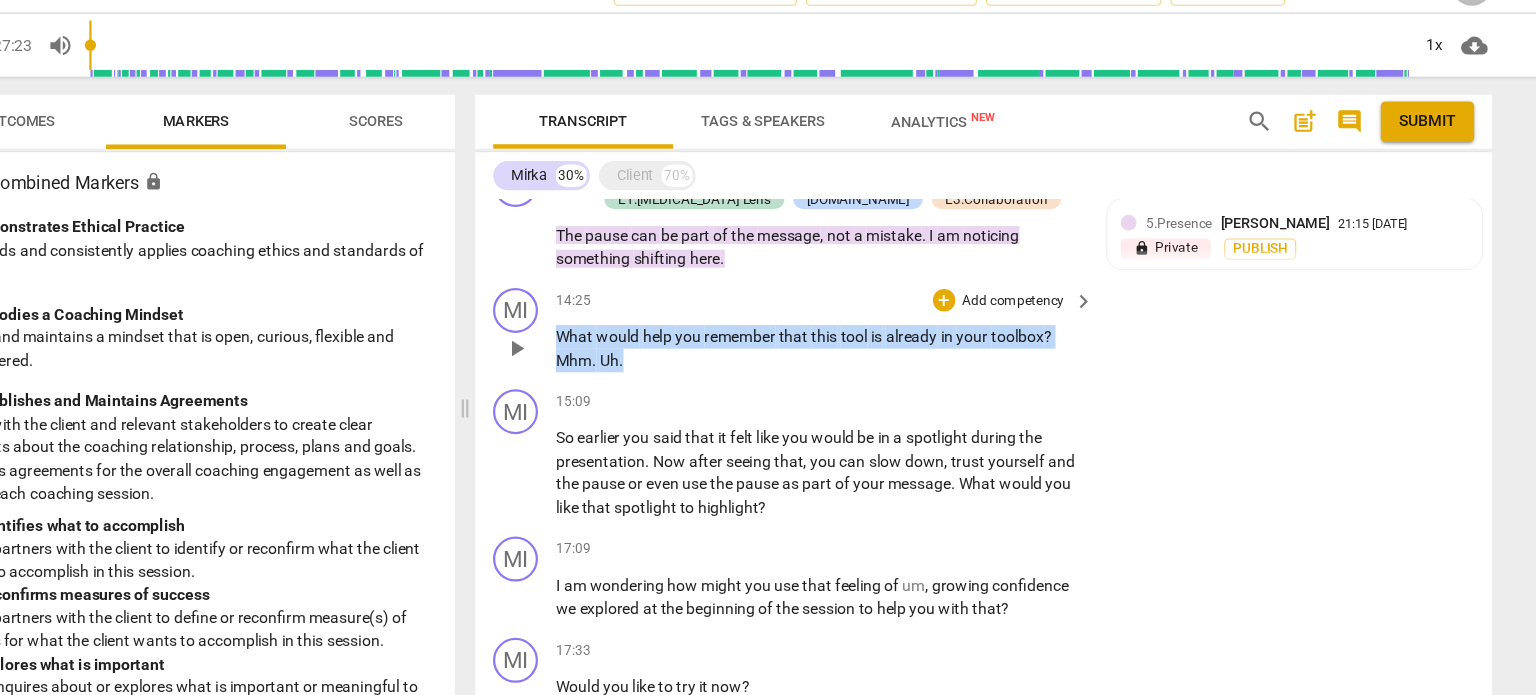 click on "What   would   help   you   remember   that   this   tool   is   already   in   your   toolbox ?   Mhm .   Uh ." at bounding box center [874, 346] 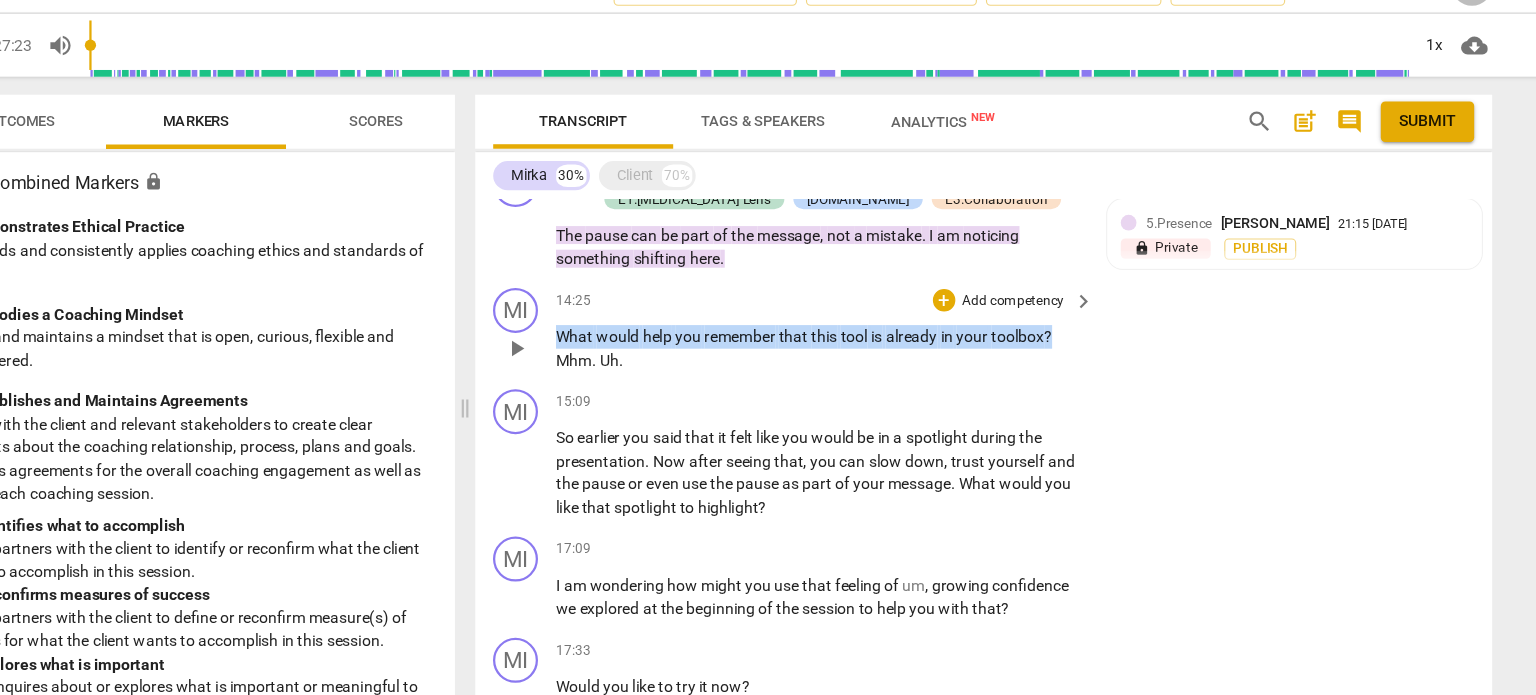 drag, startPoint x: 639, startPoint y: 301, endPoint x: 1098, endPoint y: 287, distance: 459.21347 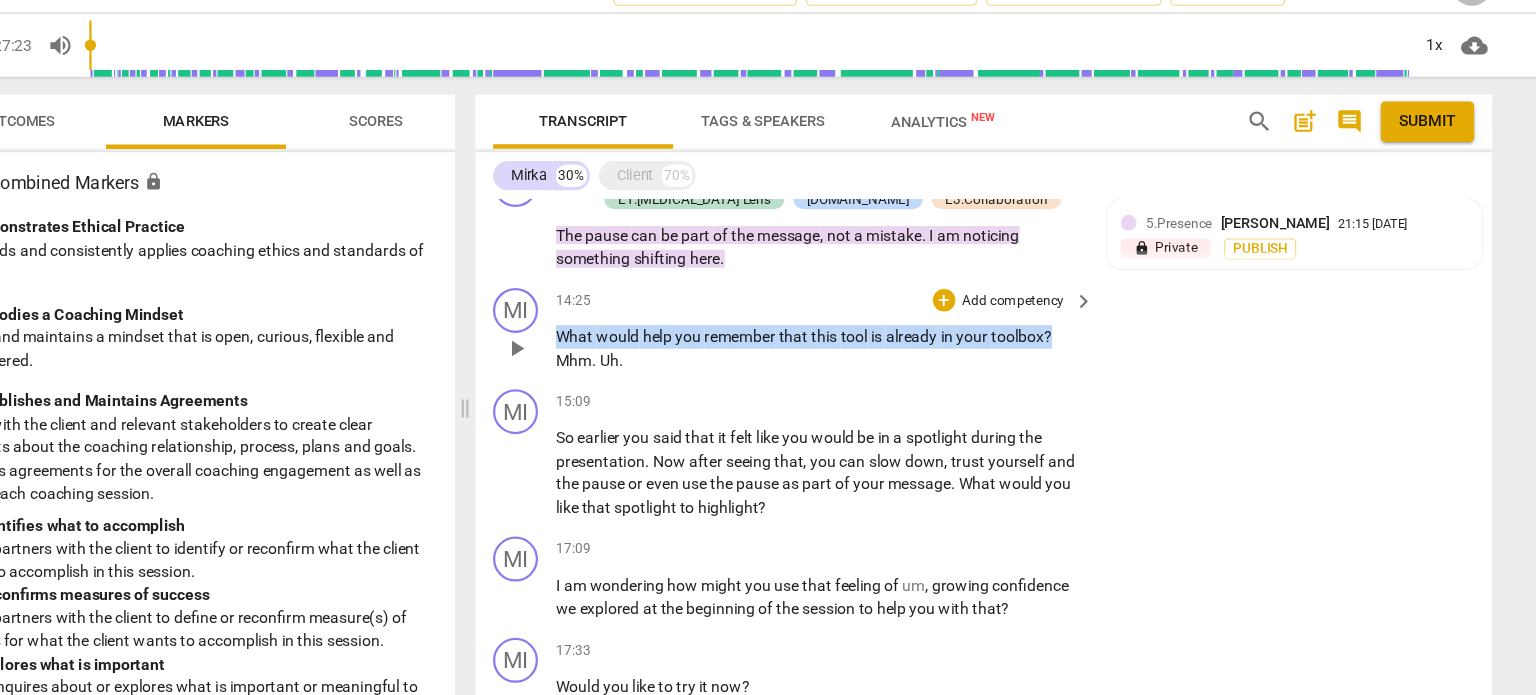 click on "What   would   help   you   remember   that   this   tool   is   already   in   your   toolbox ?   Mhm .   Uh ." at bounding box center [874, 346] 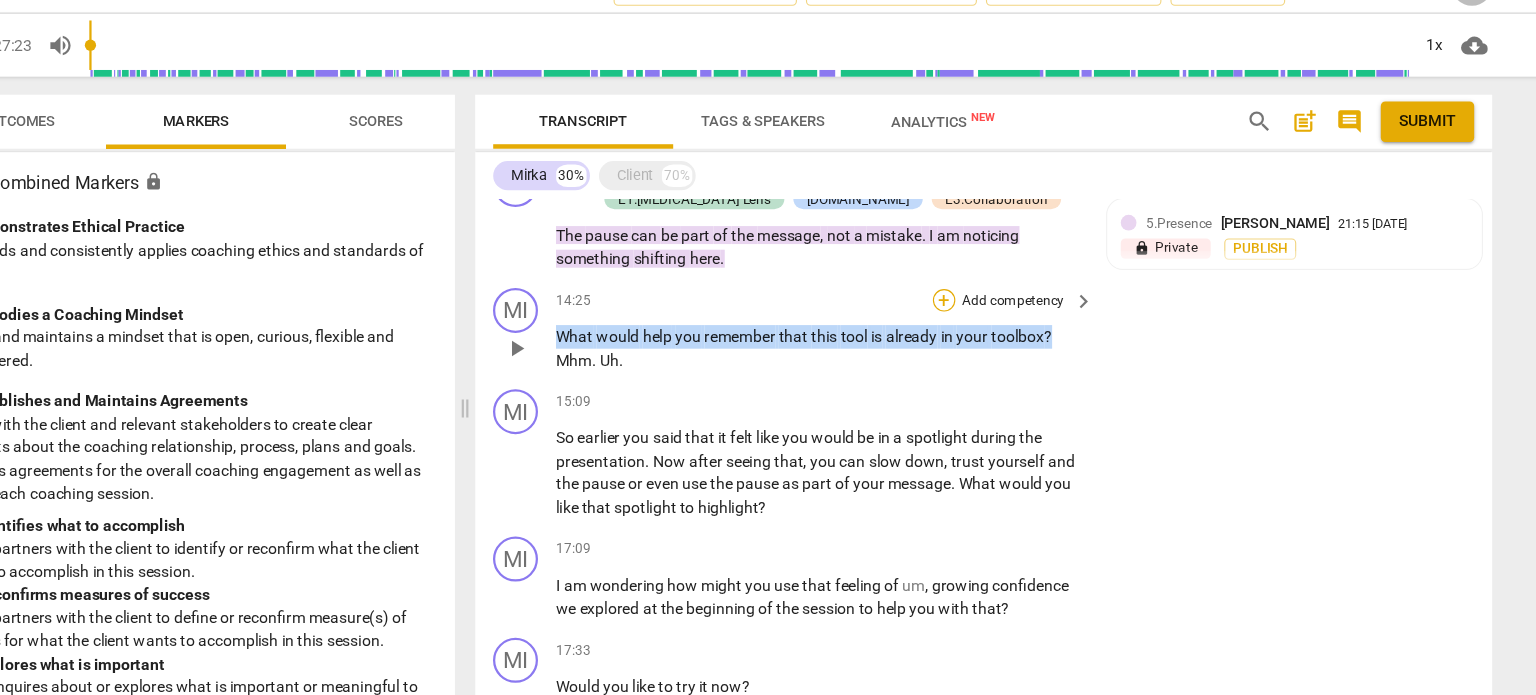 click on "+" at bounding box center (985, 304) 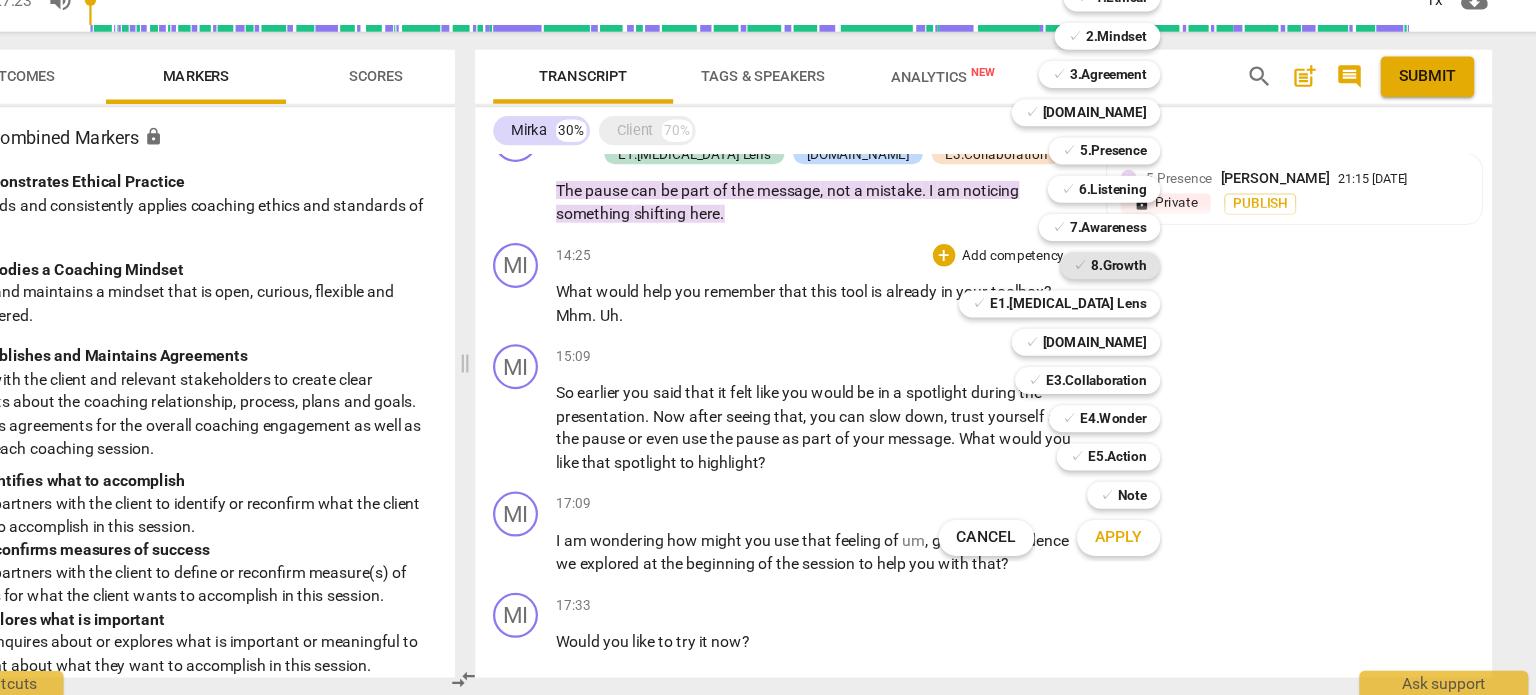 click on "8.Growth" at bounding box center (1140, 313) 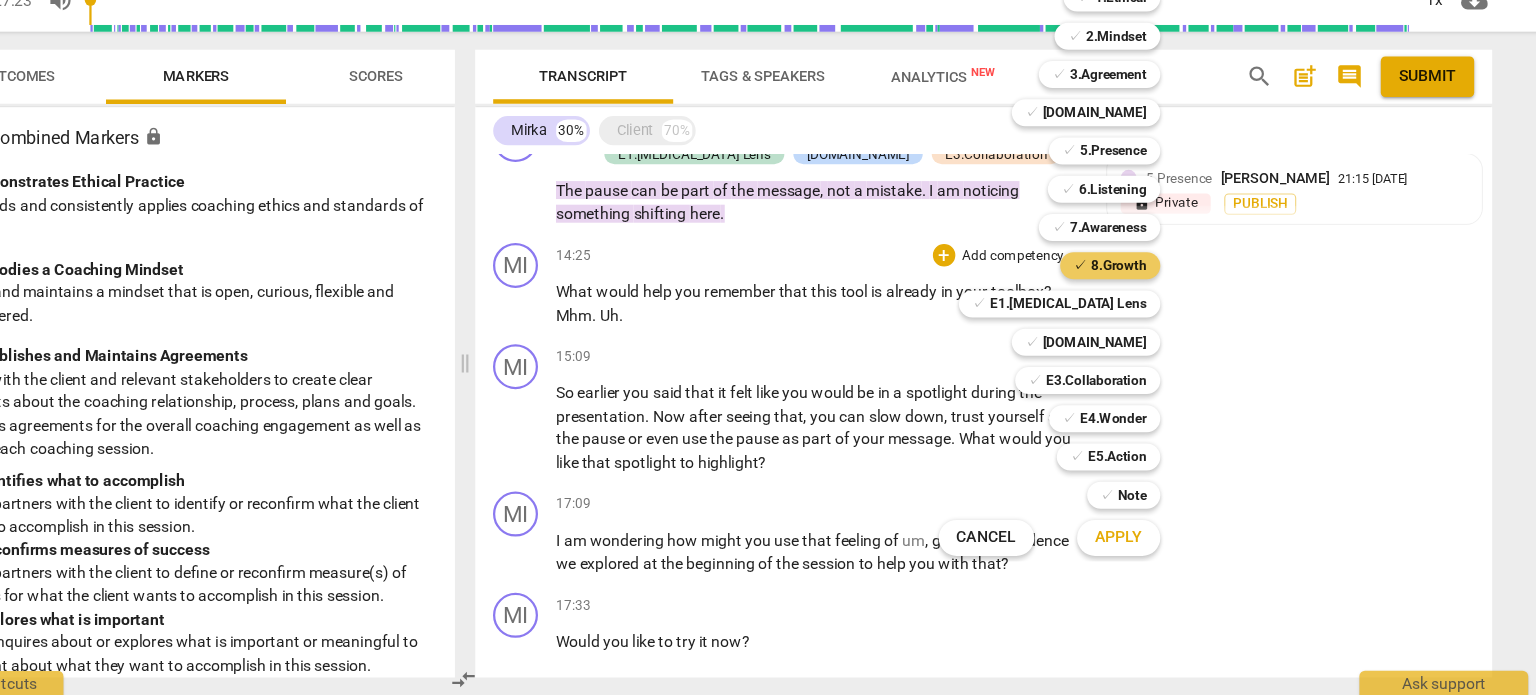 click on "8.Growth" at bounding box center [1140, 313] 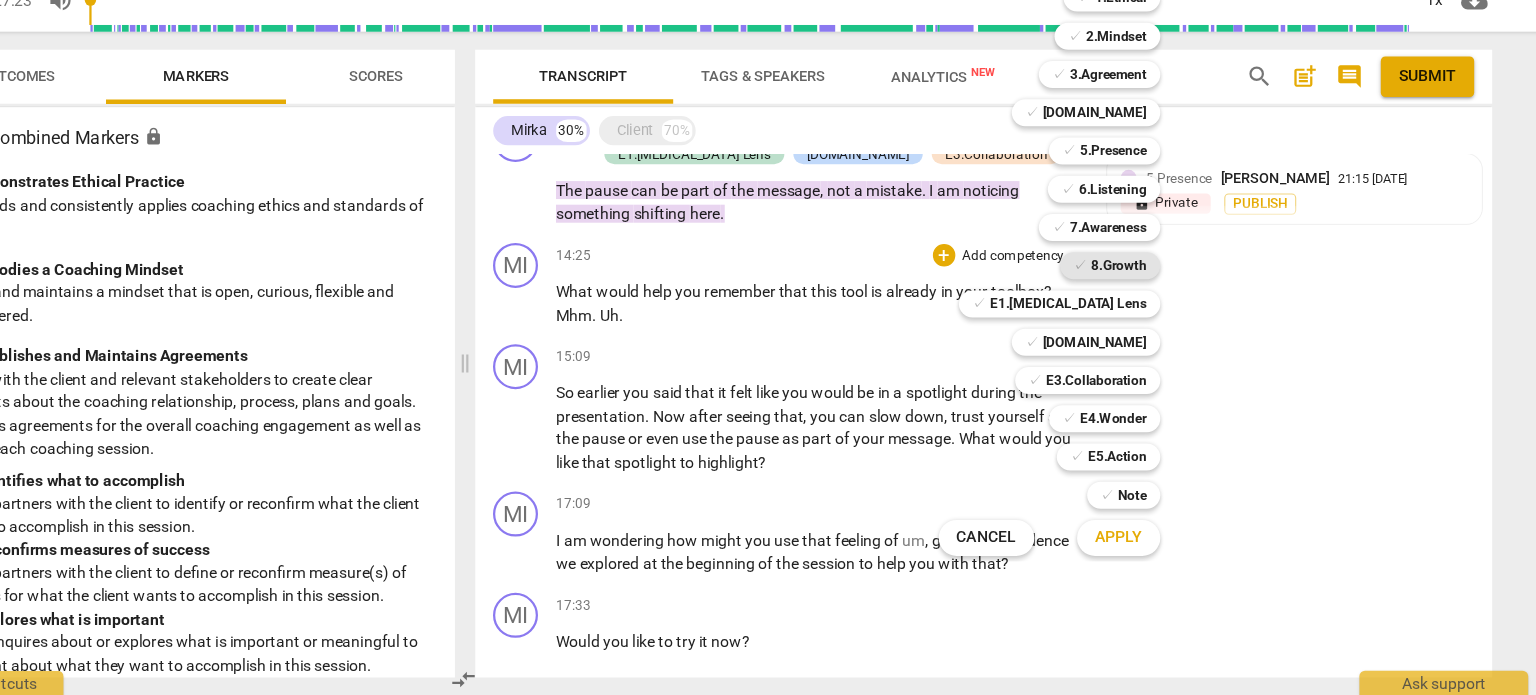click on "8.Growth" at bounding box center [1140, 313] 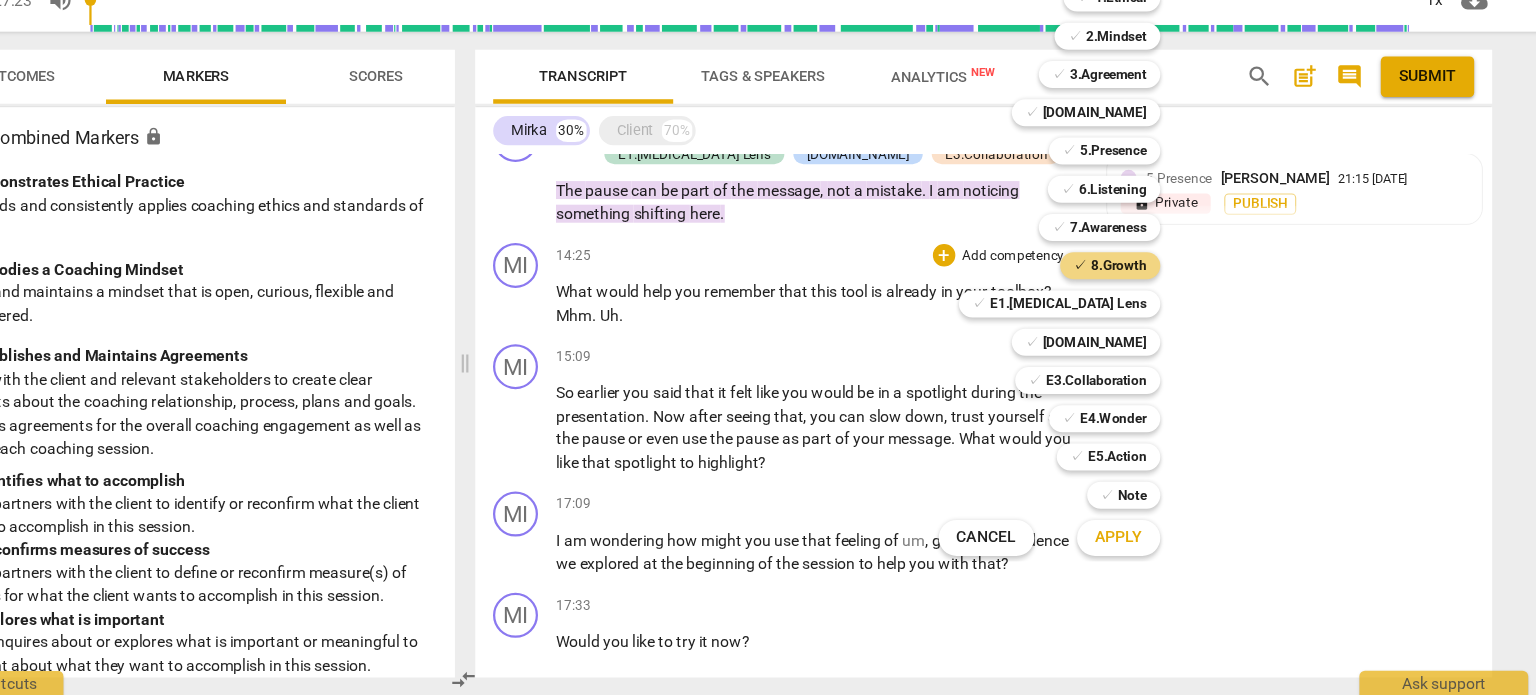 click at bounding box center (768, 347) 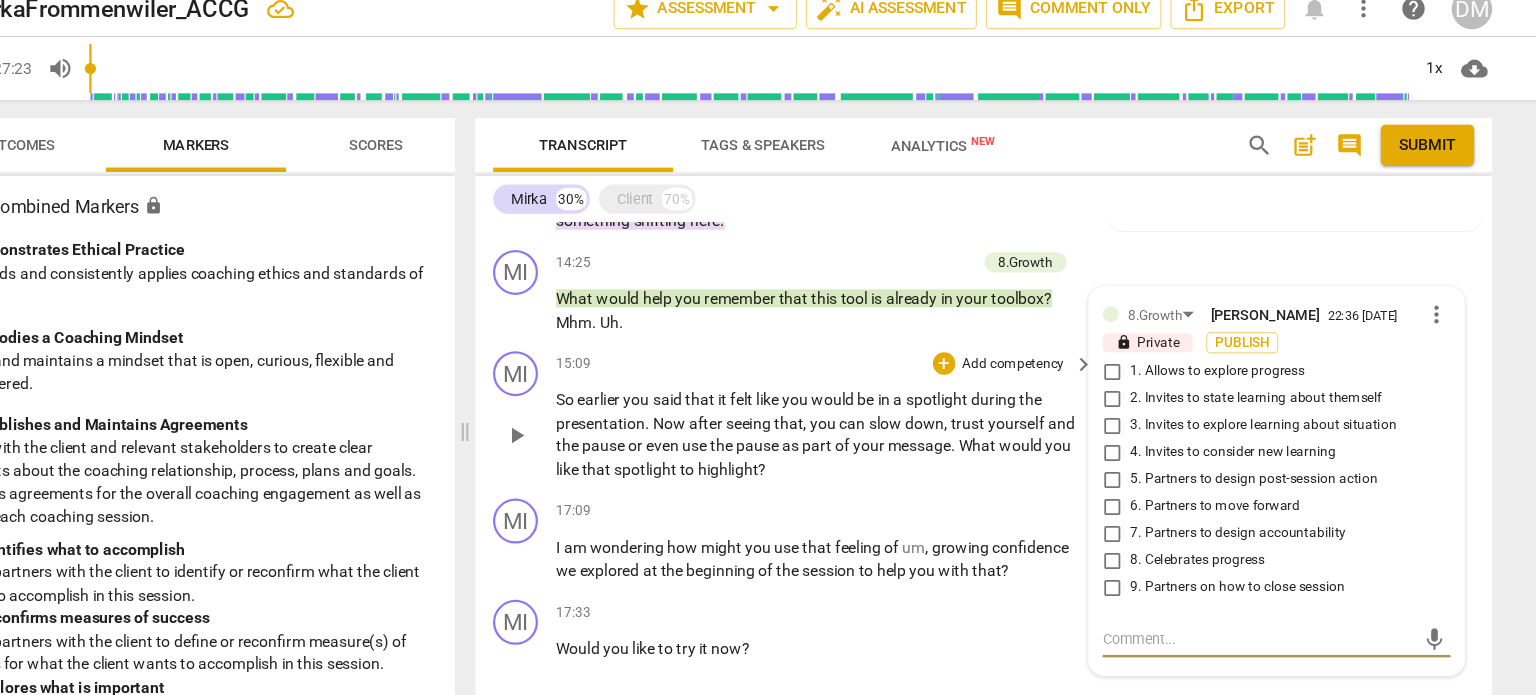 scroll, scrollTop: 2959, scrollLeft: 0, axis: vertical 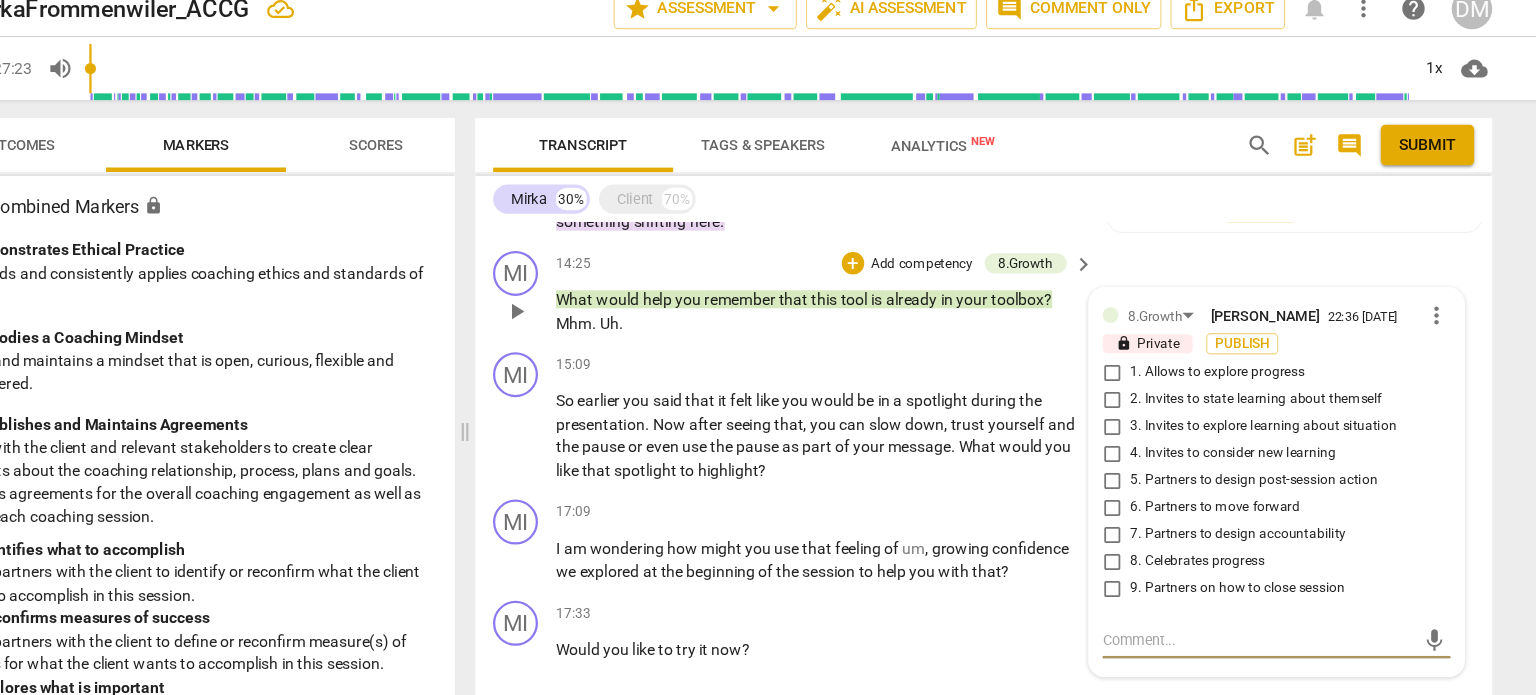 click on "more_vert" at bounding box center [1423, 296] 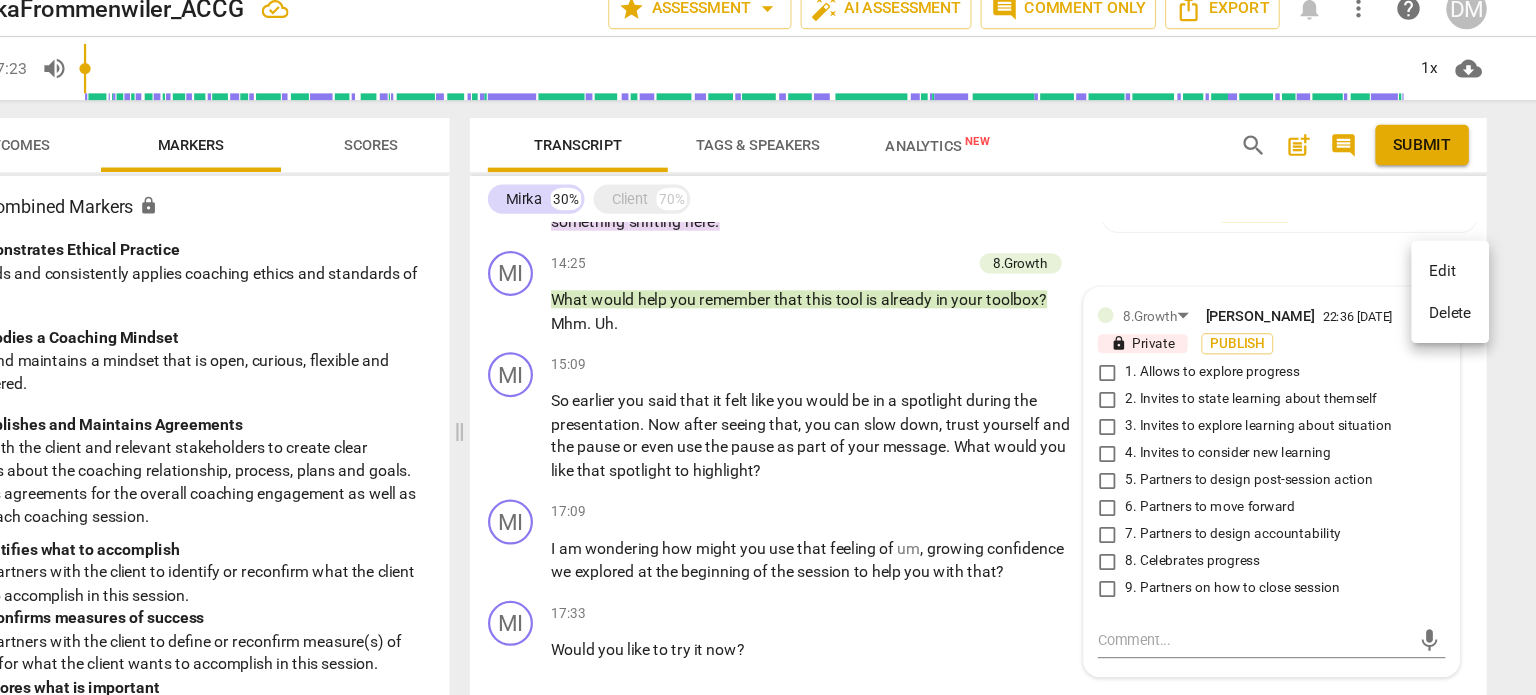 click on "Delete" at bounding box center [1439, 295] 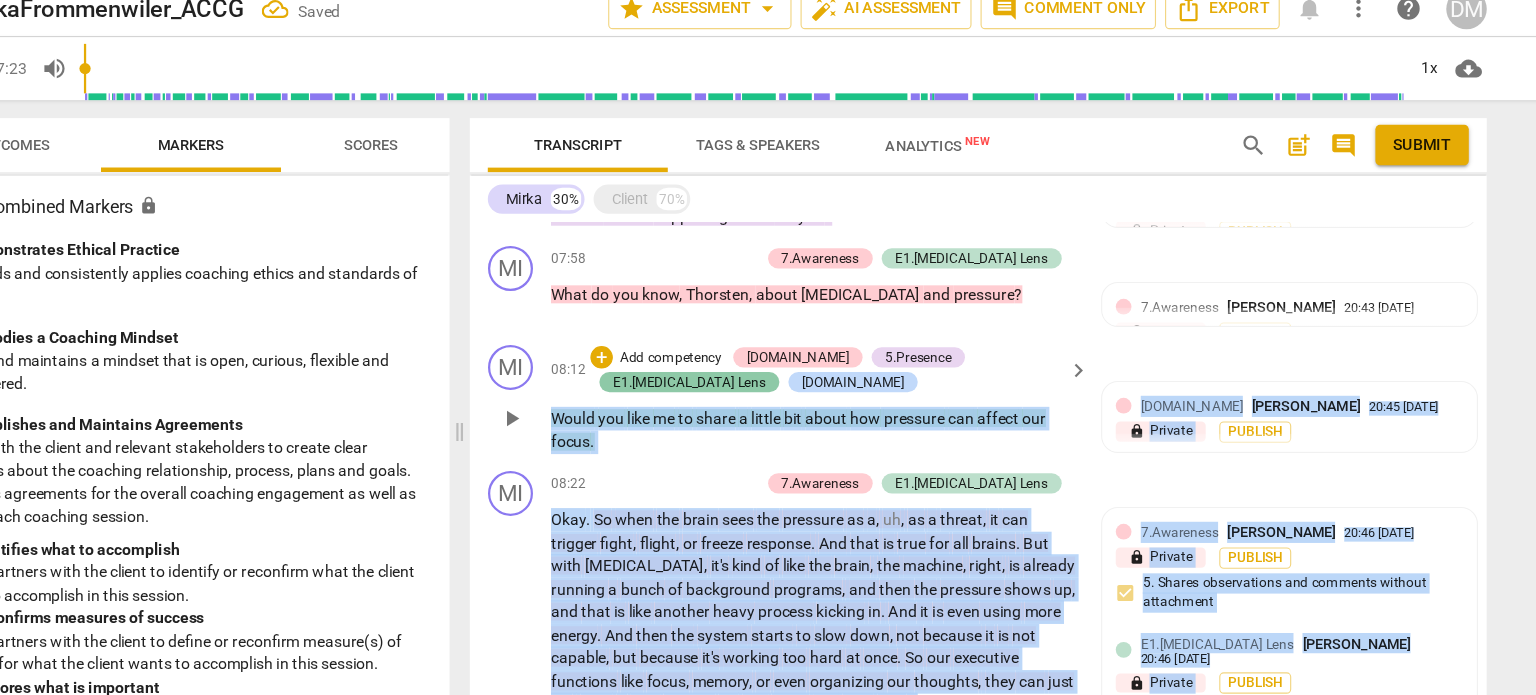 drag, startPoint x: 633, startPoint y: 241, endPoint x: 1027, endPoint y: 300, distance: 398.39304 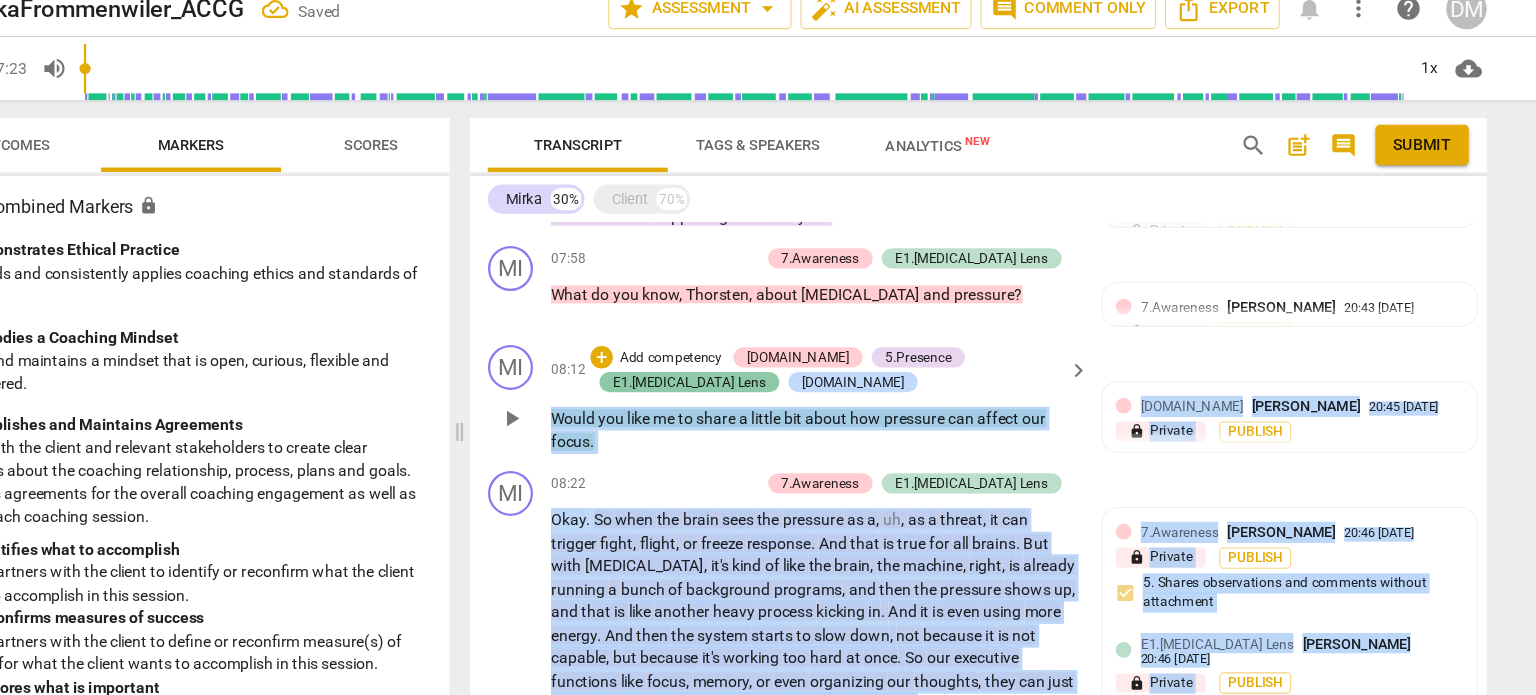 click on "[PERSON_NAME] Summary:    The session aimed to support the client in preparing for an upcoming leadership presentation by building emotional self-awareness, confidence, and sustainable strategies for managing nerves and internal pressure. The client expressed a desire to better understand what was happening beneath the nerves and develop practical ways to manage them. The client is a programmer, which informed some of the metaphors used in the session. While my typical coaching sessions are 60 minutes, this session was intentionally limited to 30 minutes for certification purposes, as agreed with the client. MI play_arrow pause 00:01 + Add competency E1.[MEDICAL_DATA] Lens keyboard_arrow_right Hi   [PERSON_NAME] .   It's   lovely   to   see   you .   How   are   you   doing   [DATE] ? E1.[MEDICAL_DATA] Lens [PERSON_NAME] 17:17 [DATE] lock Private Publish 1. Checks readiness/invites a positive mindset CL play_arrow pause 00:05 + Add competency keyboard_arrow_right Hi .   I'm   good .   I've   been   busy ,   but .   Good ." at bounding box center [1020, 446] 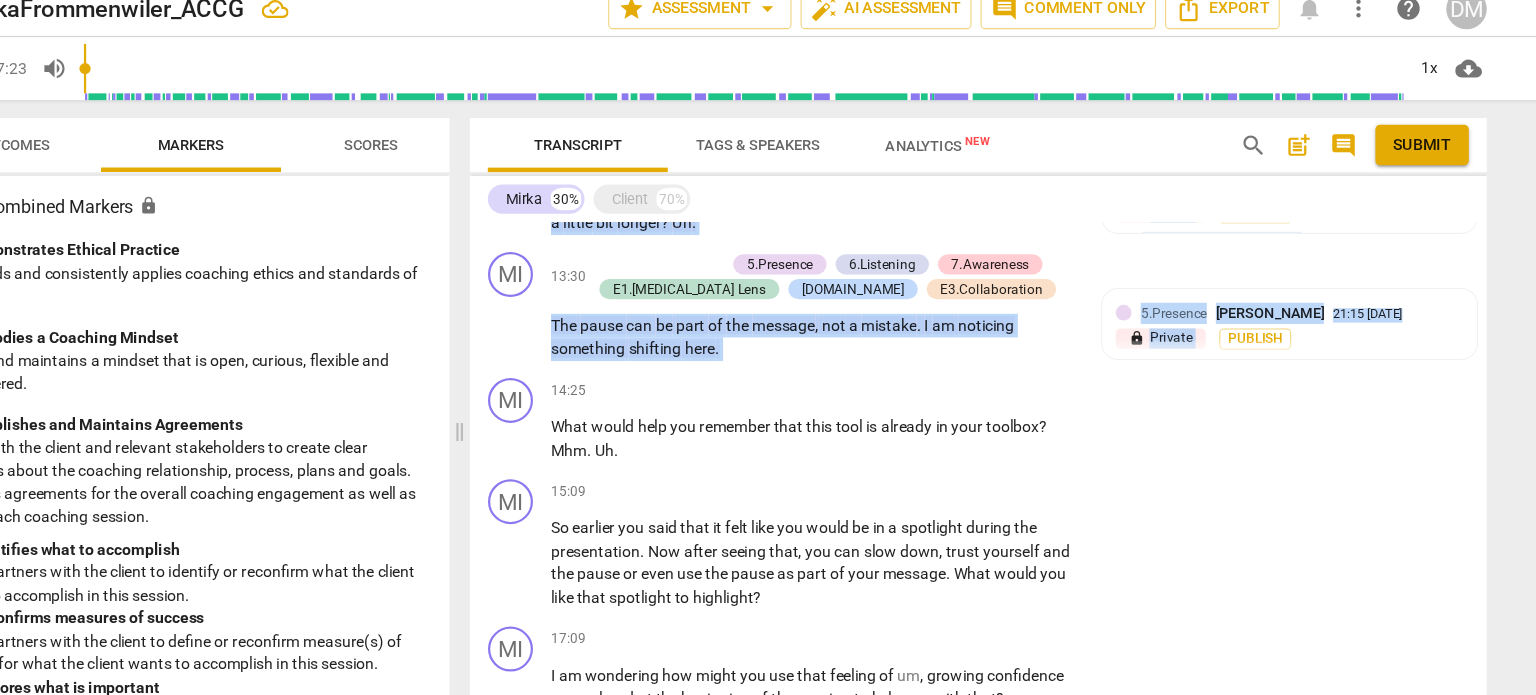 scroll, scrollTop: 2848, scrollLeft: 0, axis: vertical 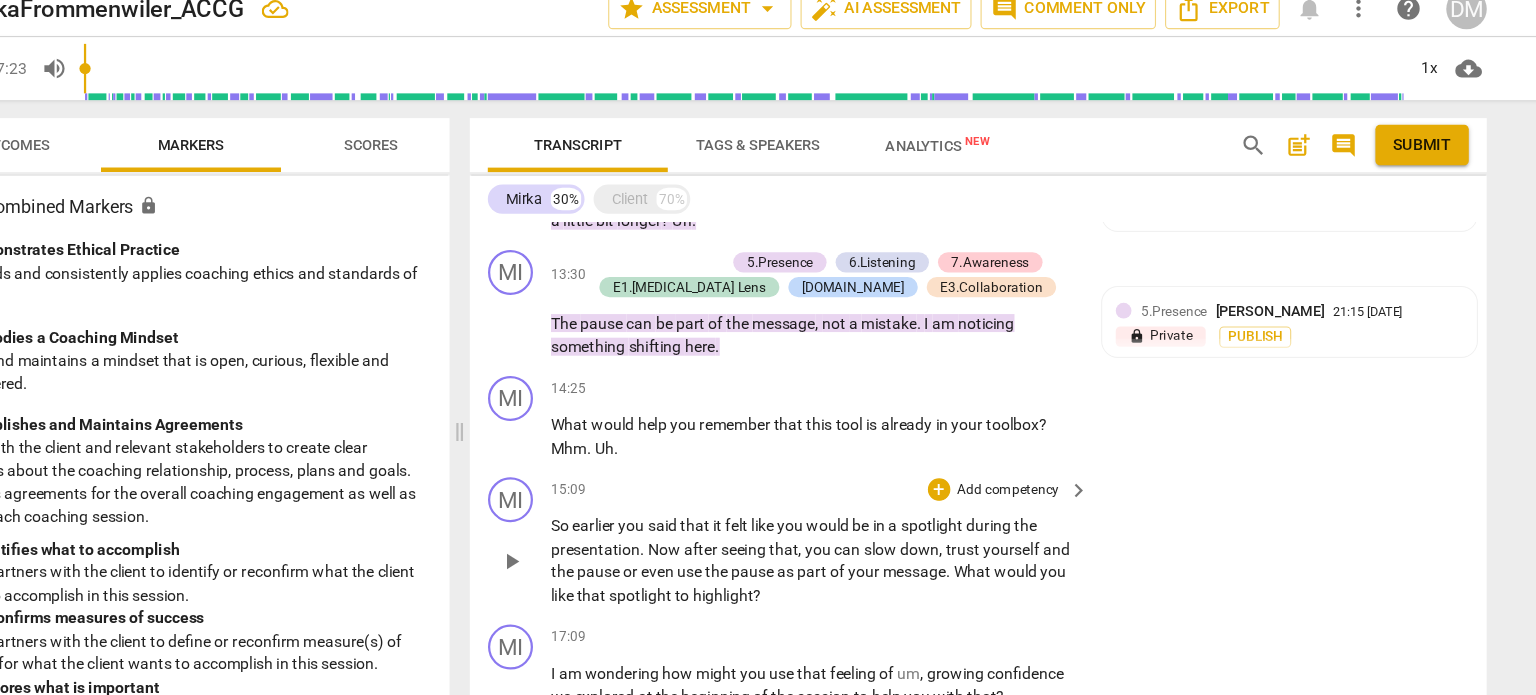 click on "MI play_arrow pause 15:09 + Add competency keyboard_arrow_right So   earlier   you   said   that   it   felt   like   you   would   be   in   a   spotlight   during   the   presentation .   Now   after   seeing   that ,   you   can   slow   down ,   trust   yourself   and   the   pause   or   even   use   the   pause   as   part   of   your   message .   What   would   you   like   that   spotlight   to   highlight ?" at bounding box center (1020, 497) 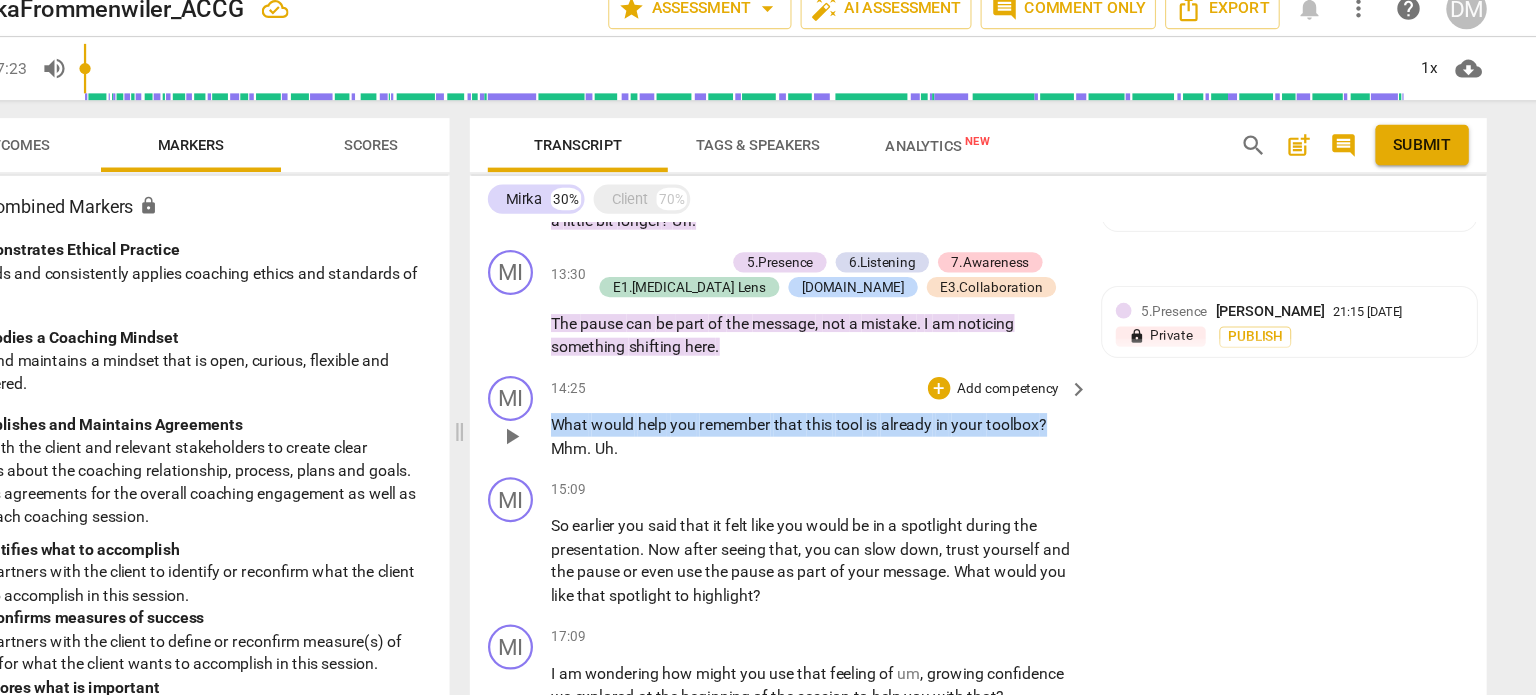 drag, startPoint x: 641, startPoint y: 357, endPoint x: 1108, endPoint y: 341, distance: 467.27402 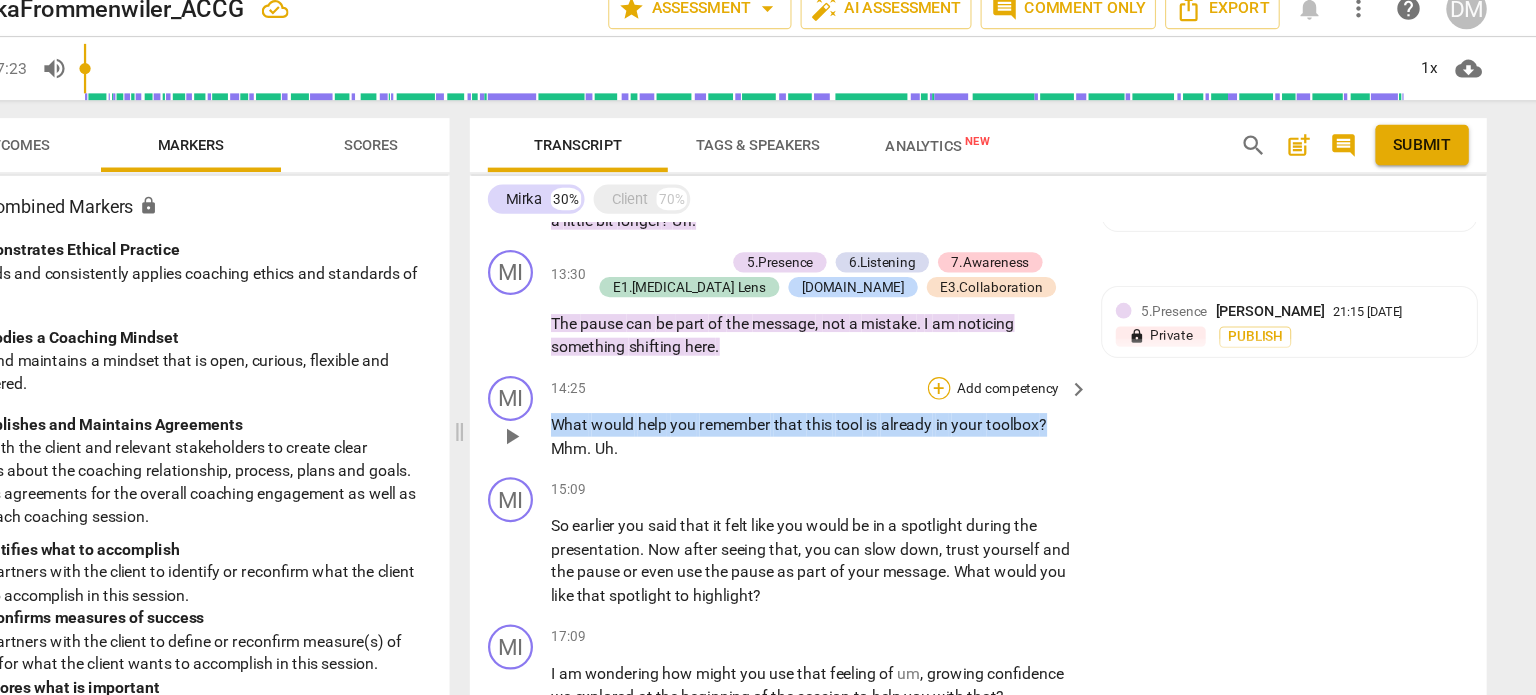 click on "+" at bounding box center [985, 361] 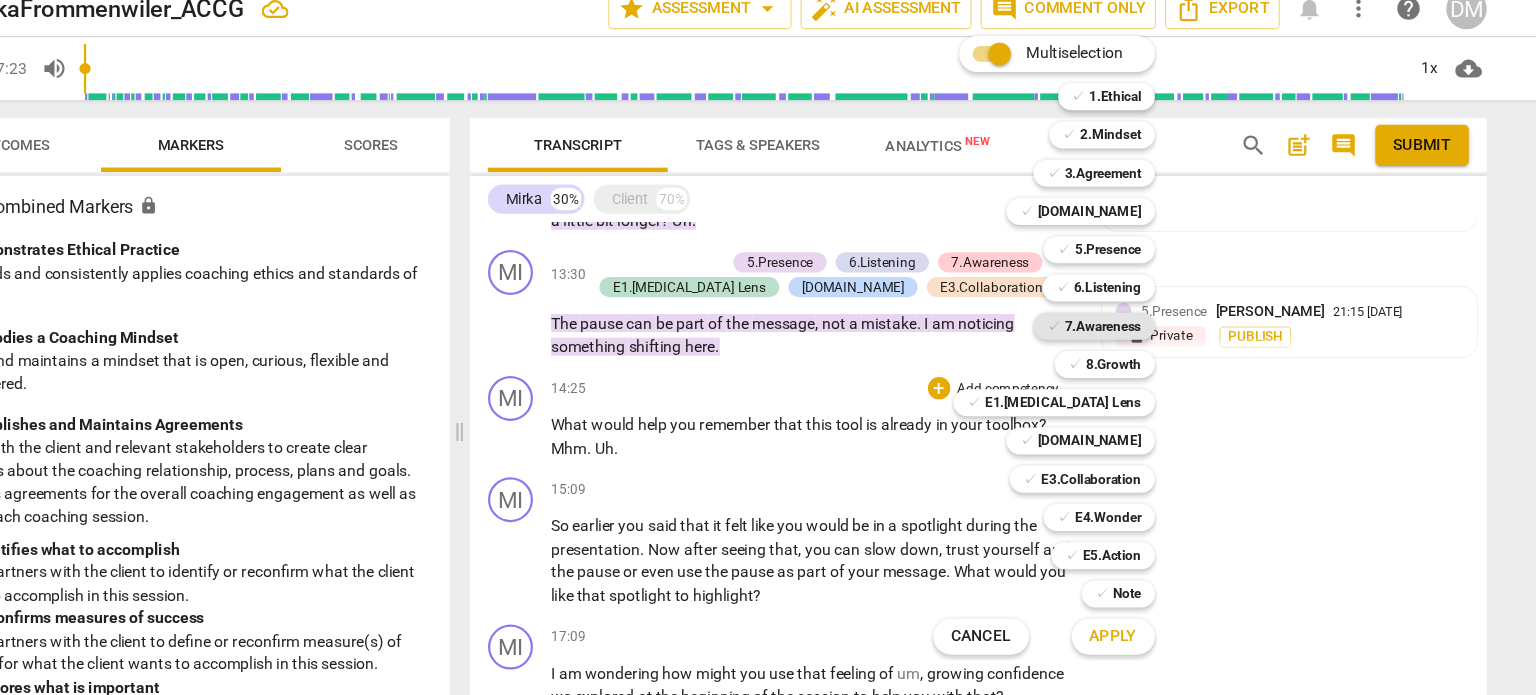 click on "7.Awareness" at bounding box center (1131, 306) 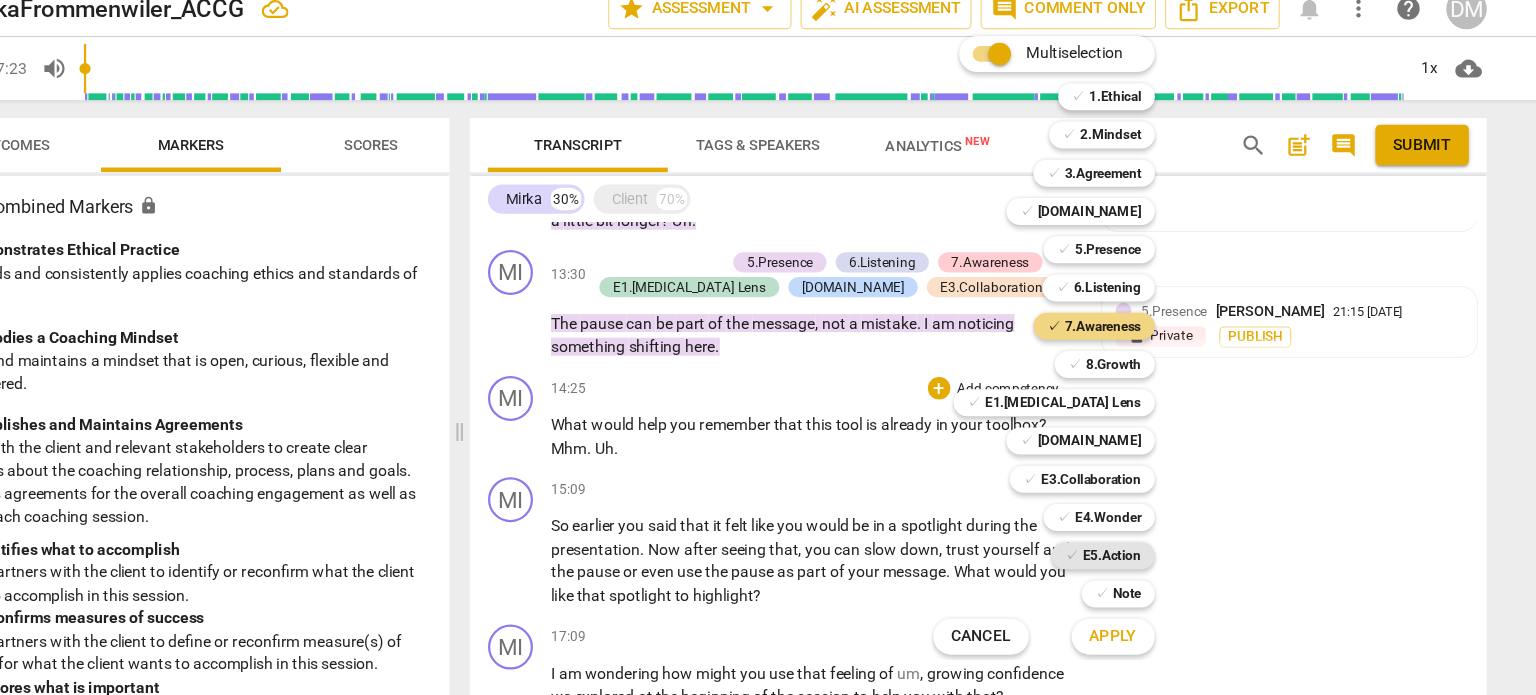 click on "E5.Action" at bounding box center (1139, 510) 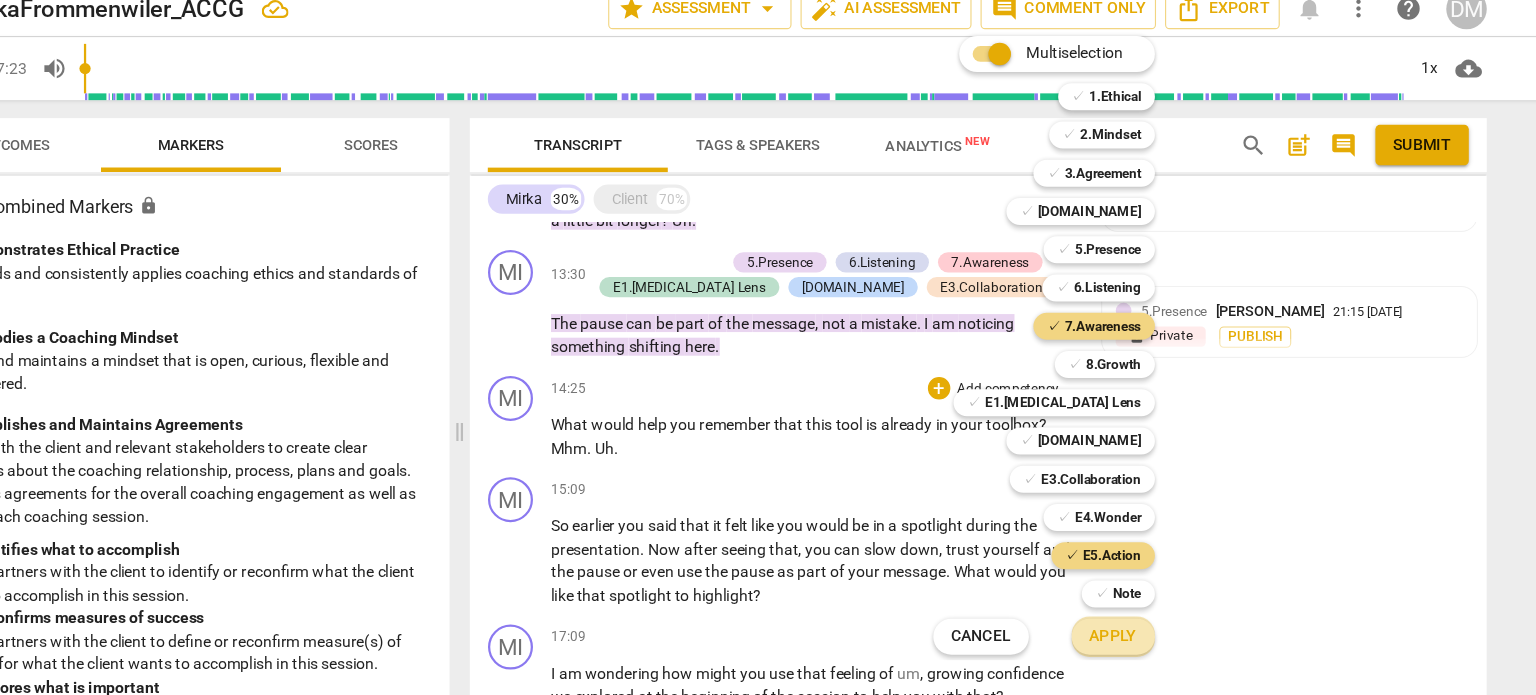 click on "Apply" at bounding box center [1140, 582] 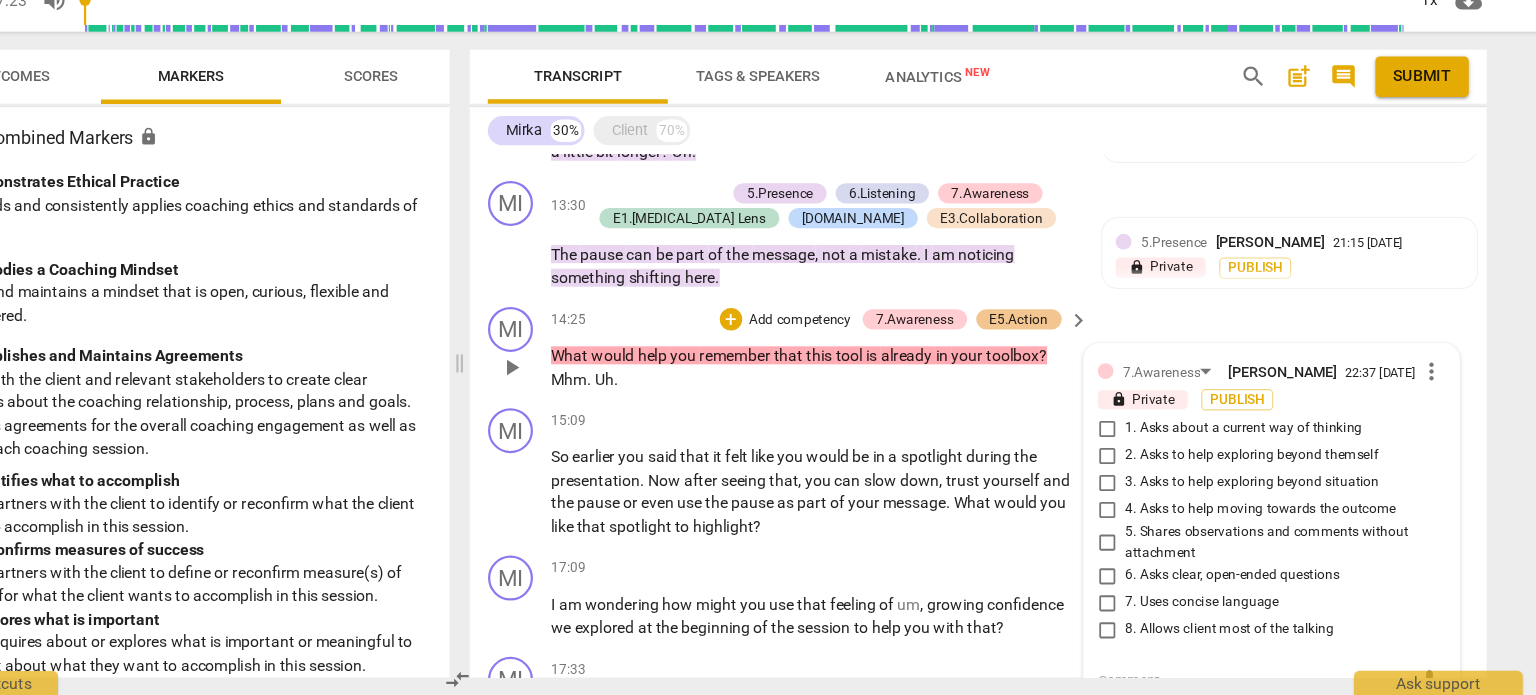 click on "3. Asks to help exploring beyond situation" at bounding box center [1134, 506] 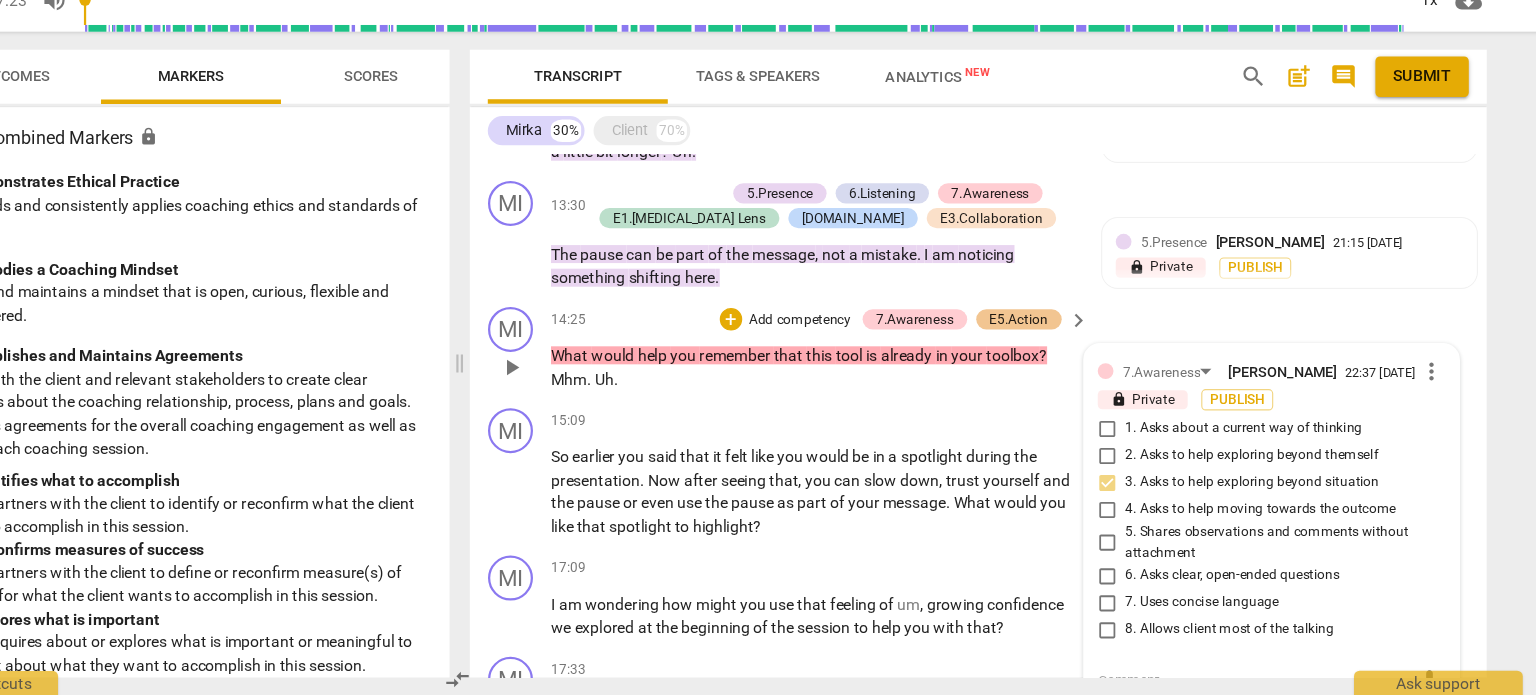 click on "4. Asks to help moving towards the outcome" at bounding box center [1134, 530] 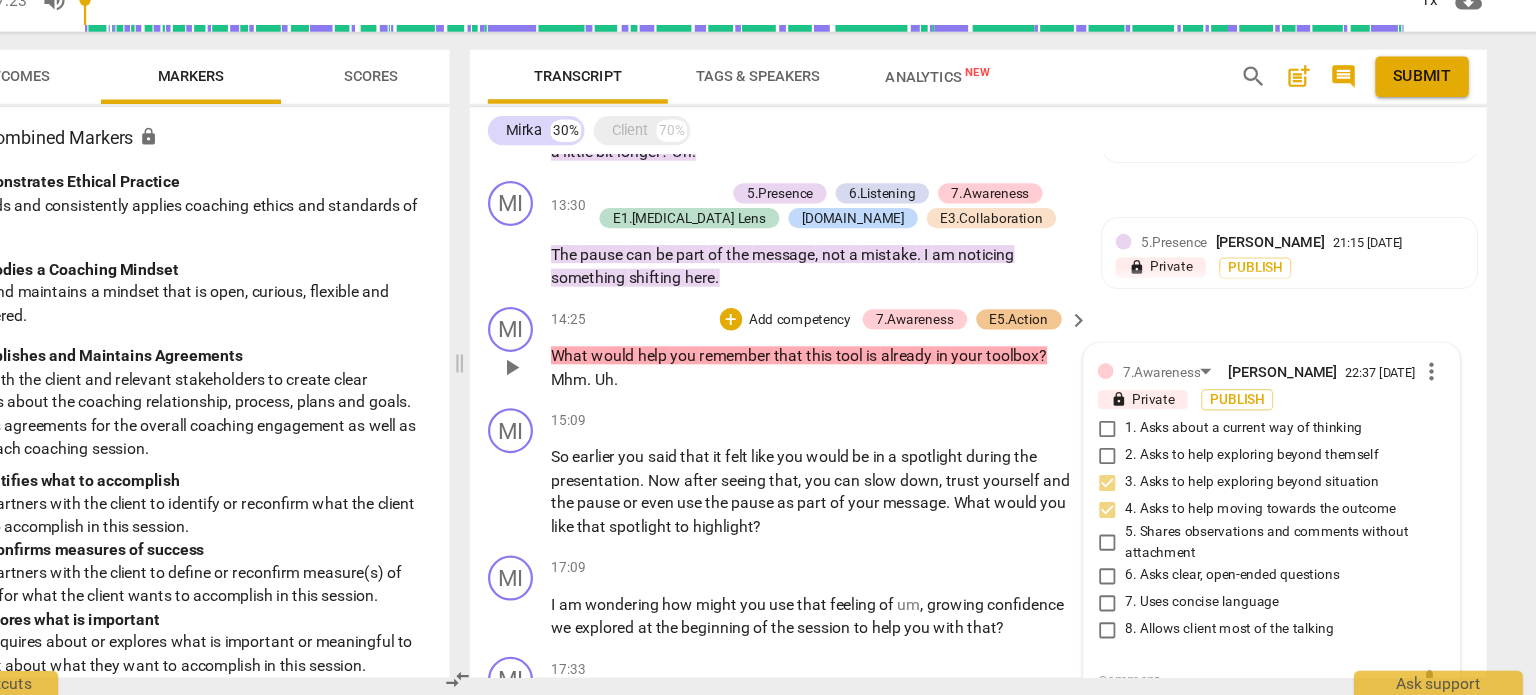 click on "6. Asks clear, open-ended questions" at bounding box center [1134, 589] 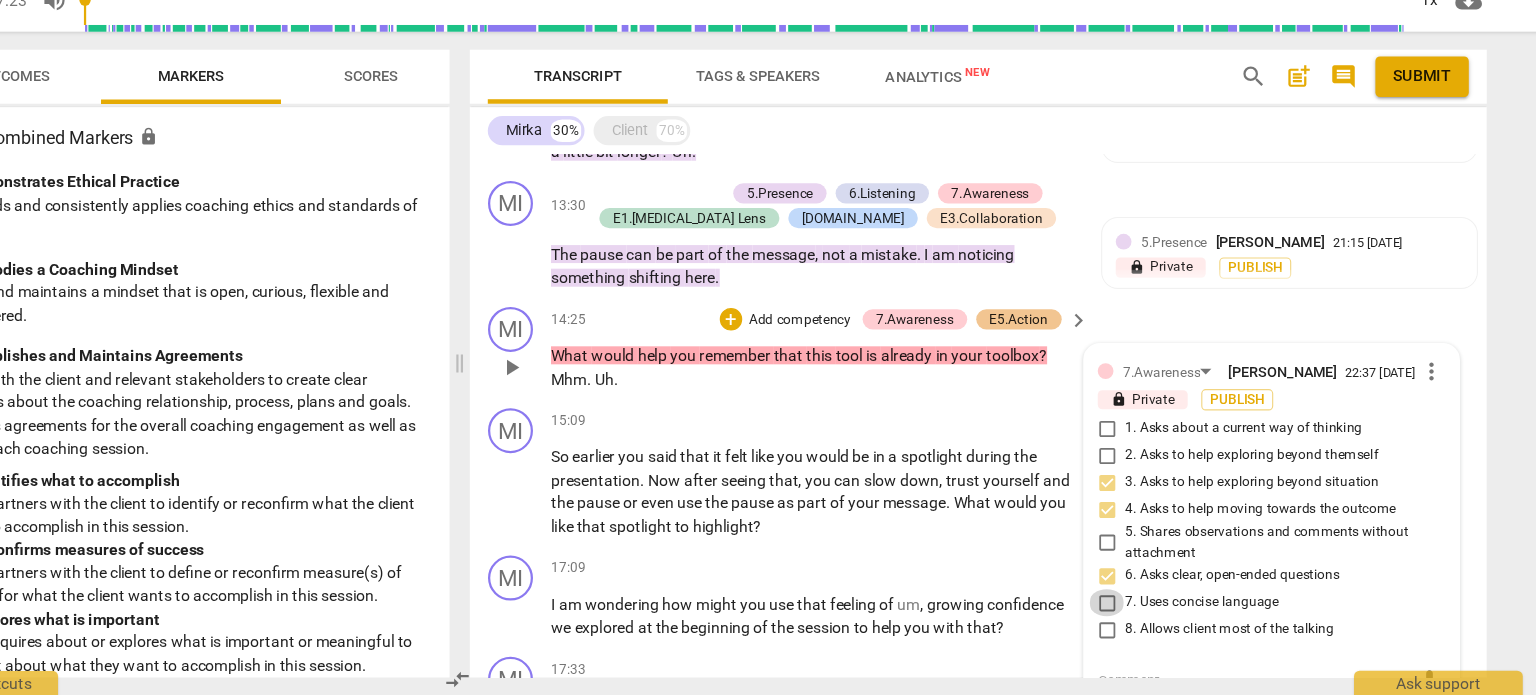 click on "7. Uses concise language" at bounding box center (1134, 613) 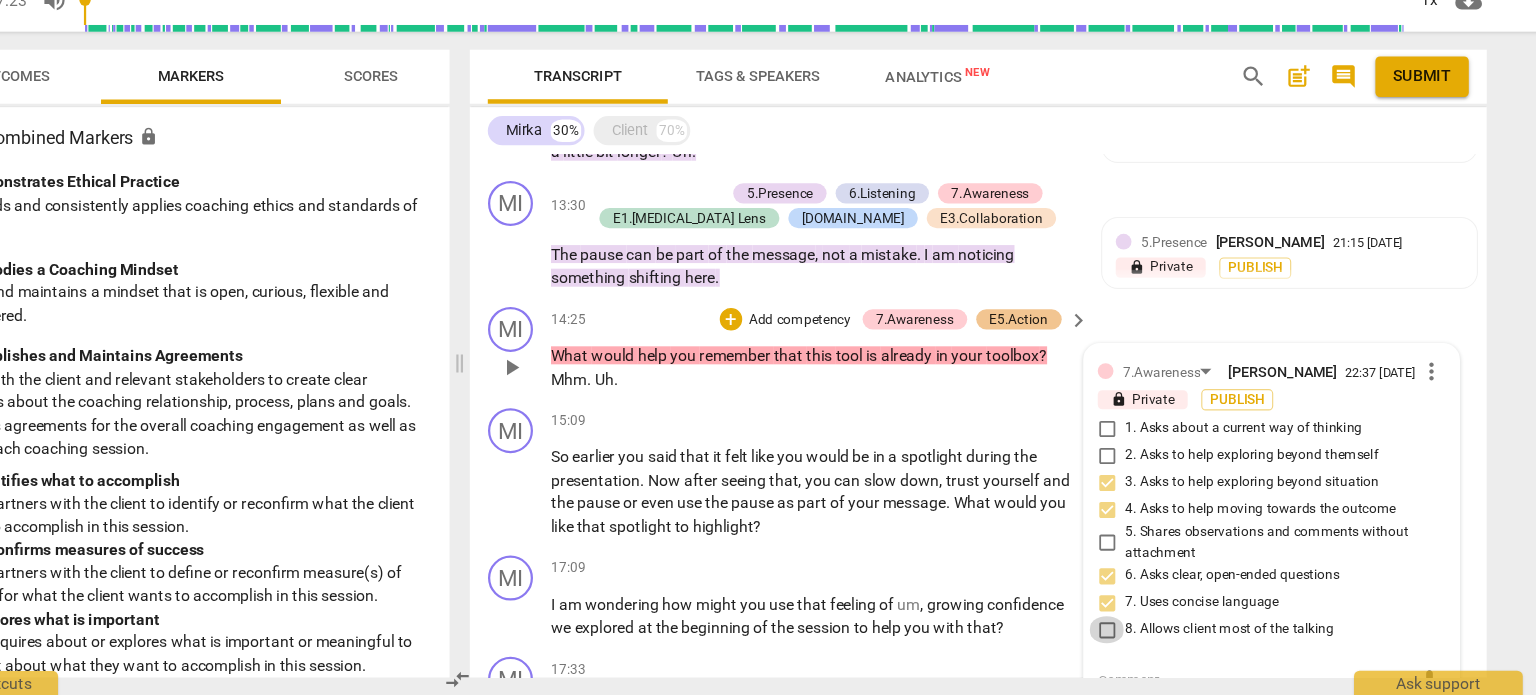 click on "8. Allows client most of the talking" at bounding box center (1134, 637) 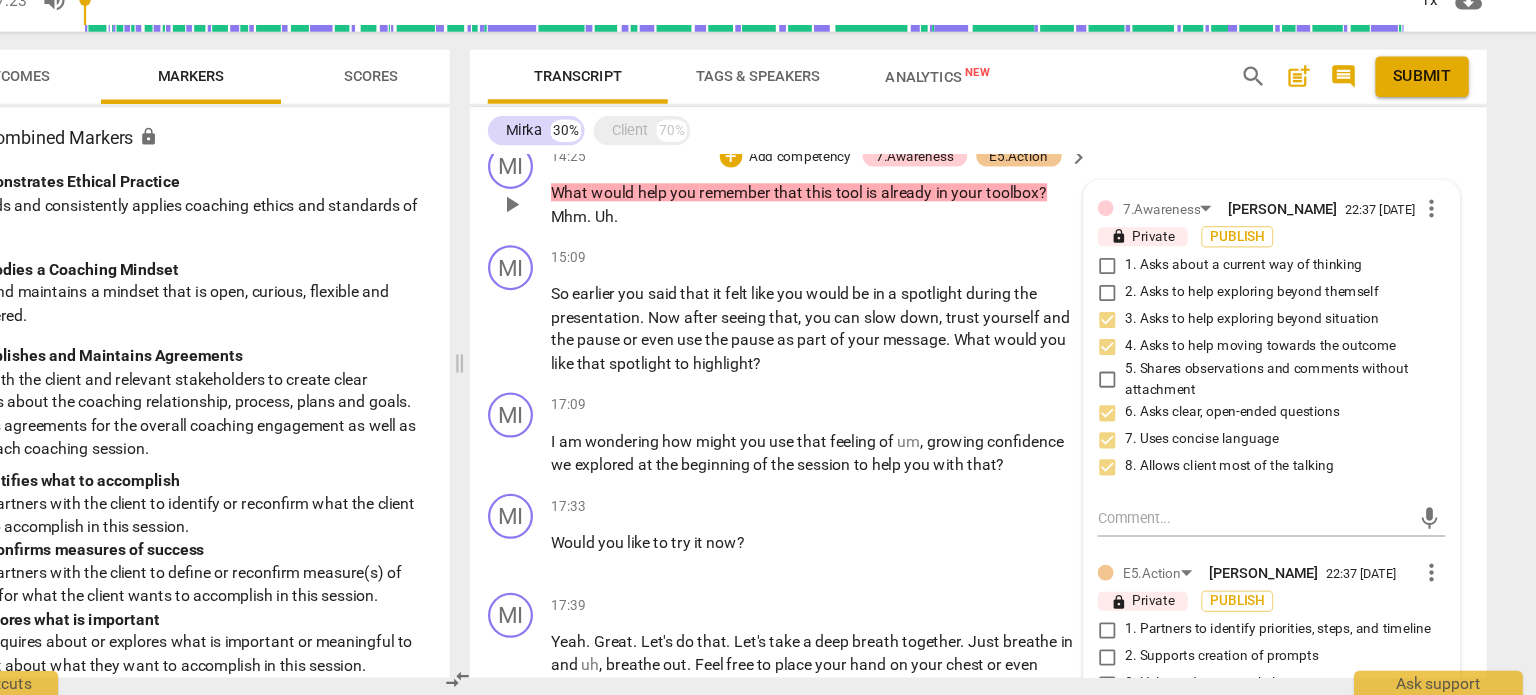 scroll, scrollTop: 3127, scrollLeft: 0, axis: vertical 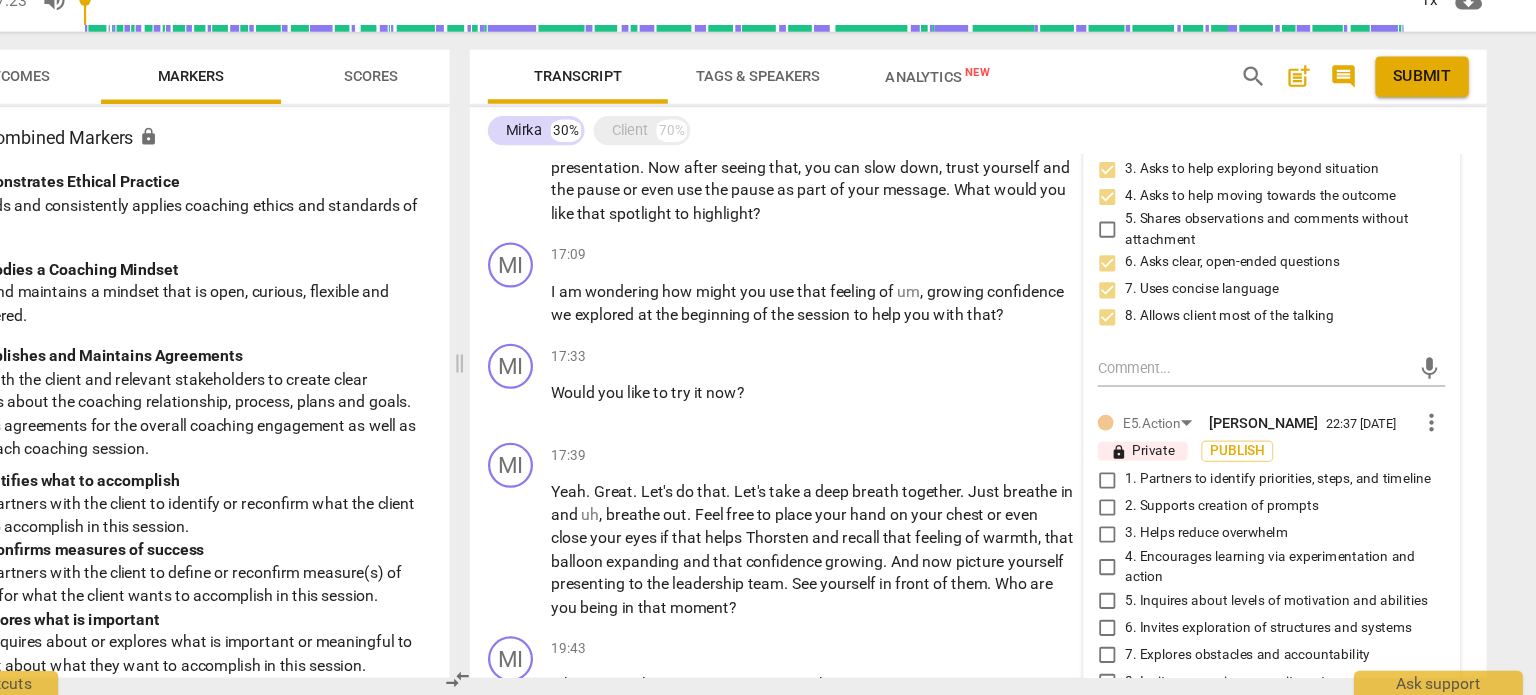 click on "2. Supports creation of prompts" at bounding box center [1134, 527] 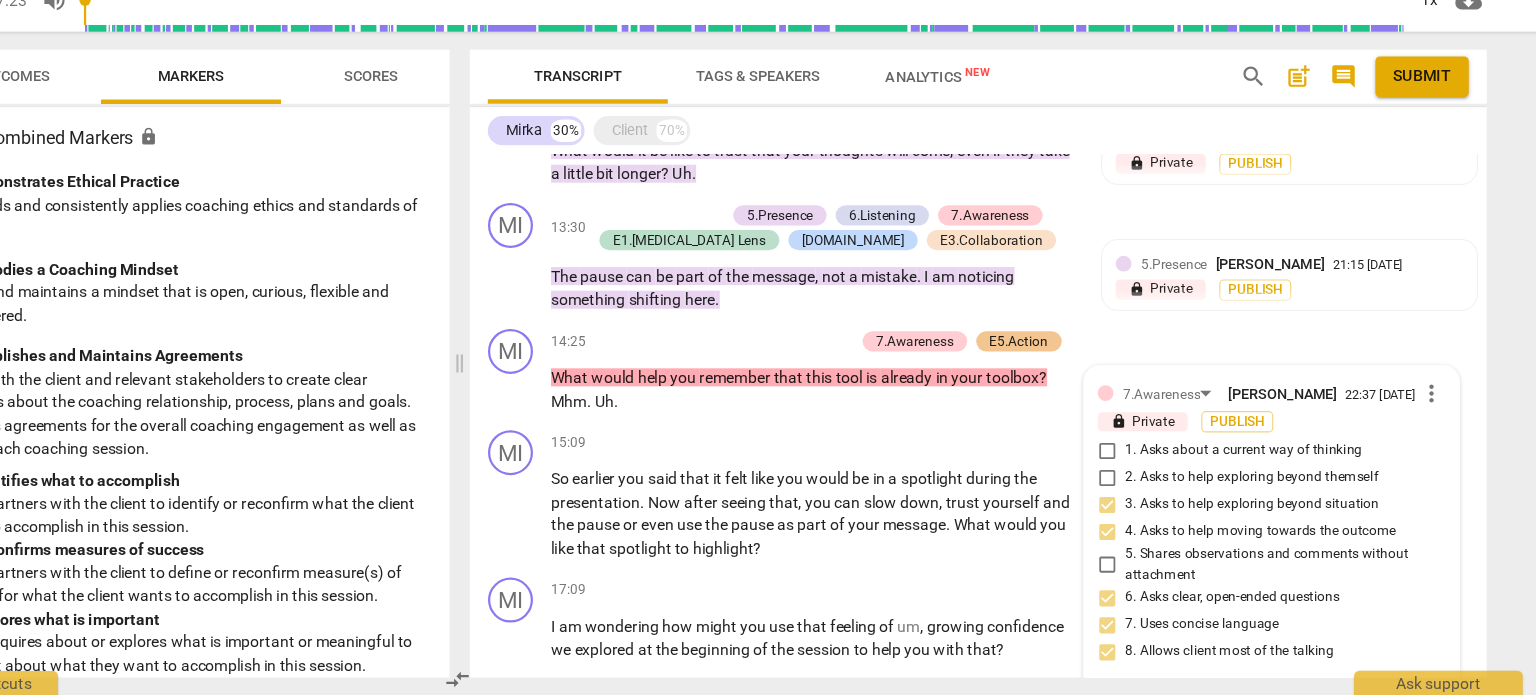 scroll, scrollTop: 2825, scrollLeft: 0, axis: vertical 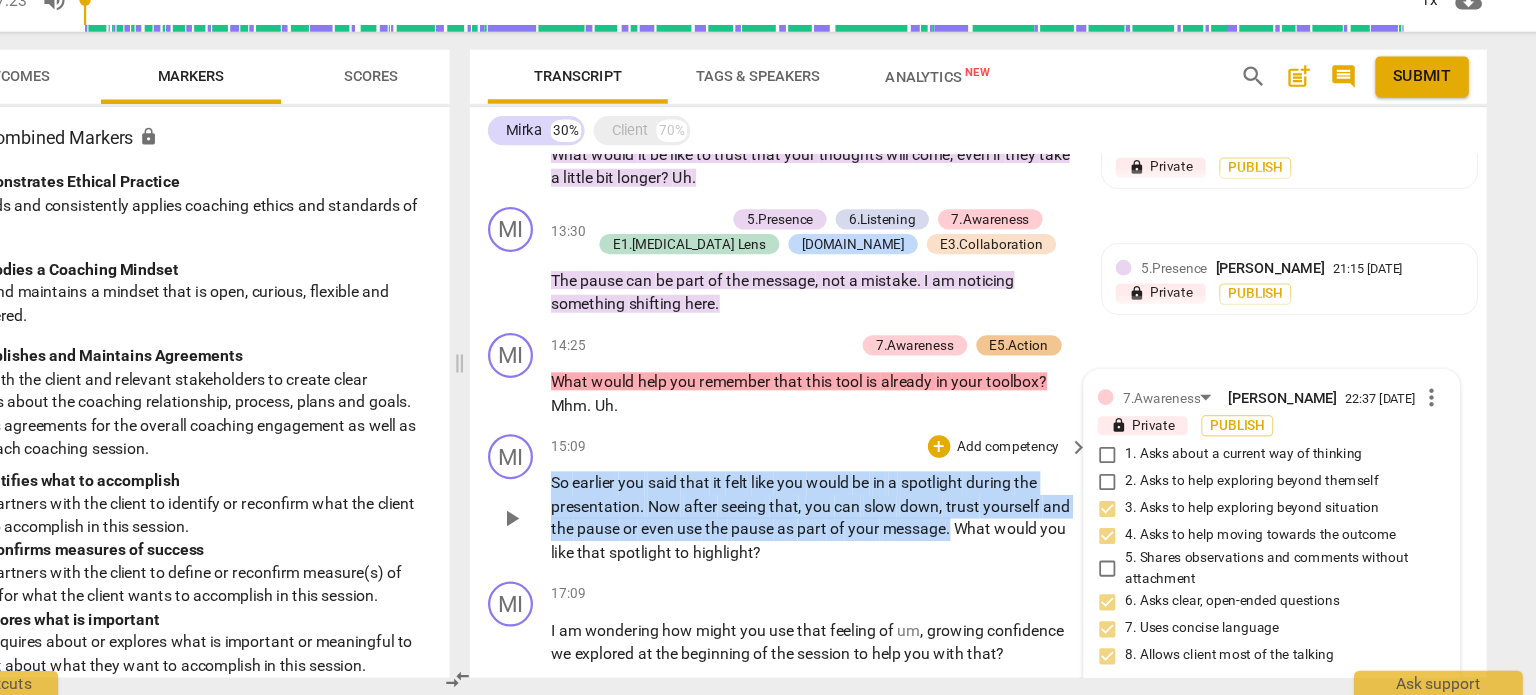 drag, startPoint x: 997, startPoint y: 513, endPoint x: 637, endPoint y: 449, distance: 365.64462 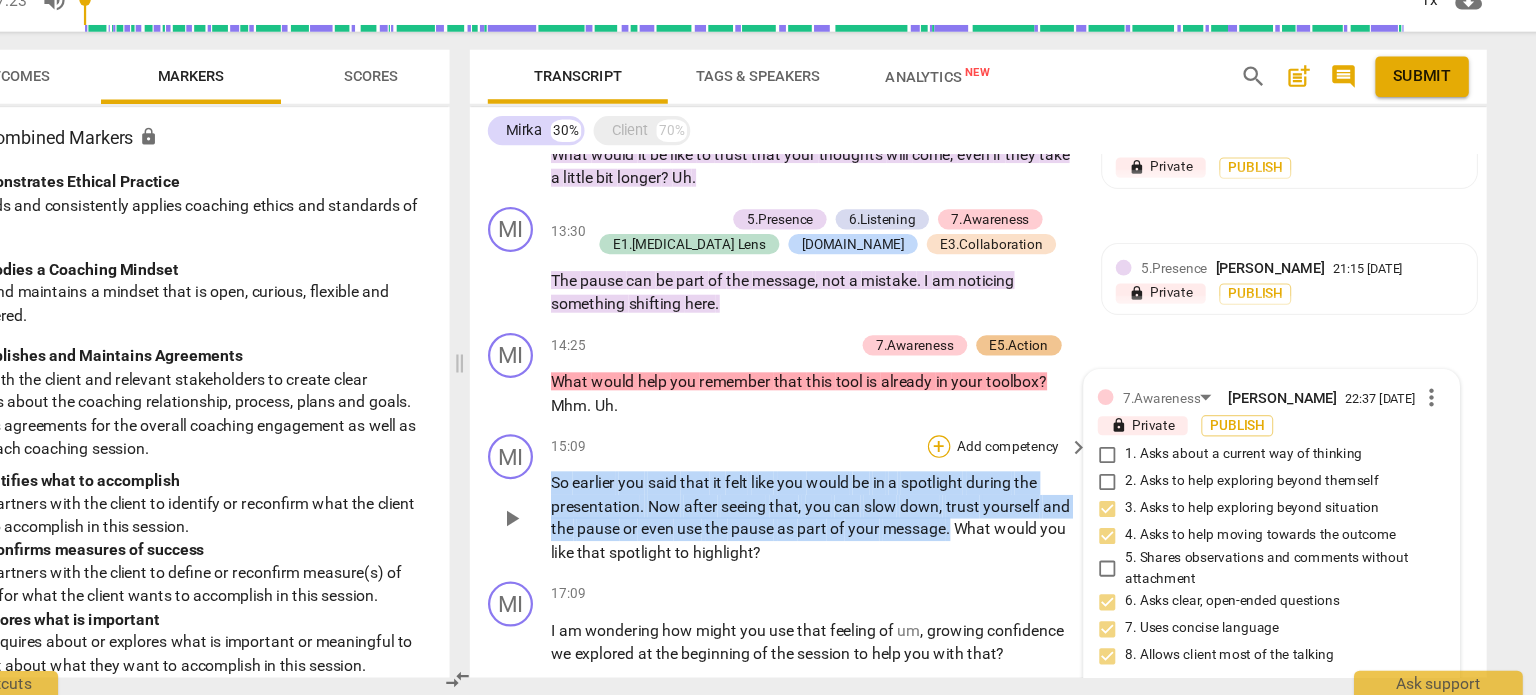click on "+" at bounding box center (985, 474) 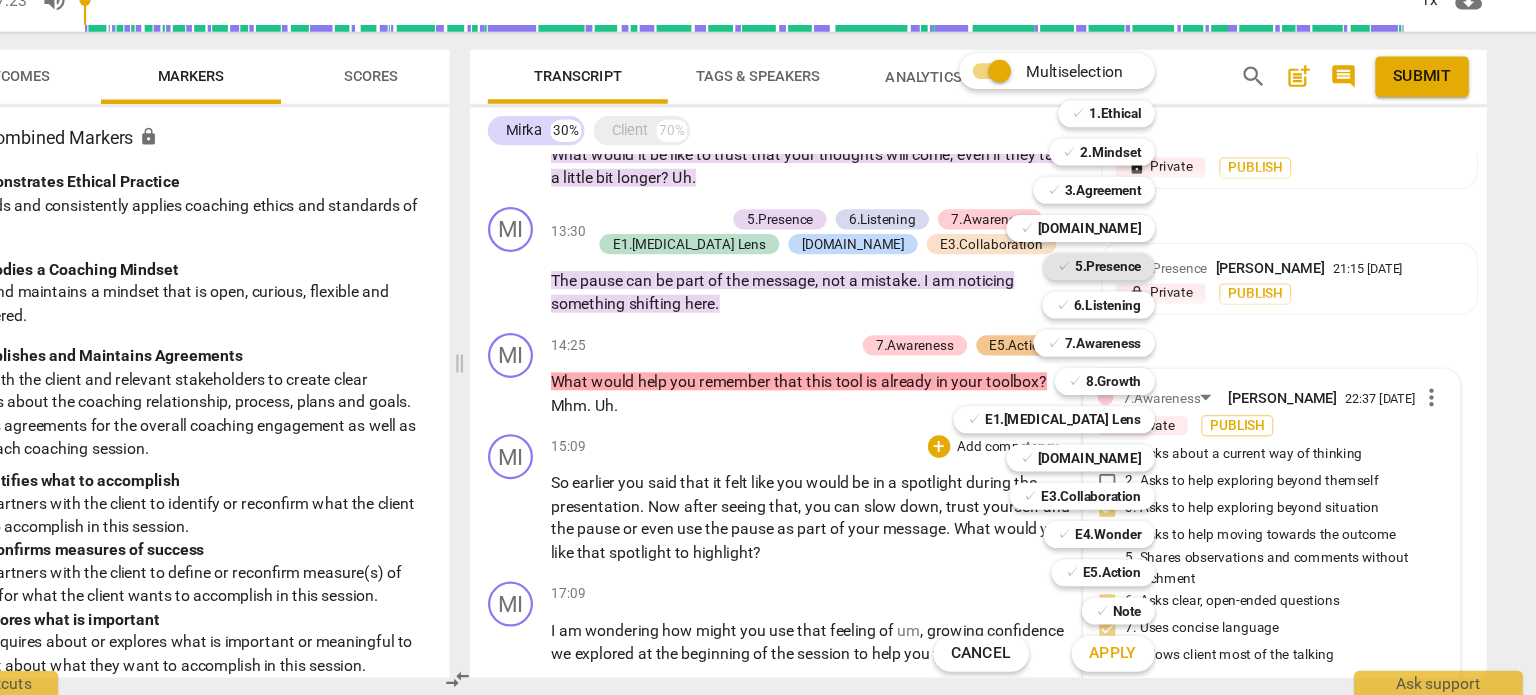 click on "5.Presence" at bounding box center [1135, 314] 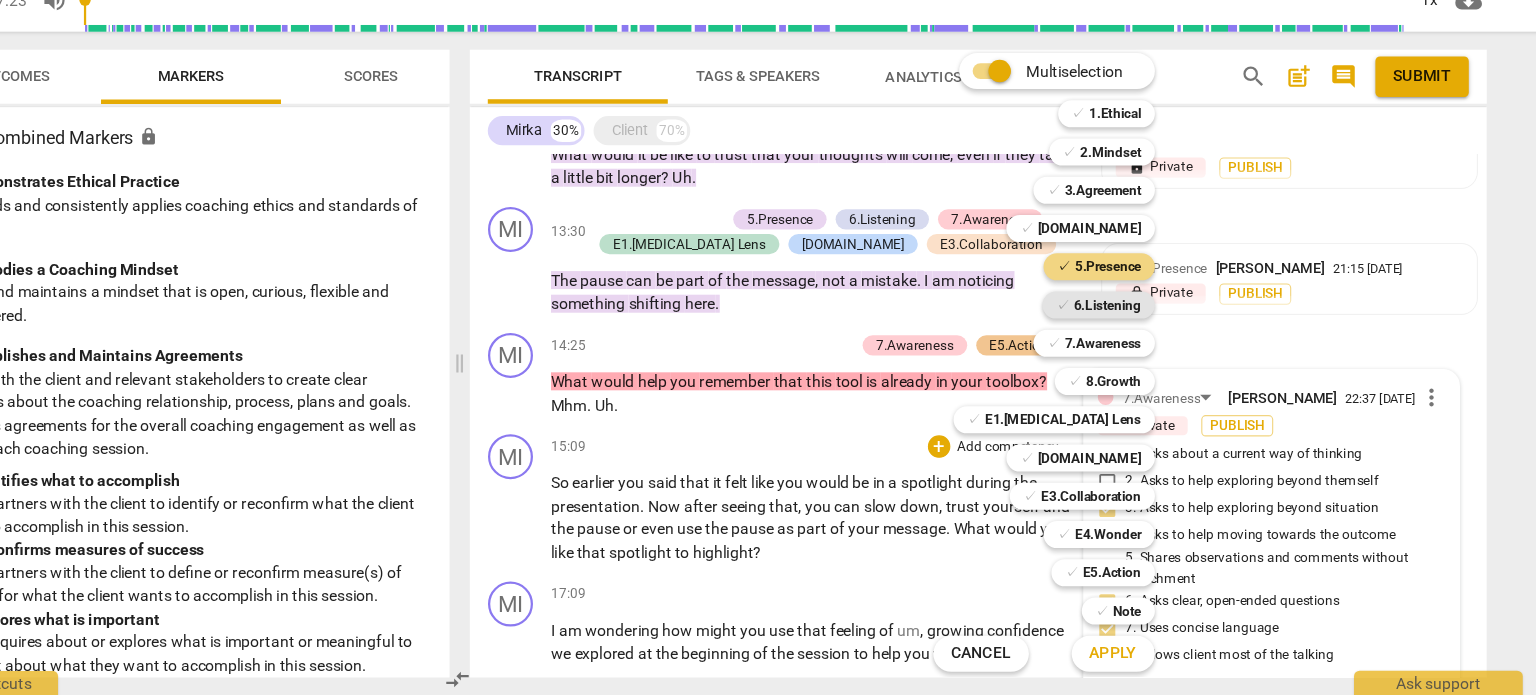 click on "6.Listening" at bounding box center (1135, 348) 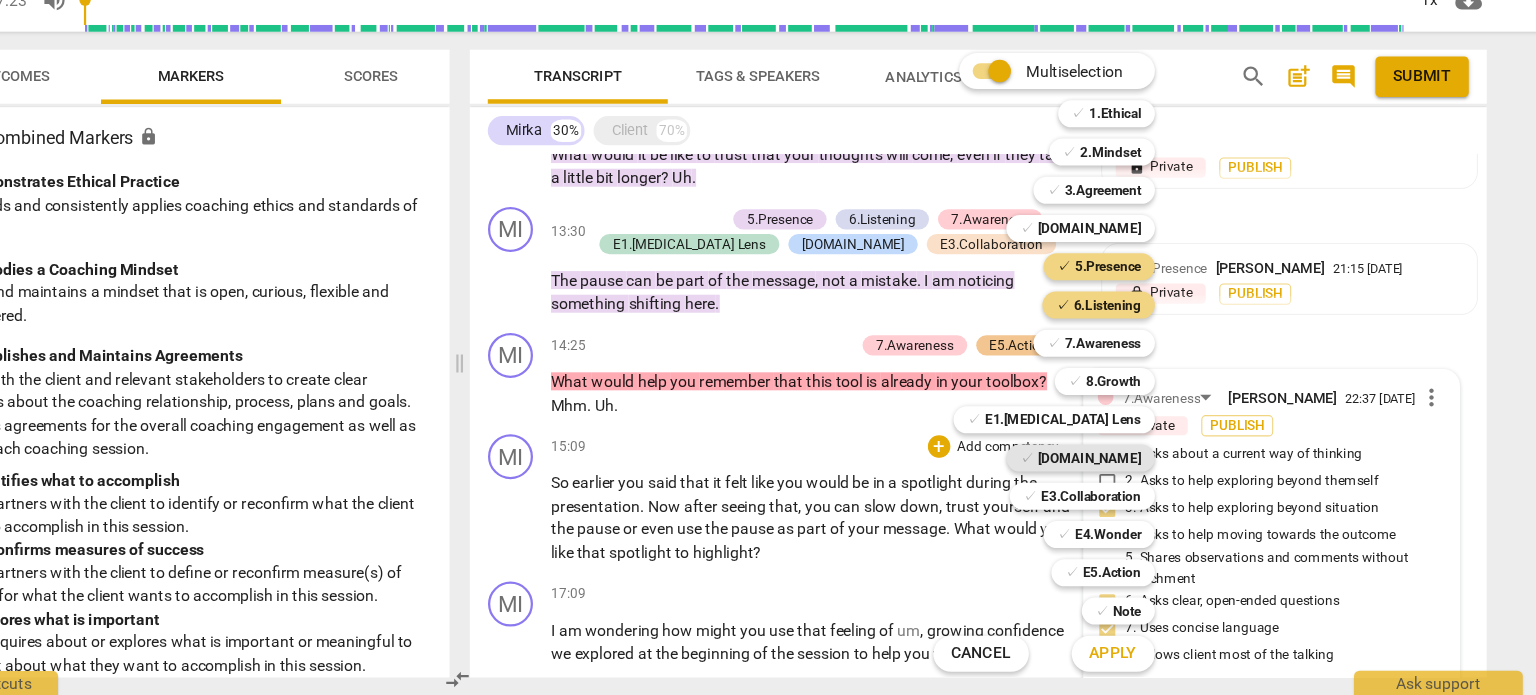 click on "[DOMAIN_NAME]" at bounding box center (1119, 484) 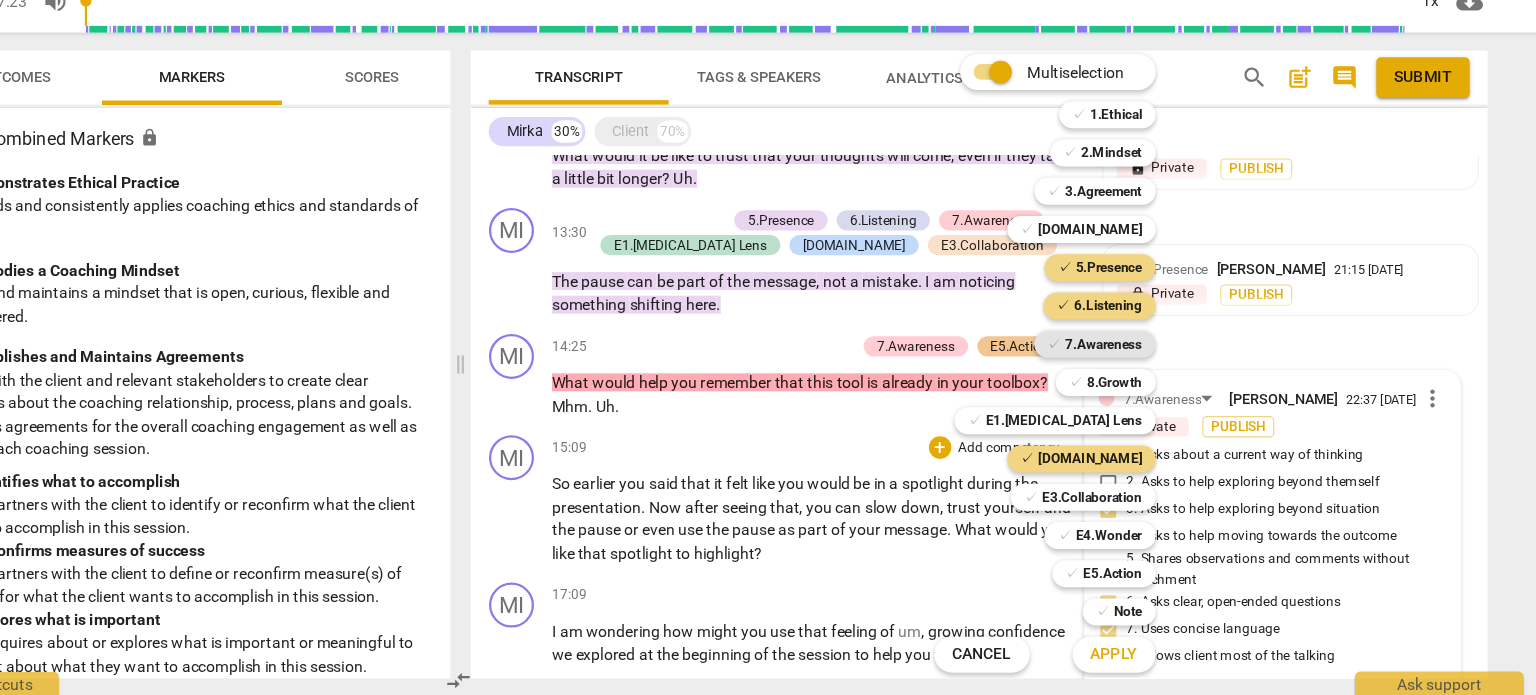 click on "7.Awareness" at bounding box center [1131, 382] 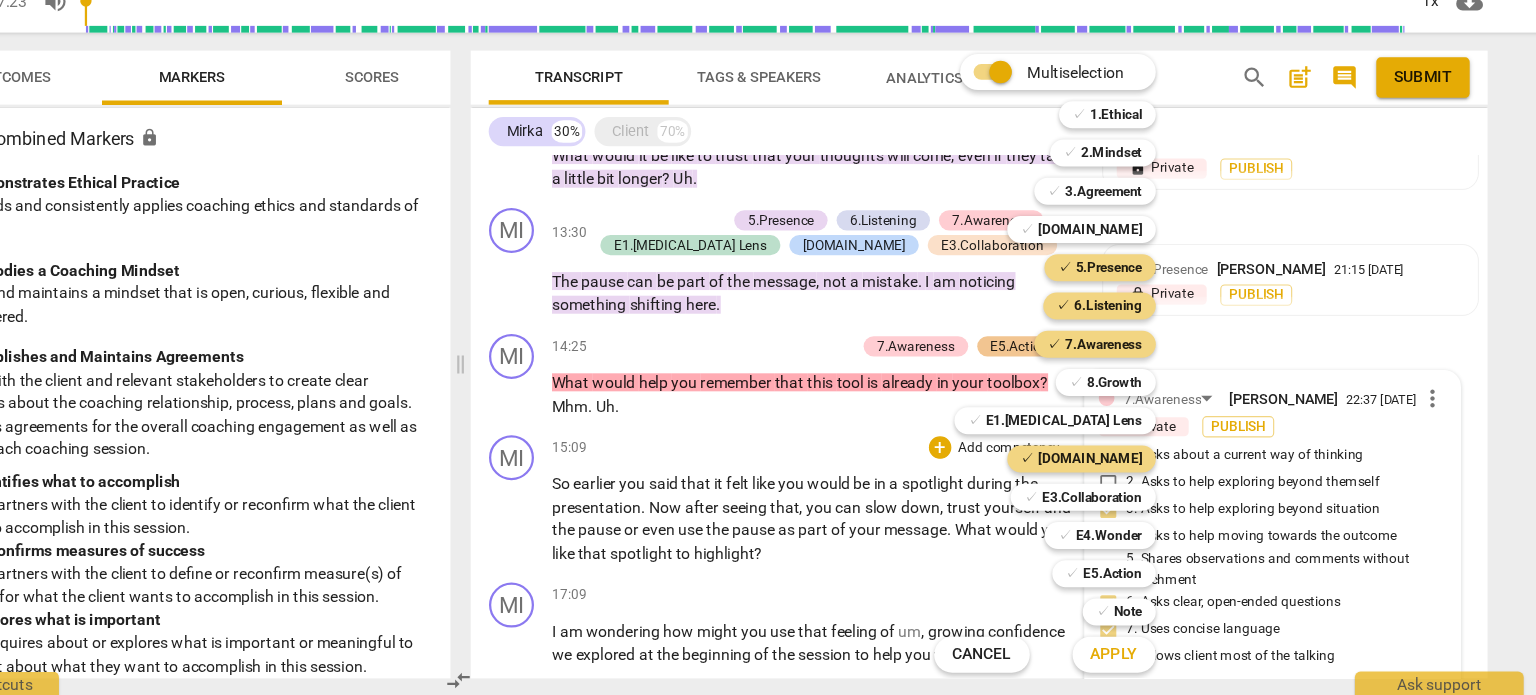click on "Apply" at bounding box center (1140, 658) 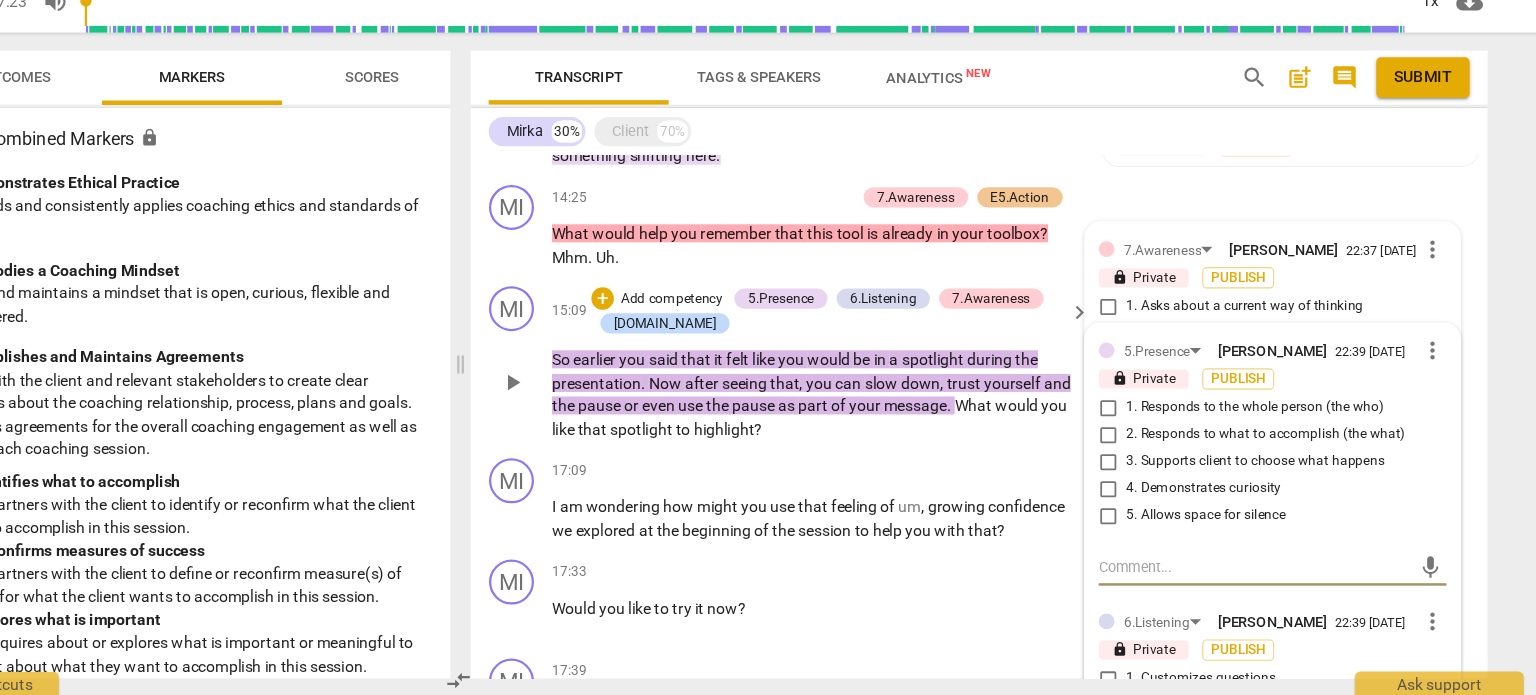 scroll, scrollTop: 2969, scrollLeft: 0, axis: vertical 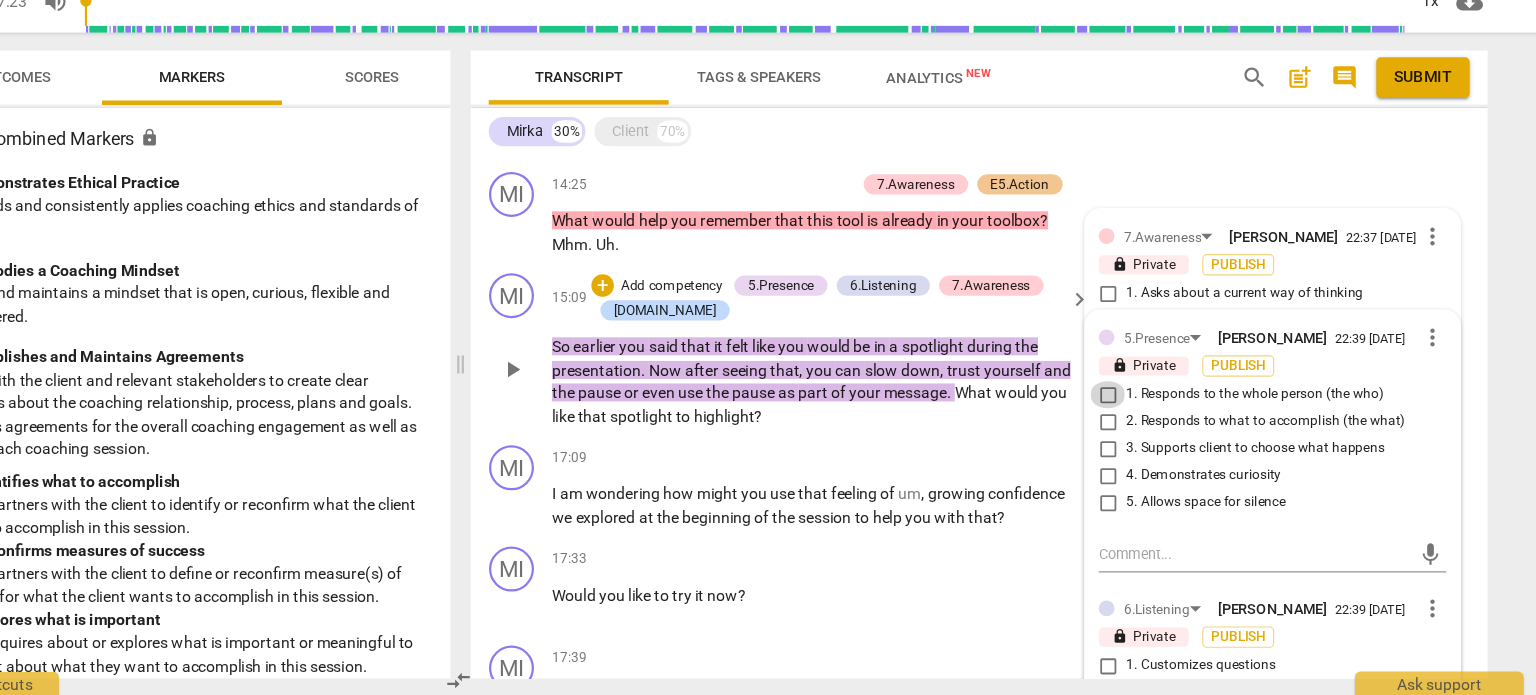 click on "1. Responds to the whole person (the who)" at bounding box center [1134, 427] 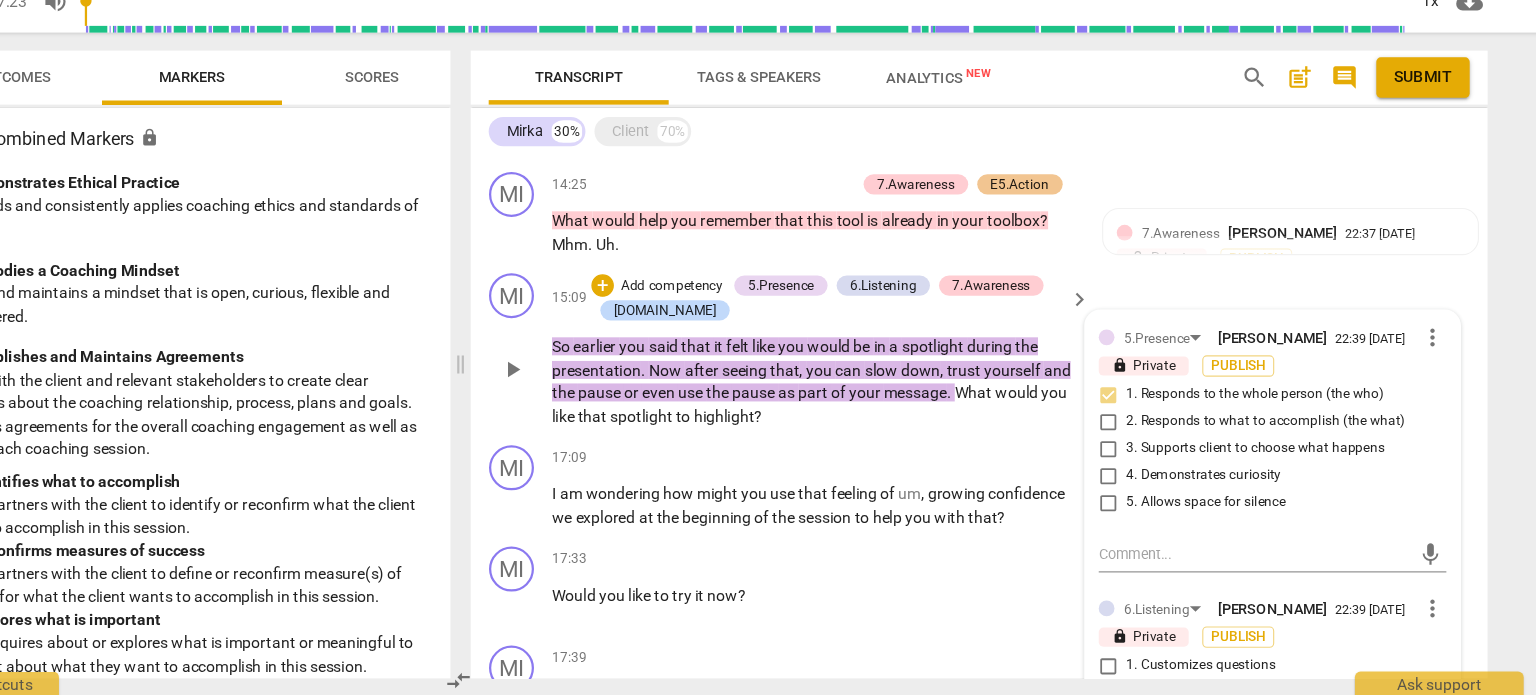 drag, startPoint x: 1127, startPoint y: 414, endPoint x: 1152, endPoint y: 434, distance: 32.01562 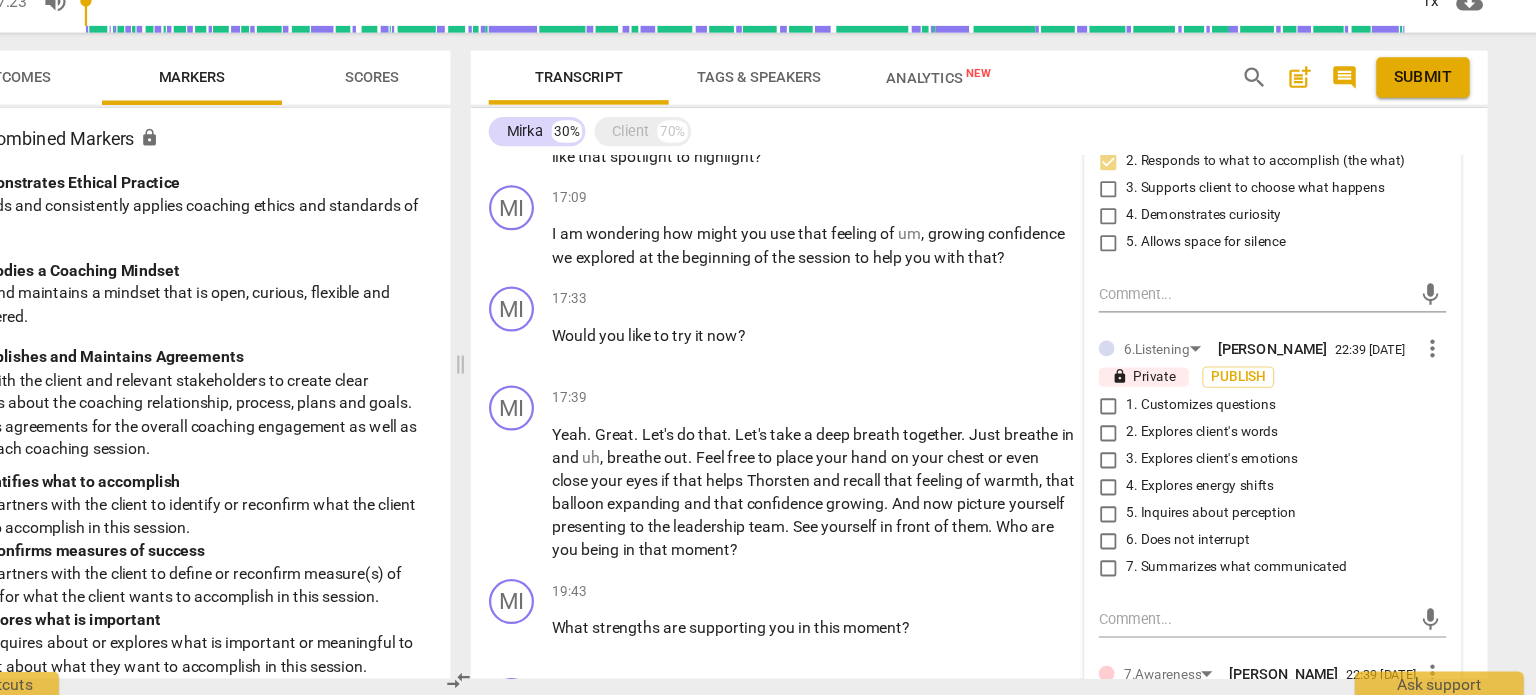 scroll, scrollTop: 3214, scrollLeft: 0, axis: vertical 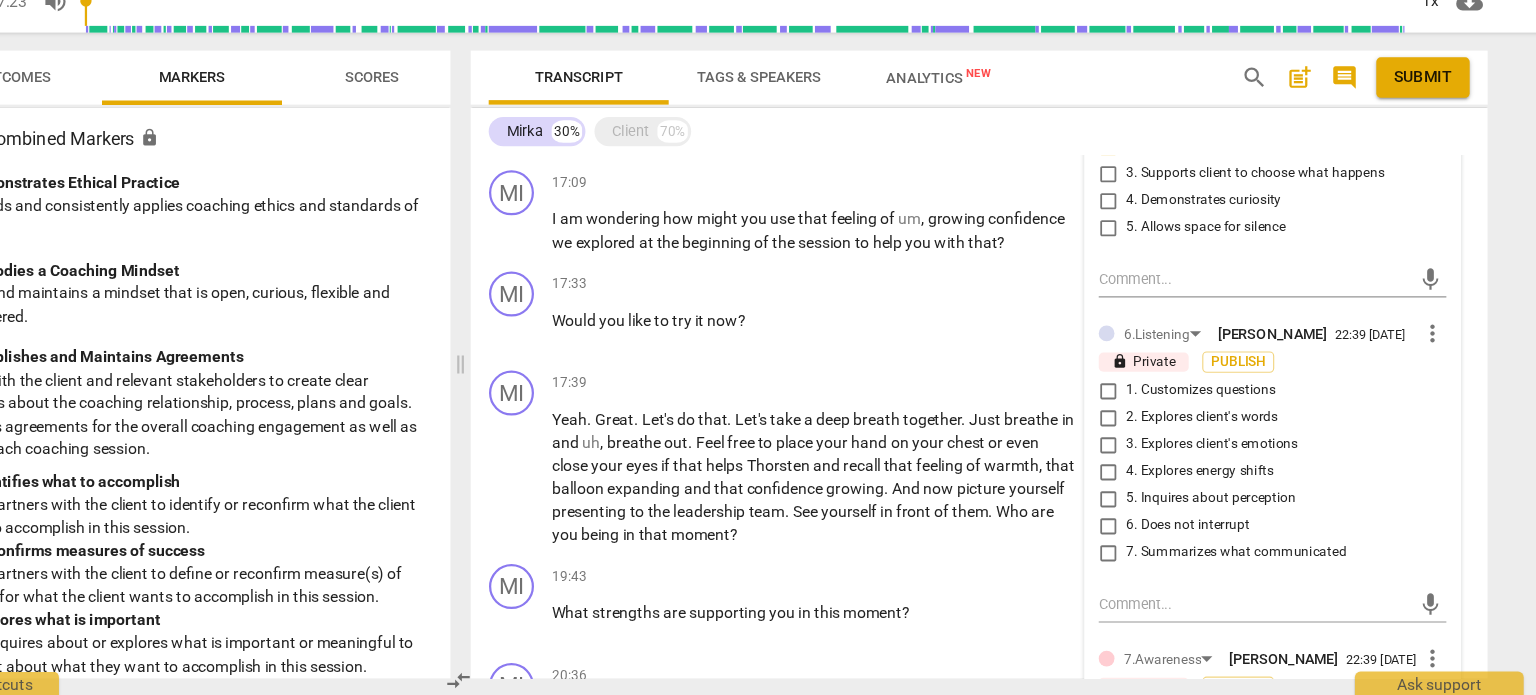click on "7. Summarizes what communicated" at bounding box center (1134, 567) 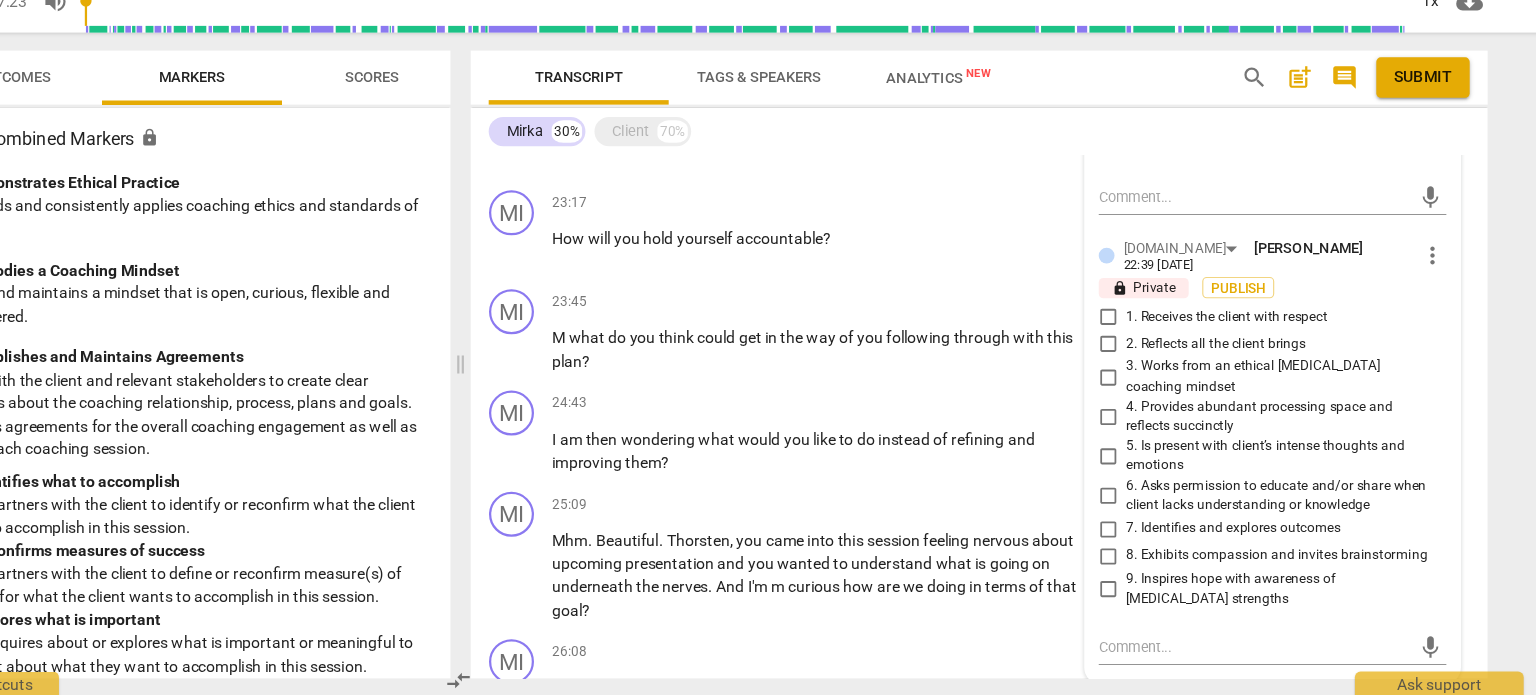 scroll, scrollTop: 3900, scrollLeft: 0, axis: vertical 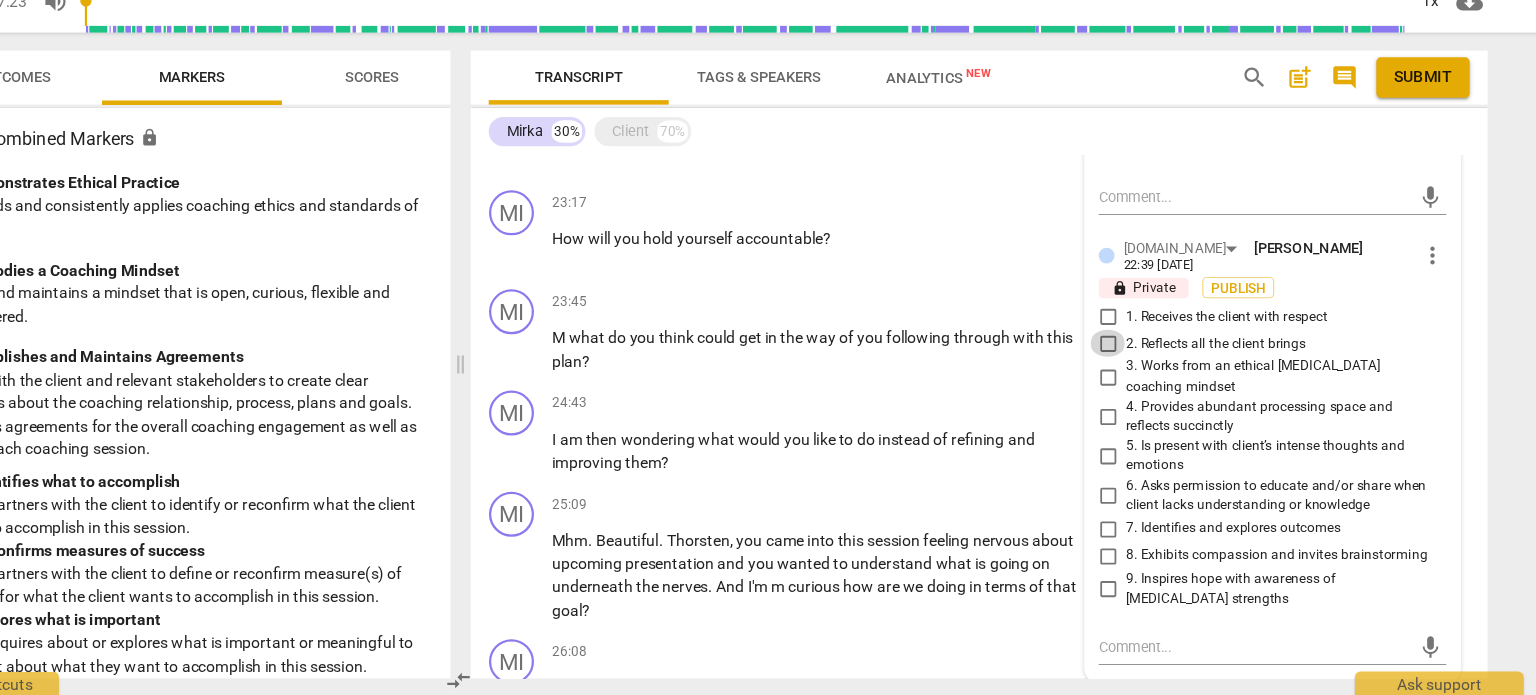 click on "2. Reflects all the client brings" at bounding box center (1134, 381) 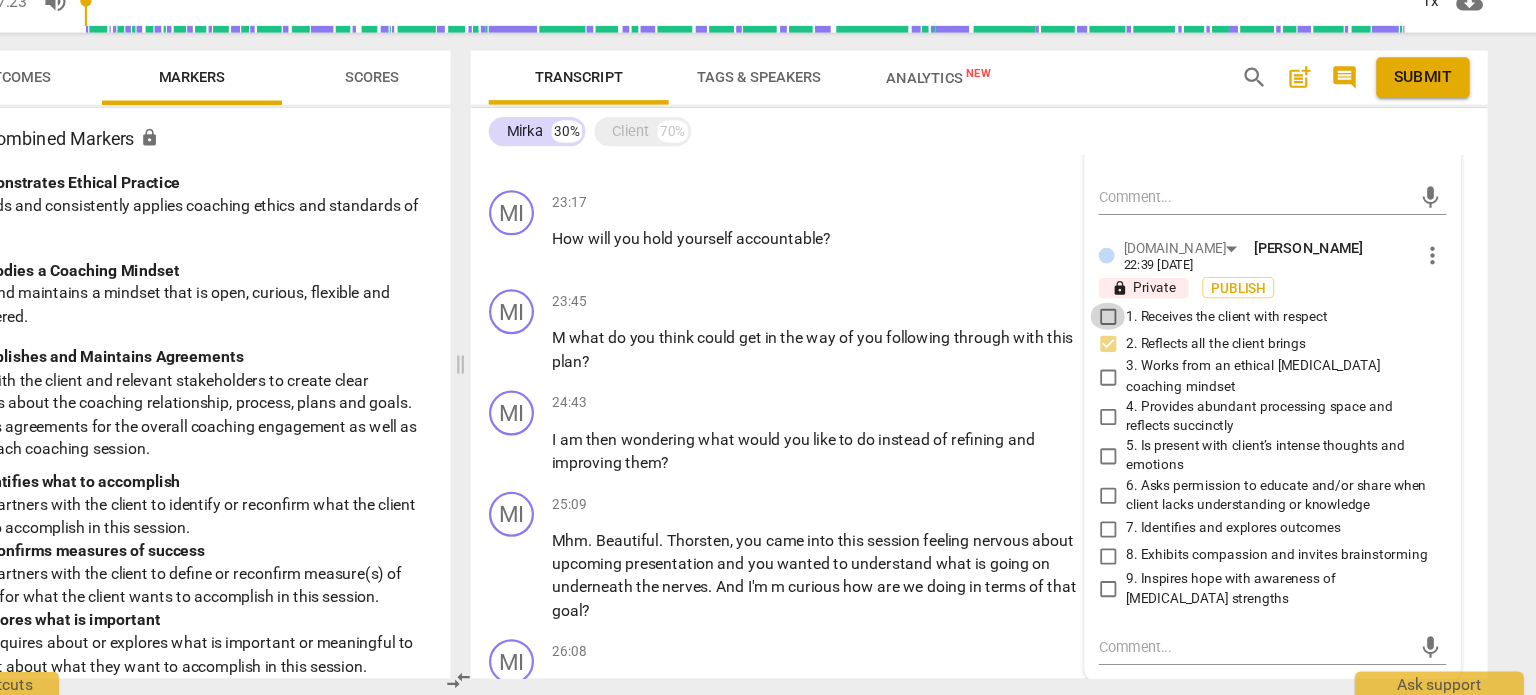click on "1. Receives the client with respect" at bounding box center (1134, 357) 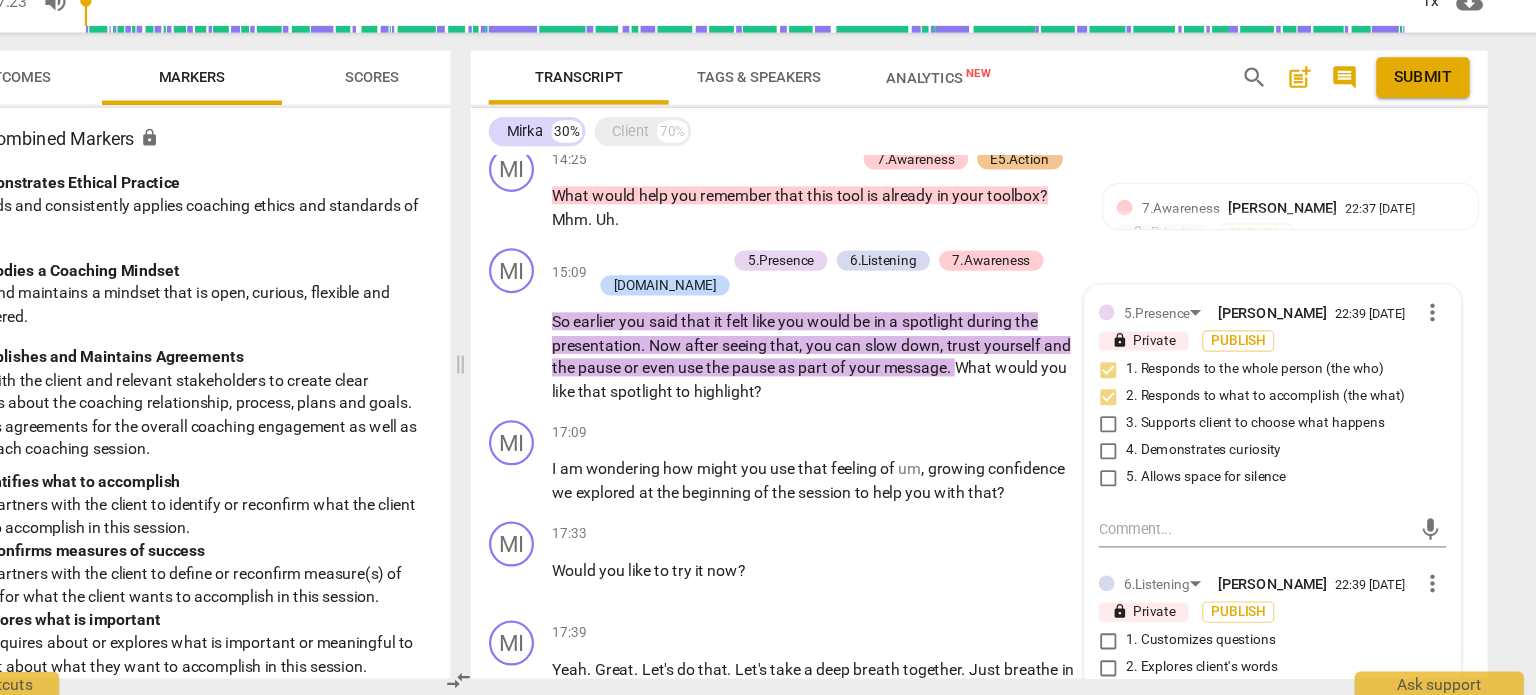 scroll, scrollTop: 2990, scrollLeft: 0, axis: vertical 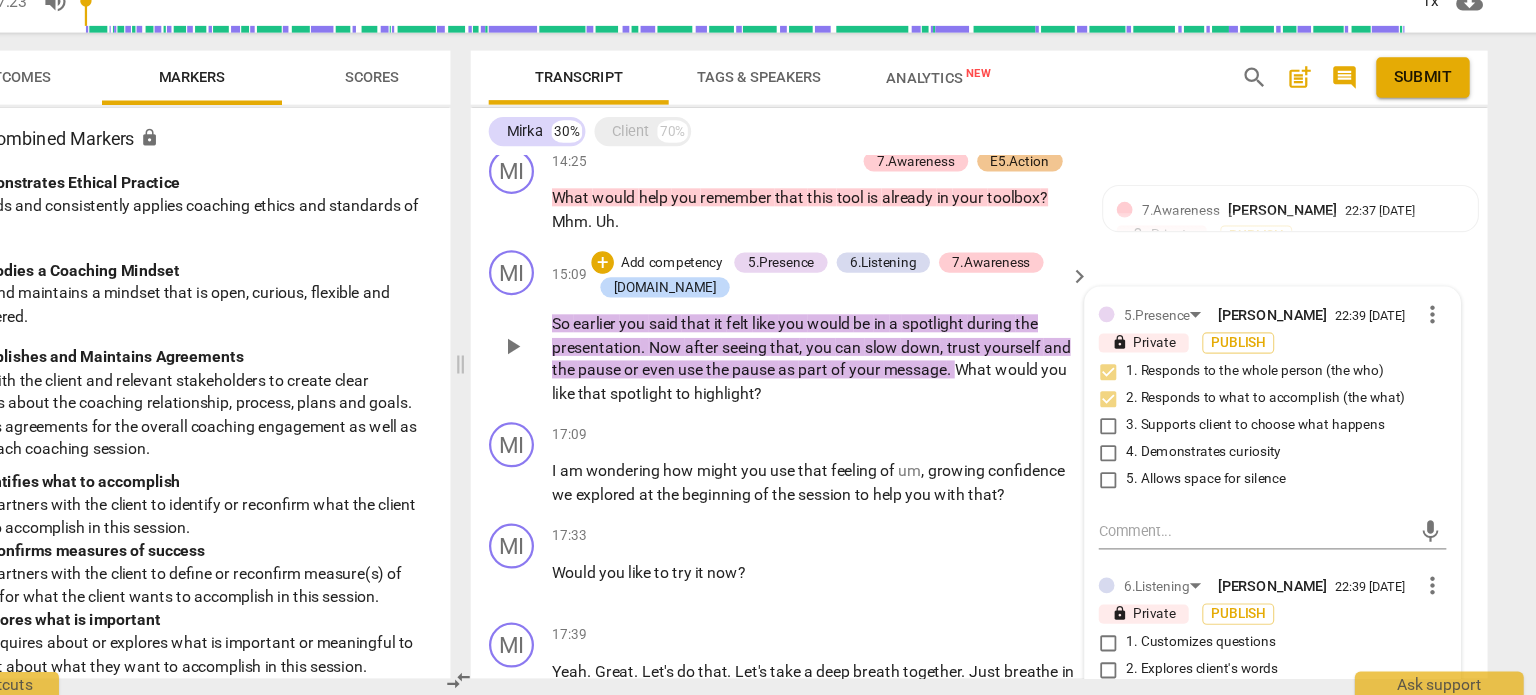 click on "What" at bounding box center (1016, 404) 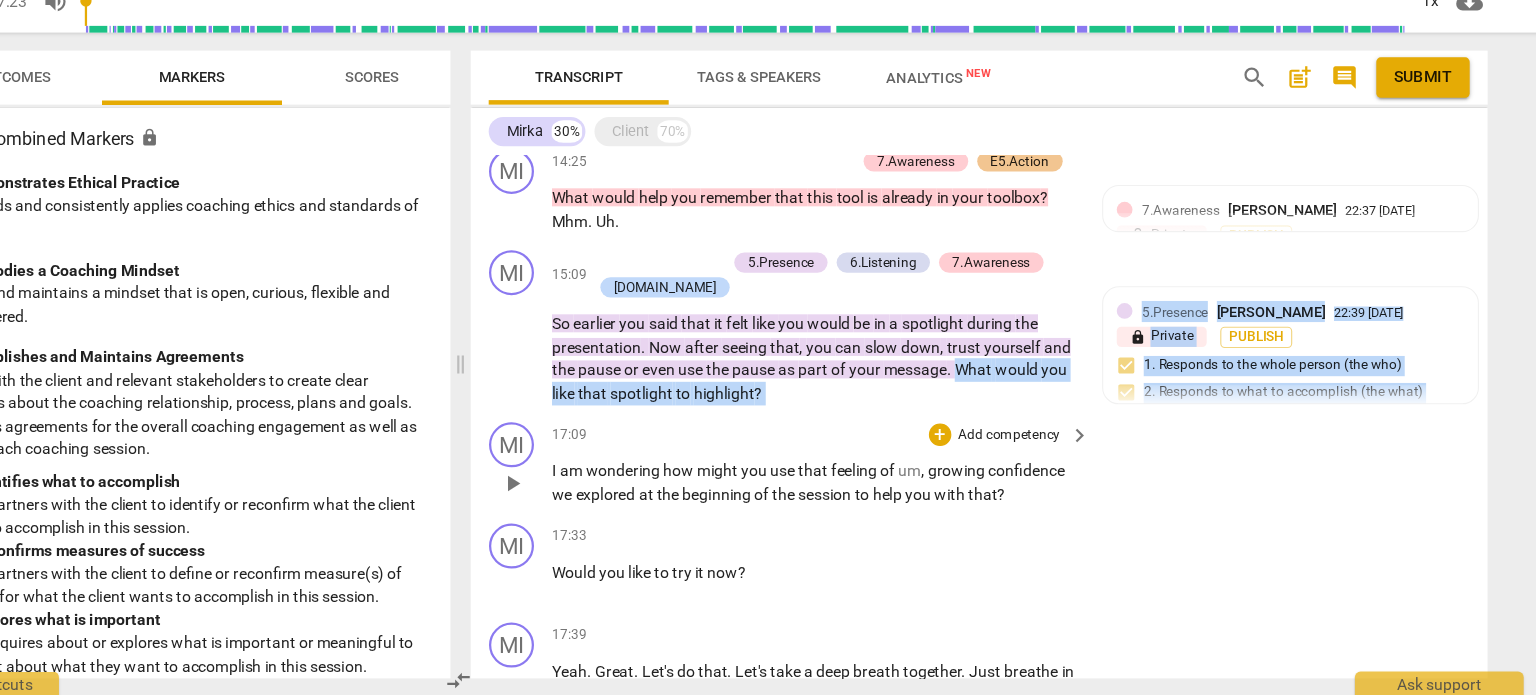 drag, startPoint x: 1002, startPoint y: 365, endPoint x: 1016, endPoint y: 410, distance: 47.127487 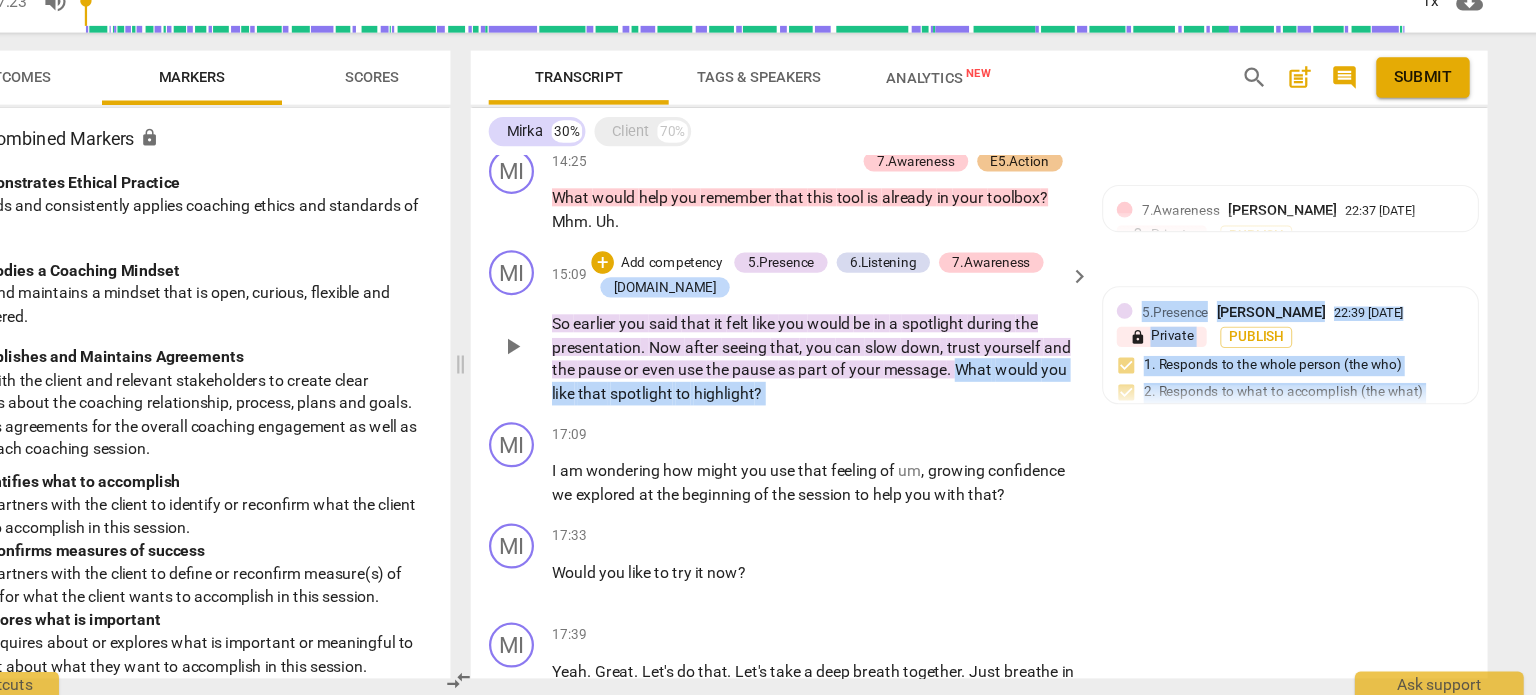 click on "MI play_arrow pause 15:09 + Add competency 5.Presence 6.Listening 7.Awareness [DOMAIN_NAME] keyboard_arrow_right So   earlier   you   said   that   it   felt   like   you   would   be   in   a   spotlight   during   the   presentation .   Now   after   seeing   that ,   you   can   slow   down ,   trust   yourself   and   the   pause   or   even   use   the   pause   as   part   of   your   message .   What   would   you   like   that   spotlight   to   highlight ? 5.Presence [PERSON_NAME] 22:39 [DATE] lock Private Publish 1. Responds to the whole person (the who) 2. Responds to what to accomplish (the what) 6.Listening [PERSON_NAME] 22:39 [DATE] lock Private Publish 7. Summarizes what communicated 7.Awareness [PERSON_NAME] 22:39 [DATE] lock Private Publish [DOMAIN_NAME] [PERSON_NAME] 22:39 [DATE] lock Private Publish 1. Receives the client with respect 2. Reflects all the client brings" at bounding box center (1020, 366) 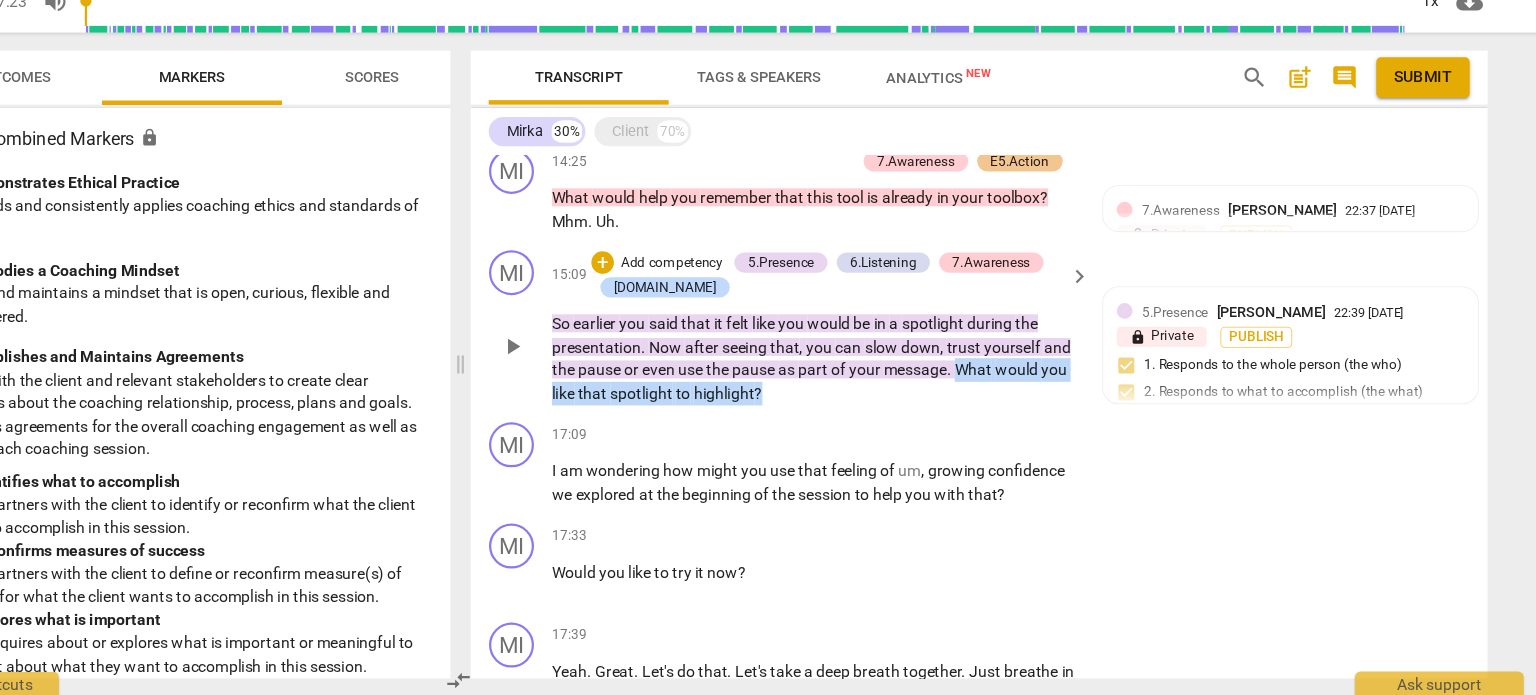 drag, startPoint x: 1001, startPoint y: 364, endPoint x: 1019, endPoint y: 392, distance: 33.286633 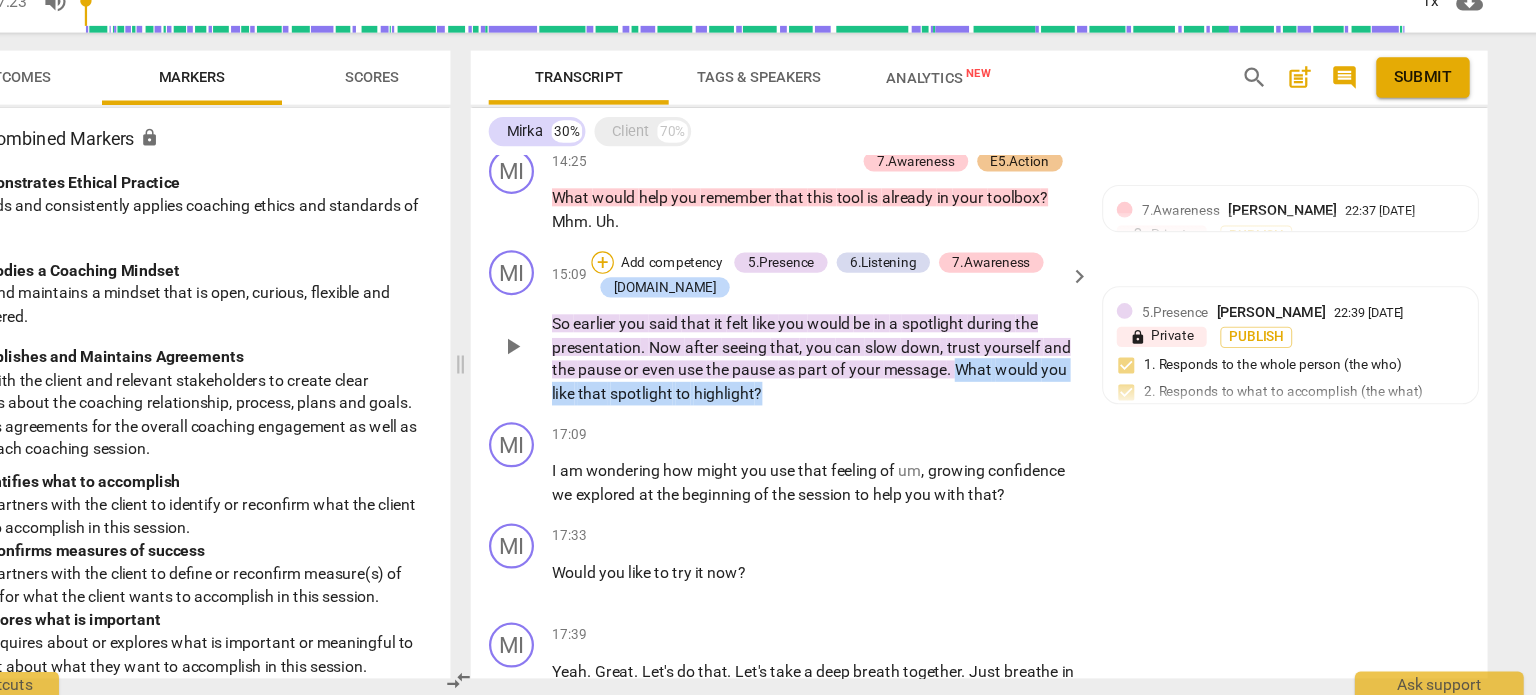 click on "+" at bounding box center (685, 309) 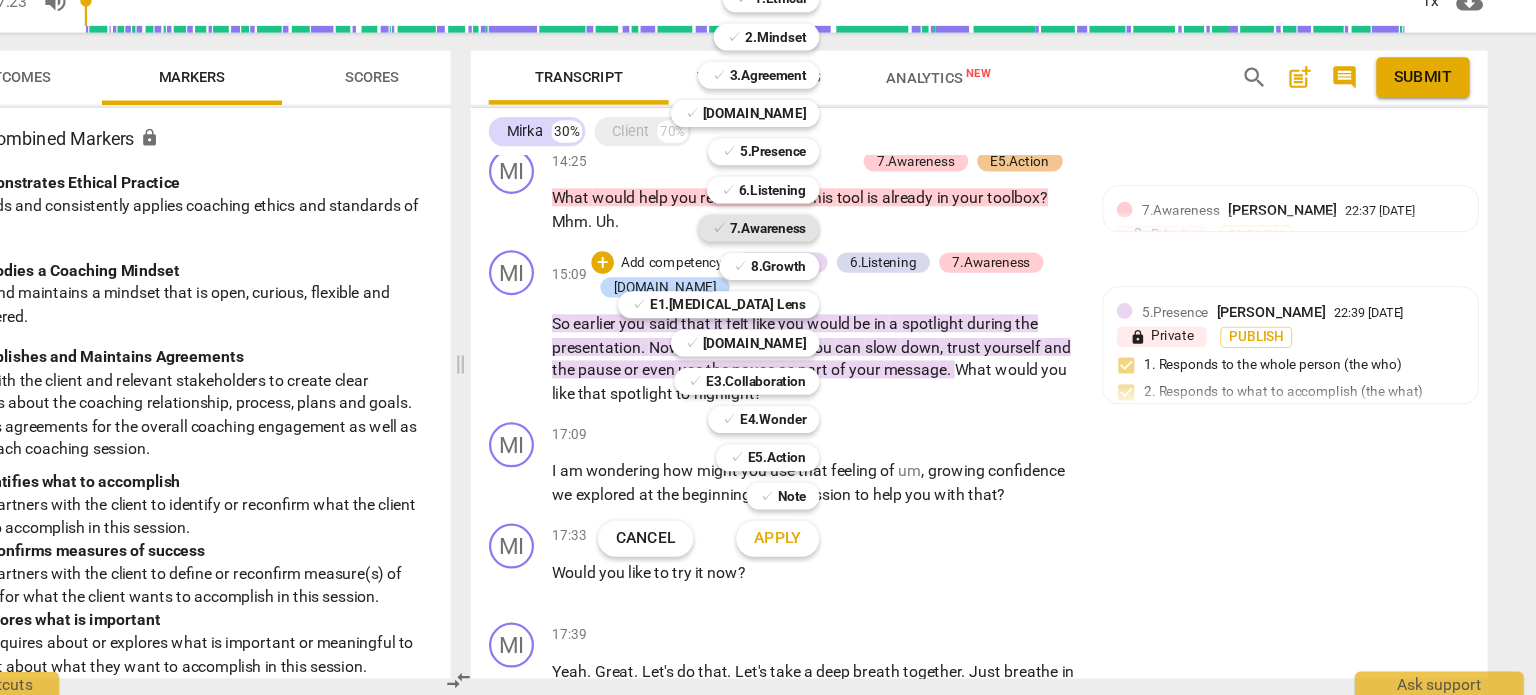 click on "7.Awareness" at bounding box center [832, 279] 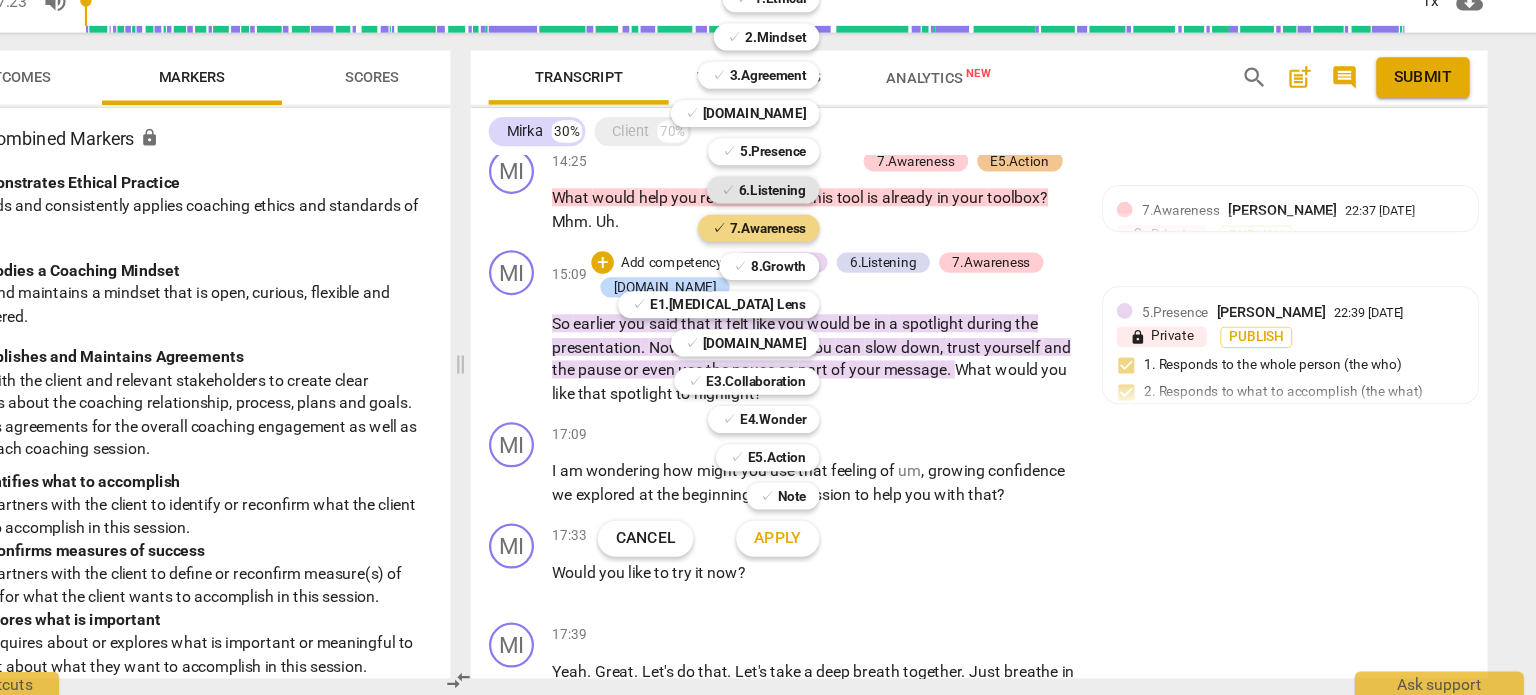 click on "6.Listening" at bounding box center (836, 245) 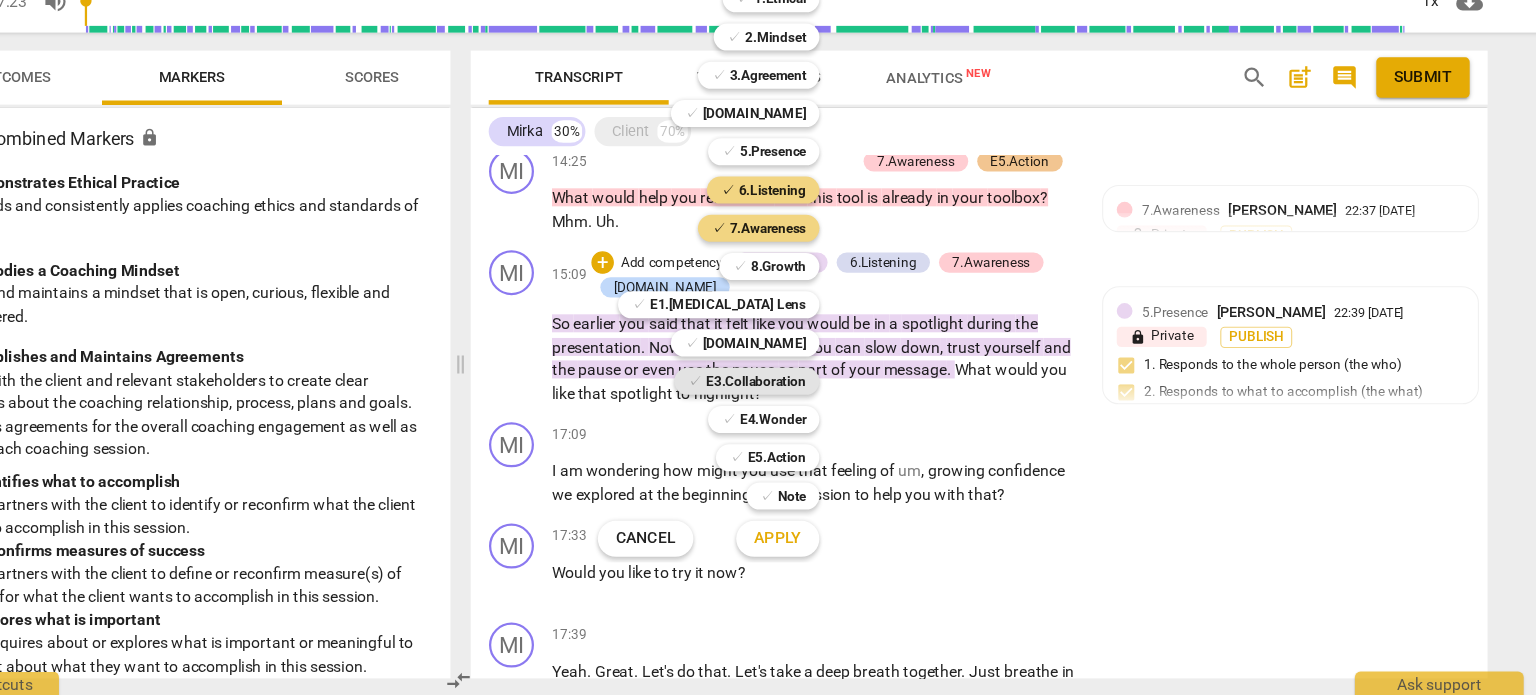 click on "E3.Collaboration" at bounding box center (821, 415) 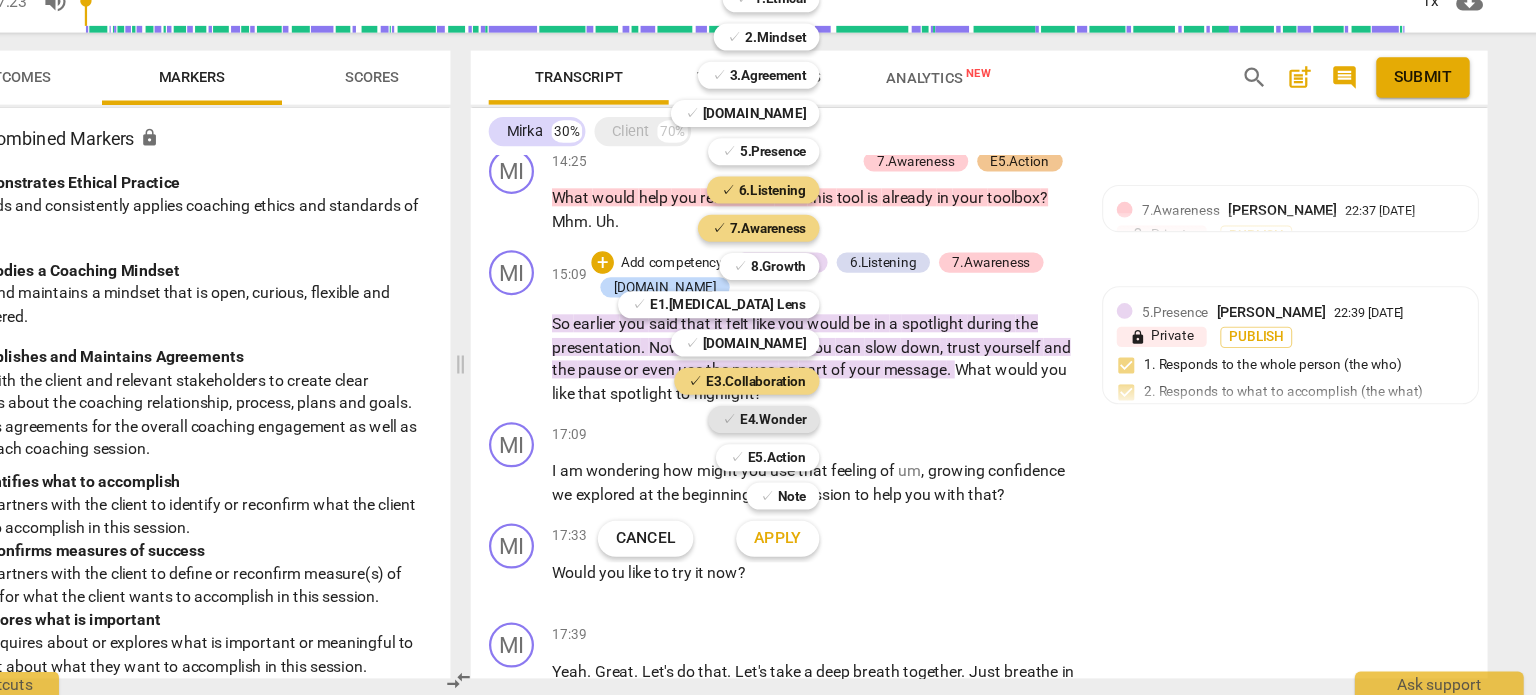 click on "E4.Wonder" at bounding box center (836, 449) 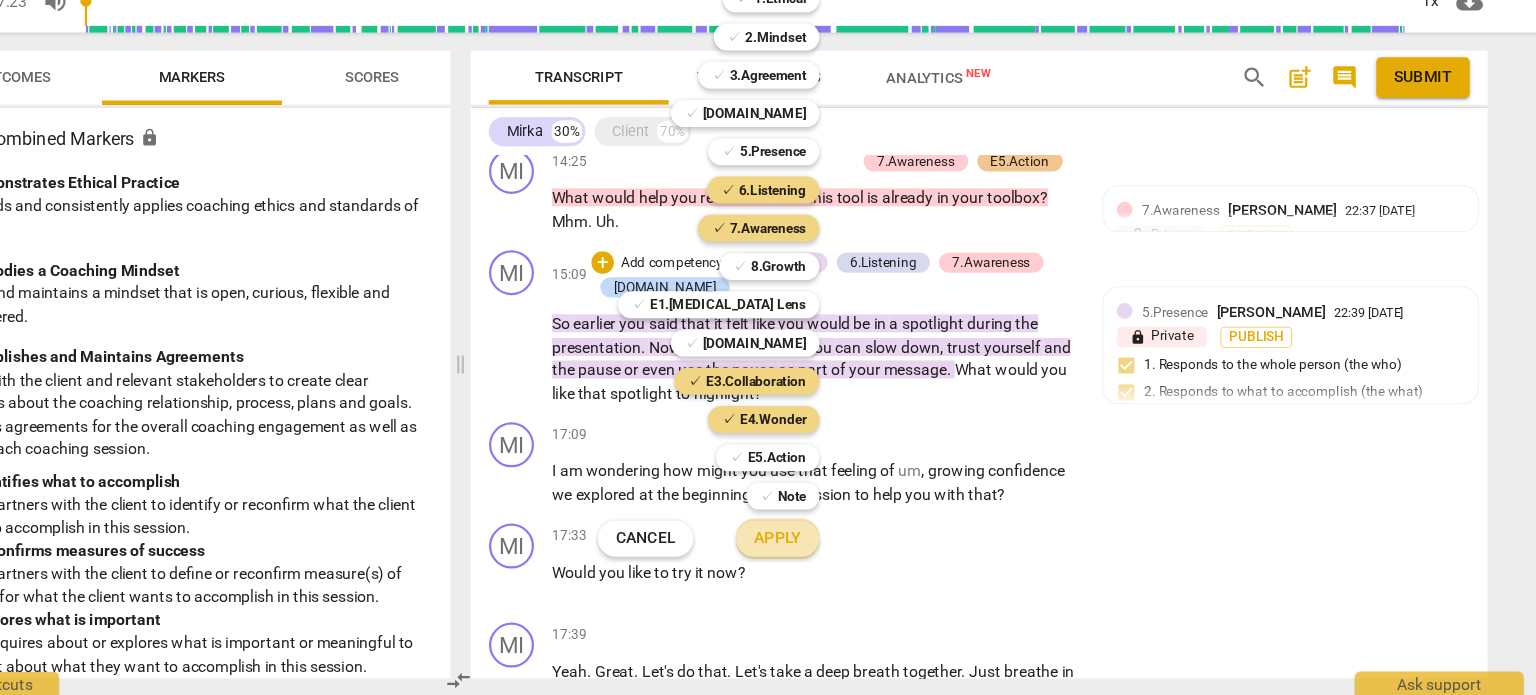 click on "Apply" at bounding box center [841, 555] 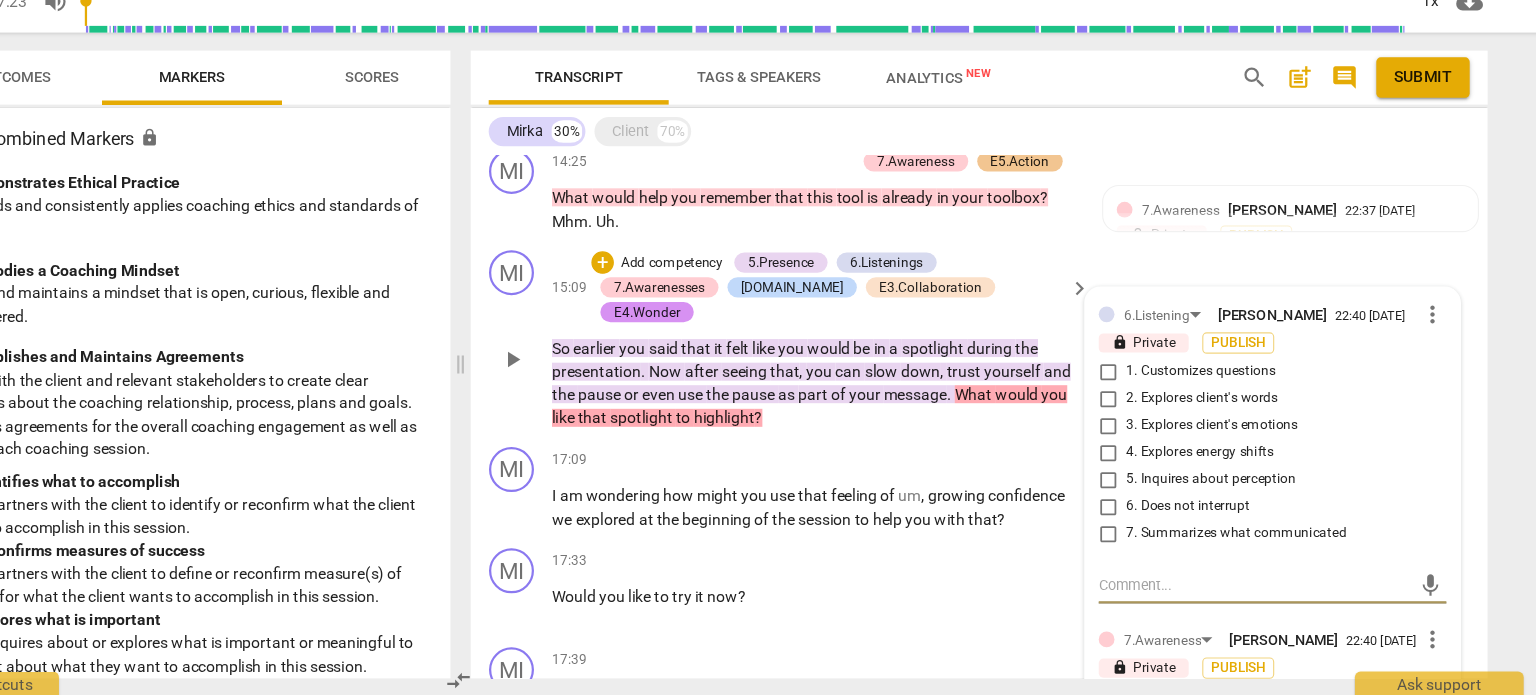 click on "1. Customizes questions" at bounding box center [1134, 406] 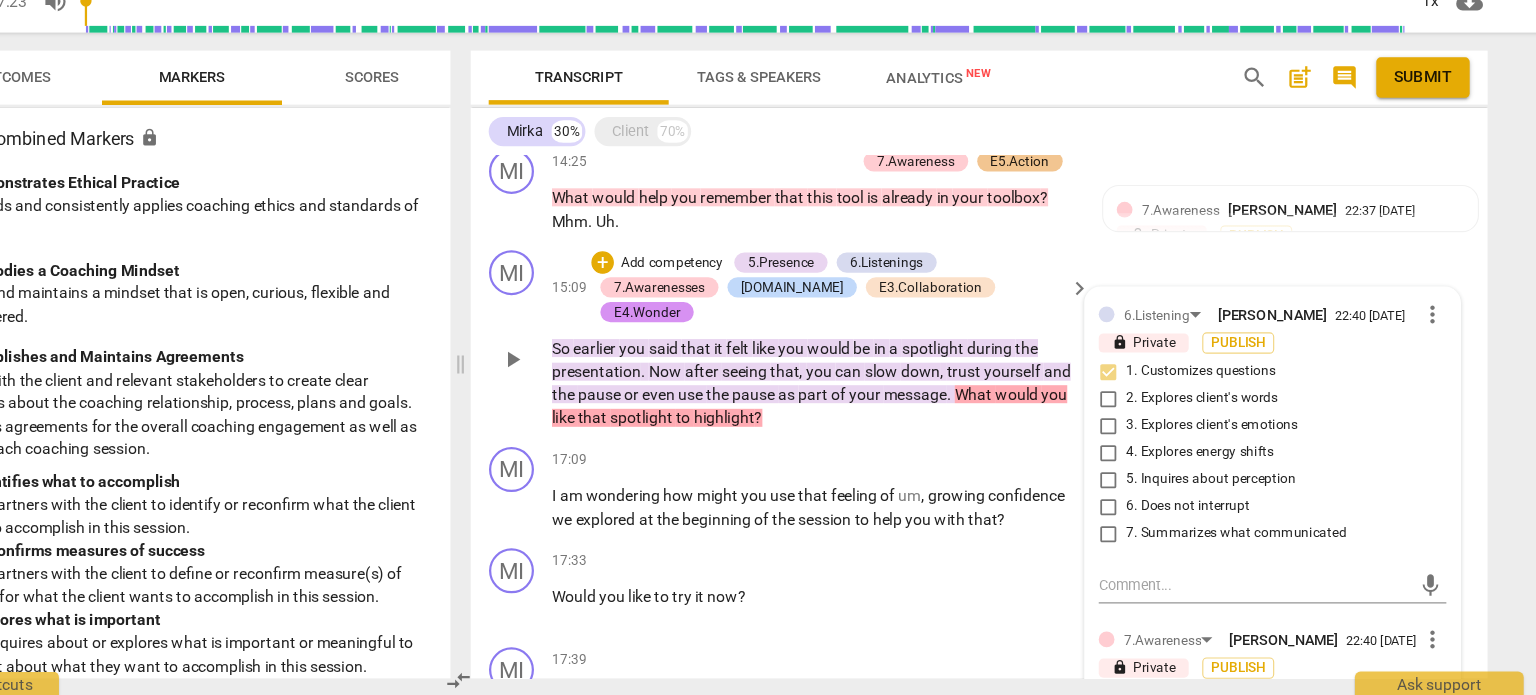 click on "2. Explores client's words" at bounding box center [1134, 430] 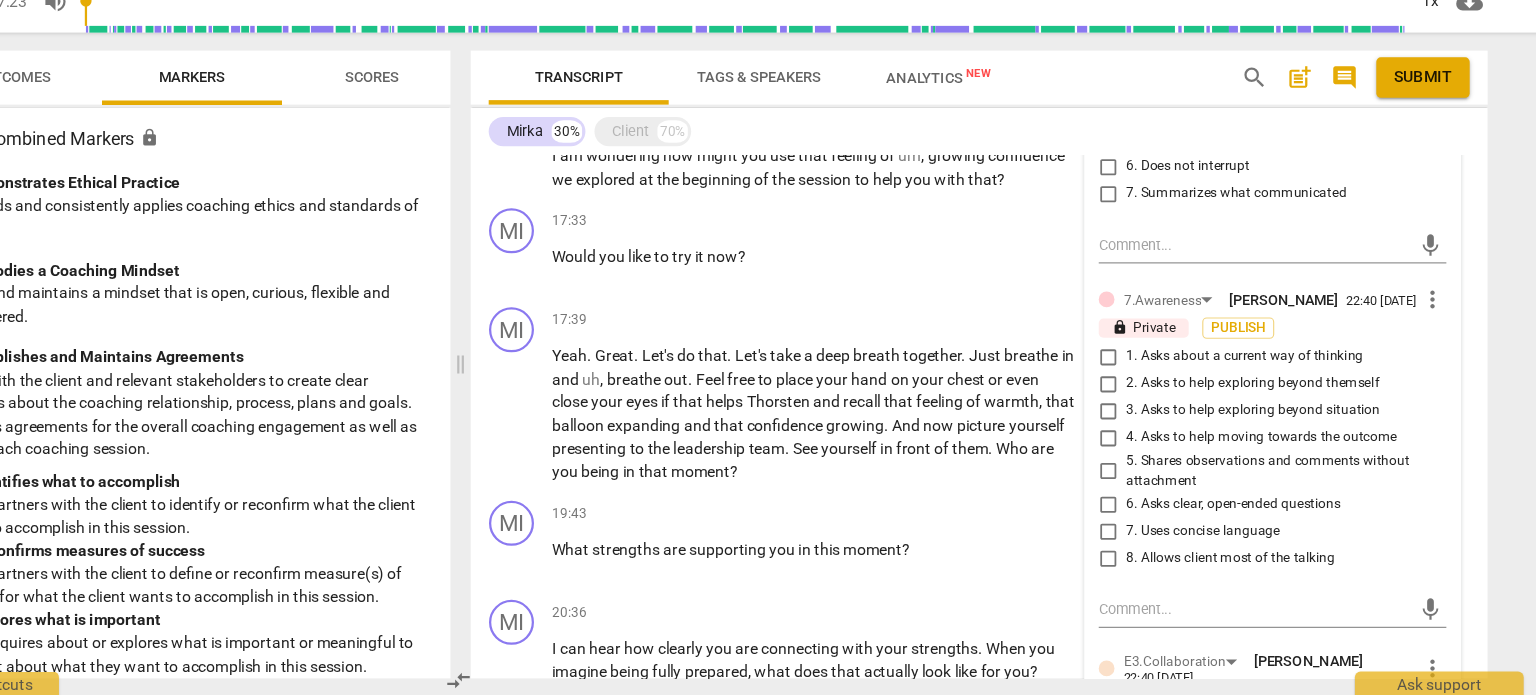 scroll, scrollTop: 3288, scrollLeft: 0, axis: vertical 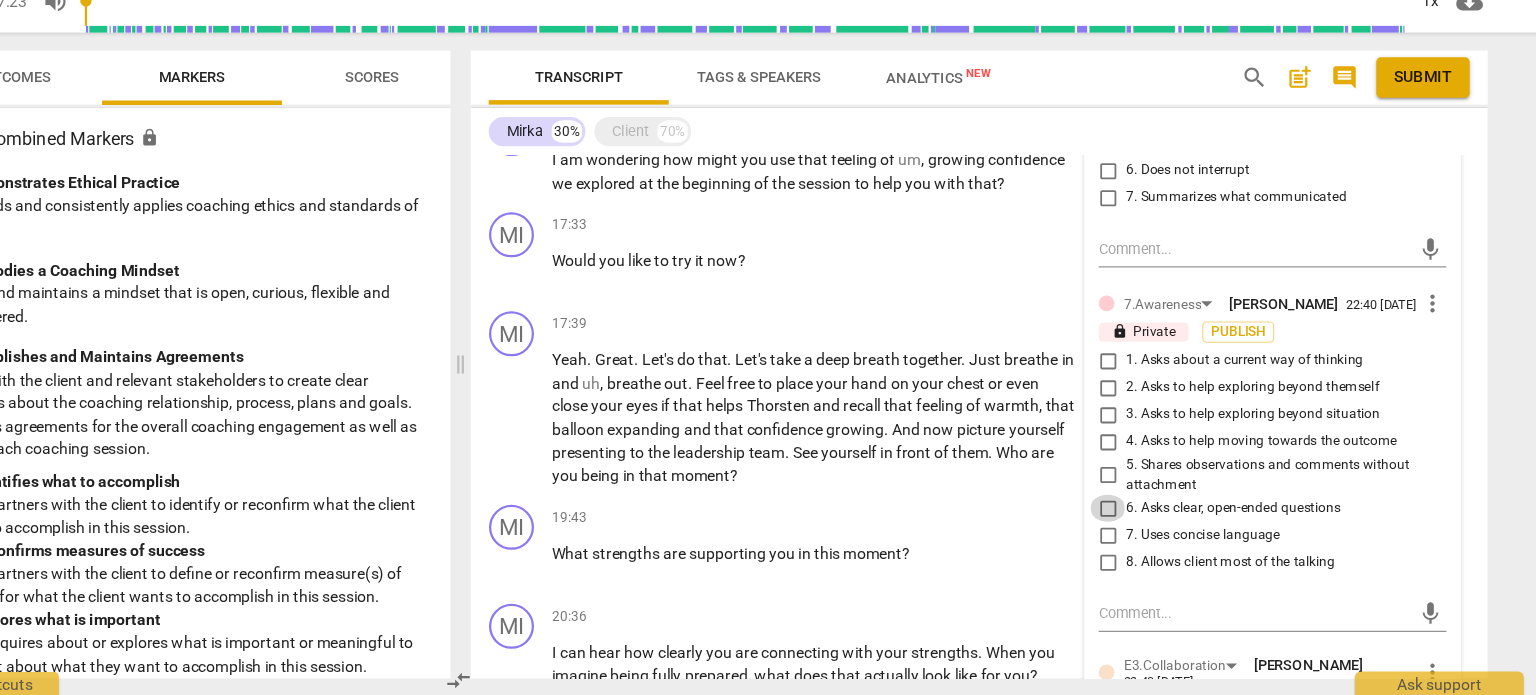 click on "6. Asks clear, open-ended questions" at bounding box center [1134, 528] 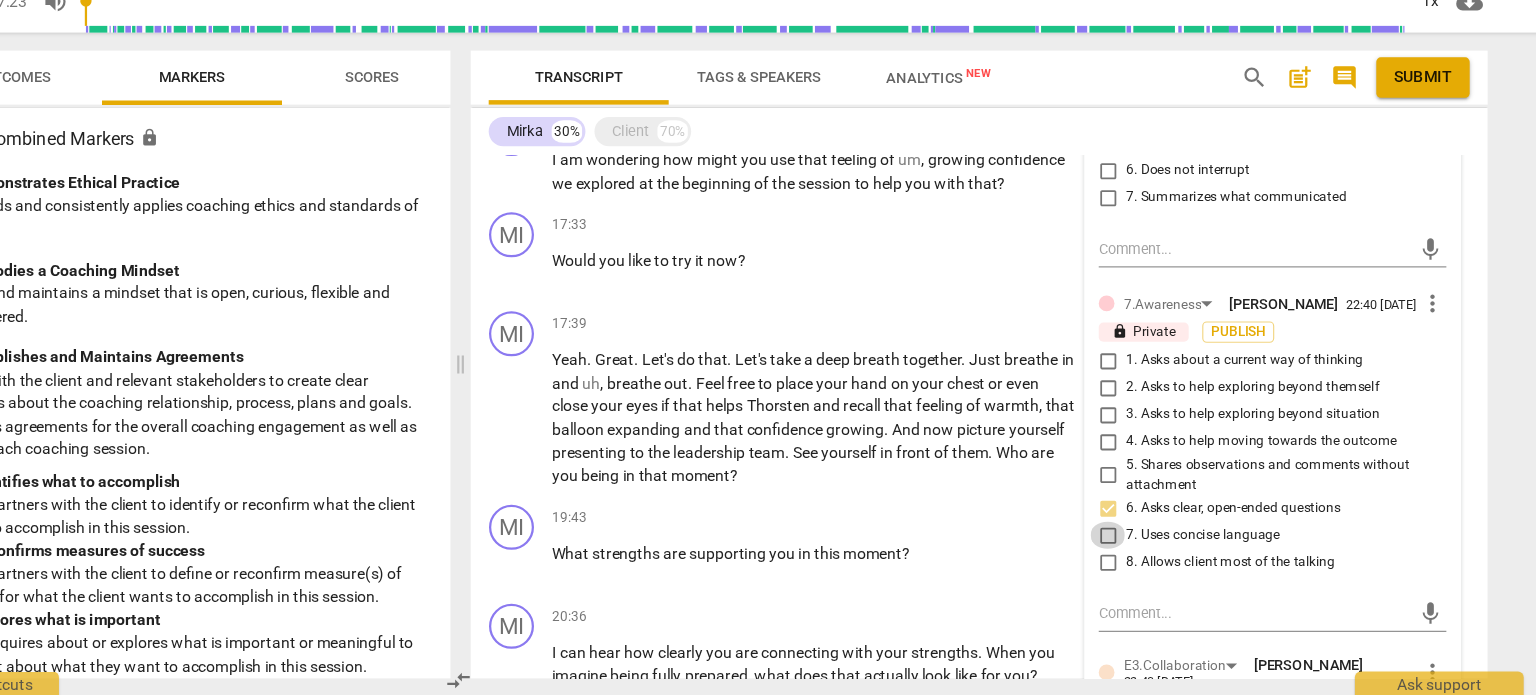 click on "7. Uses concise language" at bounding box center [1134, 552] 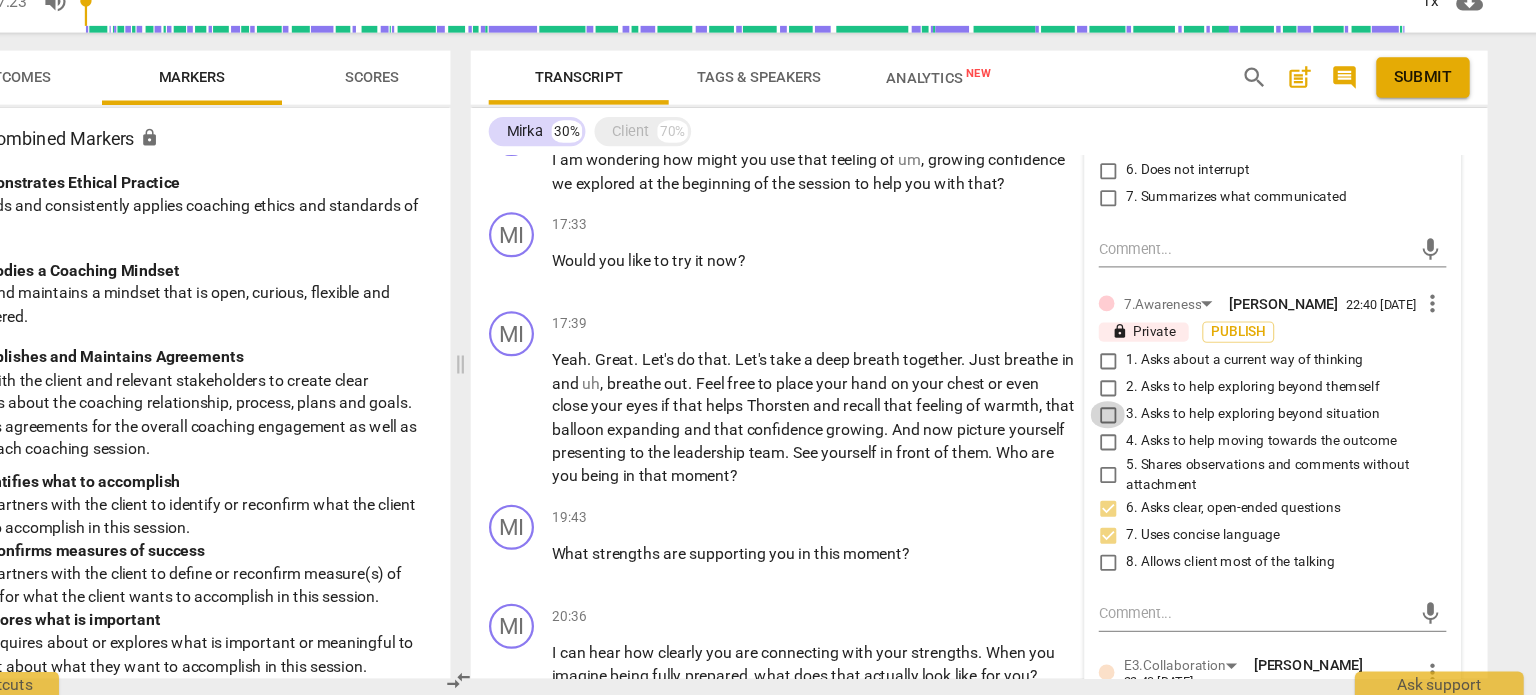 click on "3. Asks to help exploring beyond situation" at bounding box center [1134, 445] 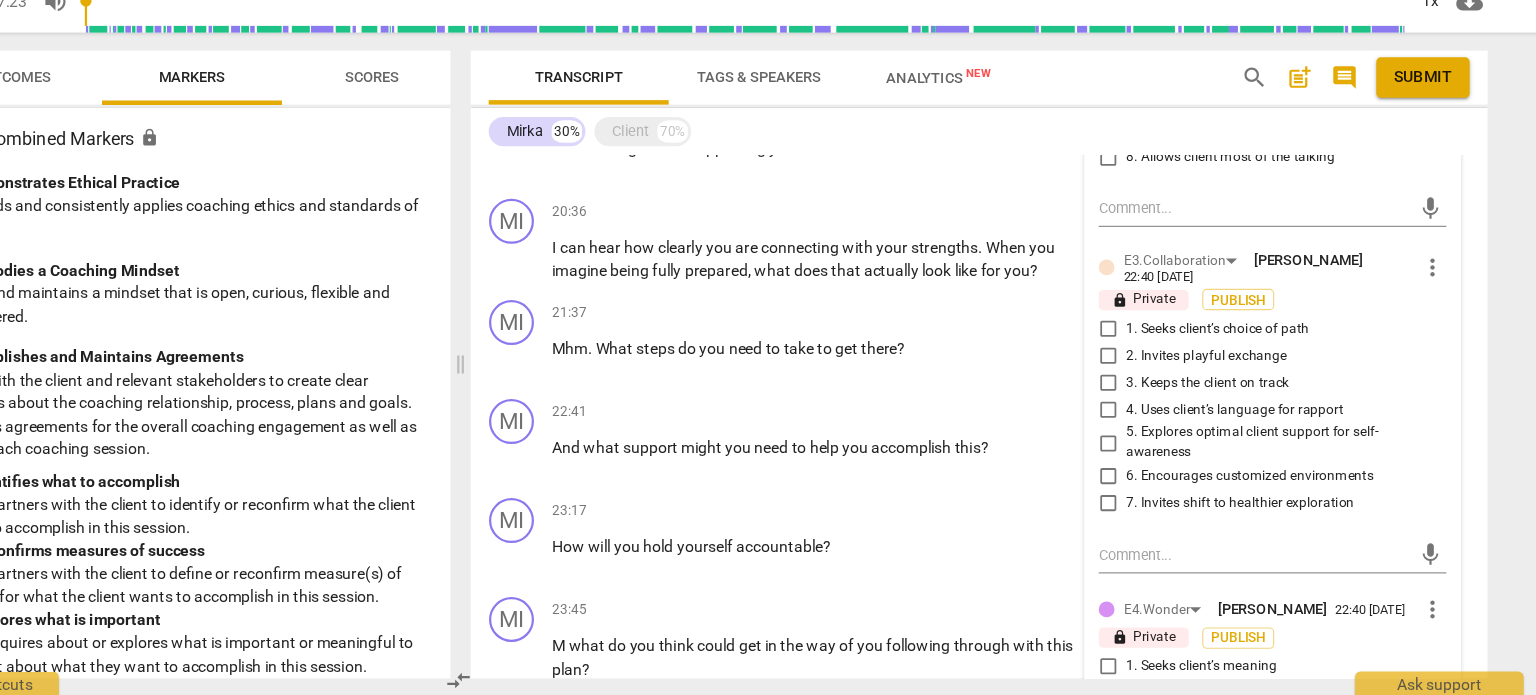 scroll, scrollTop: 3660, scrollLeft: 0, axis: vertical 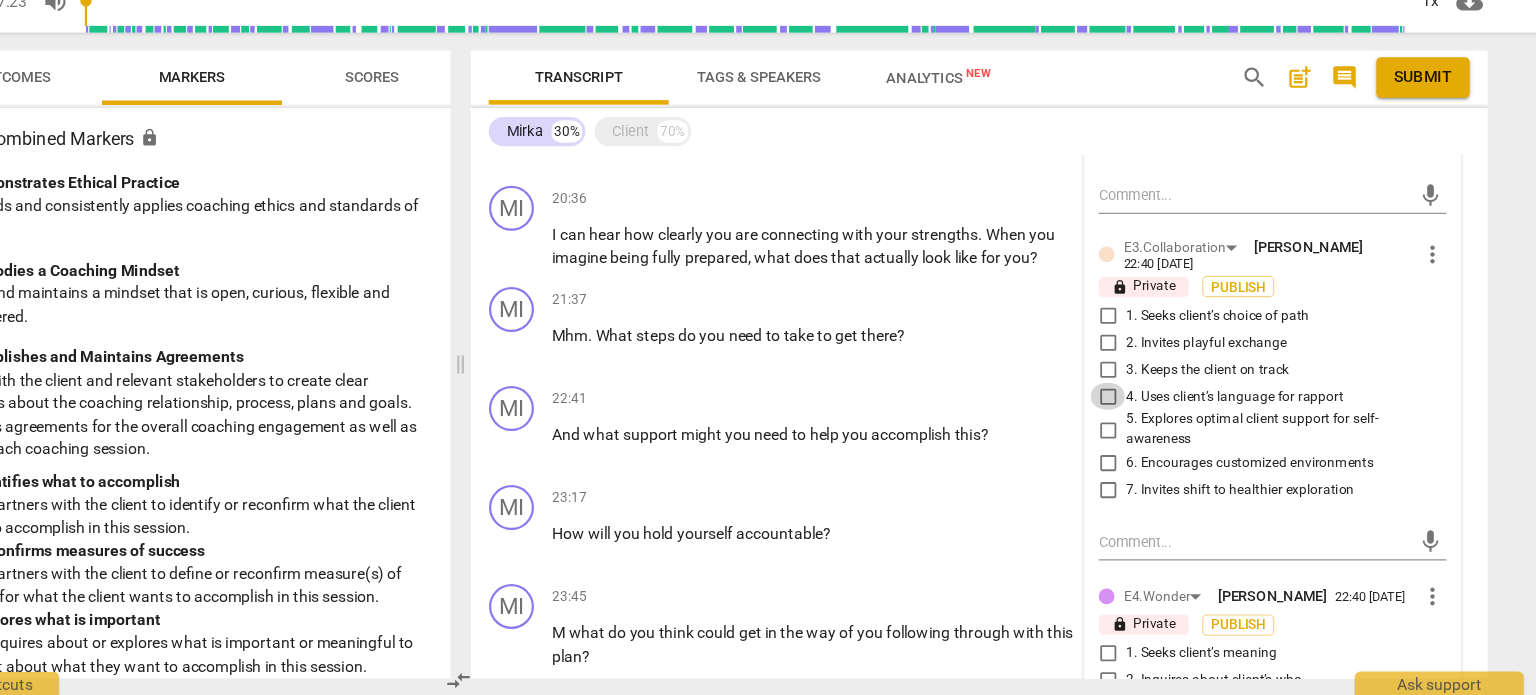 click on "4. Uses client’s language for rapport" at bounding box center (1134, 428) 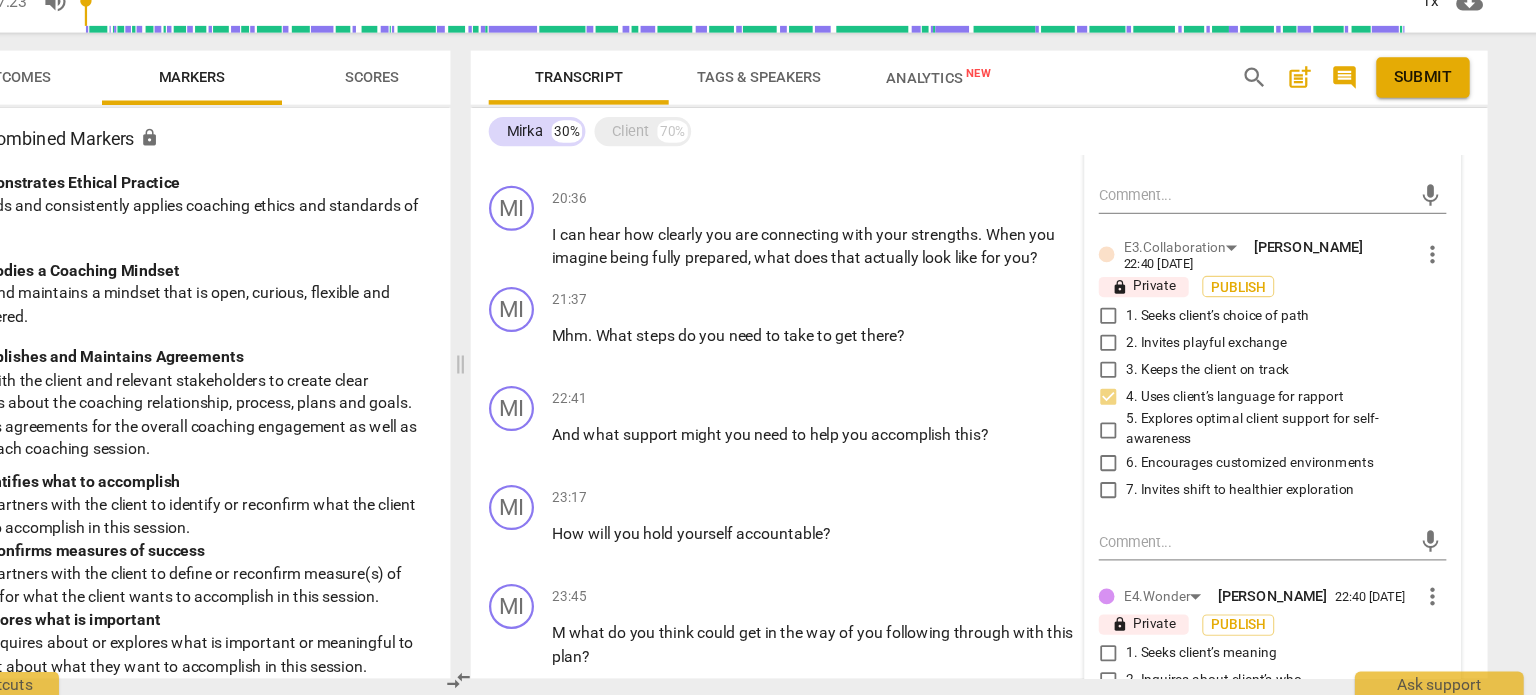 click on "5. Explores optimal client support for self-awareness" at bounding box center (1134, 458) 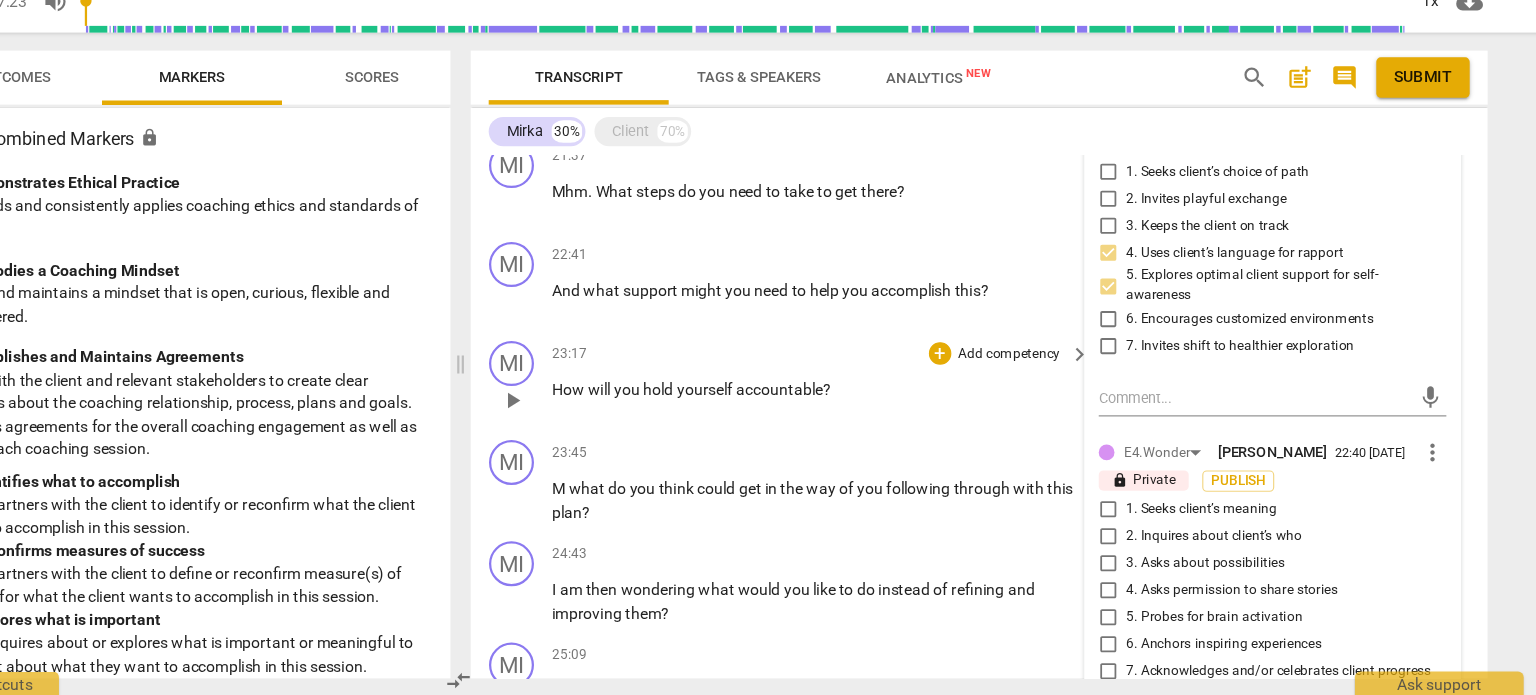scroll, scrollTop: 3788, scrollLeft: 0, axis: vertical 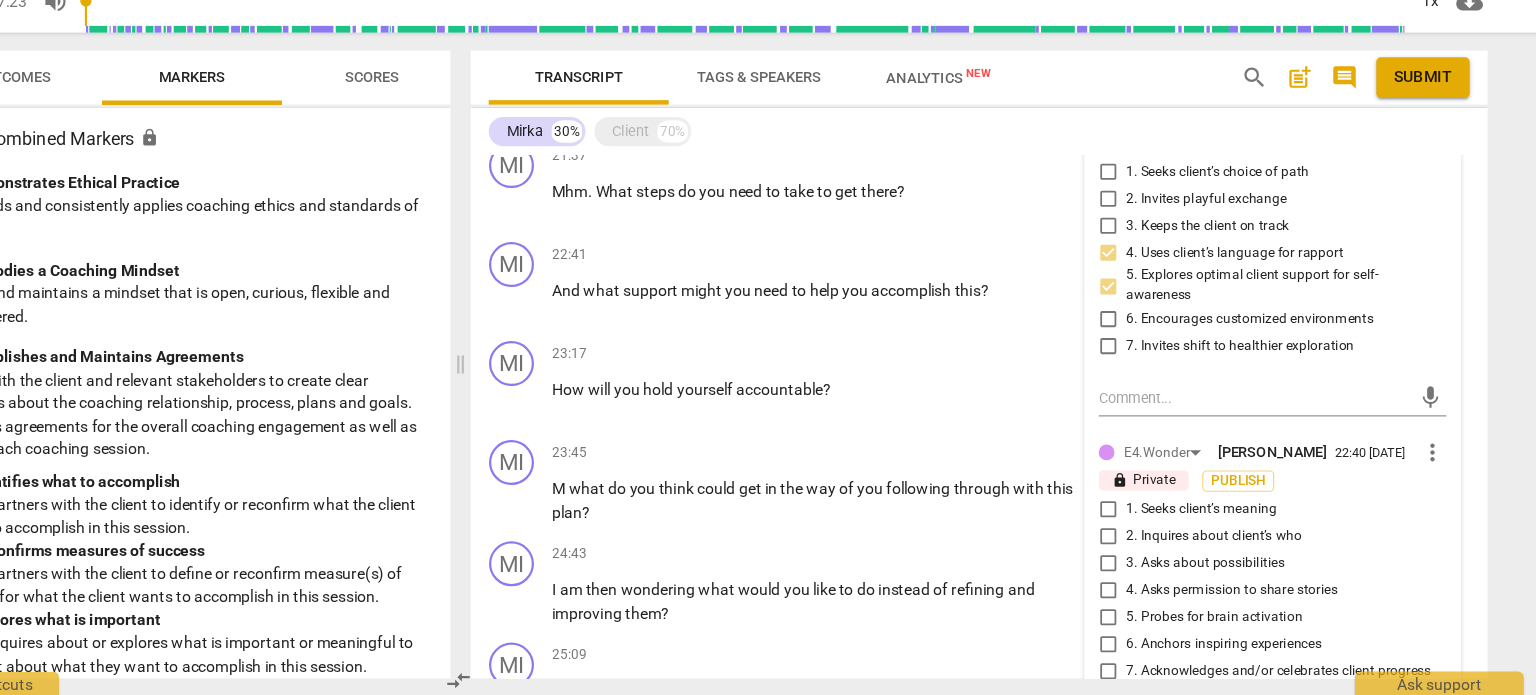 click on "7. Invites shift to healthier exploration" at bounding box center [1134, 384] 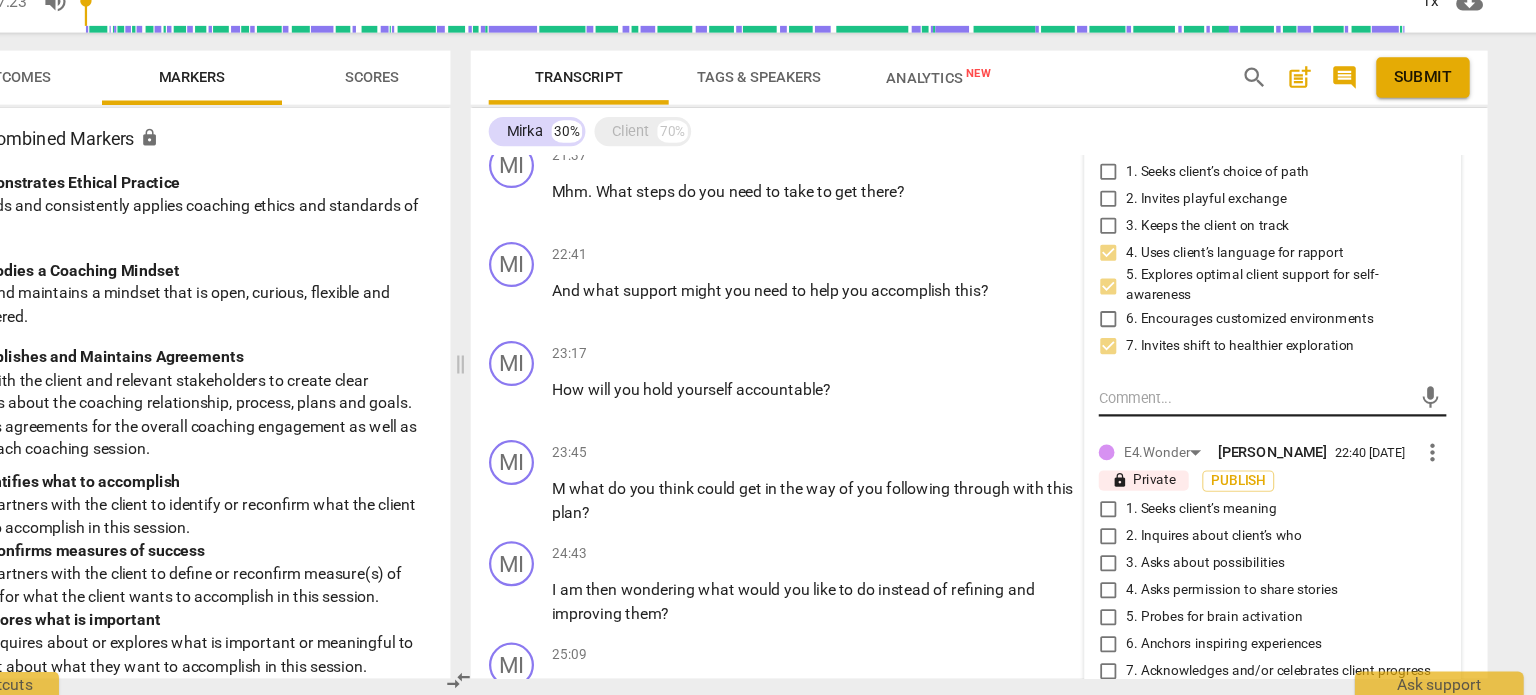 click at bounding box center (1264, 429) 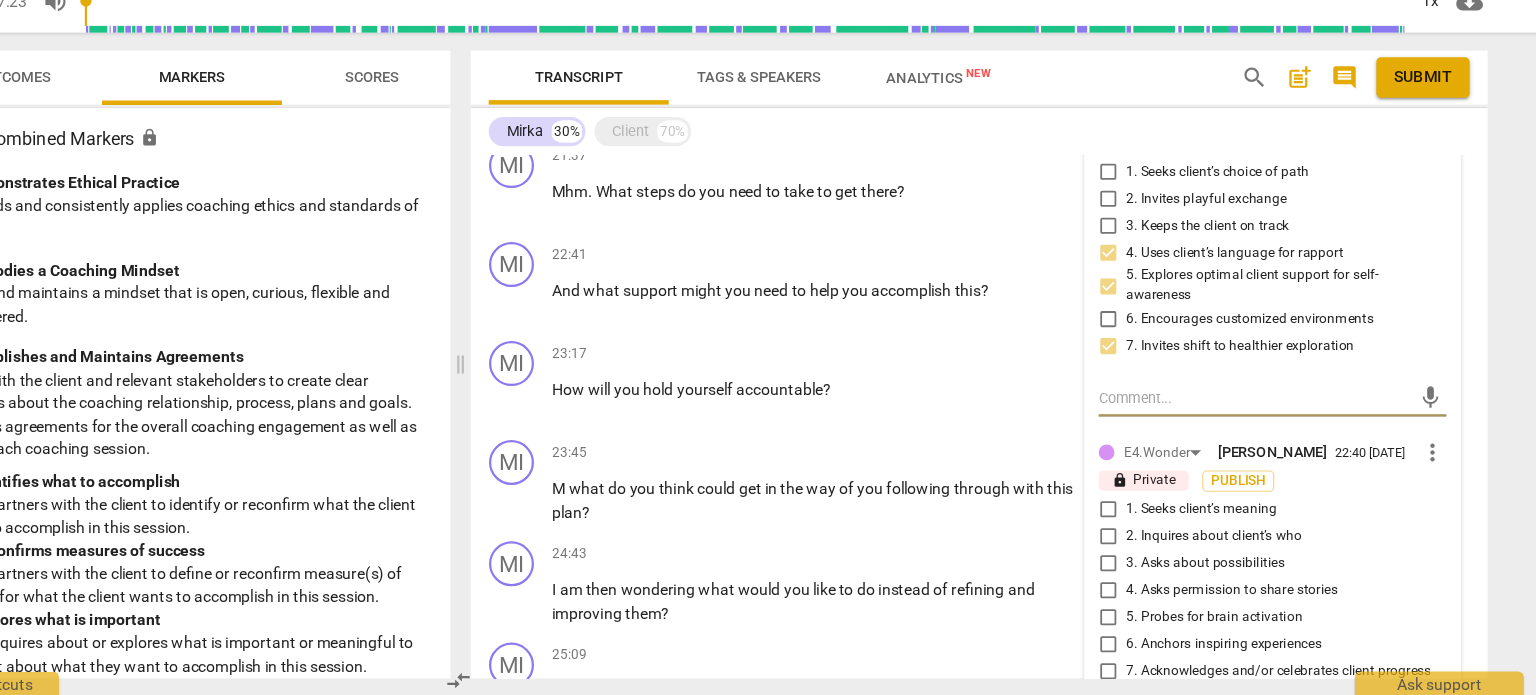 type on "R" 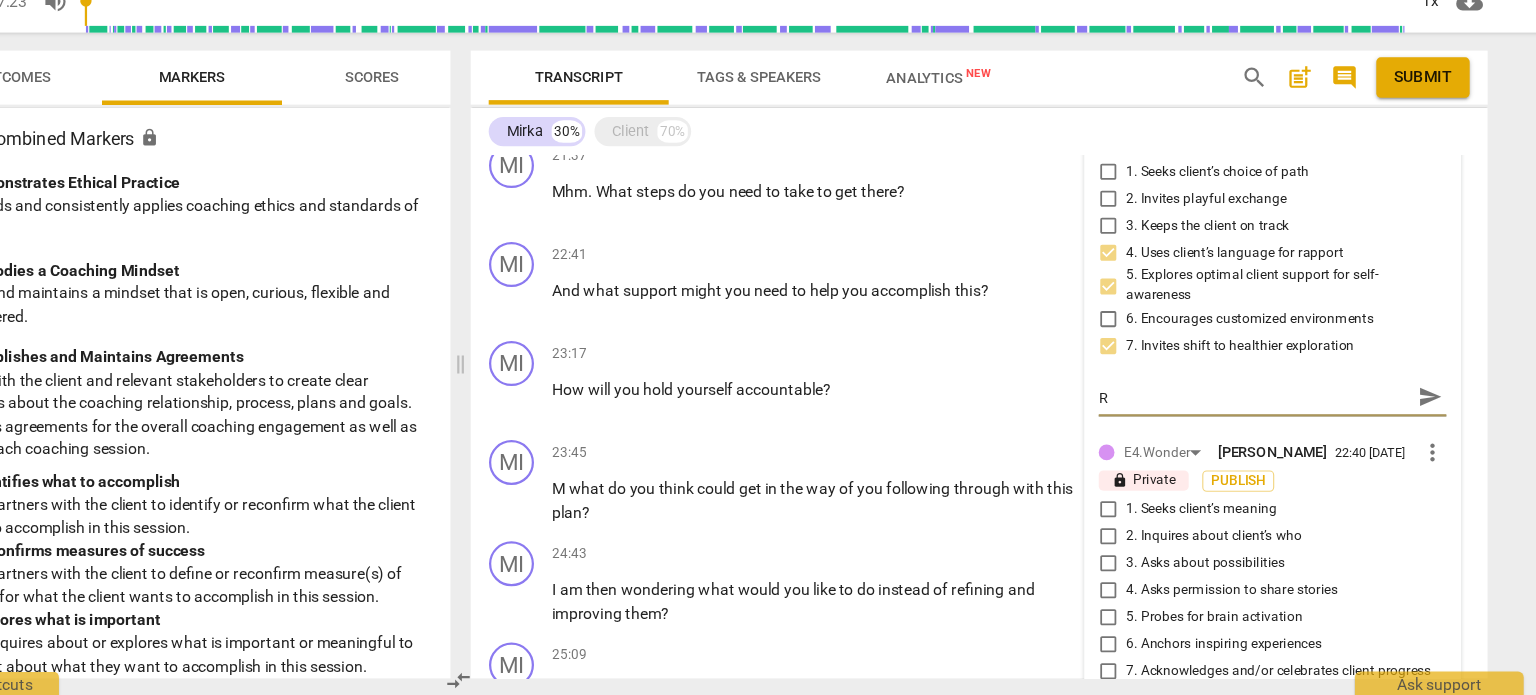type on "Ra" 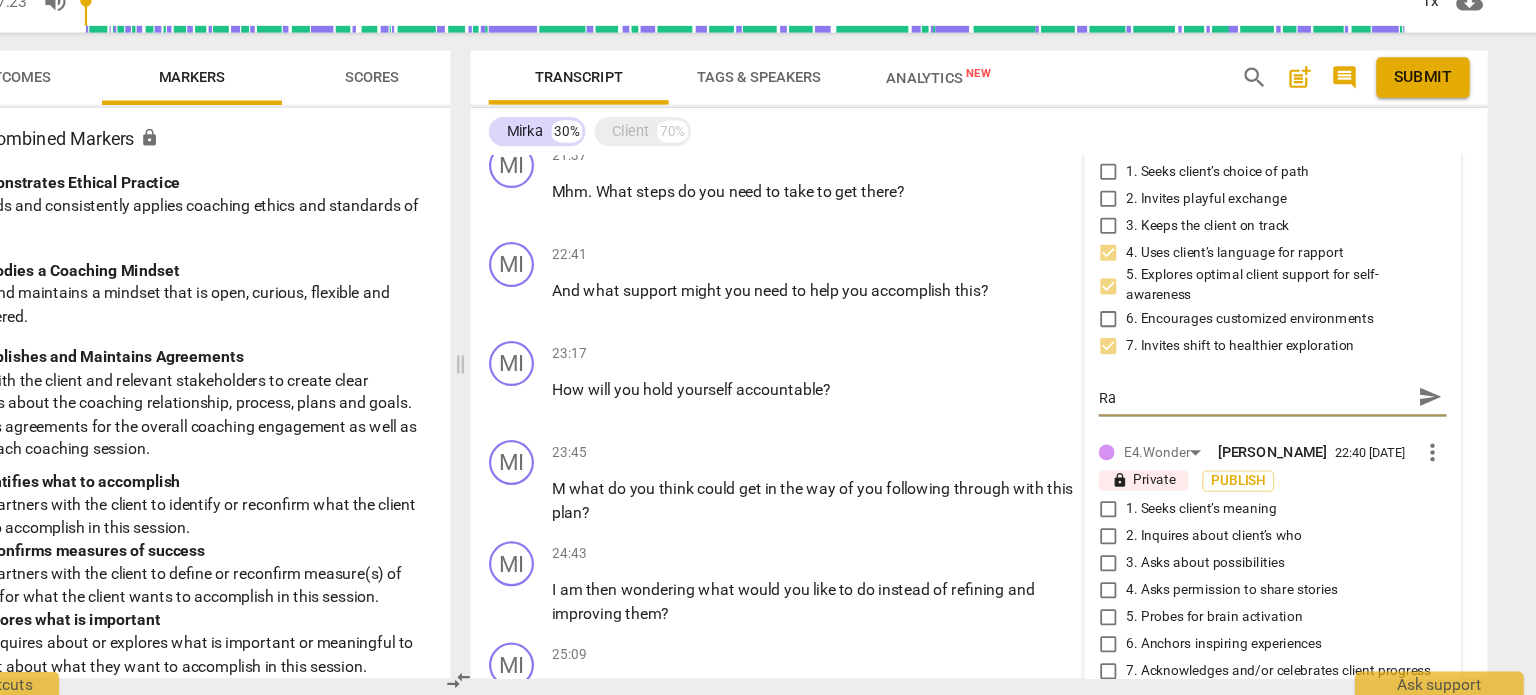 type on "Rat" 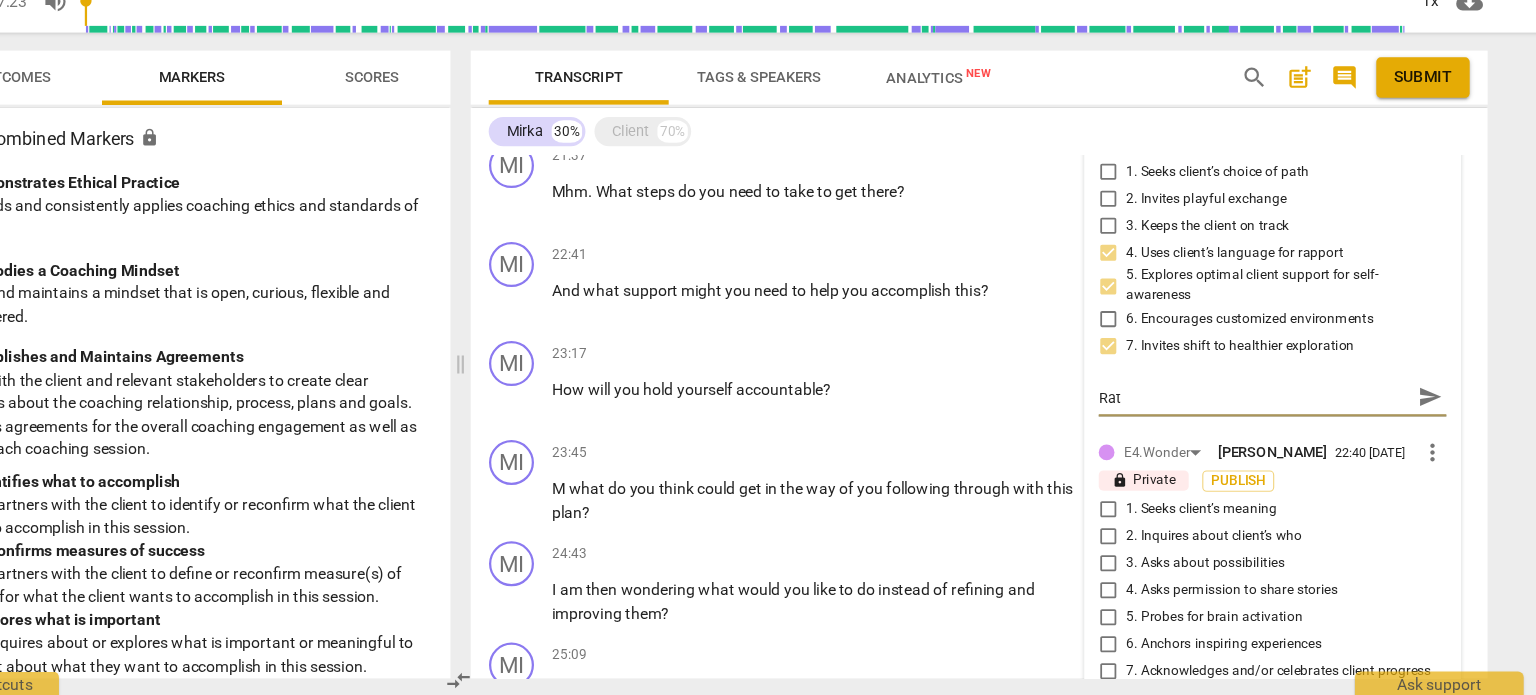 type on "[PERSON_NAME]" 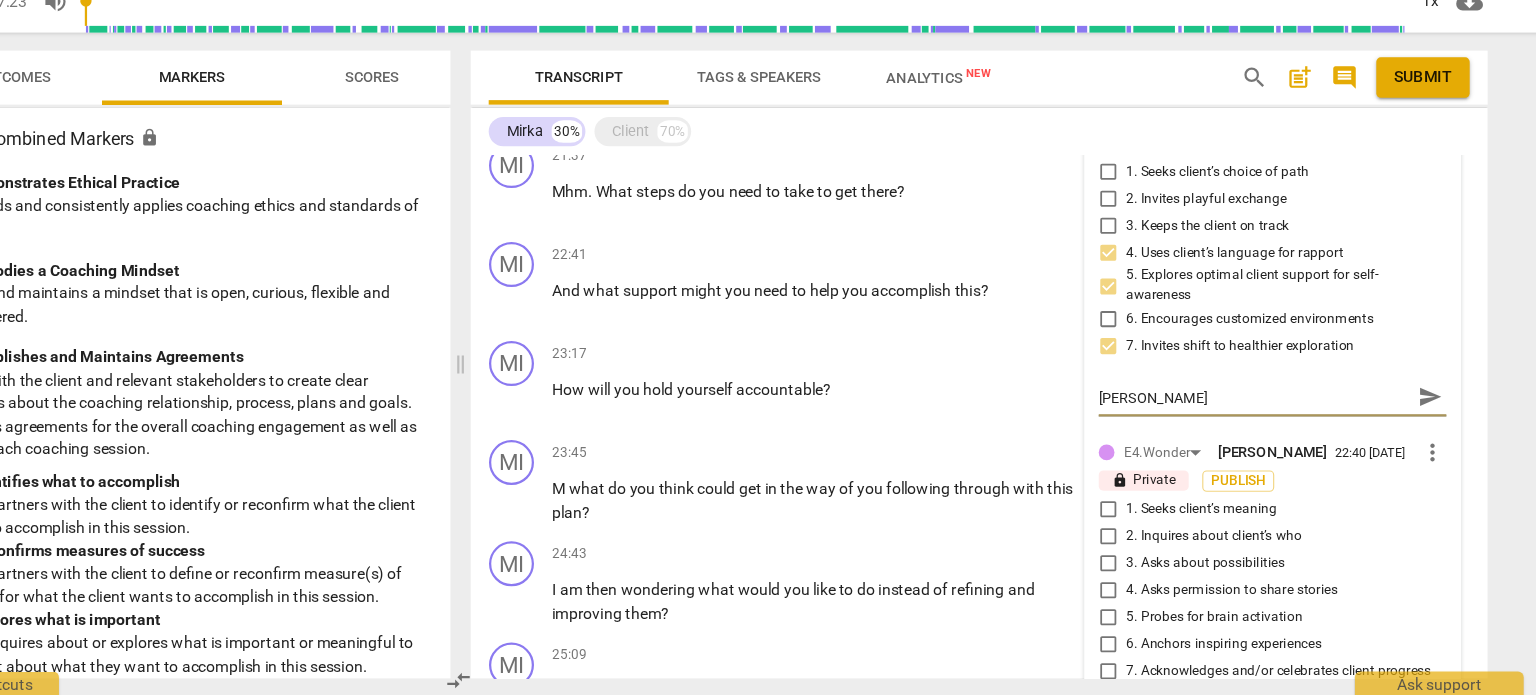 type on "[PERSON_NAME]" 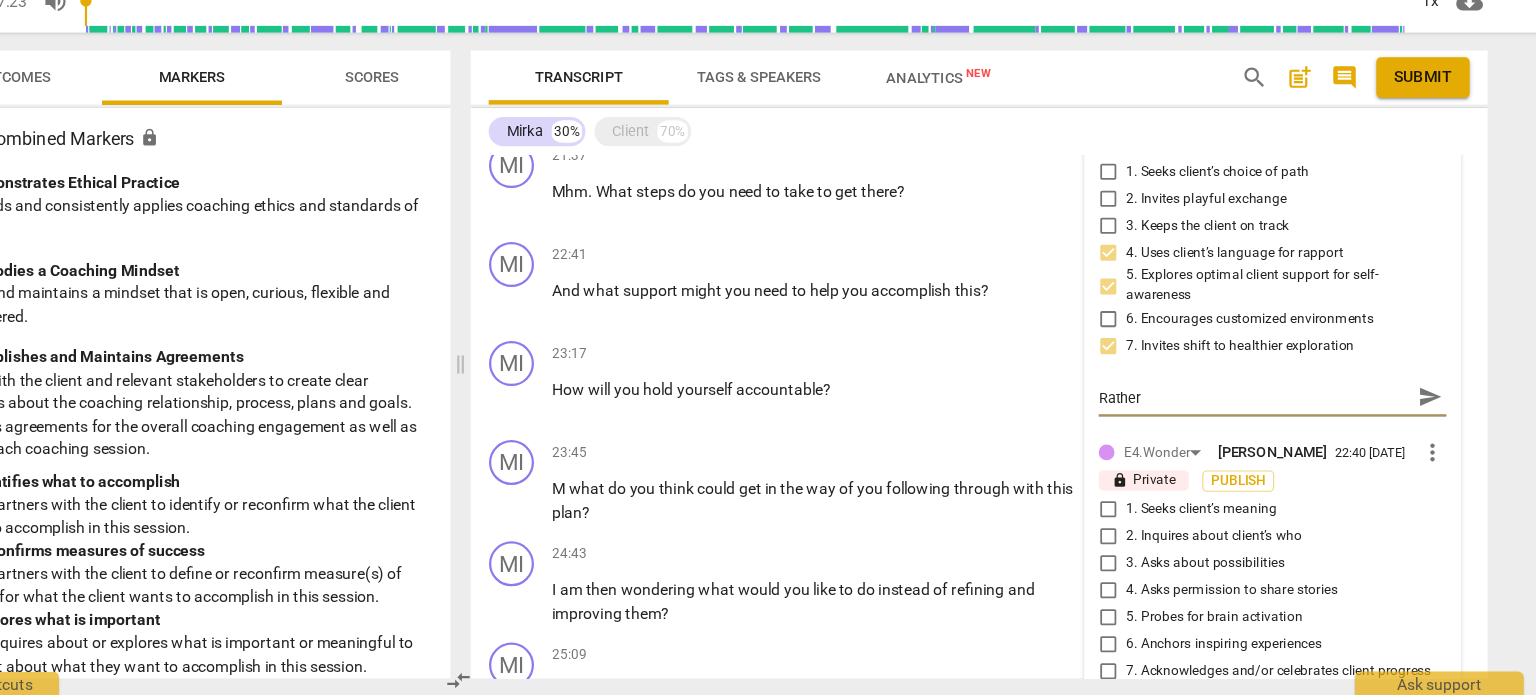 type on "Rather" 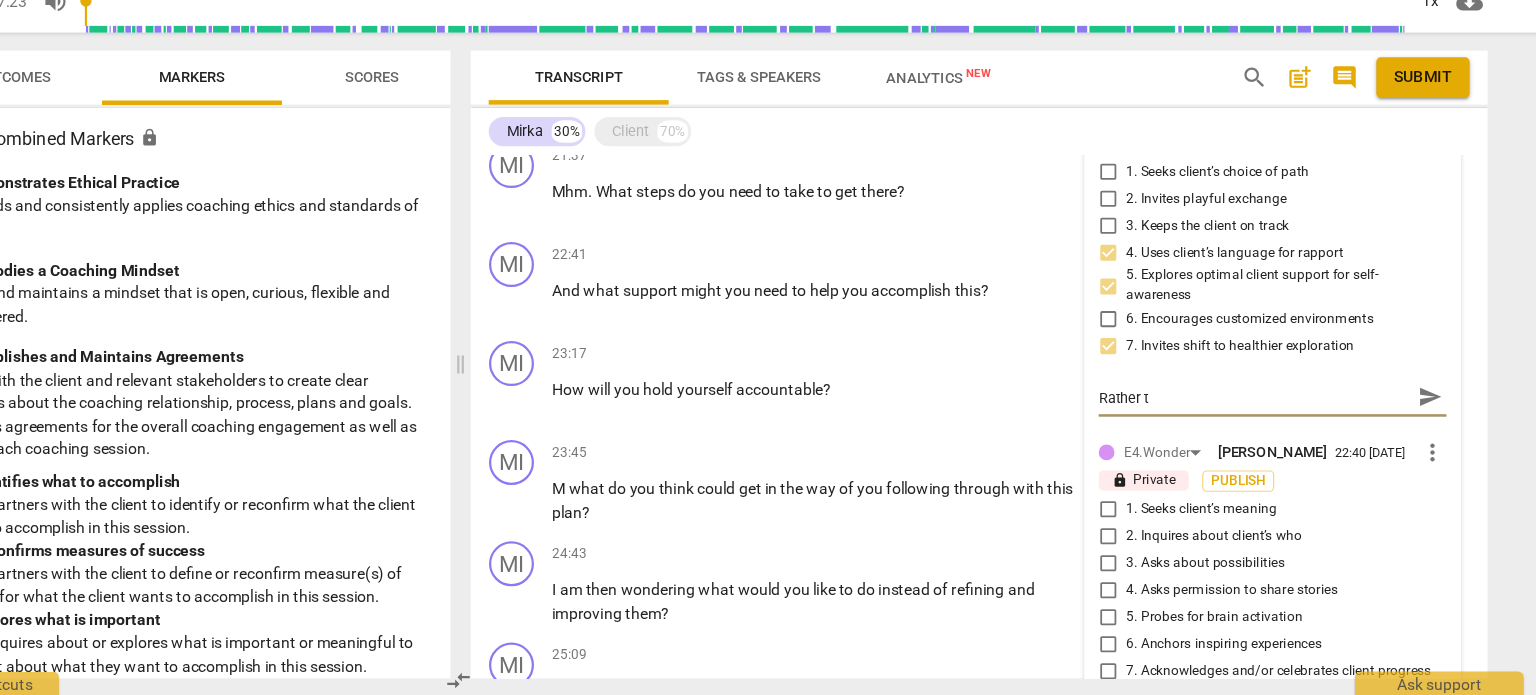 type on "Rather th" 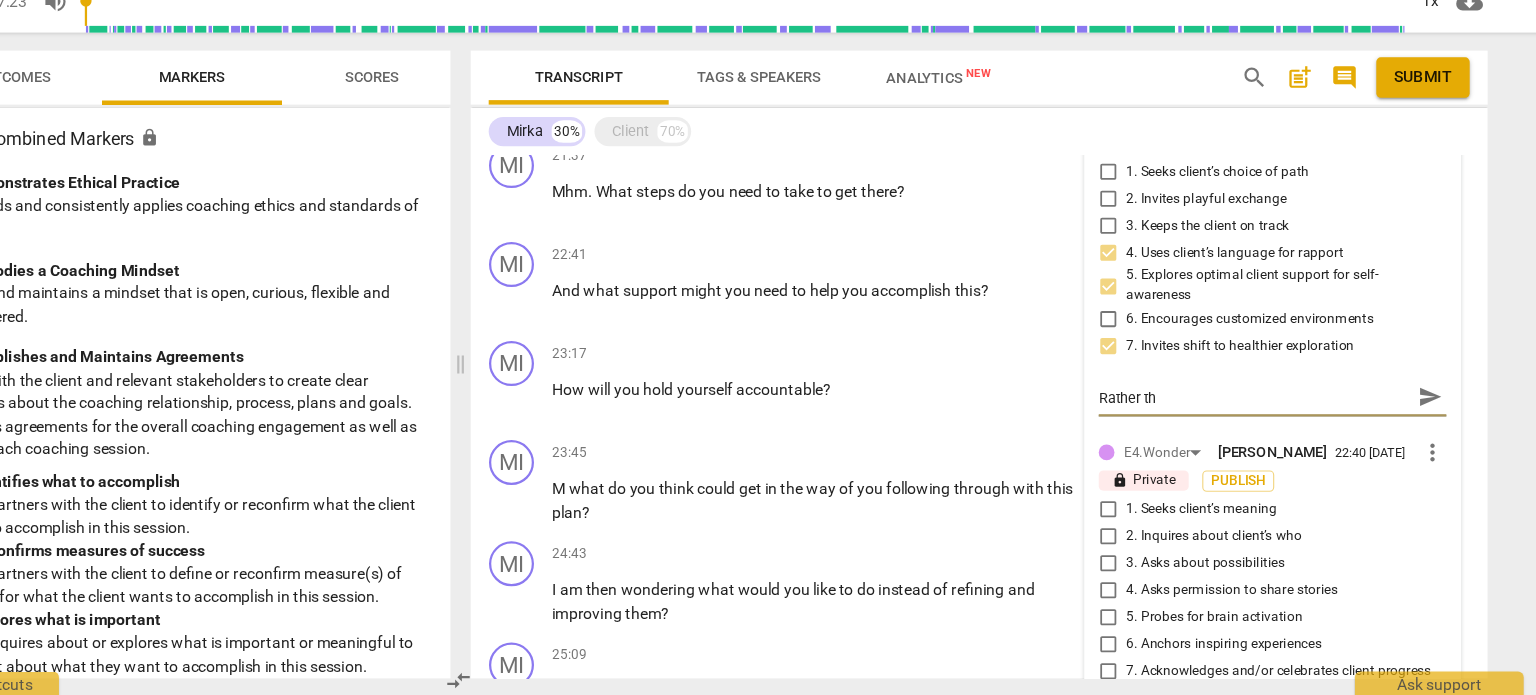 type on "Rather tha" 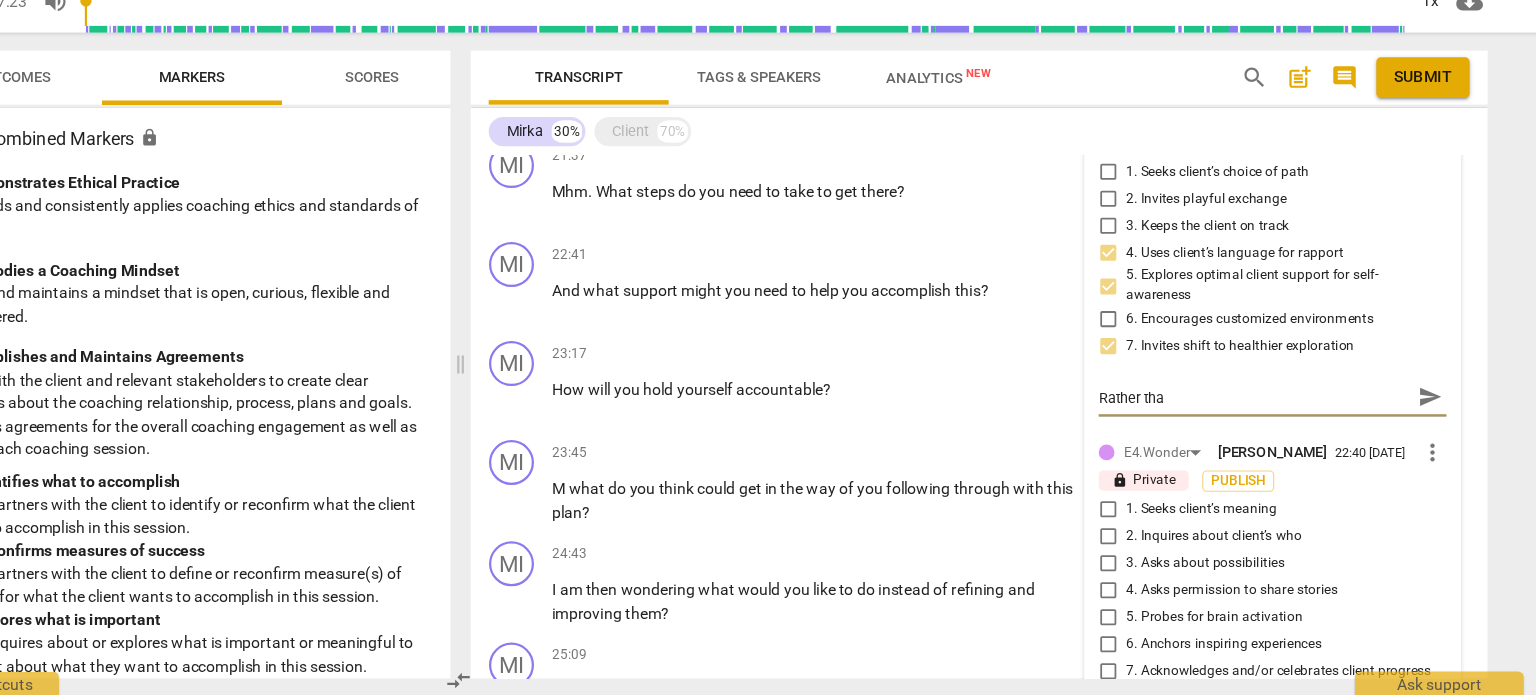type on "Rather than" 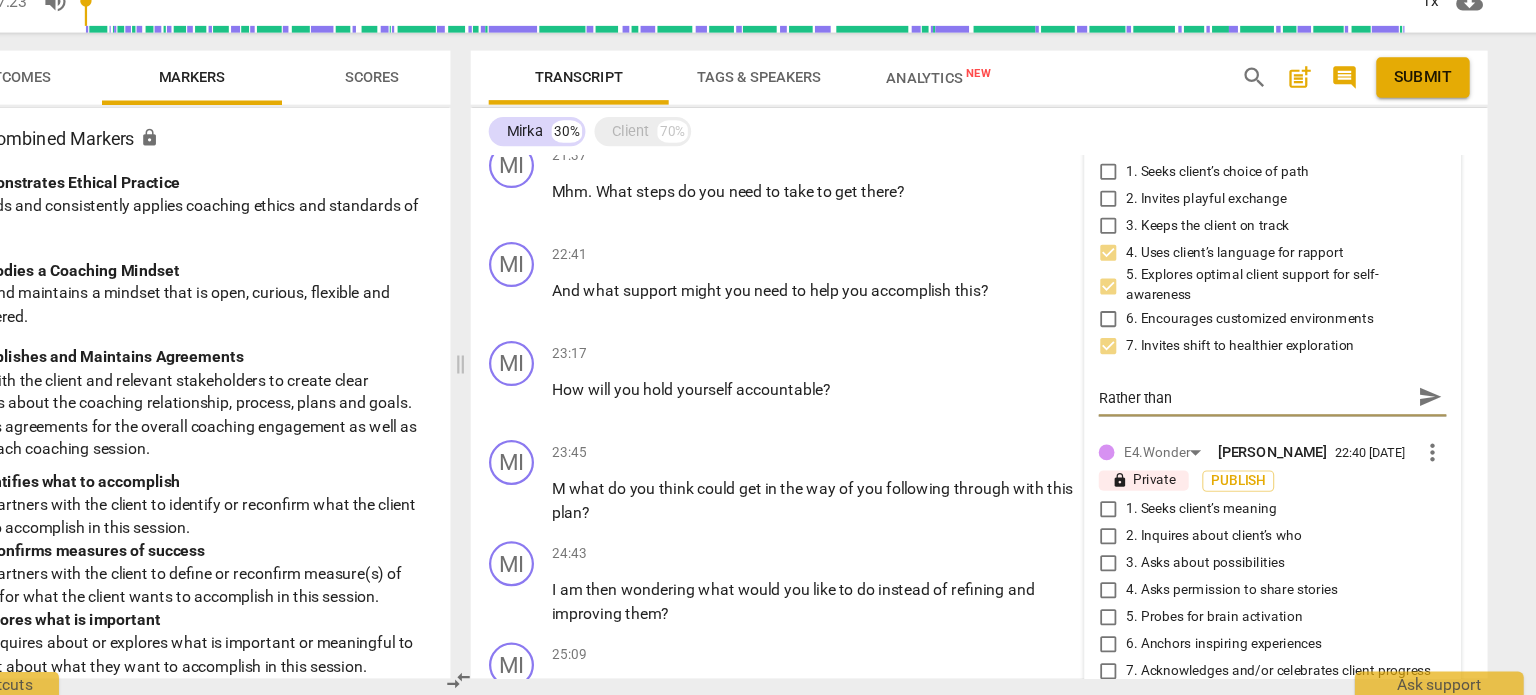 type on "Rather than" 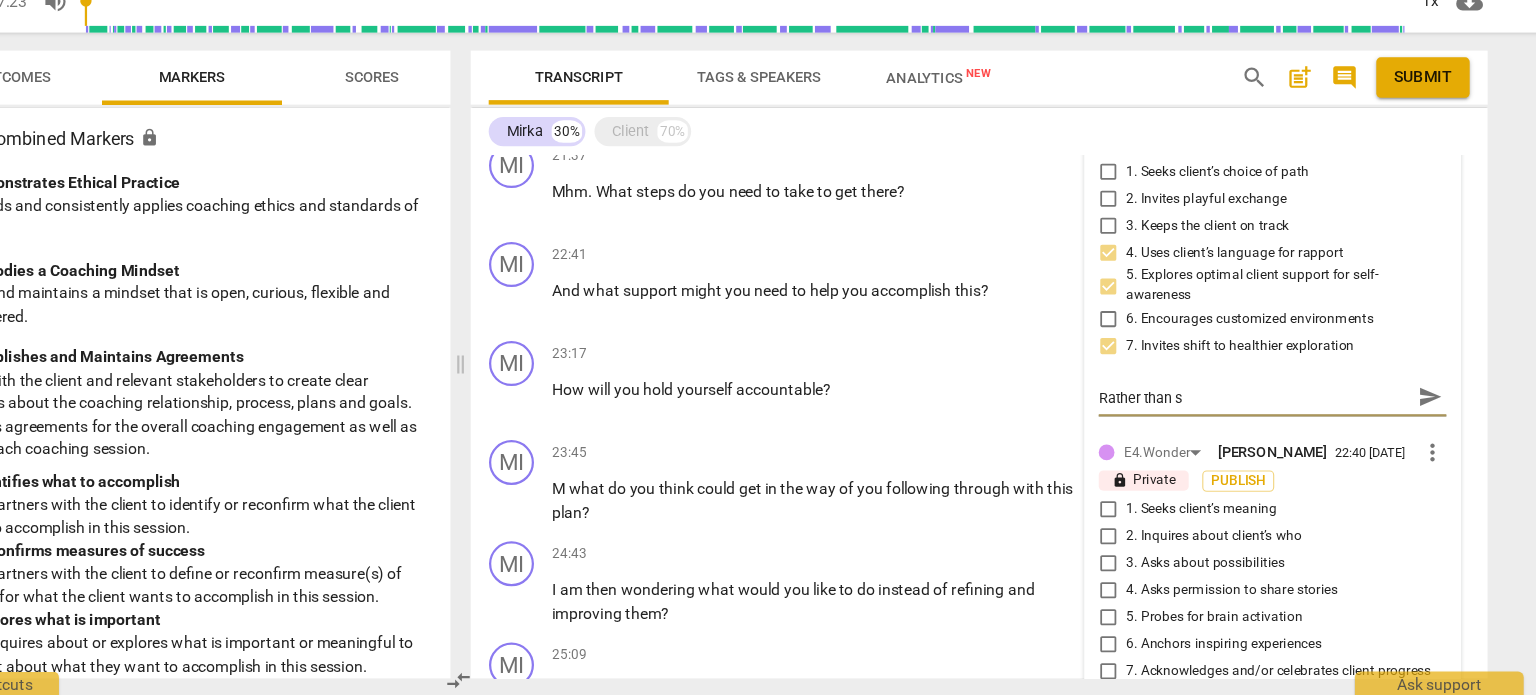 type on "Rather than se" 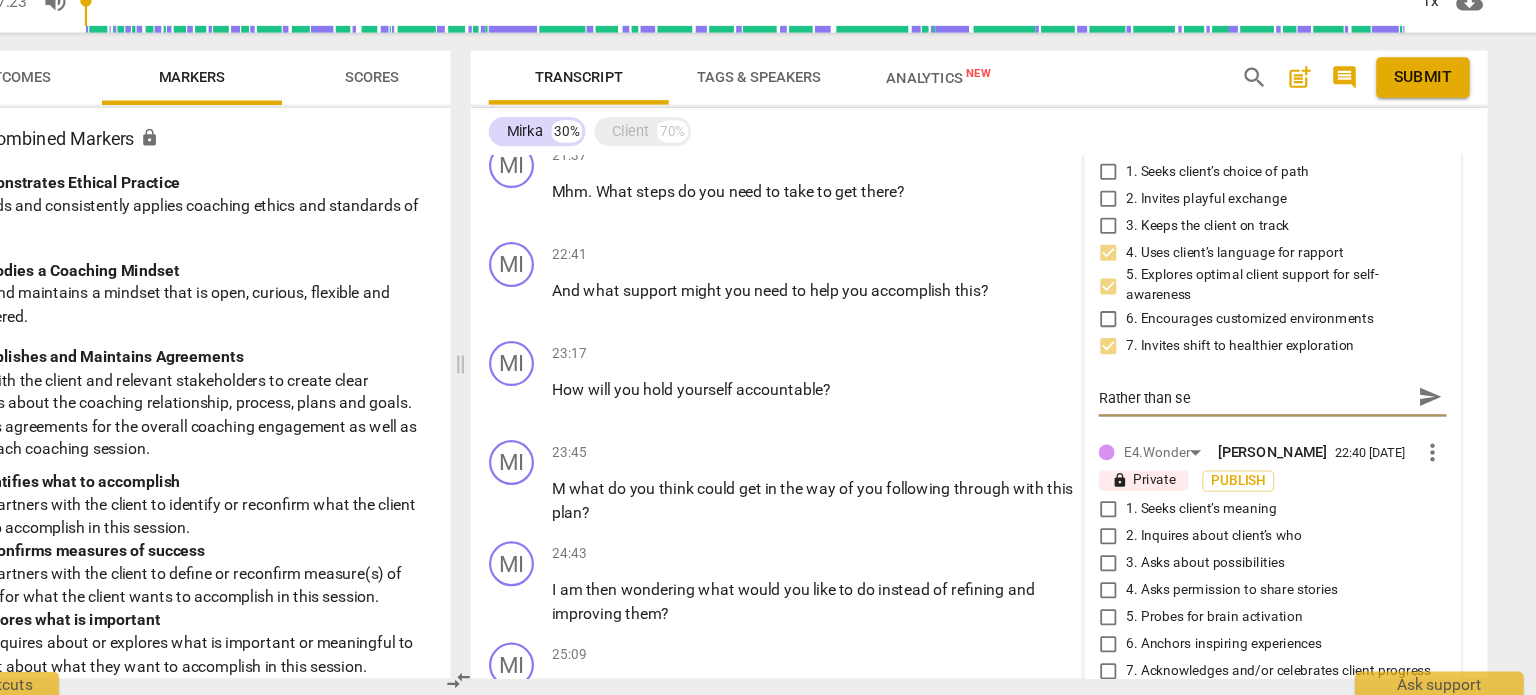 type on "Rather than see" 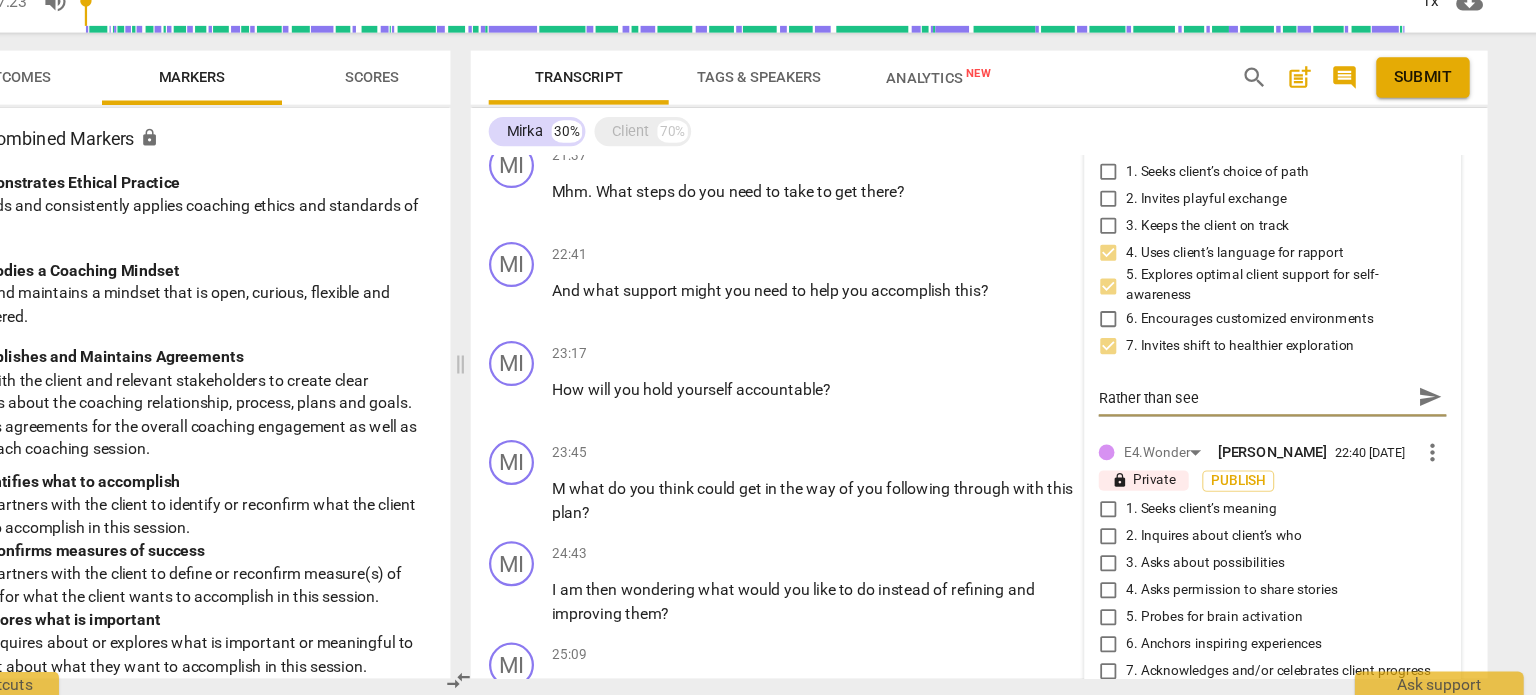 type on "Rather than seei" 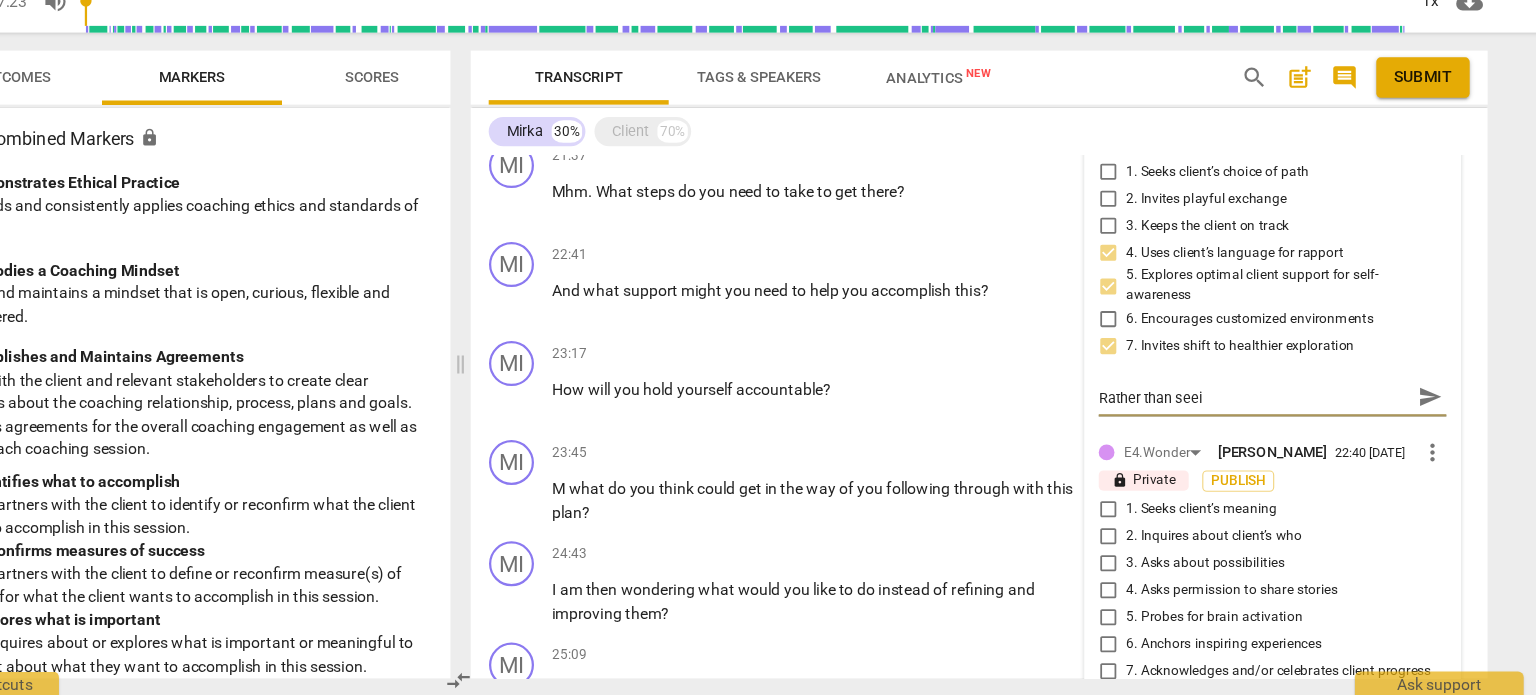 type on "Rather than seein" 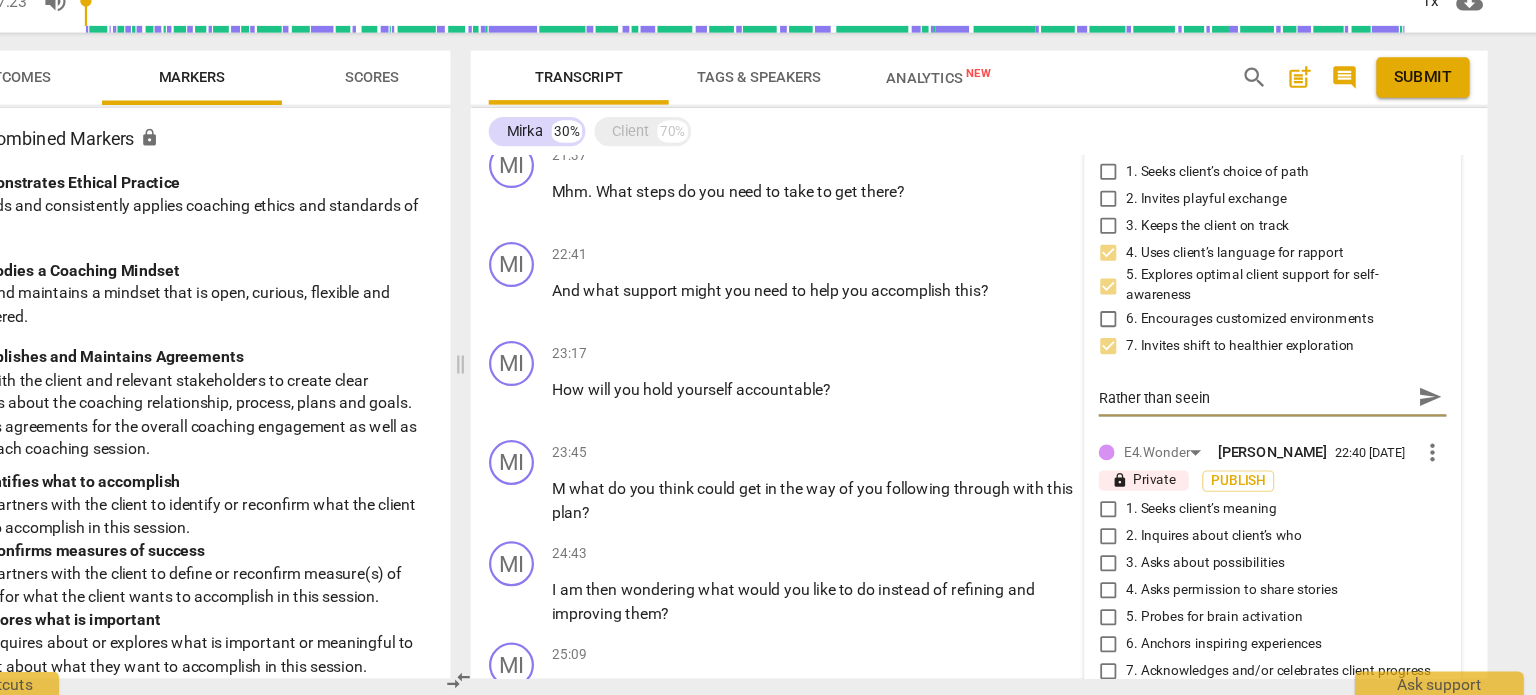 type on "Rather than seeing" 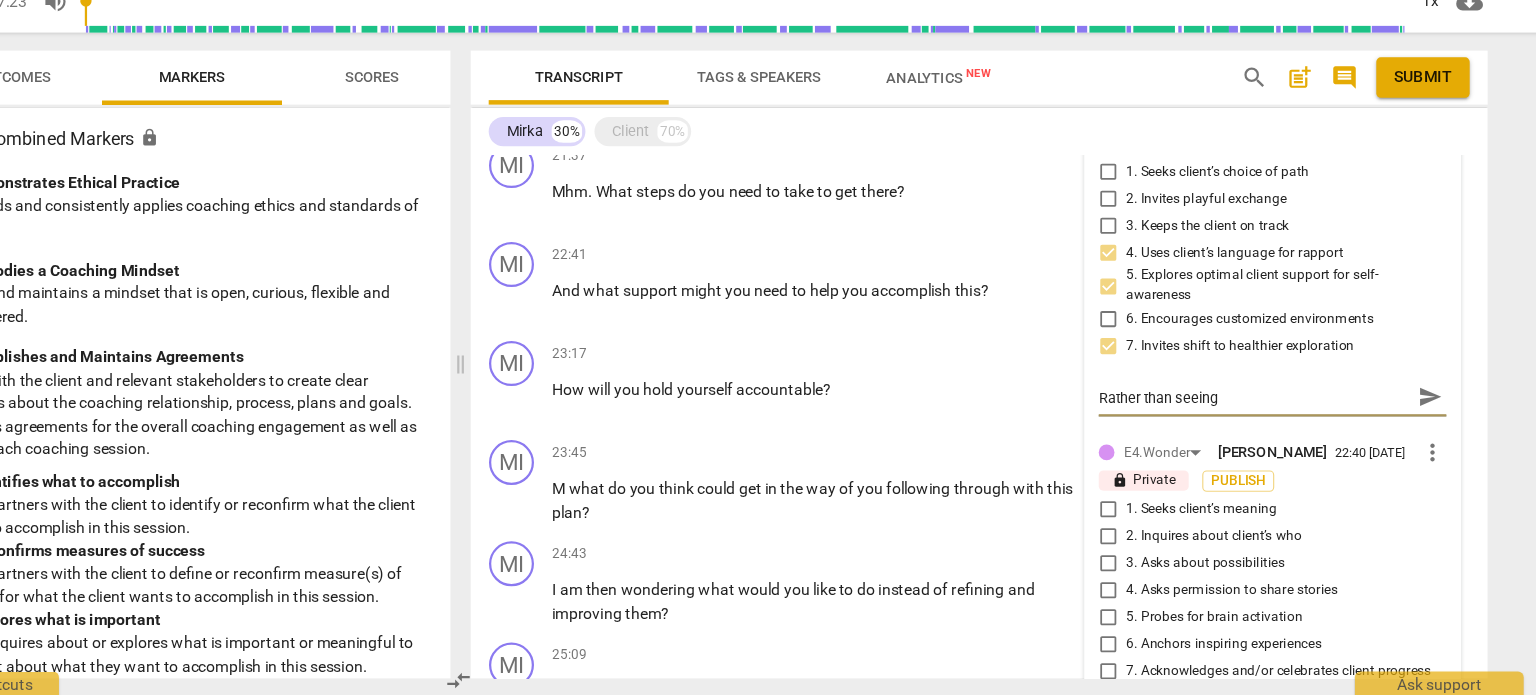 type on "Rather than seeing" 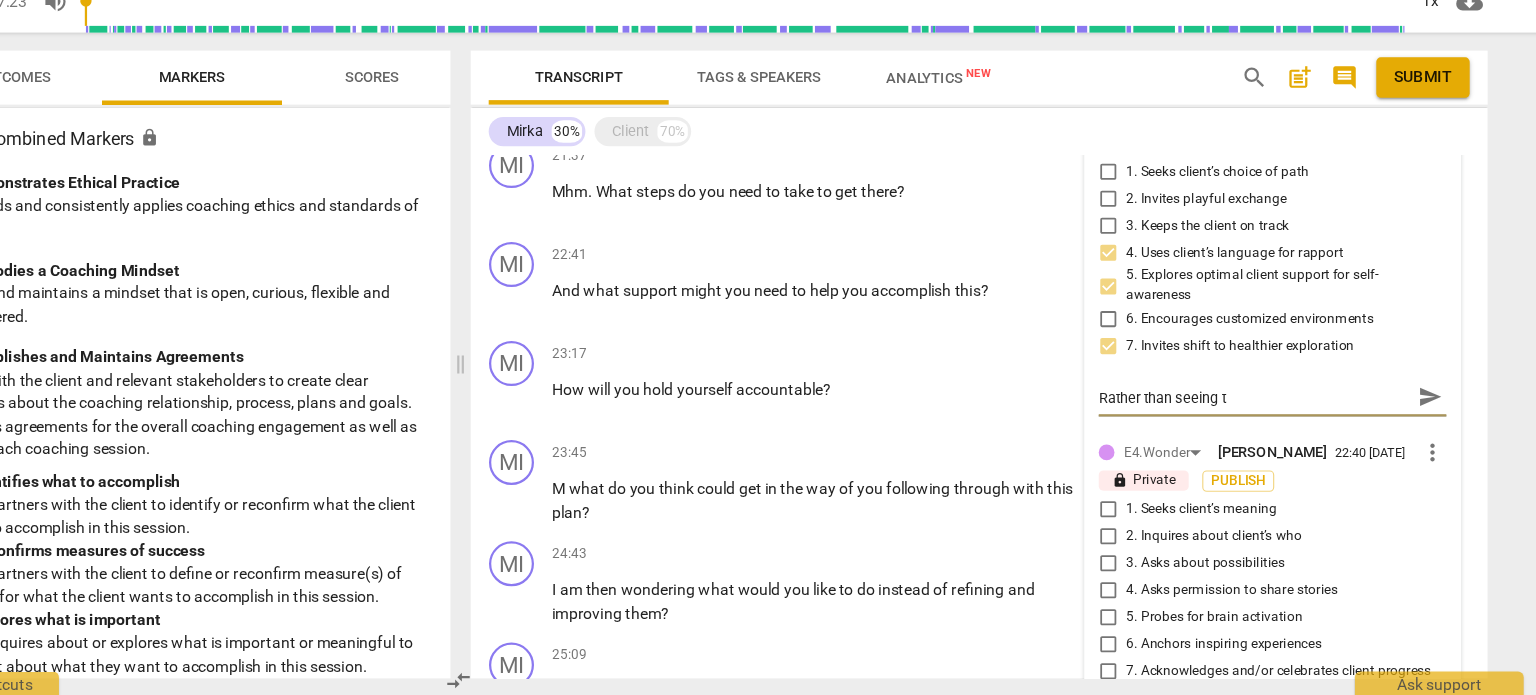 type on "Rather than seeing th" 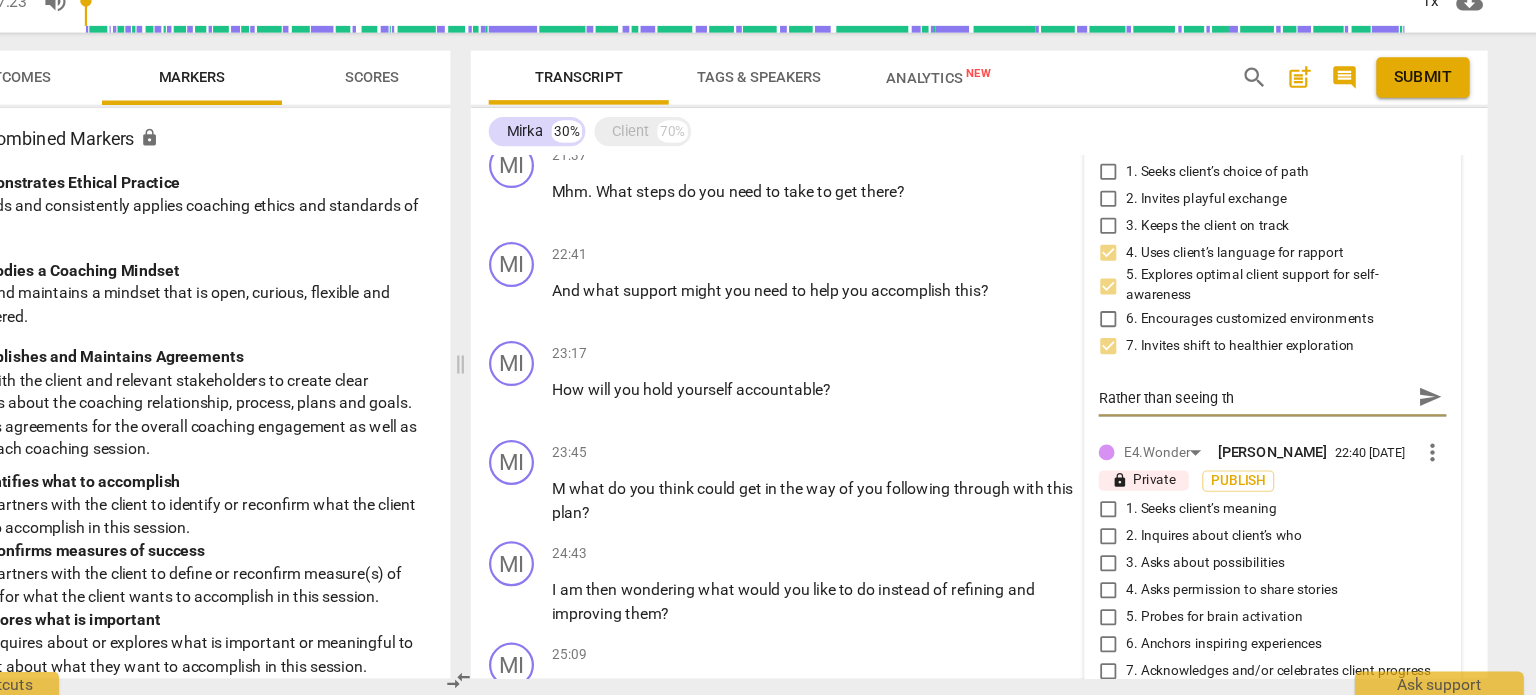 type on "Rather than seeing the" 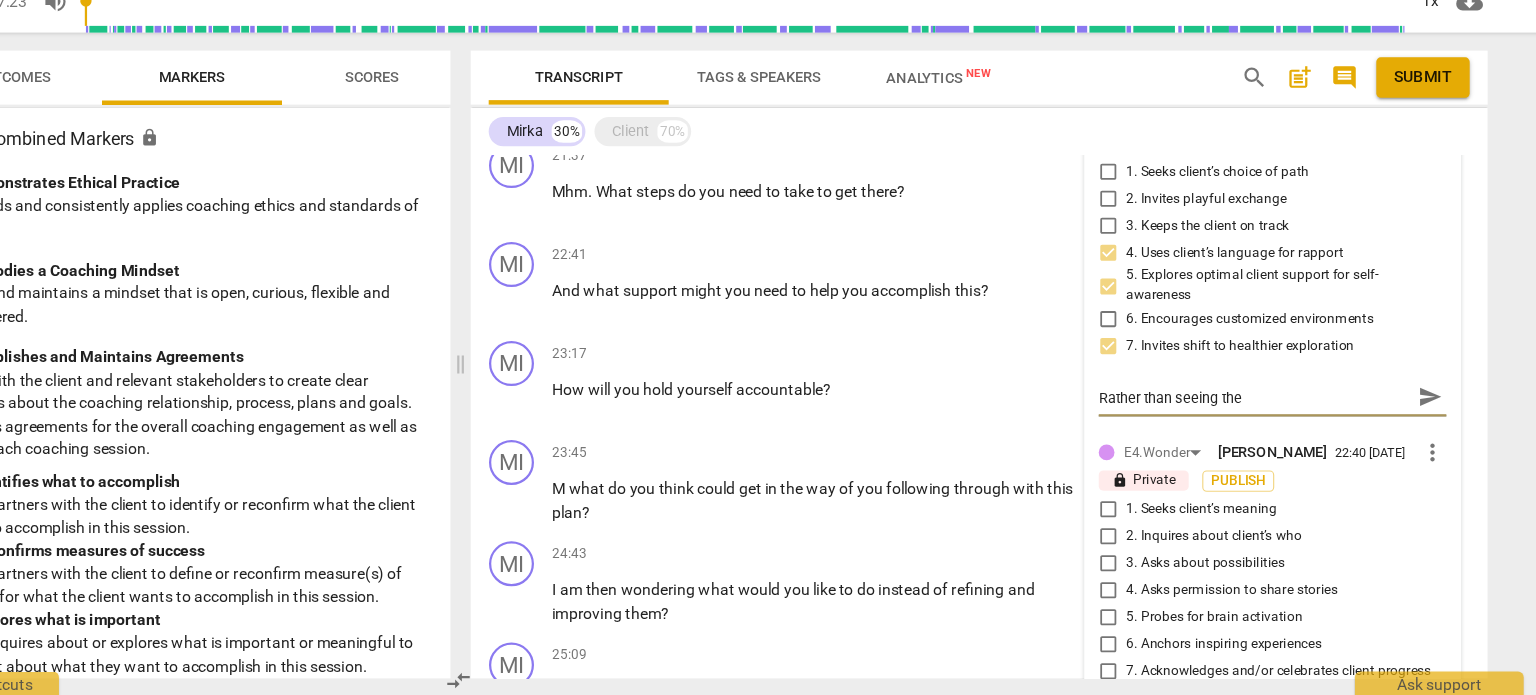 type on "Rather than seeing th" 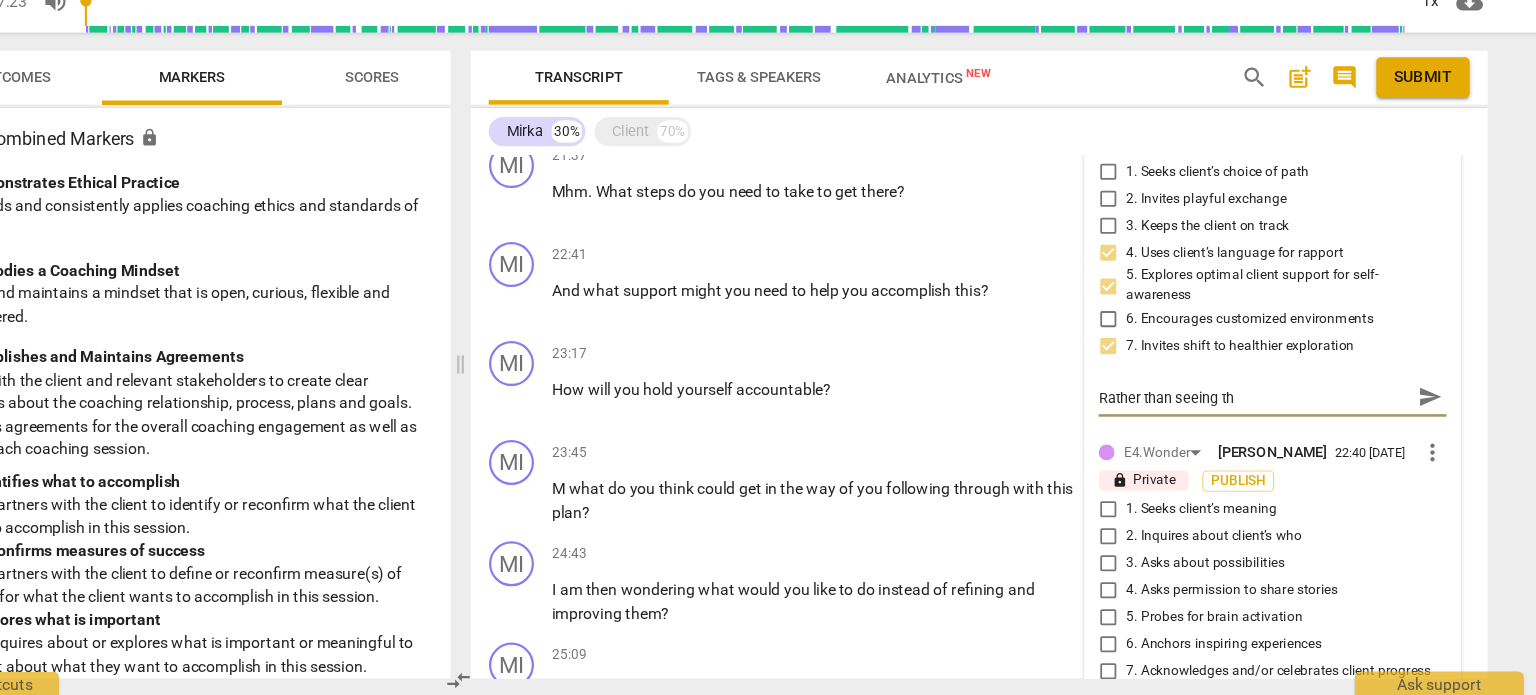 type on "Rather than seeing t" 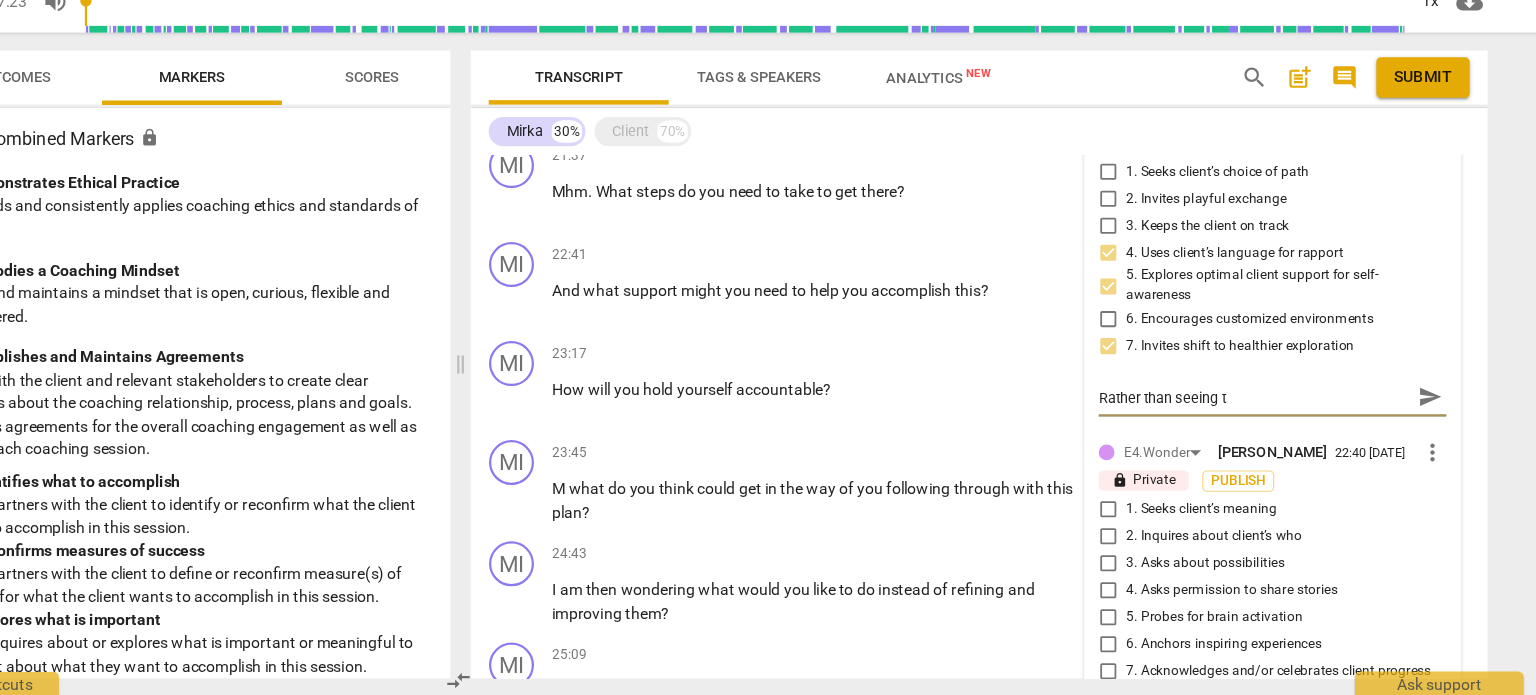 type on "Rather than seeing" 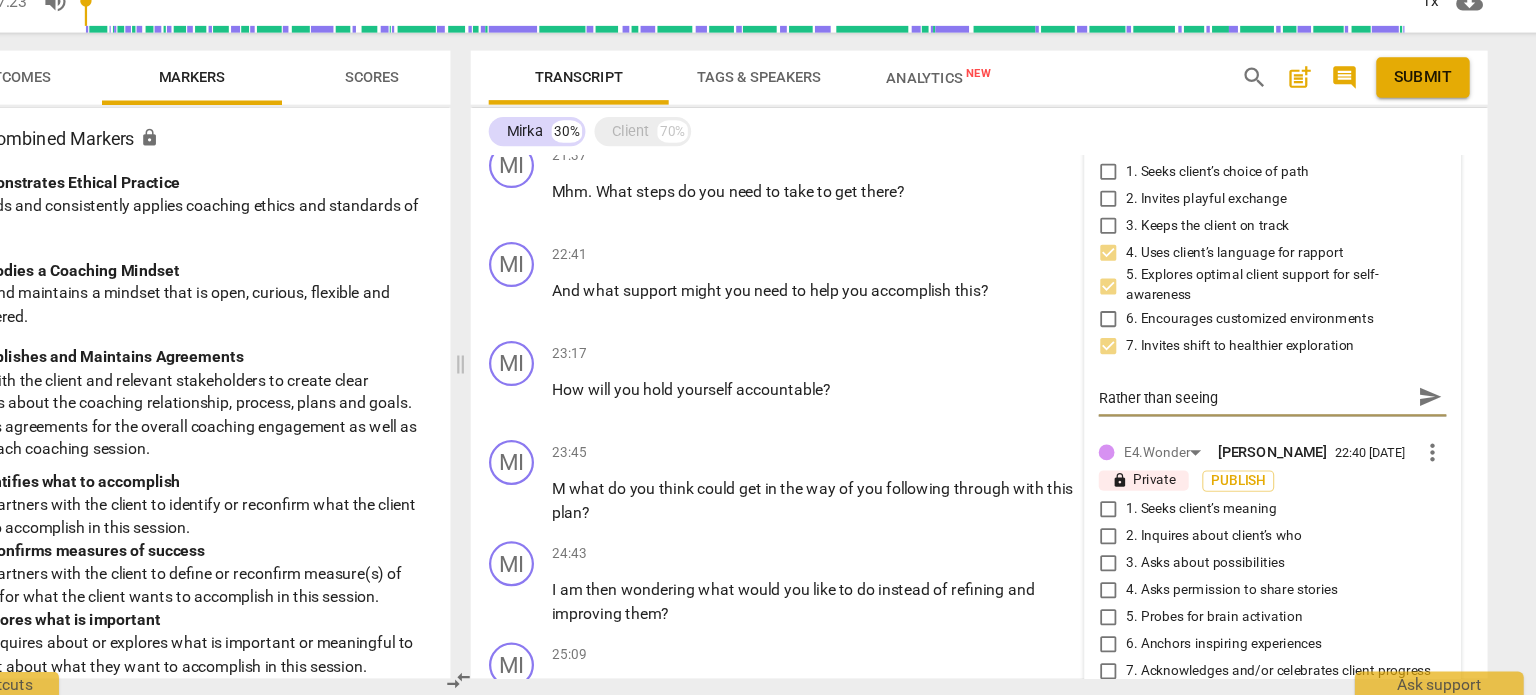 type on "Rather than seeing" 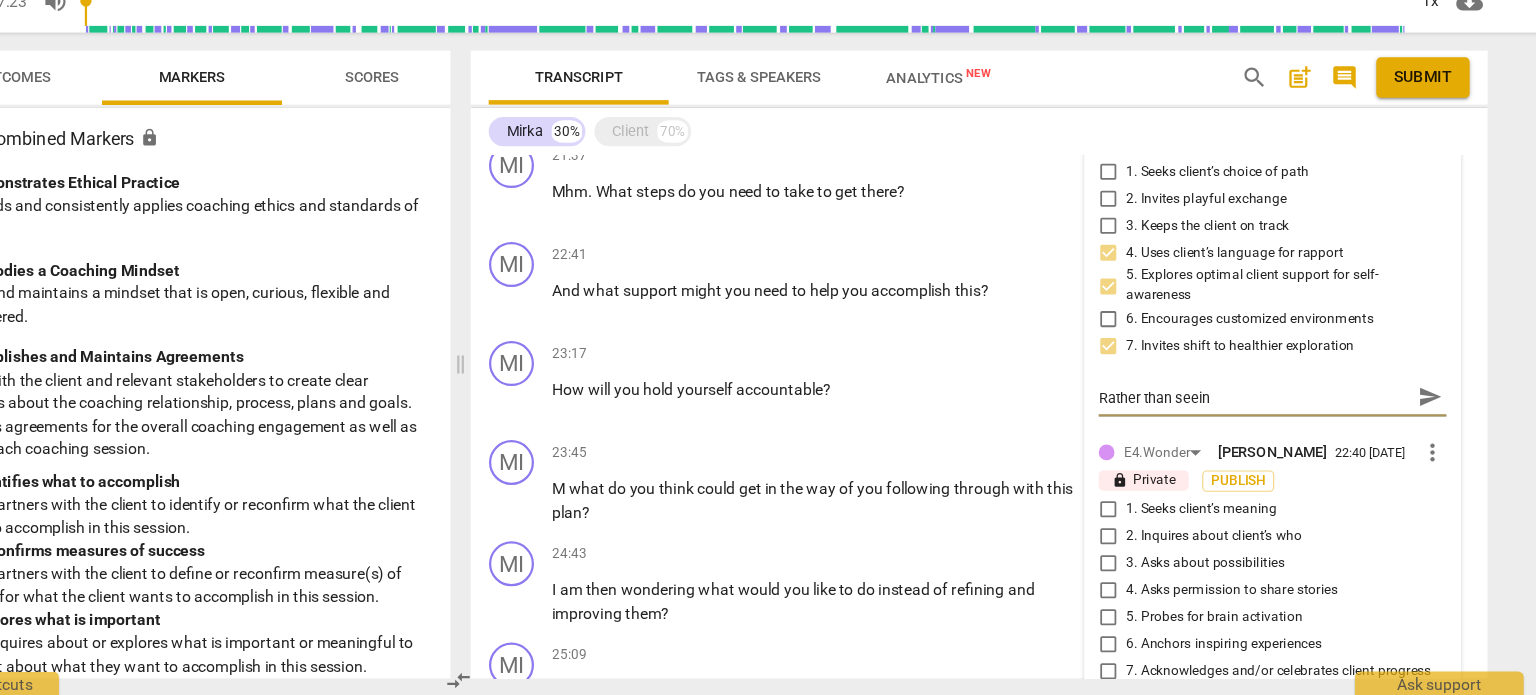 type on "Rather than seei" 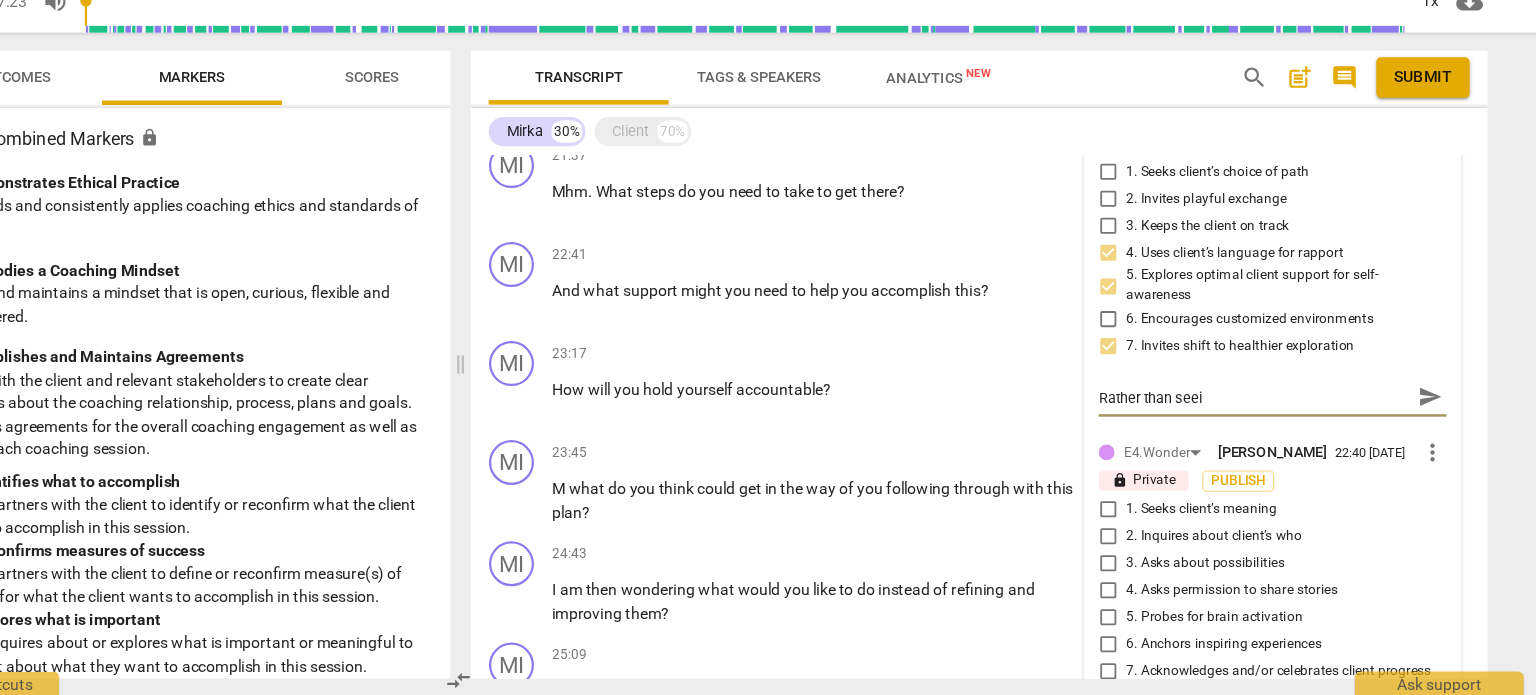 type on "Rather than see" 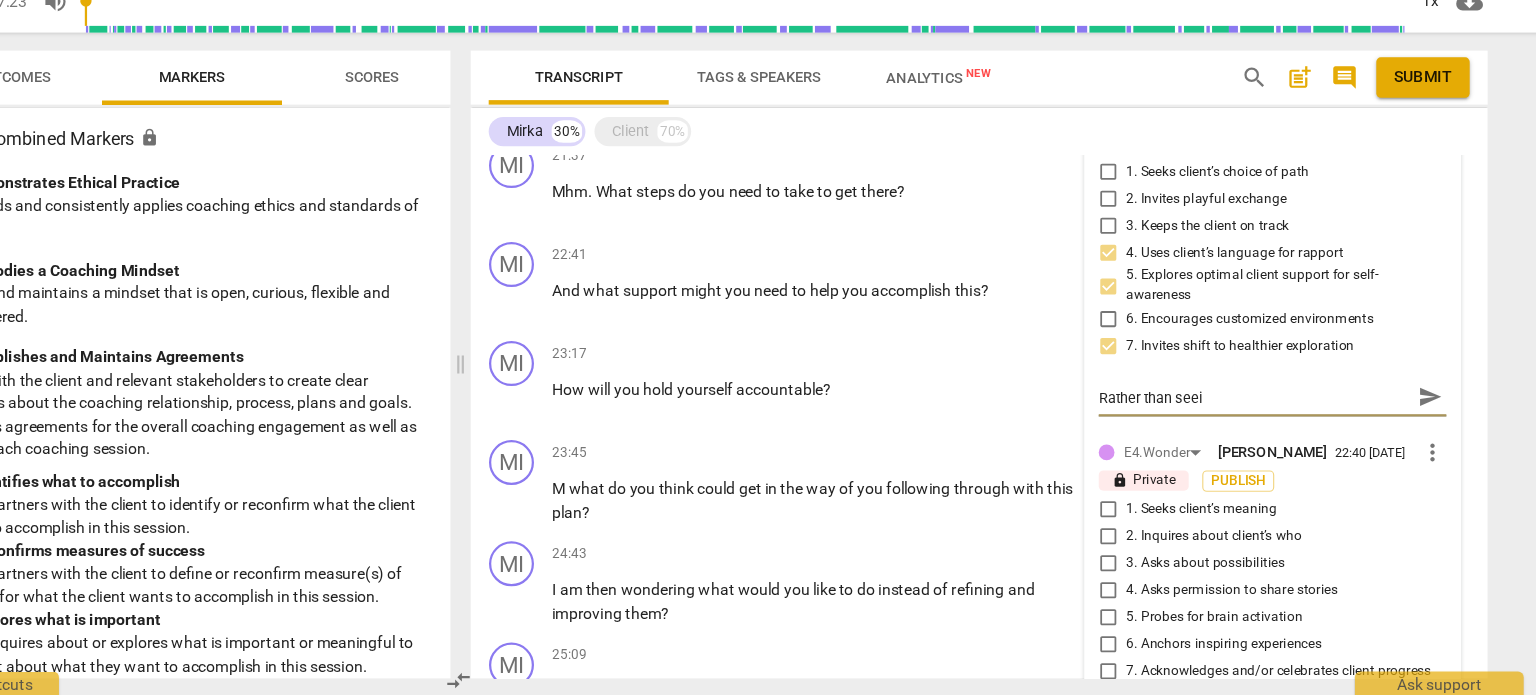 type on "Rather than see" 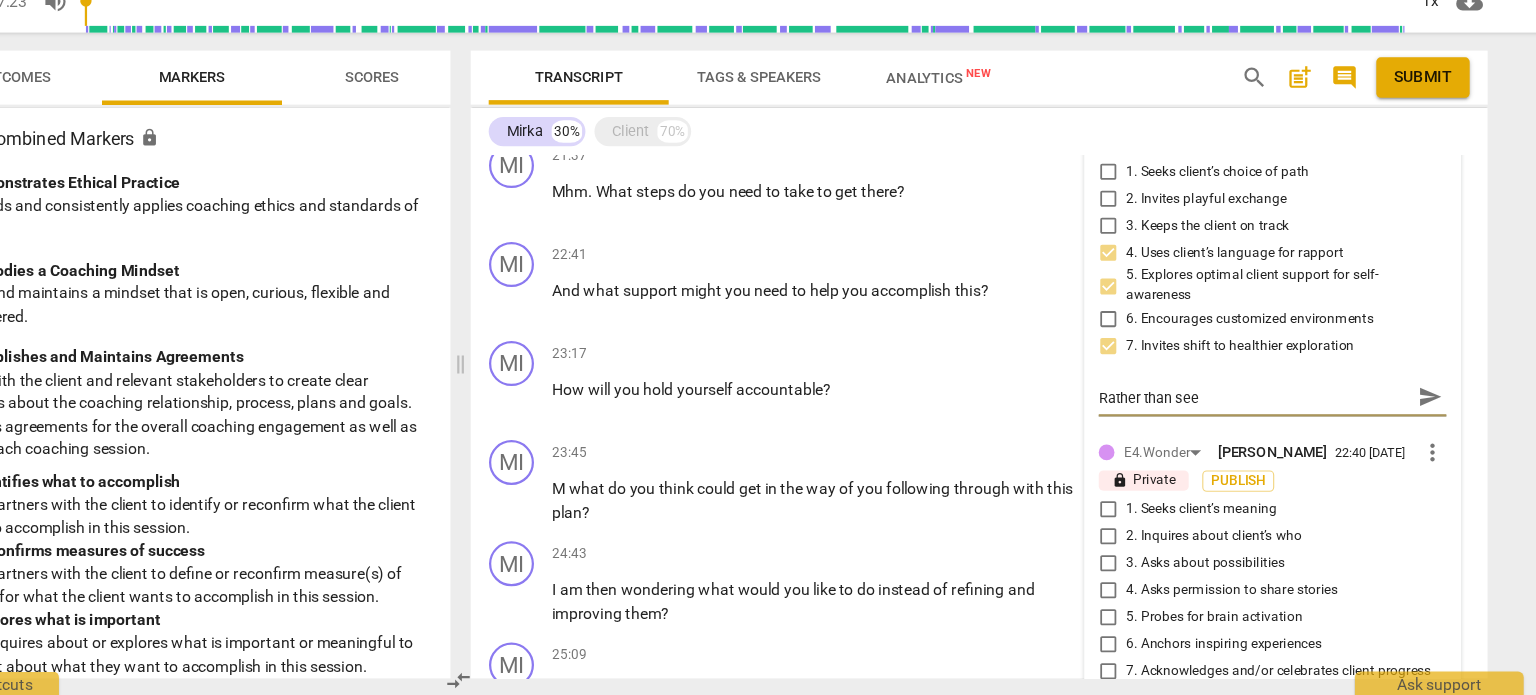 type on "Rather than se" 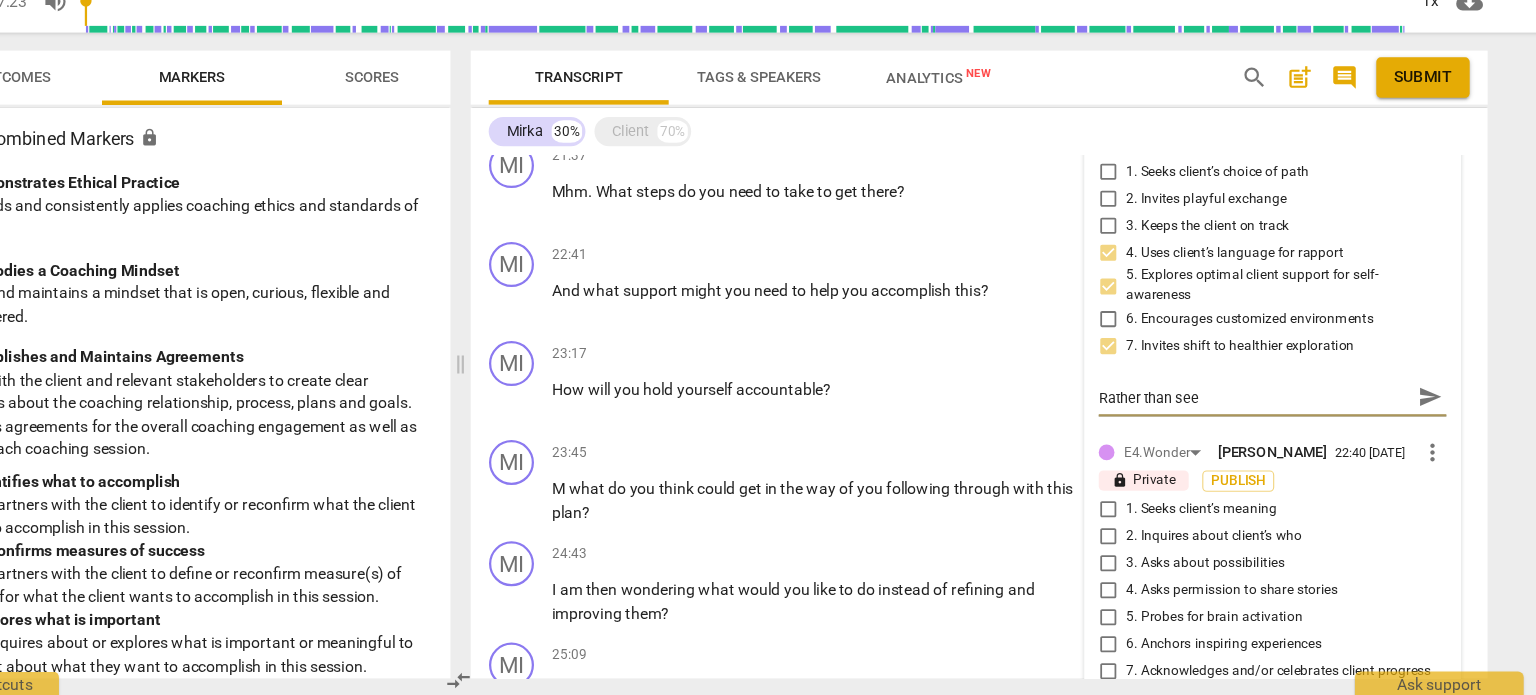 type on "Rather than se" 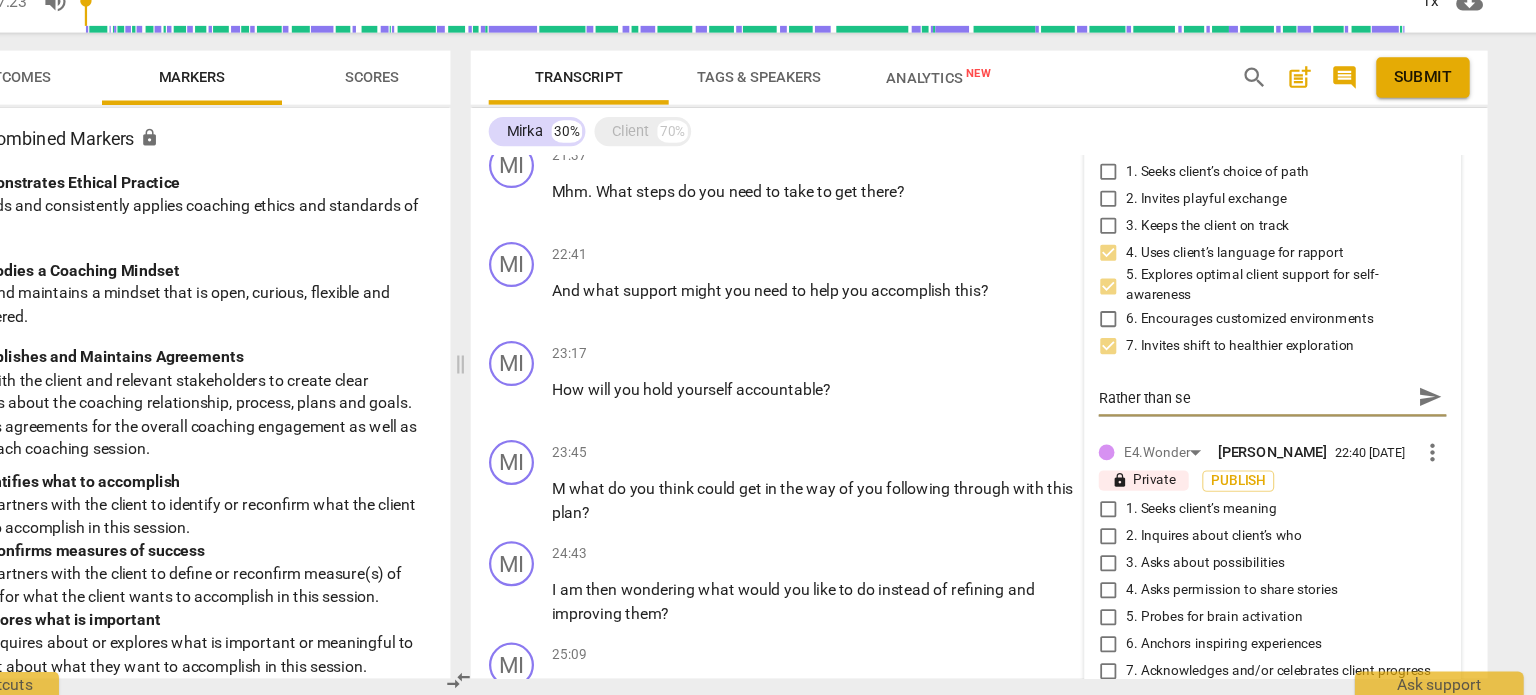 type on "Rather than s" 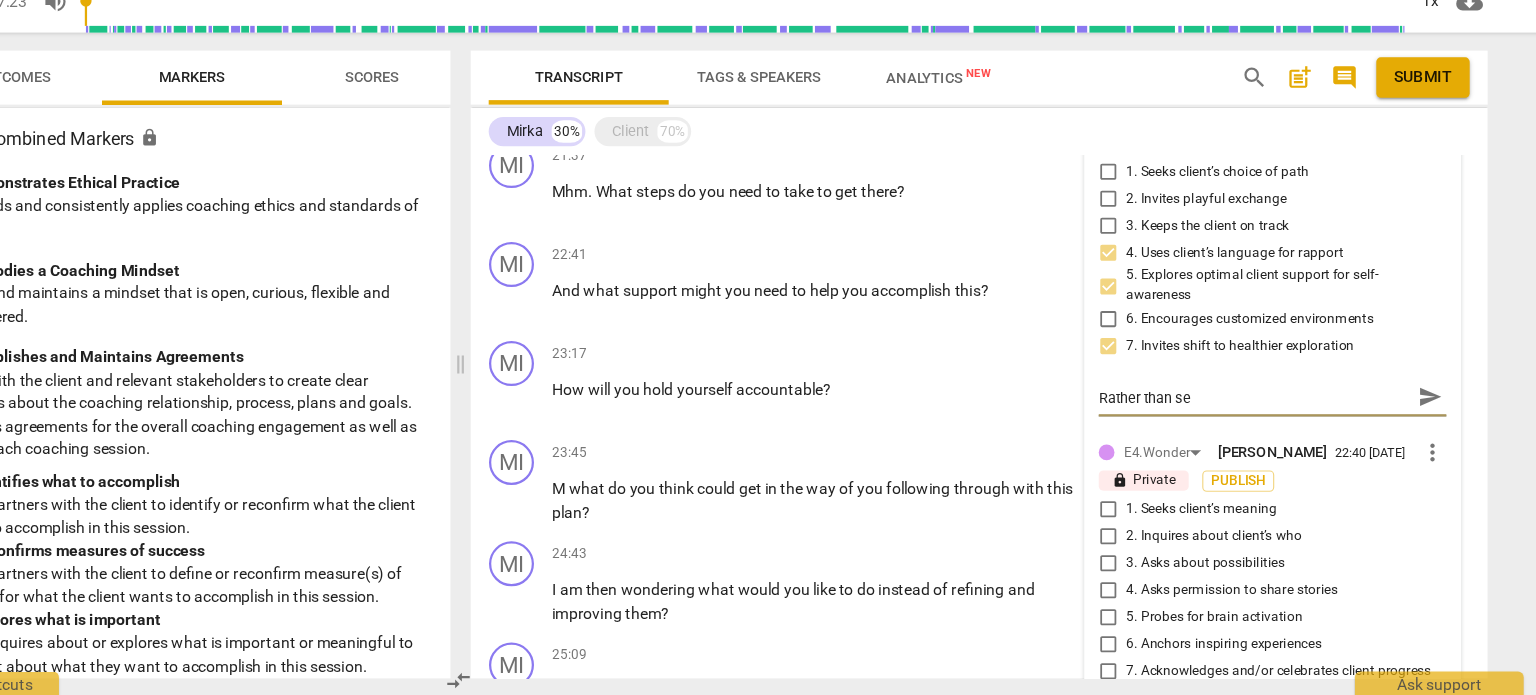 type on "Rather than s" 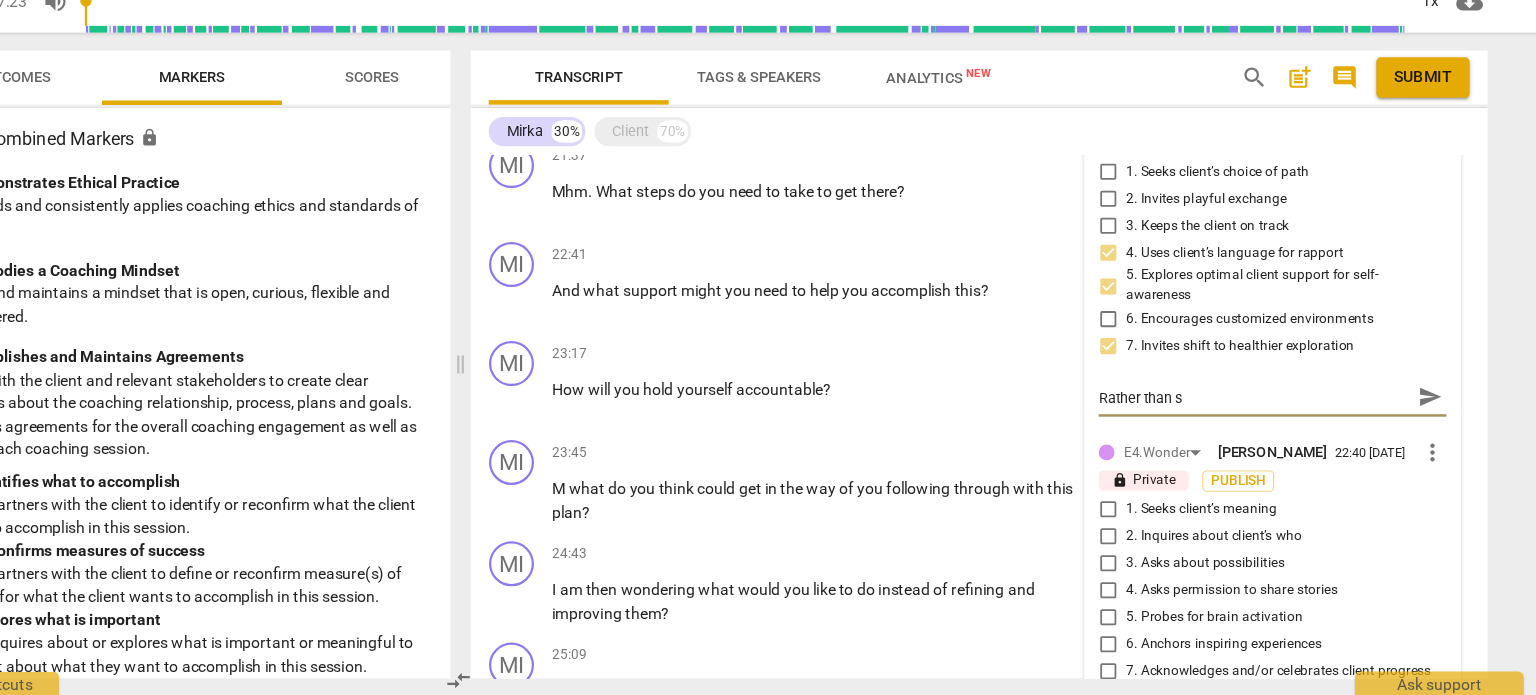 type on "Rather than" 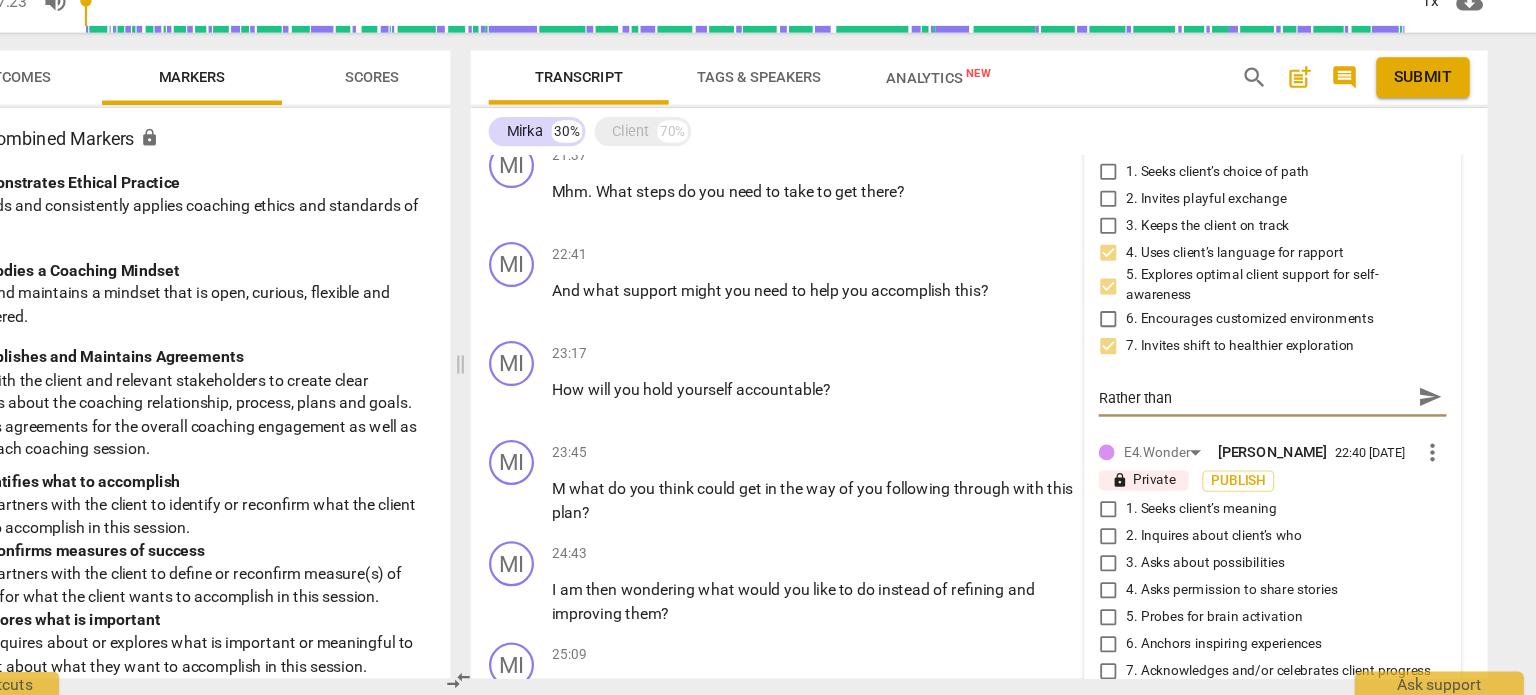 type on "Rather than" 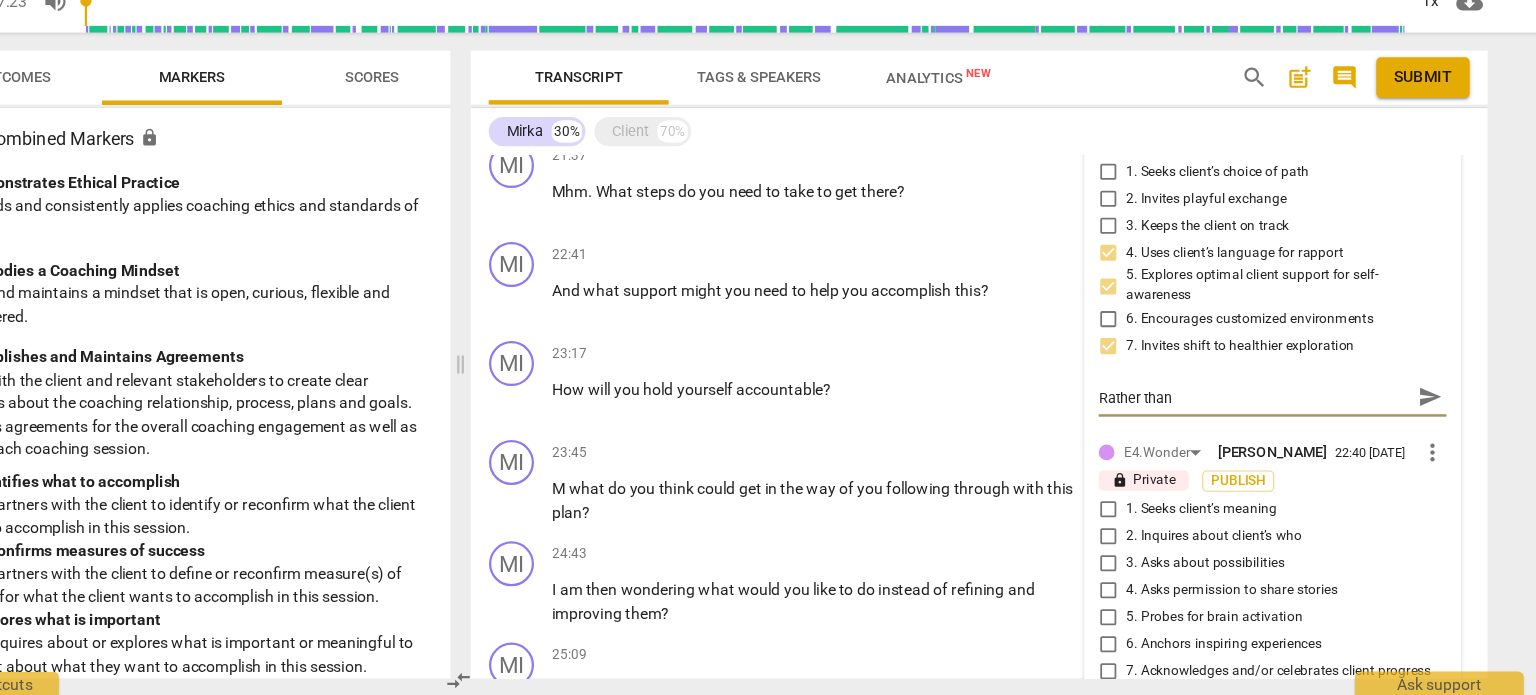 type on "Rather than t" 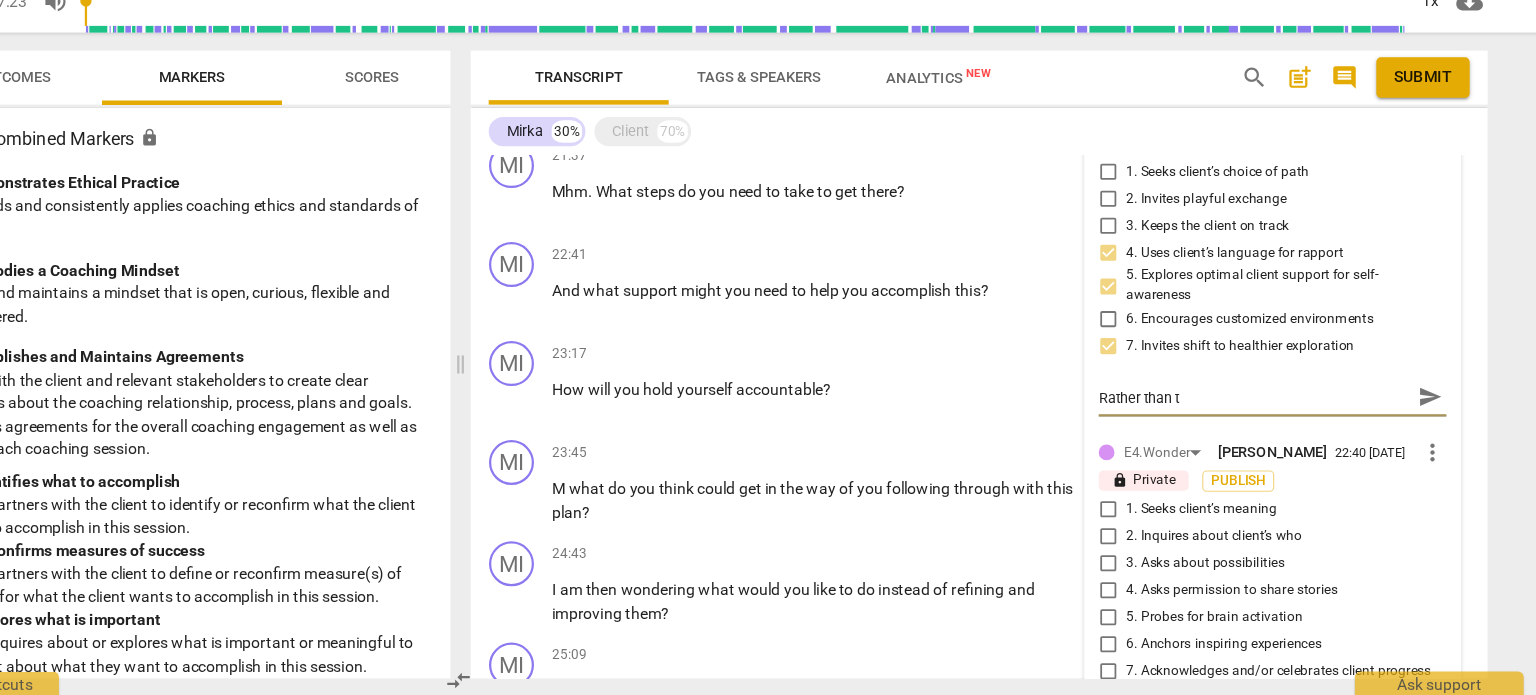 type on "Rather than th" 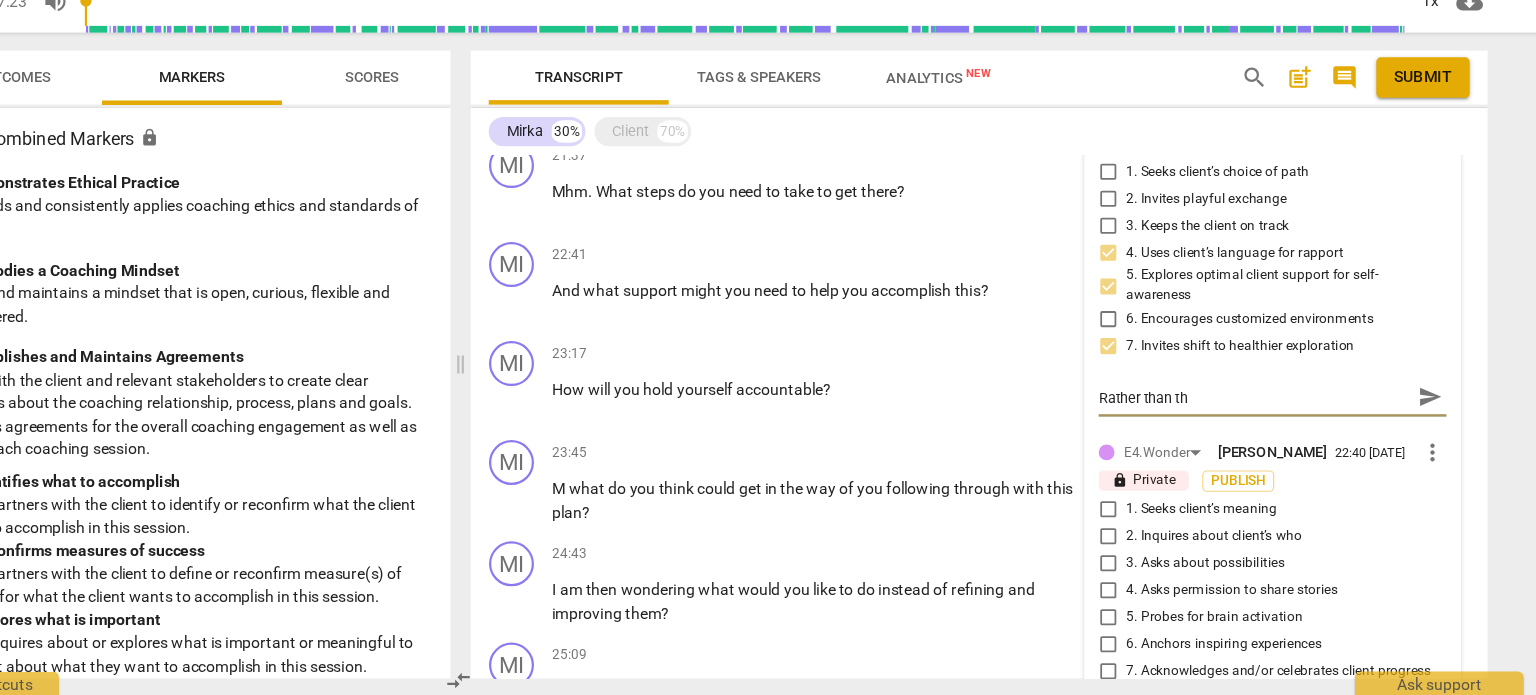 type on "Rather than thi" 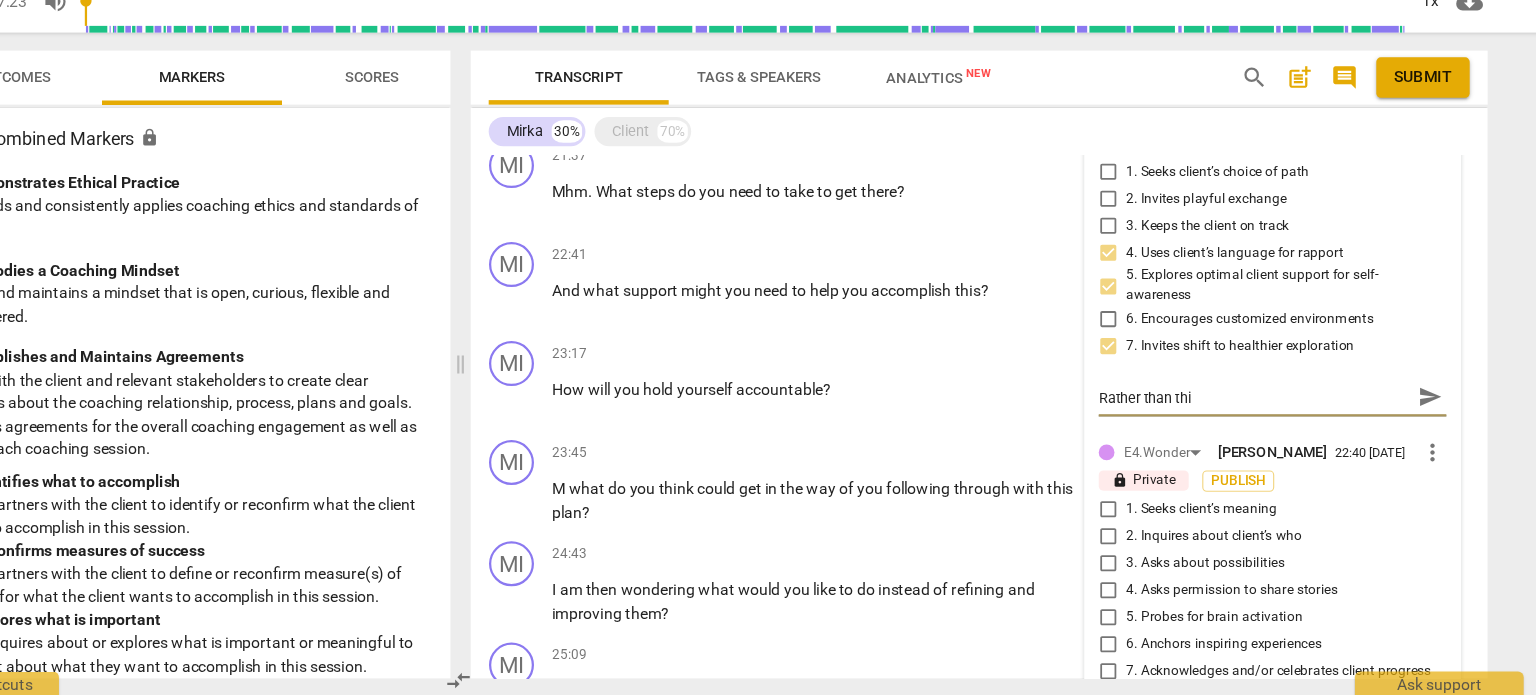 type on "Rather than thin" 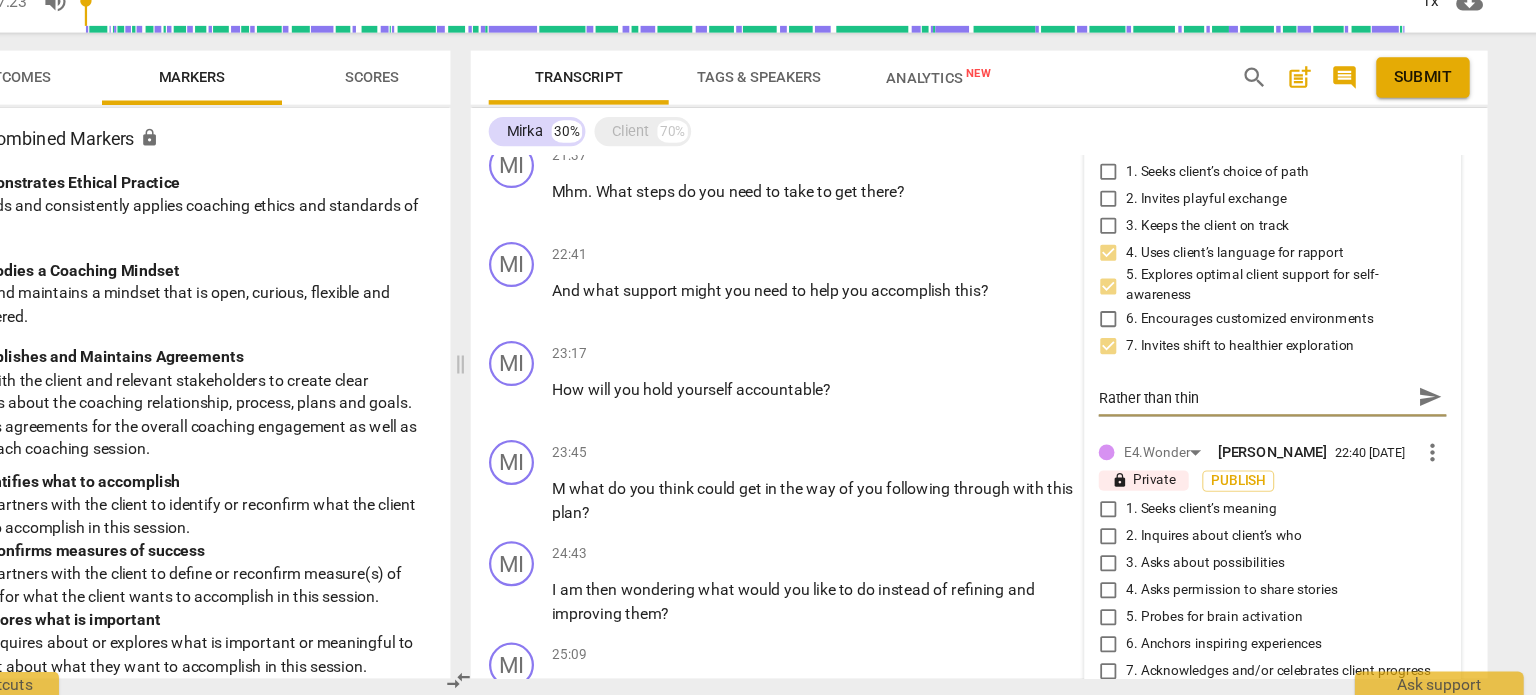type on "Rather than think" 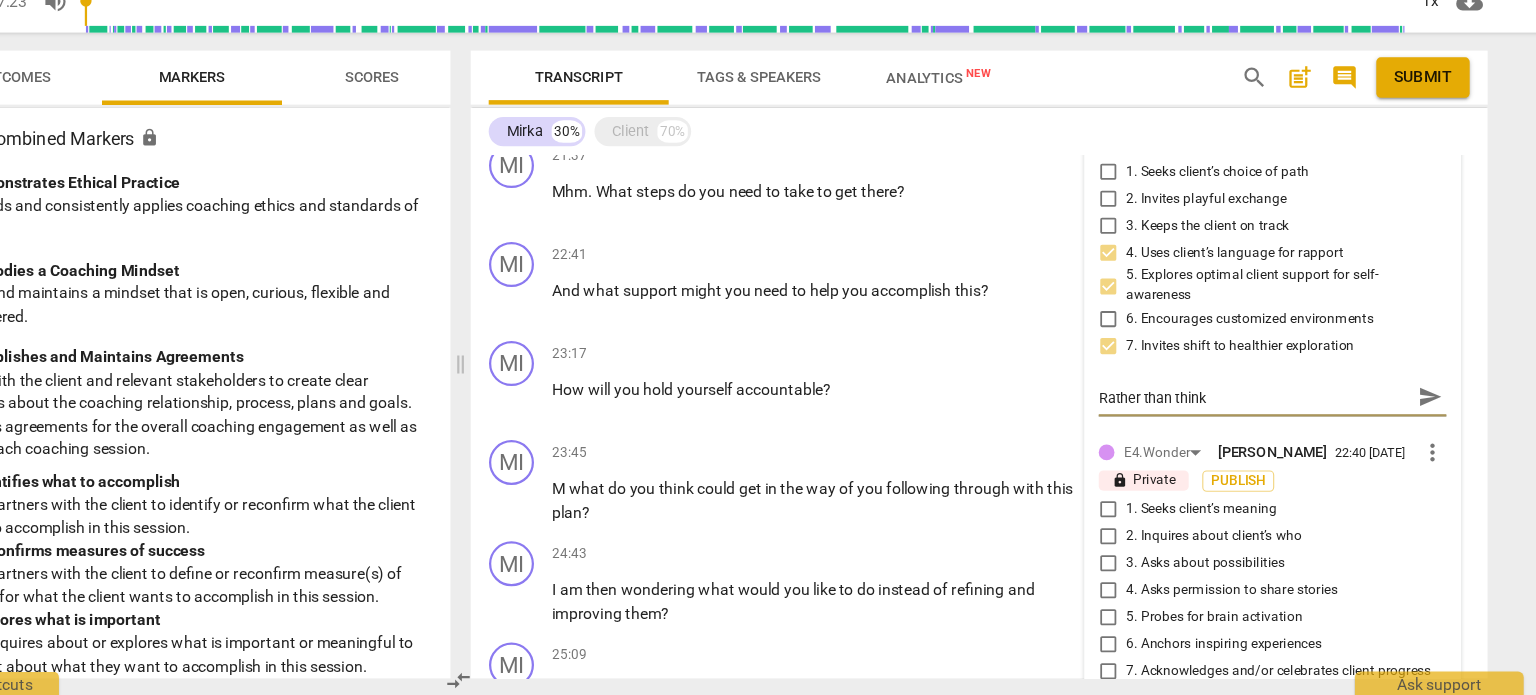 type on "Rather than thinki" 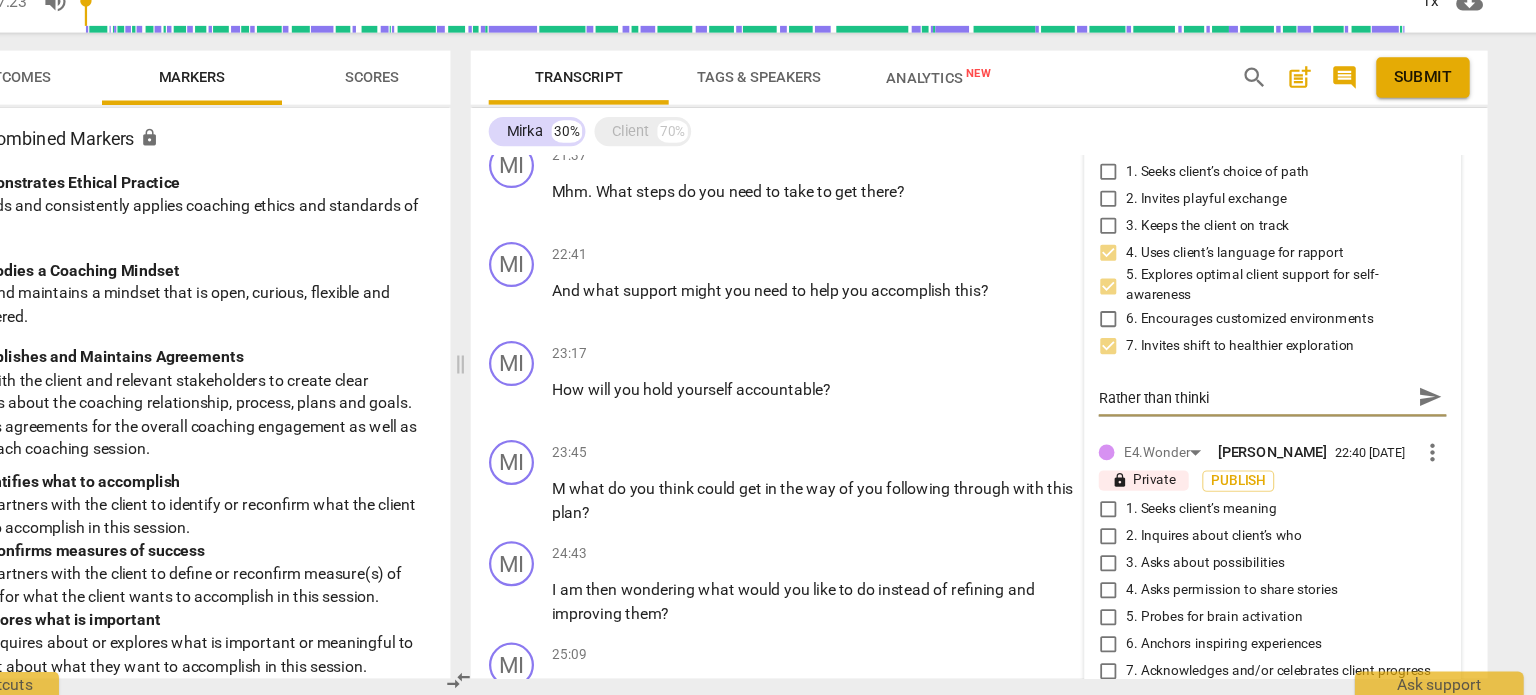 type on "Rather than thinkin" 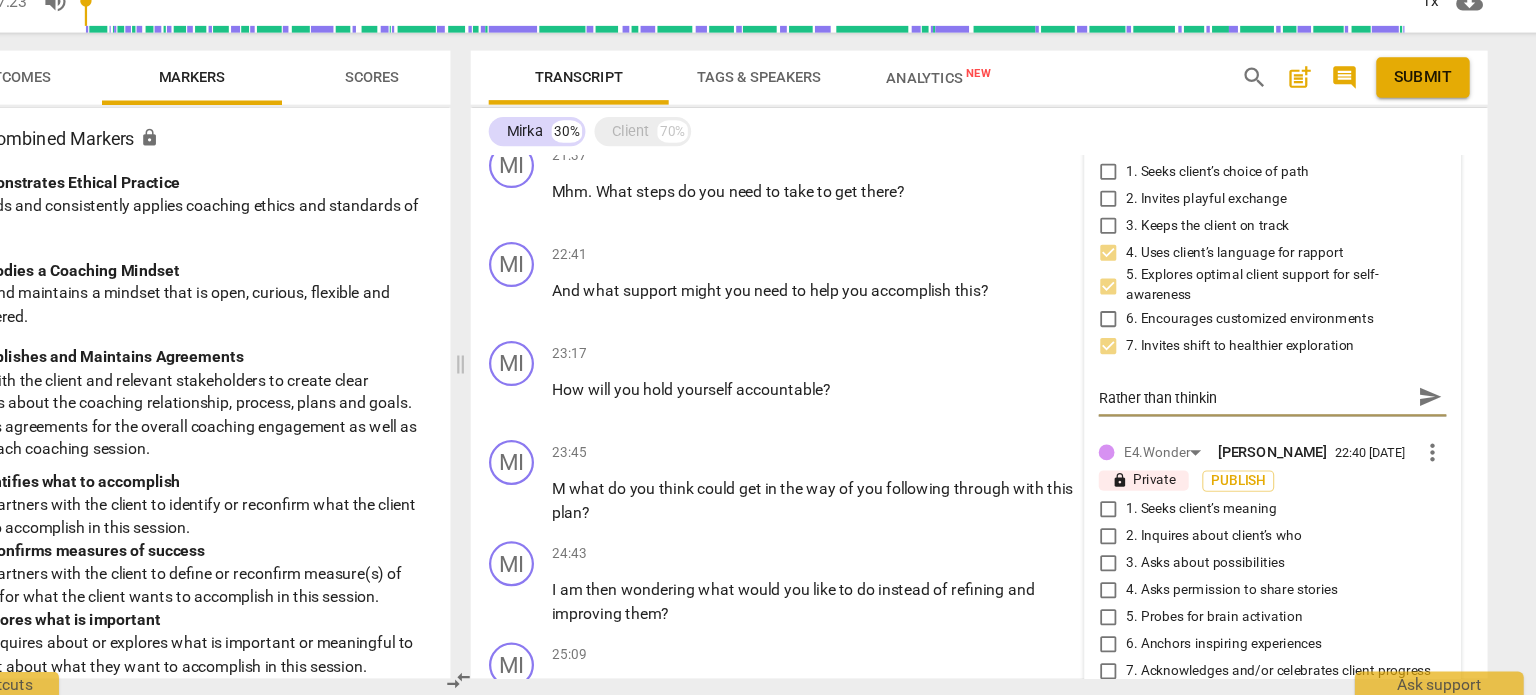 type on "Rather than thinking" 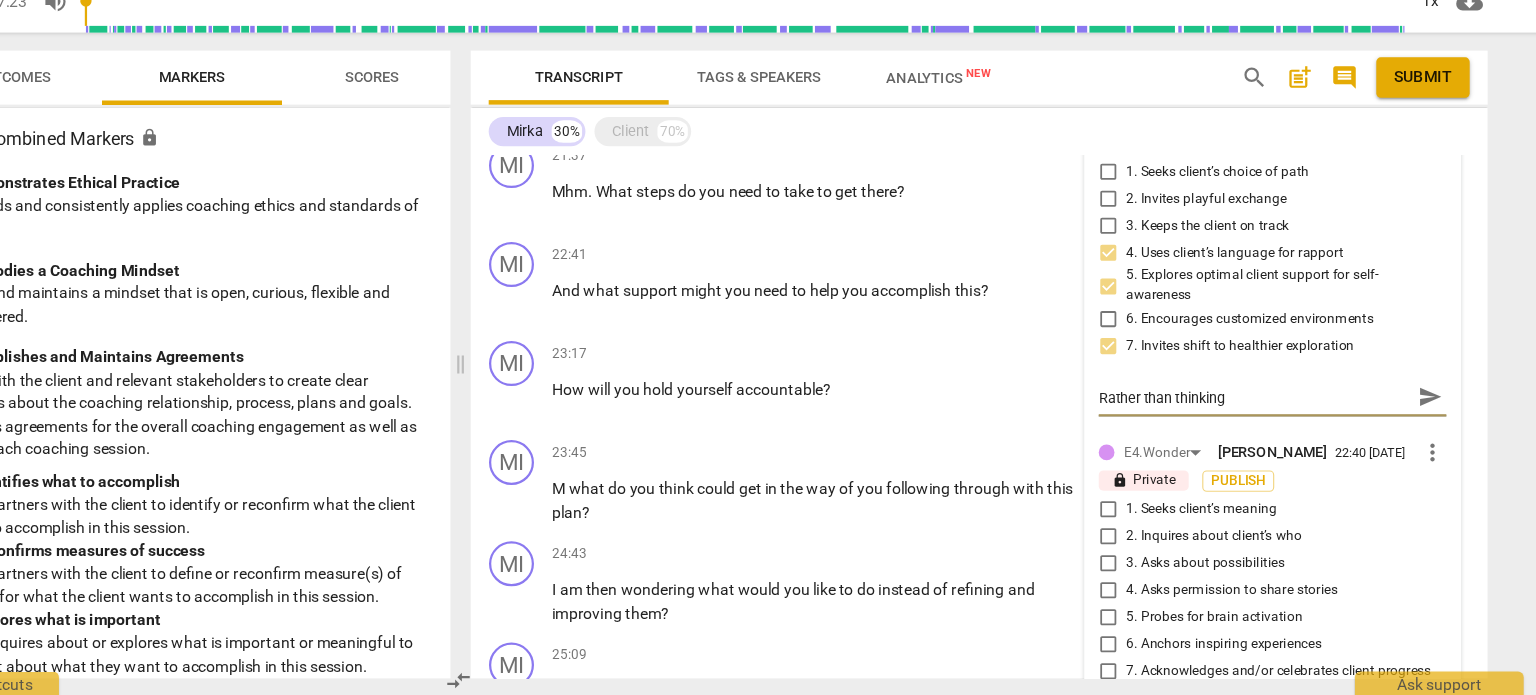 type on "Rather than thinking" 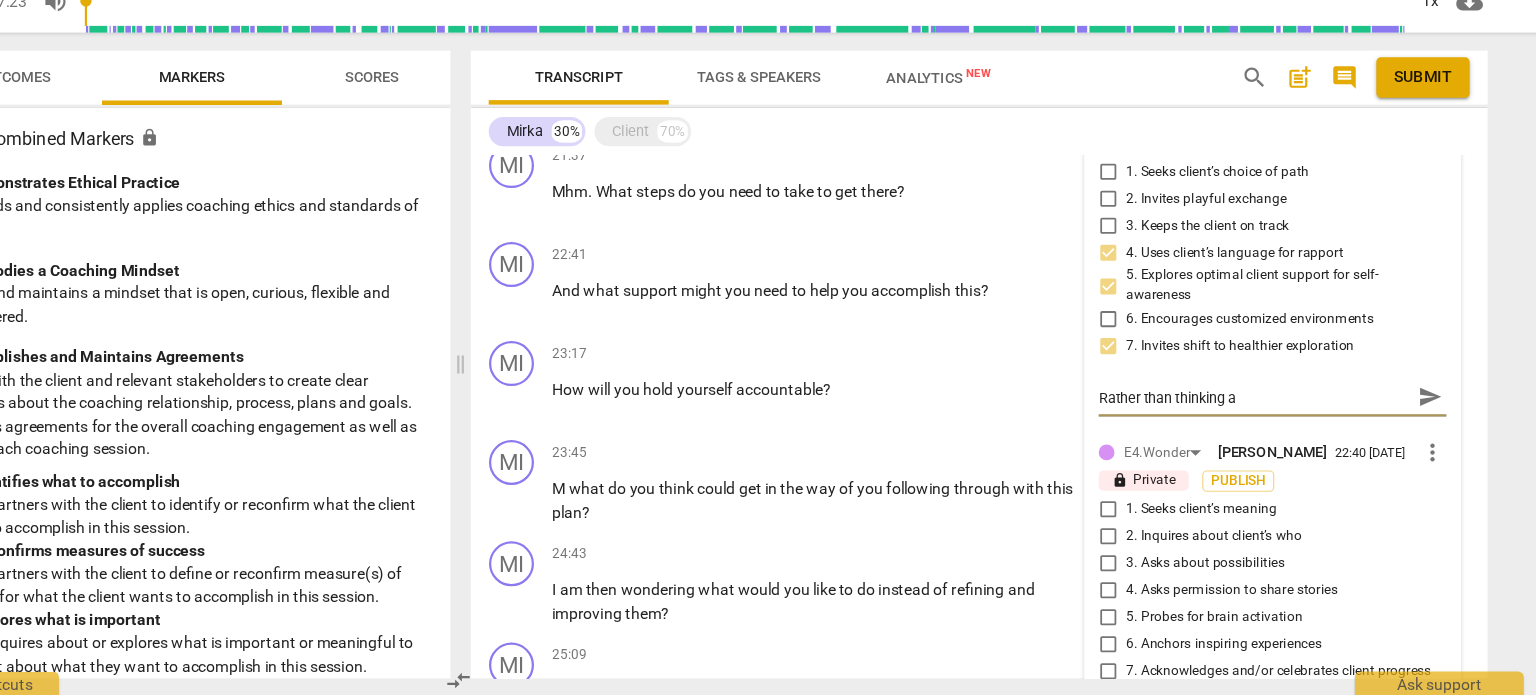 type on "Rather than thinking ab" 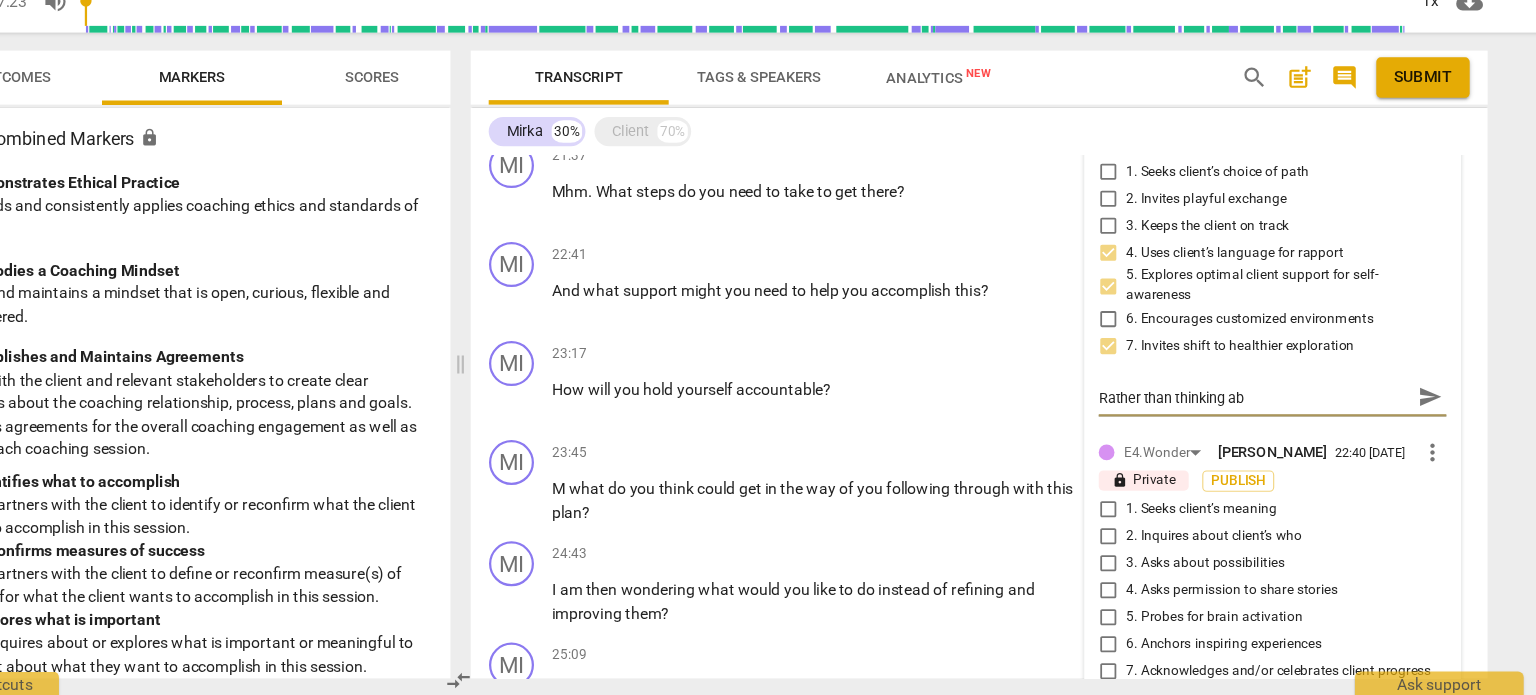type on "Rather than thinking abo" 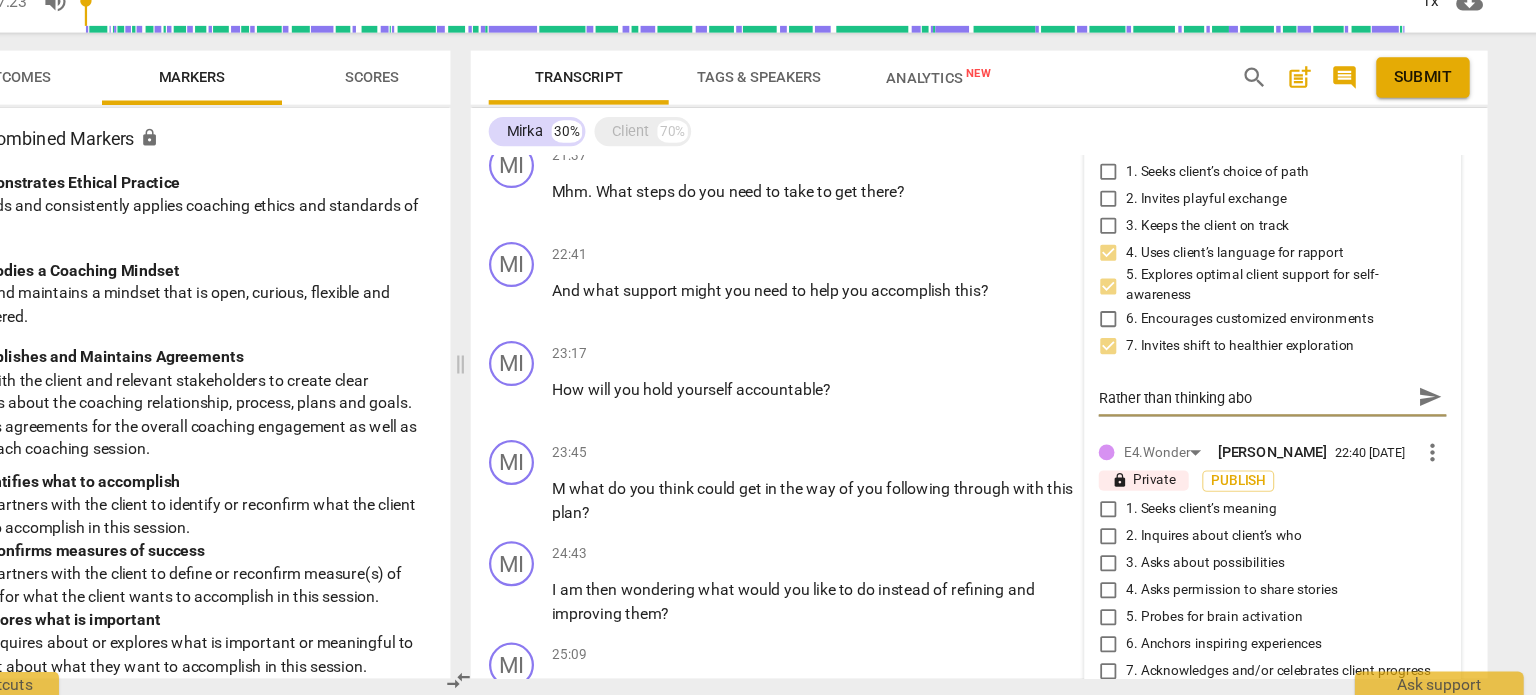 type on "Rather than thinking abou" 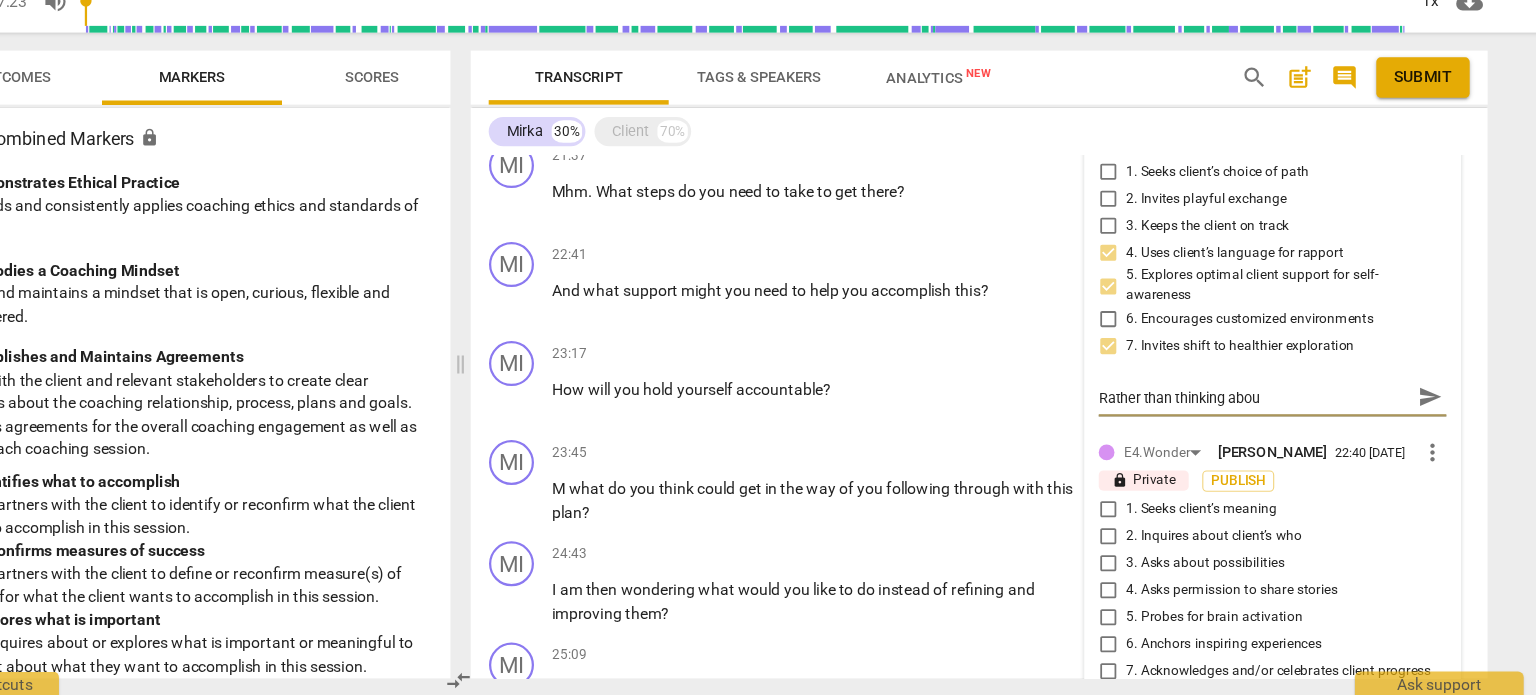 type on "Rather than thinking about" 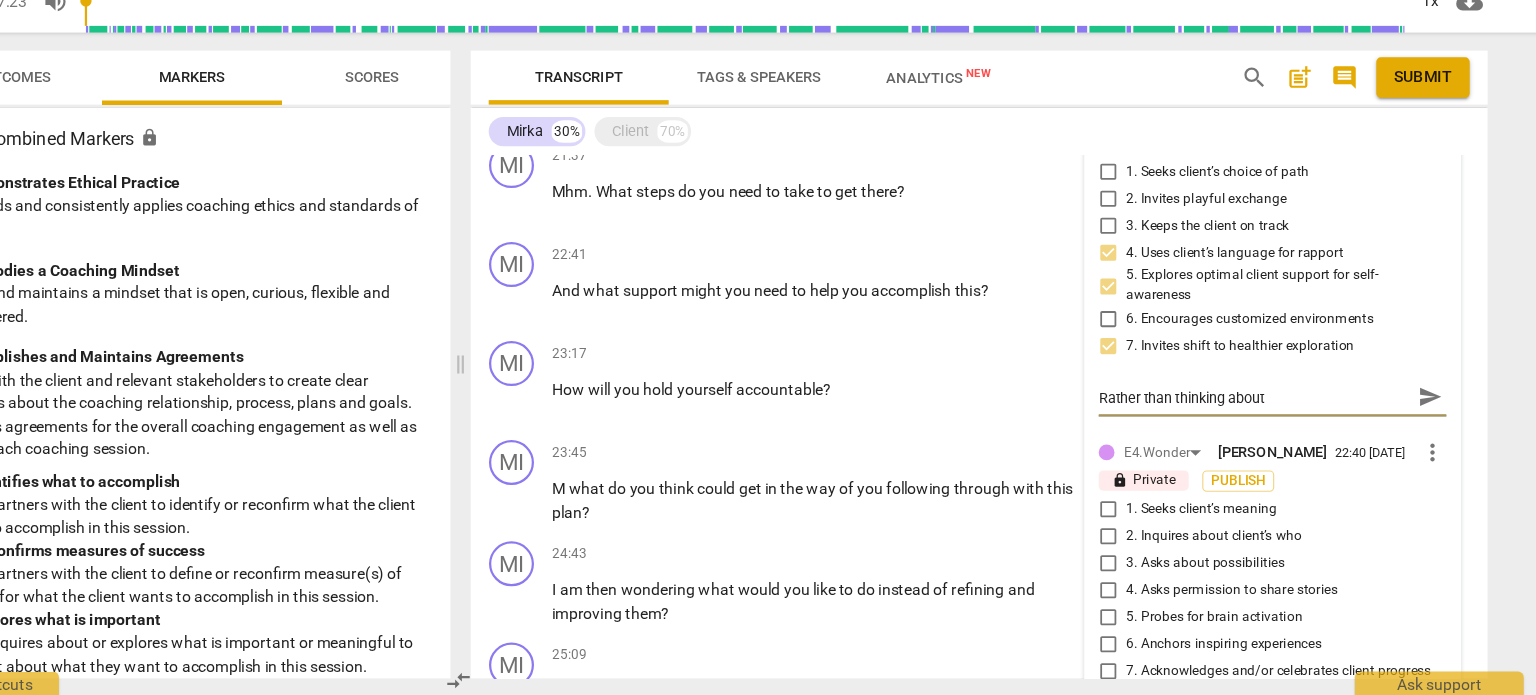 type on "Rather than thinking about" 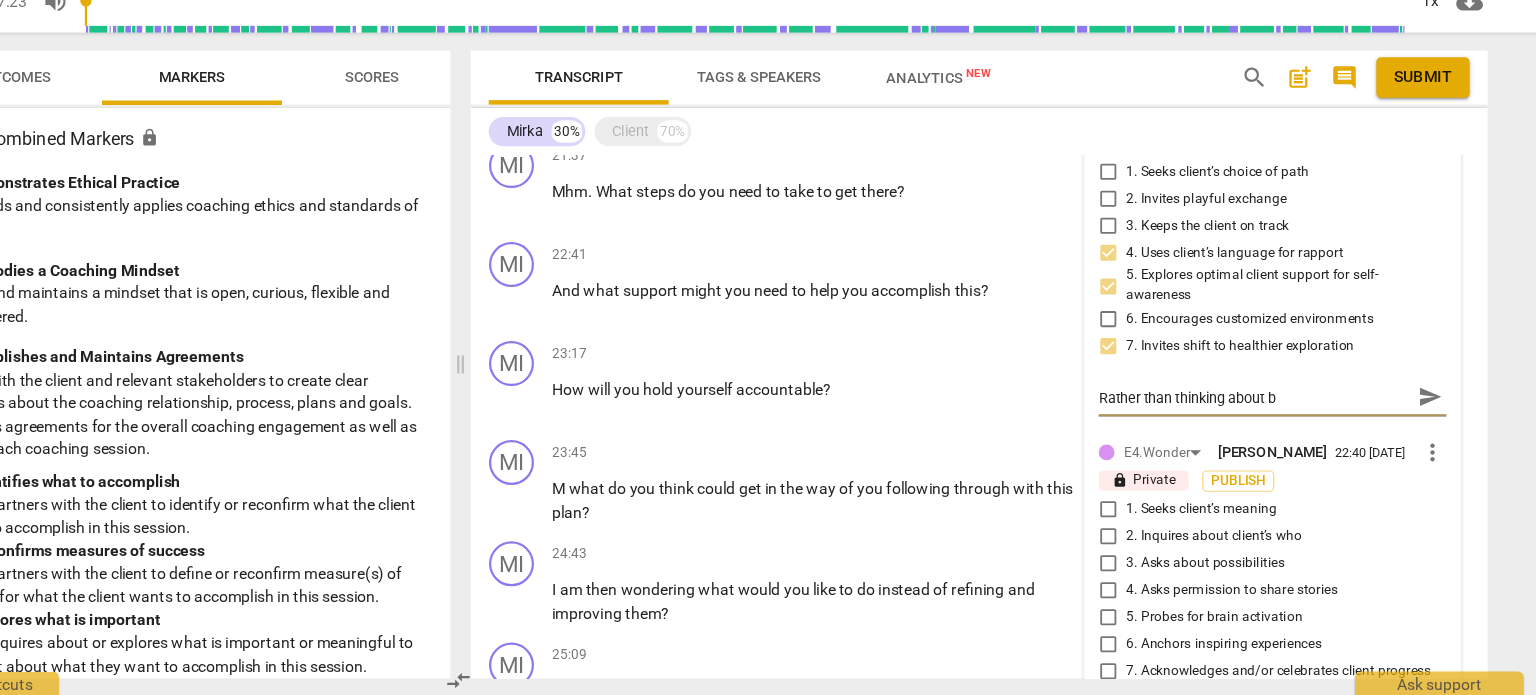 type on "Rather than thinking about bi" 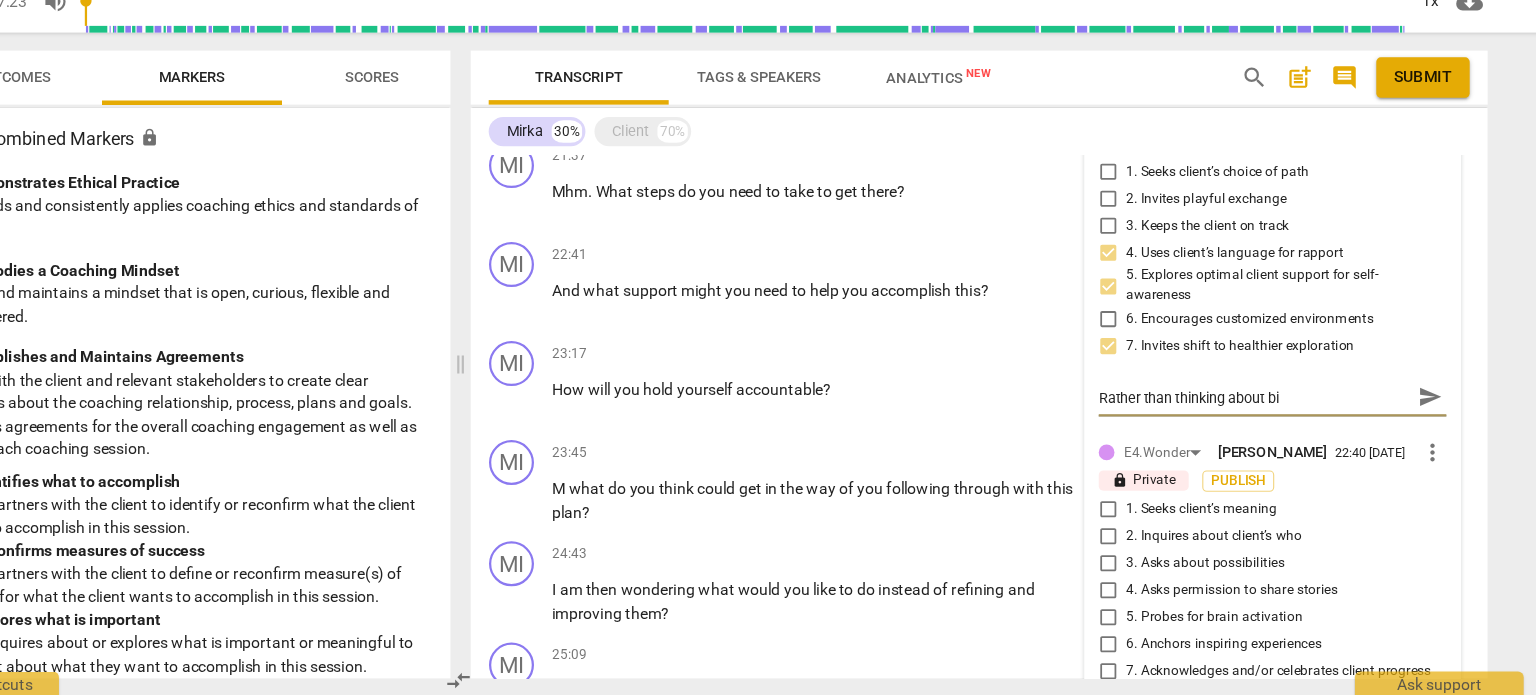 type on "Rather than thinking about bin" 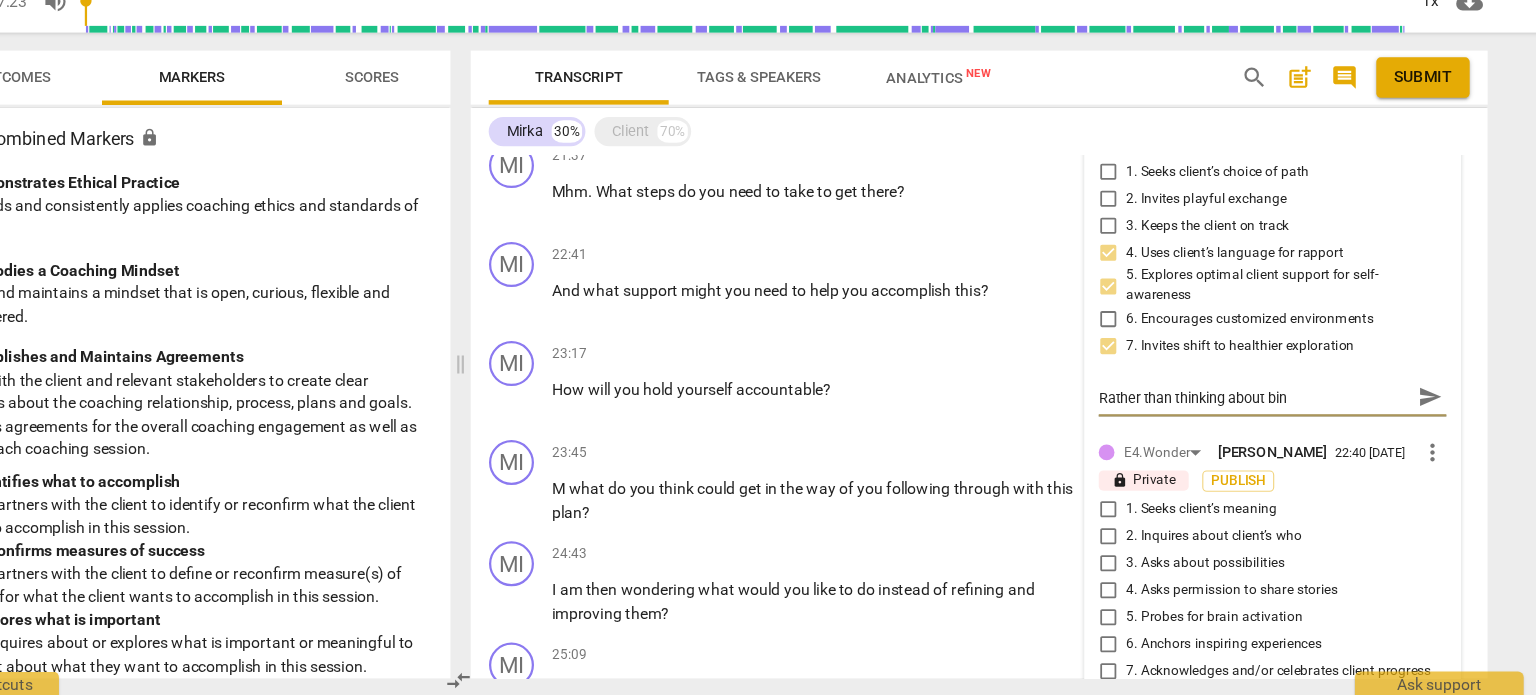 type on "Rather than thinking about bi" 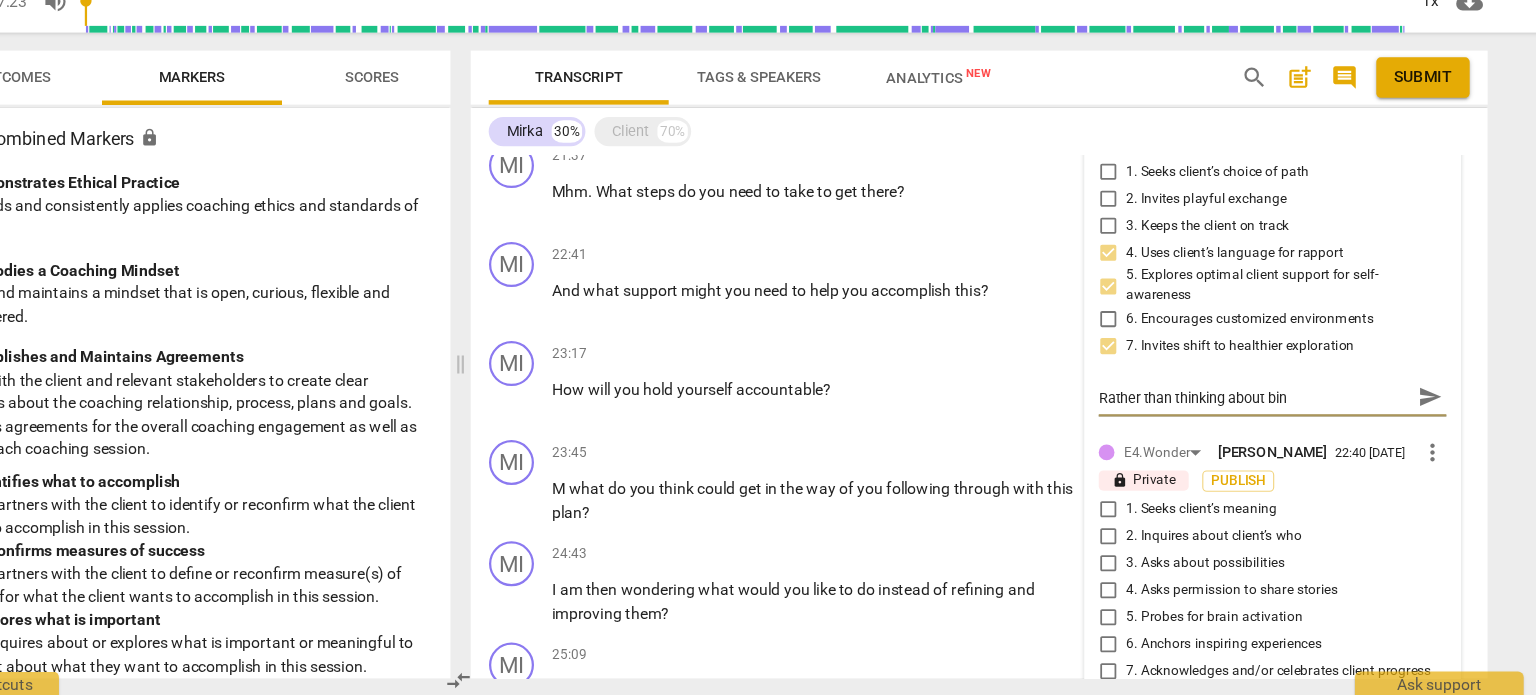 type on "Rather than thinking about bi" 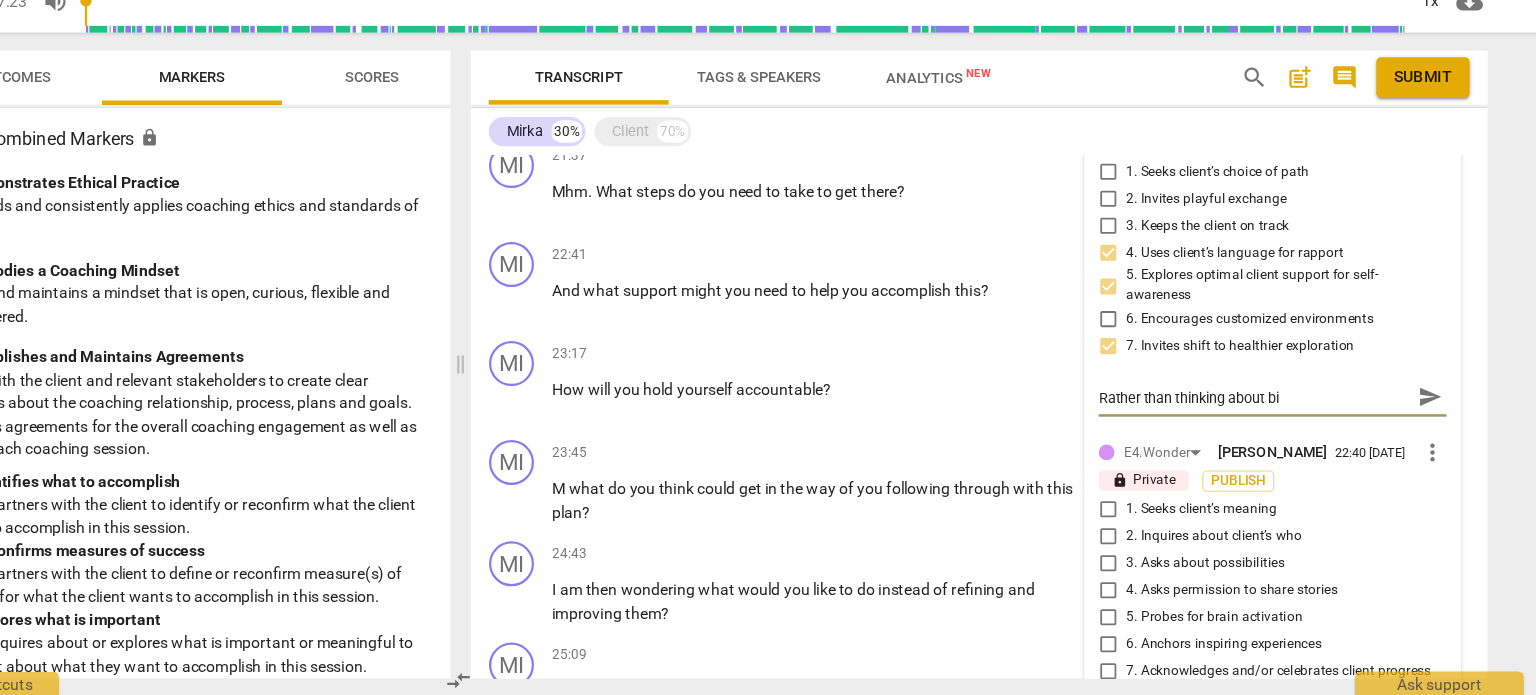 type on "Rather than thinking about b" 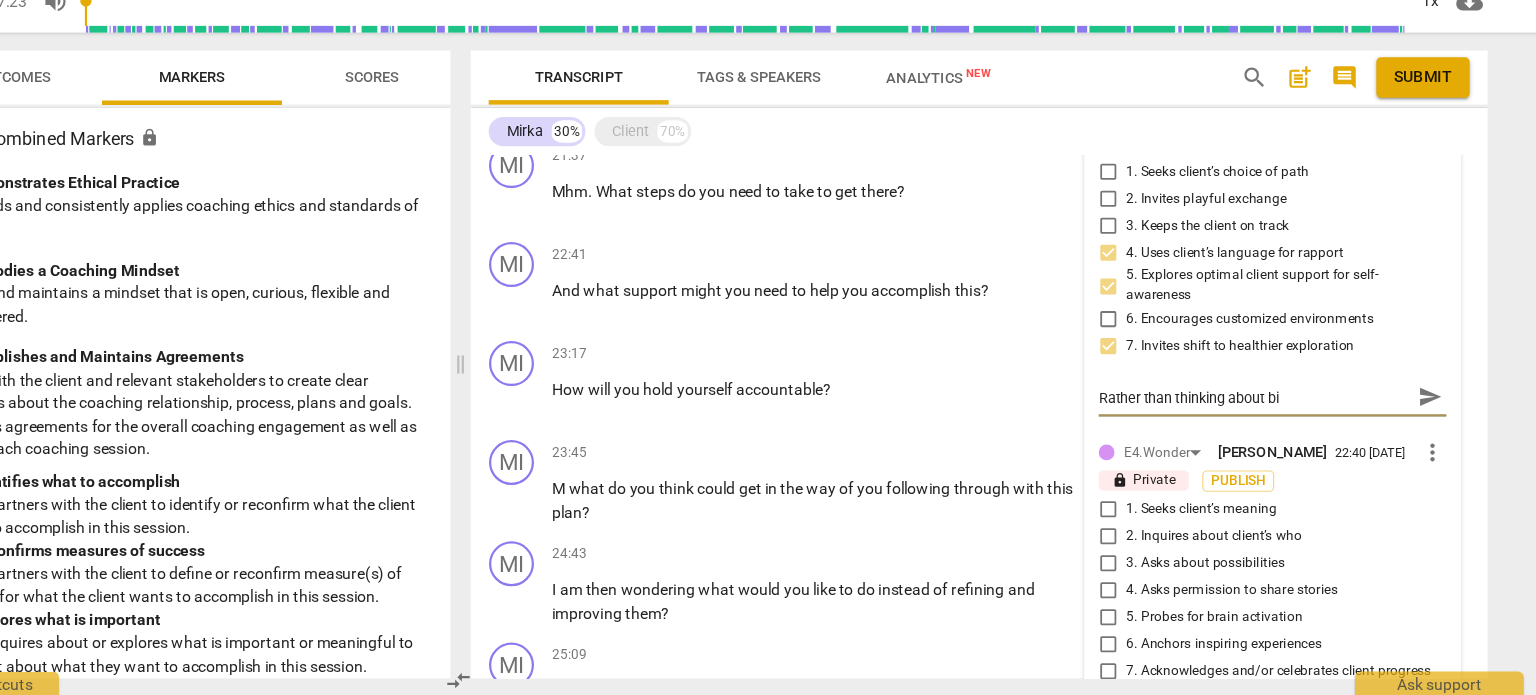 type on "Rather than thinking about b" 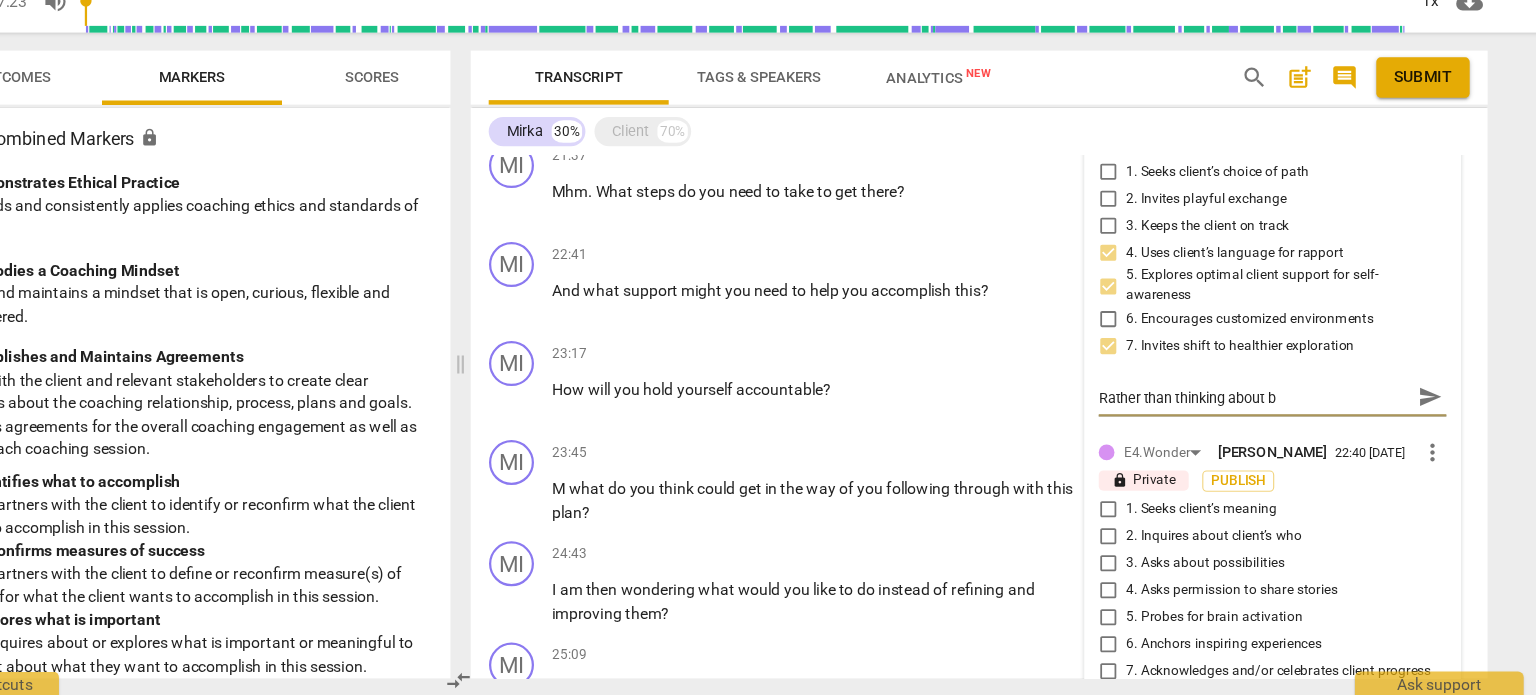 type on "Rather than thinking about" 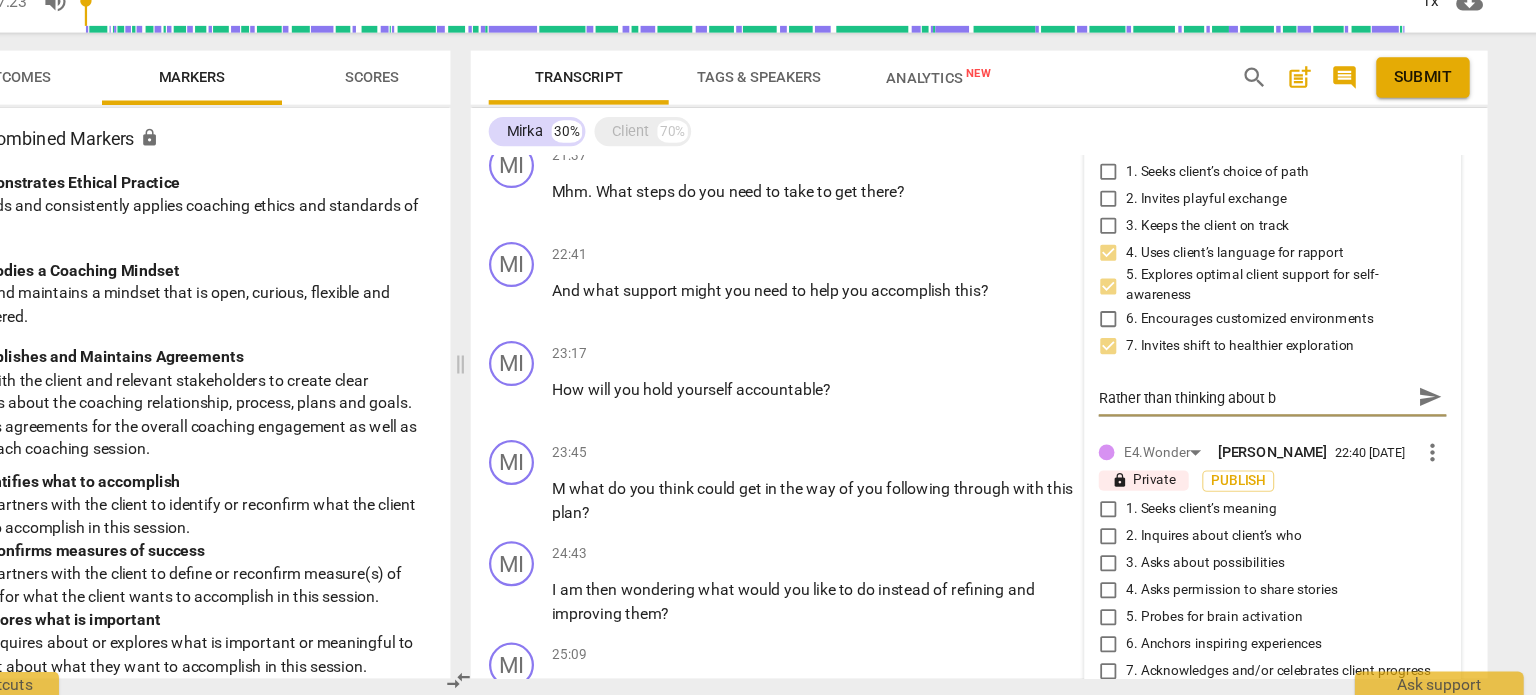 type on "Rather than thinking about" 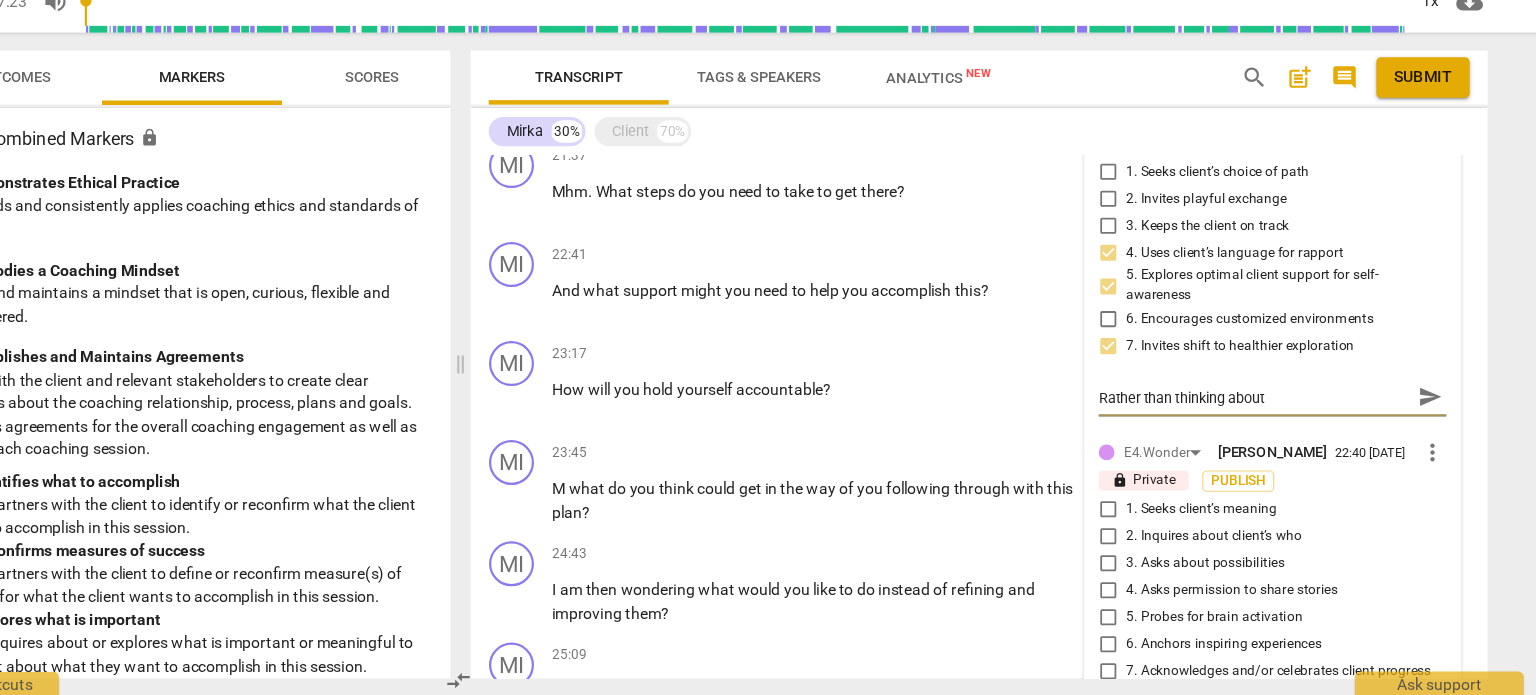 type on "Rather than thinking about "" 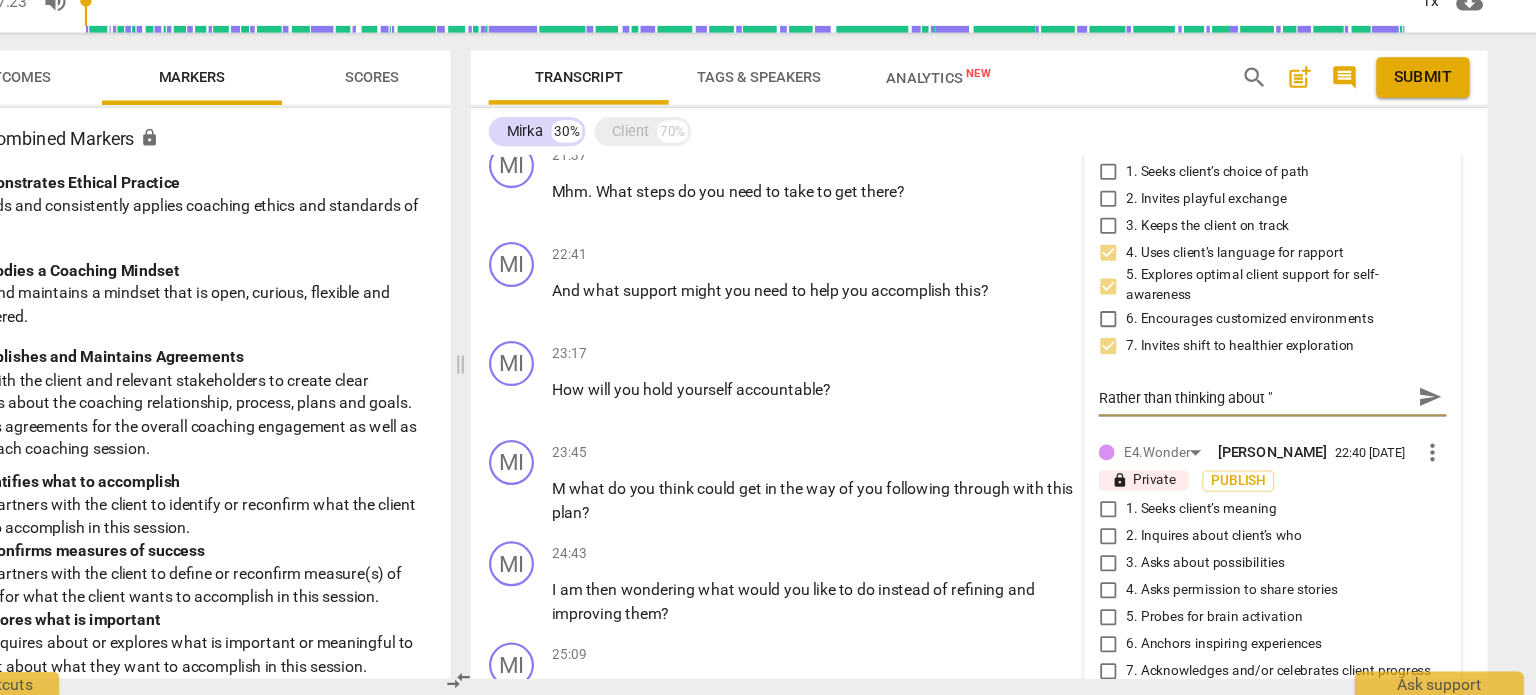 type on "Rather than thinking about "n" 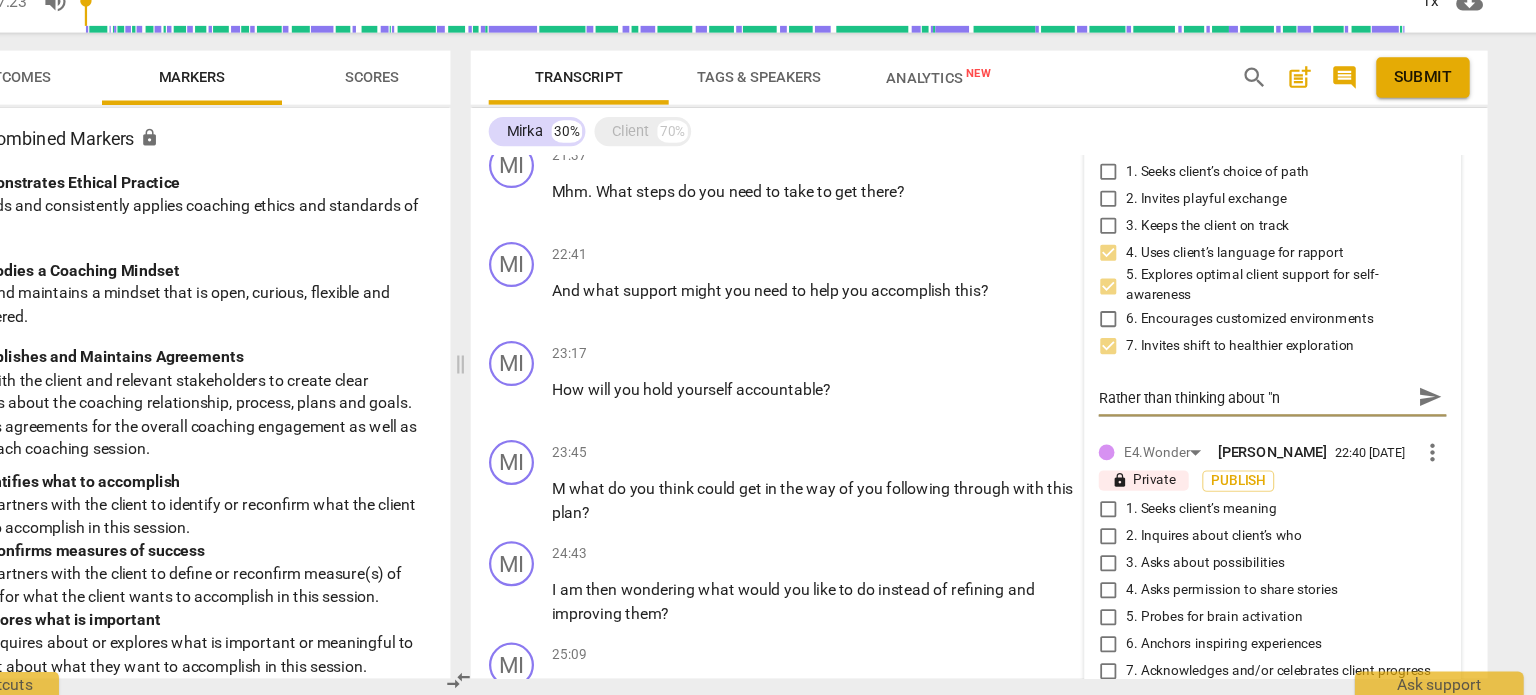 type on "Rather than thinking about "" 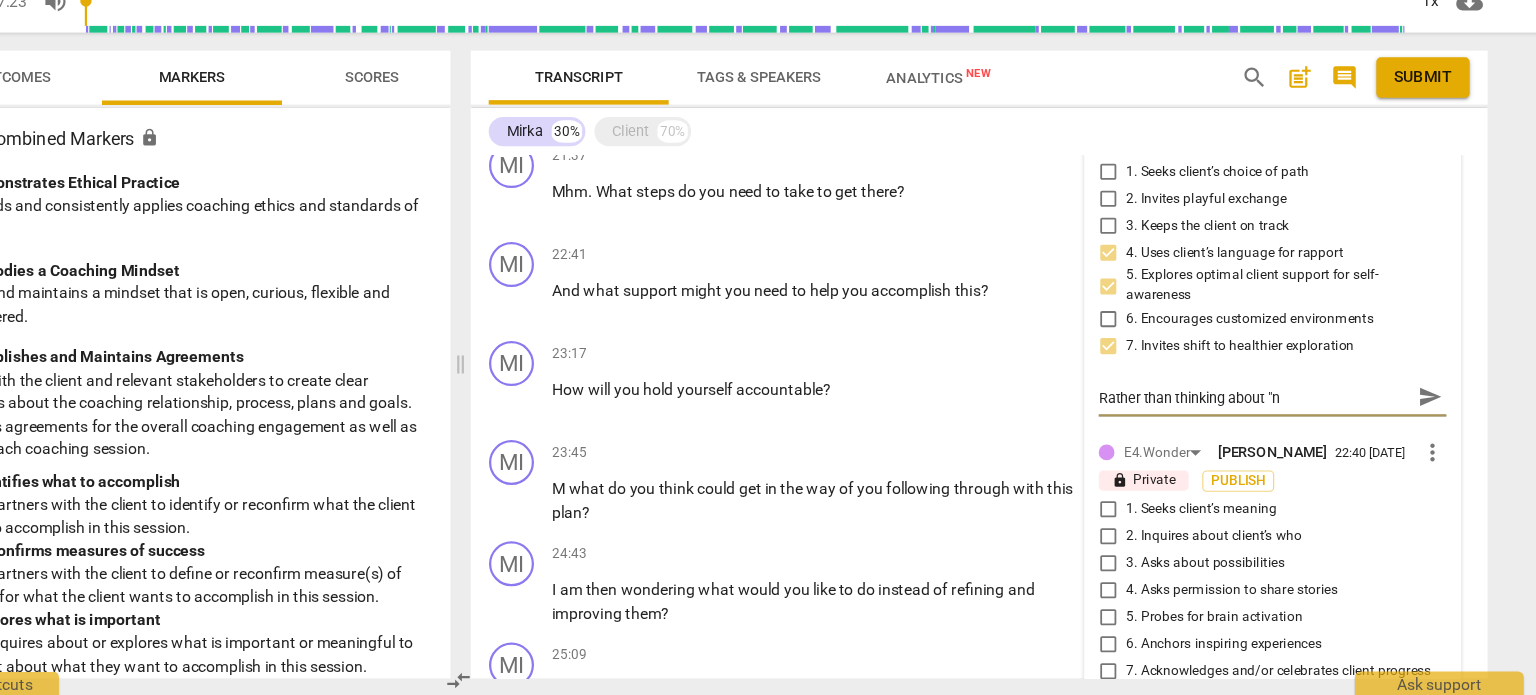 type on "Rather than thinking about "" 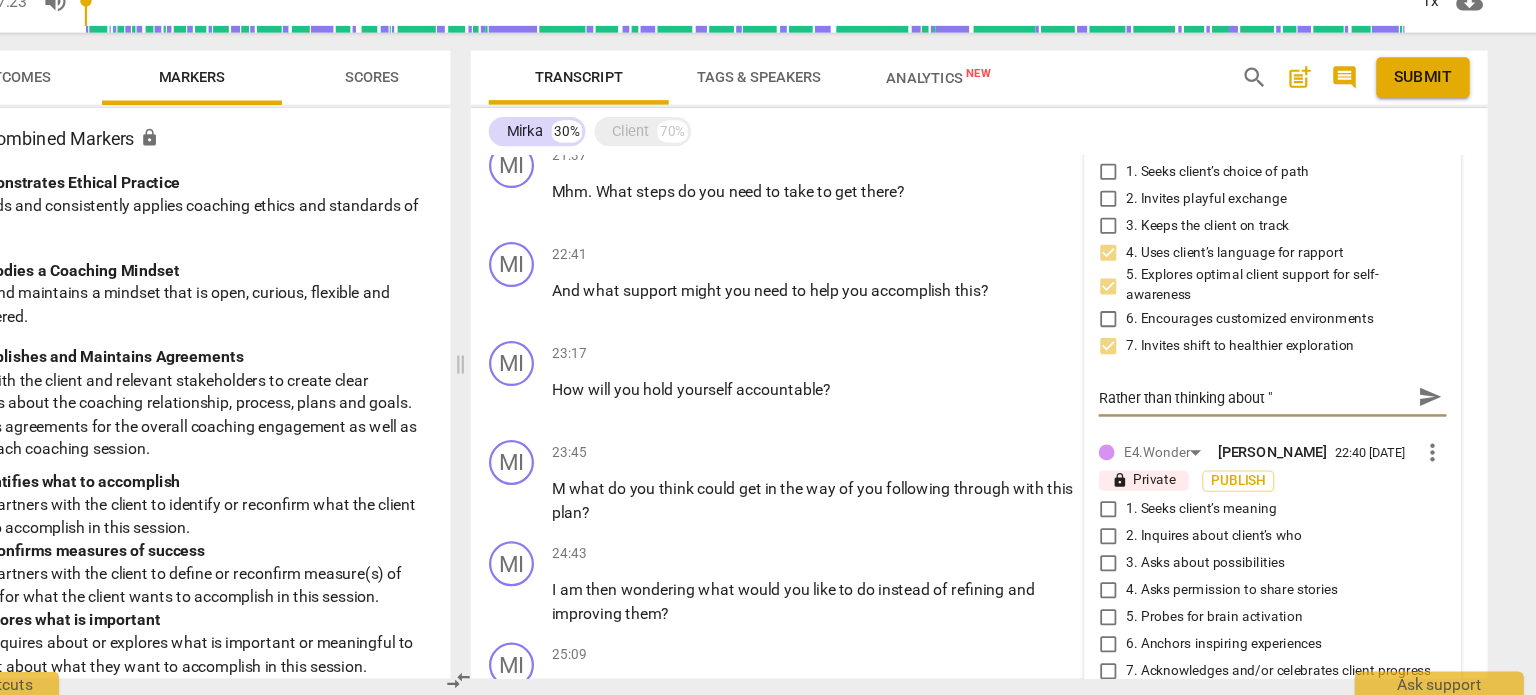 type on "Rather than thinking about "b" 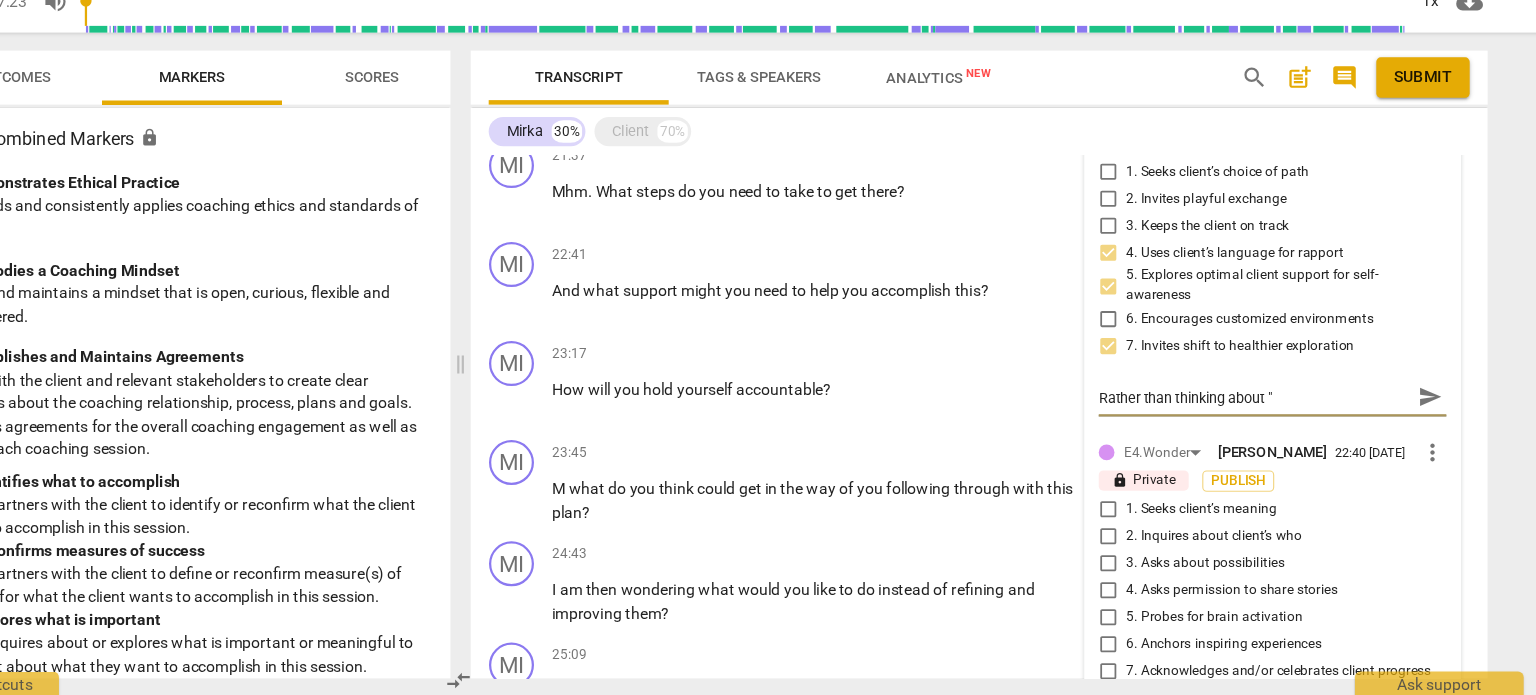 type on "Rather than thinking about "b" 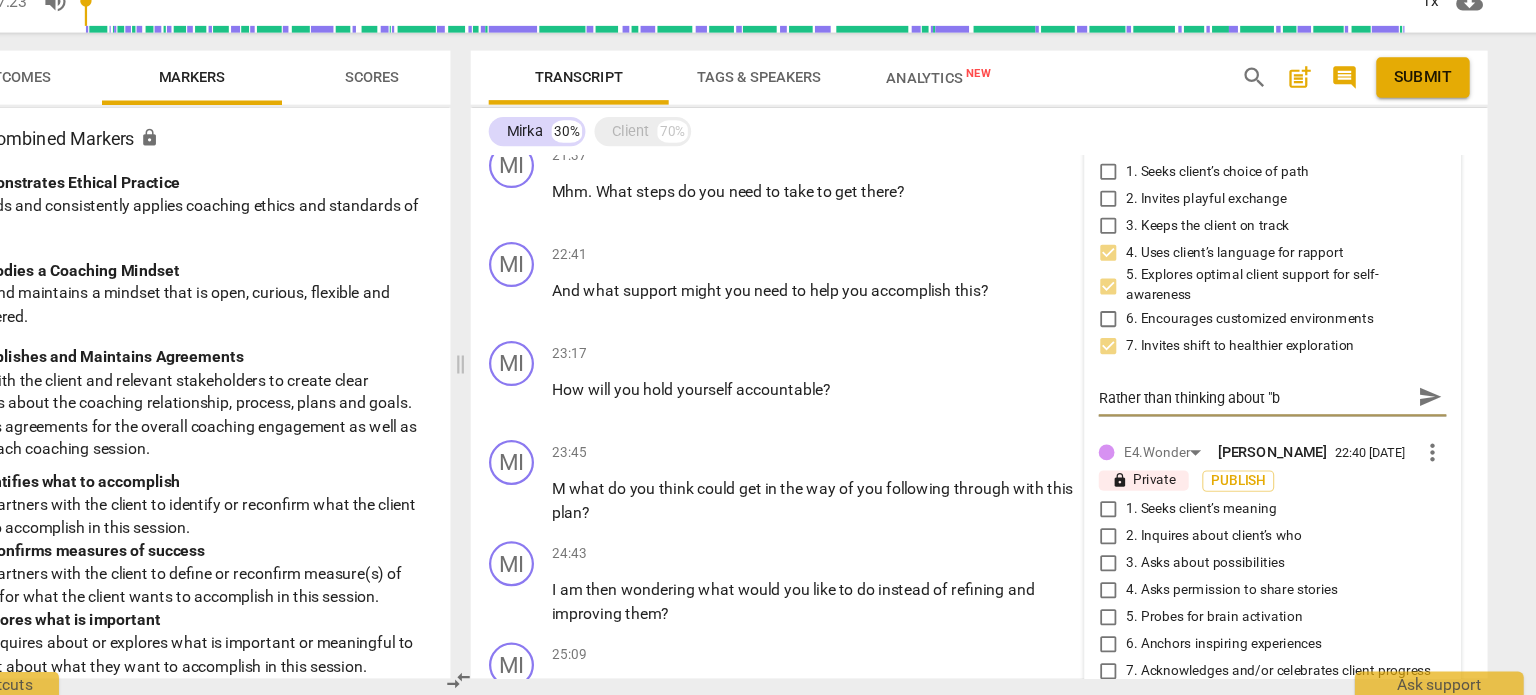 type on "Rather than thinking about "be" 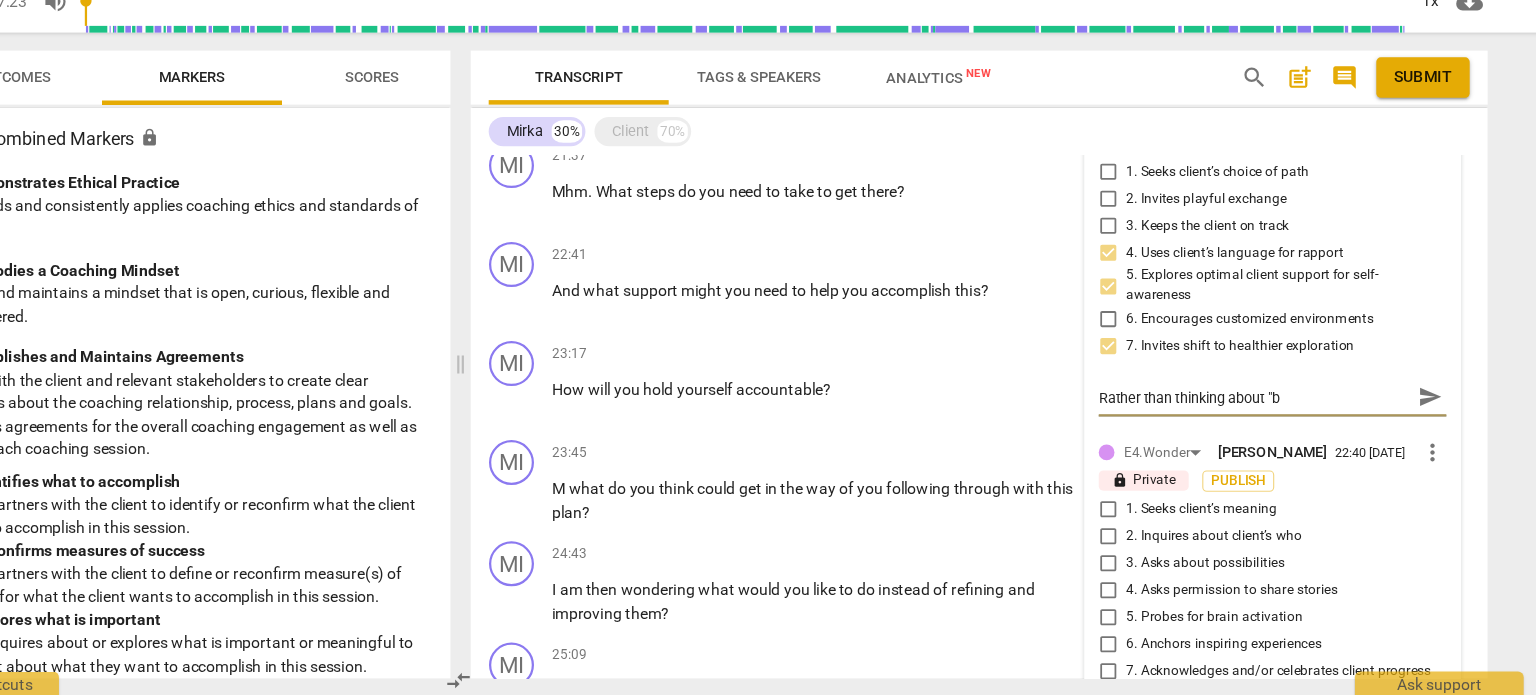 type on "Rather than thinking about "be" 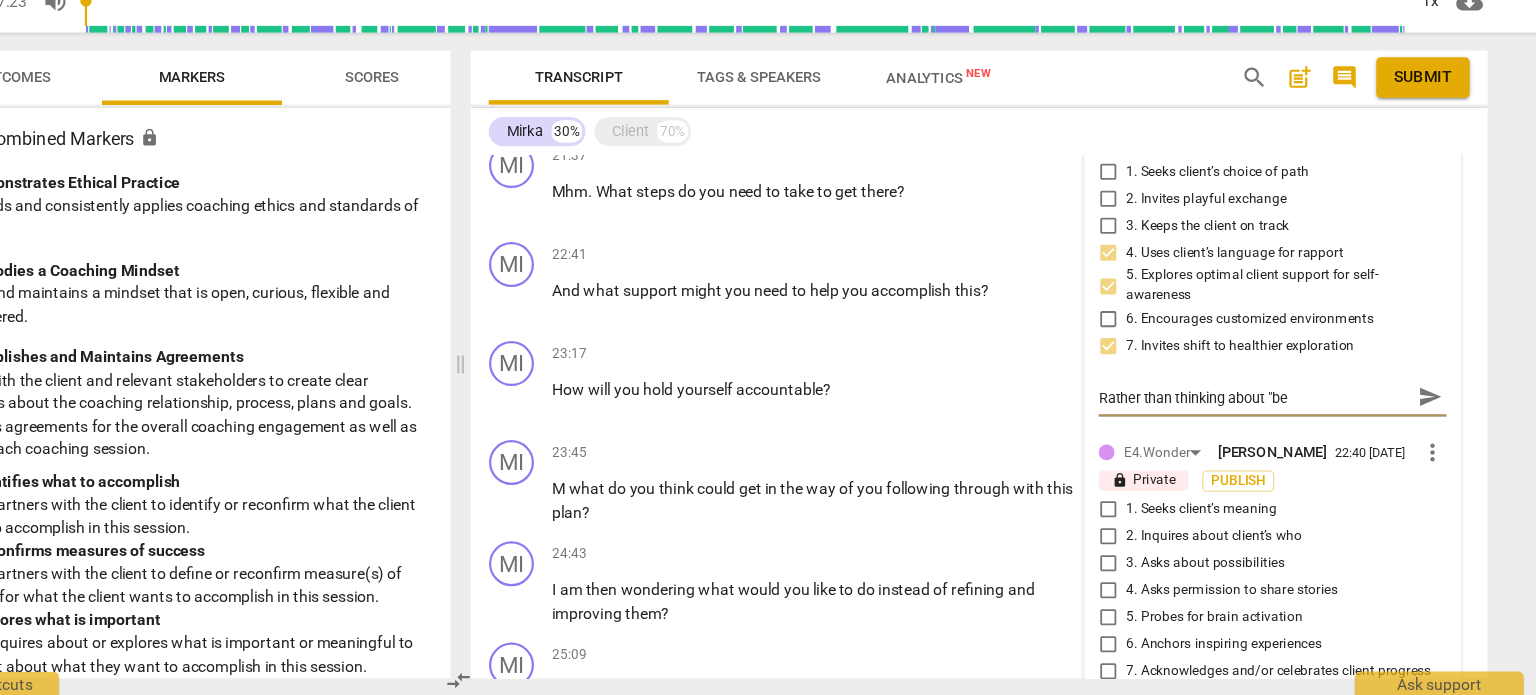 type on "Rather than thinking about "bei" 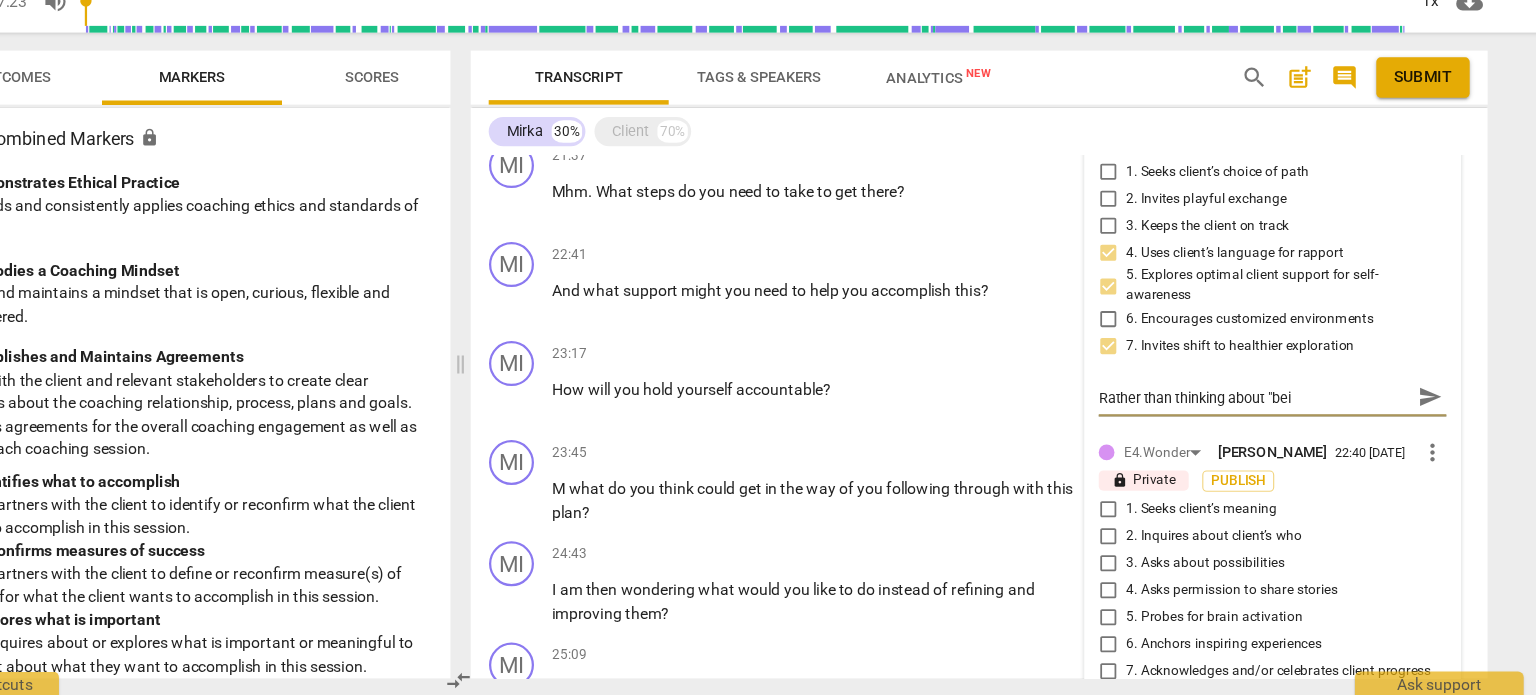 type on "Rather than thinking about "bein" 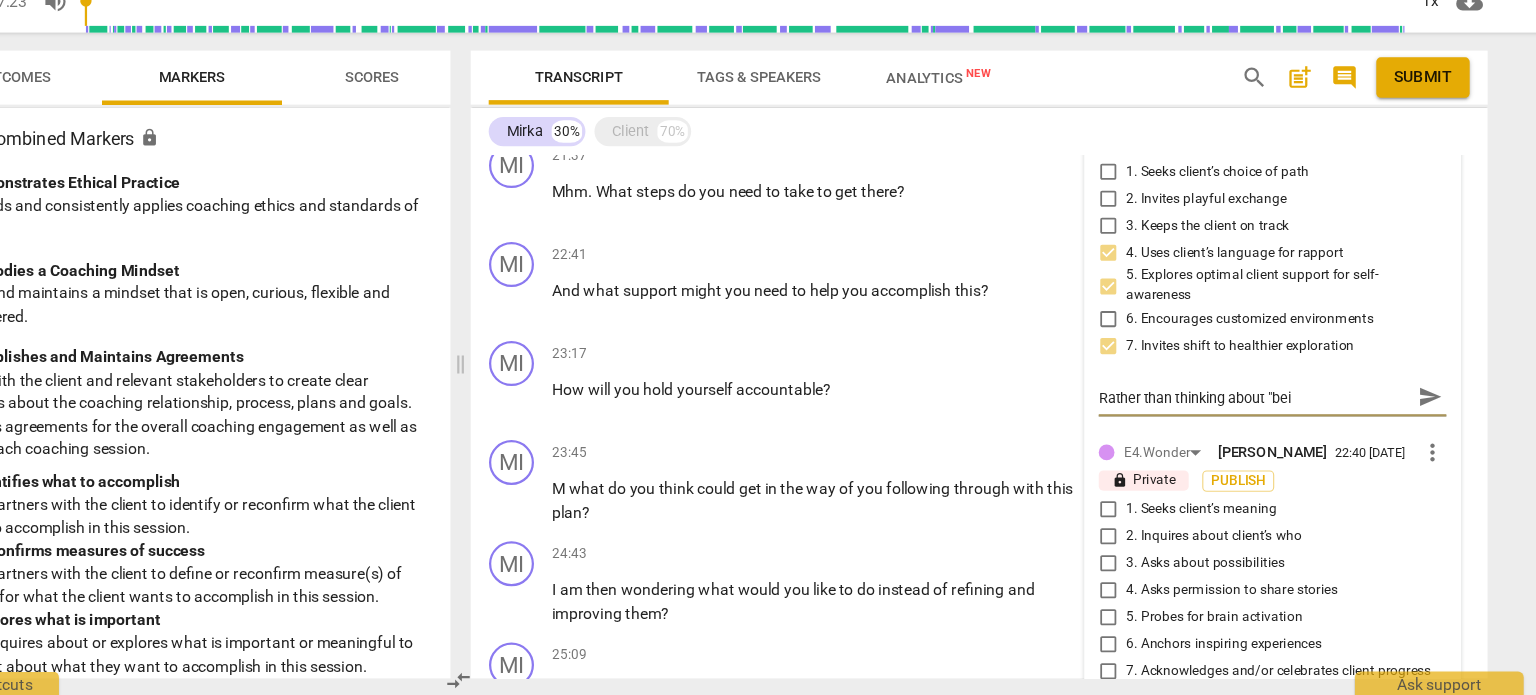 type on "Rather than thinking about "bein" 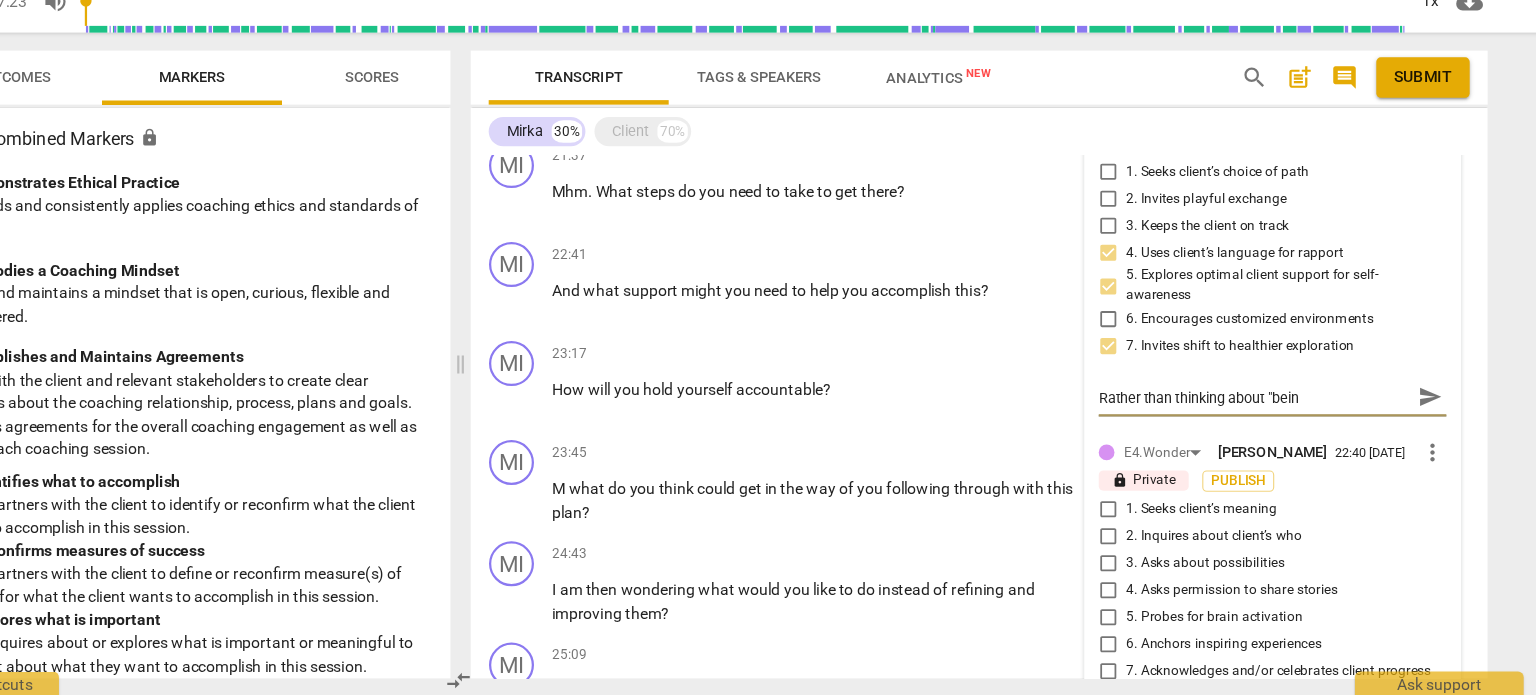 type on "Rather than thinking about "being" 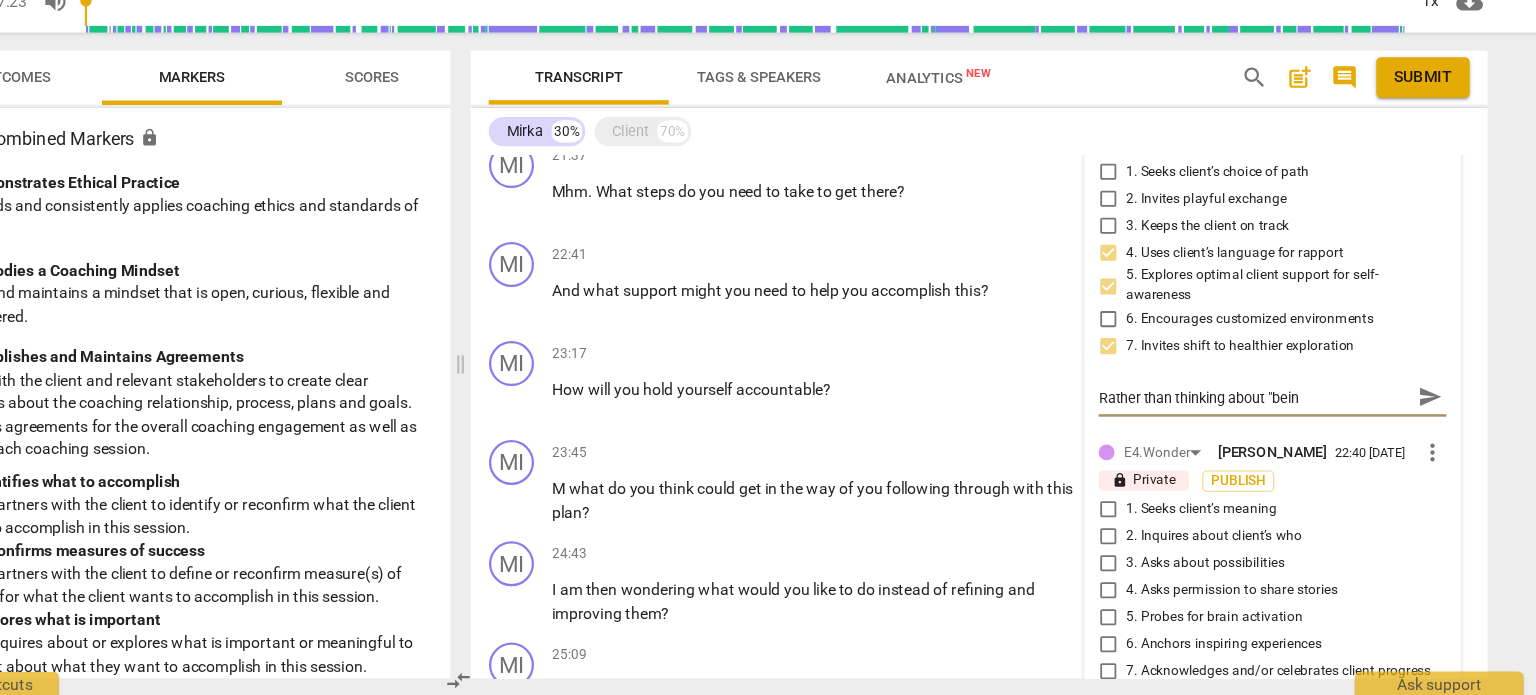 type on "Rather than thinking about "being" 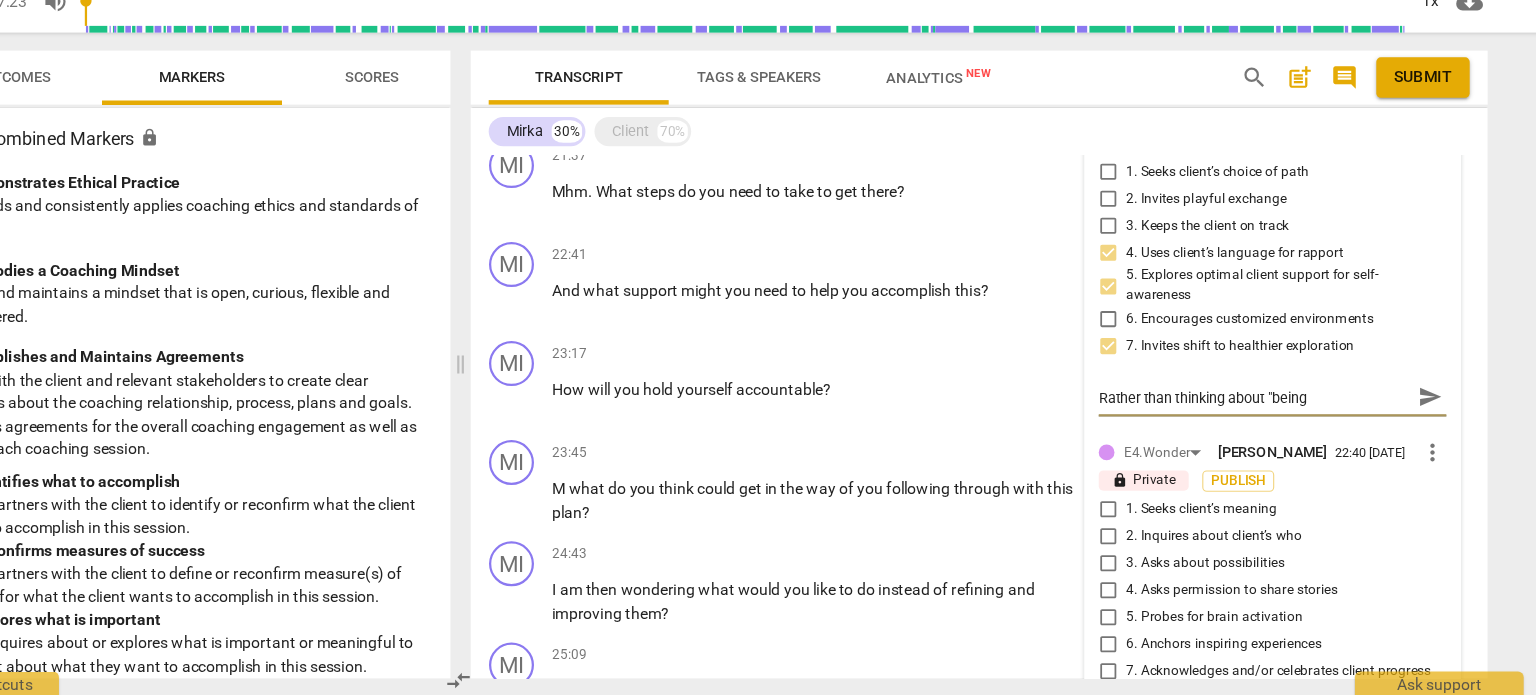 type on "Rather than thinking about "being" 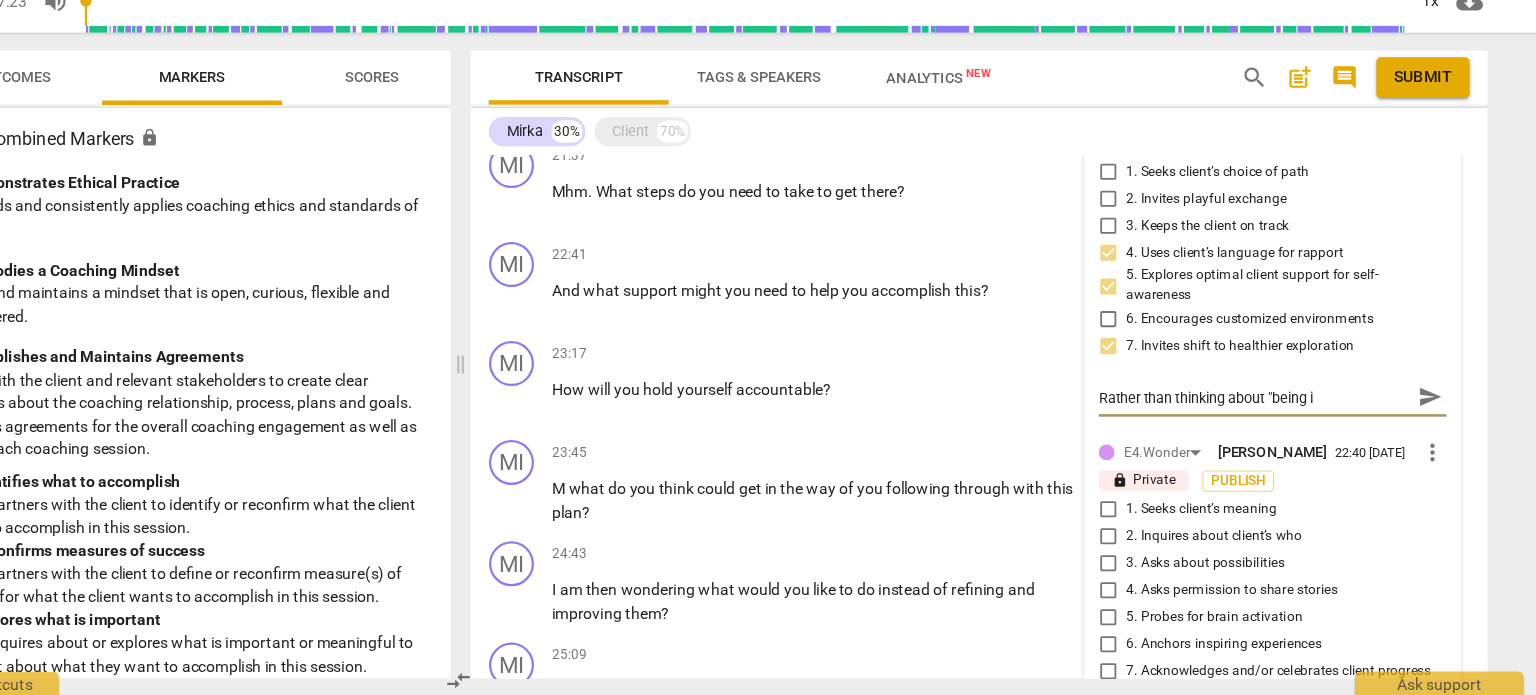 type on "Rather than thinking about "being in" 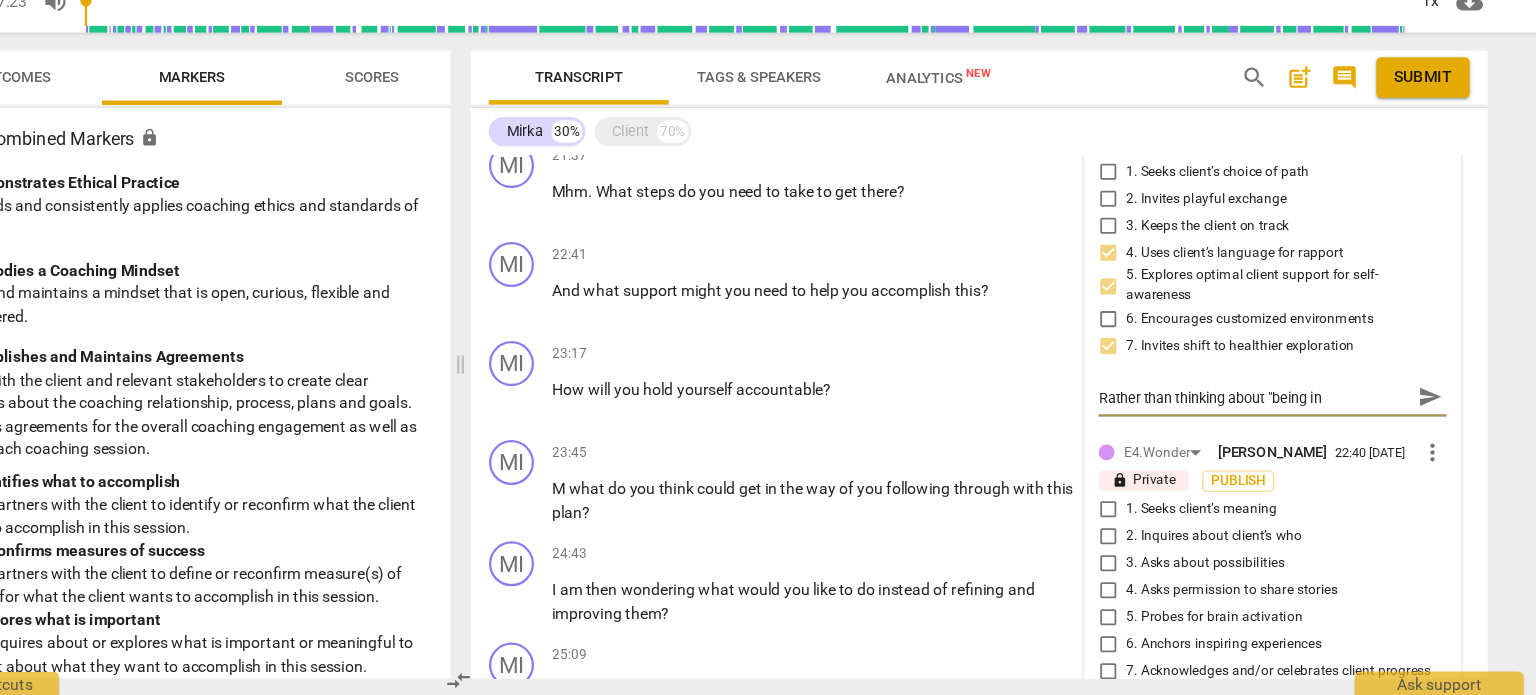 type on "Rather than thinking about "being in" 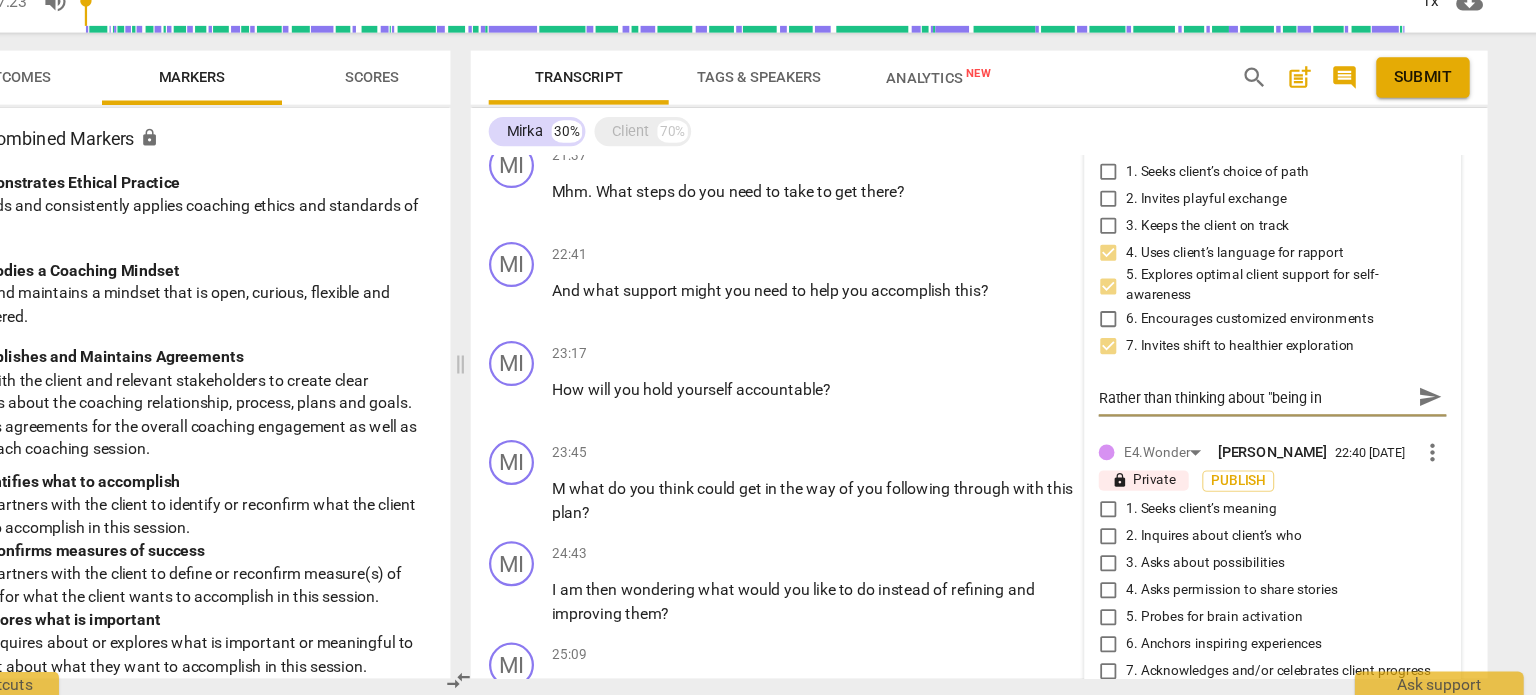 type on "Rather than thinking about "being in" 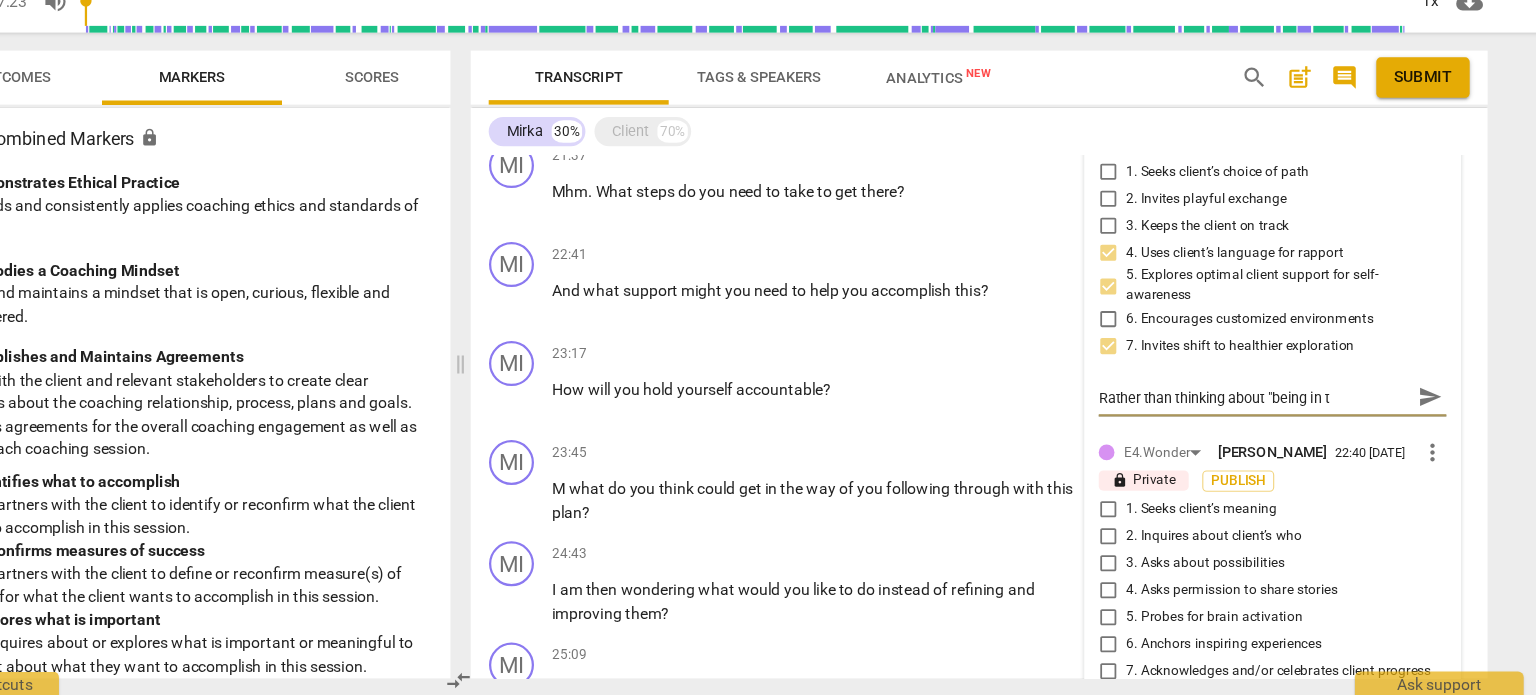 type on "Rather than thinking about "being in th" 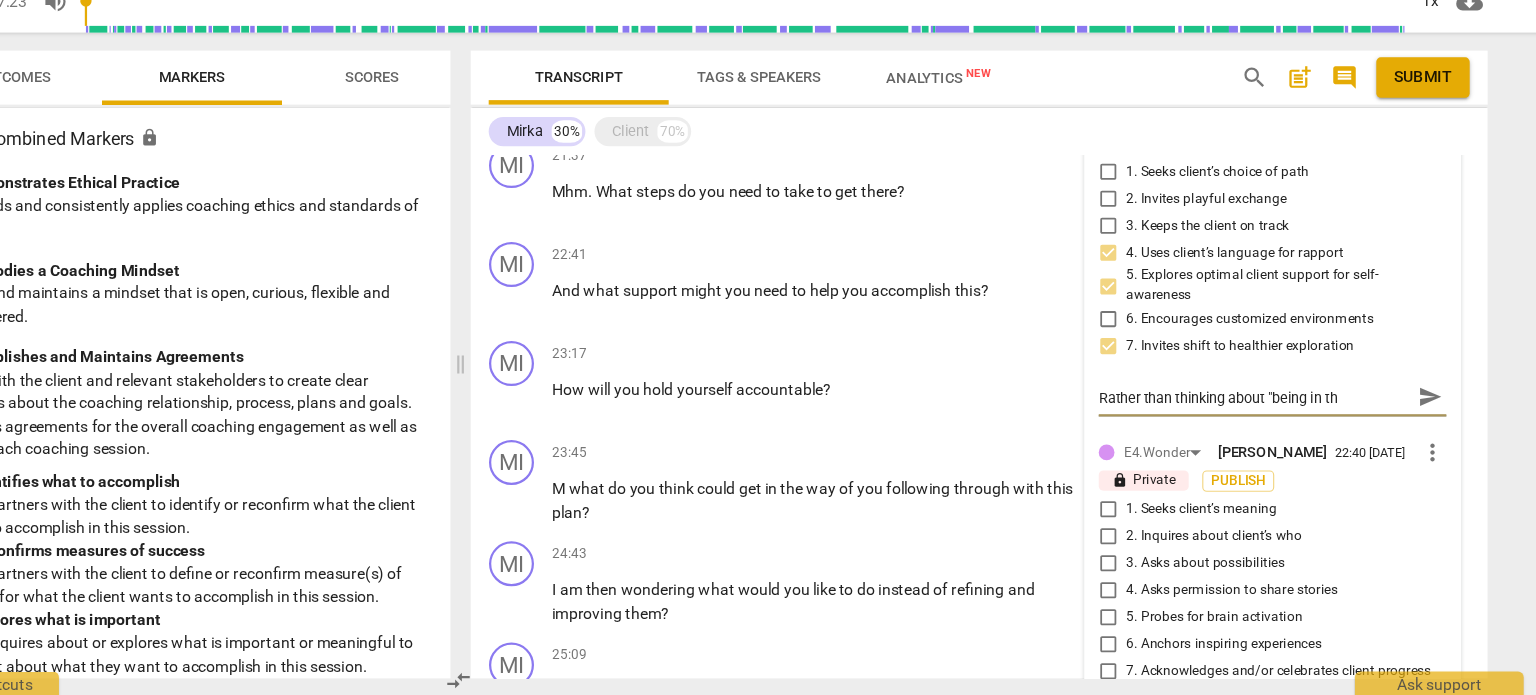 type on "Rather than thinking about "being in the" 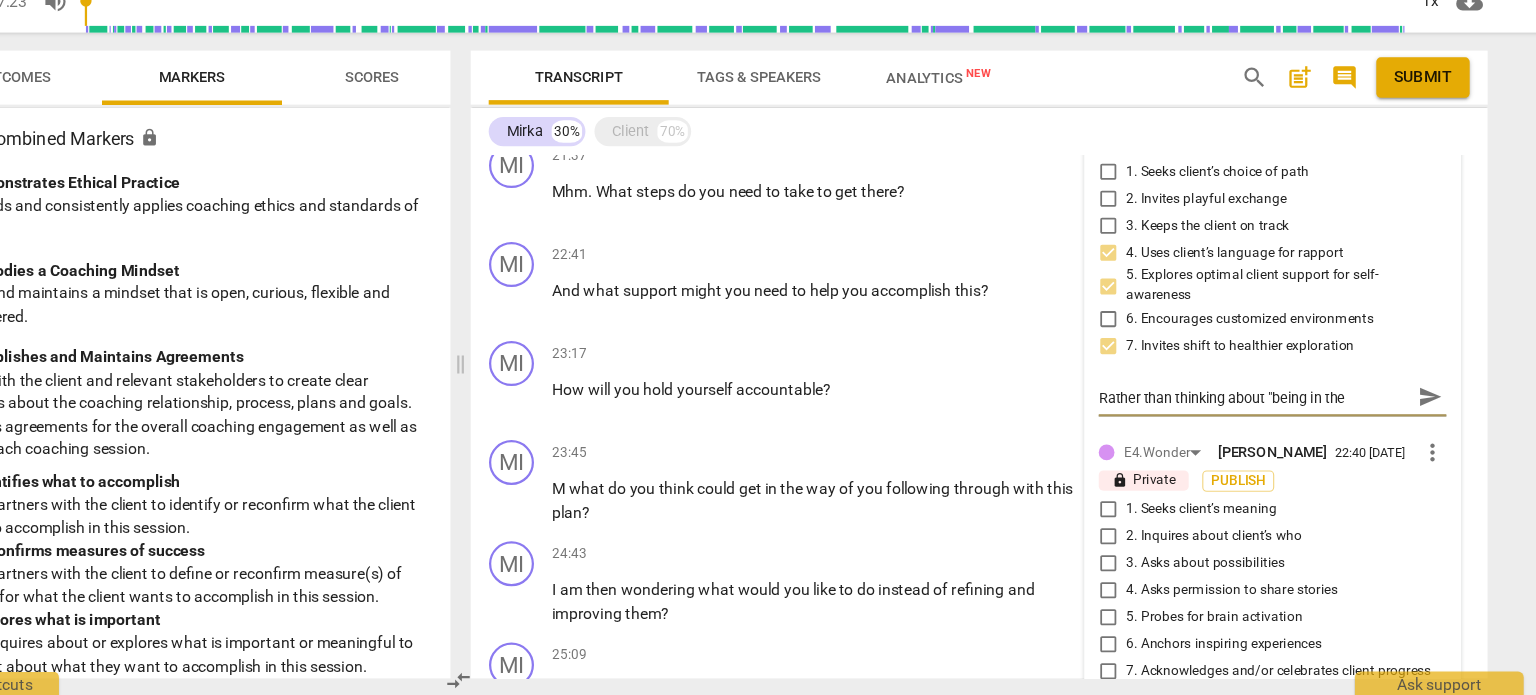 type on "Rather than thinking about "being in the" 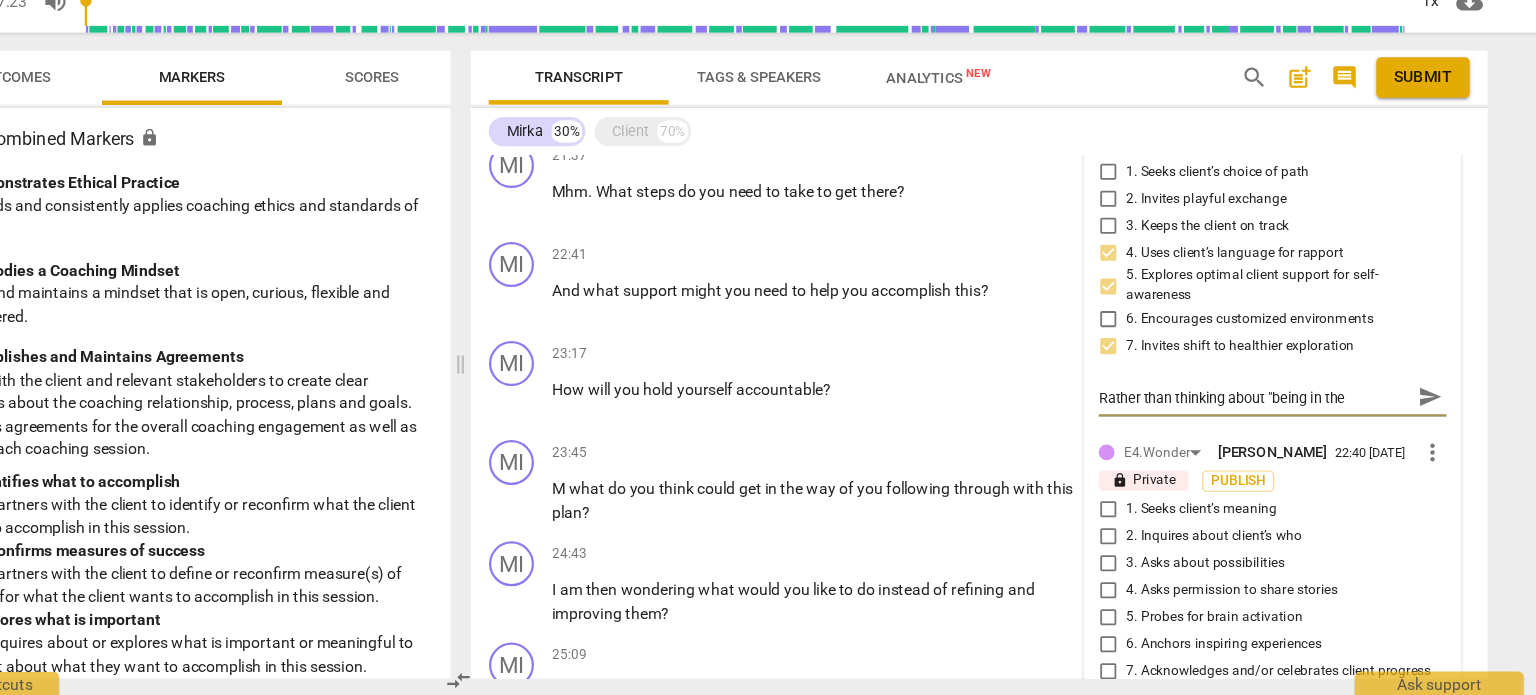 type on "Rather than thinking about "being in the" 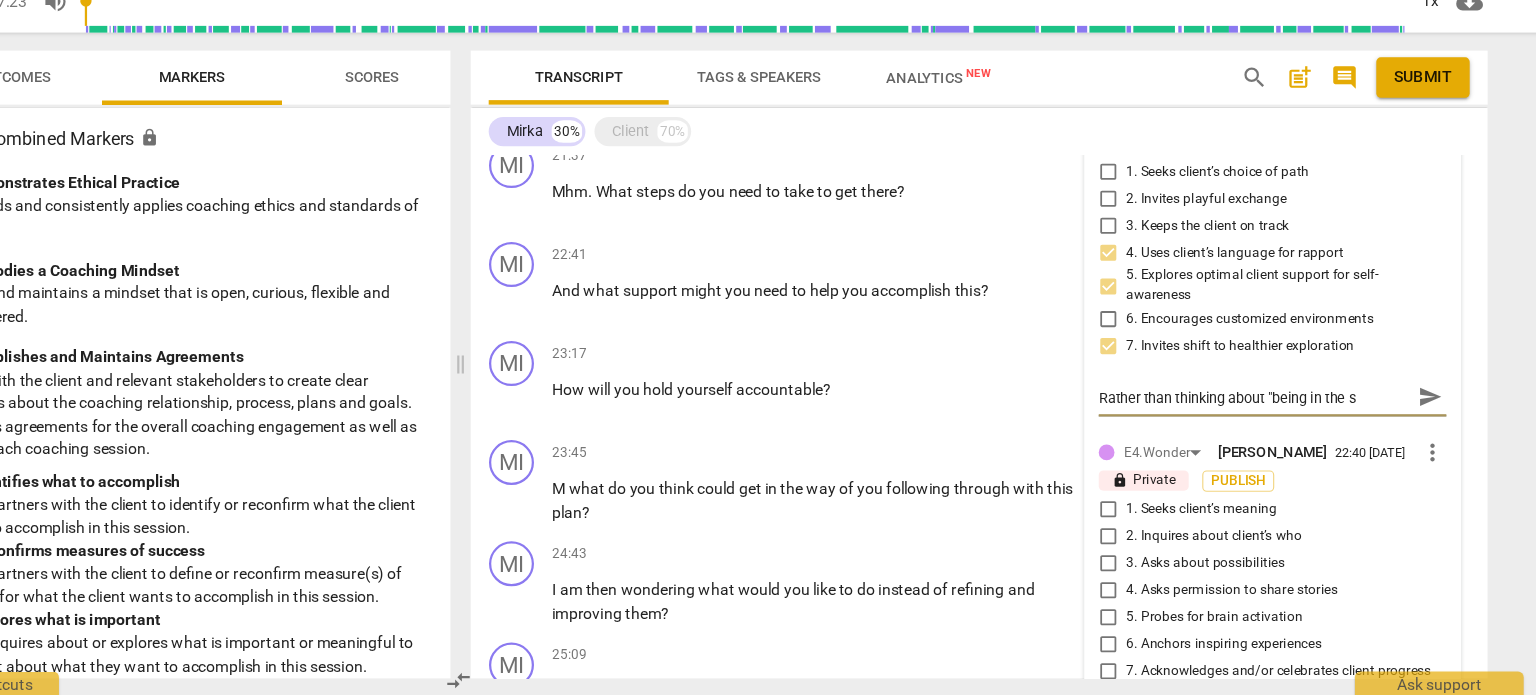 type on "Rather than thinking about "being in the sp" 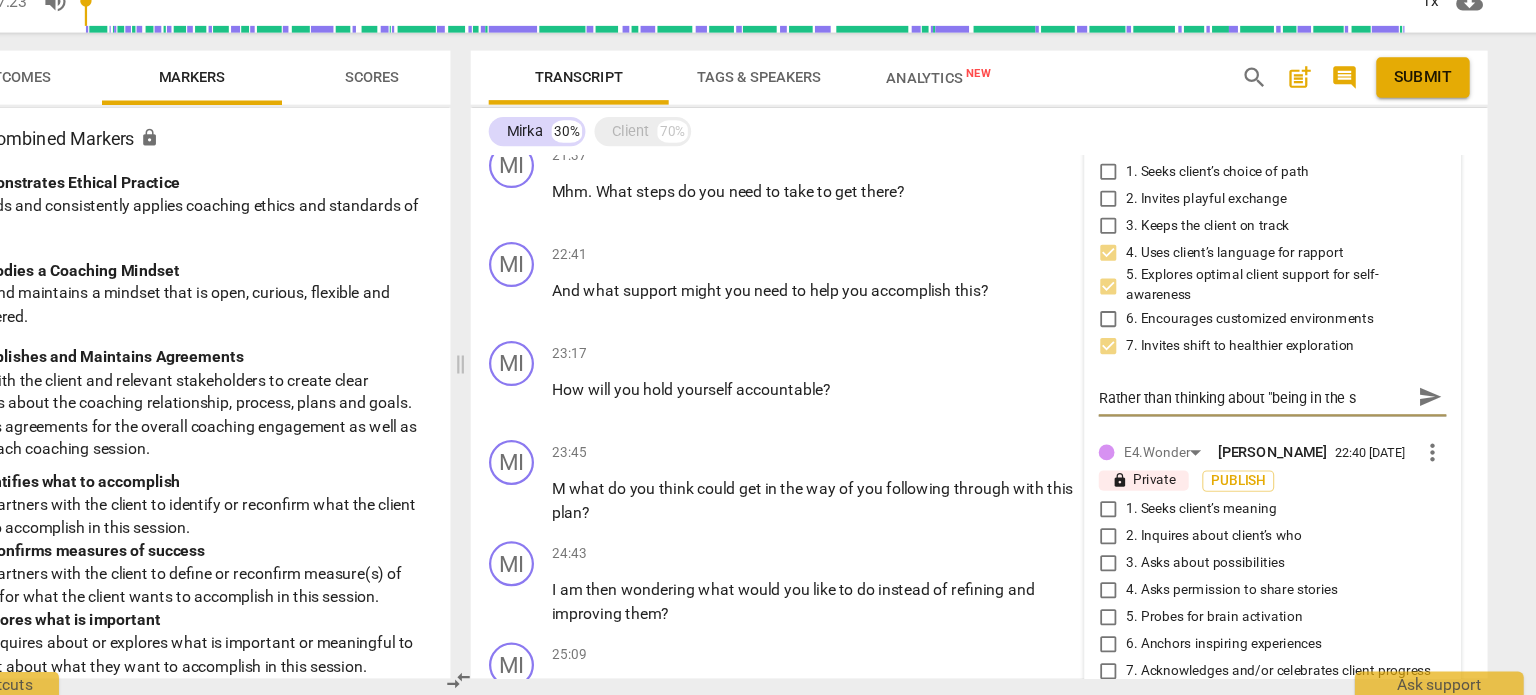 type on "Rather than thinking about "being in the sp" 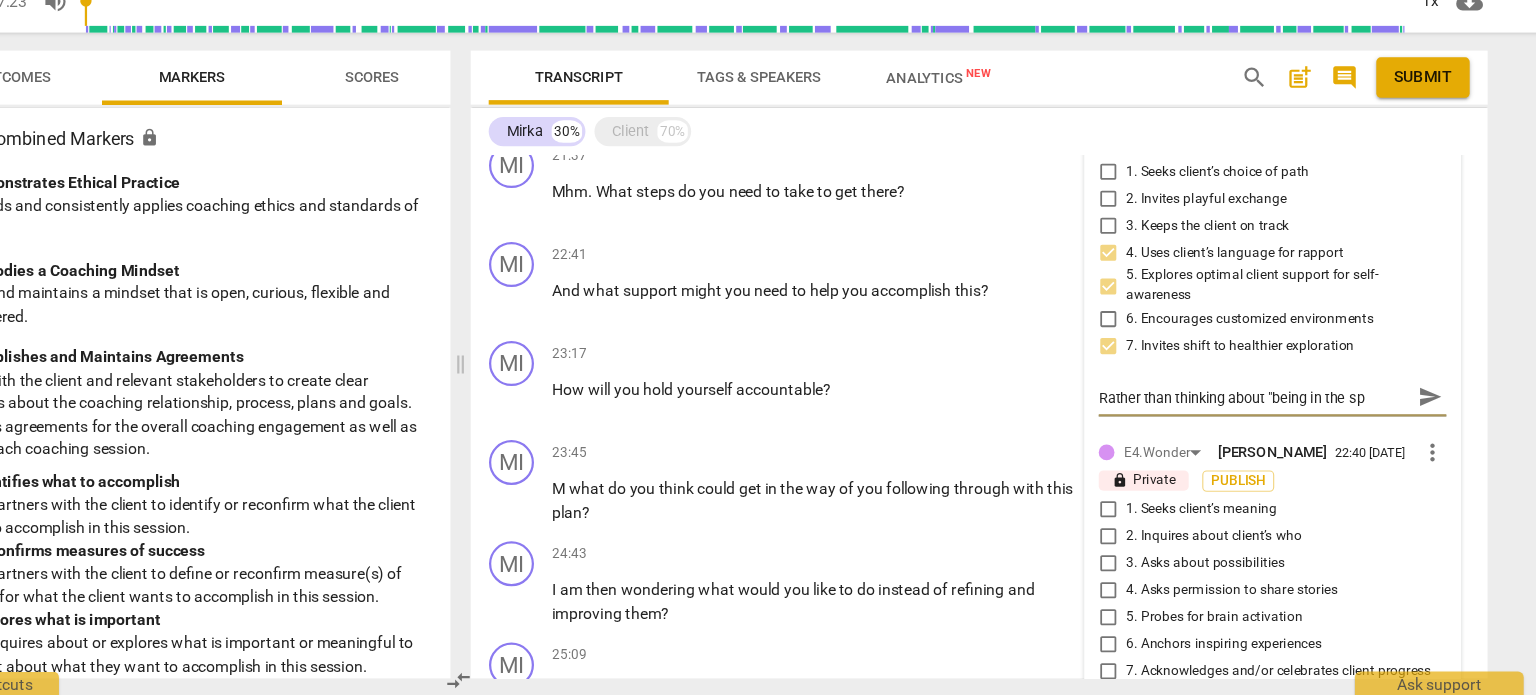 type on "Rather than thinking about "being in the spo" 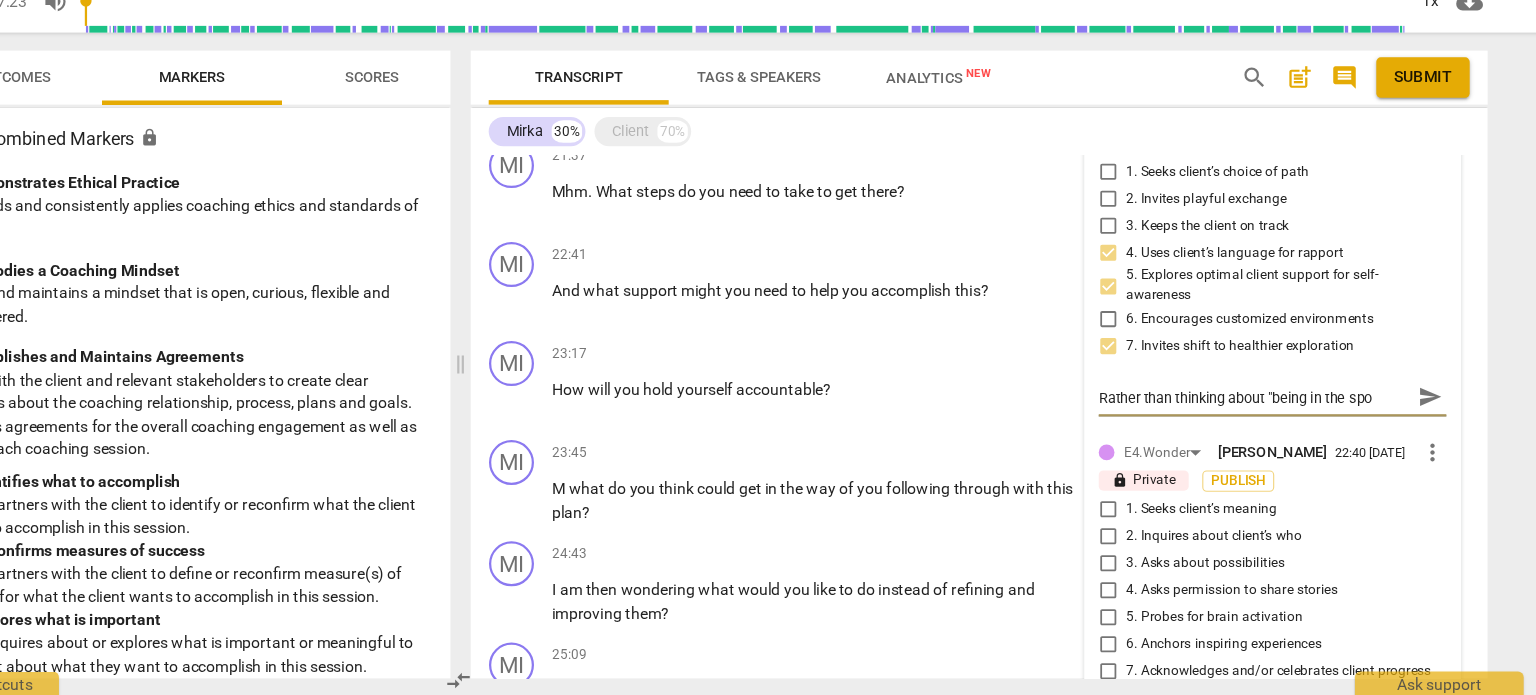 type on "Rather than thinking about "being in the spot" 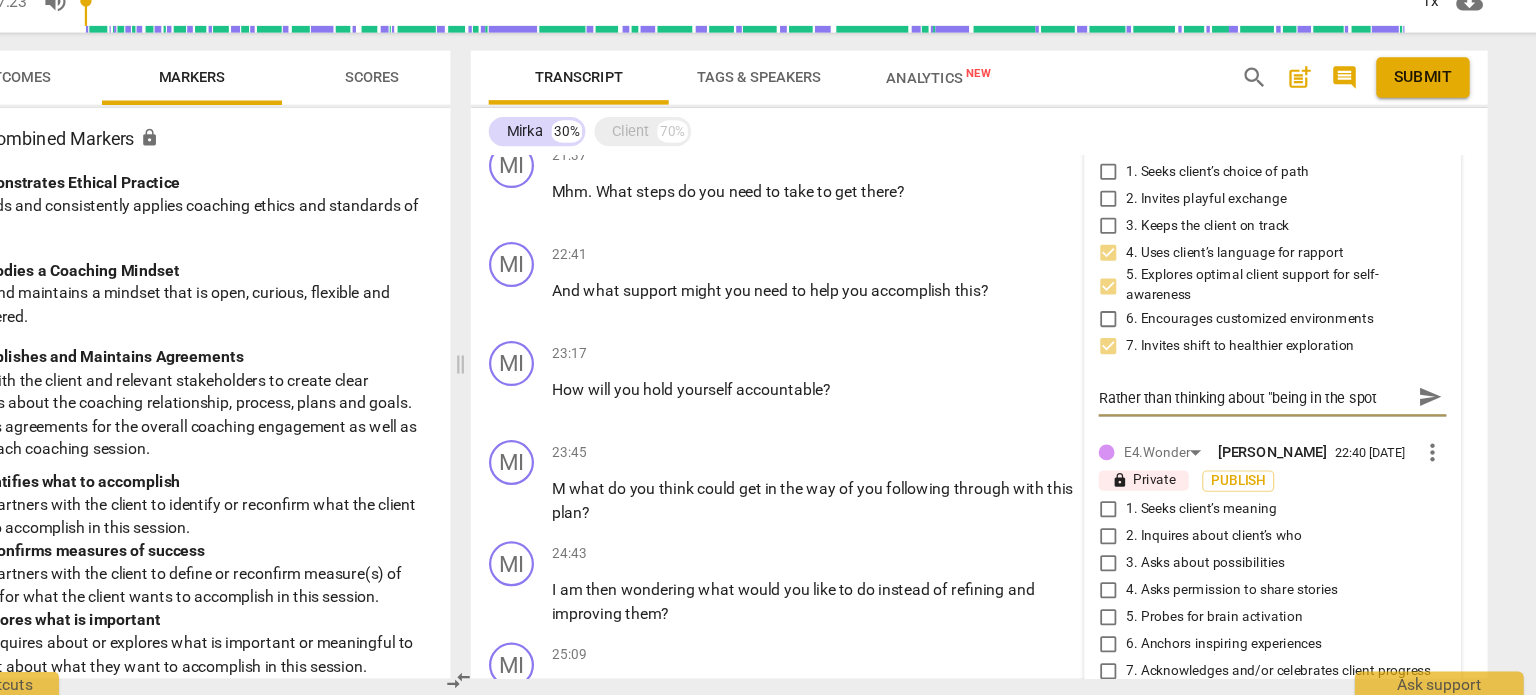 type on "Rather than thinking about "being in the spotl" 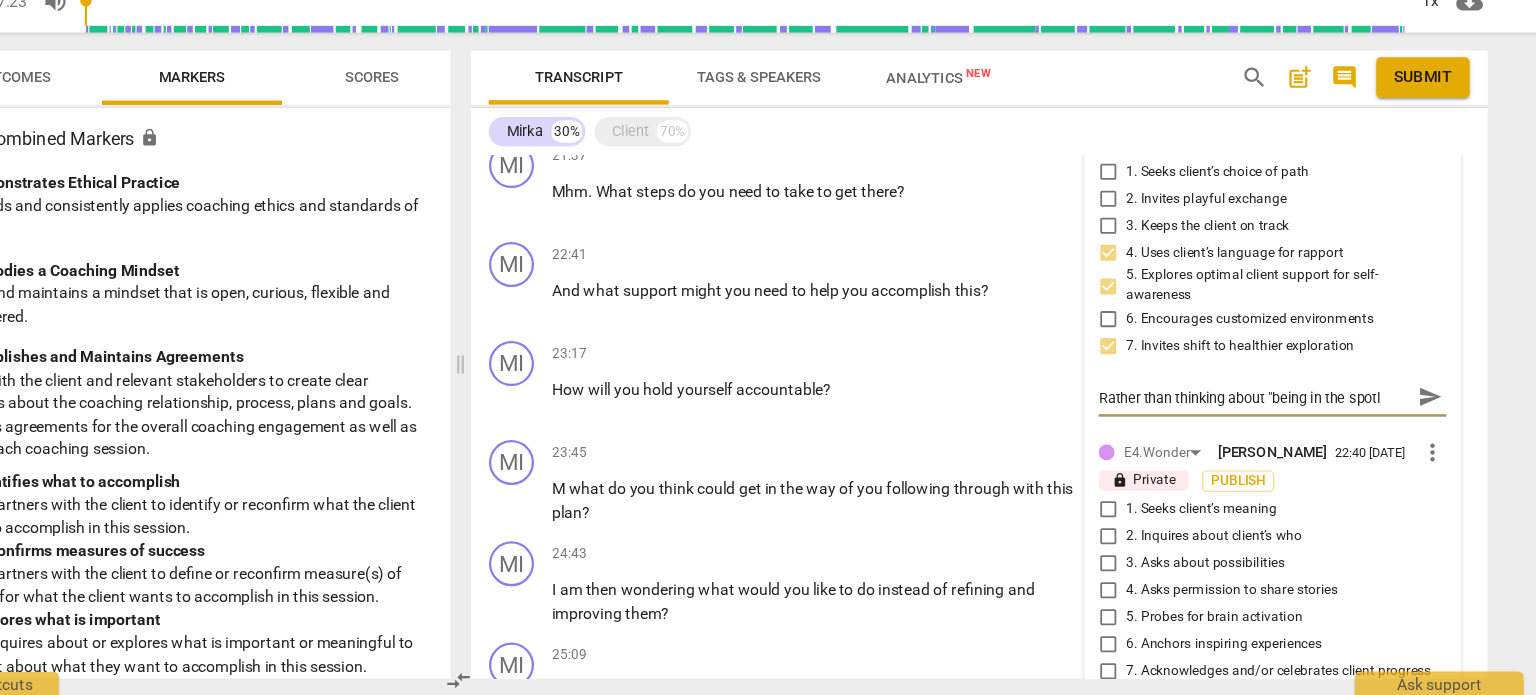 type on "Rather than thinking about "being in the spotli" 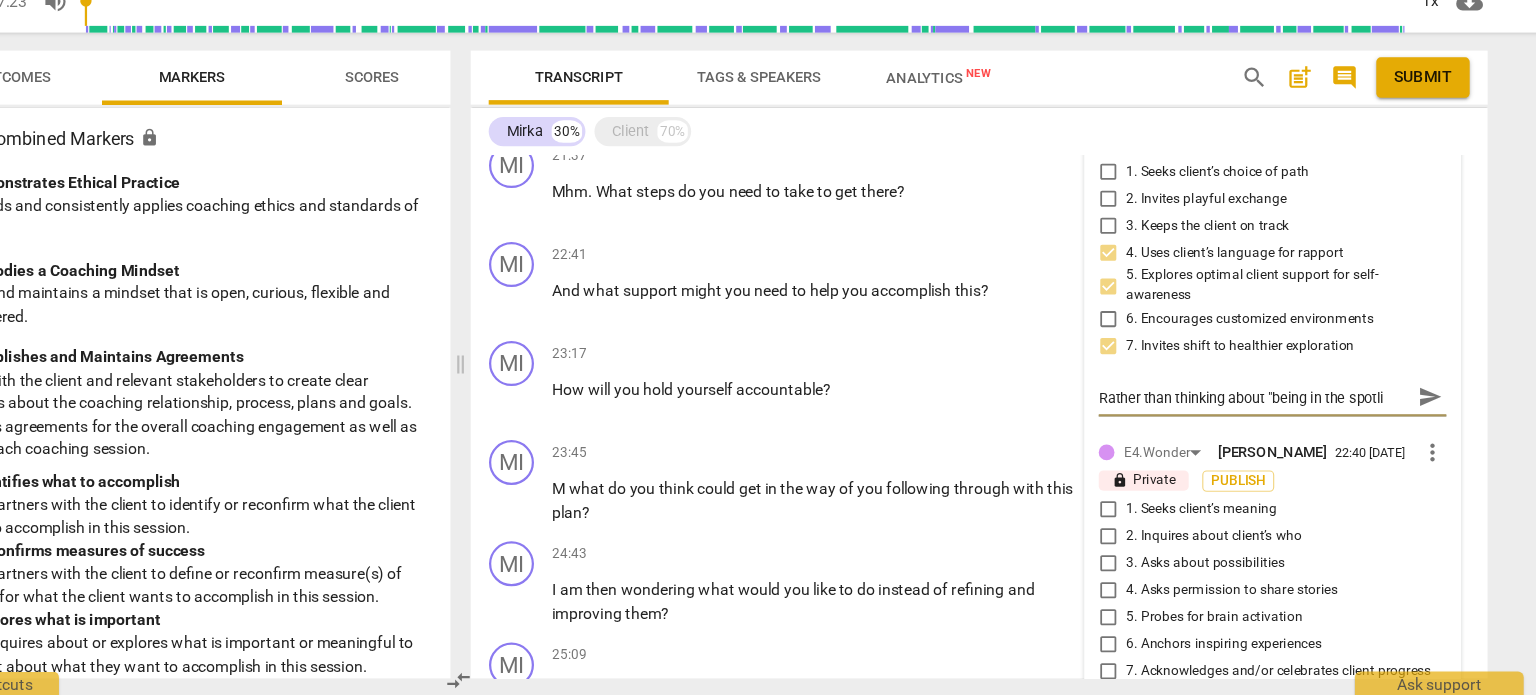 type on "Rather than thinking about "being in the spotlig" 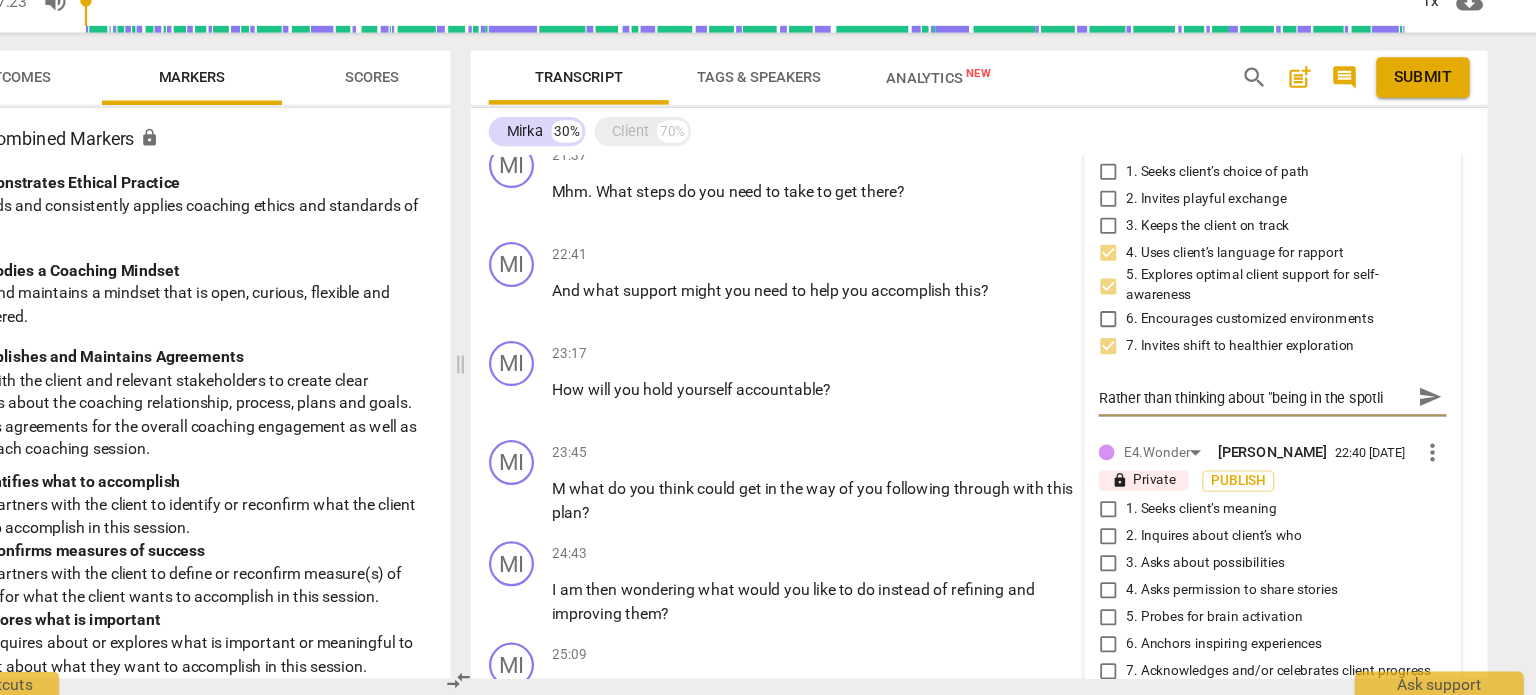 type on "Rather than thinking about "being in the spotlig" 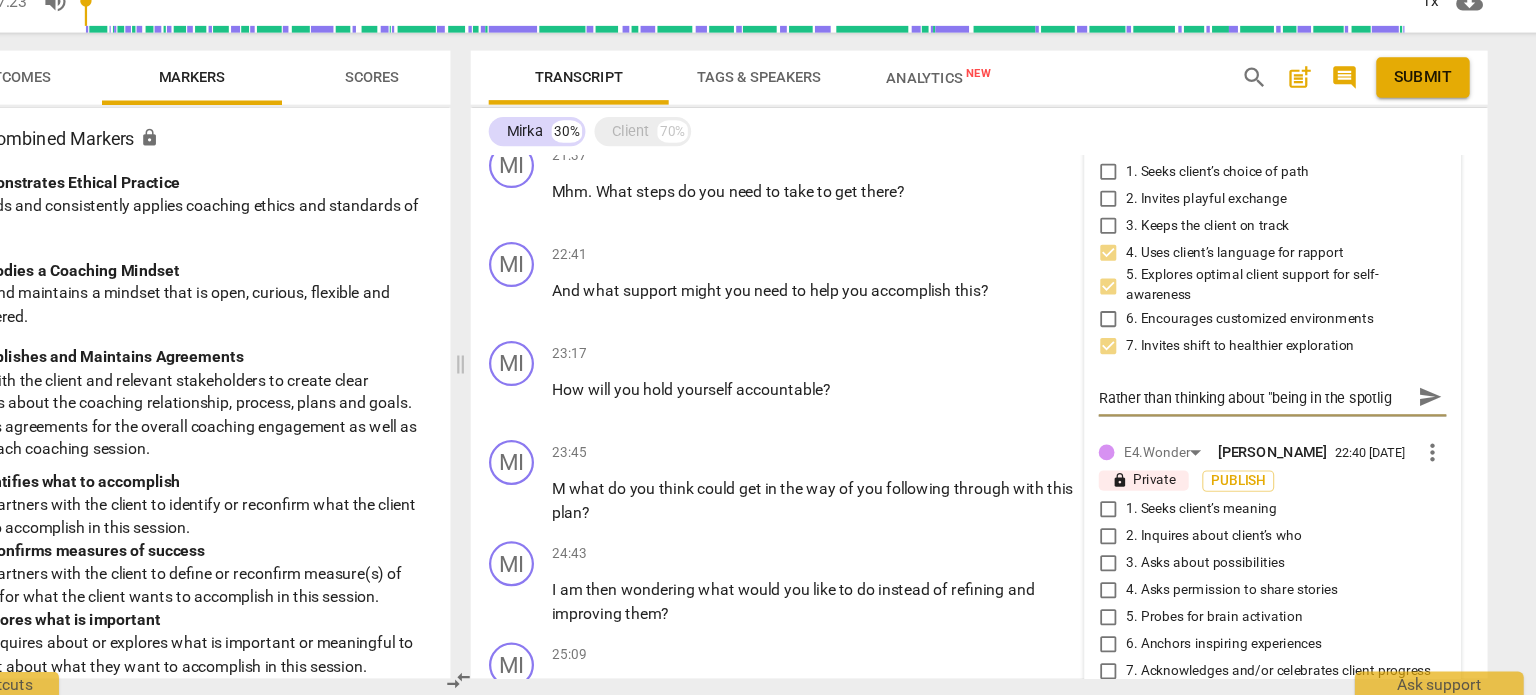 type on "Rather than thinking about "being in the spotligh" 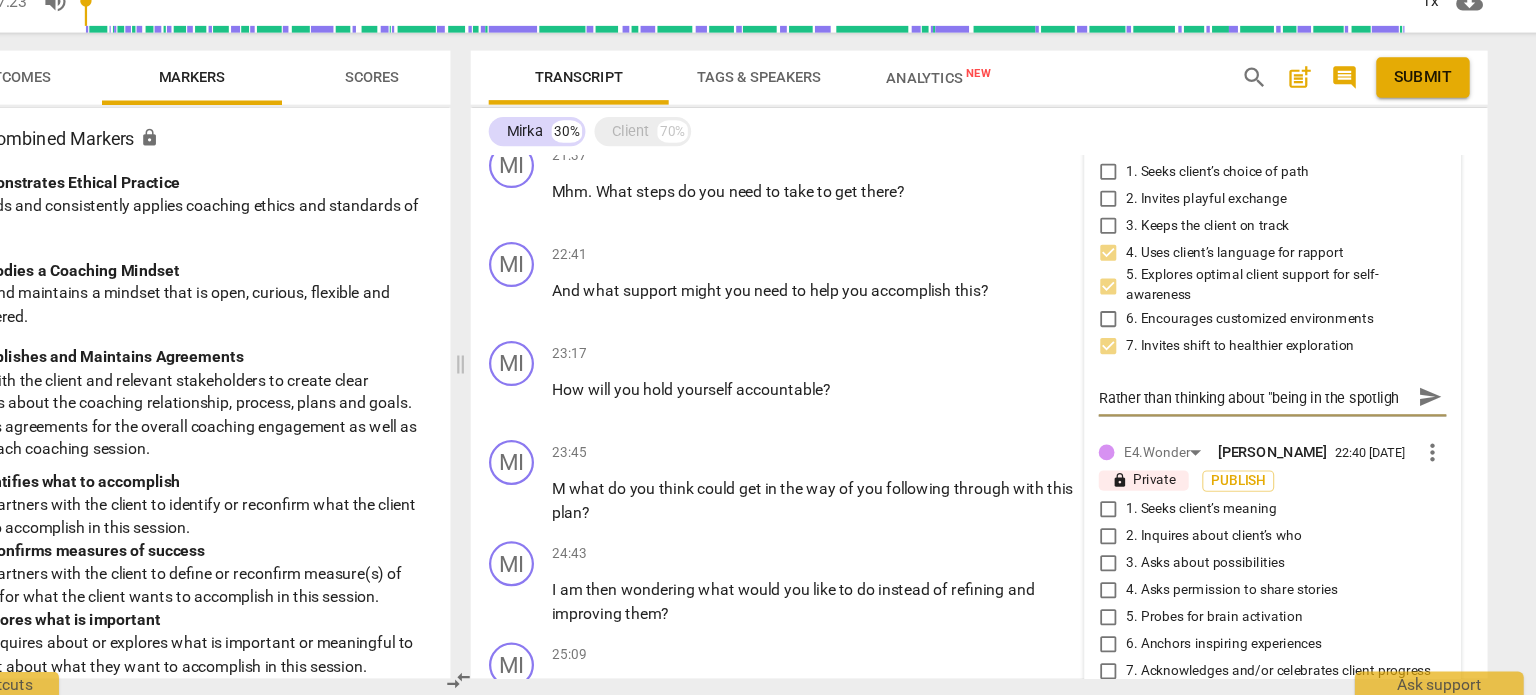 type on "Rather than thinking about "being in the spotlight" 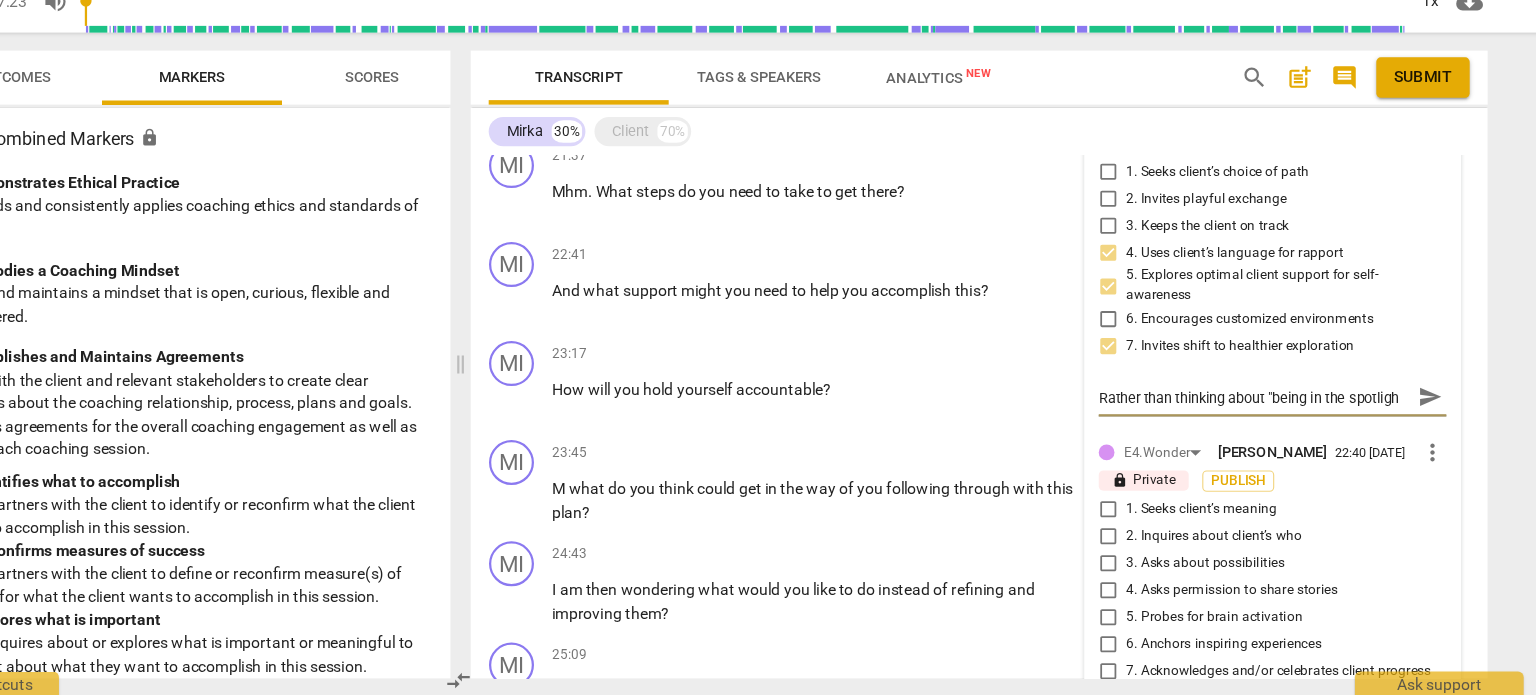 type on "Rather than thinking about "being in the spotlight" 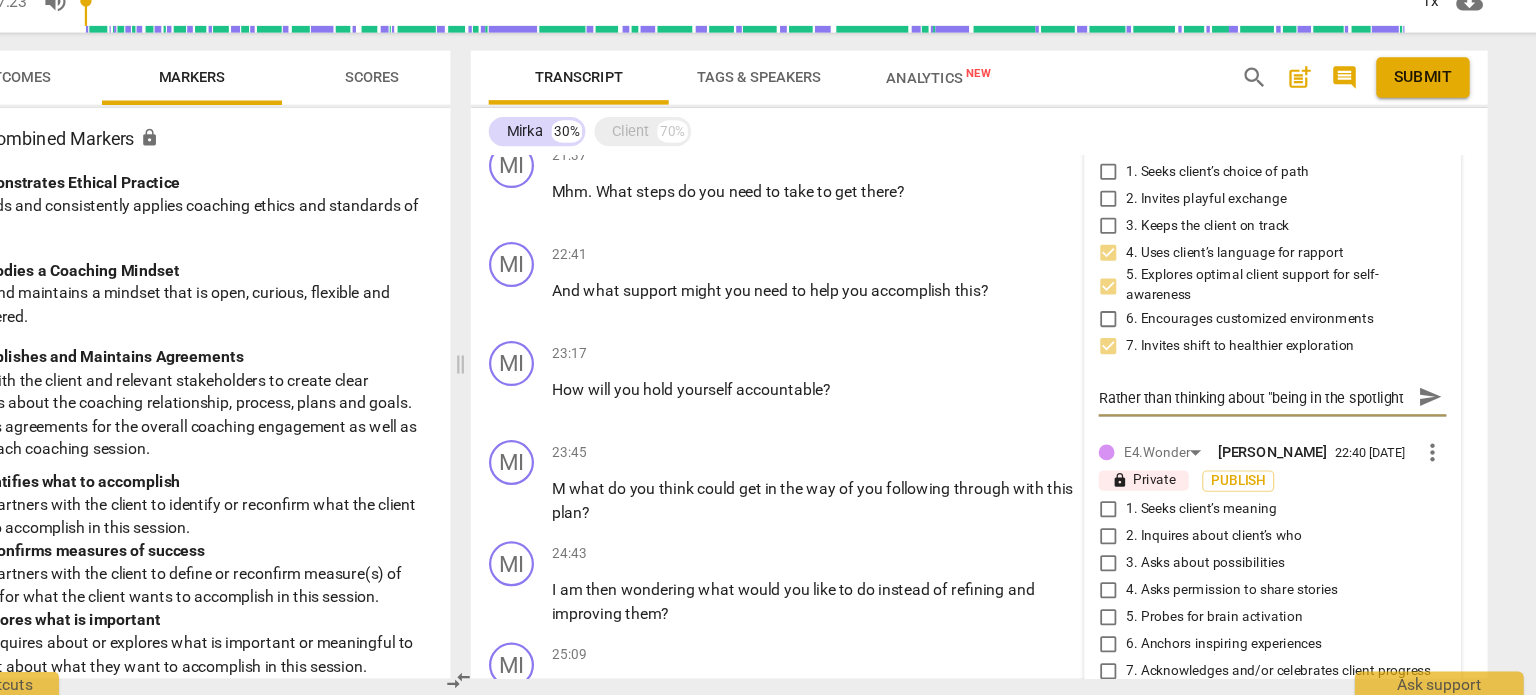 scroll, scrollTop: 17, scrollLeft: 0, axis: vertical 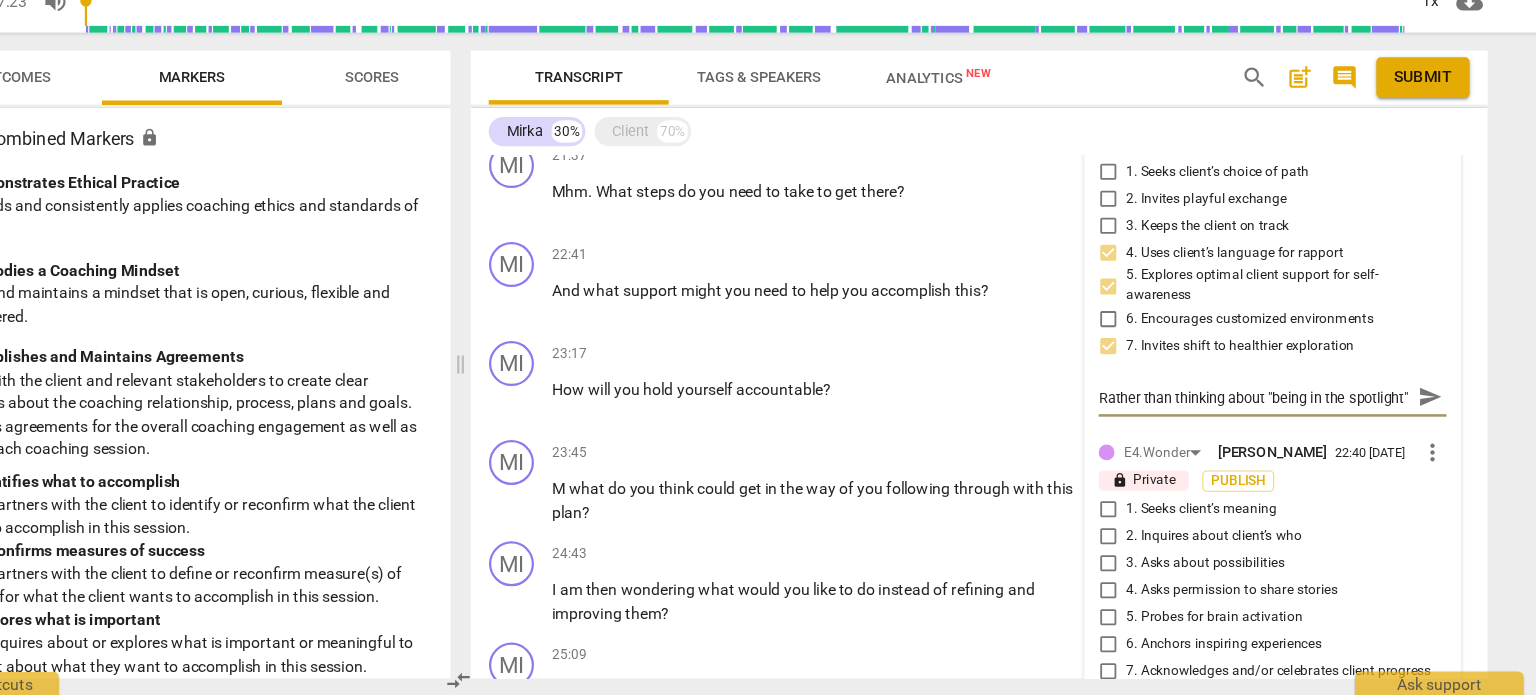 type on "Rather than thinking about "being in the spotlight"" 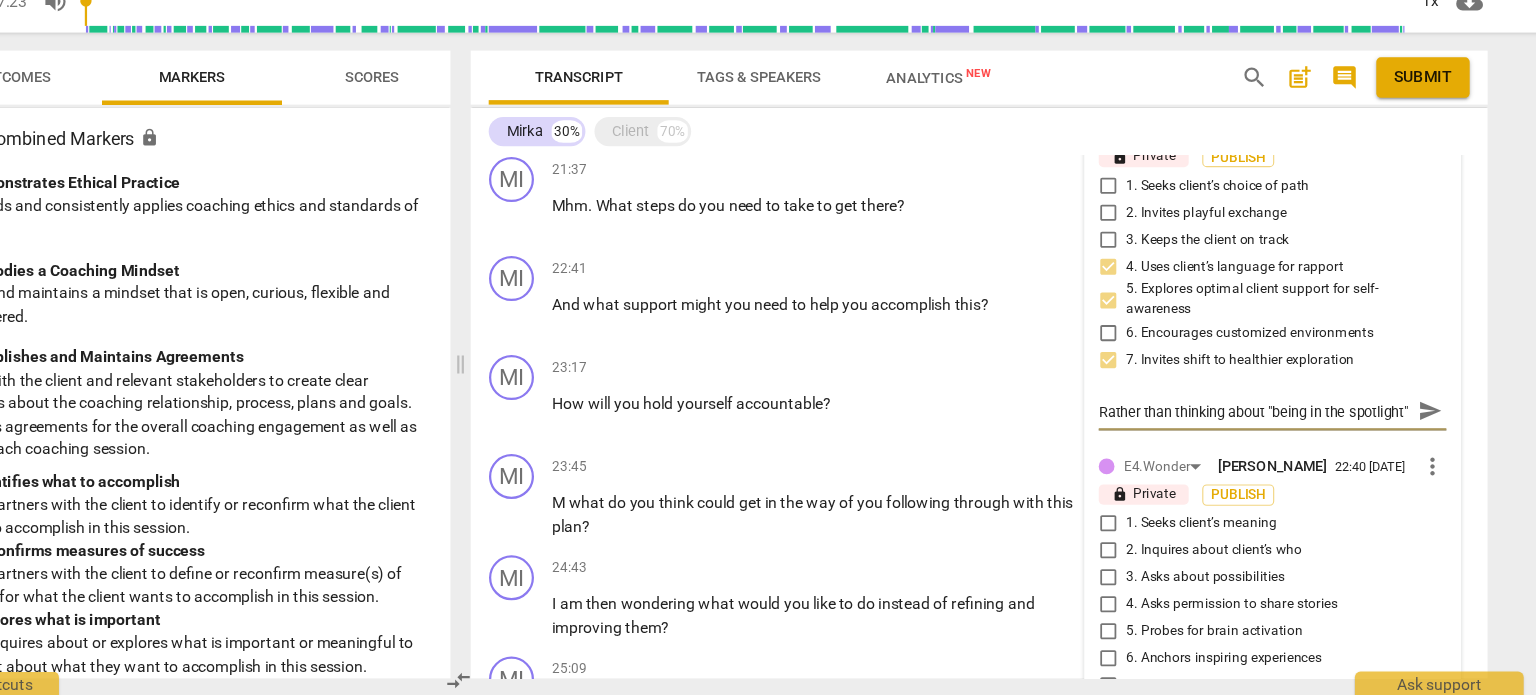scroll, scrollTop: 3778, scrollLeft: 0, axis: vertical 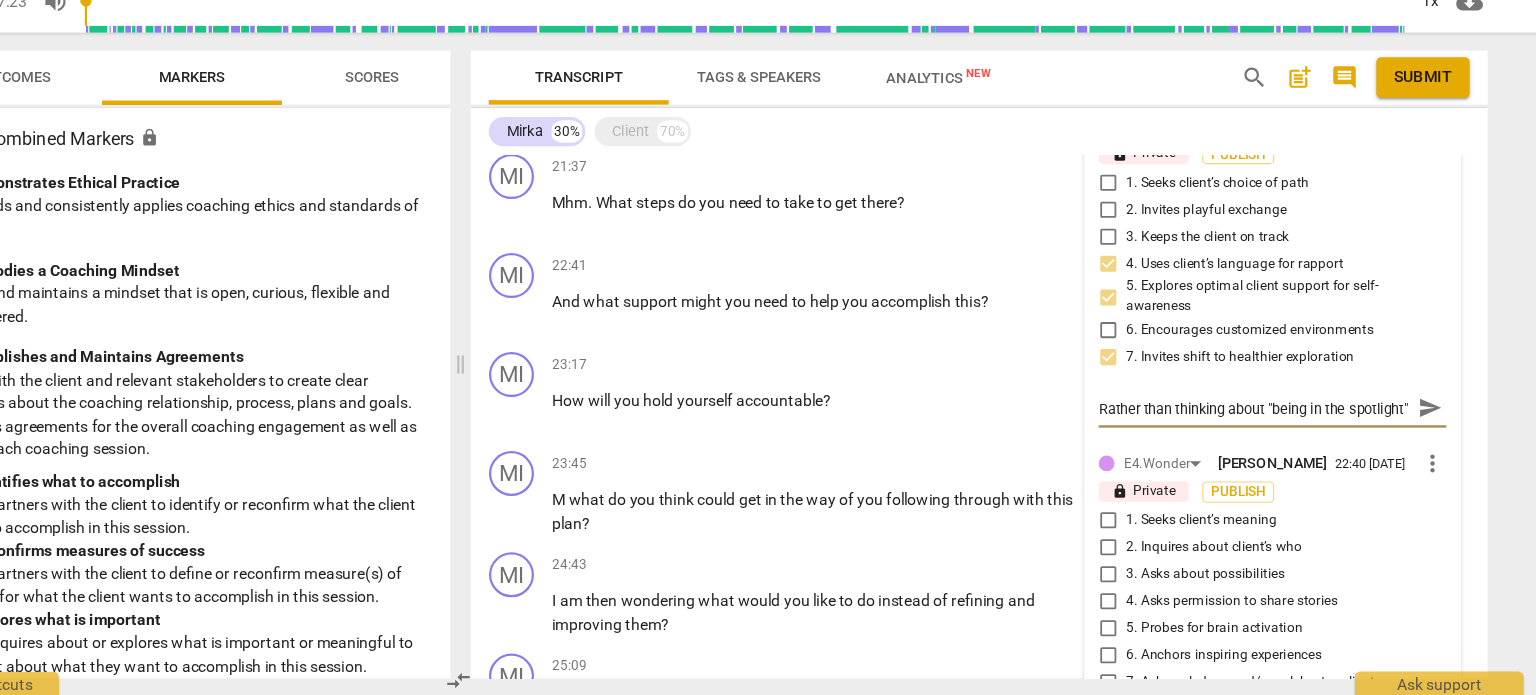 click on "Rather than thinking about "being in the spotlight"" at bounding box center [1264, 439] 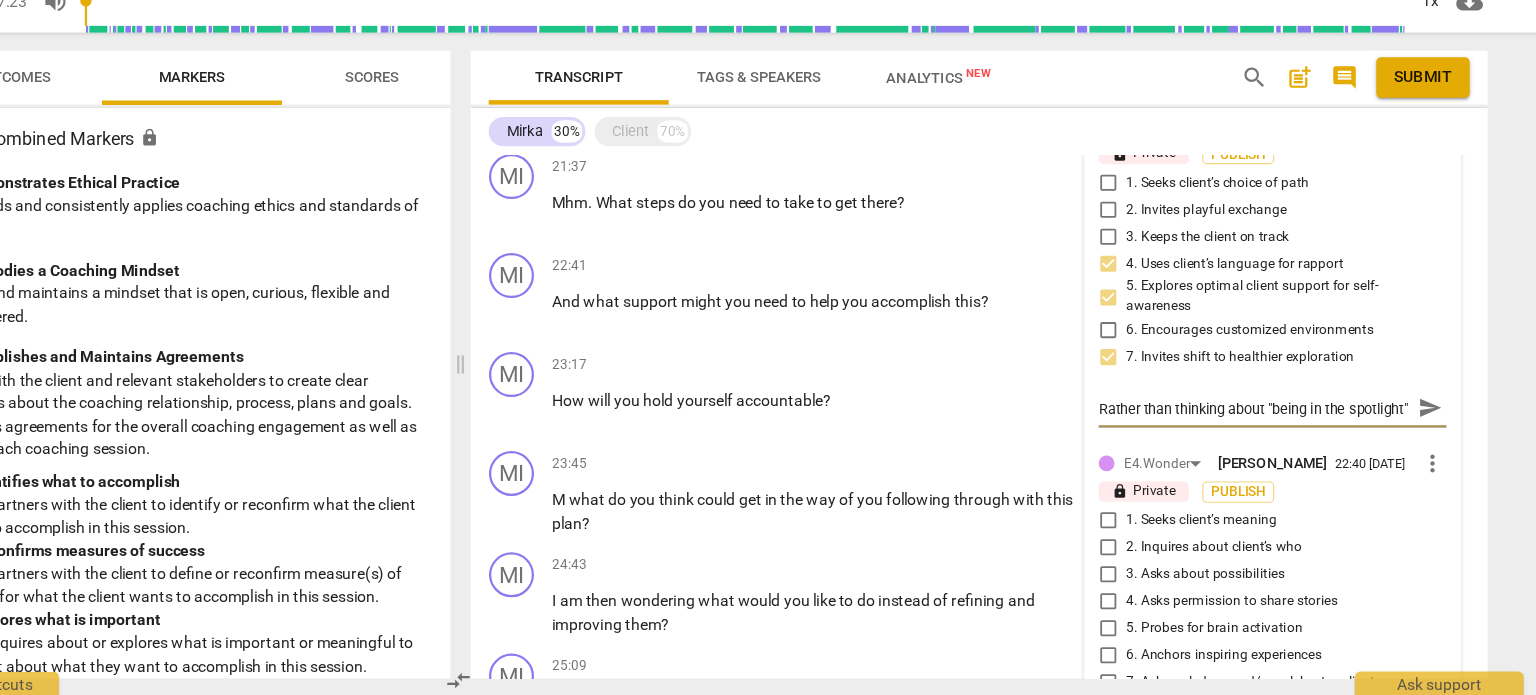 scroll, scrollTop: 0, scrollLeft: 0, axis: both 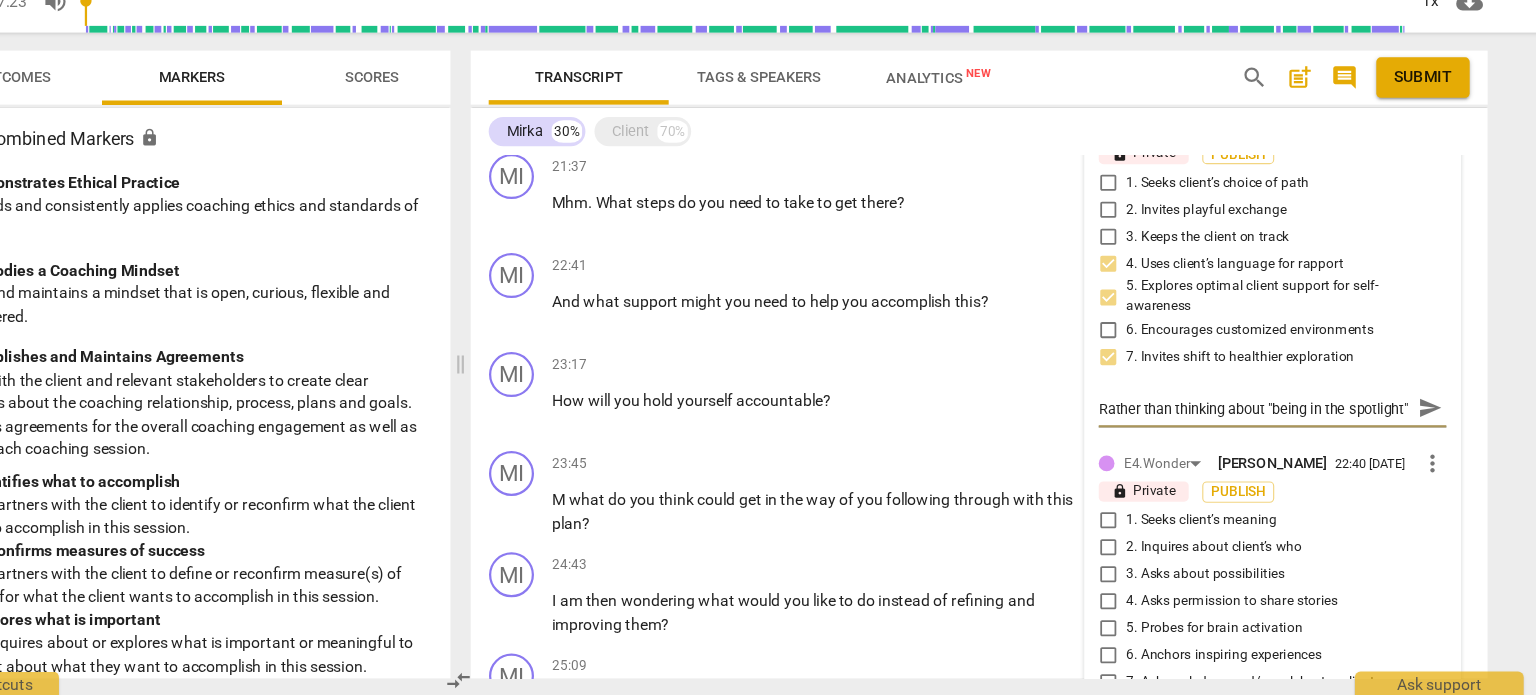 type on "Rather than thinking about "being in the spotlight"" 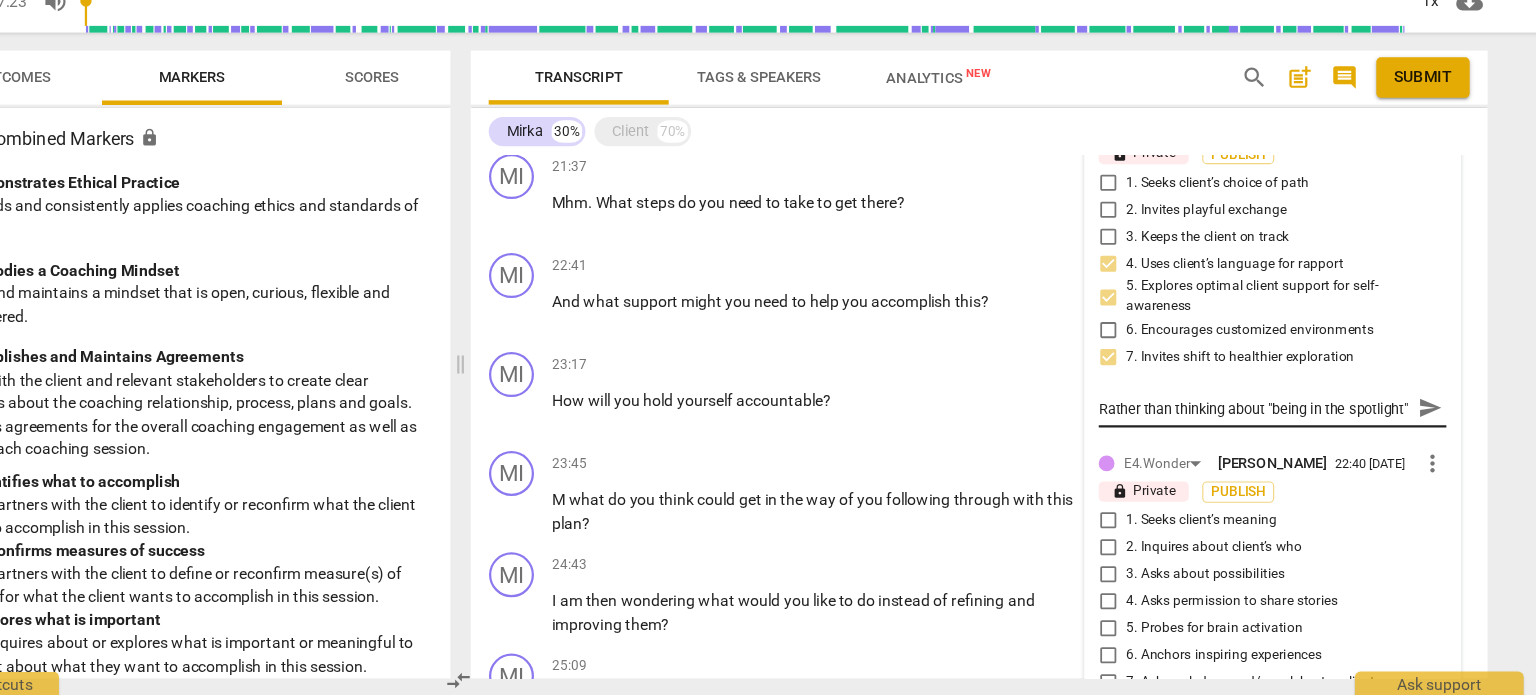 click on "Rather than thinking about "being in the spotlight"  Rather than thinking about "being in the spotlight"  send" at bounding box center (1280, 440) 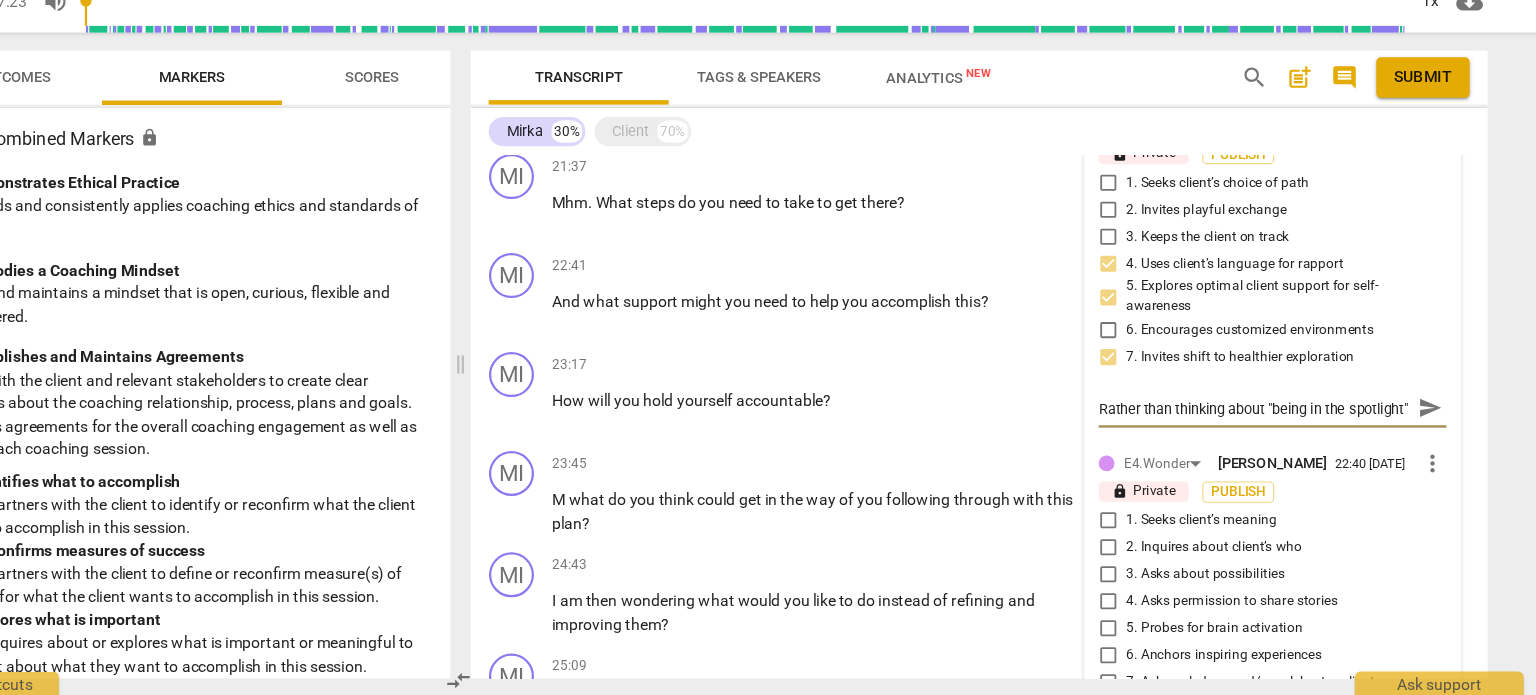 scroll, scrollTop: 17, scrollLeft: 0, axis: vertical 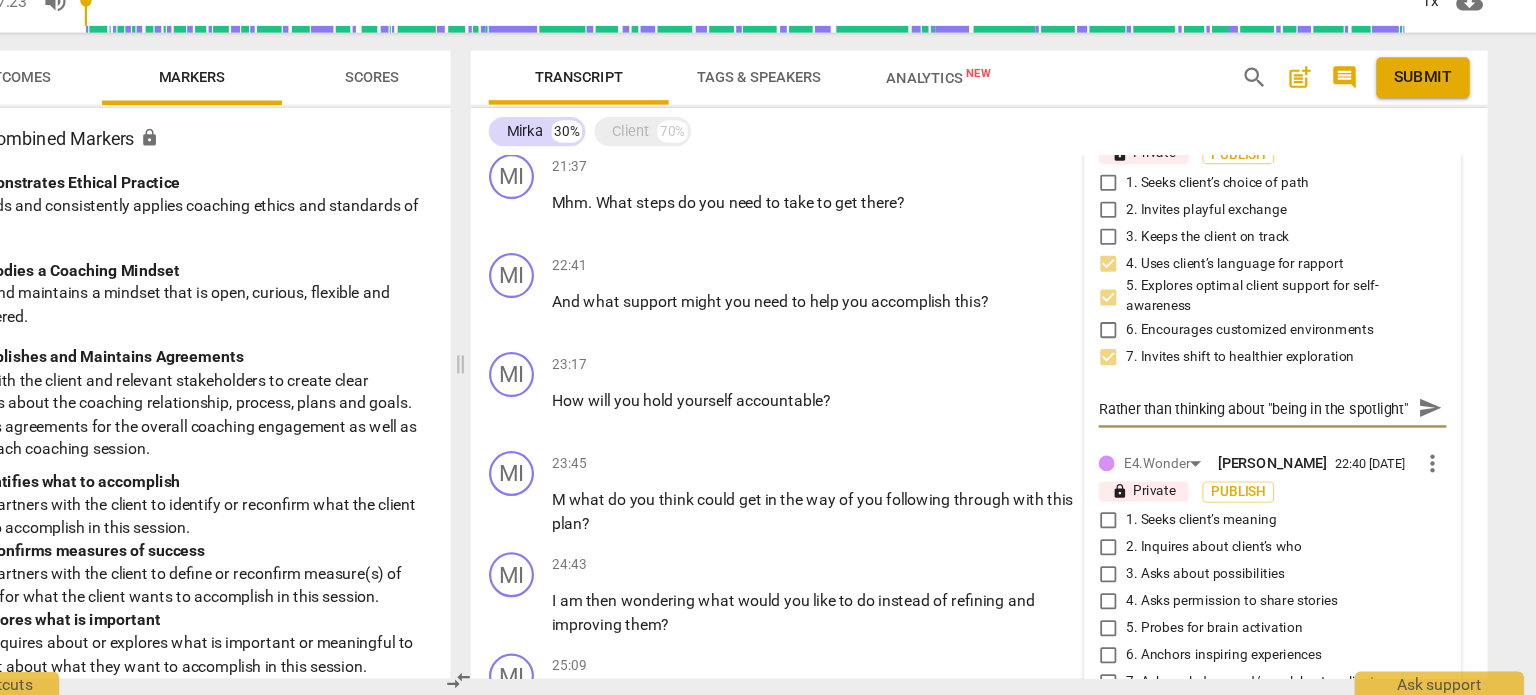 type on "Rather than thinking about "being in the spotlight" a" 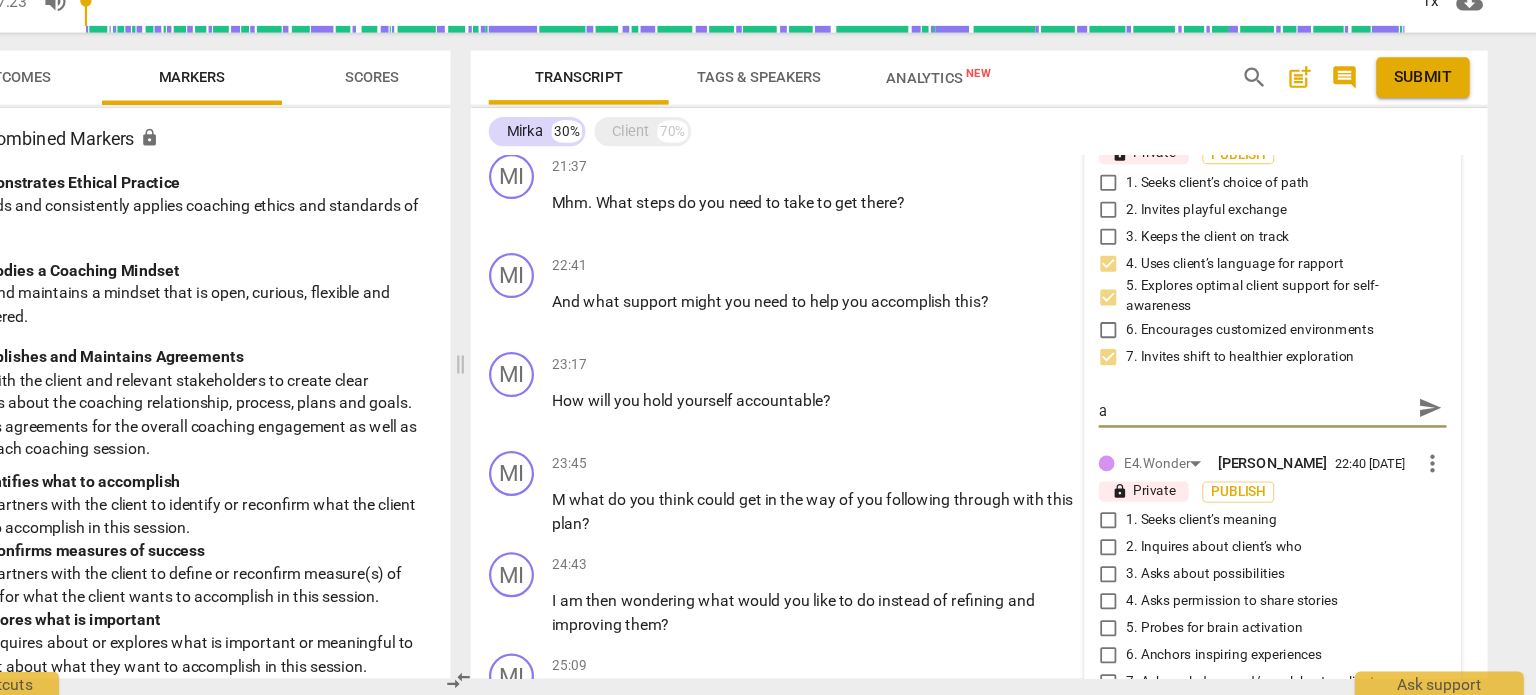 type on "Rather than thinking about "being in the spotlight" as" 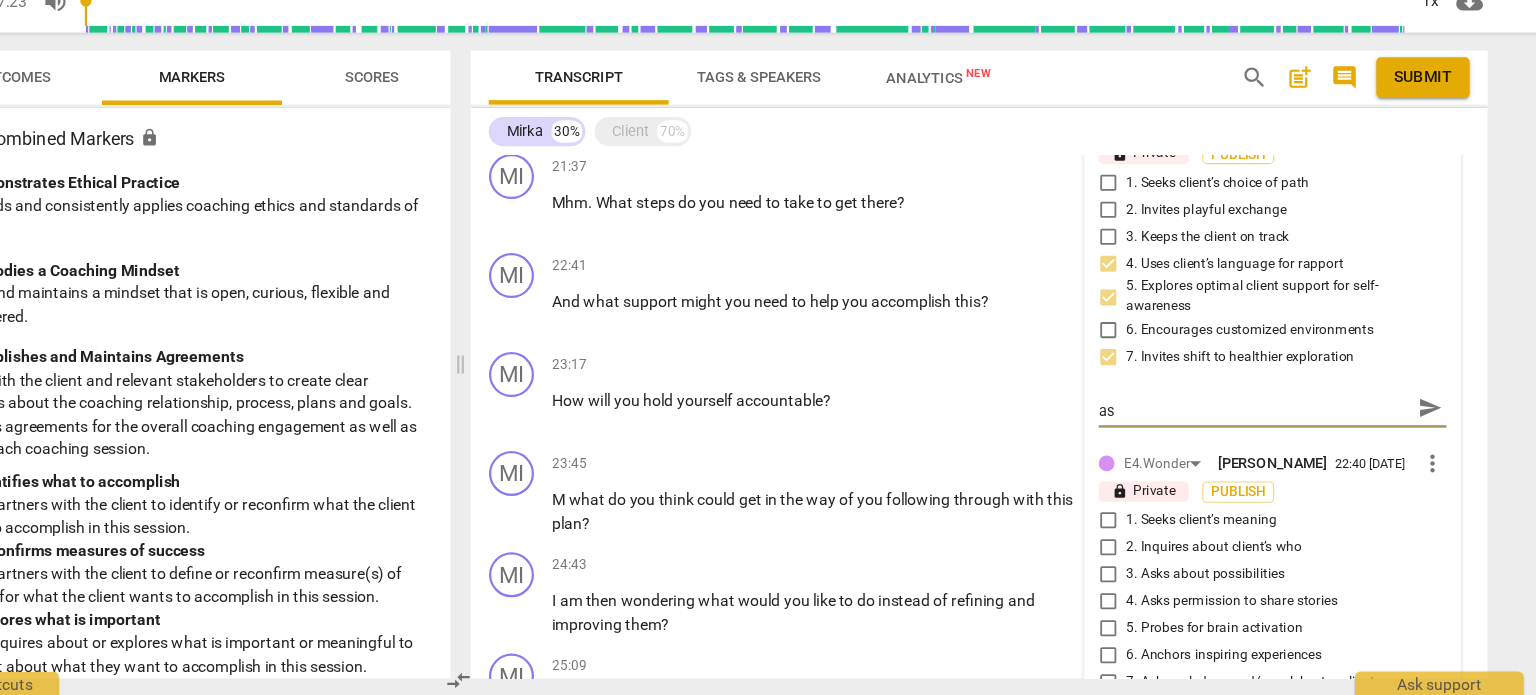 type on "Rather than thinking about "being in the spotlight" as" 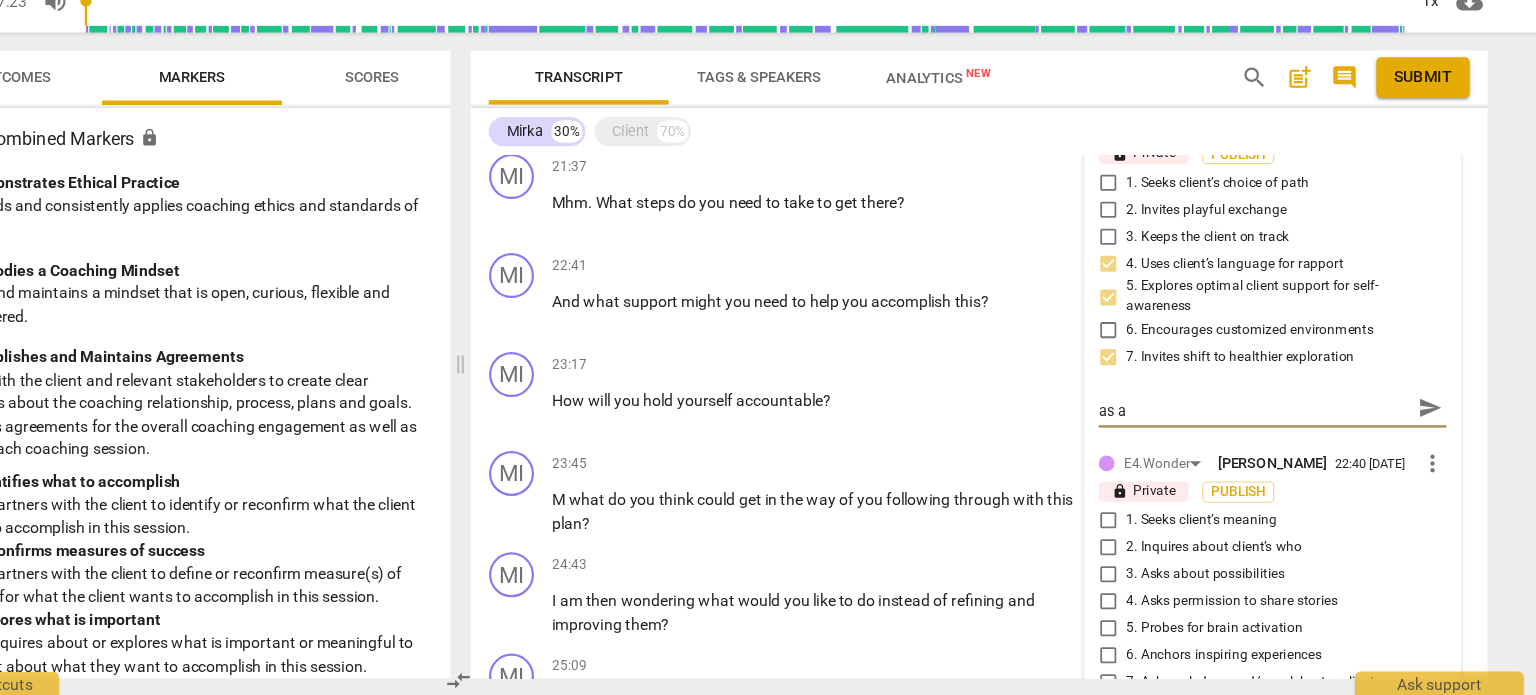 scroll, scrollTop: 0, scrollLeft: 0, axis: both 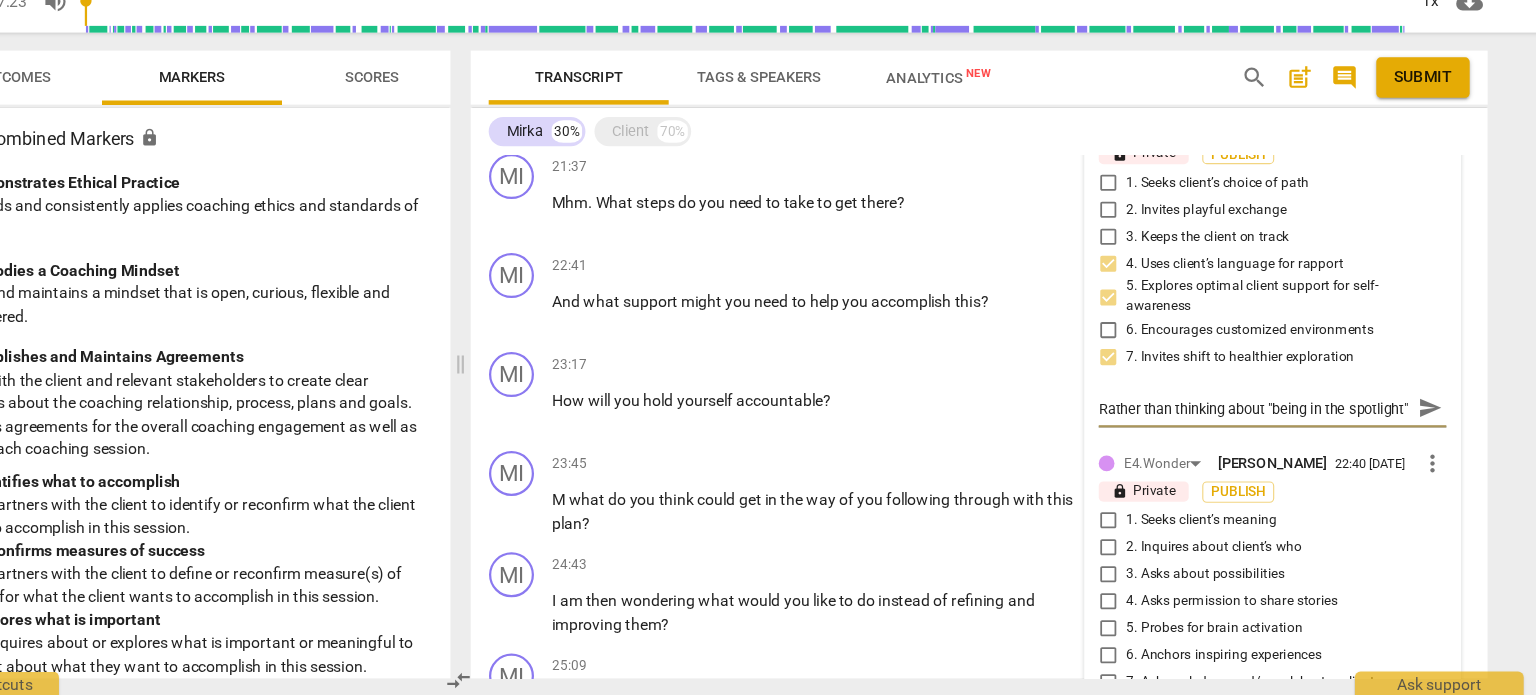 type on "Rather than thinking about "being in the spotlight" as a" 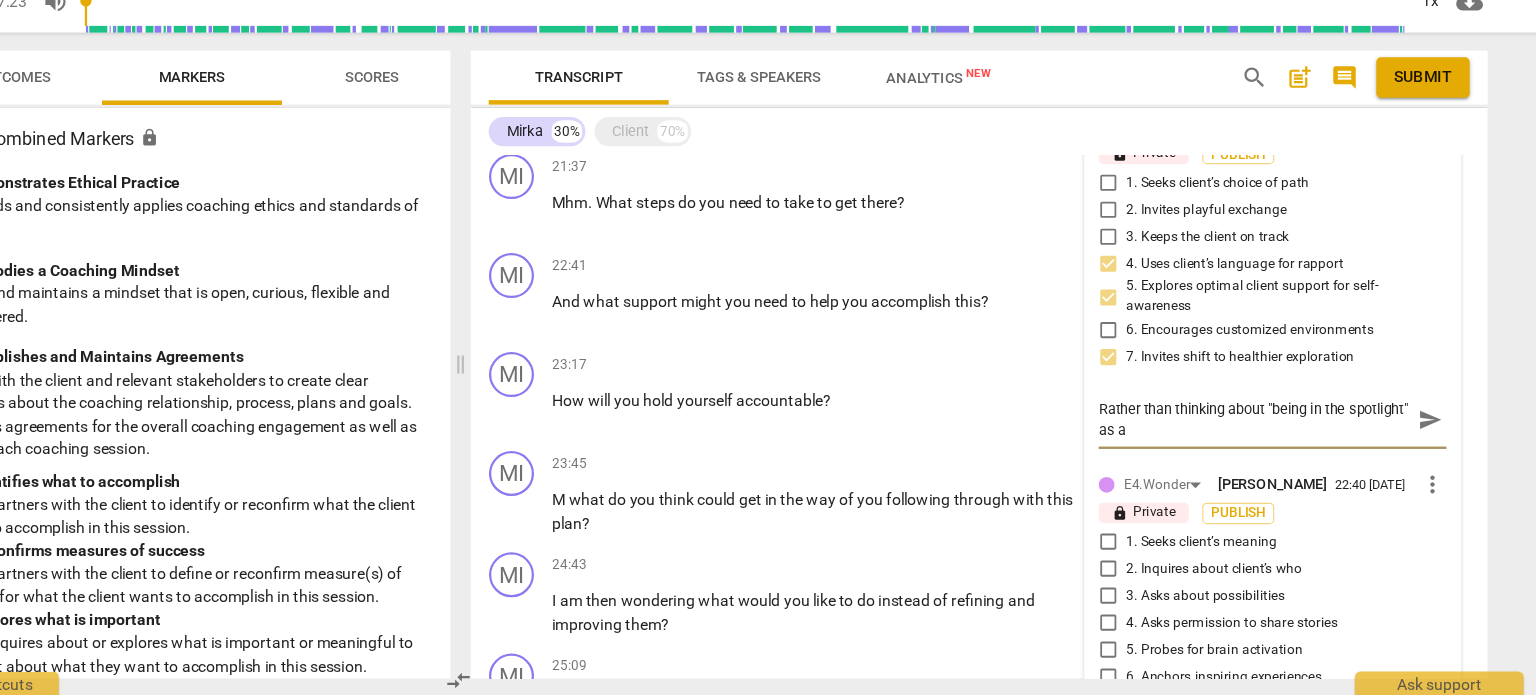 type on "Rather than thinking about "being in the spotlight" as a" 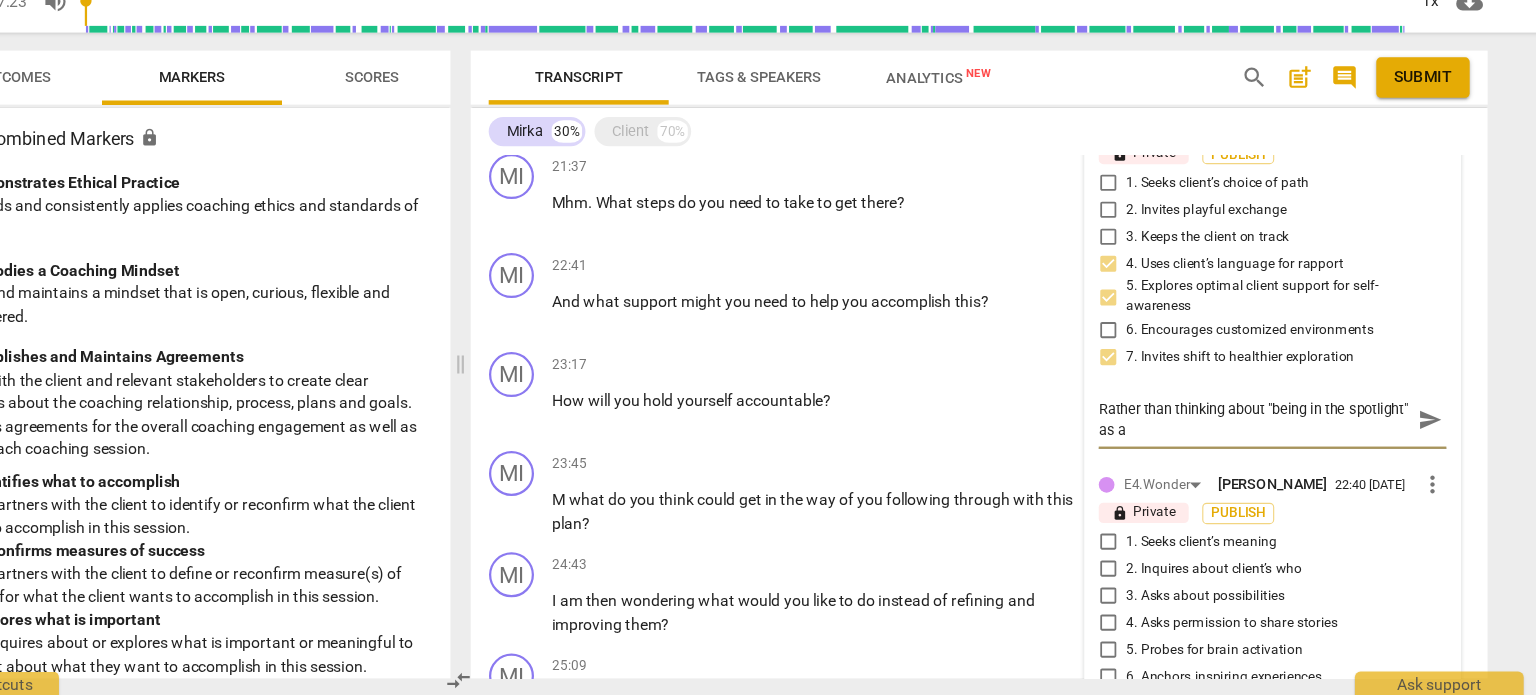 type on "Rather than thinking about "being in the spotlight" as a" 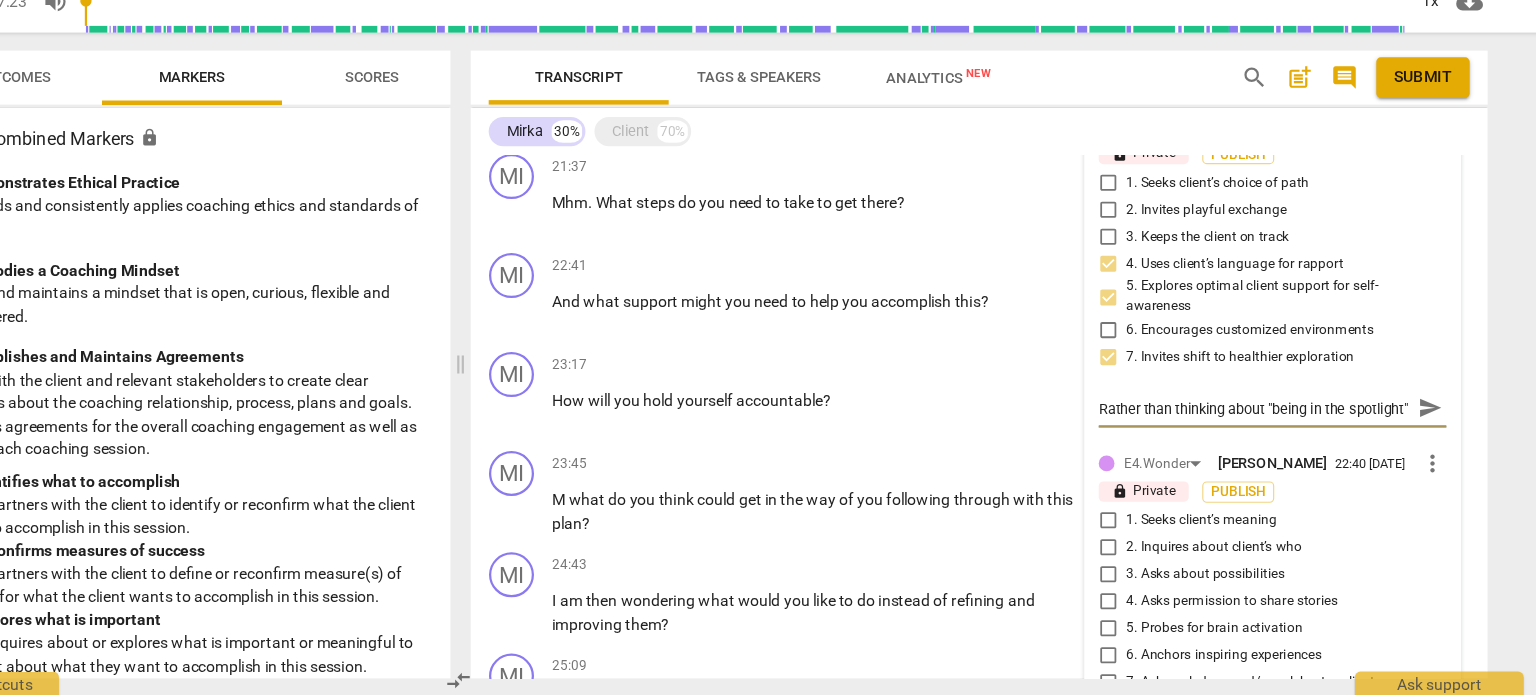 scroll, scrollTop: 17, scrollLeft: 0, axis: vertical 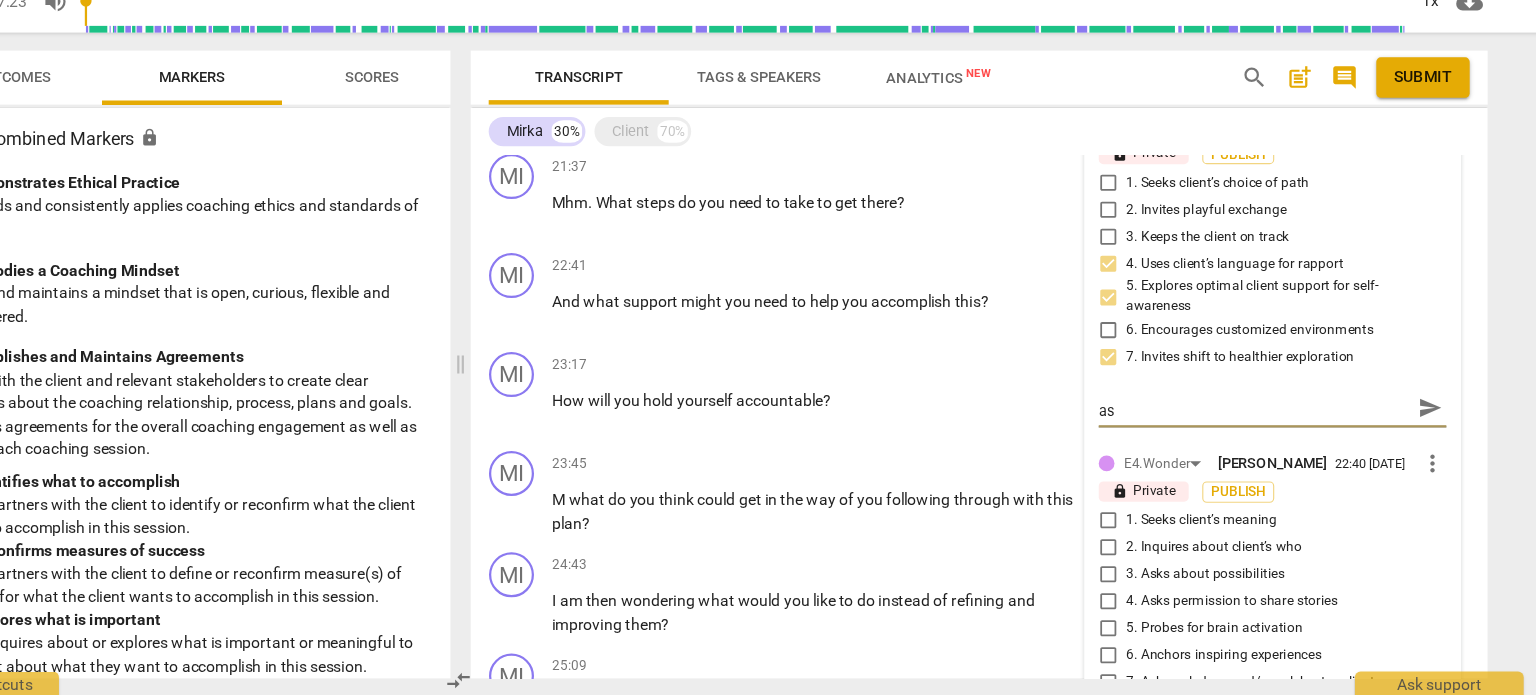 type on "Rather than thinking about "being in the spotlight" as" 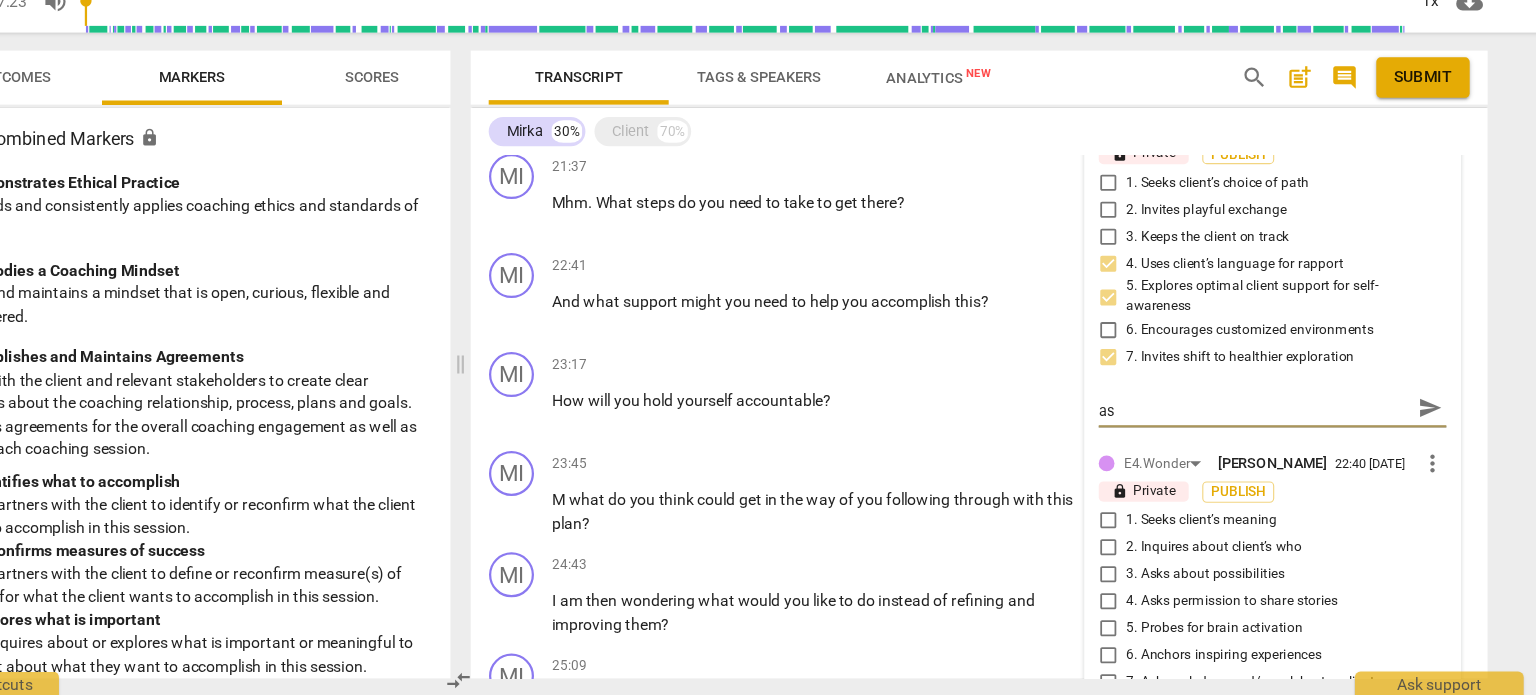 type on "Rather than thinking about "being in the spotlight" as" 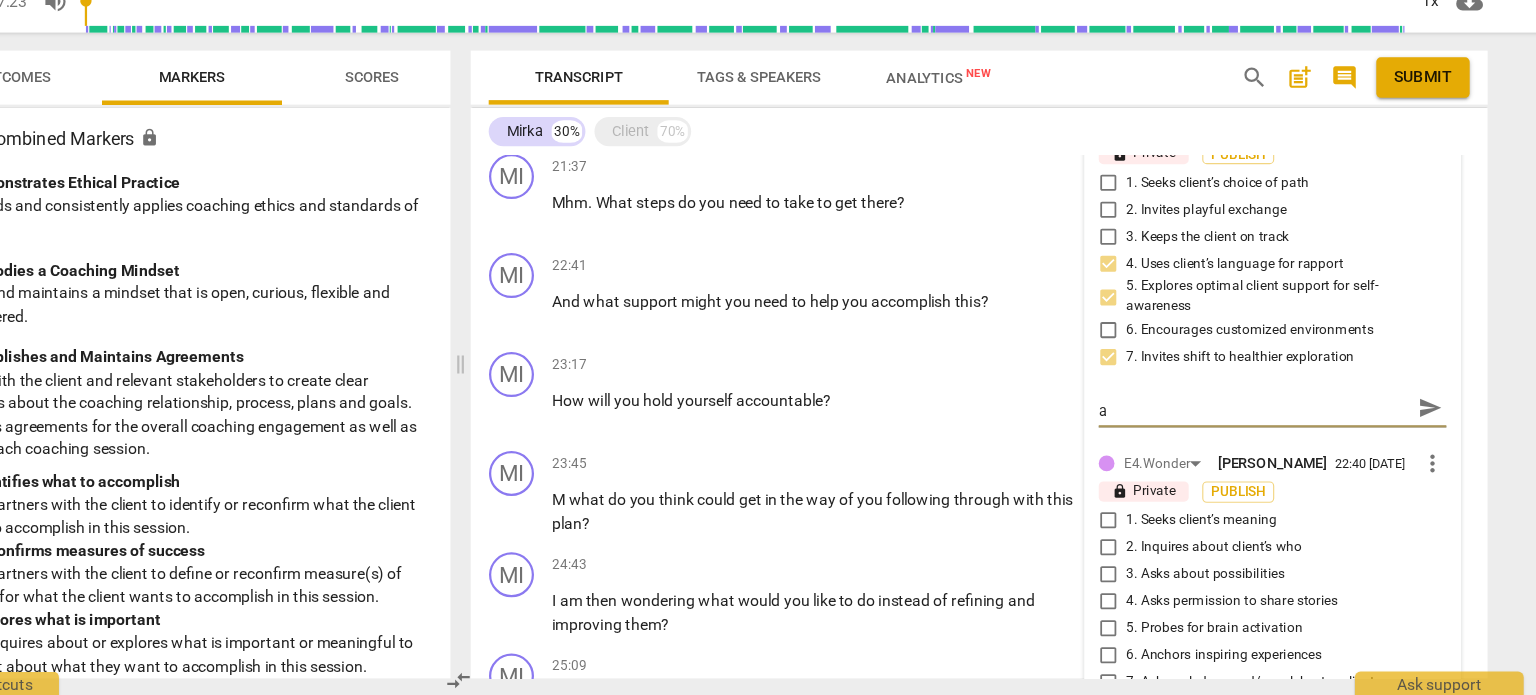 type on "Rather than thinking about "being in the spotlight"" 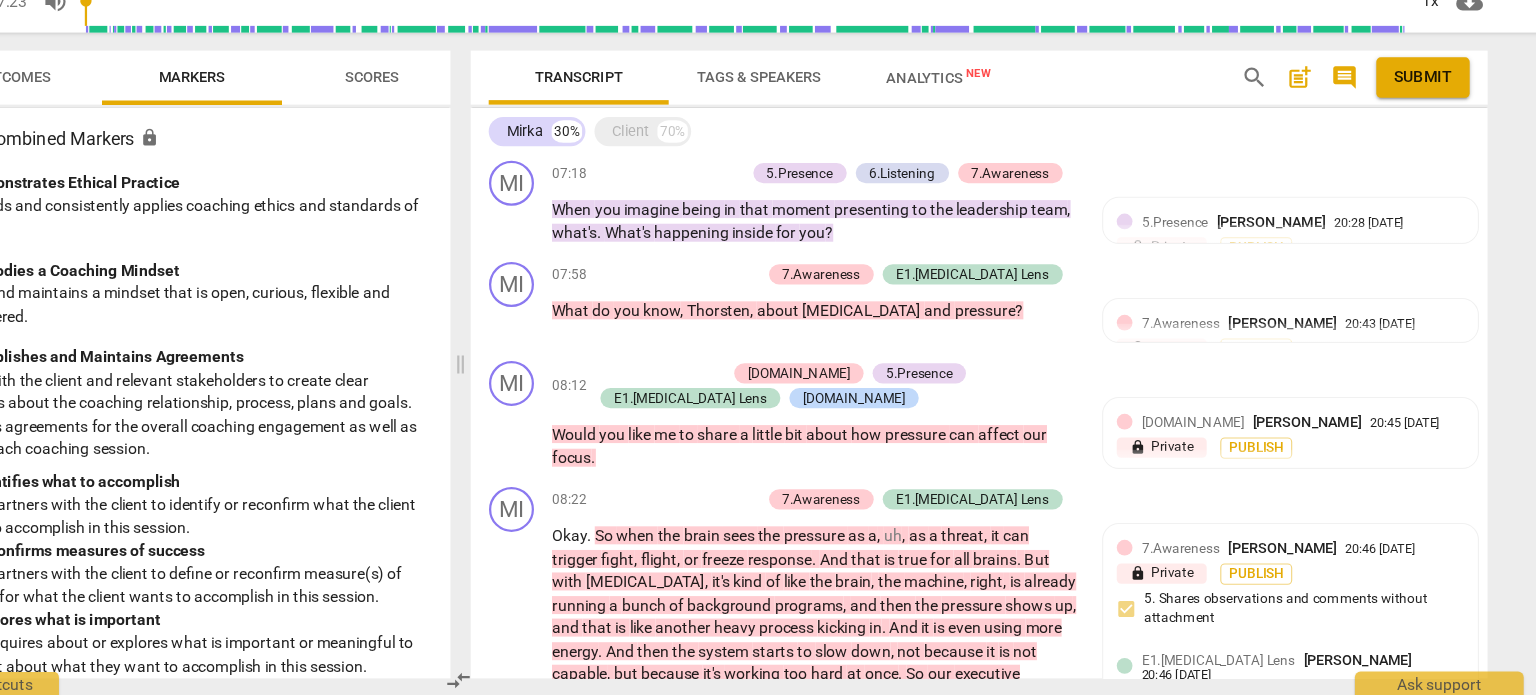 scroll, scrollTop: 1864, scrollLeft: 0, axis: vertical 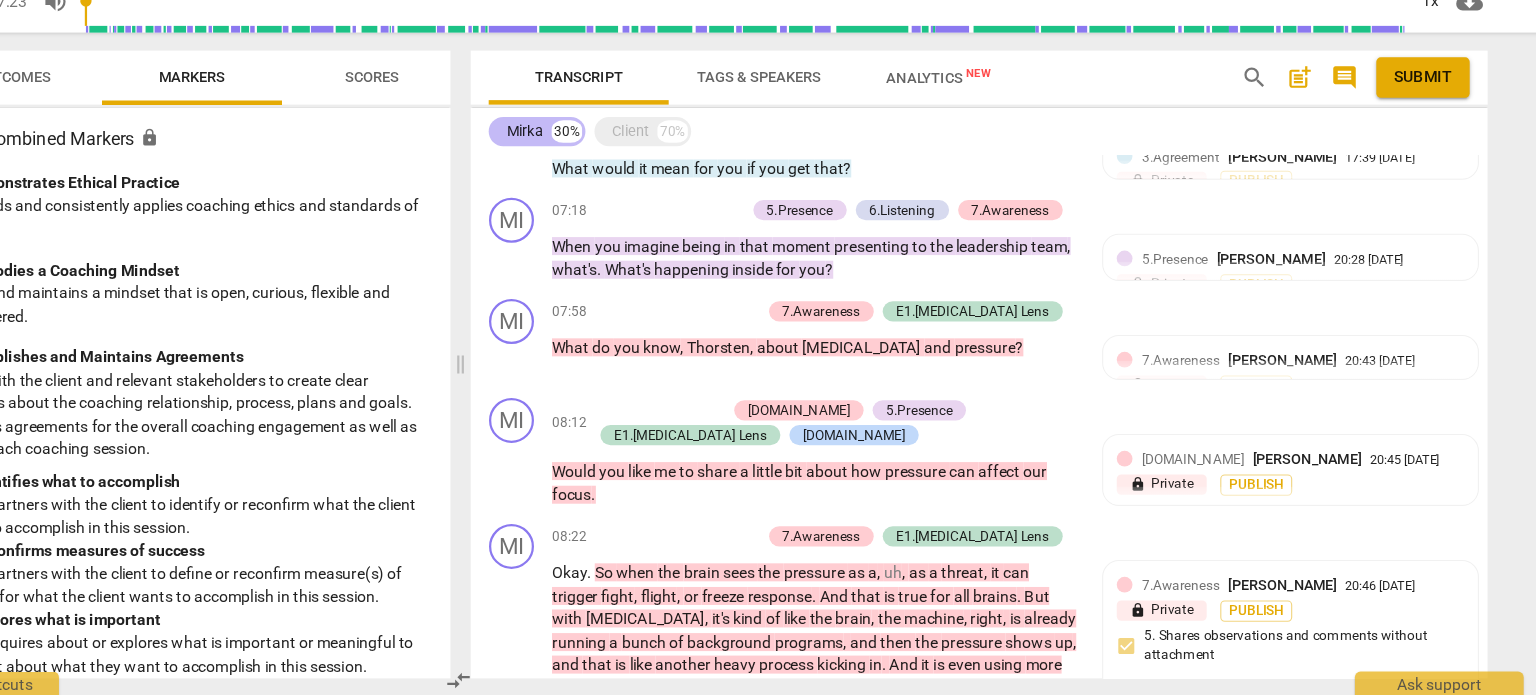 click on "Mirka" at bounding box center [616, 193] 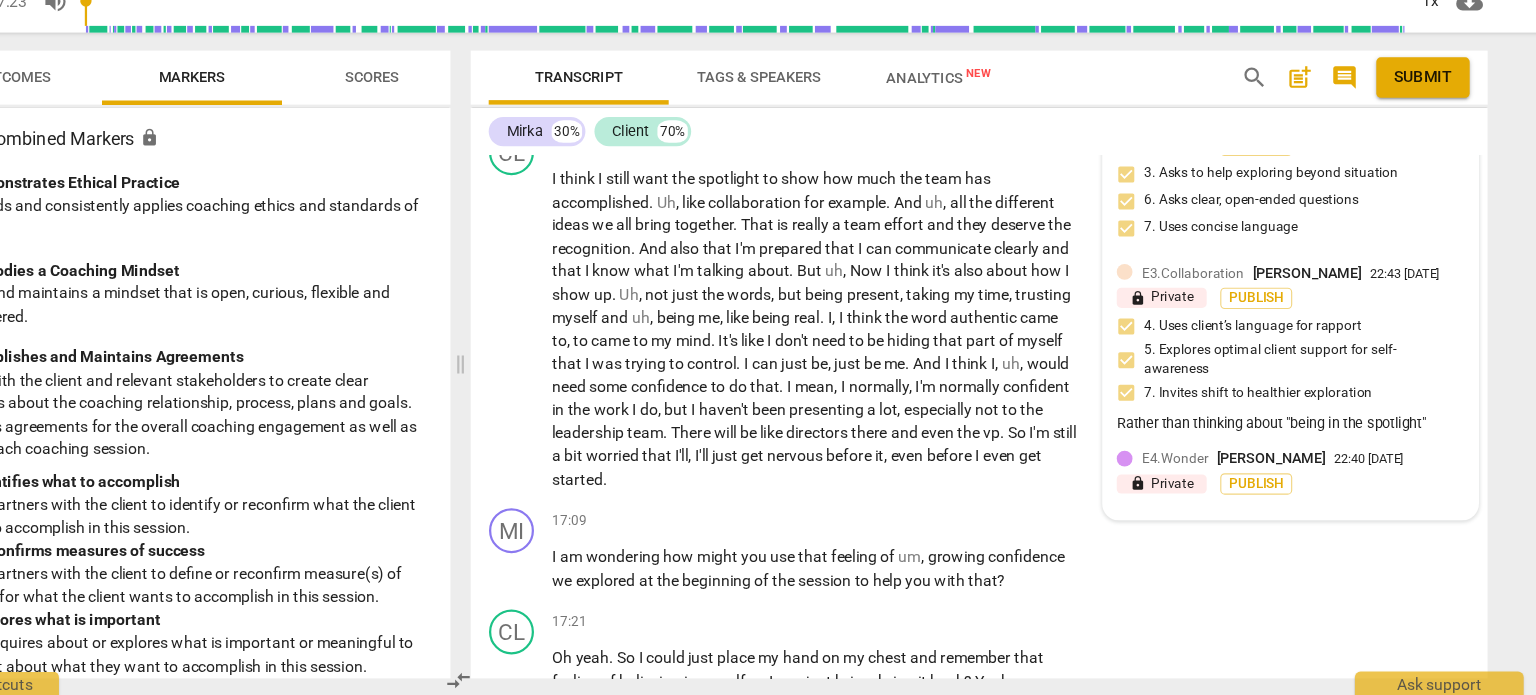 scroll, scrollTop: 6629, scrollLeft: 0, axis: vertical 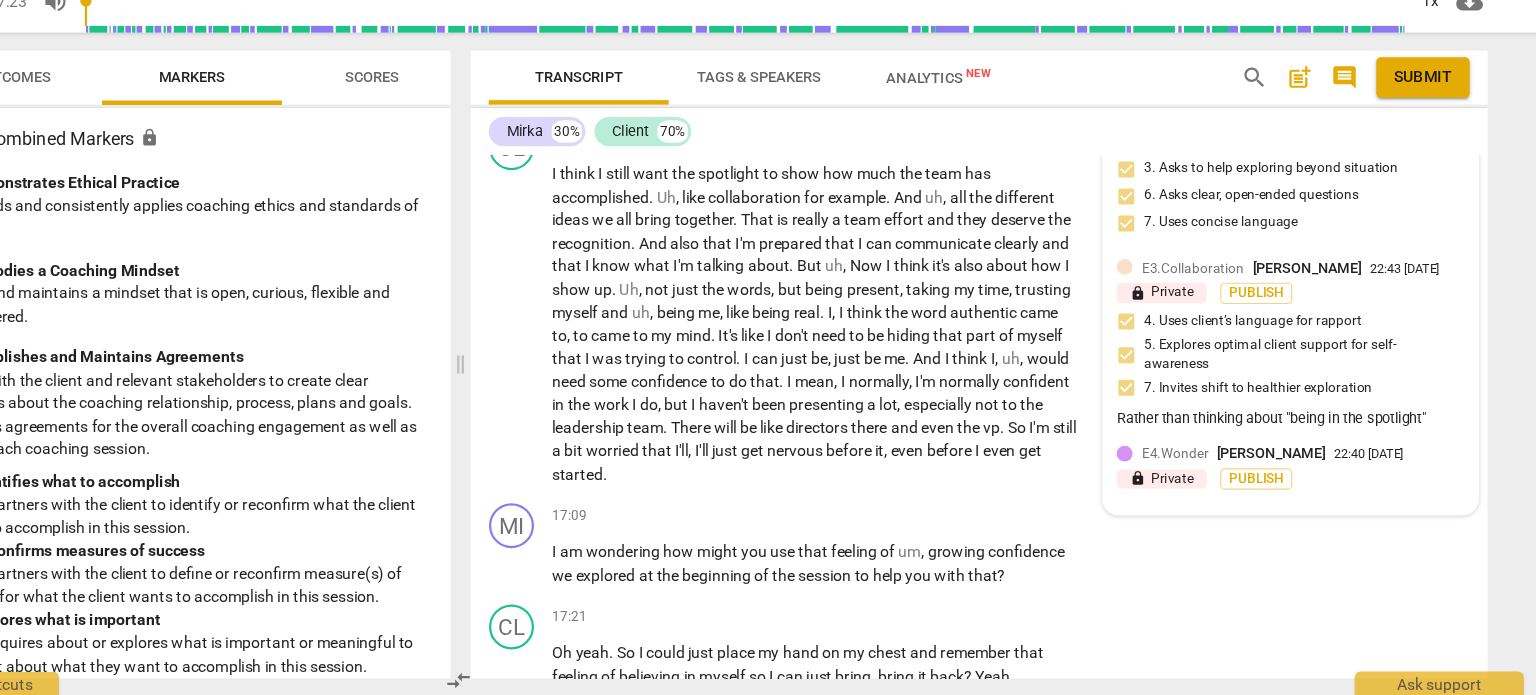 click on "22:40 [DATE]" at bounding box center [1366, 480] 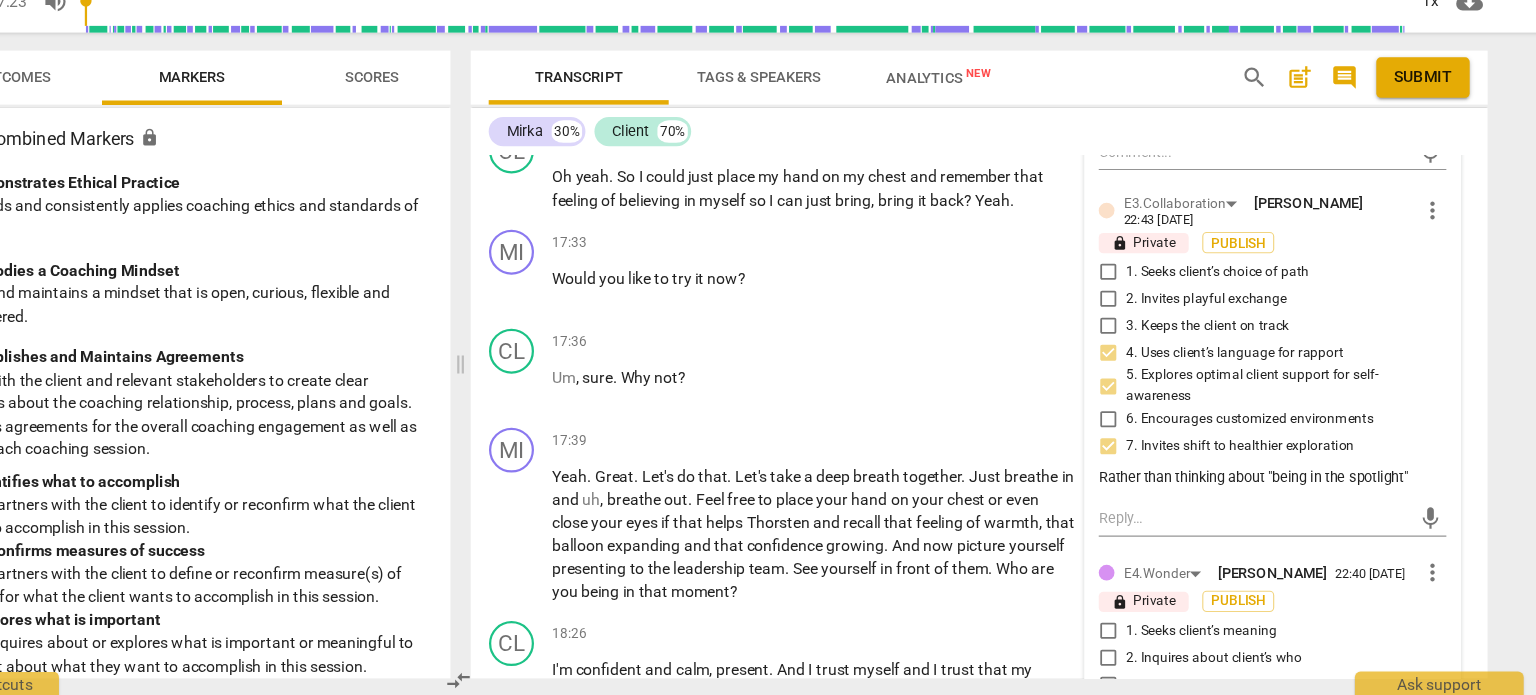 scroll, scrollTop: 7048, scrollLeft: 0, axis: vertical 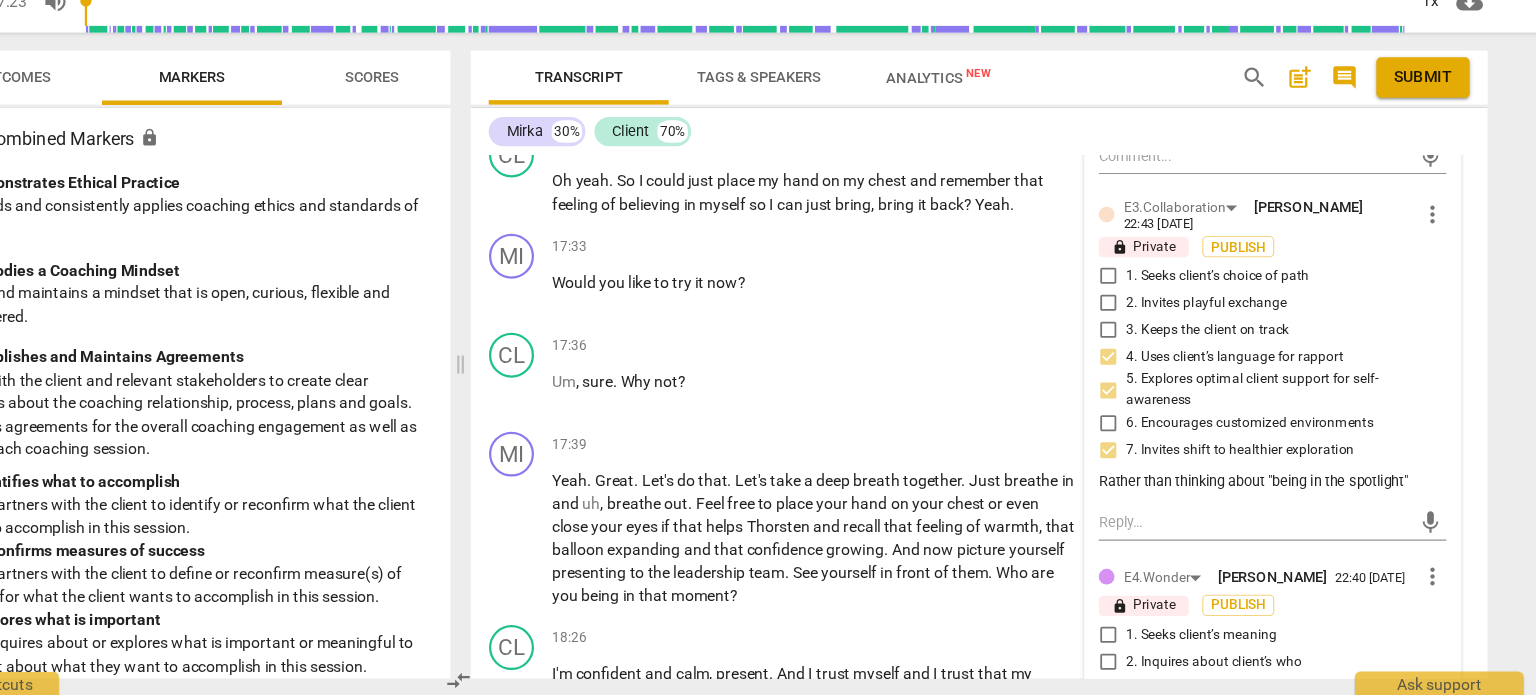 click on "Rather than thinking about "being in the spotlight"" at bounding box center [1280, 504] 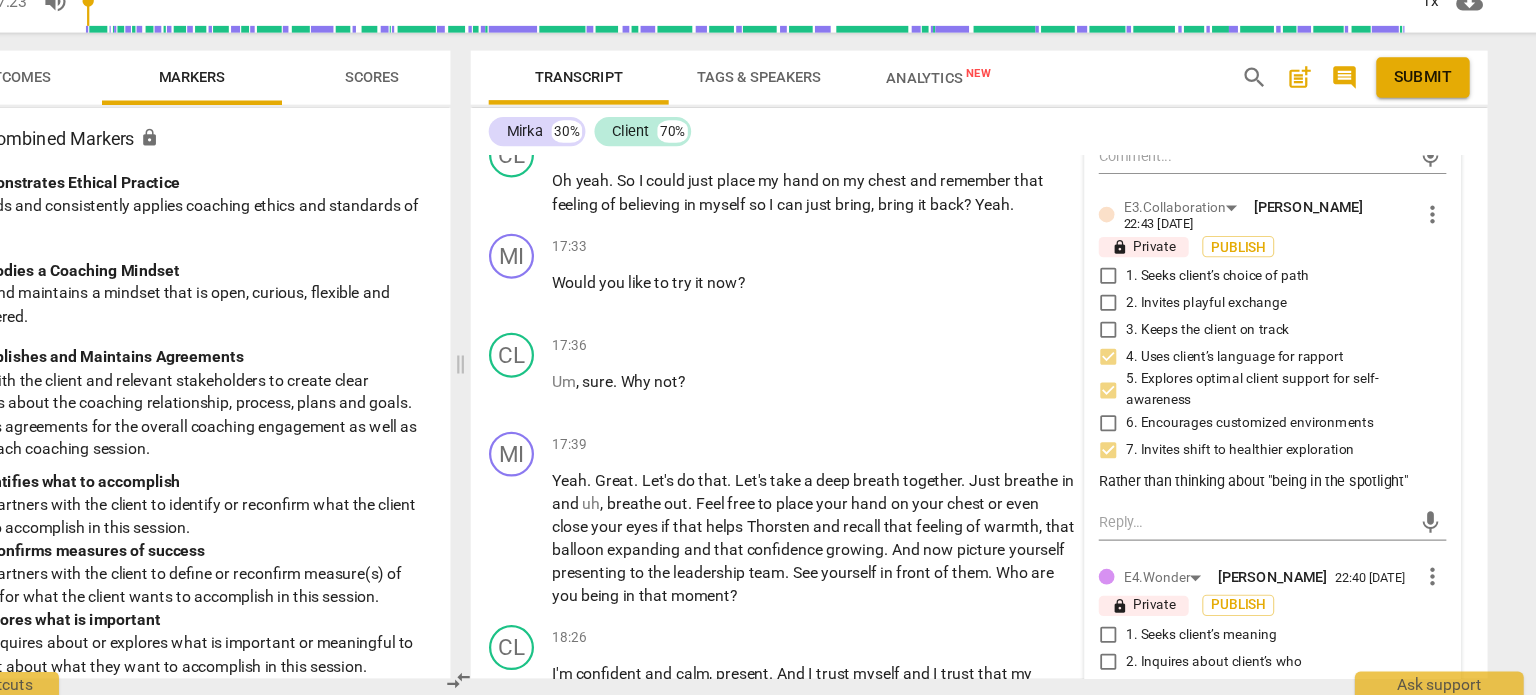 type on "3" 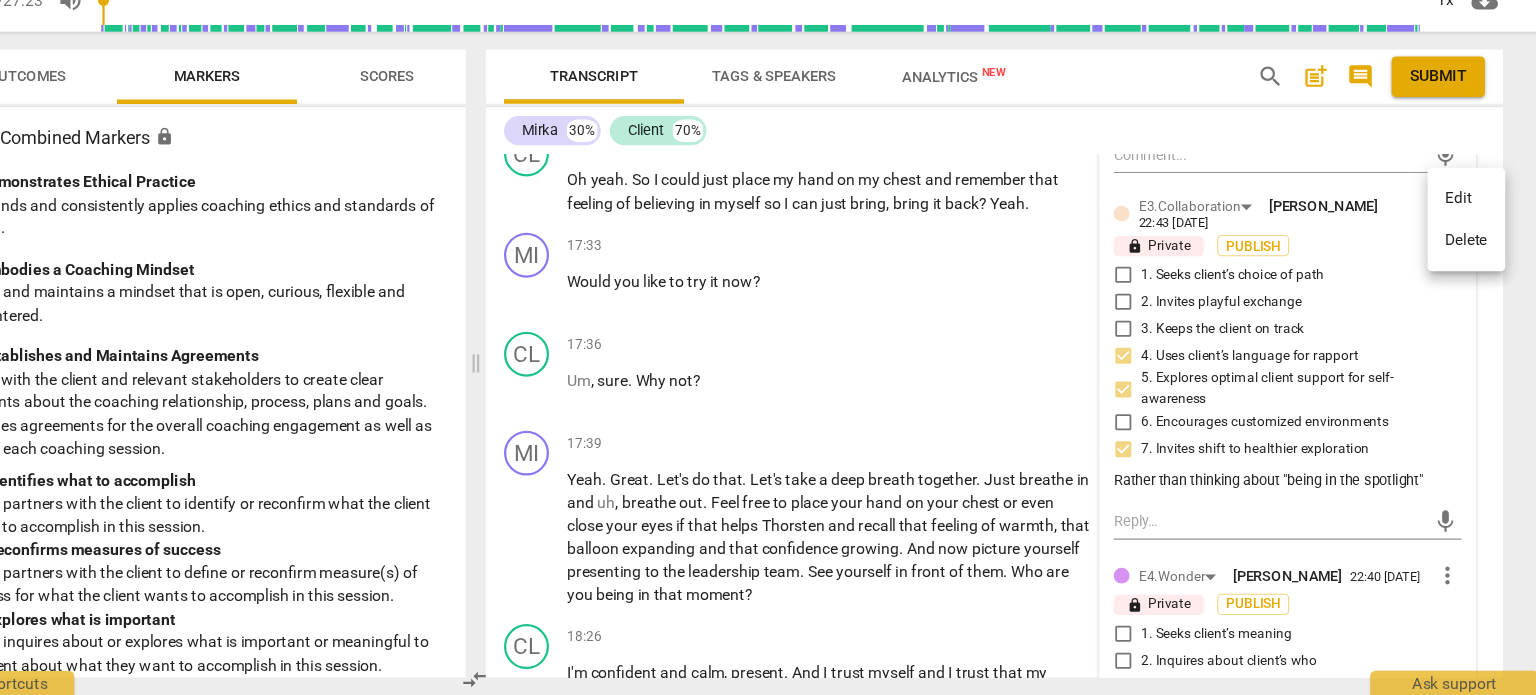 click at bounding box center (768, 347) 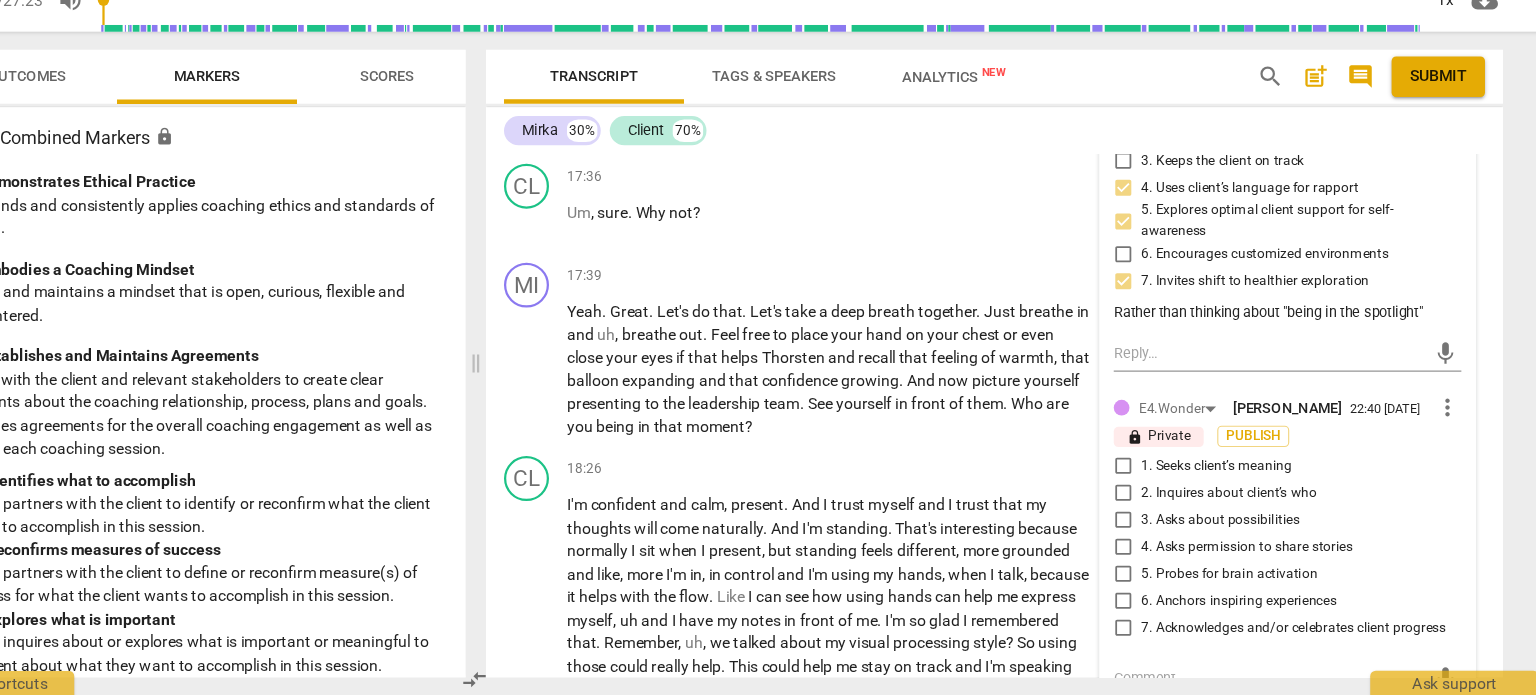 scroll, scrollTop: 7184, scrollLeft: 0, axis: vertical 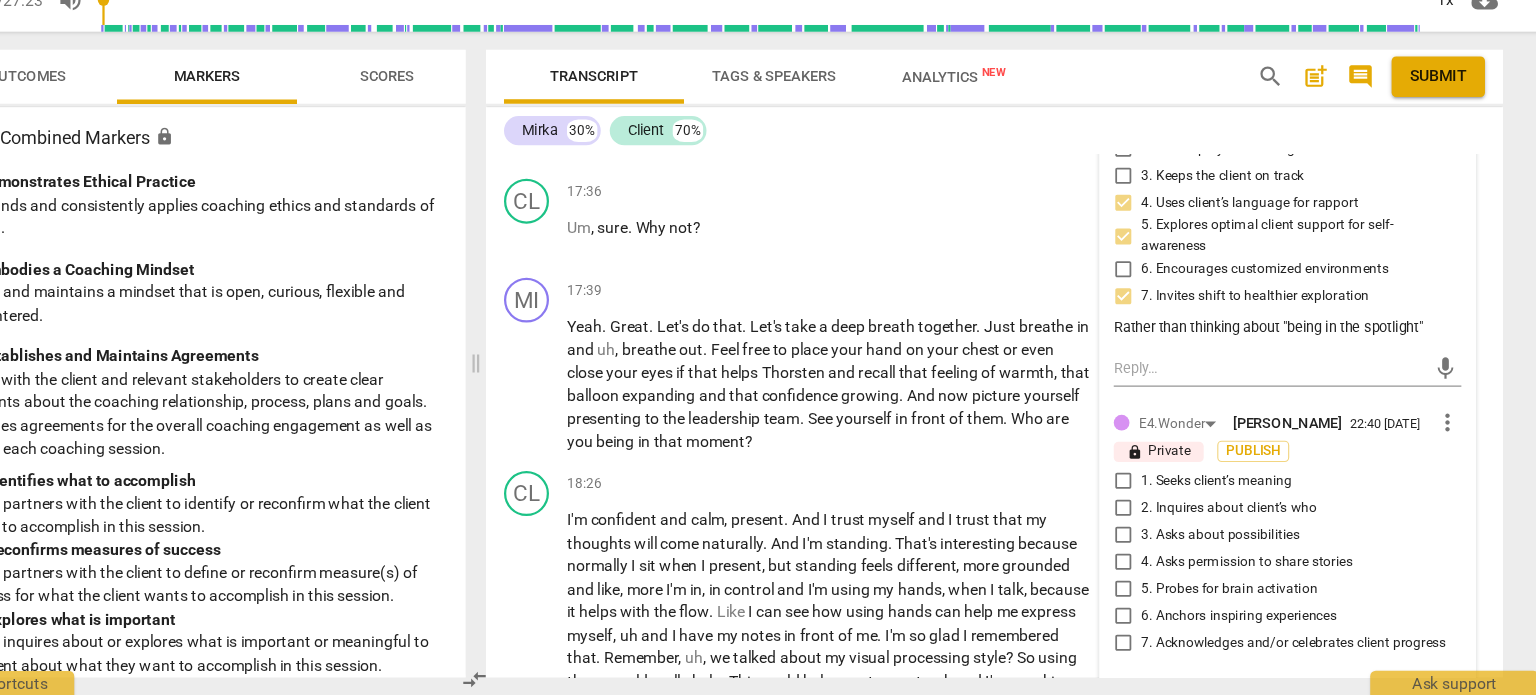 click on "Rather than thinking about "being in the spotlight"" at bounding box center [1280, 368] 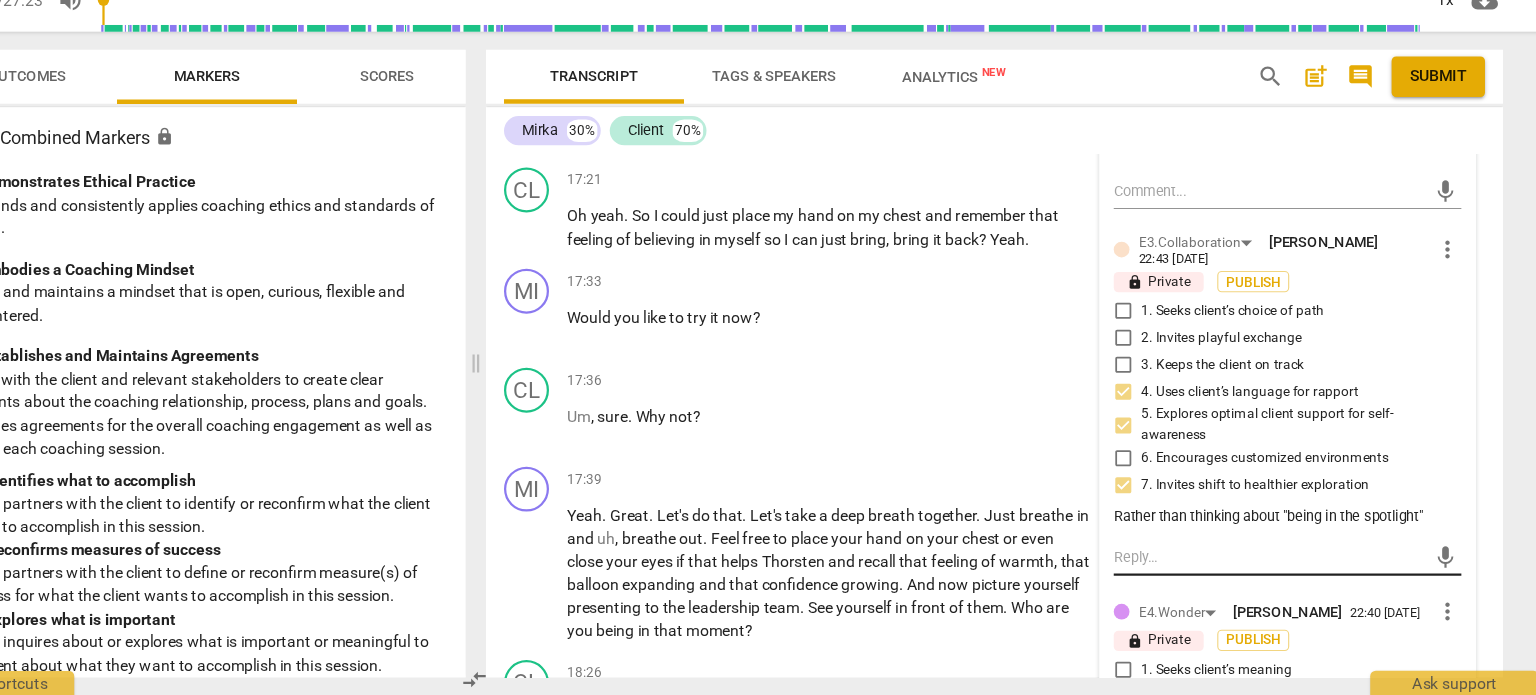 scroll, scrollTop: 7018, scrollLeft: 0, axis: vertical 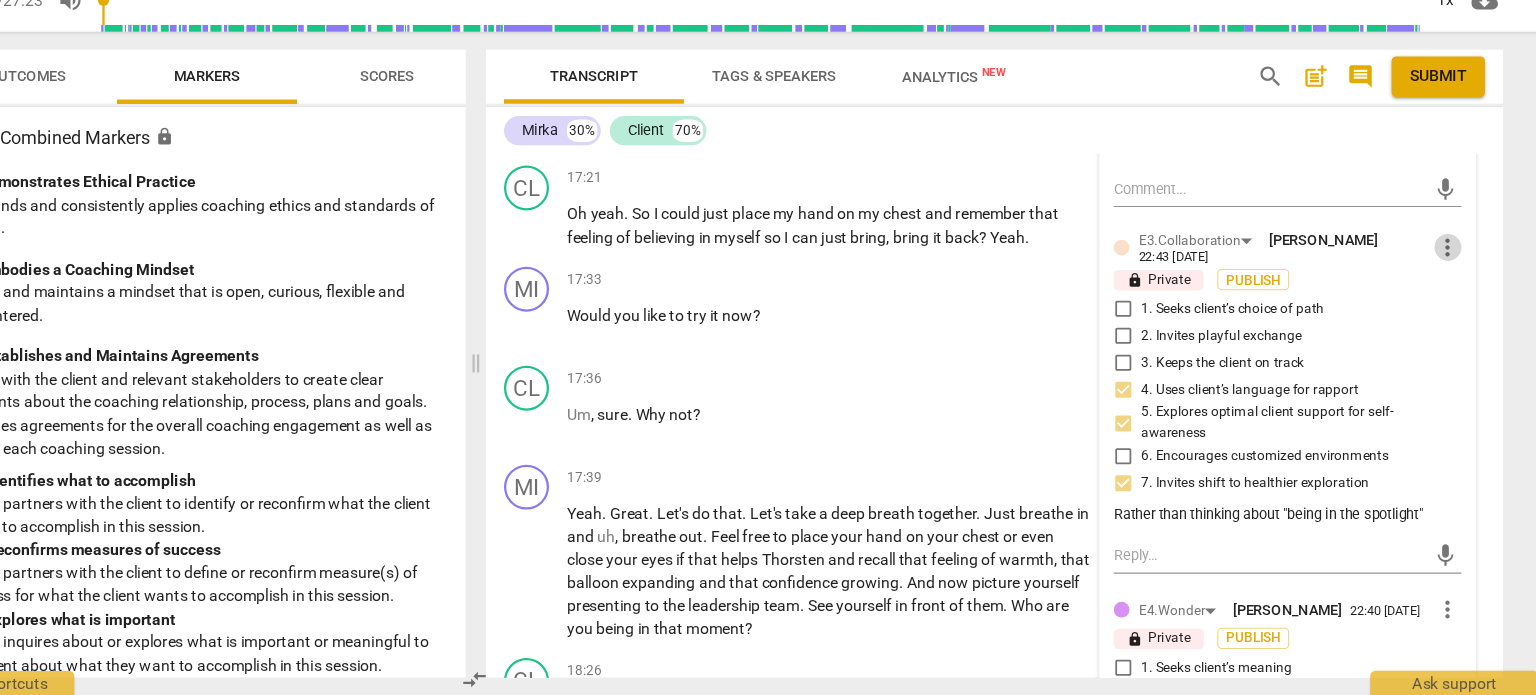 click on "more_vert" at bounding box center [1423, 297] 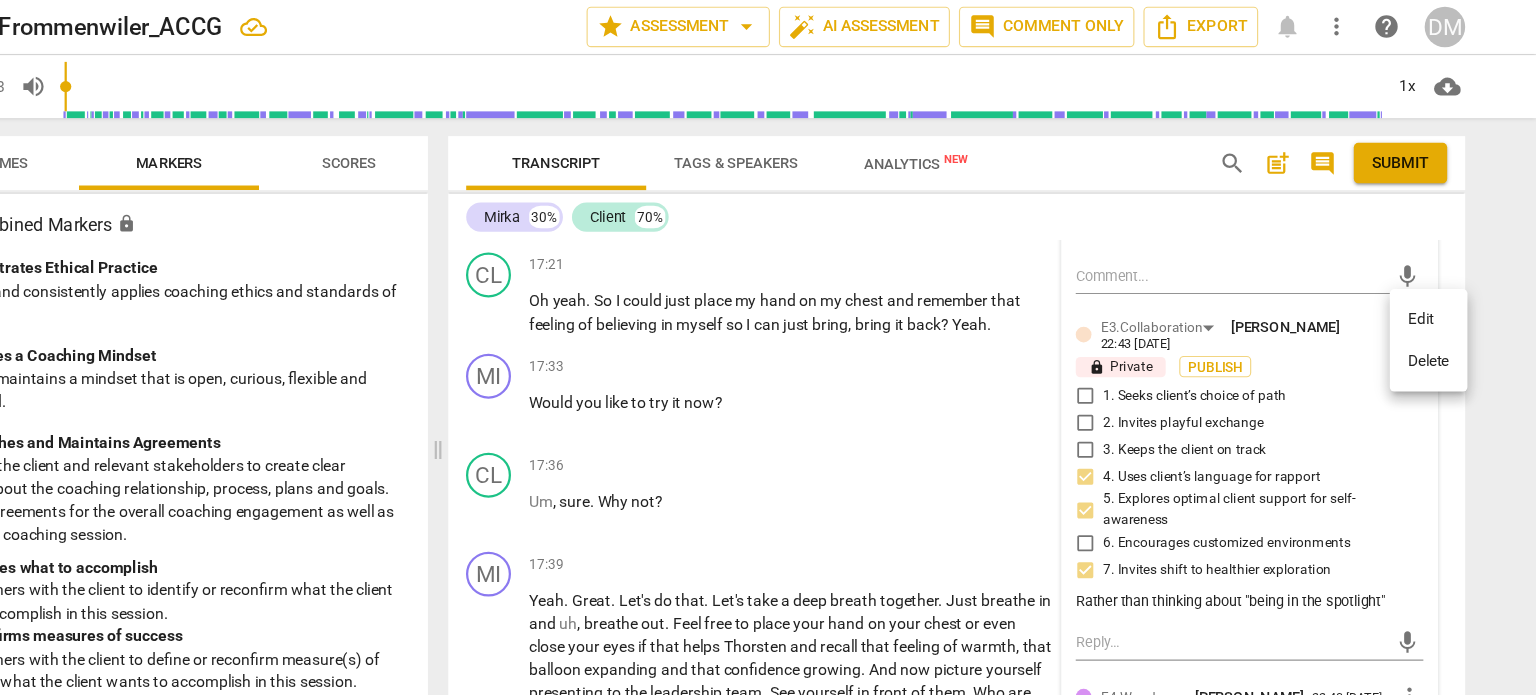click on "Edit" at bounding box center (1439, 284) 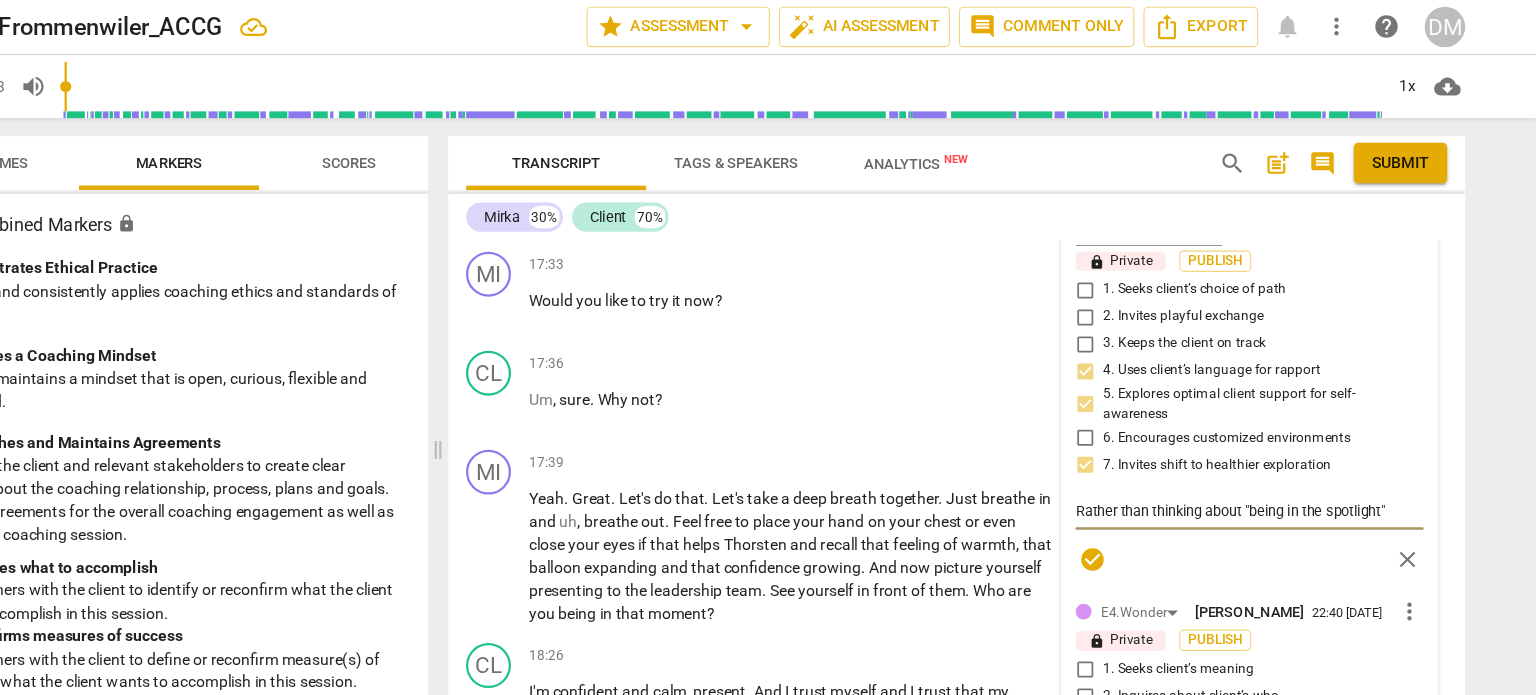 scroll, scrollTop: 7140, scrollLeft: 0, axis: vertical 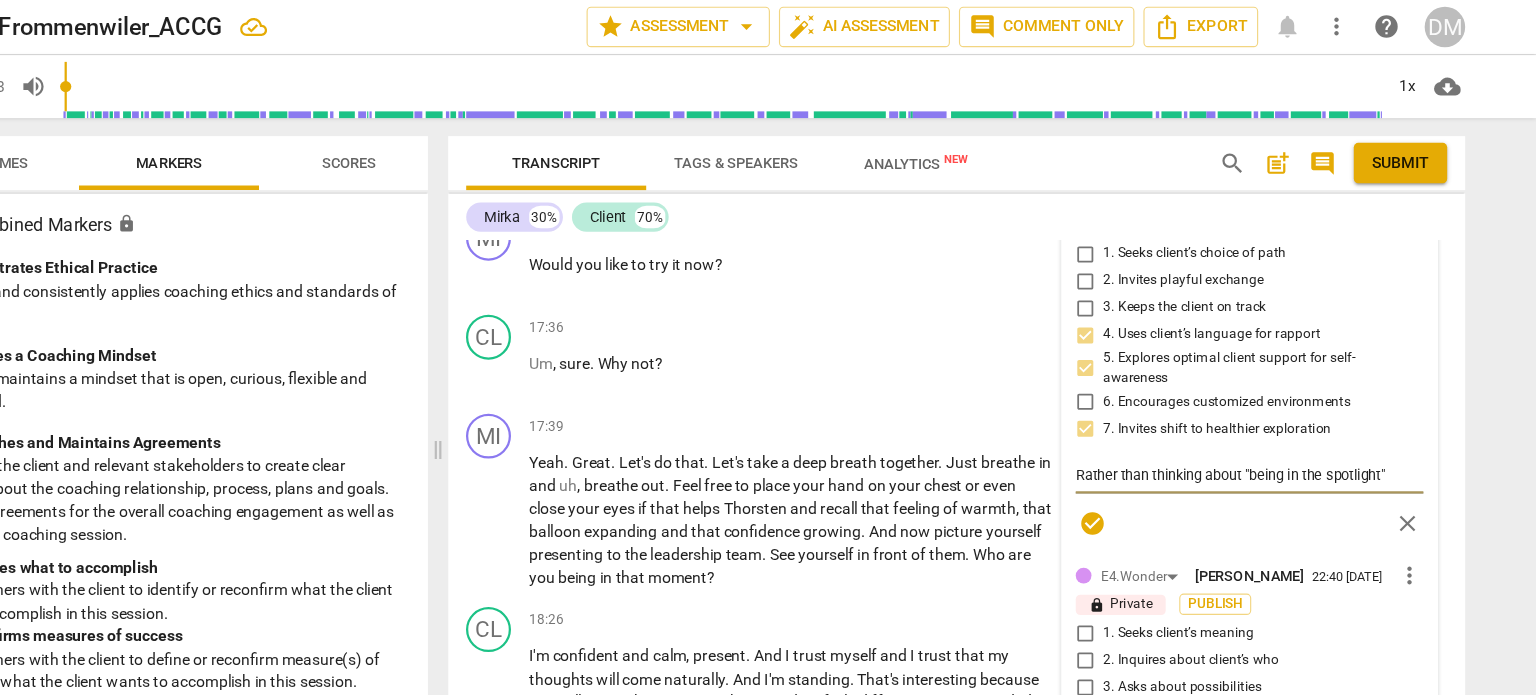 click on "Rather than thinking about "being in the spotlight"" at bounding box center (1280, 422) 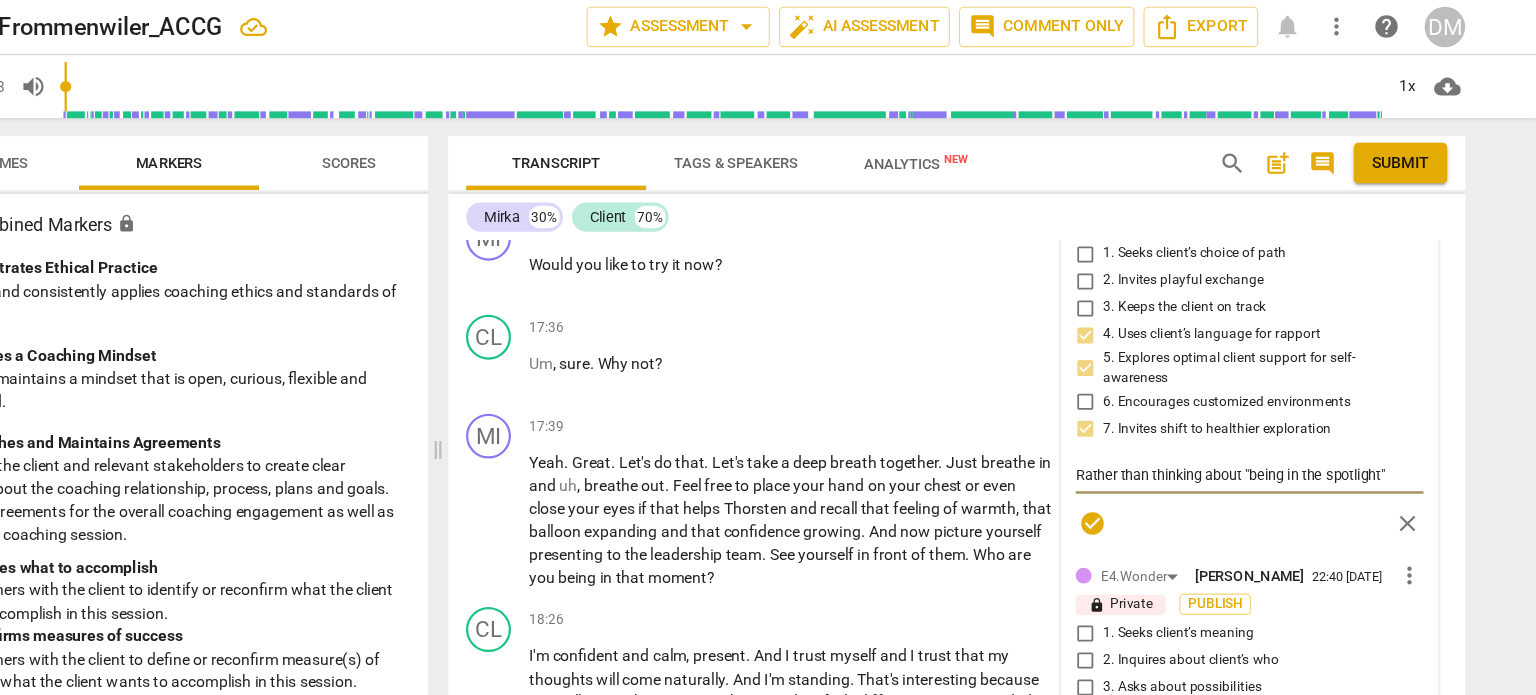 drag, startPoint x: 1273, startPoint y: 412, endPoint x: 1195, endPoint y: 398, distance: 79.24645 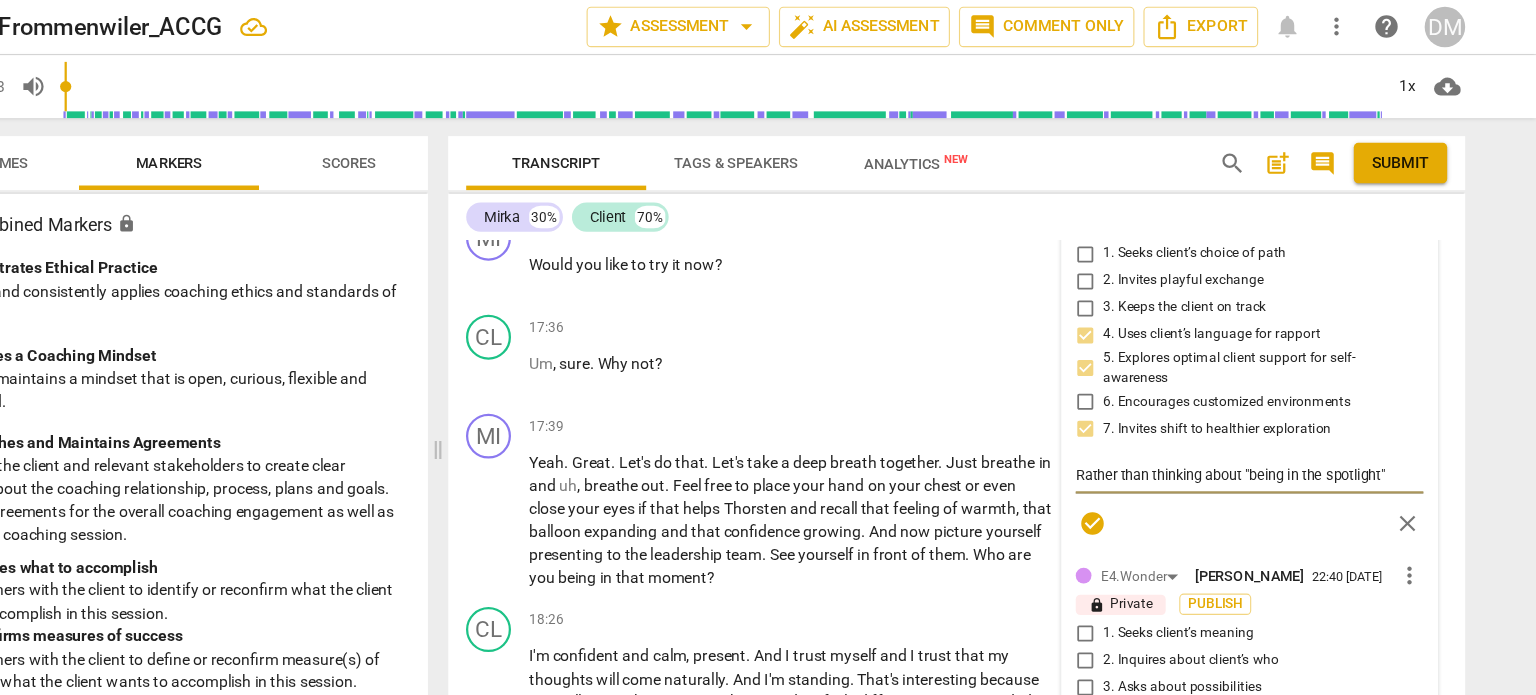 click on "Rather than thinking about "being in the spotlight"  Rather than thinking about "being in the spotlight"" at bounding box center (1280, 423) 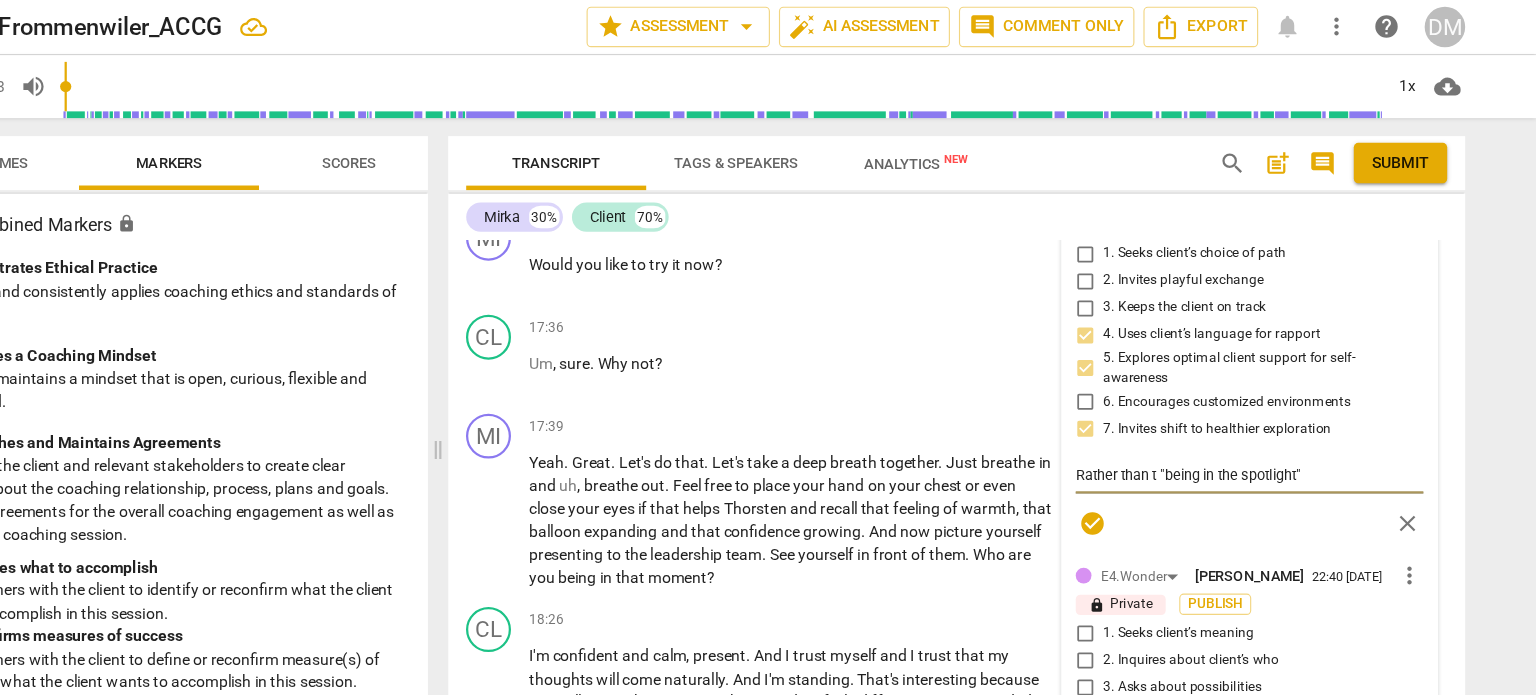 type on "Rather than  "being in the spotlight"" 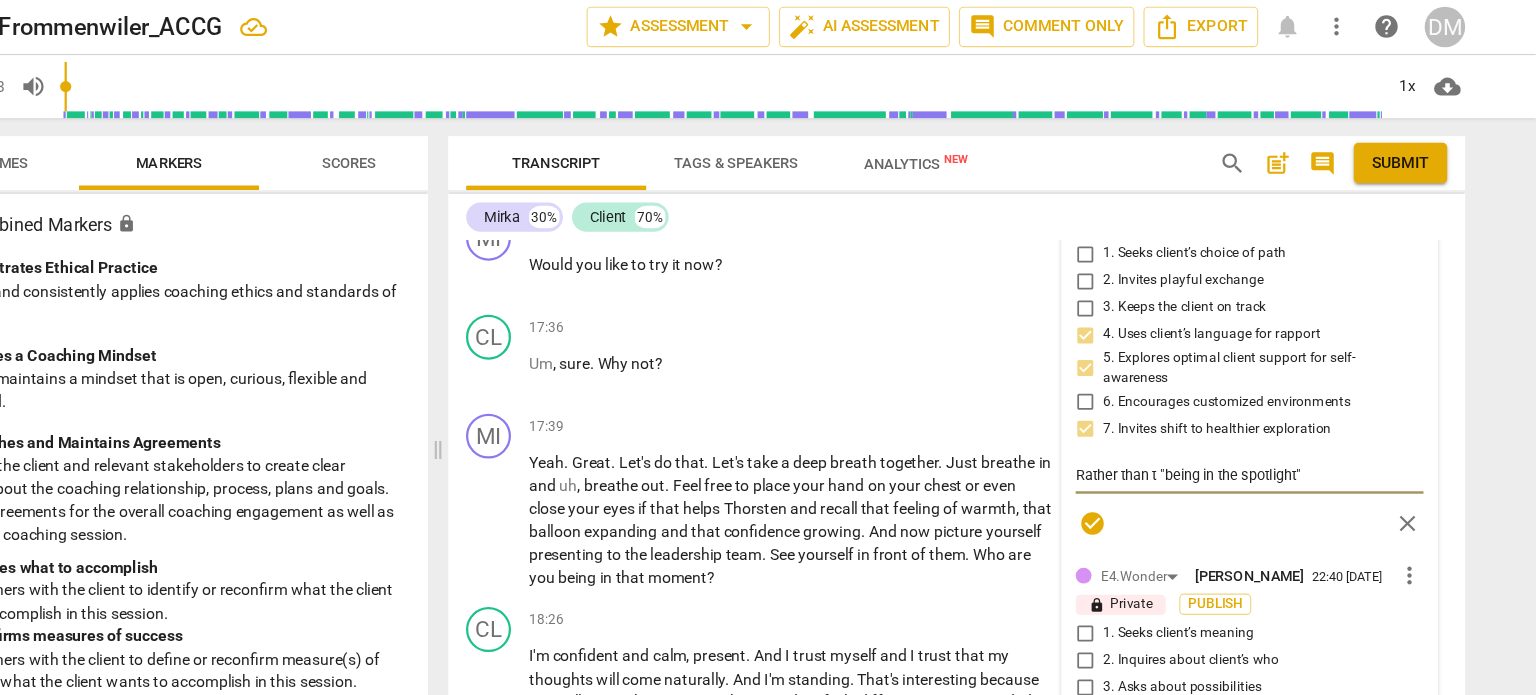 type 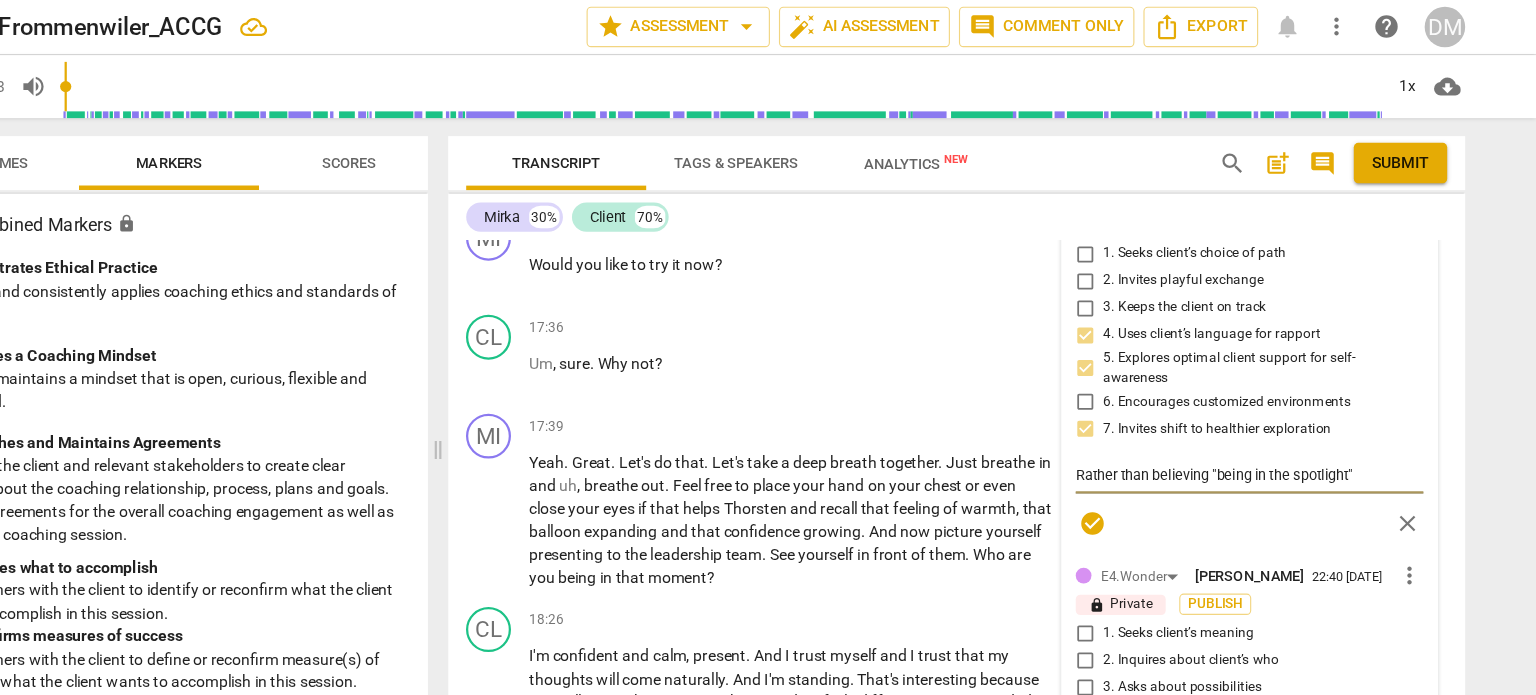 click on "Rather than believing "being in the spotlight"" at bounding box center (1280, 422) 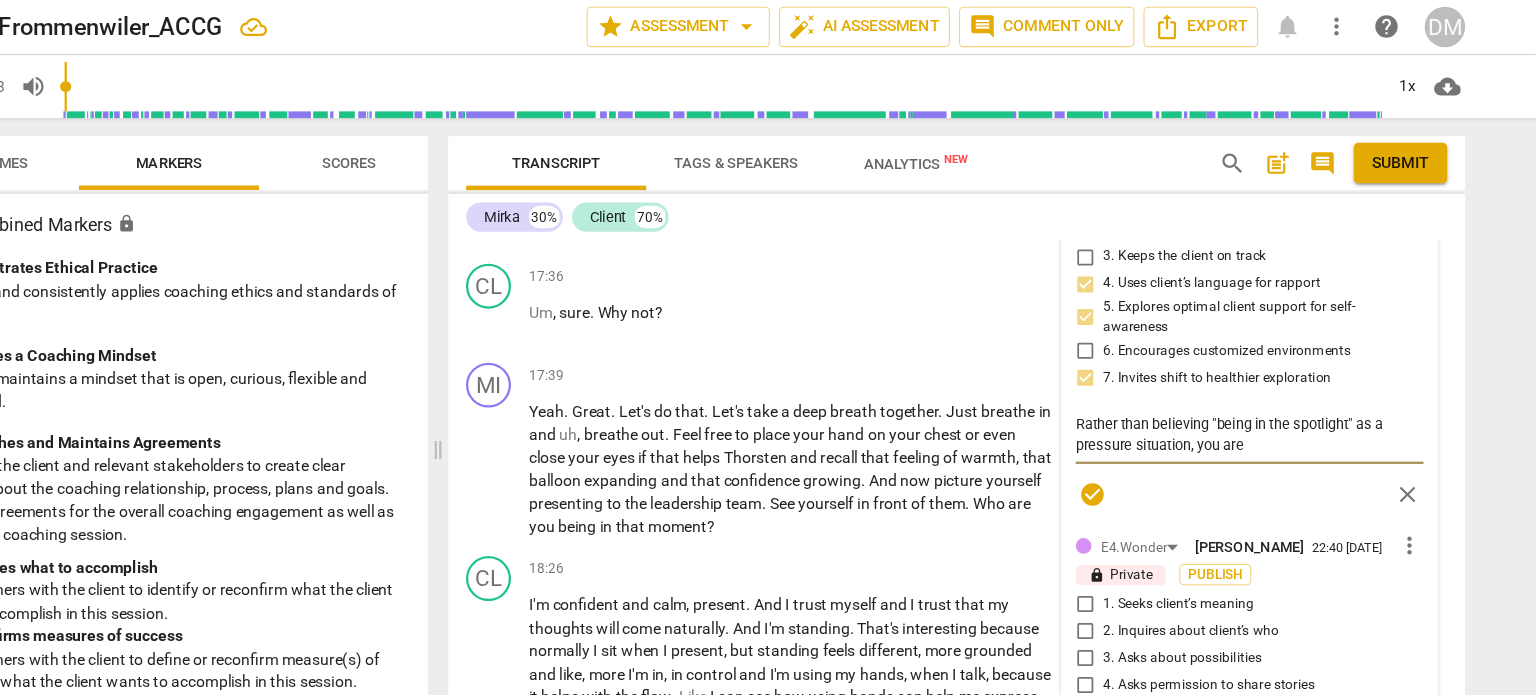 scroll, scrollTop: 7172, scrollLeft: 0, axis: vertical 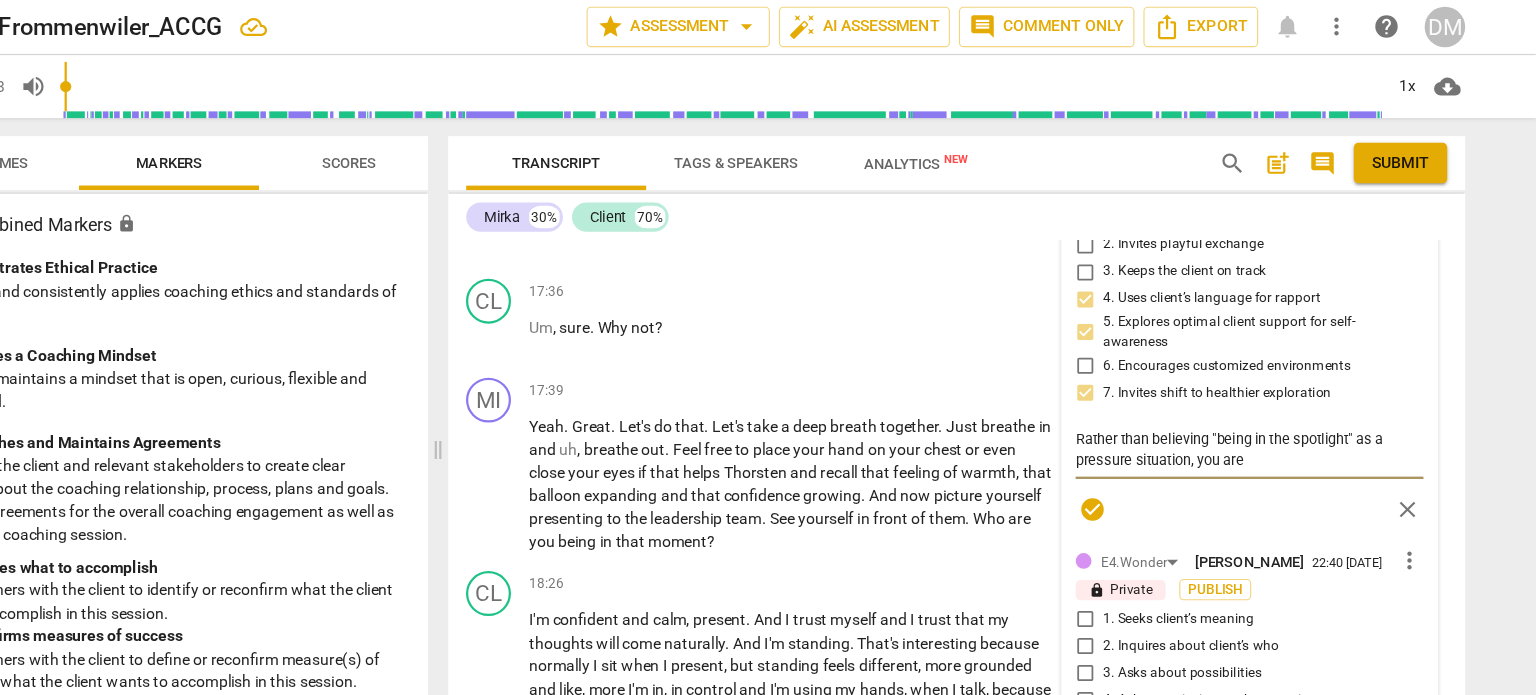 click on "Rather than believing "being in the spotlight" as a pressure situation, you are" at bounding box center (1280, 400) 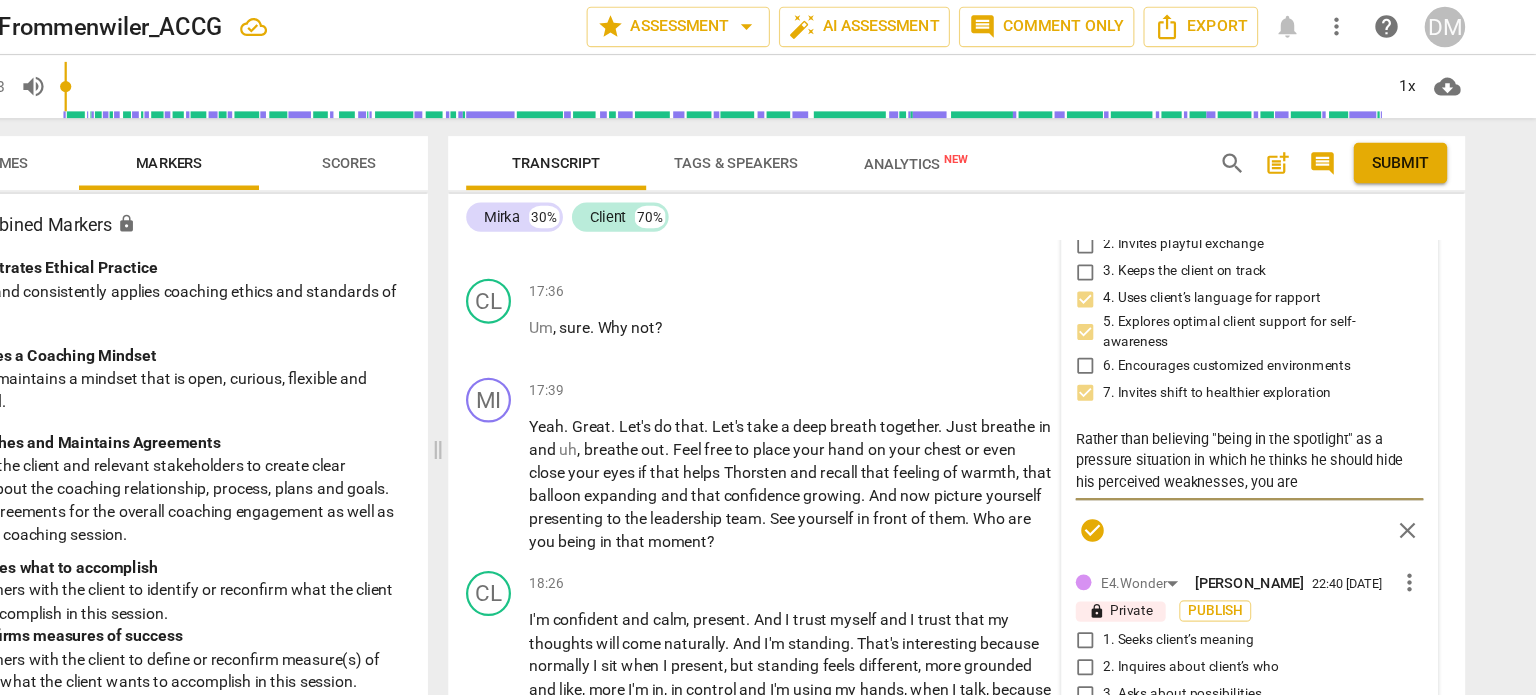 click on "Rather than believing "being in the spotlight" as a pressure situation in which he thinks he should hide his perceived weaknesses, you are" at bounding box center [1280, 409] 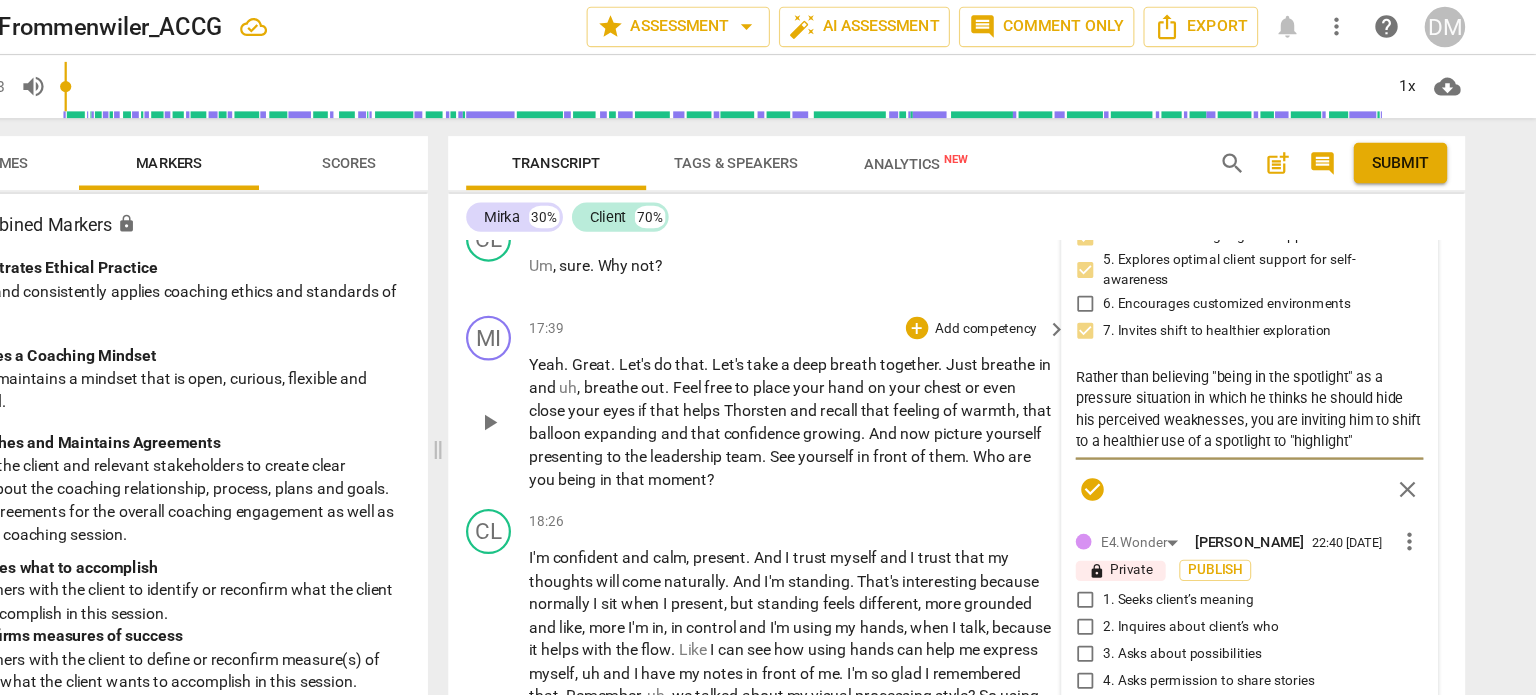 scroll, scrollTop: 7226, scrollLeft: 0, axis: vertical 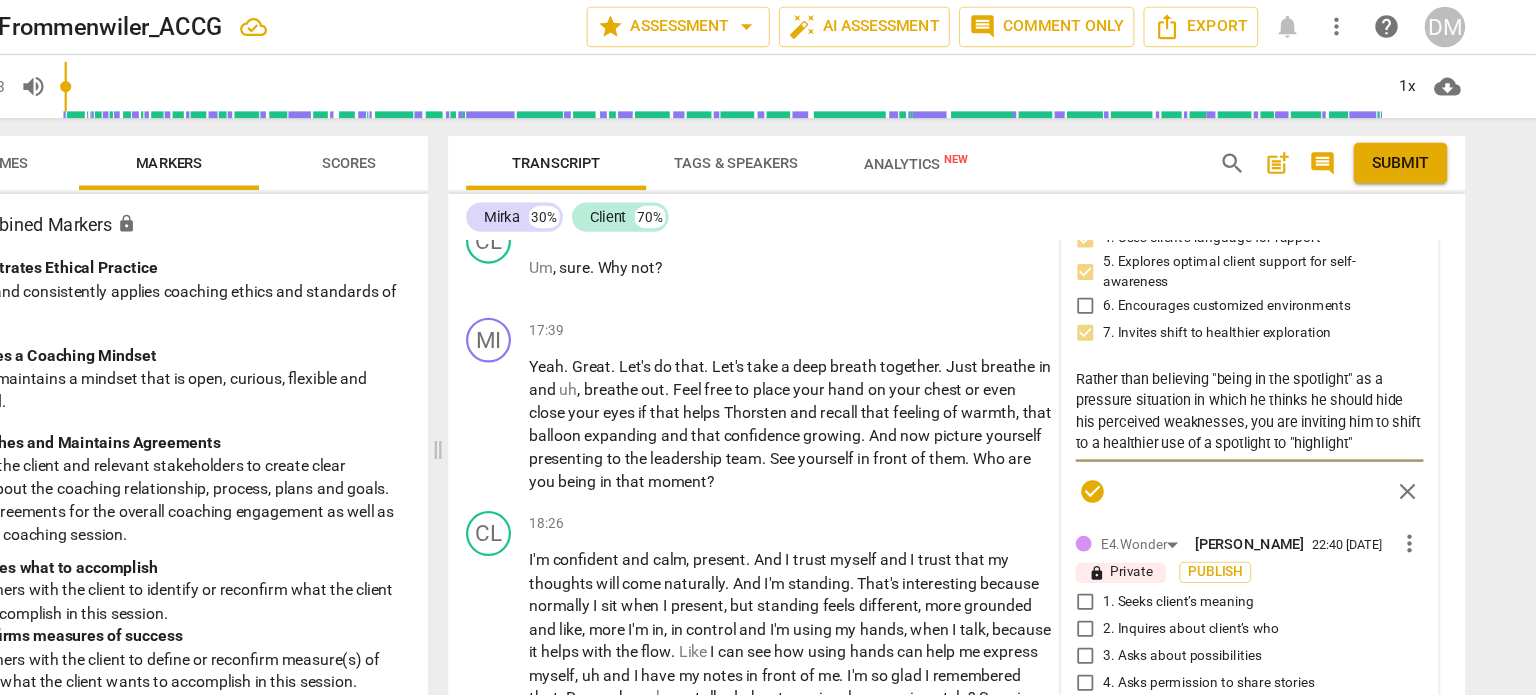click on "Rather than believing "being in the spotlight" as a pressure situation in which he thinks he should hide his perceived weaknesses, you are inviting him to shift to a healthier use of a spotlight to "highlight"" at bounding box center (1280, 365) 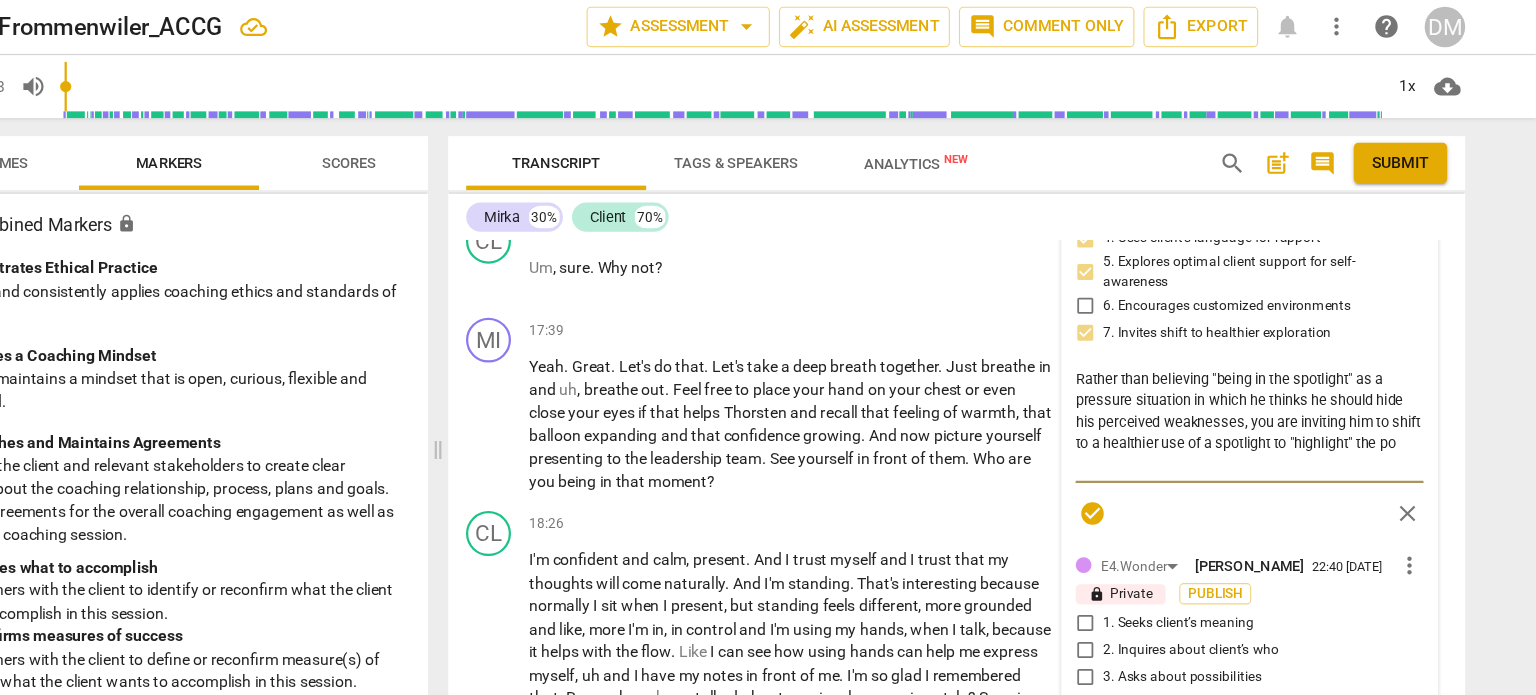 click on "Rather than believing "being in the spotlight" as a pressure situation in which he thinks he should hide his perceived weaknesses, you are inviting him to shift to a healthier use of a spotlight to "highlight" the po" at bounding box center [1280, 374] 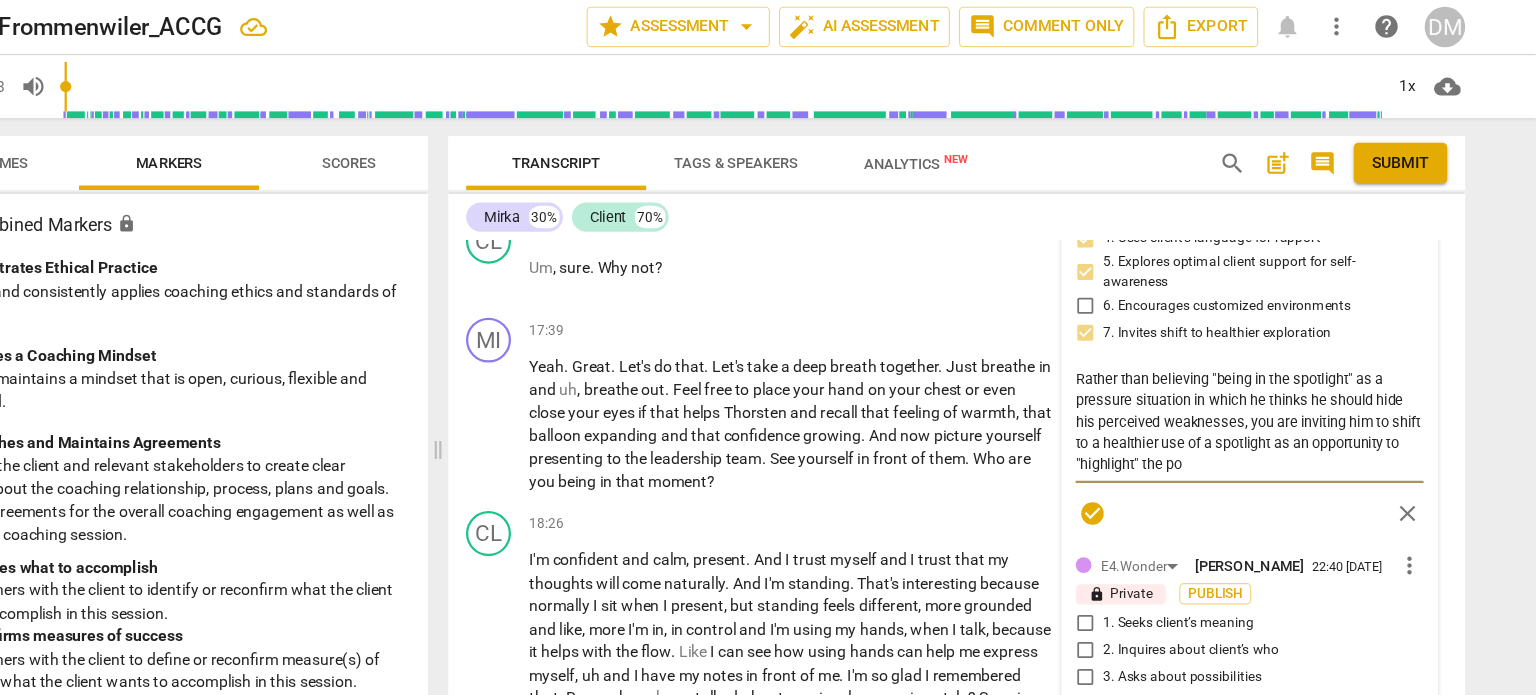 click on "Rather than believing "being in the spotlight" as a pressure situation in which he thinks he should hide his perceived weaknesses, you are inviting him to shift to a healthier use of a spotlight as an opportunity to "highlight" the po" at bounding box center [1280, 374] 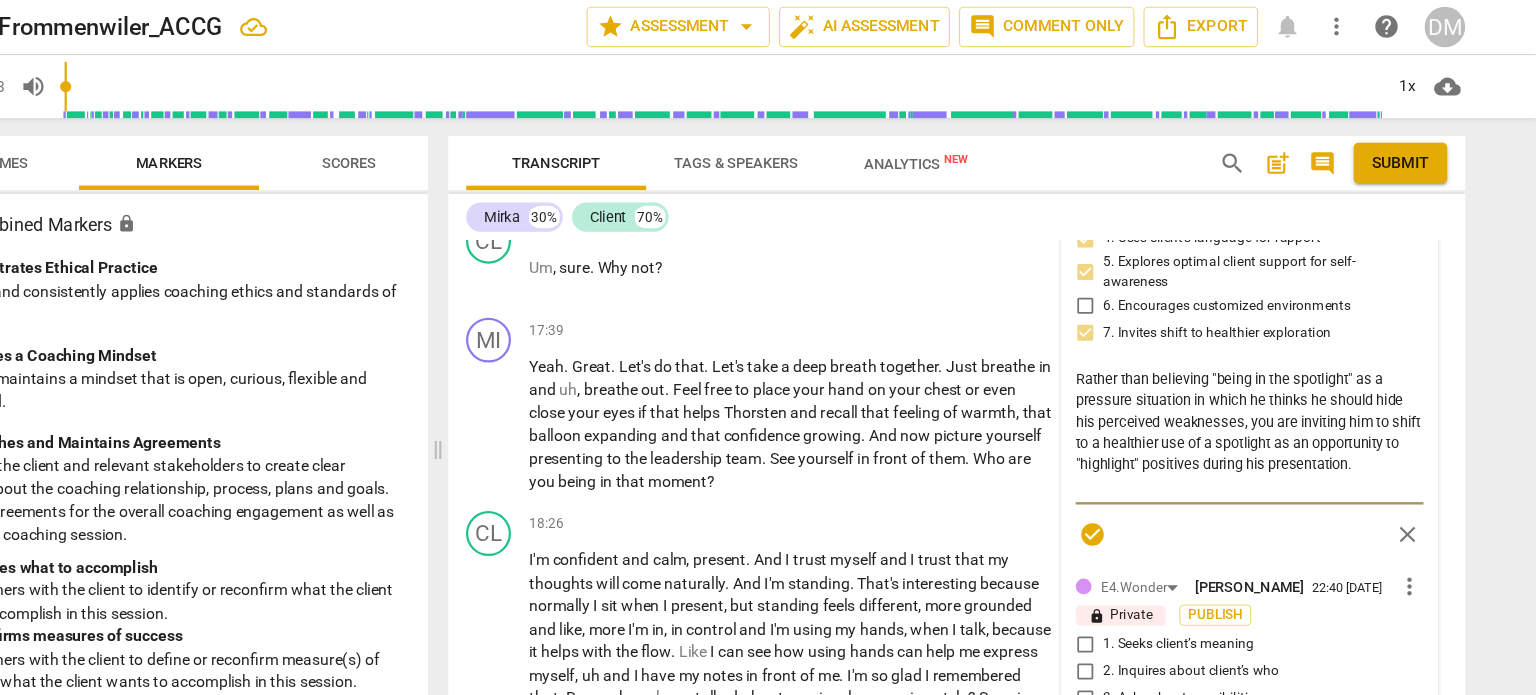 scroll, scrollTop: 7213, scrollLeft: 0, axis: vertical 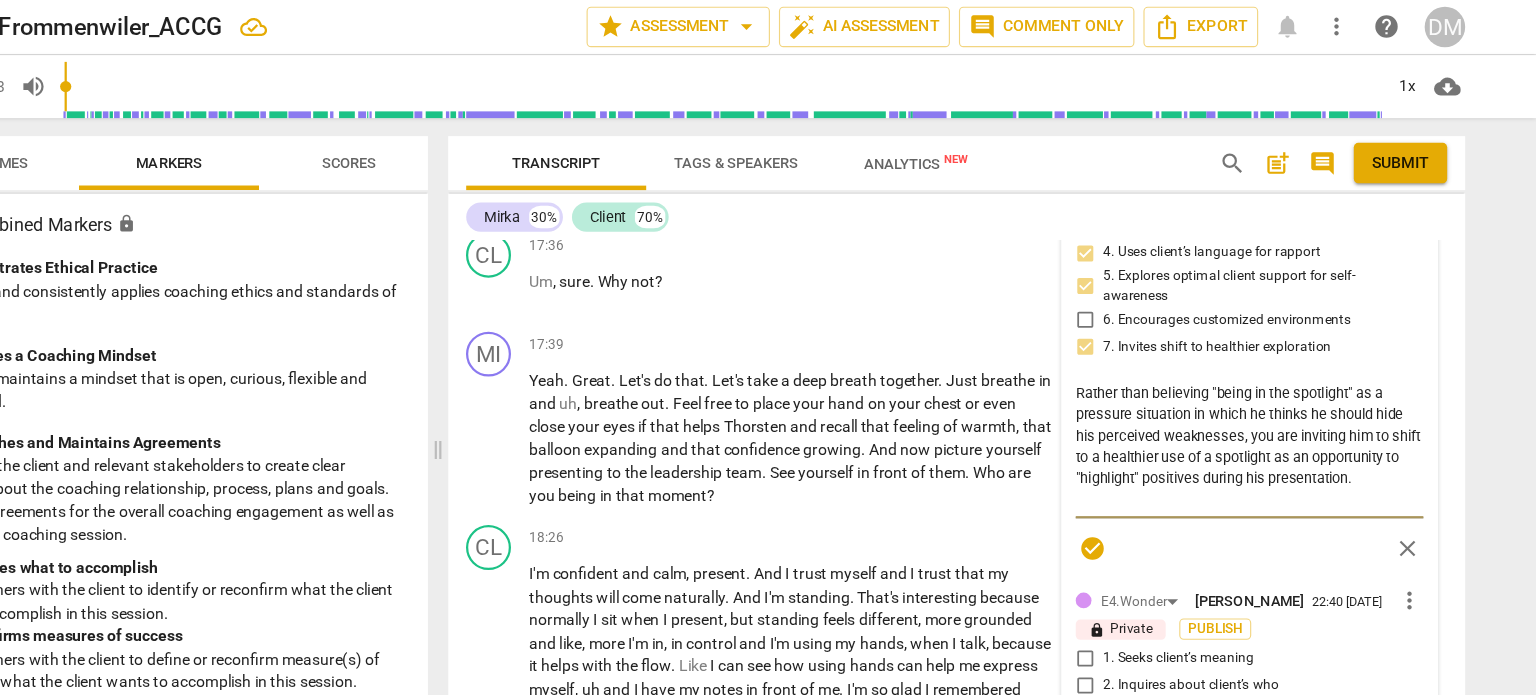 click on "Rather than believing "being in the spotlight" as a pressure situation in which he thinks he should hide his perceived weaknesses, you are inviting him to shift to a healthier use of a spotlight as an opportunity to "highlight" positives during his presentation." at bounding box center [1280, 397] 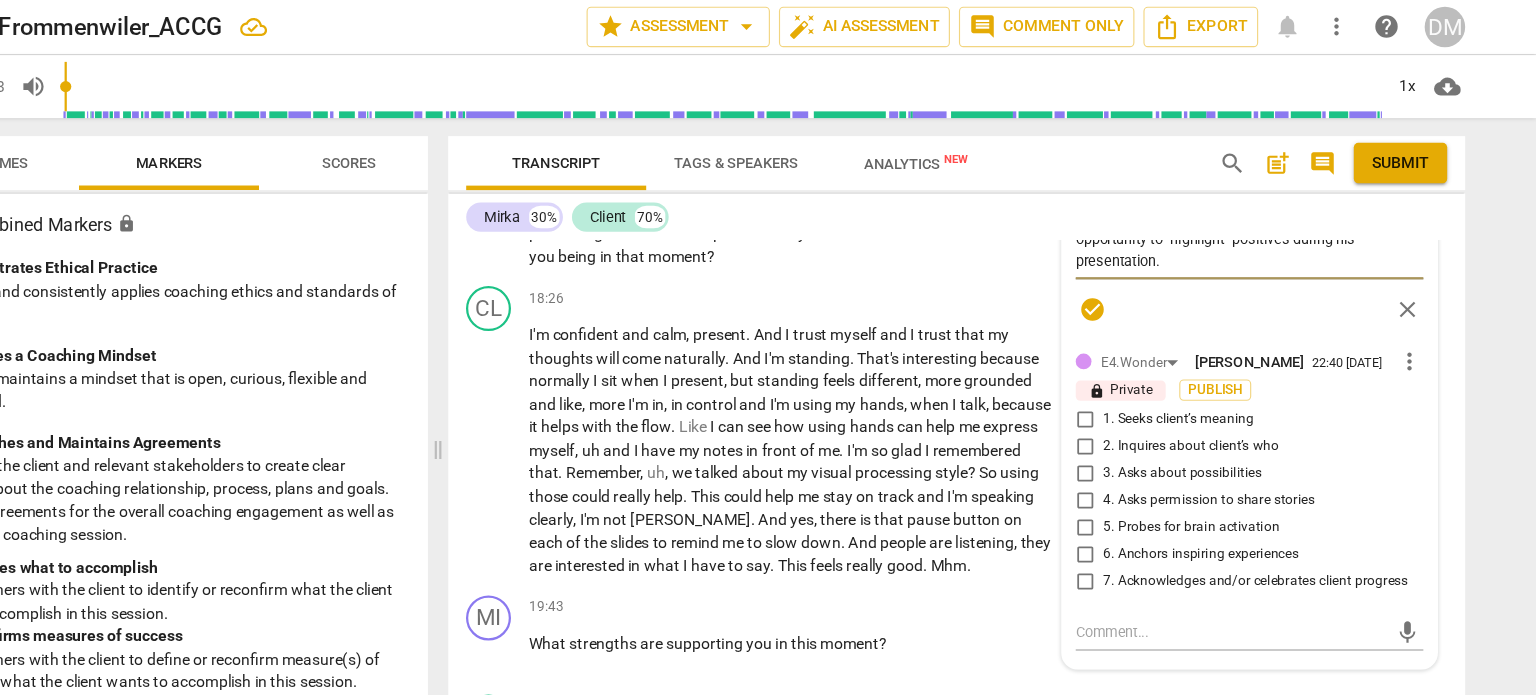 scroll, scrollTop: 7430, scrollLeft: 0, axis: vertical 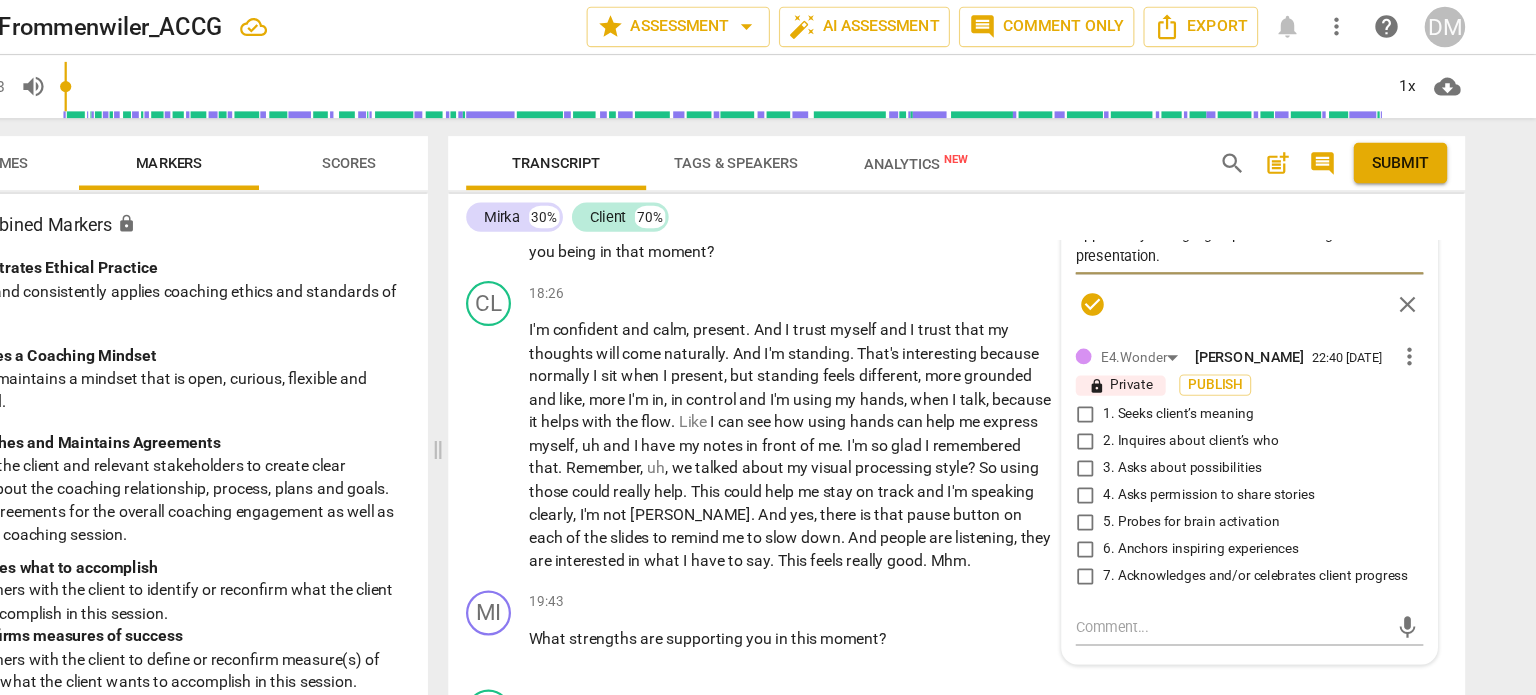 click on "3. Asks about possibilities" at bounding box center (1134, 416) 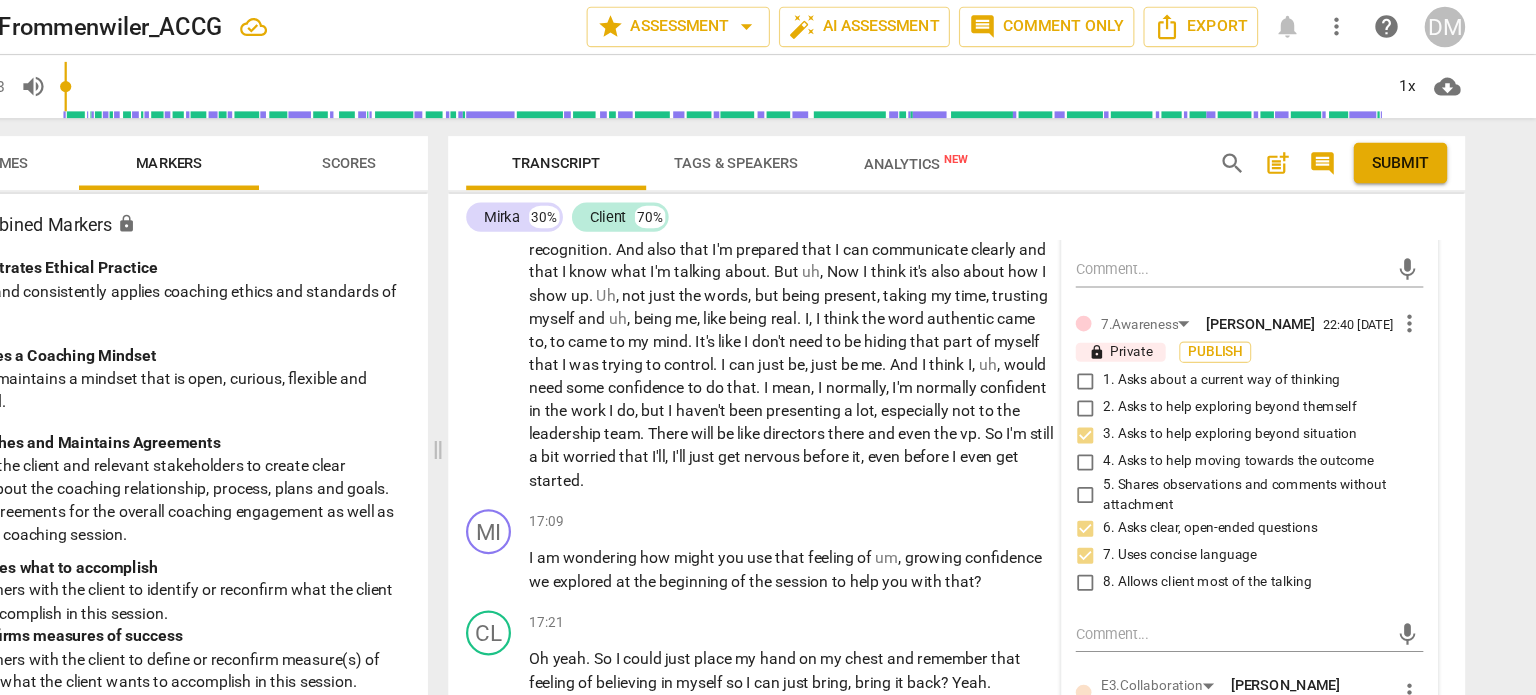 scroll, scrollTop: 6698, scrollLeft: 0, axis: vertical 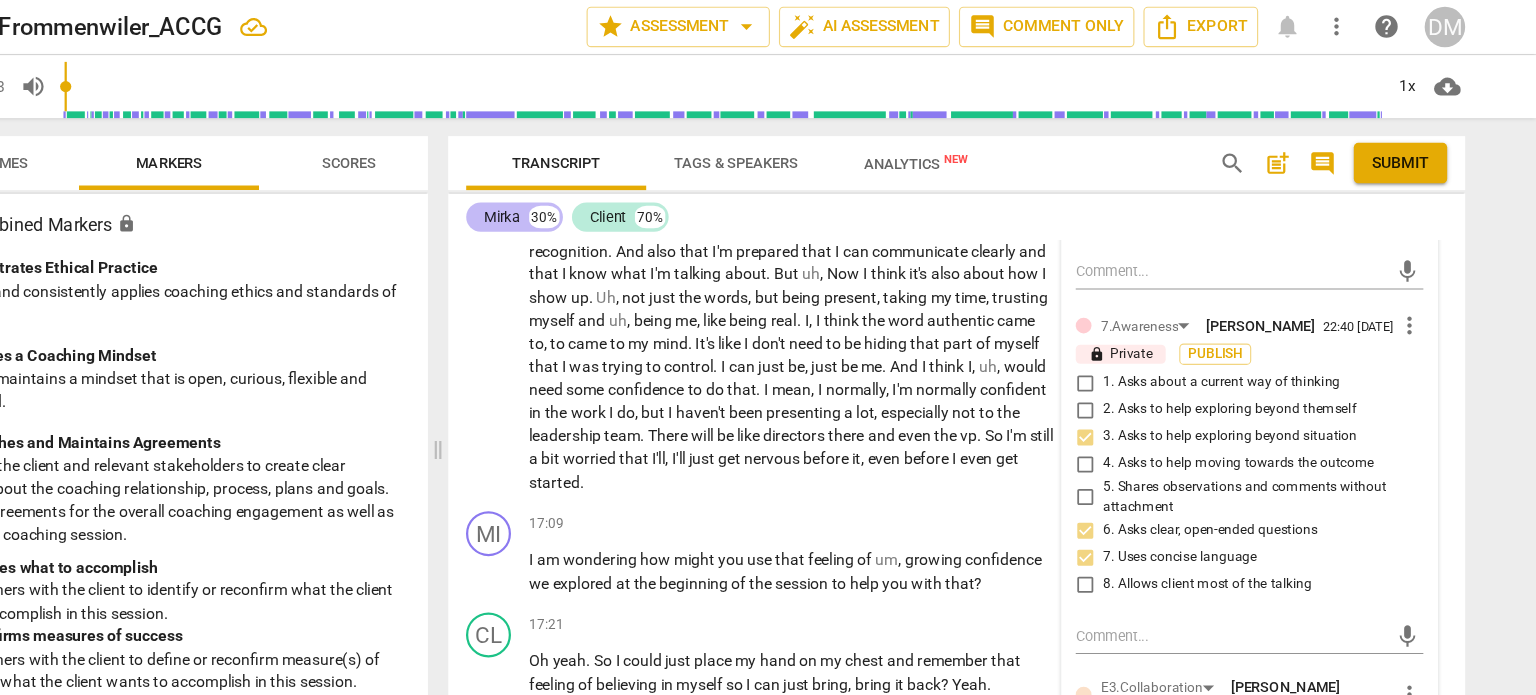 click on "Mirka" at bounding box center [616, 193] 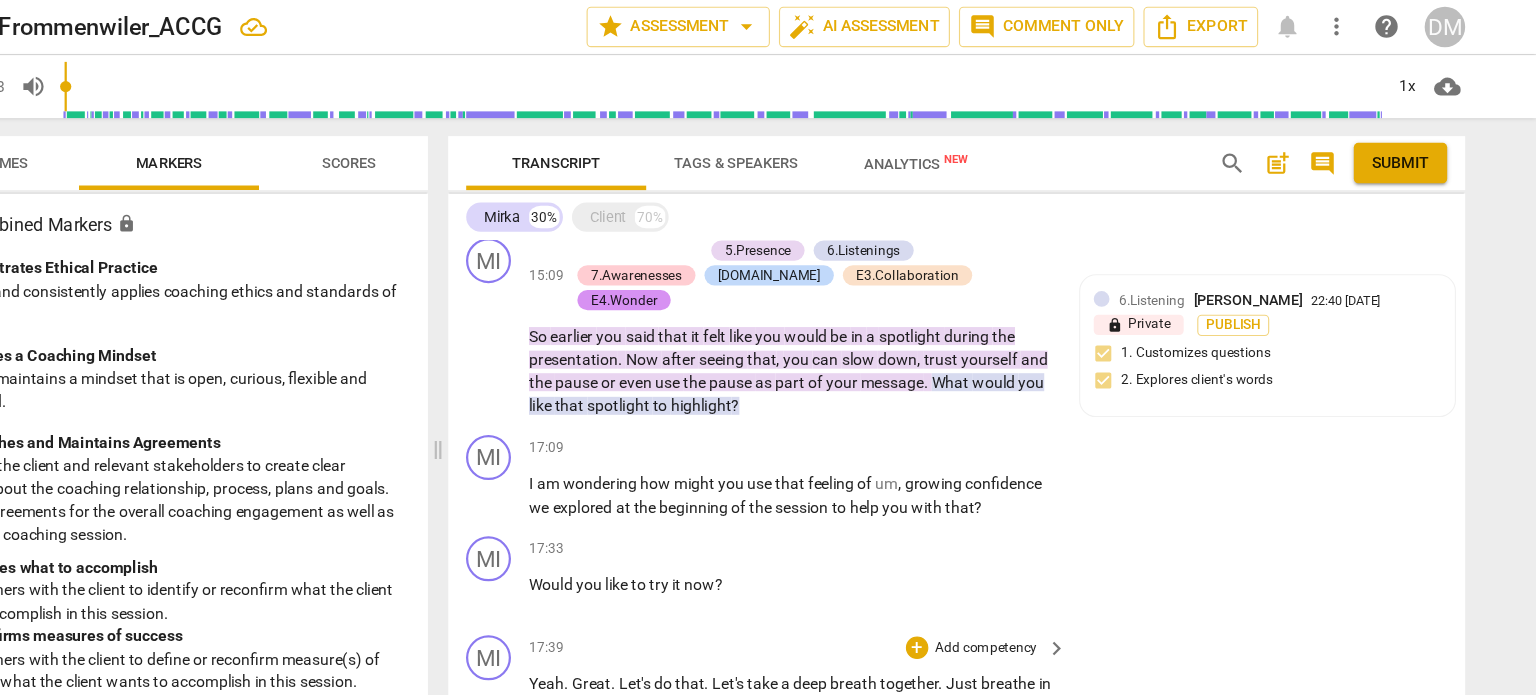 scroll, scrollTop: 3081, scrollLeft: 0, axis: vertical 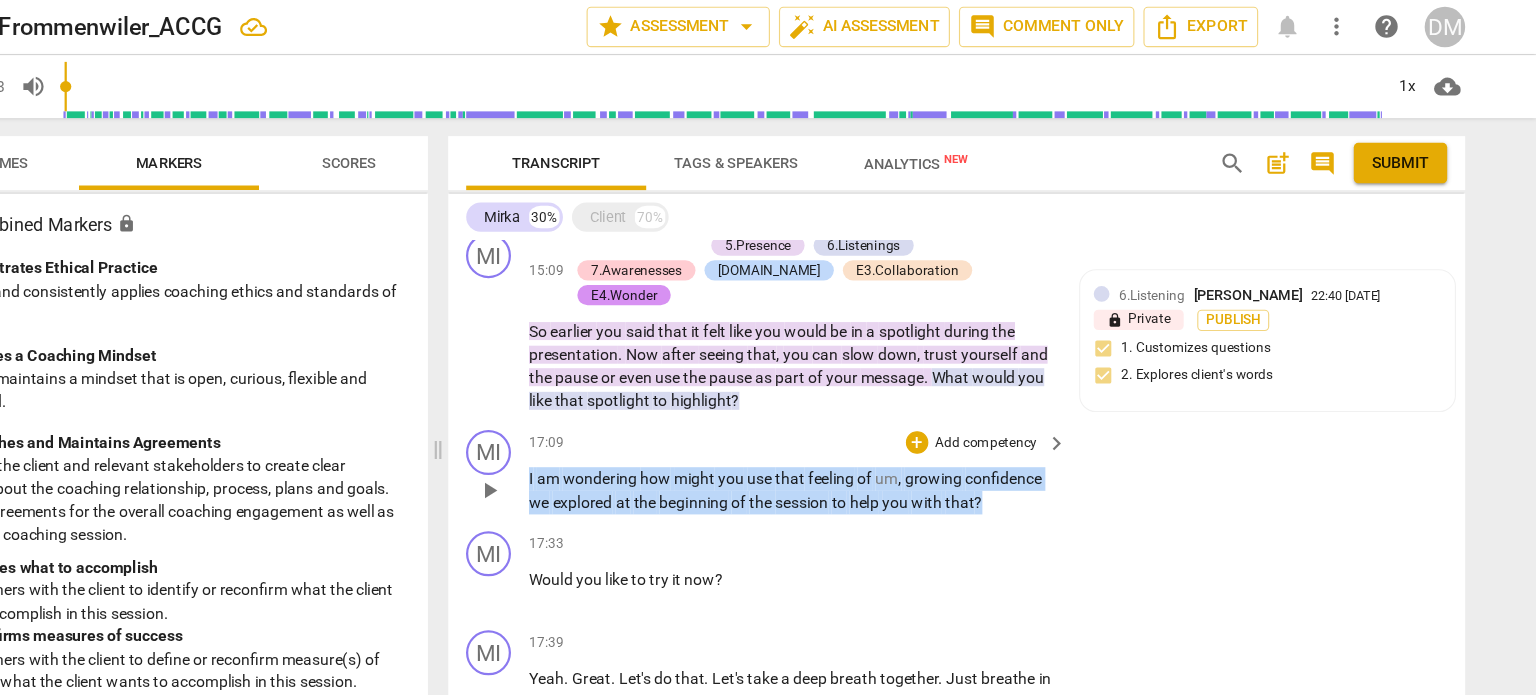 drag, startPoint x: 1057, startPoint y: 385, endPoint x: 630, endPoint y: 359, distance: 427.79083 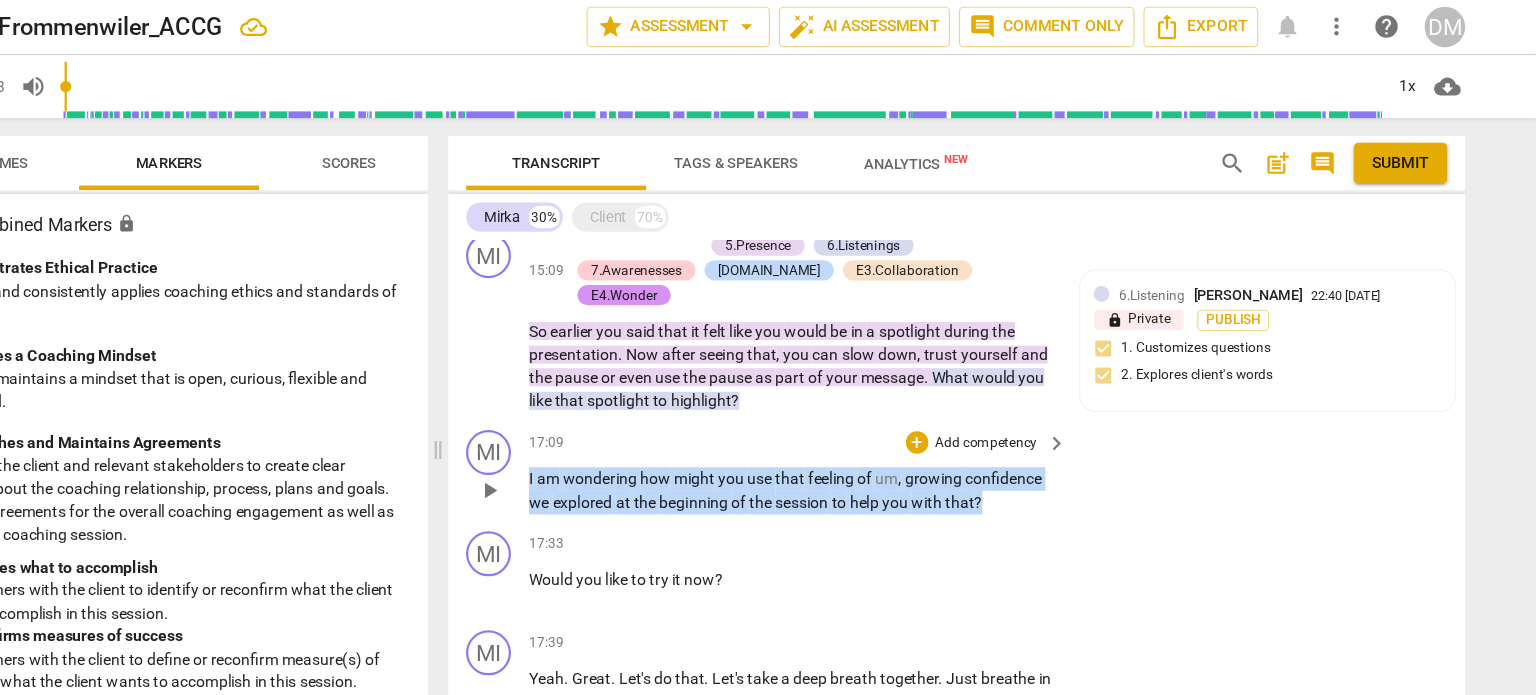 click on "MI play_arrow pause 17:09 + Add competency keyboard_arrow_right I   am   wondering   how   might   you   use   that   feeling   of   um ,   growing   confidence   we   explored   at   the   beginning   of   the   session   to   help   you   with   that ?" at bounding box center (1020, 419) 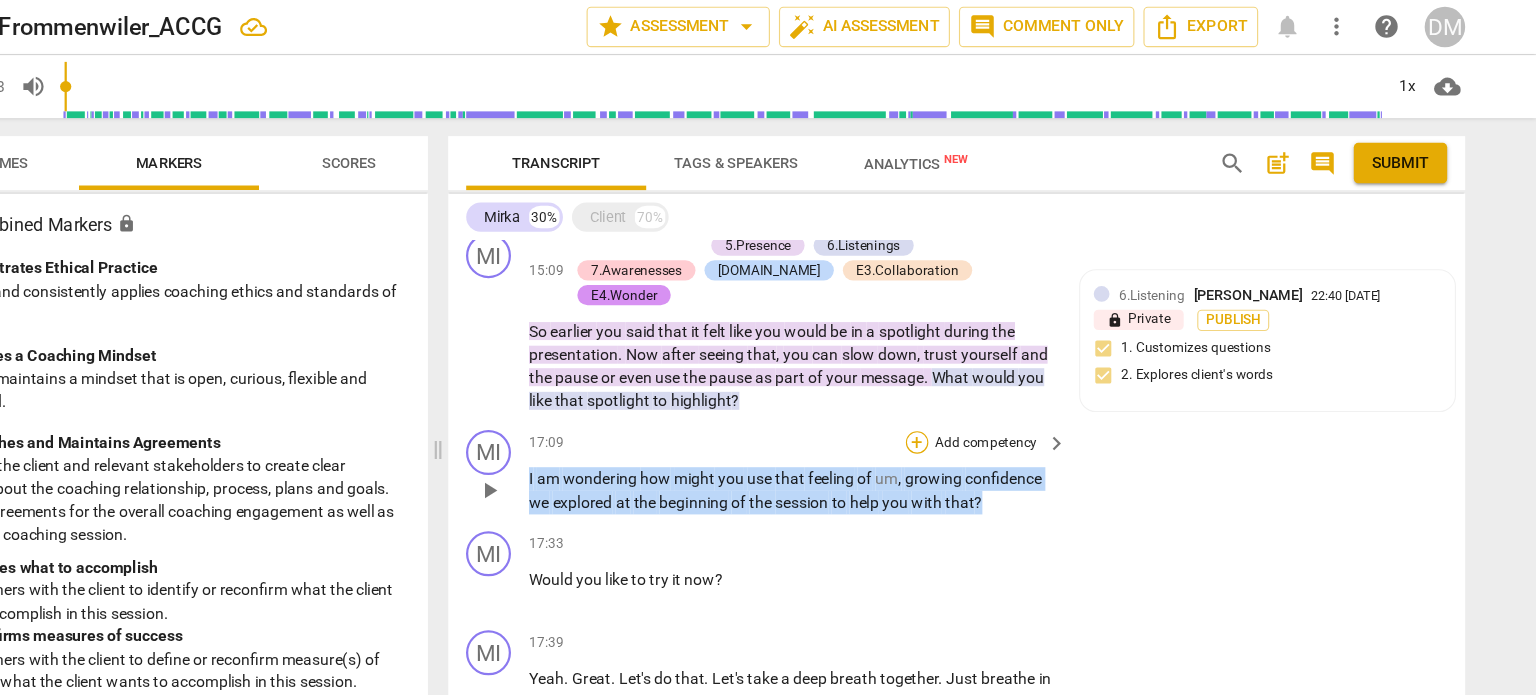 click on "+" at bounding box center [985, 393] 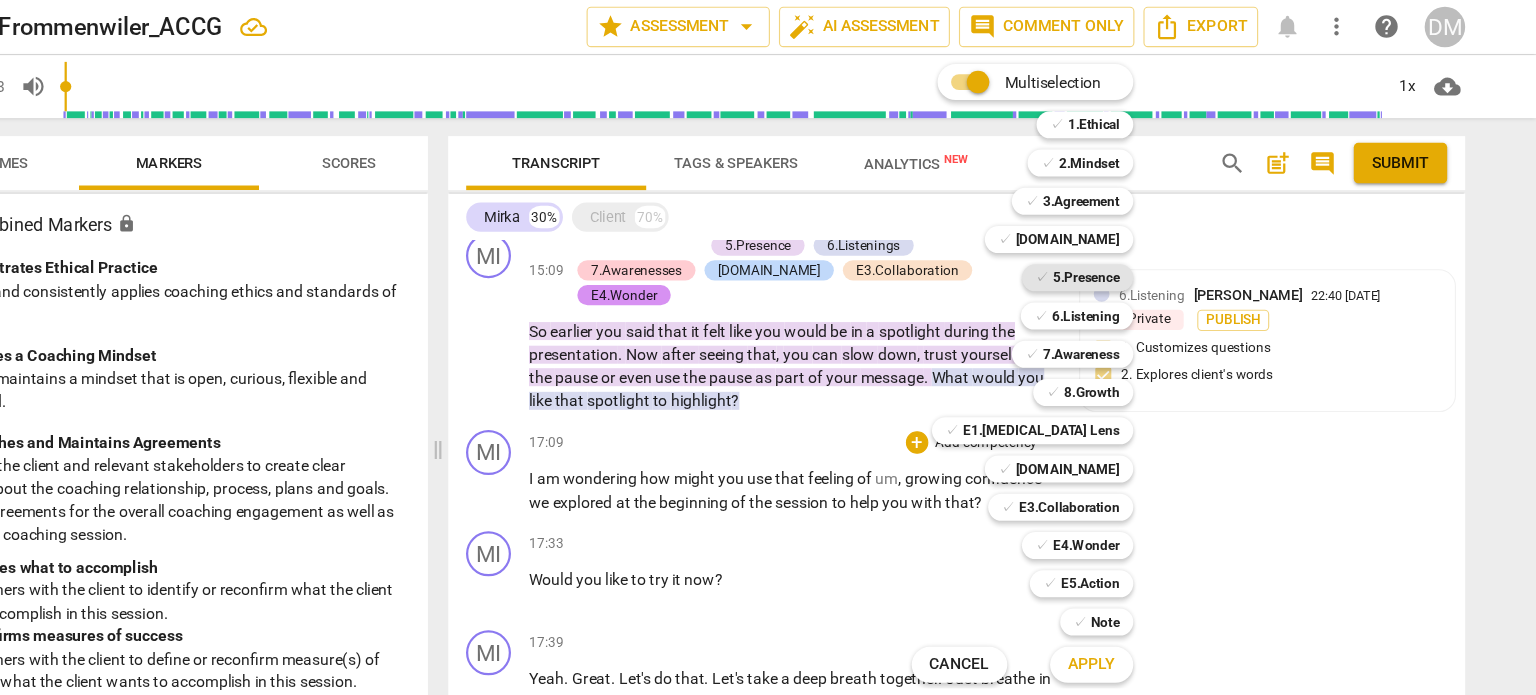 click on "5.Presence" at bounding box center [1135, 247] 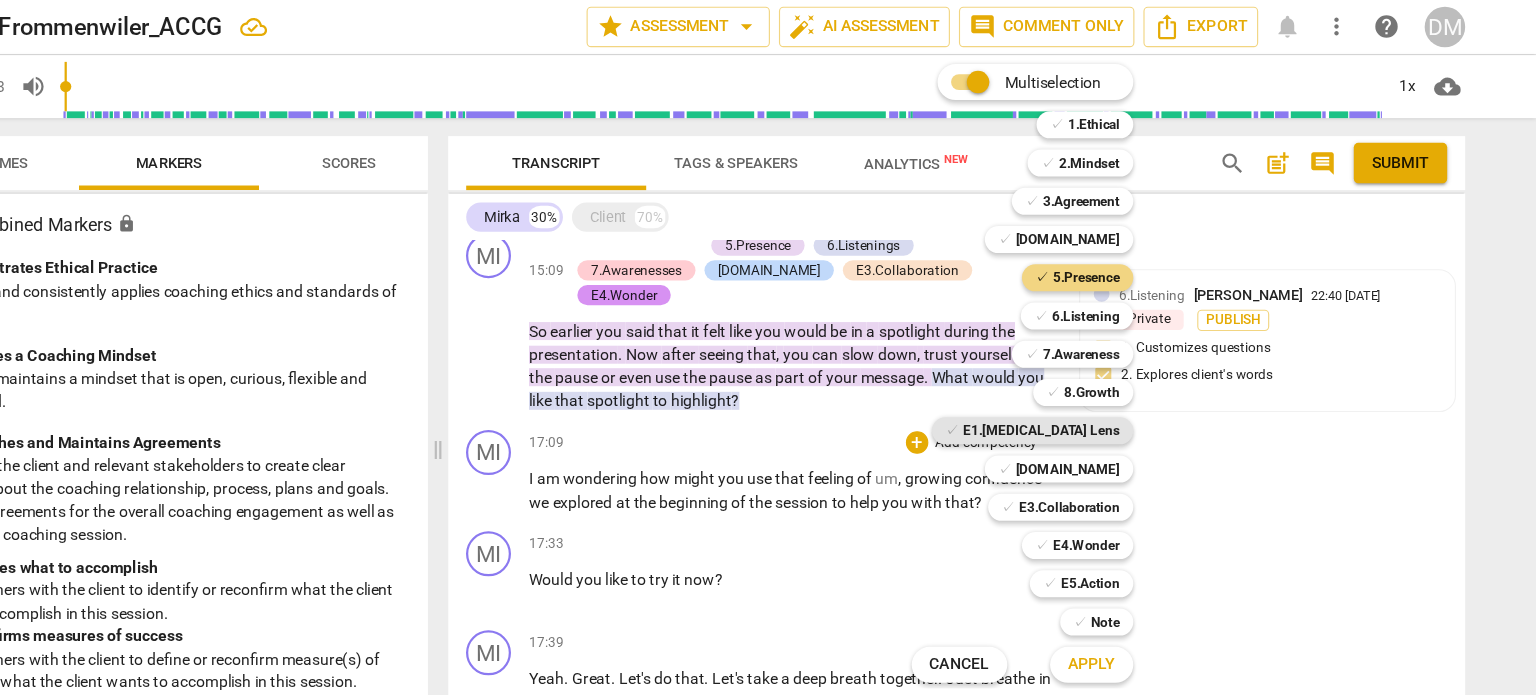 click on "E1.[MEDICAL_DATA] Lens" at bounding box center (1095, 383) 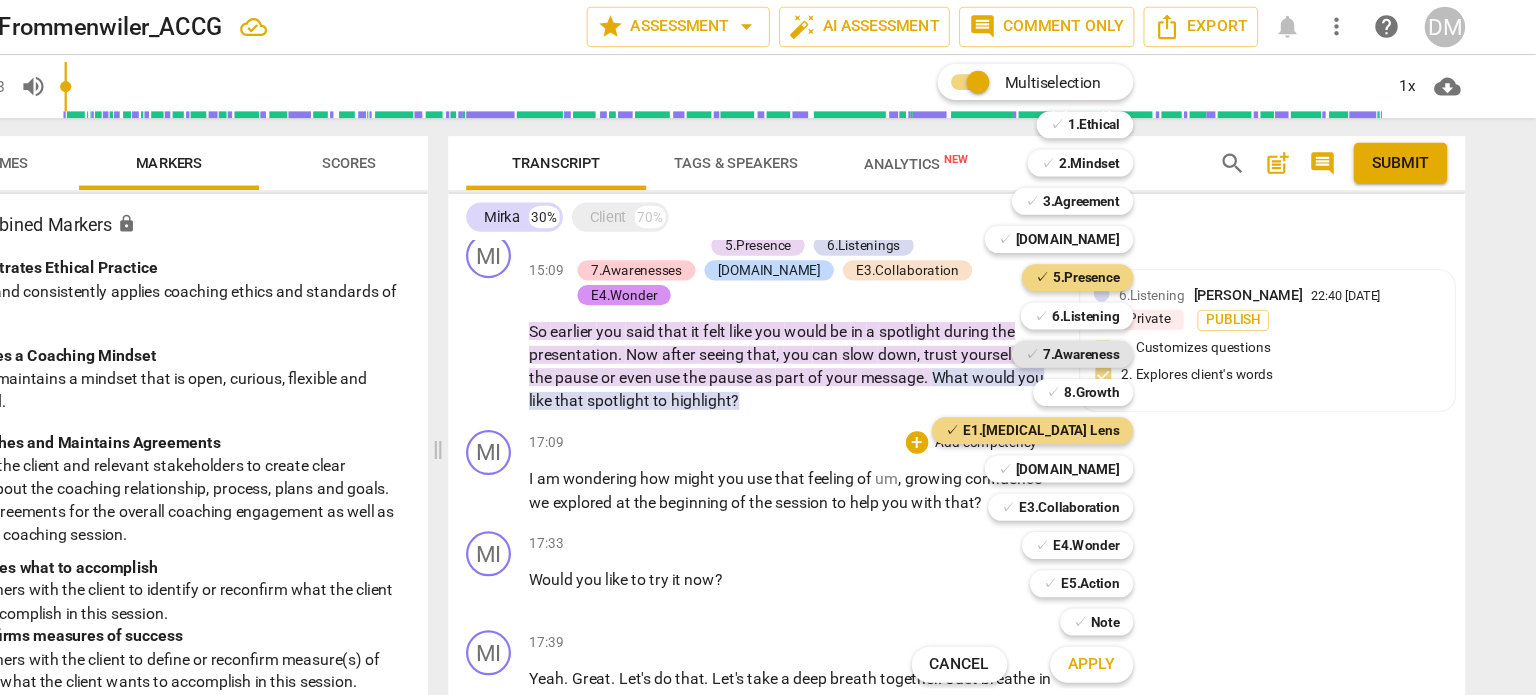 click on "7.Awareness" at bounding box center (1131, 315) 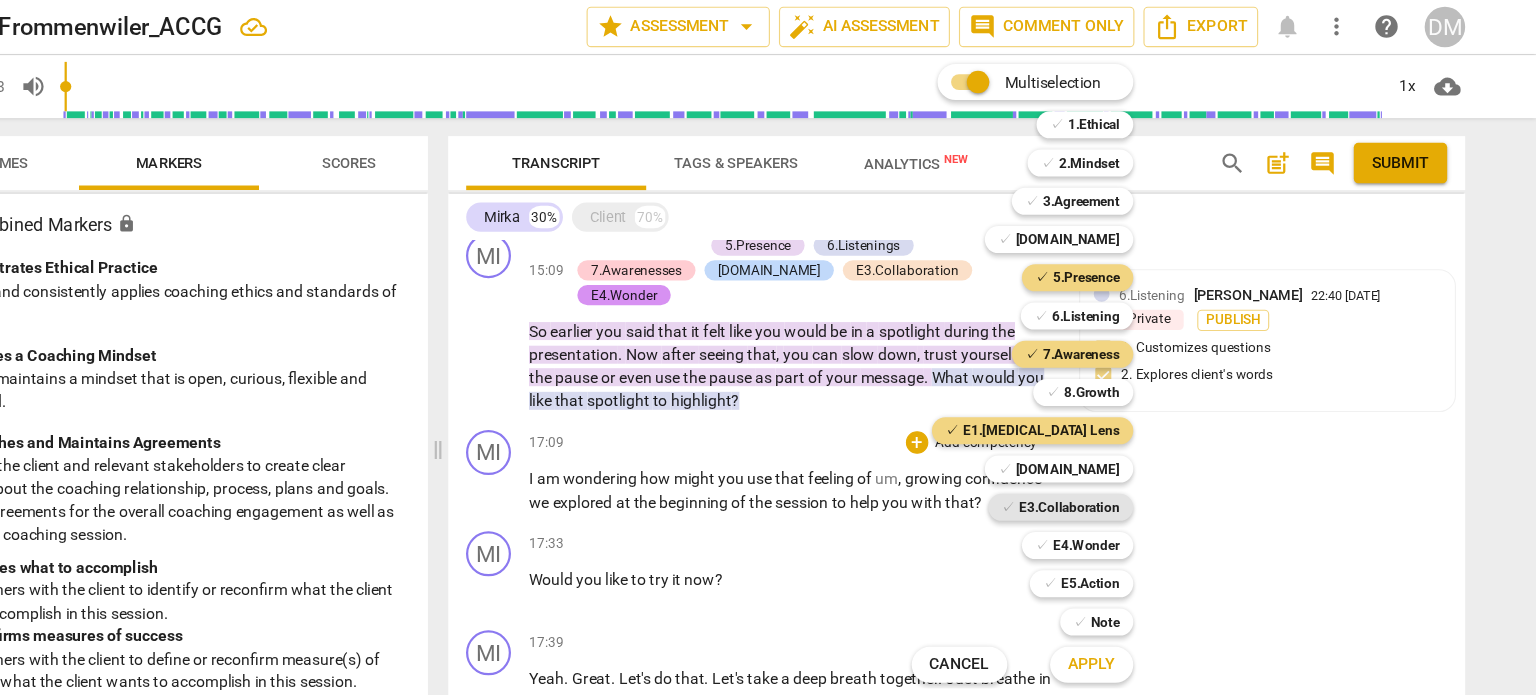 click on "E3.Collaboration" at bounding box center [1120, 451] 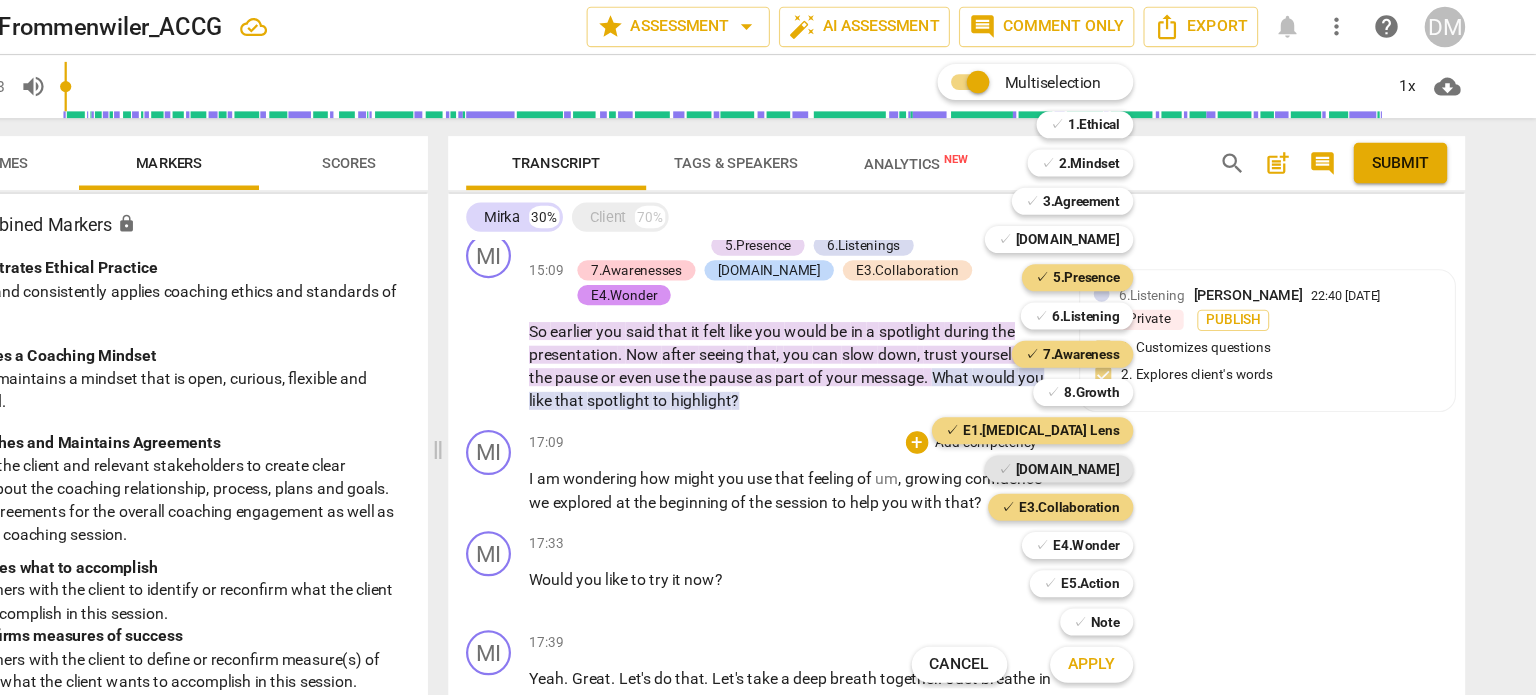 click on "[DOMAIN_NAME]" at bounding box center [1119, 417] 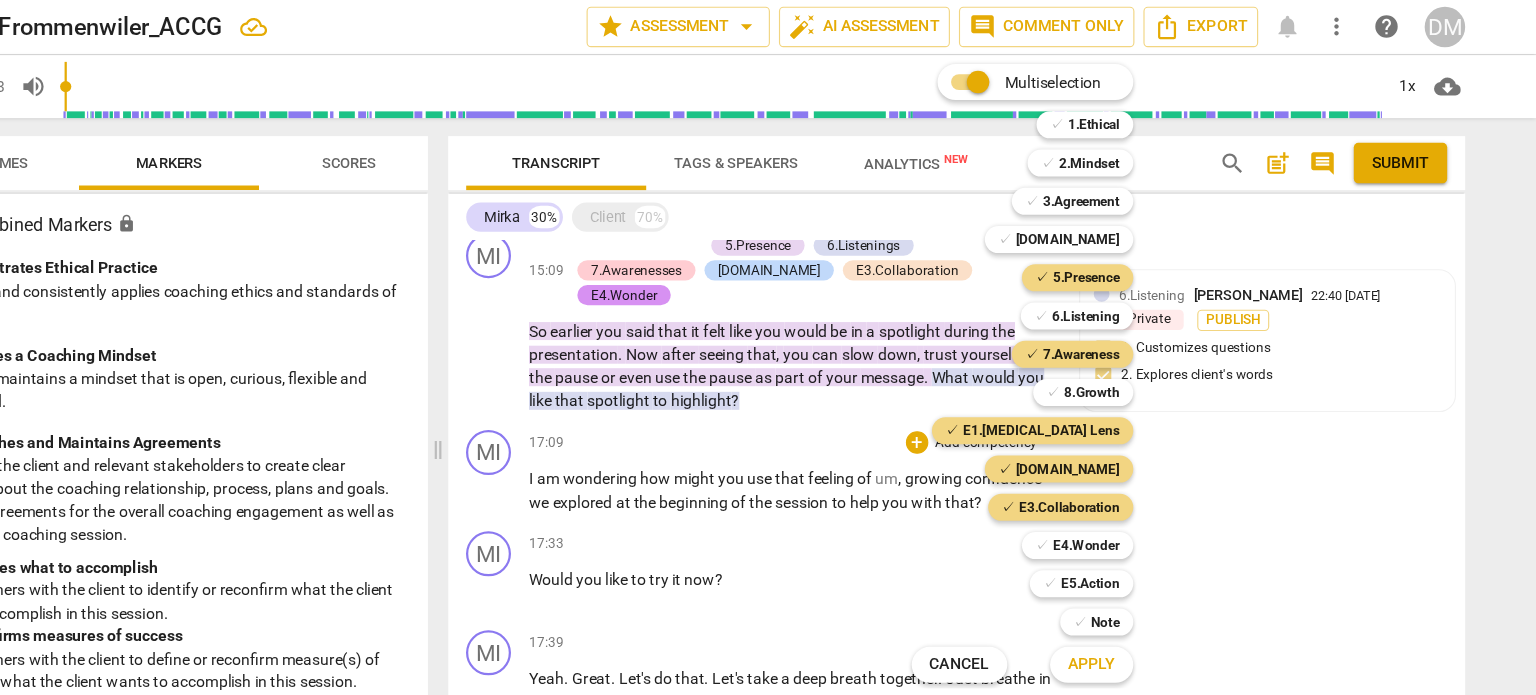 click on "Apply" at bounding box center [1140, 591] 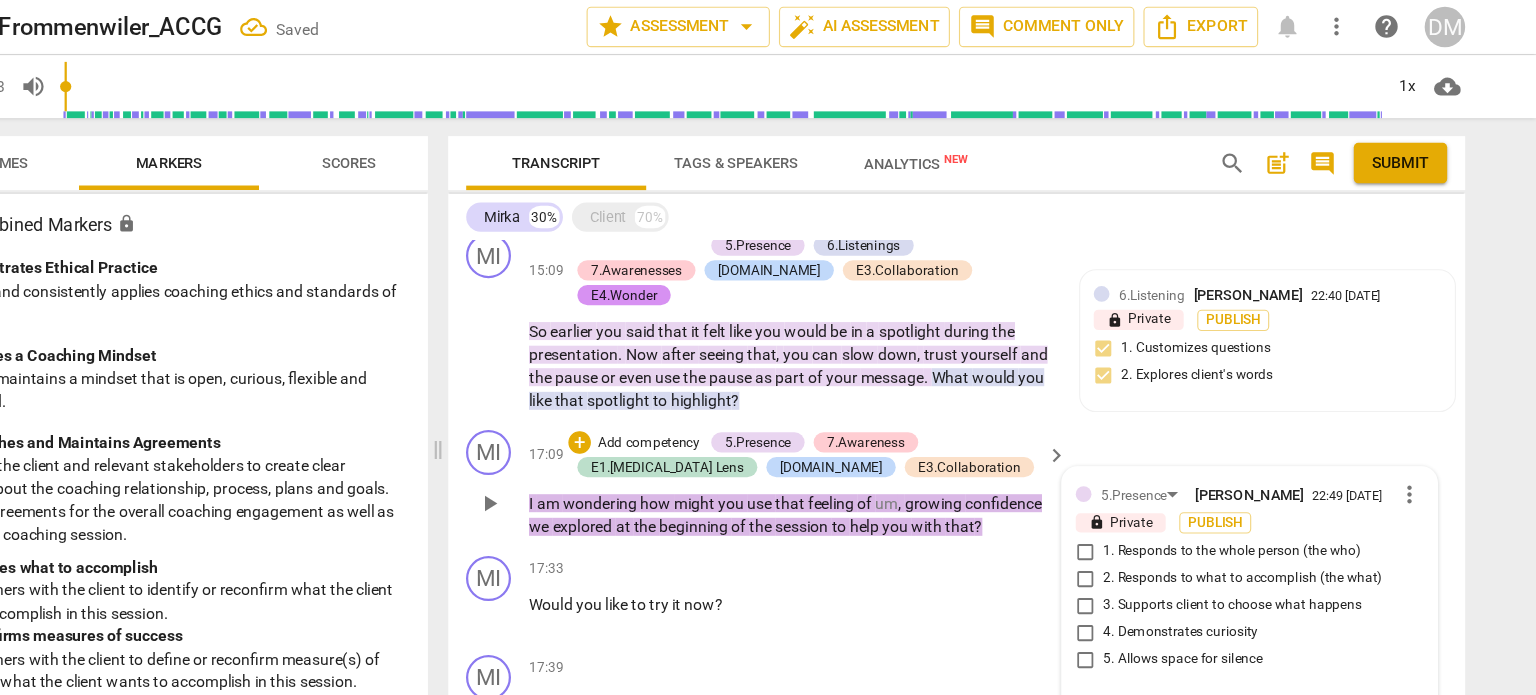 click on "4. Demonstrates curiosity" at bounding box center [1134, 562] 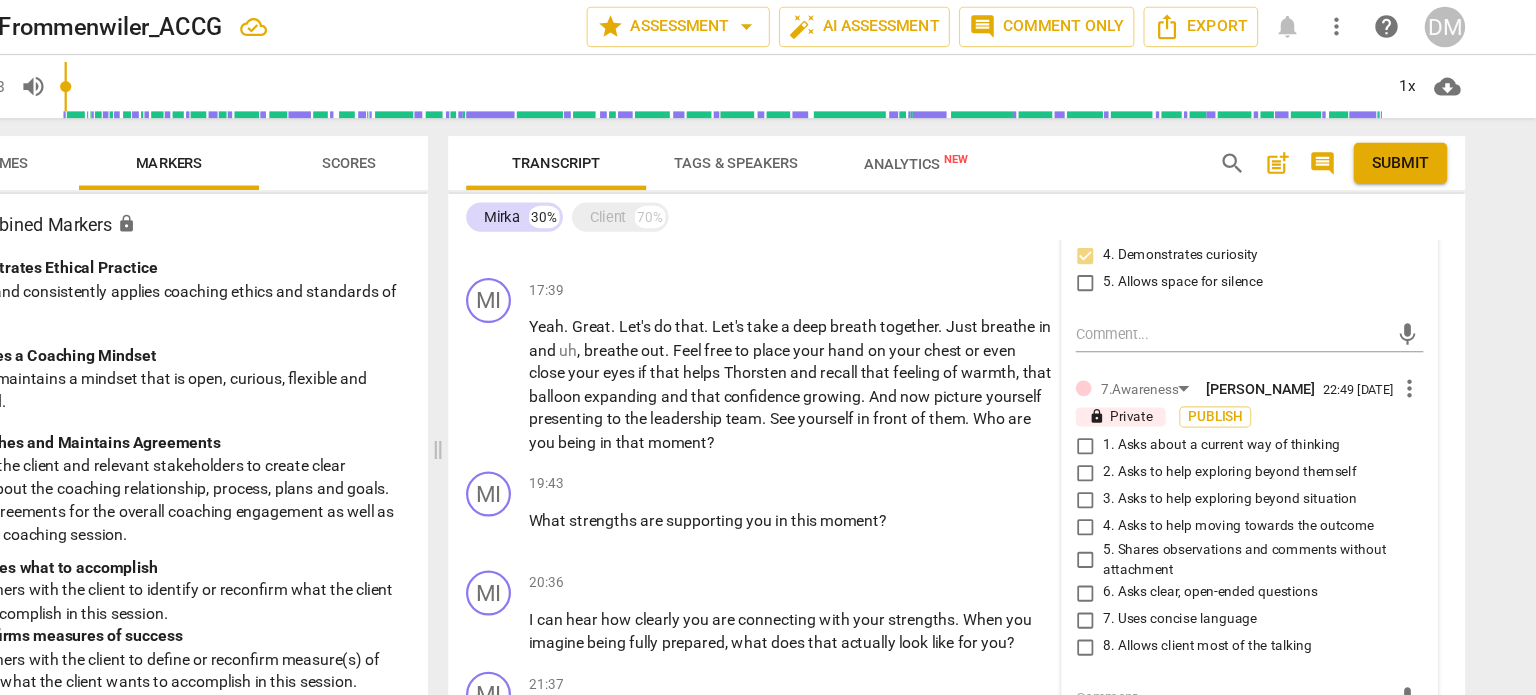 scroll, scrollTop: 3415, scrollLeft: 0, axis: vertical 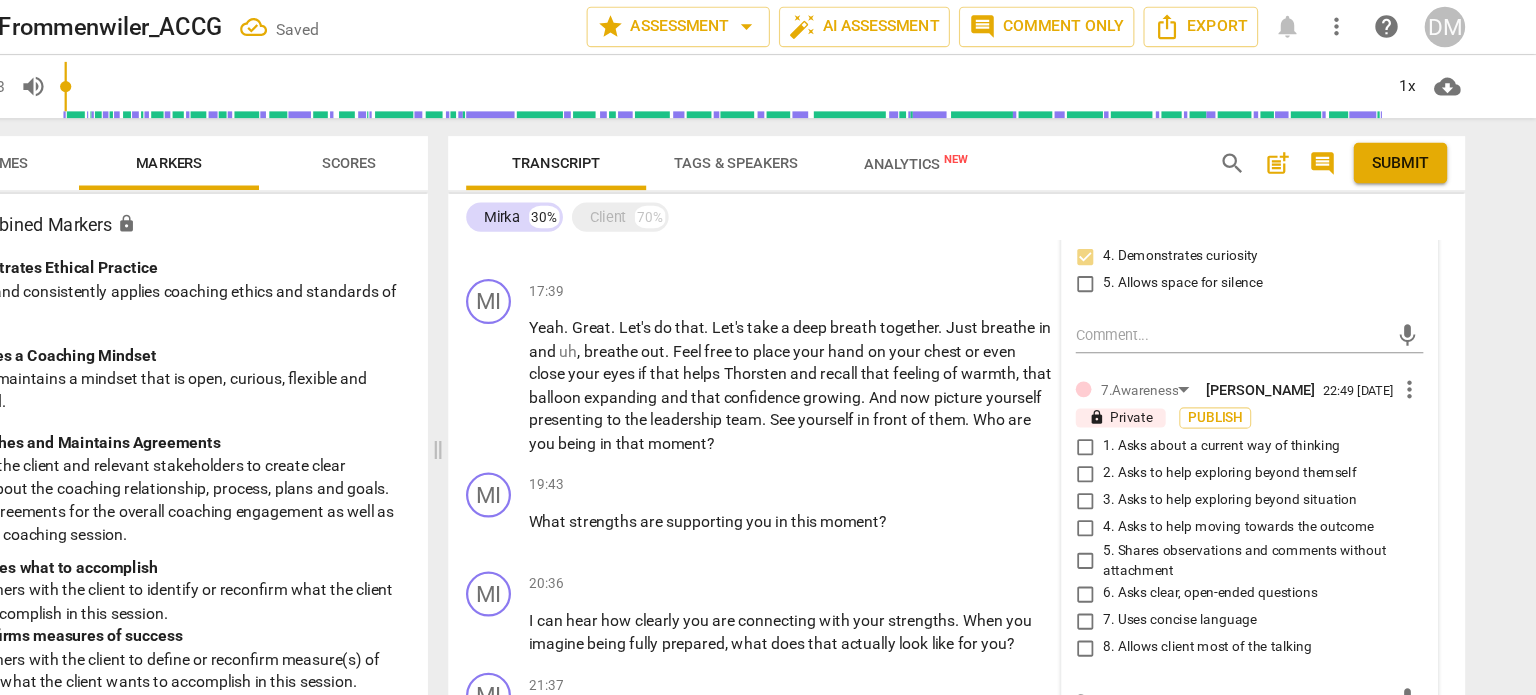 click on "3. Asks to help exploring beyond situation" at bounding box center [1134, 445] 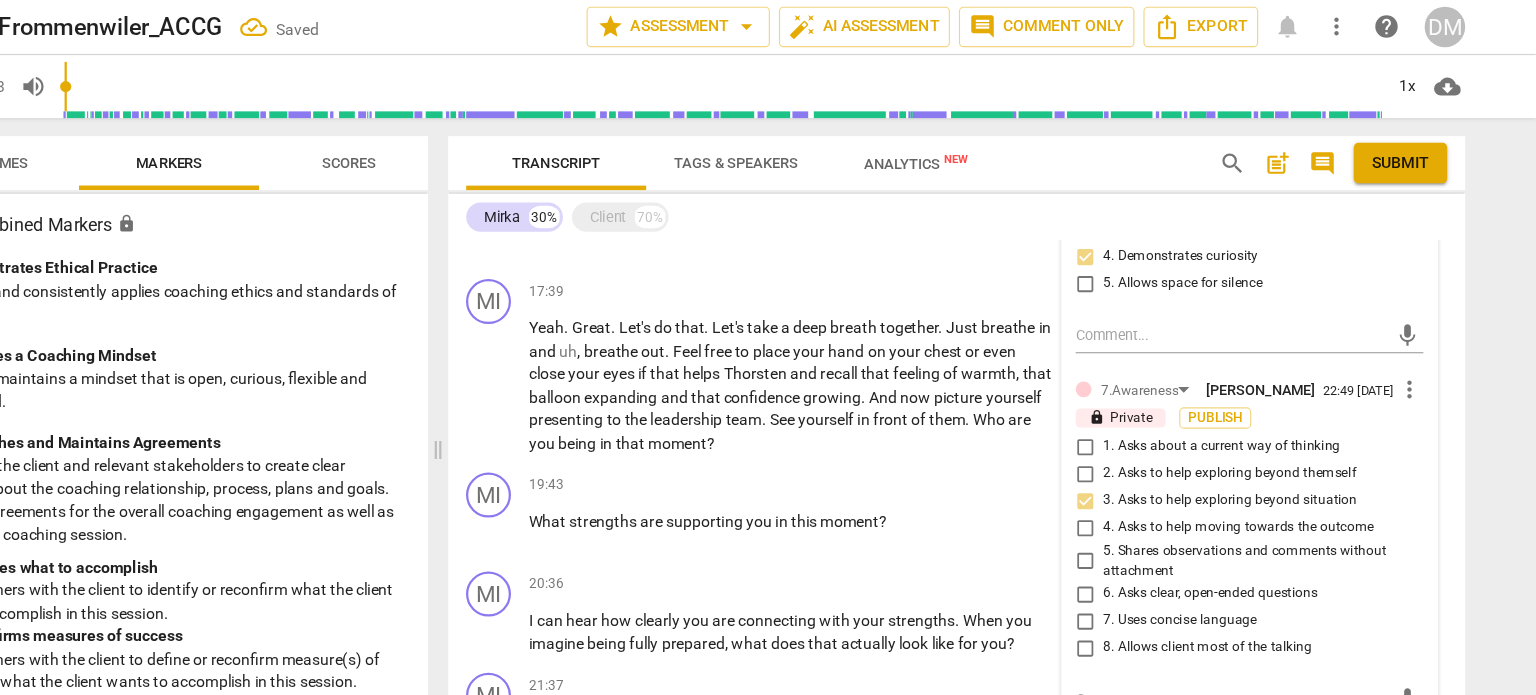 click on "4. Asks to help moving towards the outcome" at bounding box center [1134, 469] 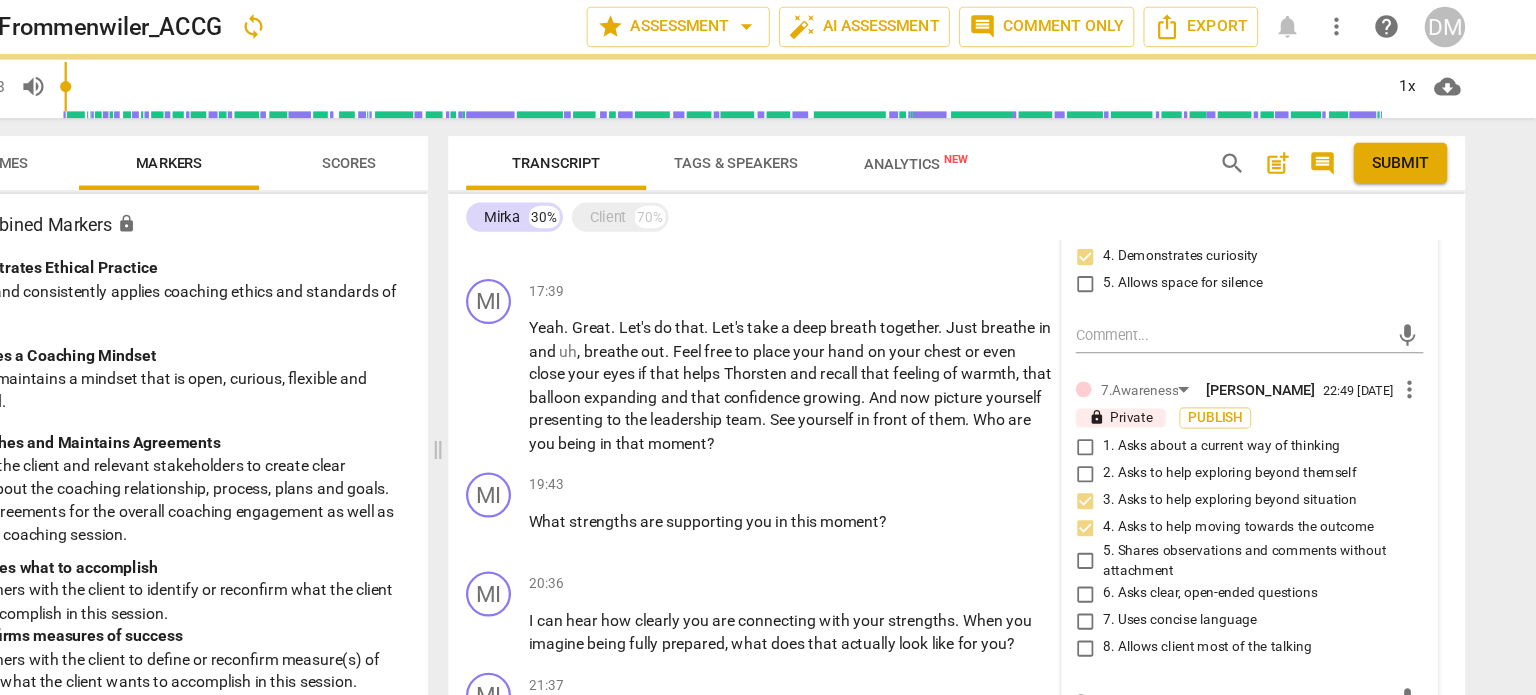 click on "6. Asks clear, open-ended questions" at bounding box center [1134, 528] 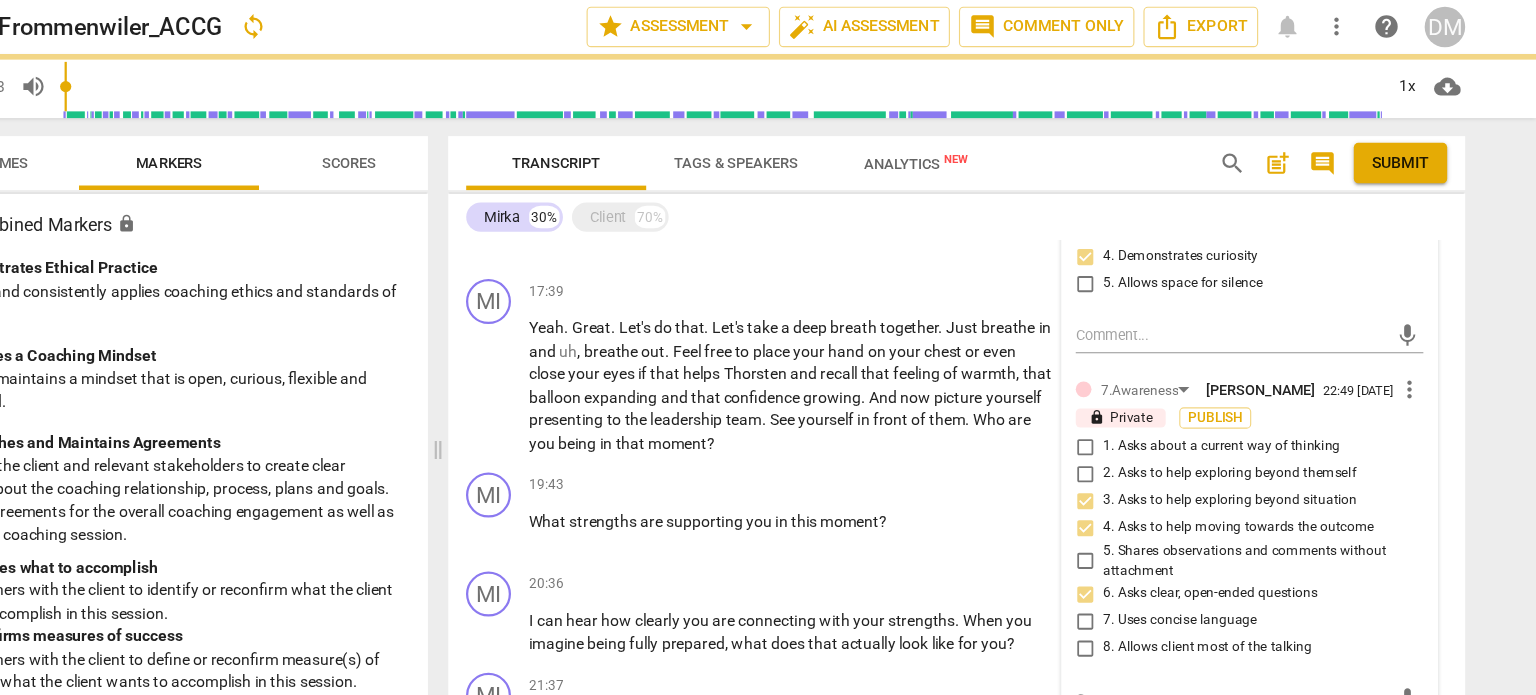 click on "7. Uses concise language" at bounding box center [1134, 552] 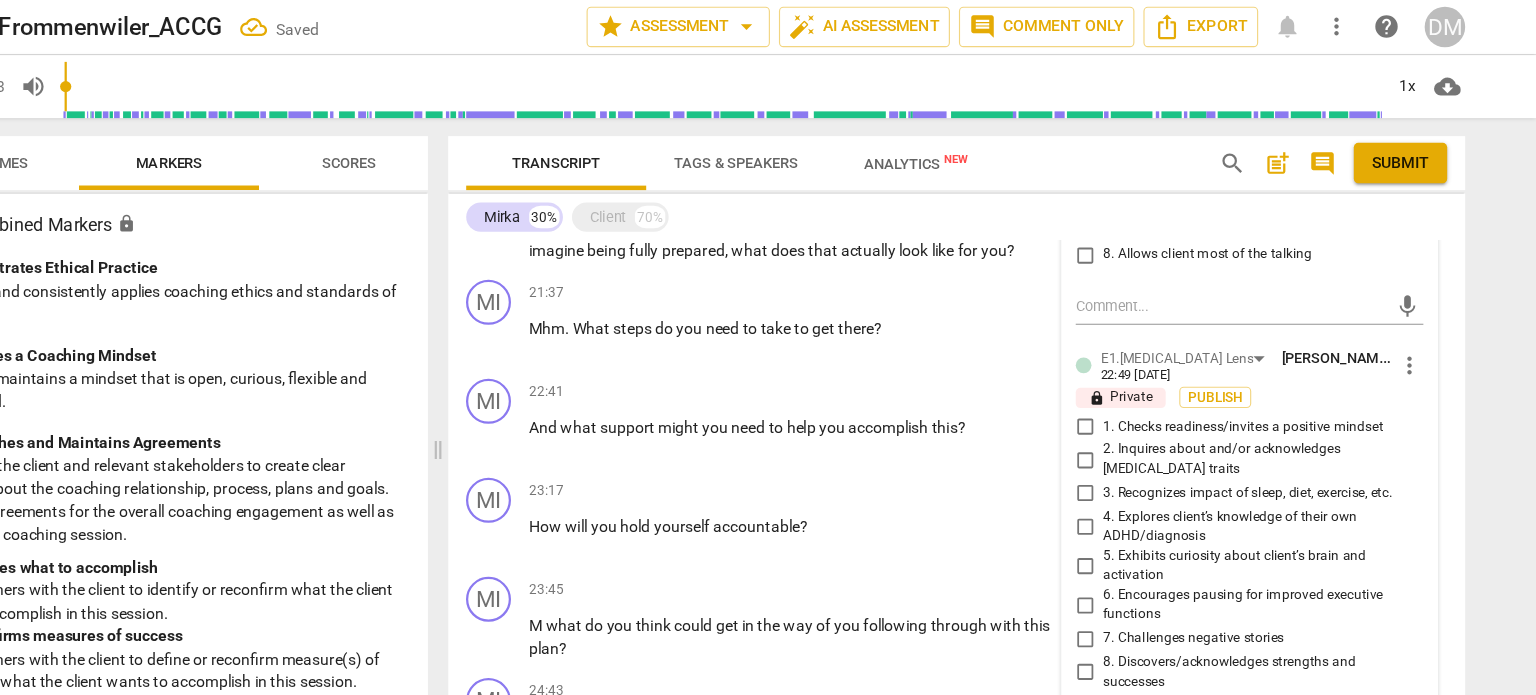 scroll, scrollTop: 3764, scrollLeft: 0, axis: vertical 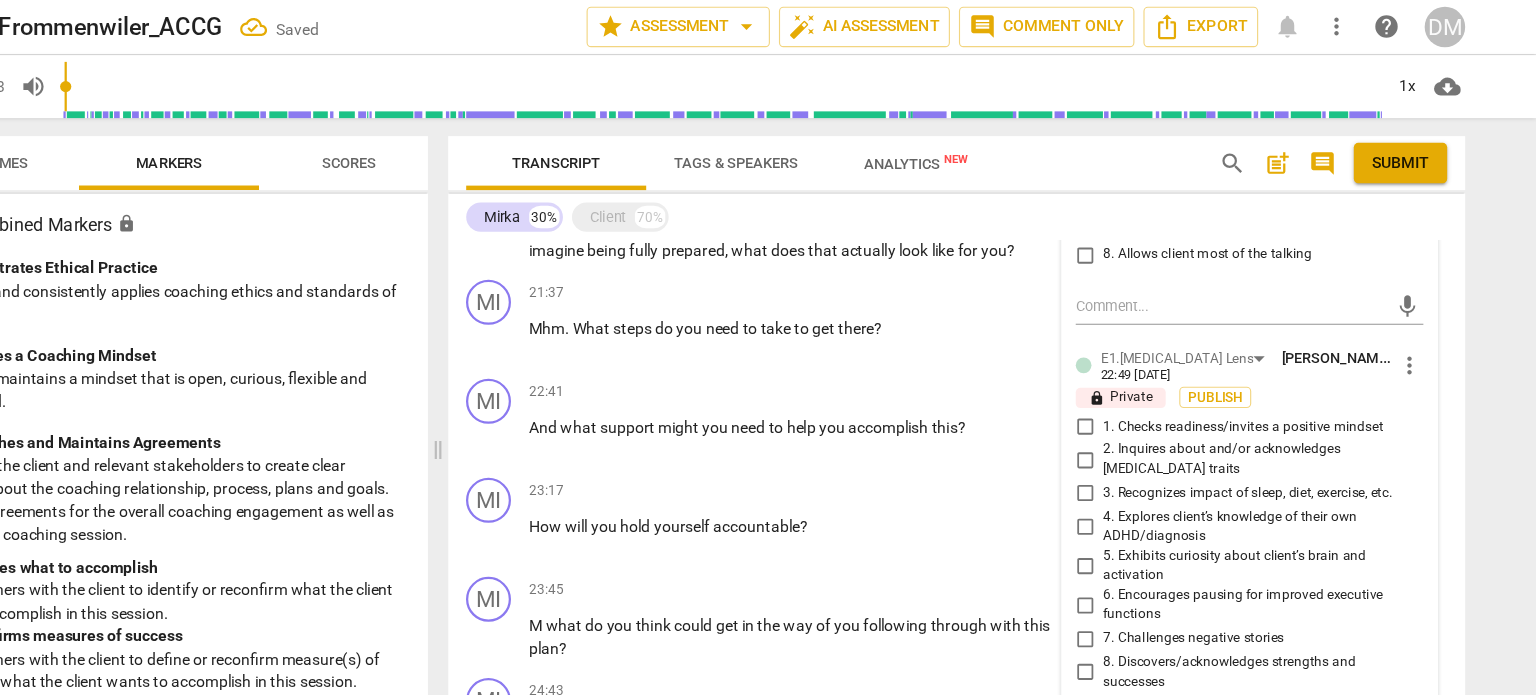 click on "6. Encourages pausing for improved executive functions" at bounding box center [1288, 538] 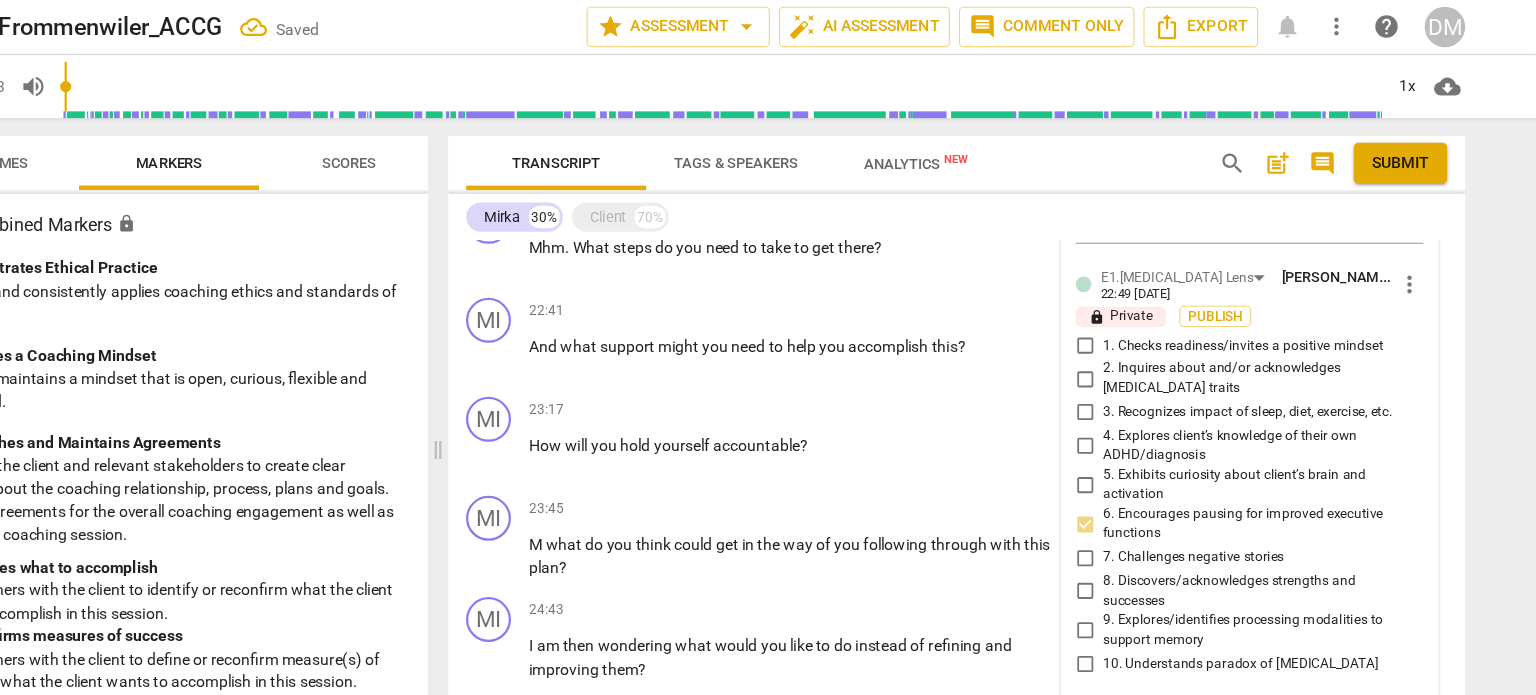scroll, scrollTop: 3839, scrollLeft: 0, axis: vertical 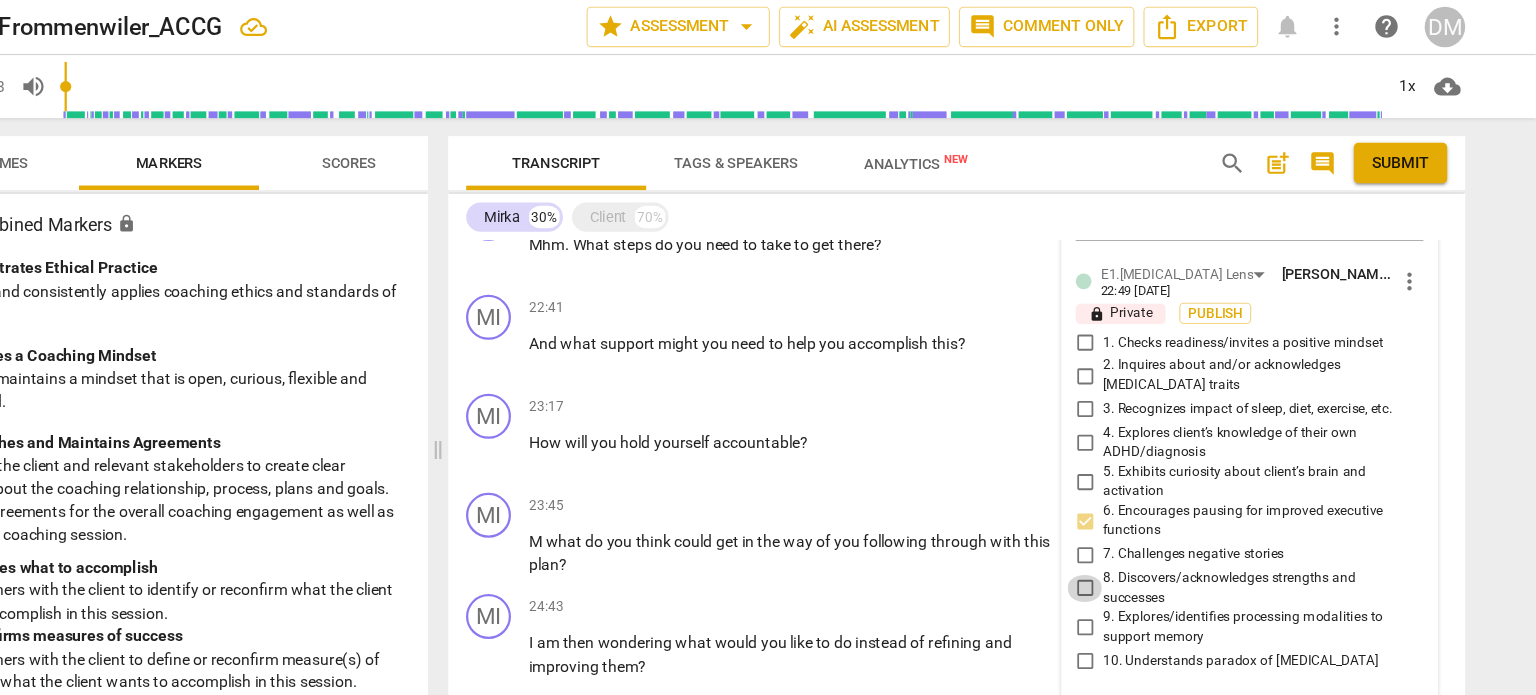 click on "8. Discovers/acknowledges strengths and successes" at bounding box center [1134, 523] 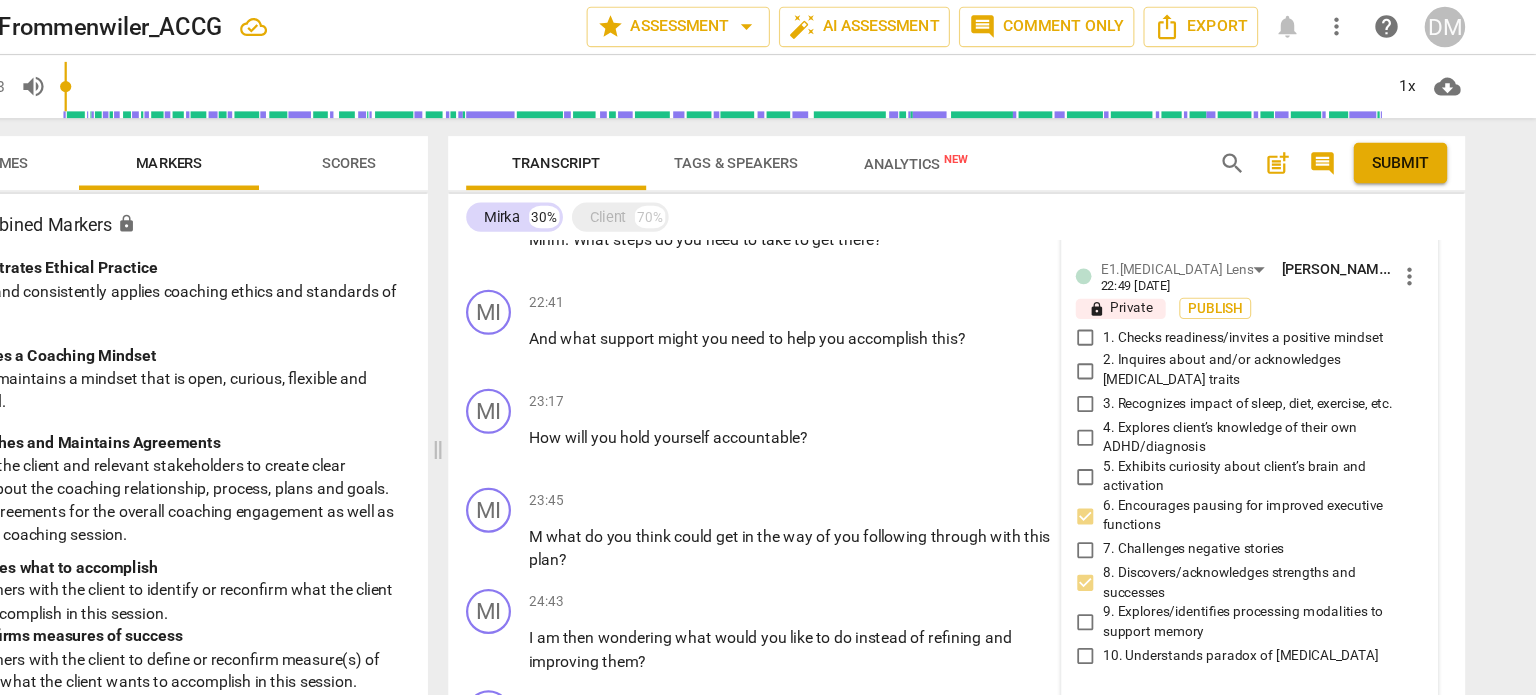 scroll, scrollTop: 3849, scrollLeft: 0, axis: vertical 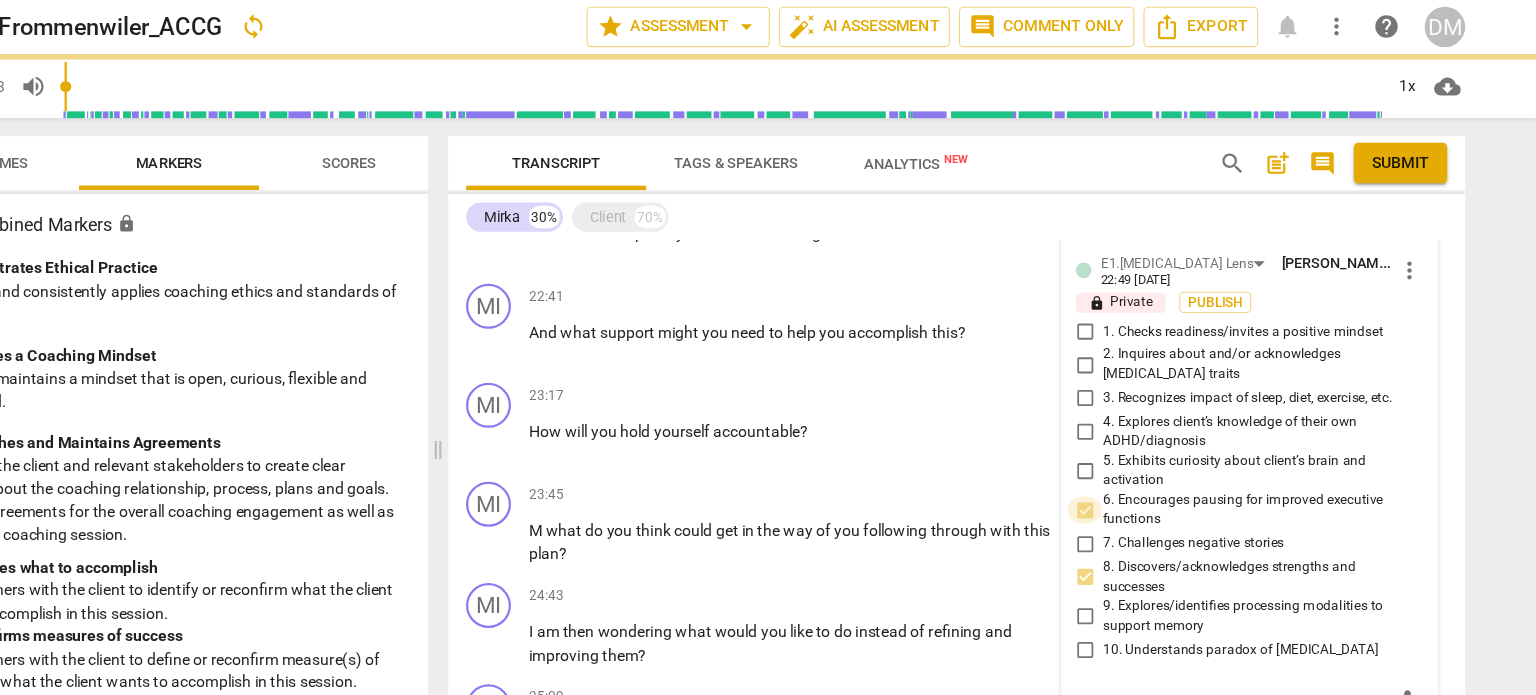 click on "6. Encourages pausing for improved executive functions" at bounding box center (1134, 453) 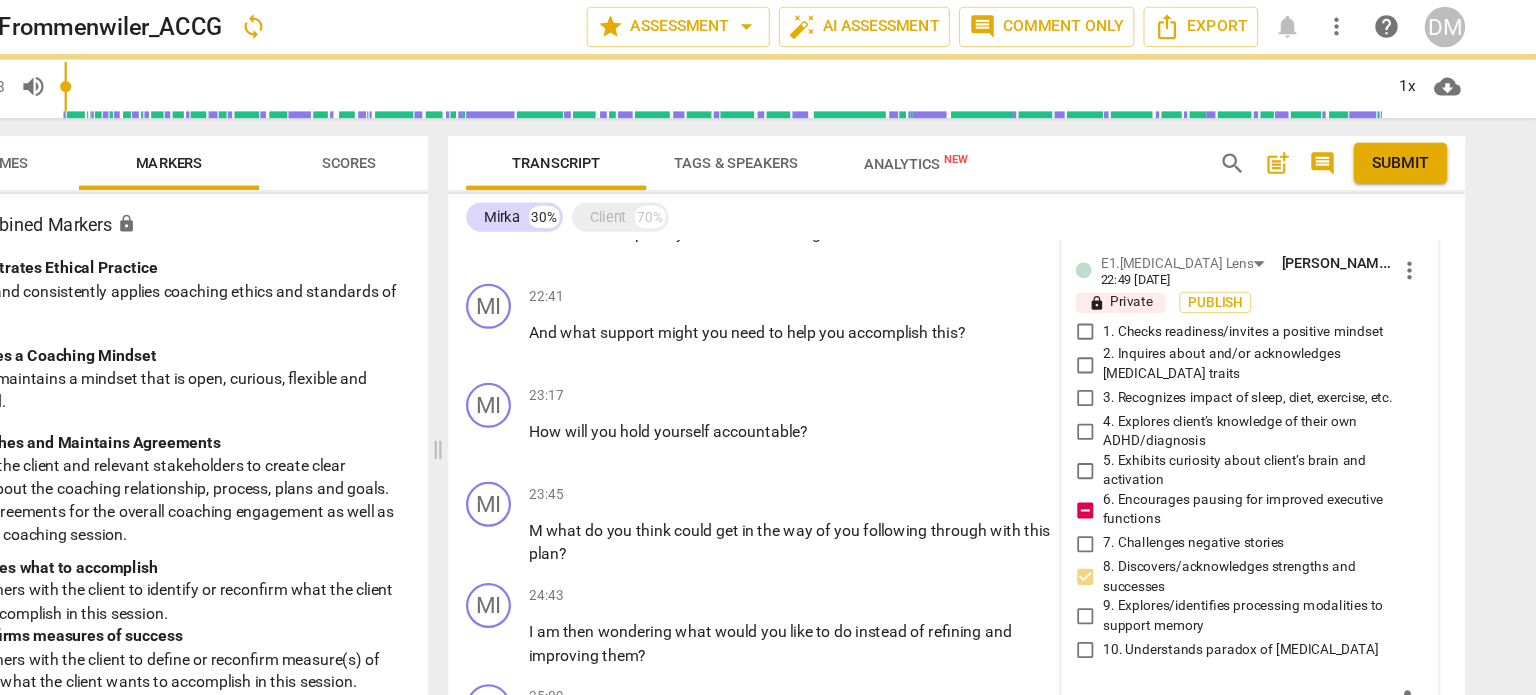 click on "6. Encourages pausing for improved executive functions" at bounding box center (1134, 453) 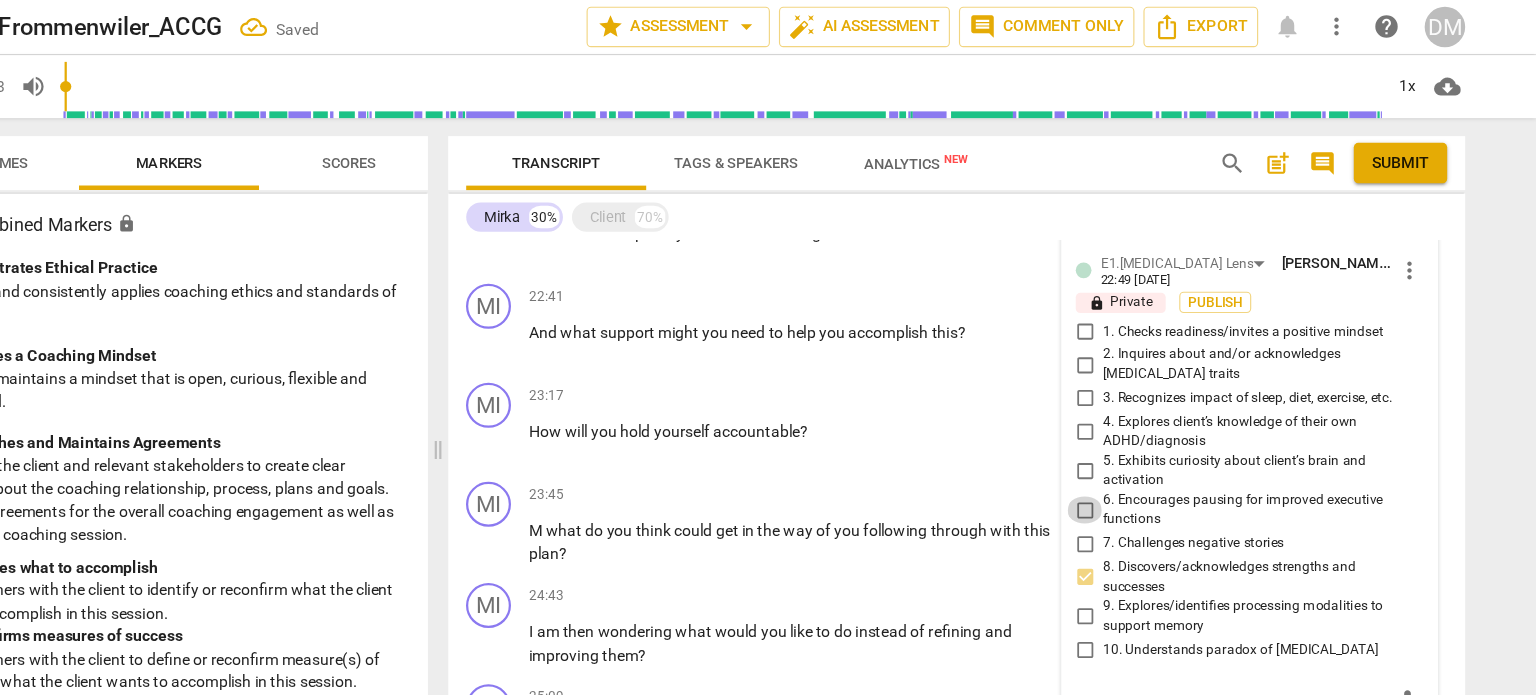 click on "6. Encourages pausing for improved executive functions" at bounding box center [1134, 453] 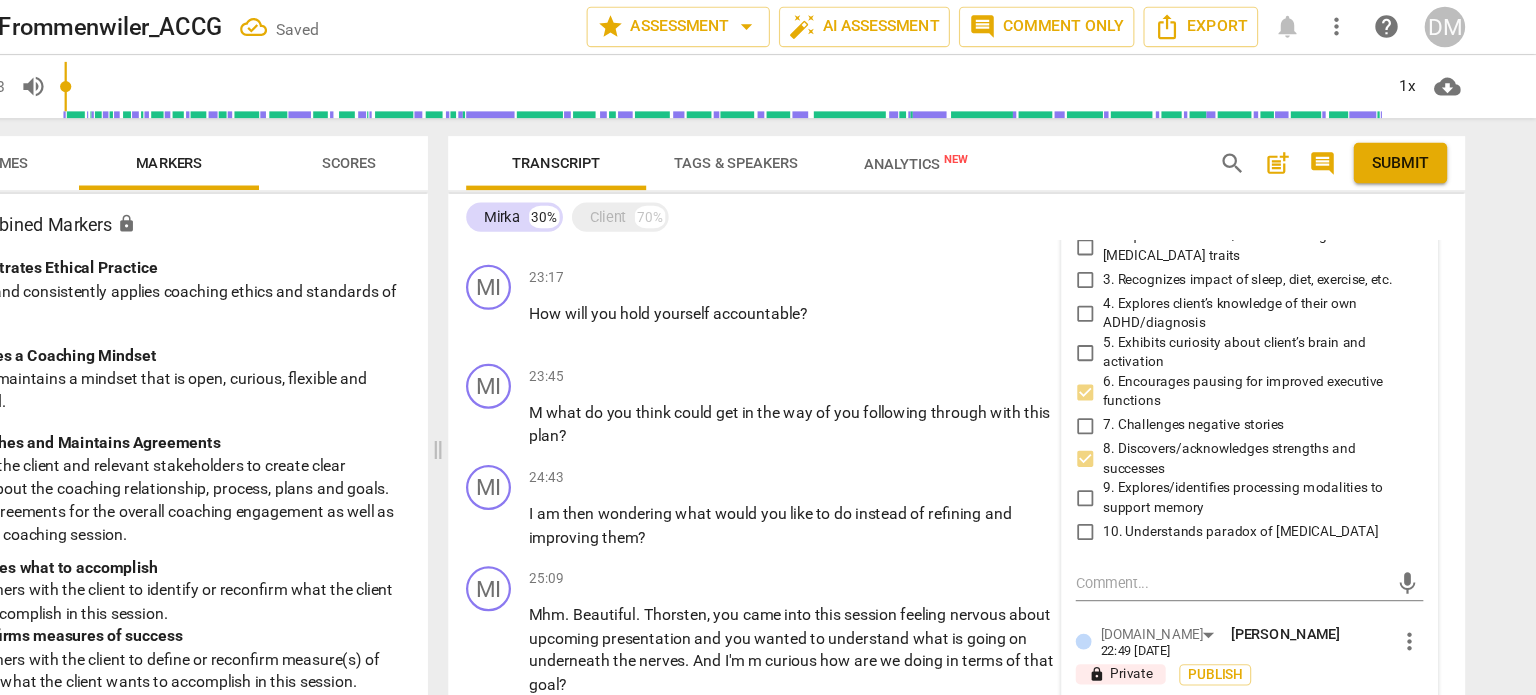 scroll, scrollTop: 3860, scrollLeft: 0, axis: vertical 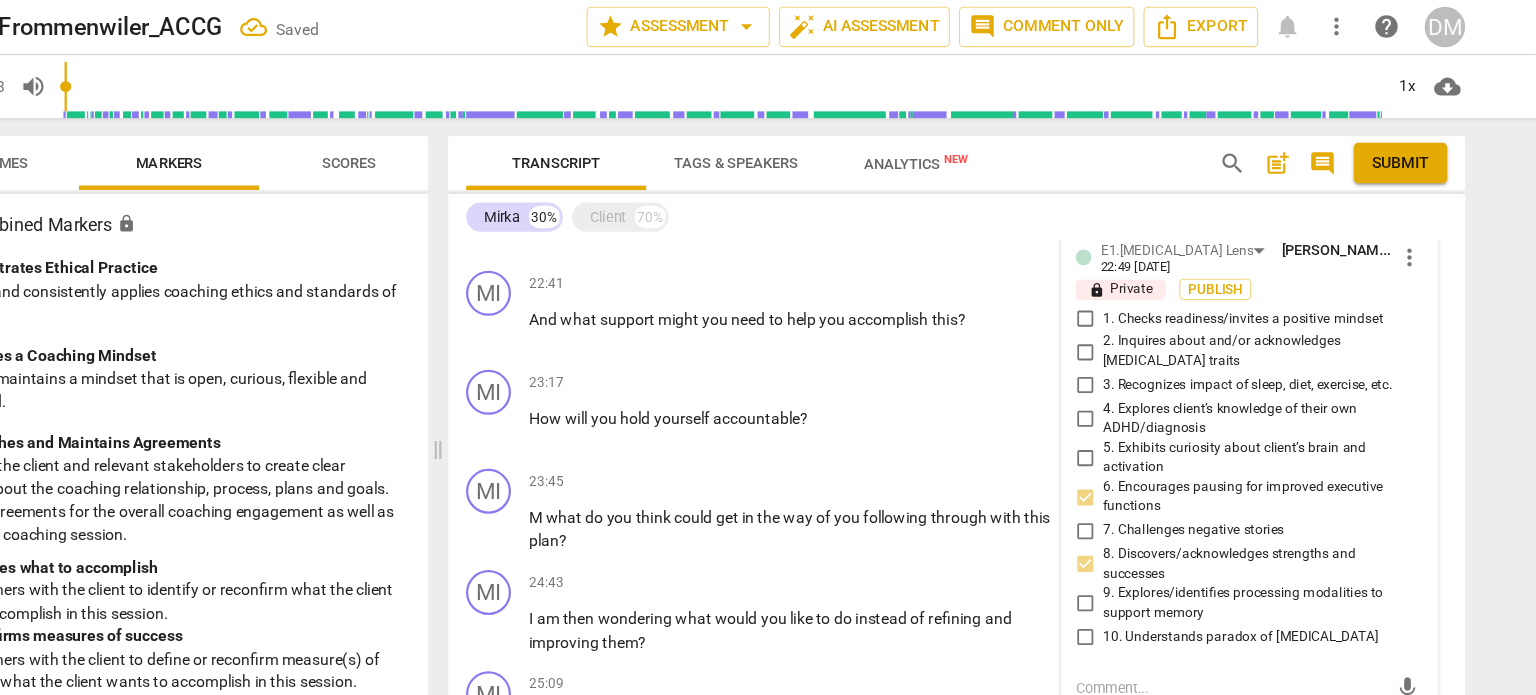 click on "6. Encourages pausing for improved executive functions" at bounding box center [1134, 442] 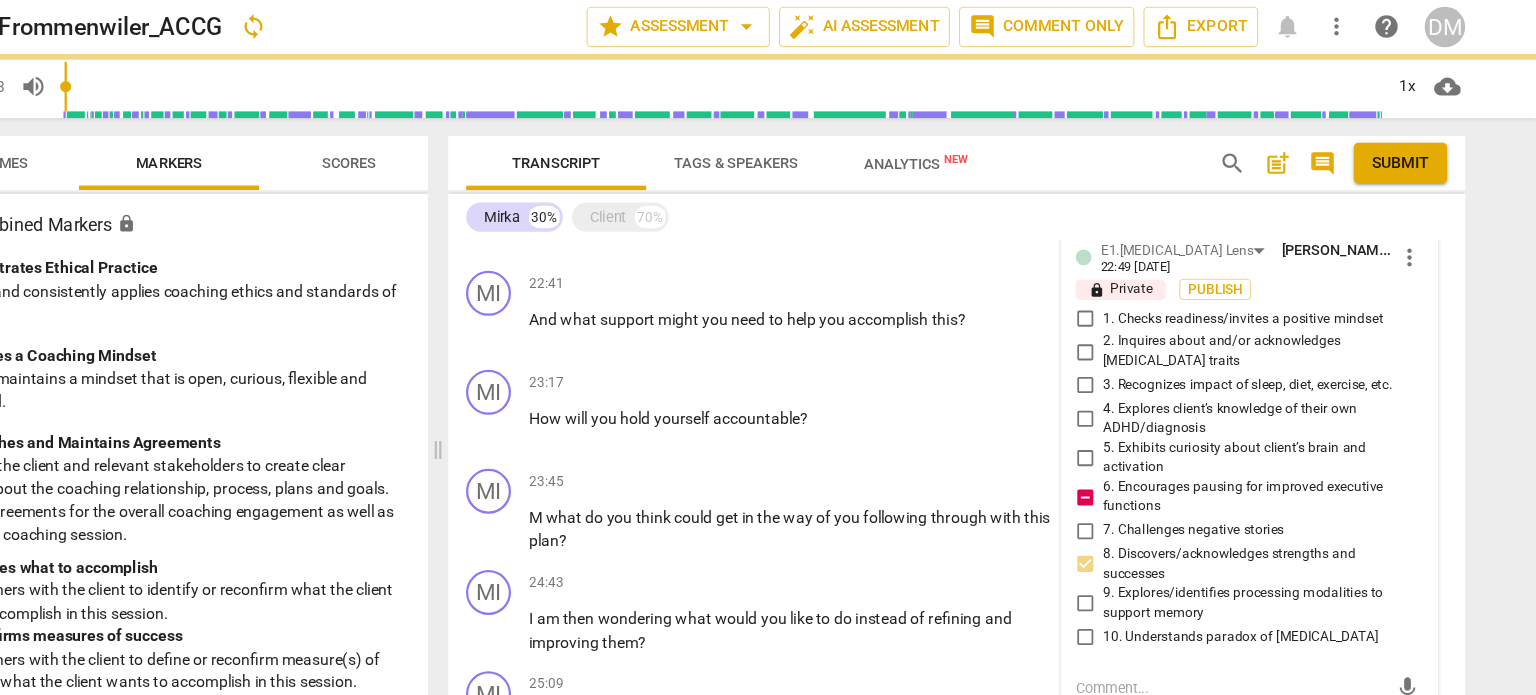 click on "6. Encourages pausing for improved executive functions" at bounding box center [1134, 442] 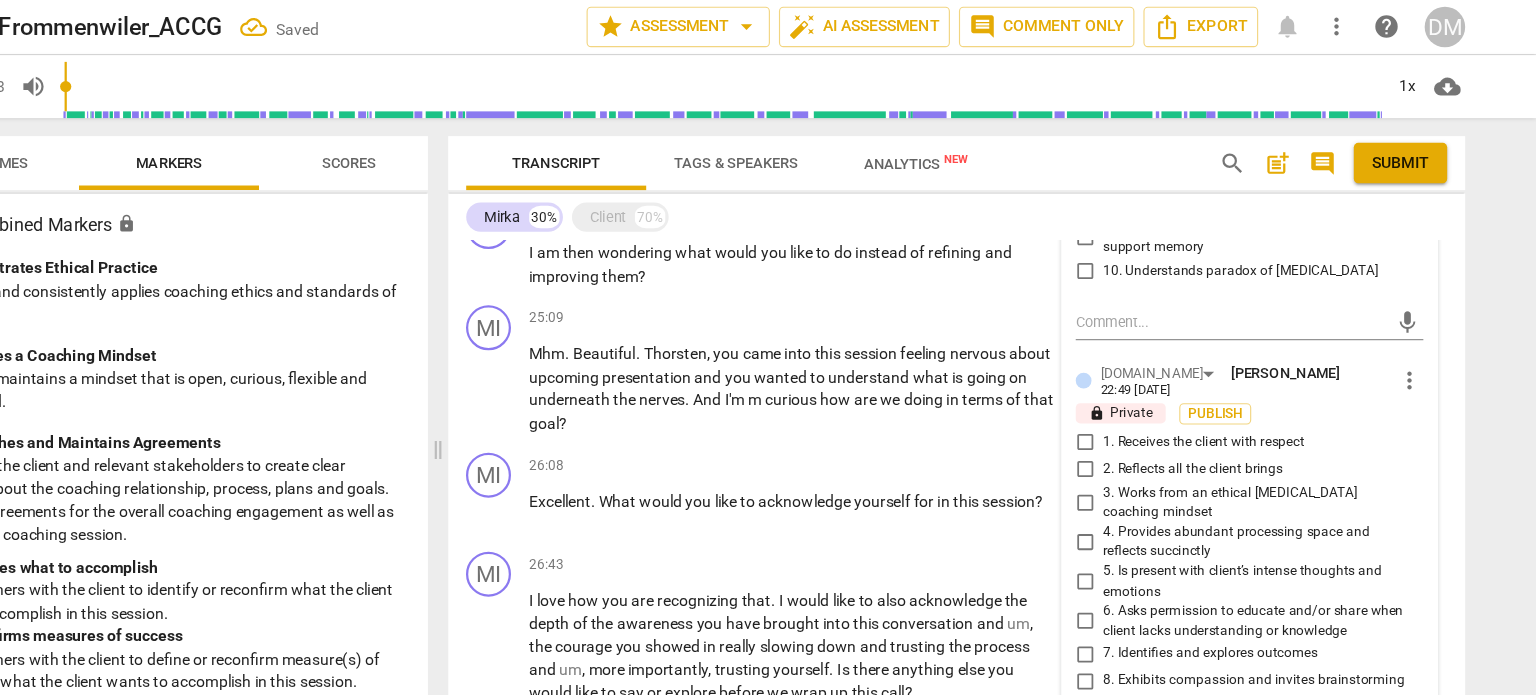 scroll, scrollTop: 4187, scrollLeft: 0, axis: vertical 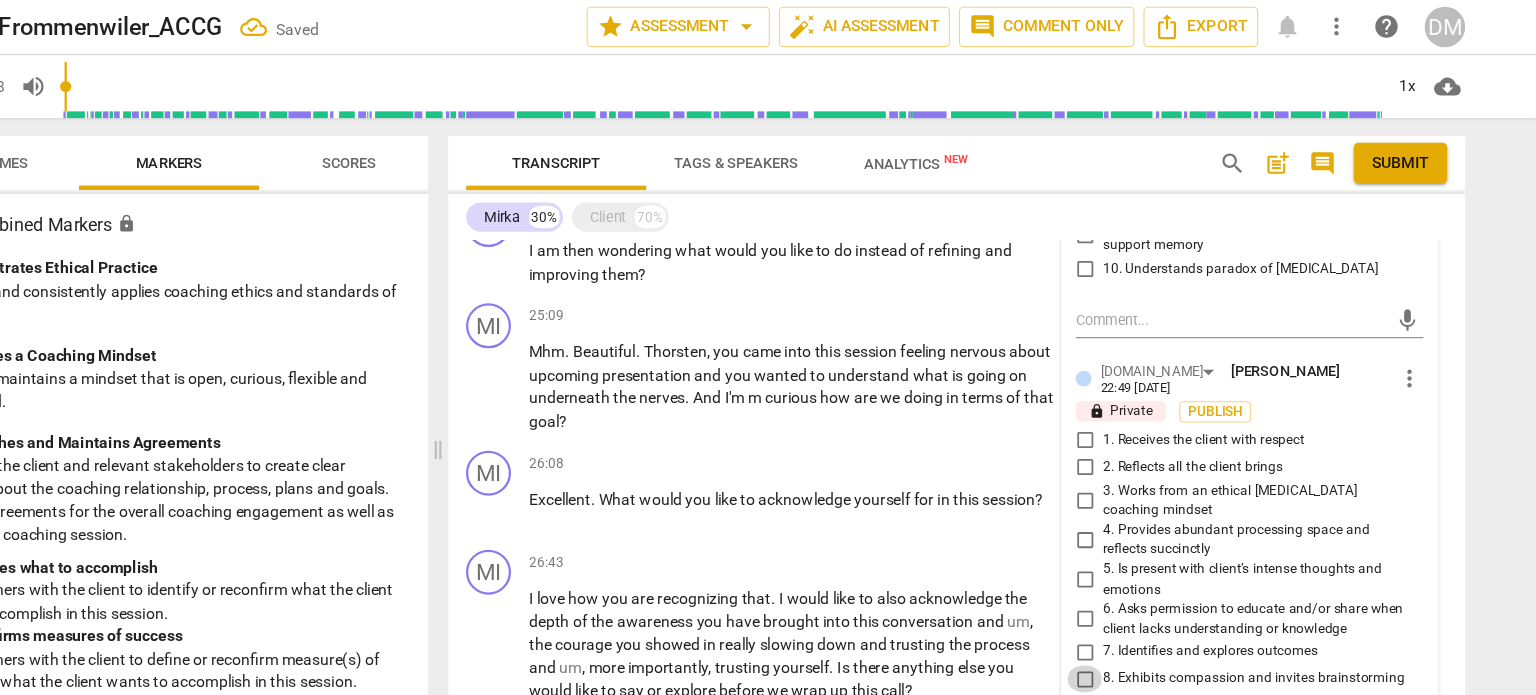 click on "8. Exhibits compassion and invites brainstorming" at bounding box center (1134, 604) 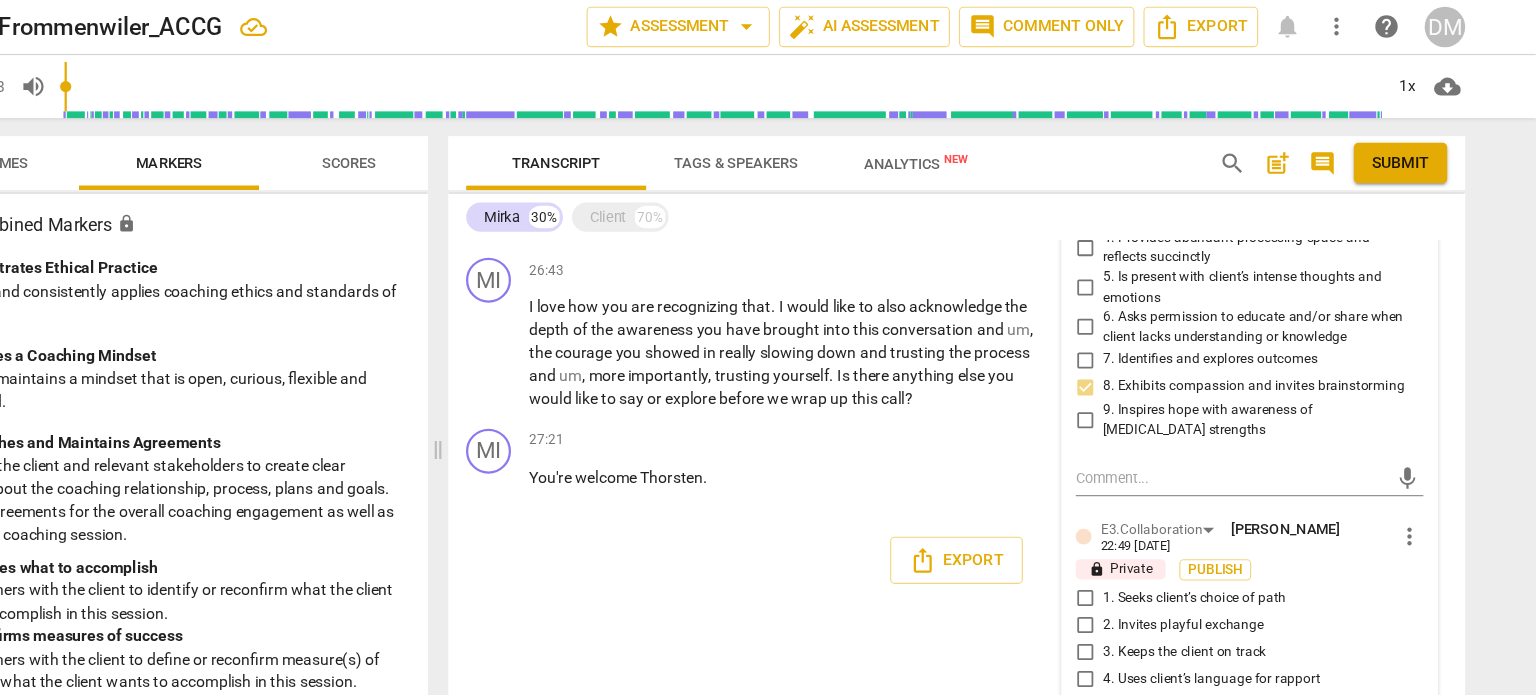 scroll, scrollTop: 4447, scrollLeft: 0, axis: vertical 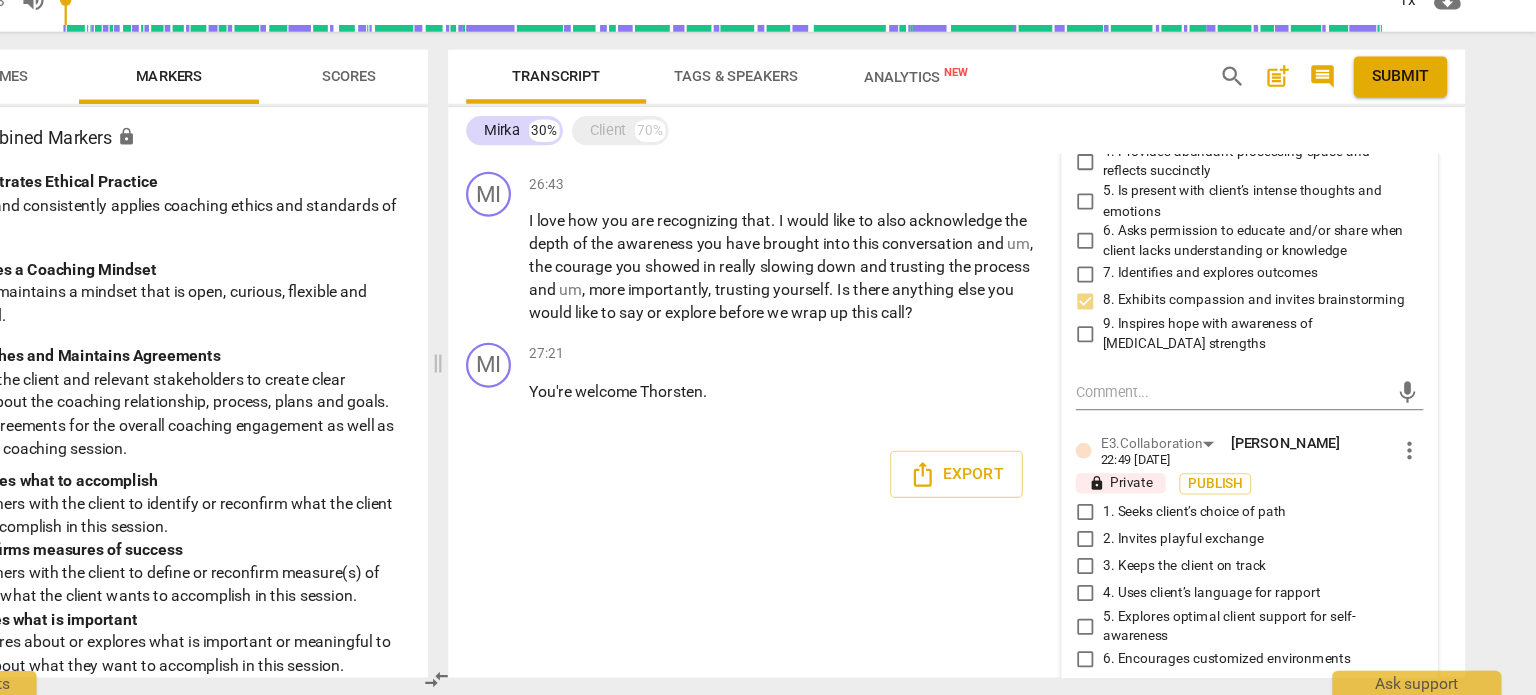 click on "4. Uses client’s language for rapport" at bounding box center (1134, 604) 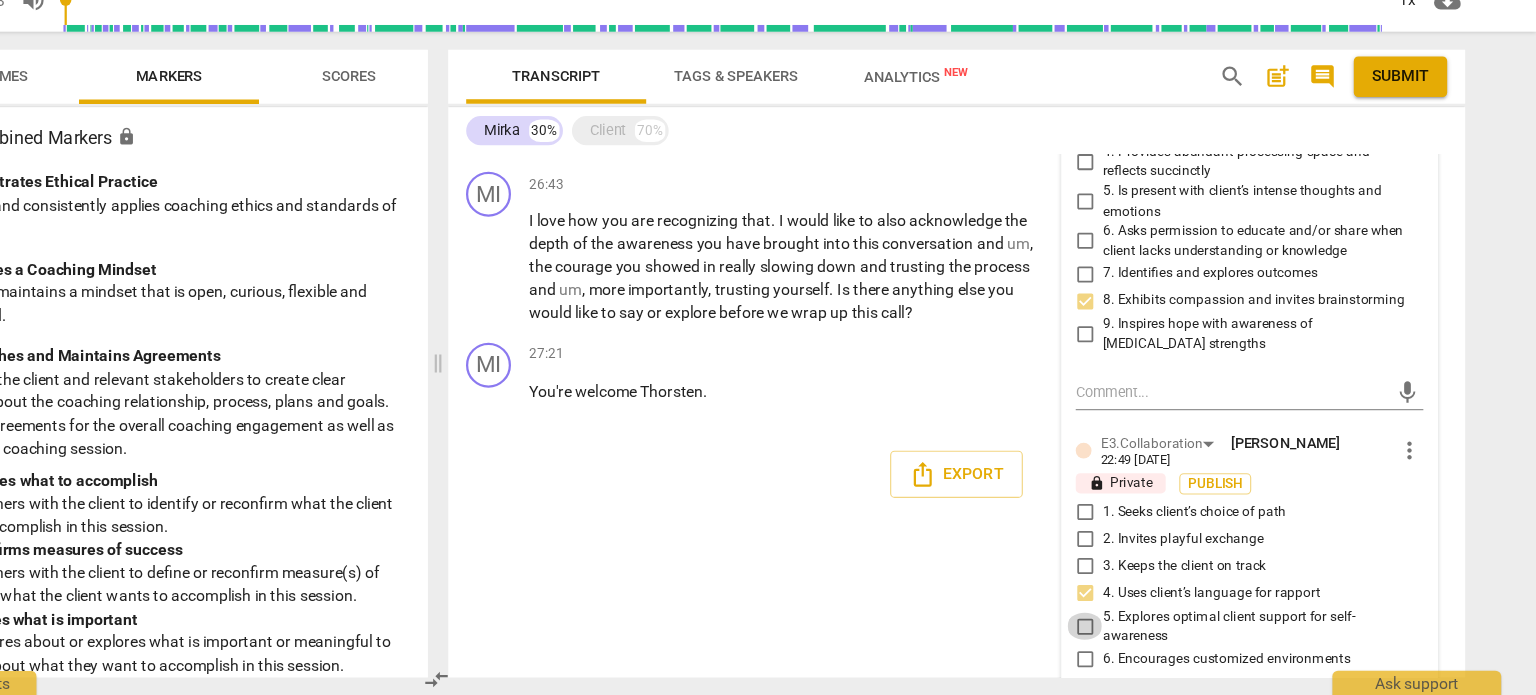 click on "5. Explores optimal client support for self-awareness" at bounding box center [1134, 633] 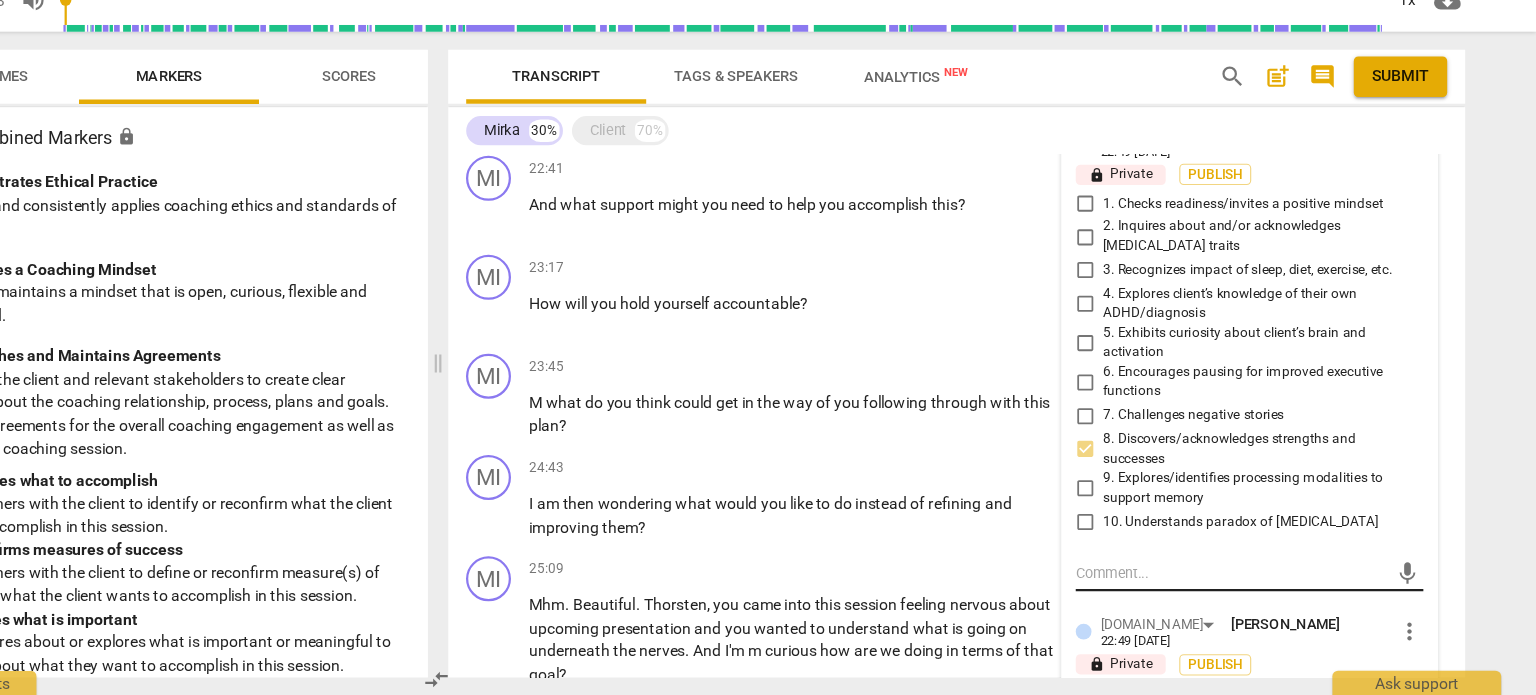 scroll, scrollTop: 3884, scrollLeft: 0, axis: vertical 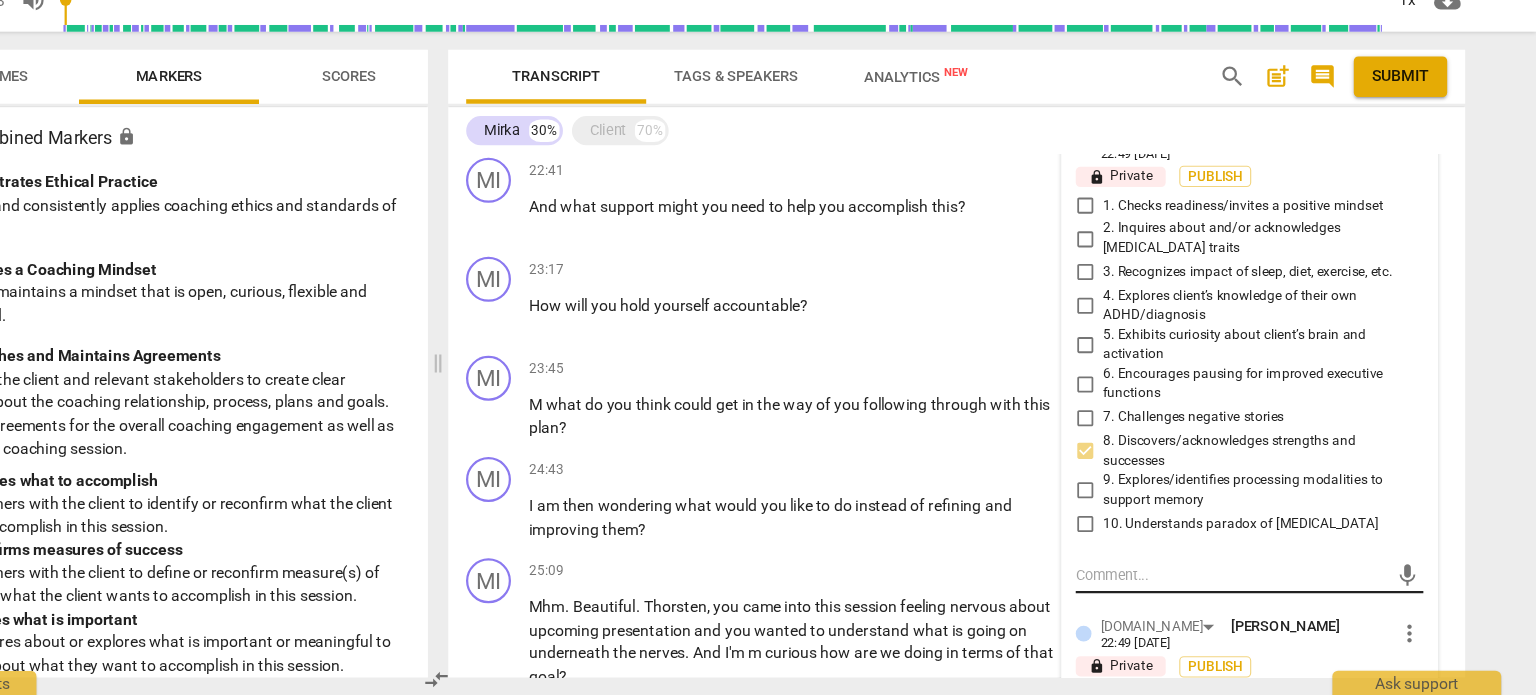 click at bounding box center (1264, 587) 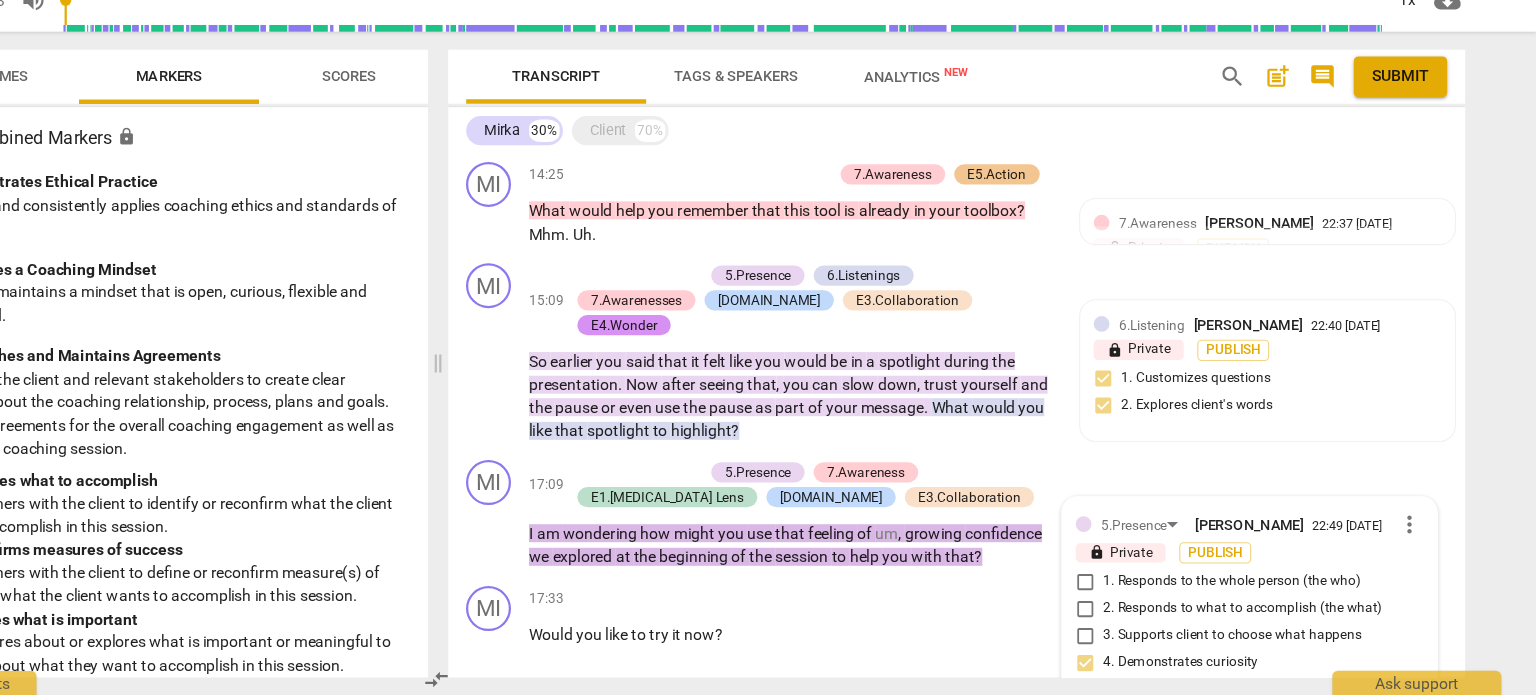 scroll, scrollTop: 2976, scrollLeft: 0, axis: vertical 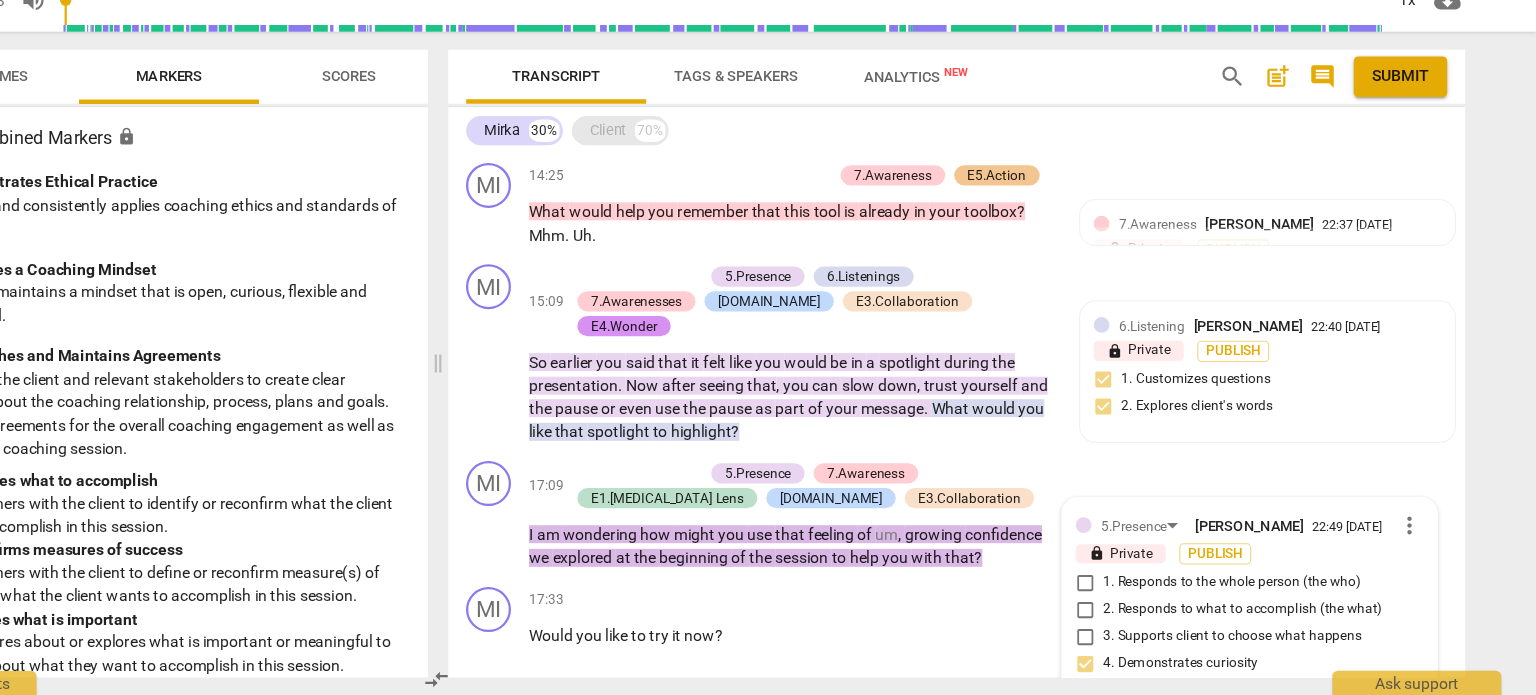 click on "Client" at bounding box center [710, 193] 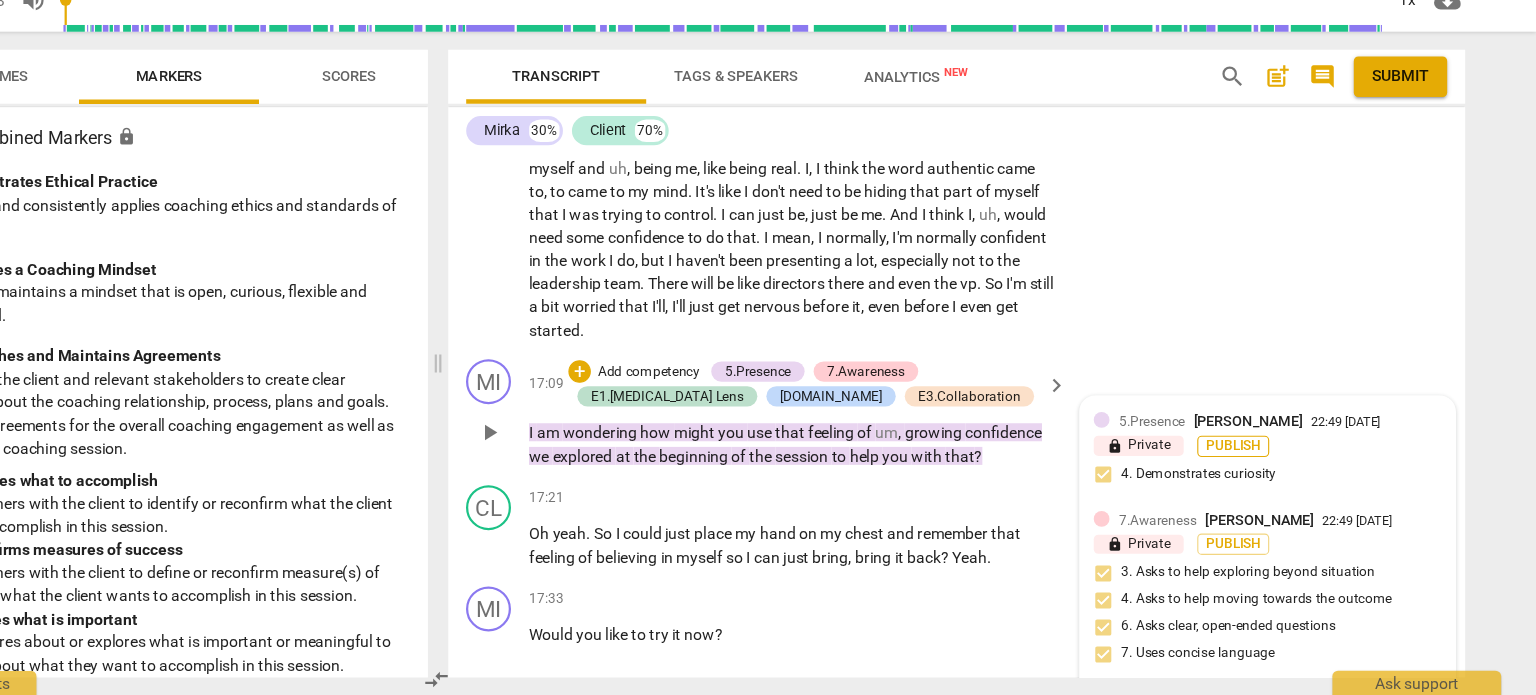 scroll, scrollTop: 6753, scrollLeft: 0, axis: vertical 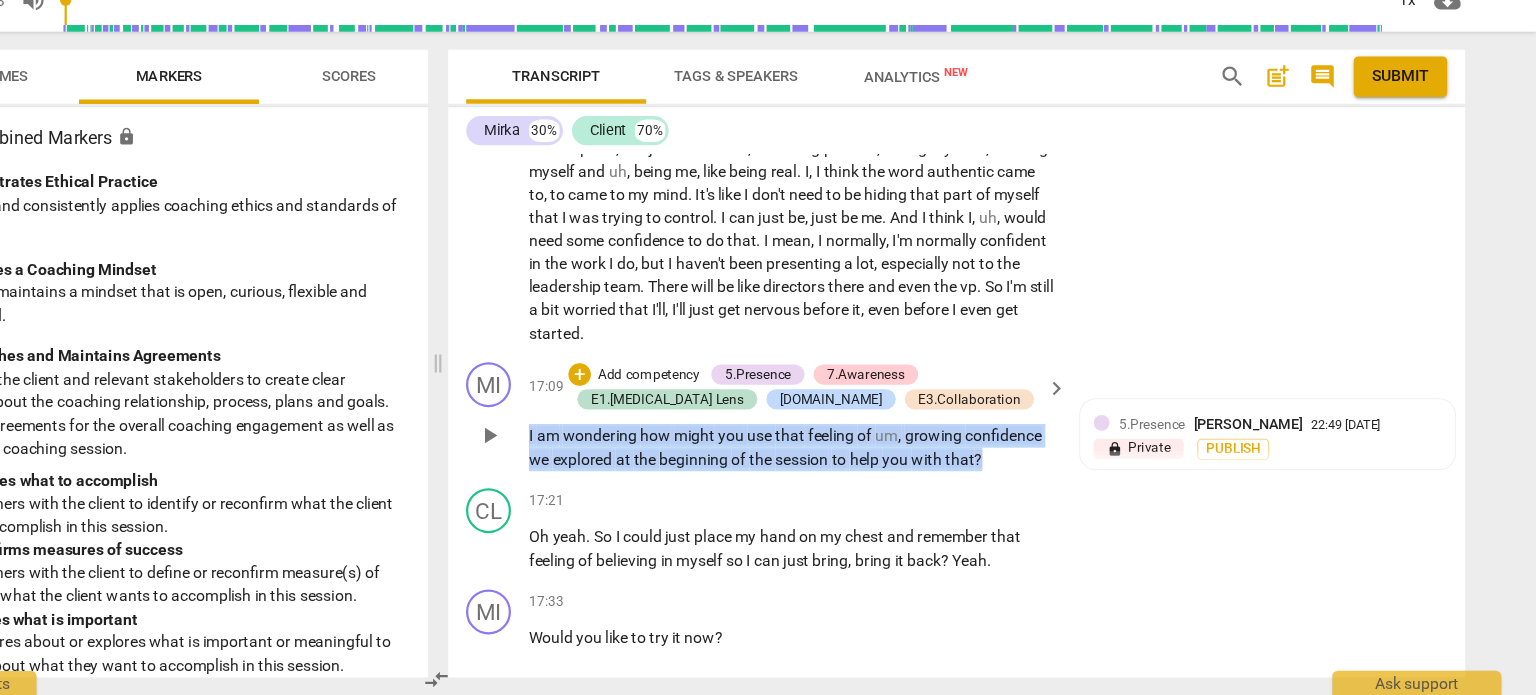 drag, startPoint x: 639, startPoint y: 422, endPoint x: 1059, endPoint y: 452, distance: 421.07007 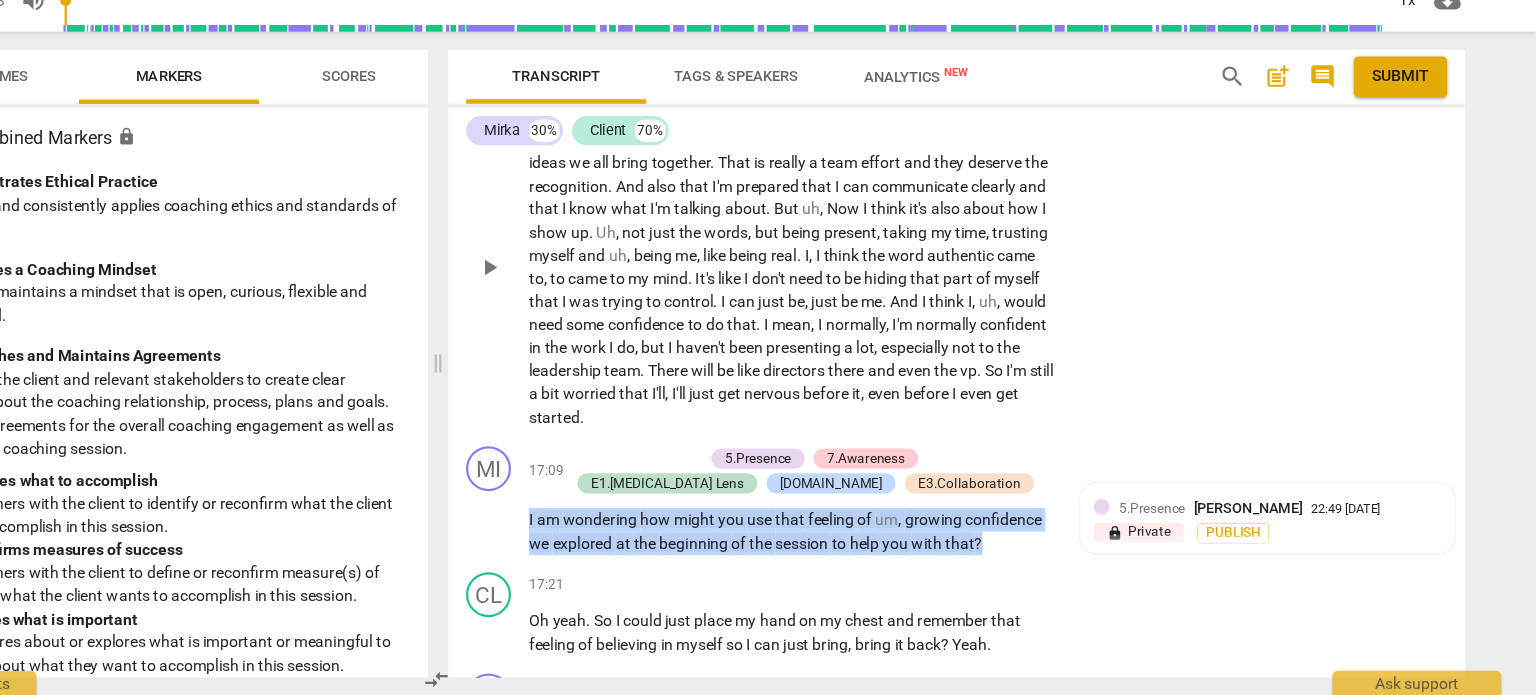 scroll, scrollTop: 6680, scrollLeft: 0, axis: vertical 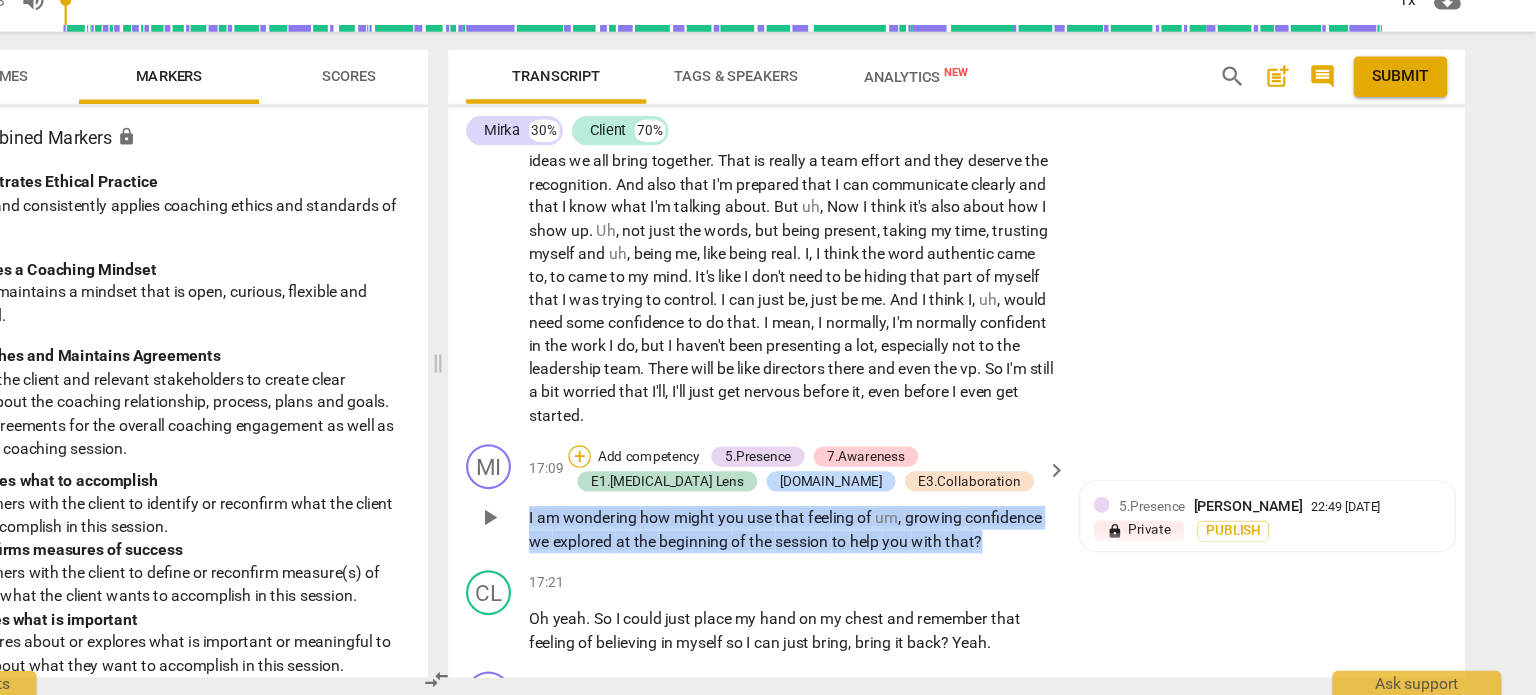 click on "+" at bounding box center (685, 483) 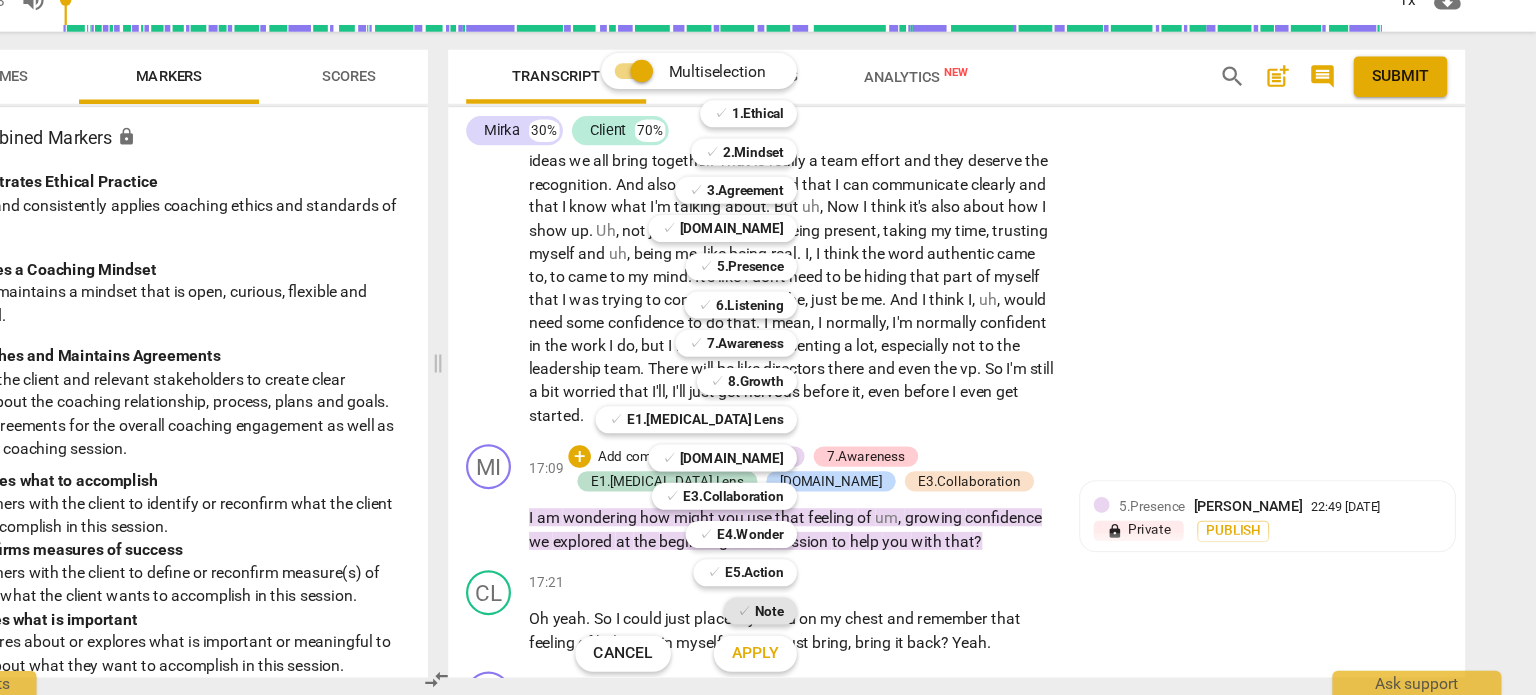 click on "Note" at bounding box center (853, 620) 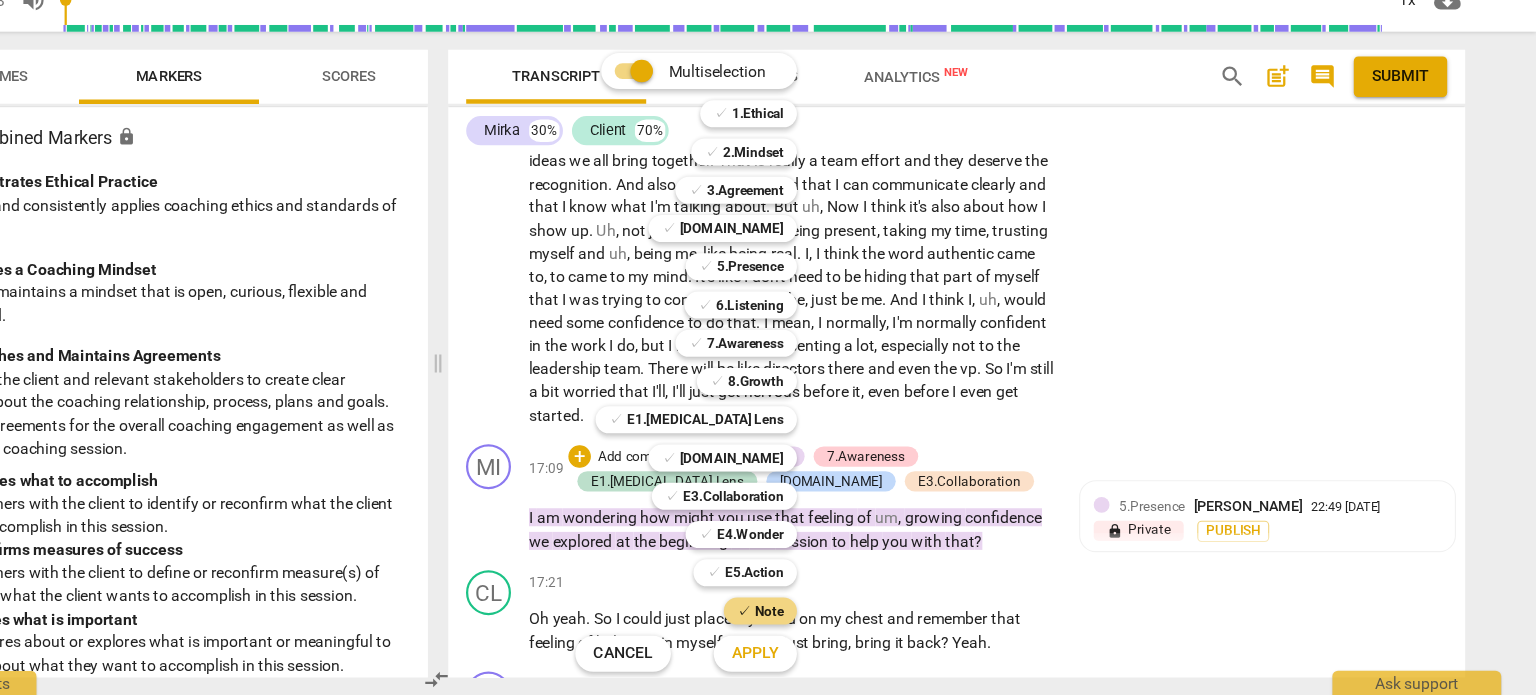 click on "Apply" at bounding box center (841, 658) 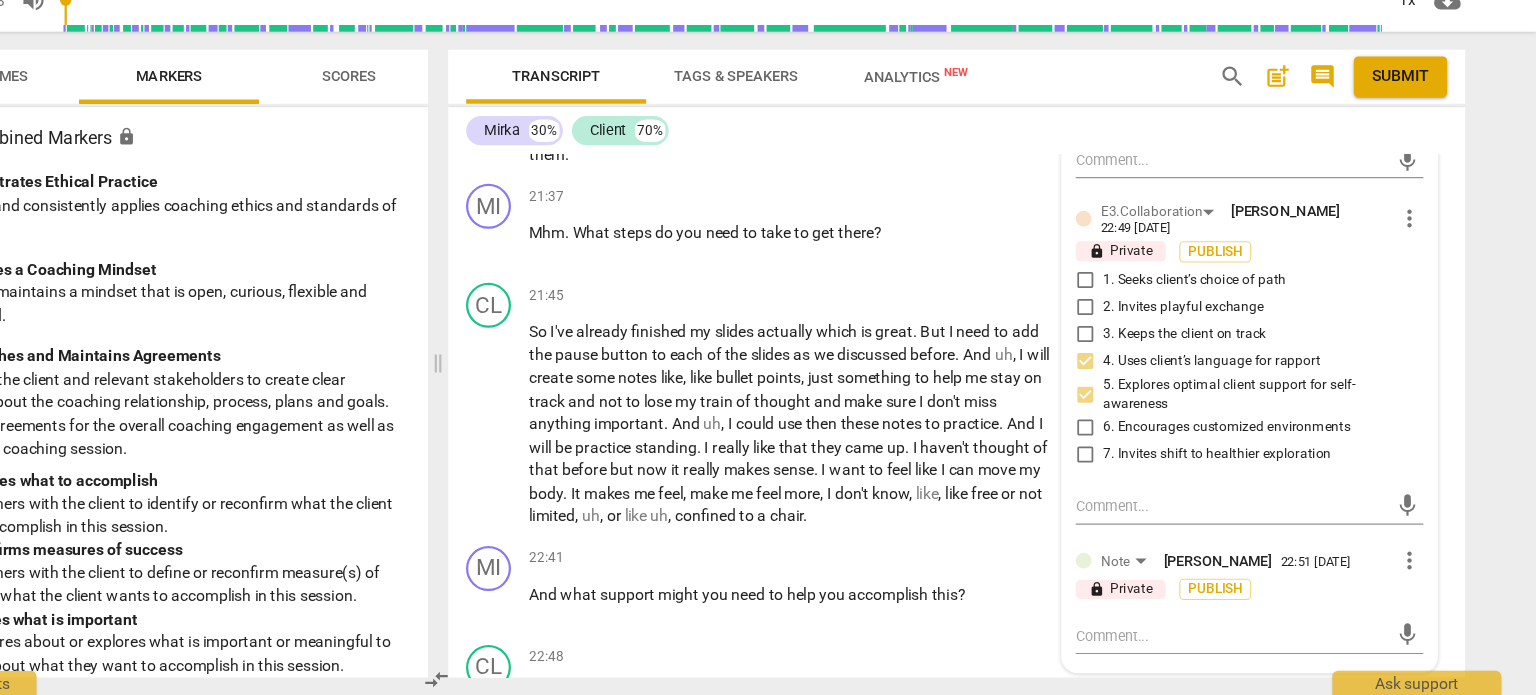 scroll, scrollTop: 8344, scrollLeft: 0, axis: vertical 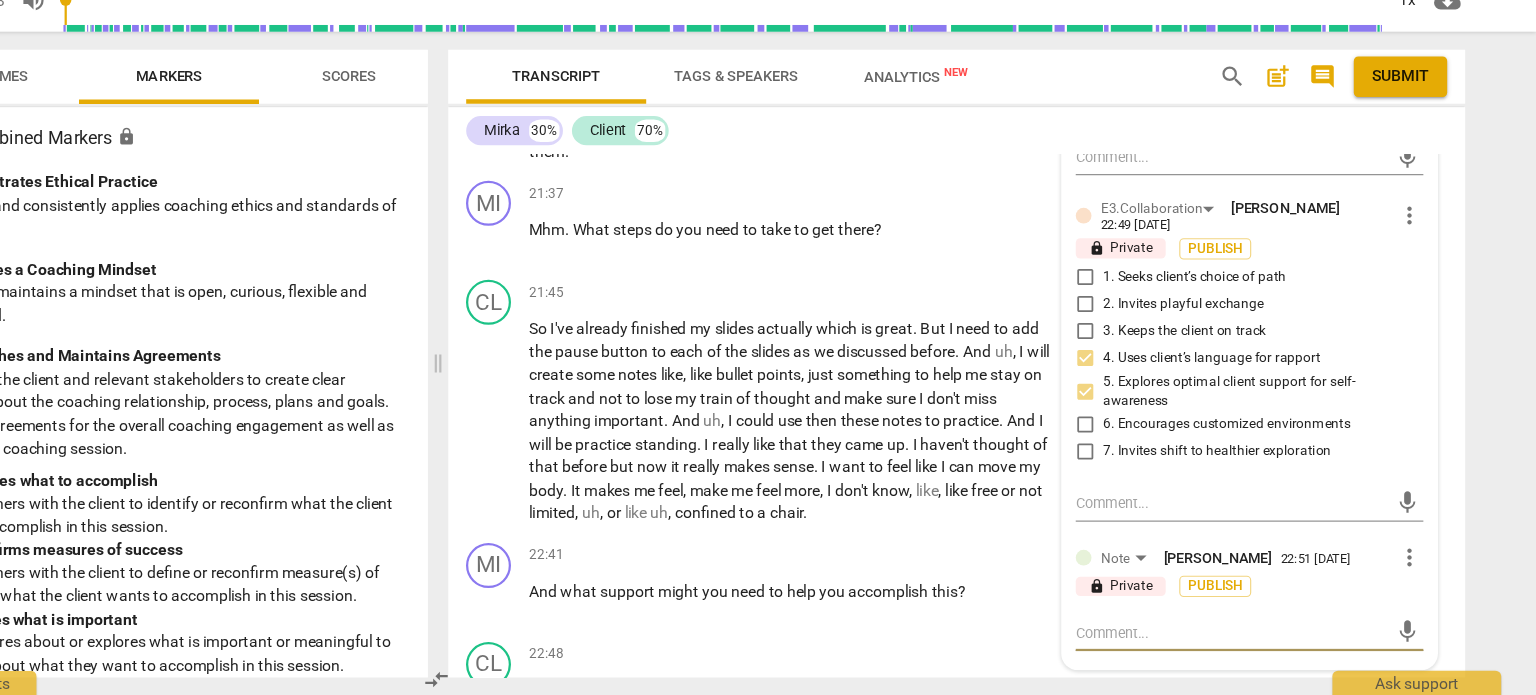 click at bounding box center (1264, 639) 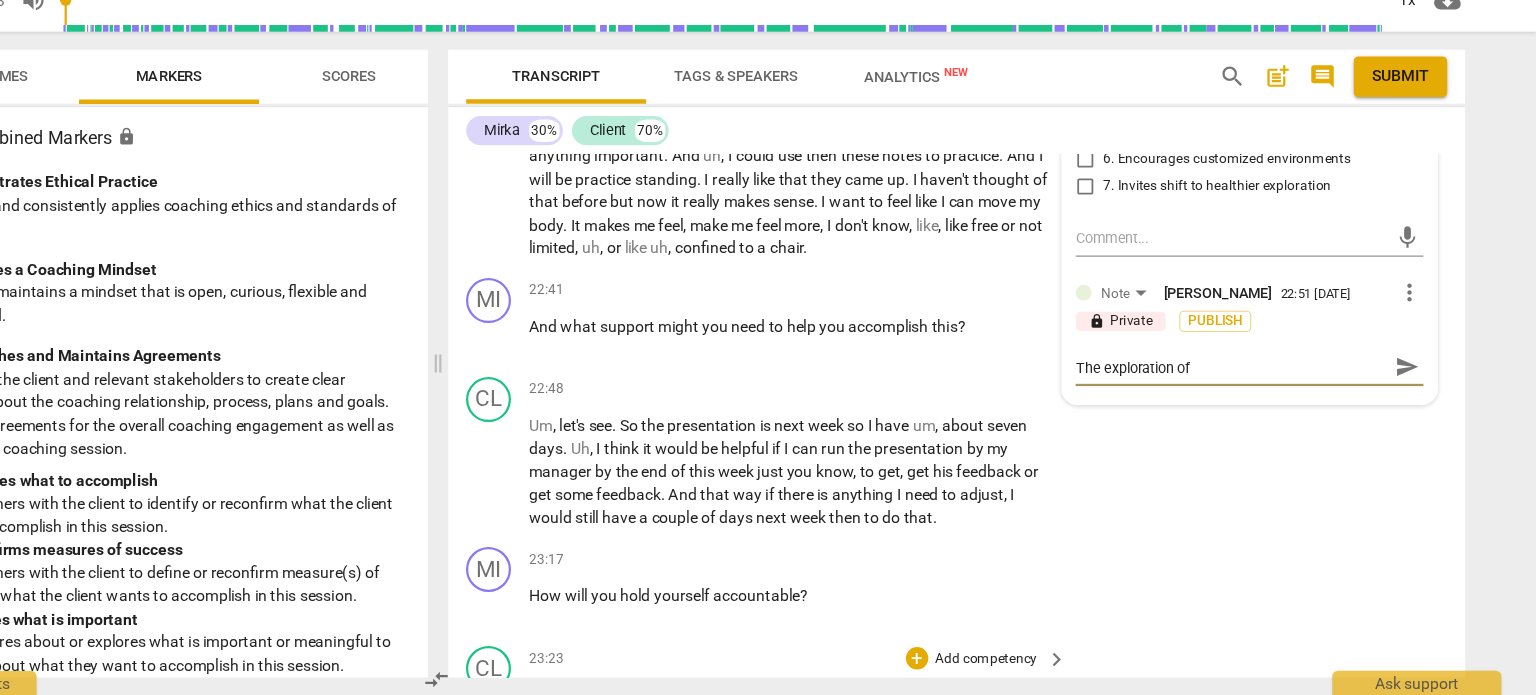 scroll, scrollTop: 8580, scrollLeft: 0, axis: vertical 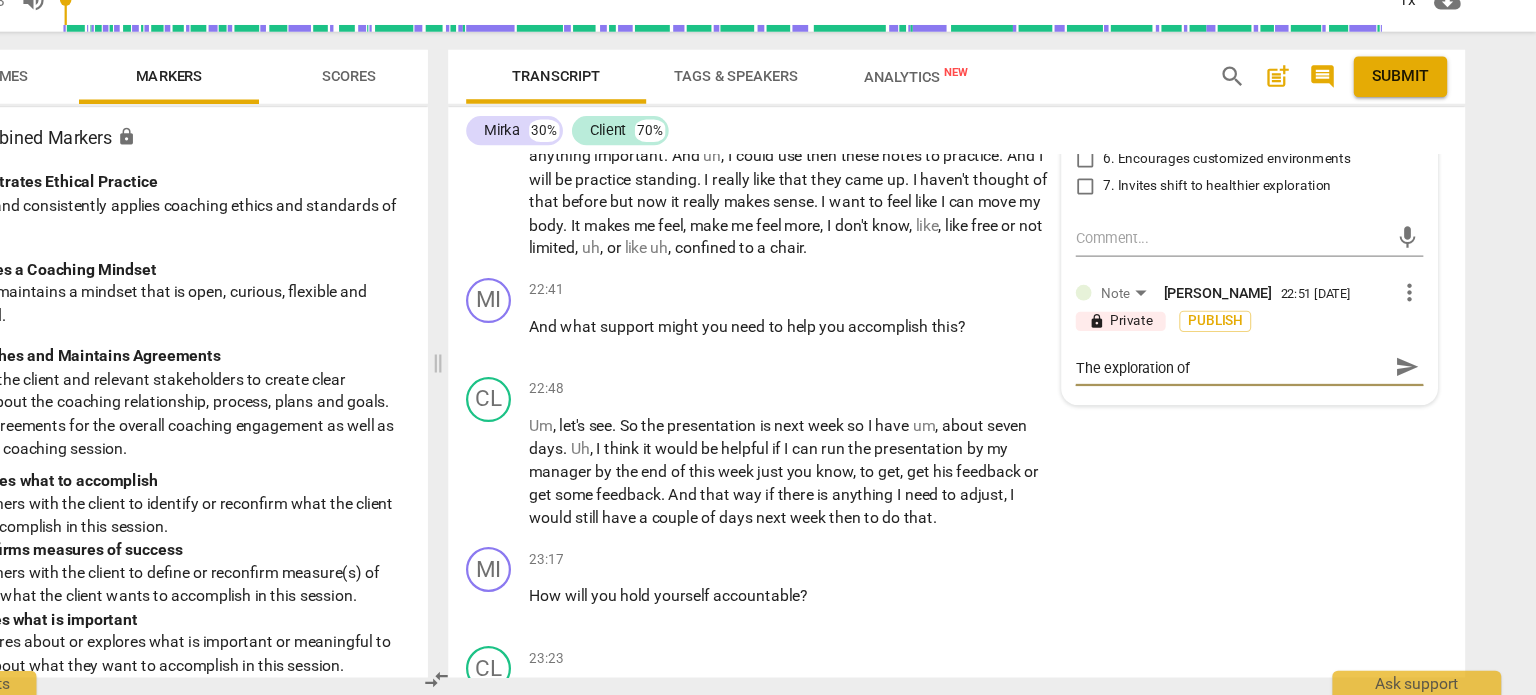 click on "The exploration of" at bounding box center (1264, 403) 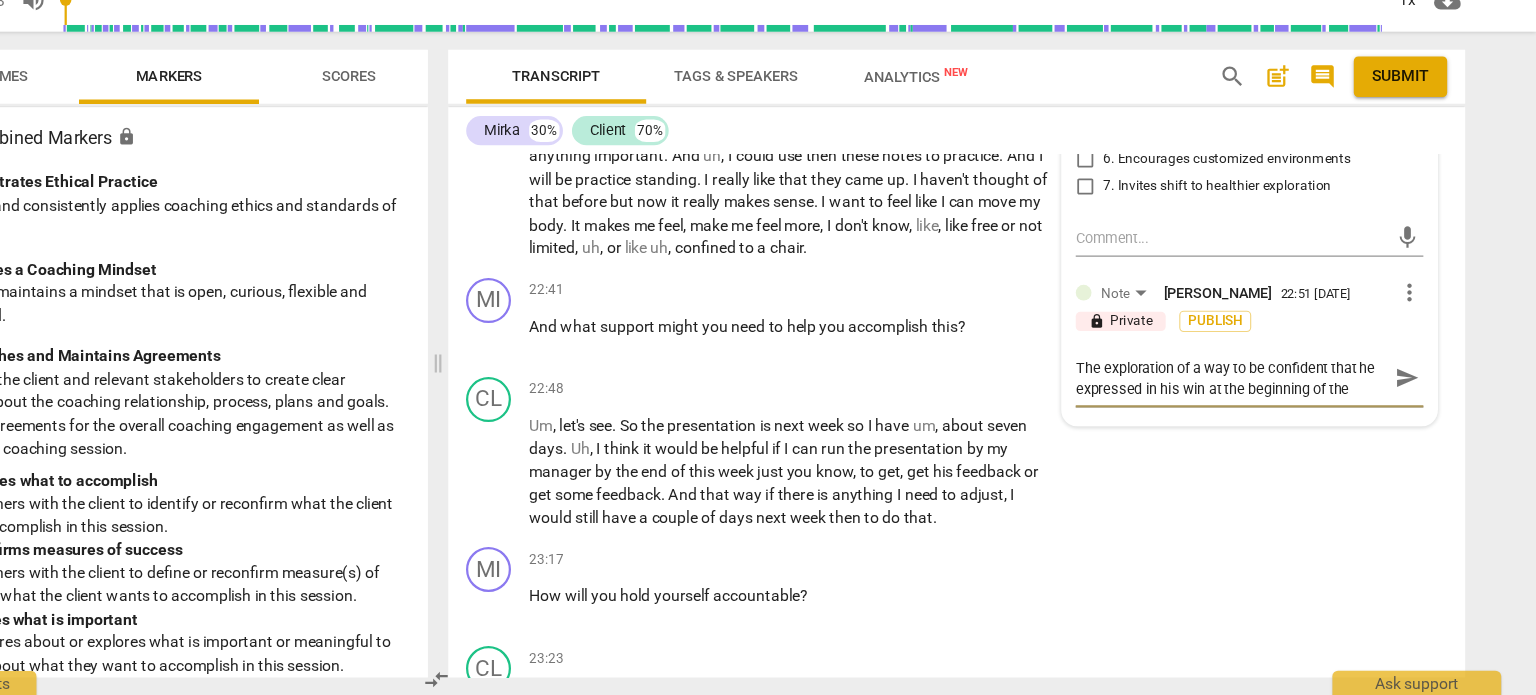 scroll, scrollTop: 17, scrollLeft: 0, axis: vertical 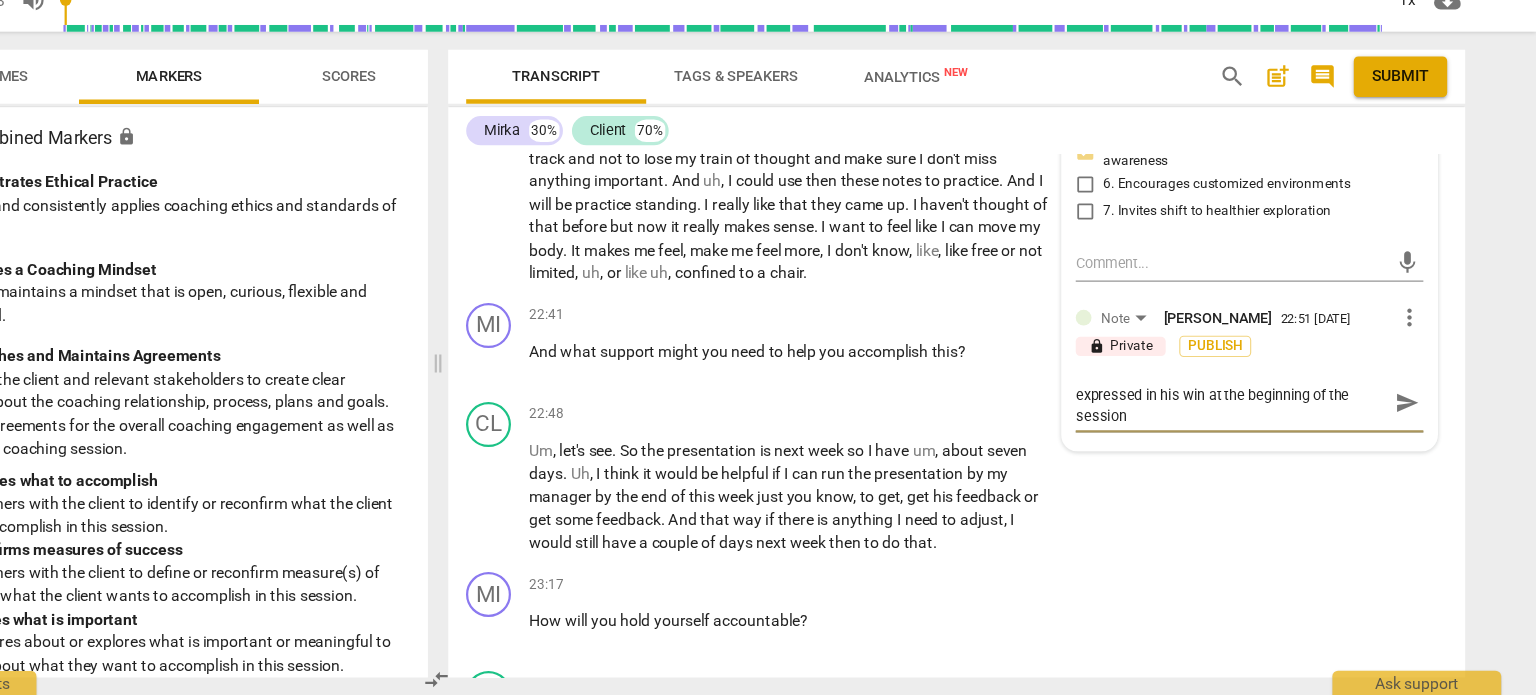 click on "The exploration of a way to be confident that he expressed in his win at the beginning of the session" at bounding box center [1264, 435] 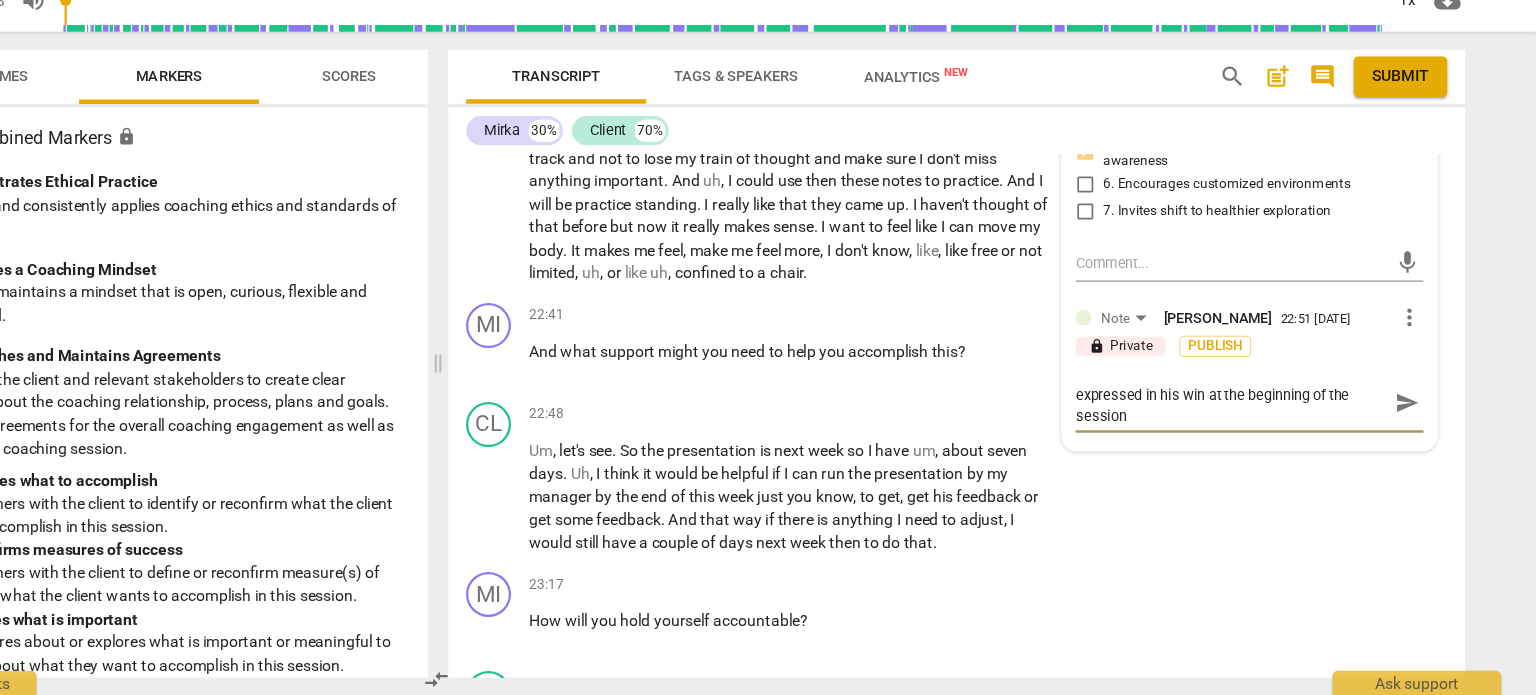 scroll, scrollTop: 0, scrollLeft: 0, axis: both 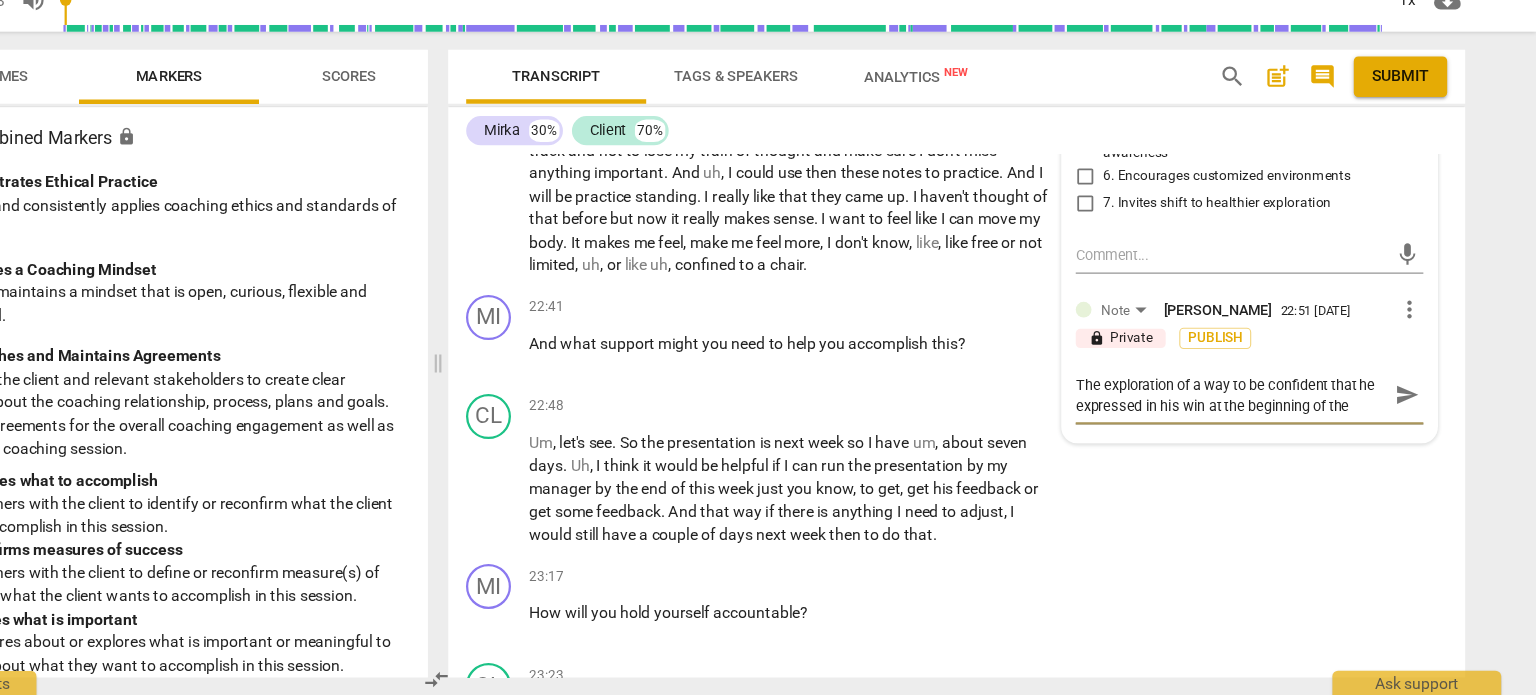 drag, startPoint x: 1143, startPoint y: 348, endPoint x: 1379, endPoint y: 337, distance: 236.25621 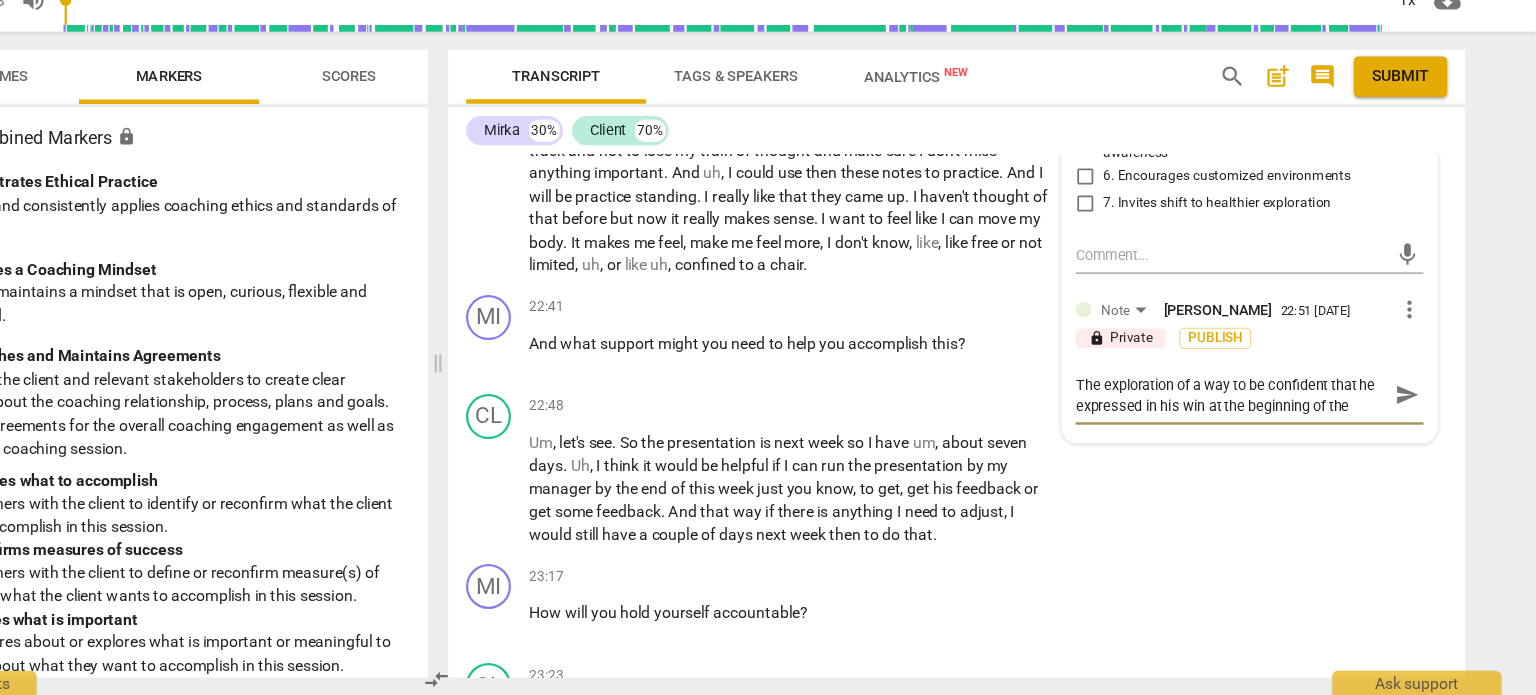 click on "The exploration of a way to be confident that he expressed in his win at the beginning of the session The exploration of a way to be confident that he expressed in his win at the beginning of the session send" at bounding box center [1280, 428] 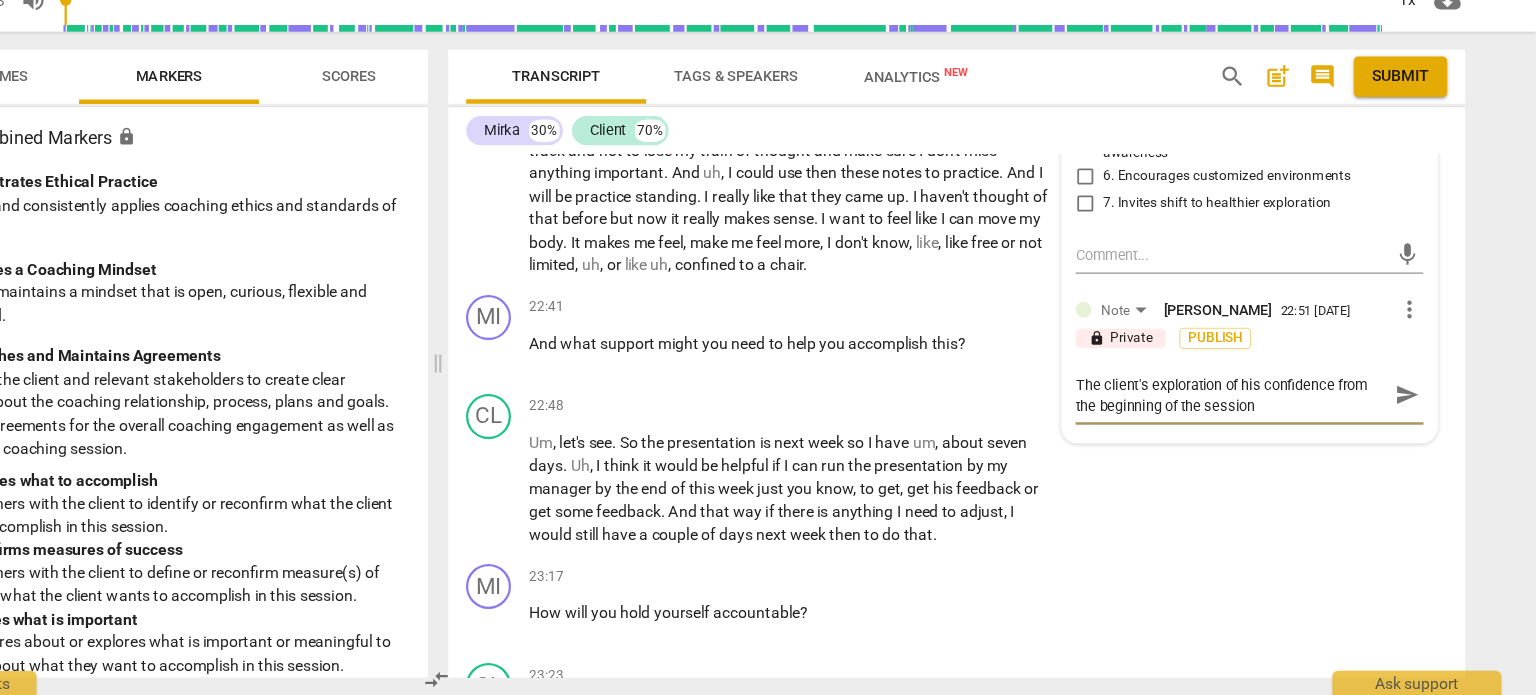 drag, startPoint x: 1302, startPoint y: 373, endPoint x: 1126, endPoint y: 359, distance: 176.55594 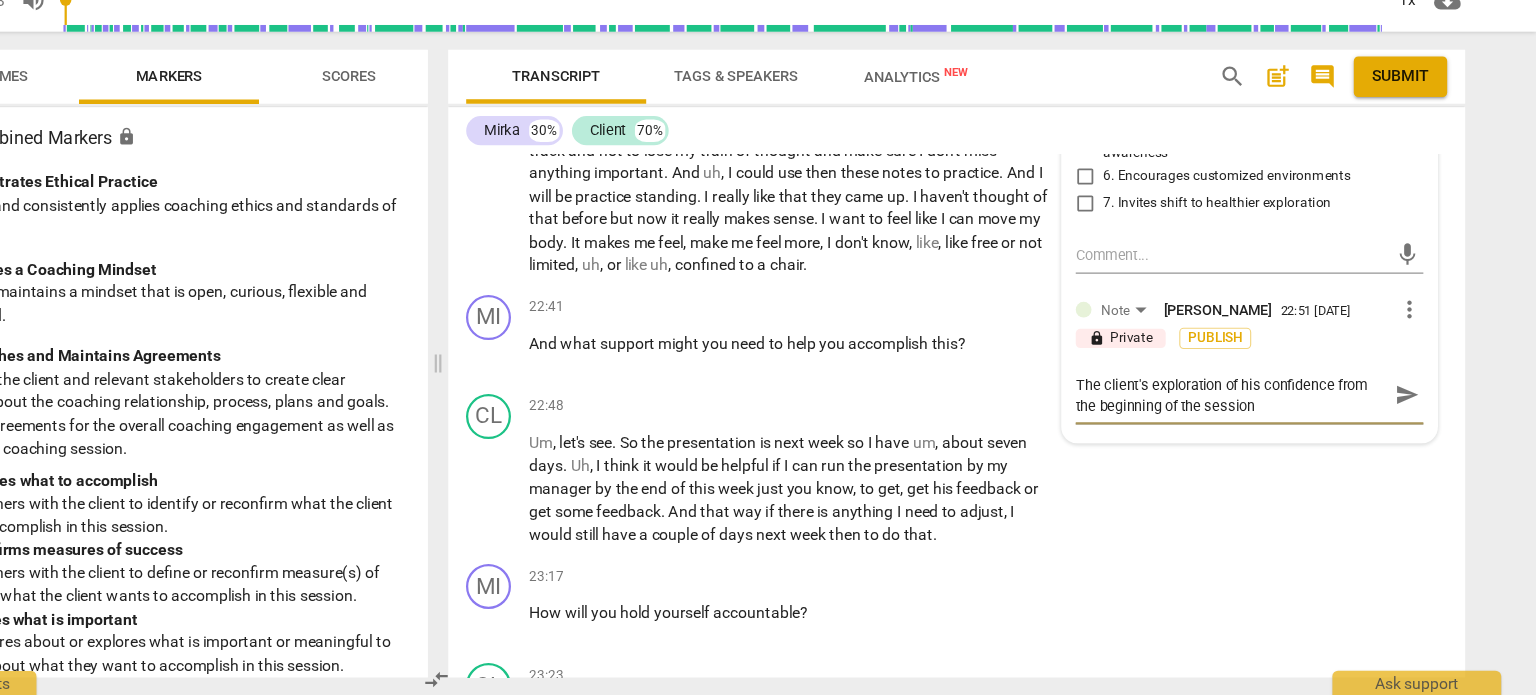 click on "The client's exploration of his confidence from the beginning of the session" at bounding box center [1264, 428] 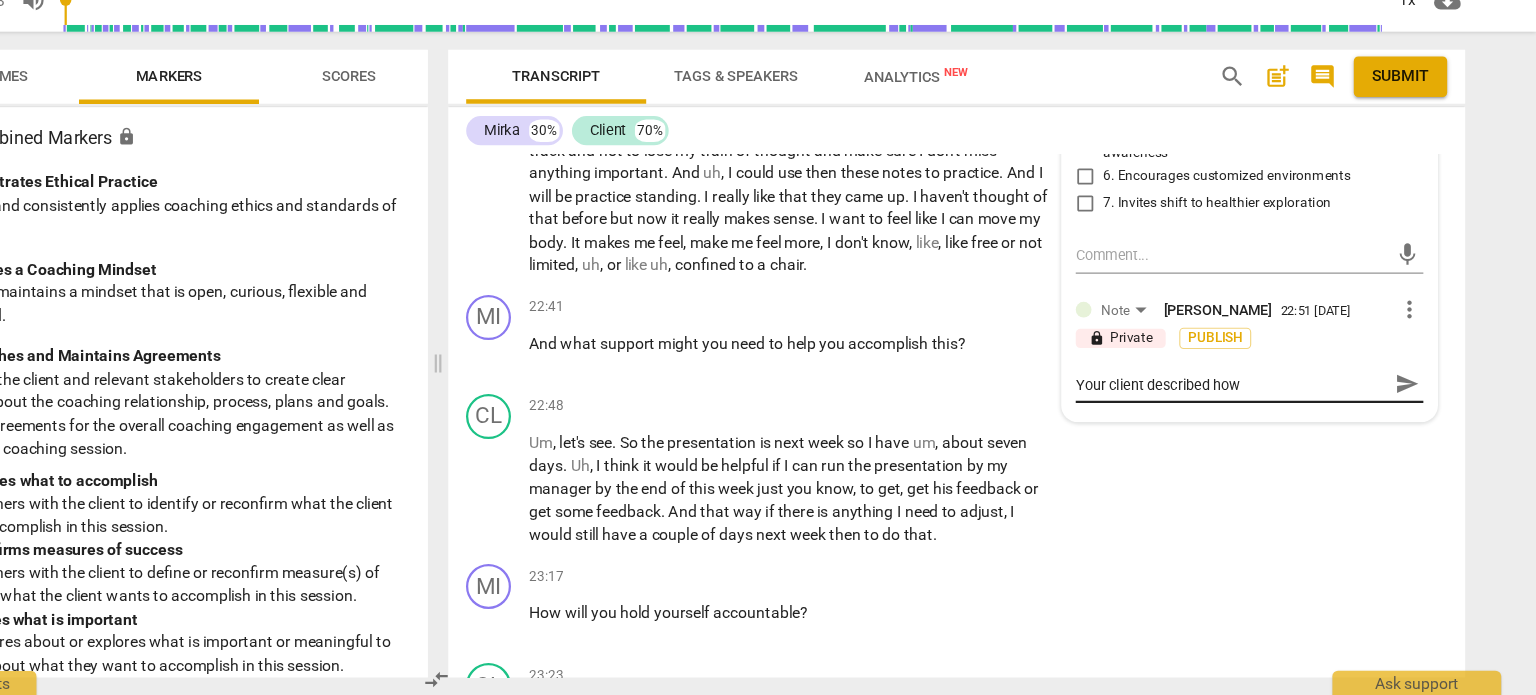 click on "Your client described how Your client described how send" at bounding box center [1280, 419] 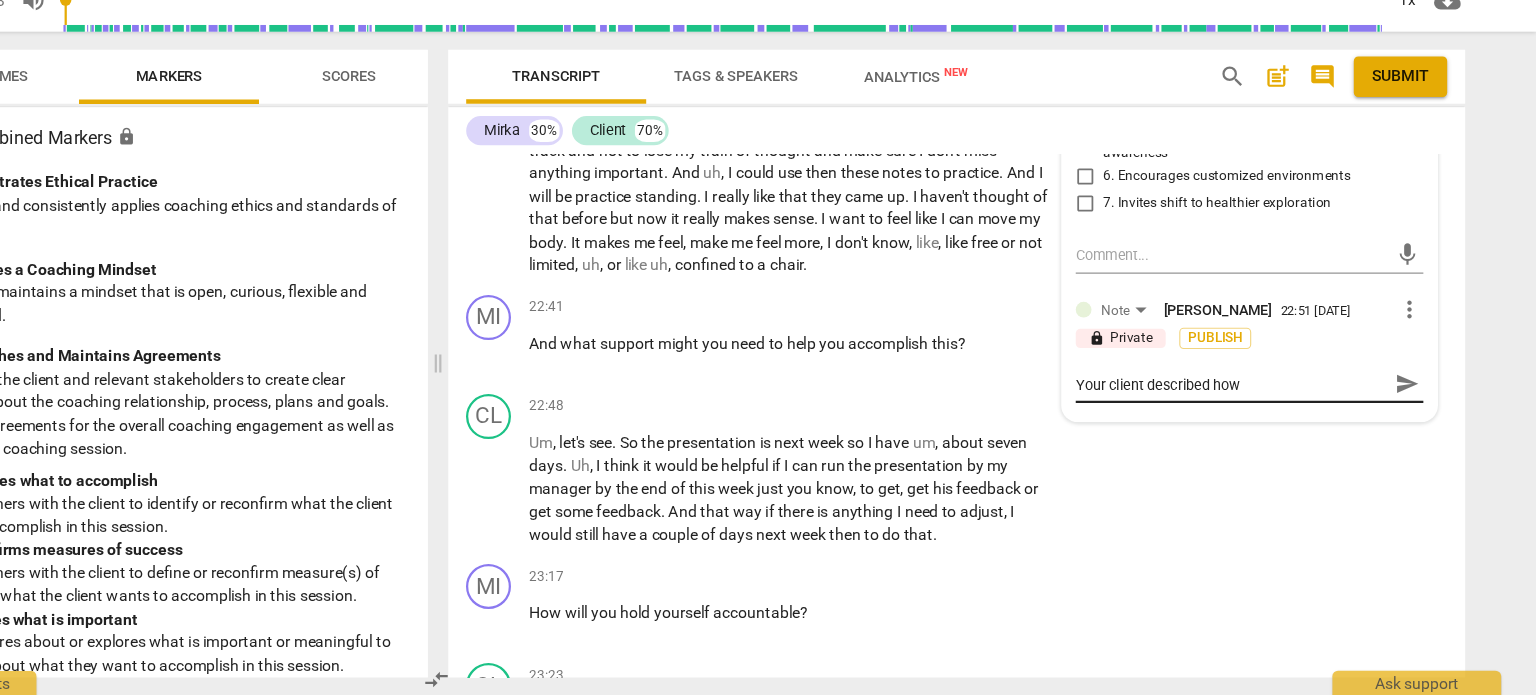 click on "Your client described how" at bounding box center [1264, 418] 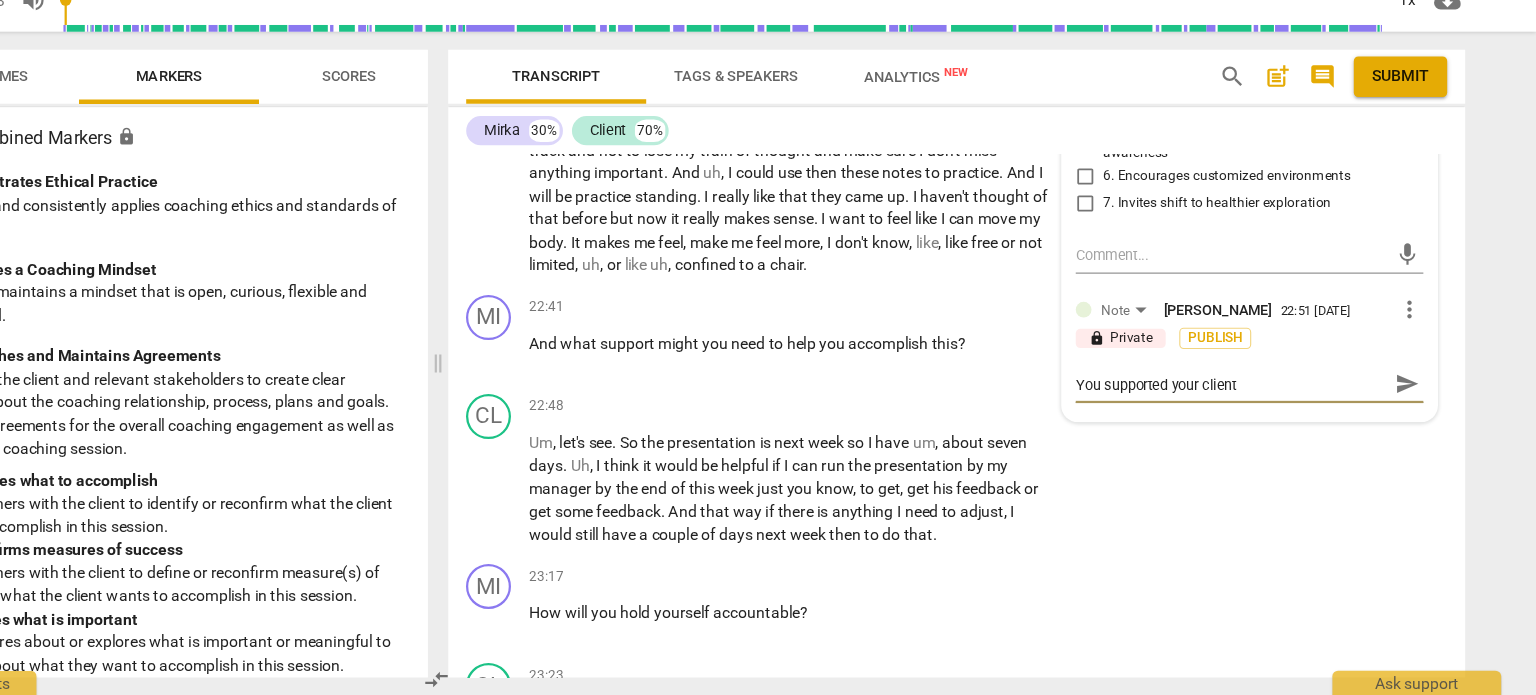 drag, startPoint x: 1276, startPoint y: 344, endPoint x: 1234, endPoint y: 352, distance: 42.755116 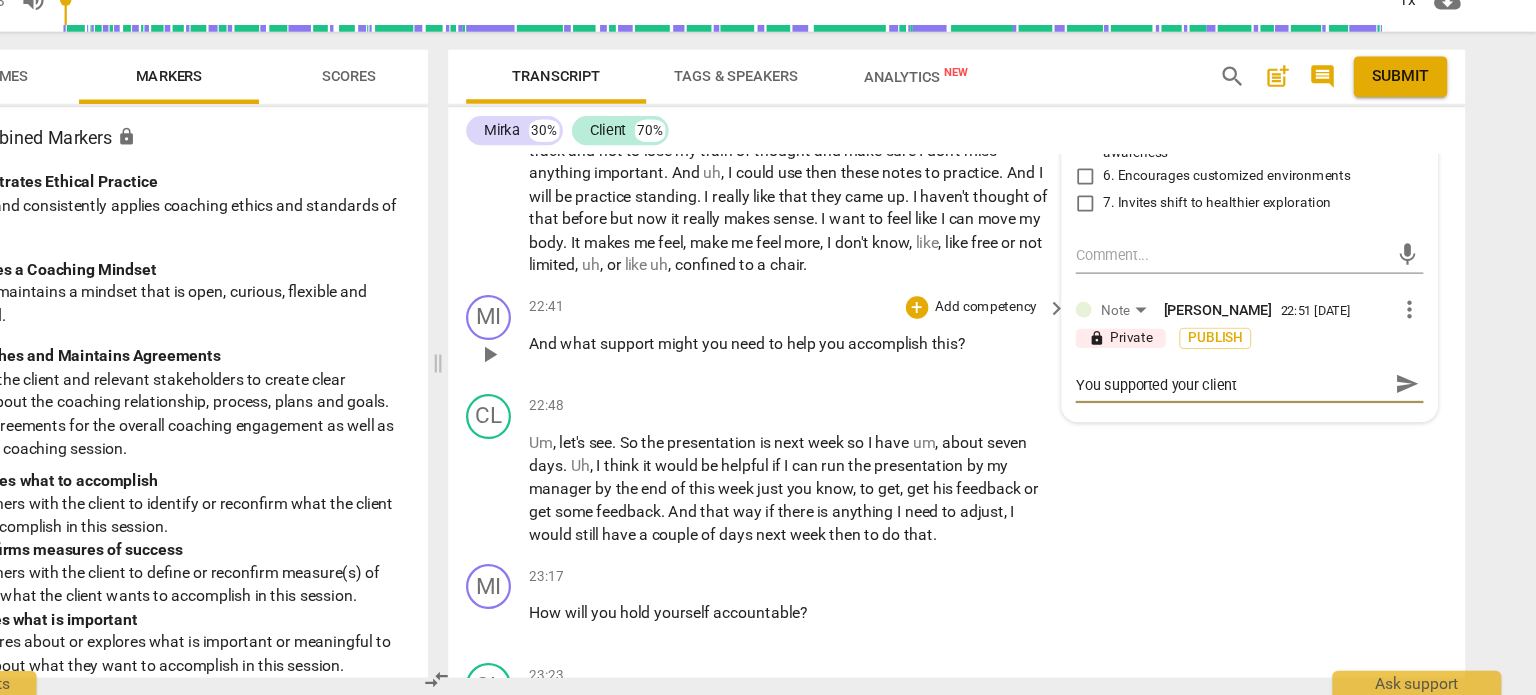 drag, startPoint x: 1283, startPoint y: 346, endPoint x: 1101, endPoint y: 345, distance: 182.00275 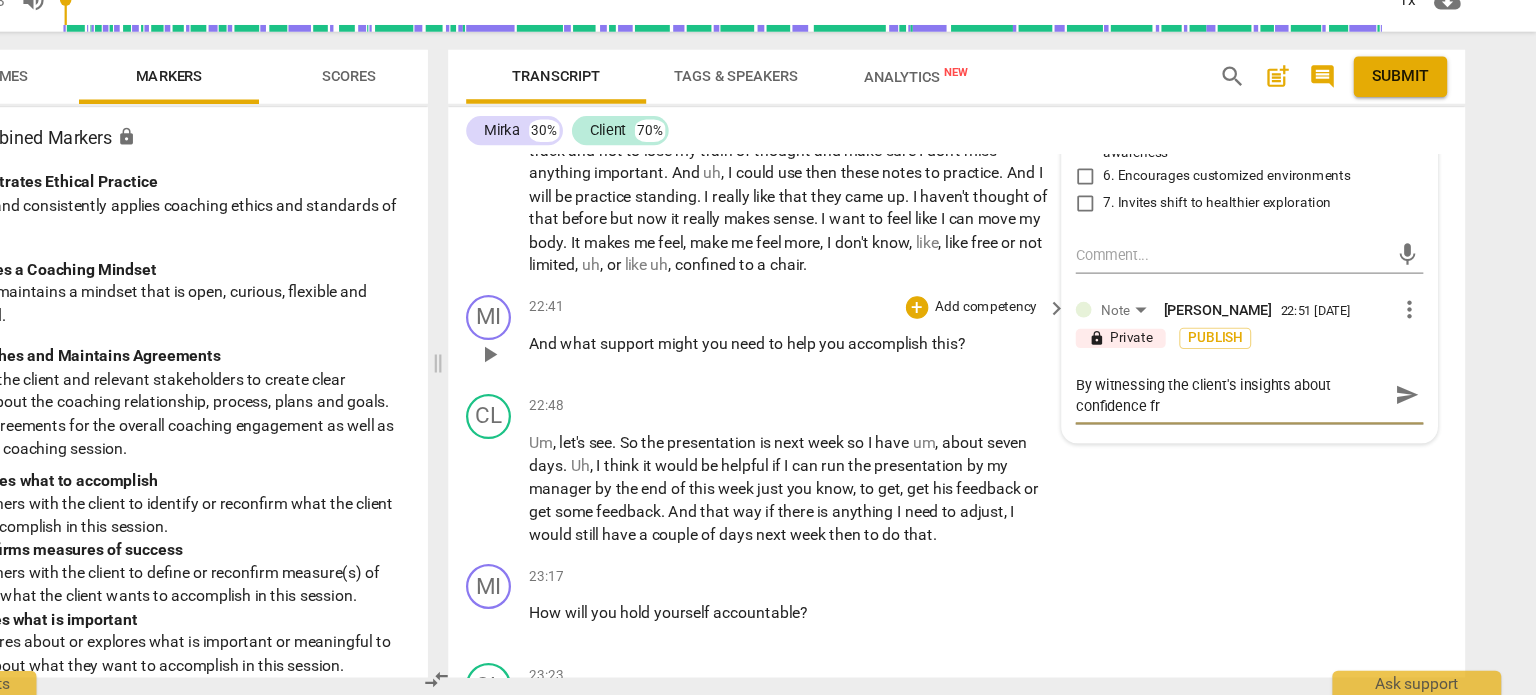 scroll, scrollTop: 17, scrollLeft: 0, axis: vertical 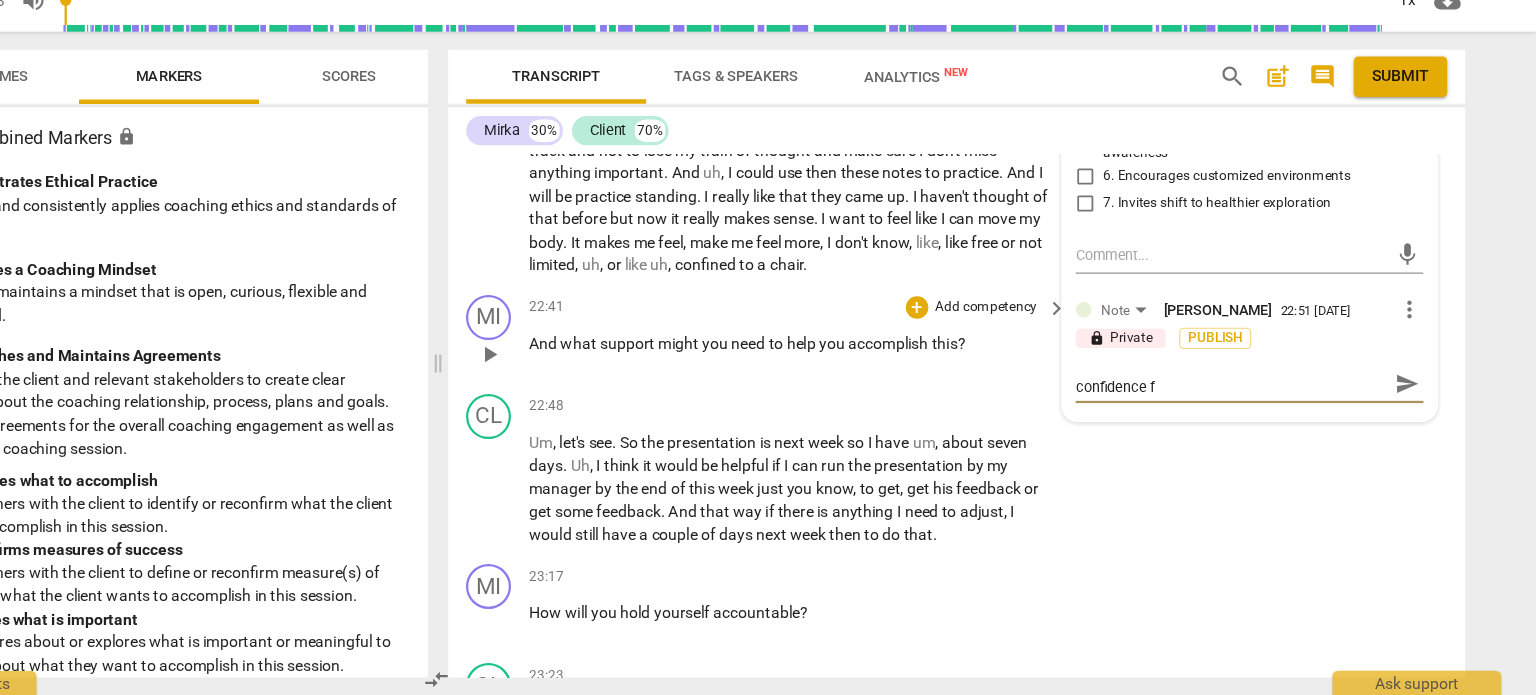 click on "22:41 + Add competency keyboard_arrow_right And   what   support   might   you   need   to   help   you   accomplish   this ?" at bounding box center (880, 375) 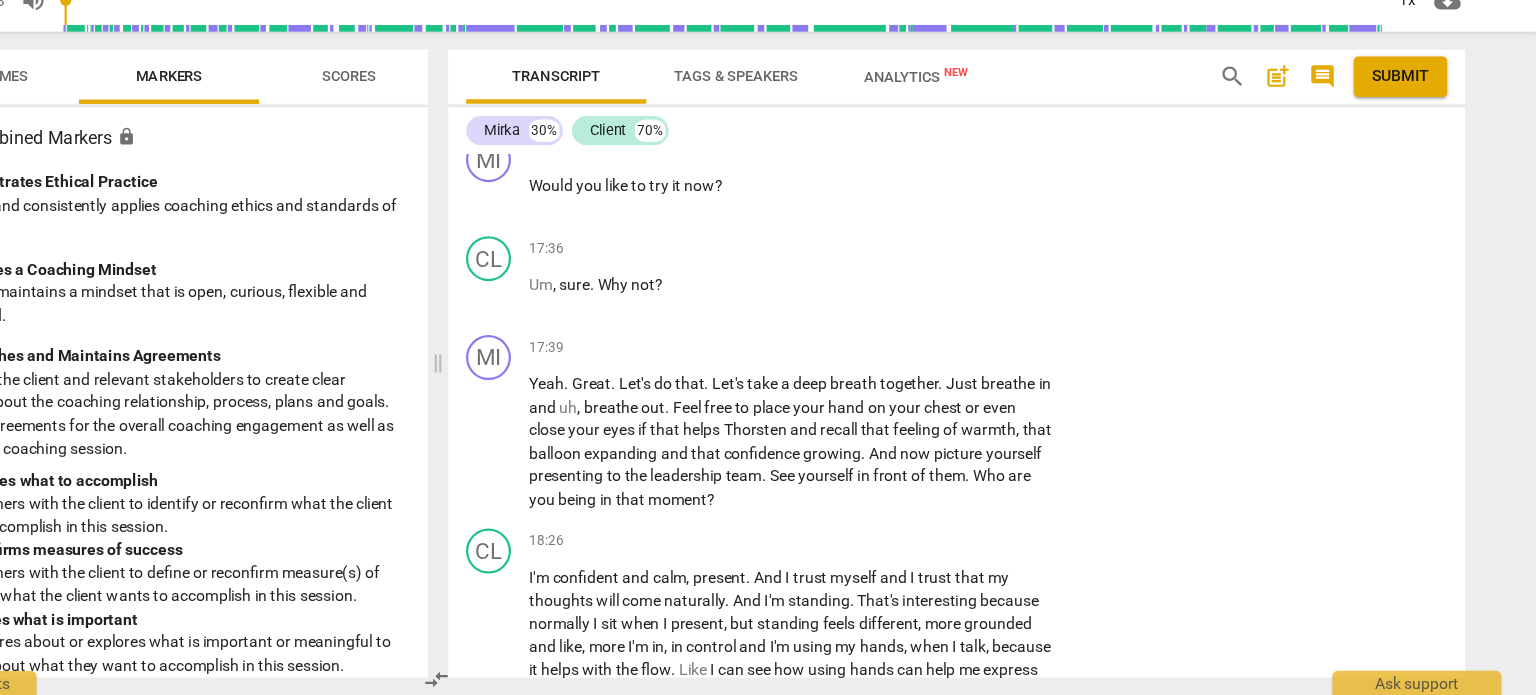 scroll, scrollTop: 6872, scrollLeft: 0, axis: vertical 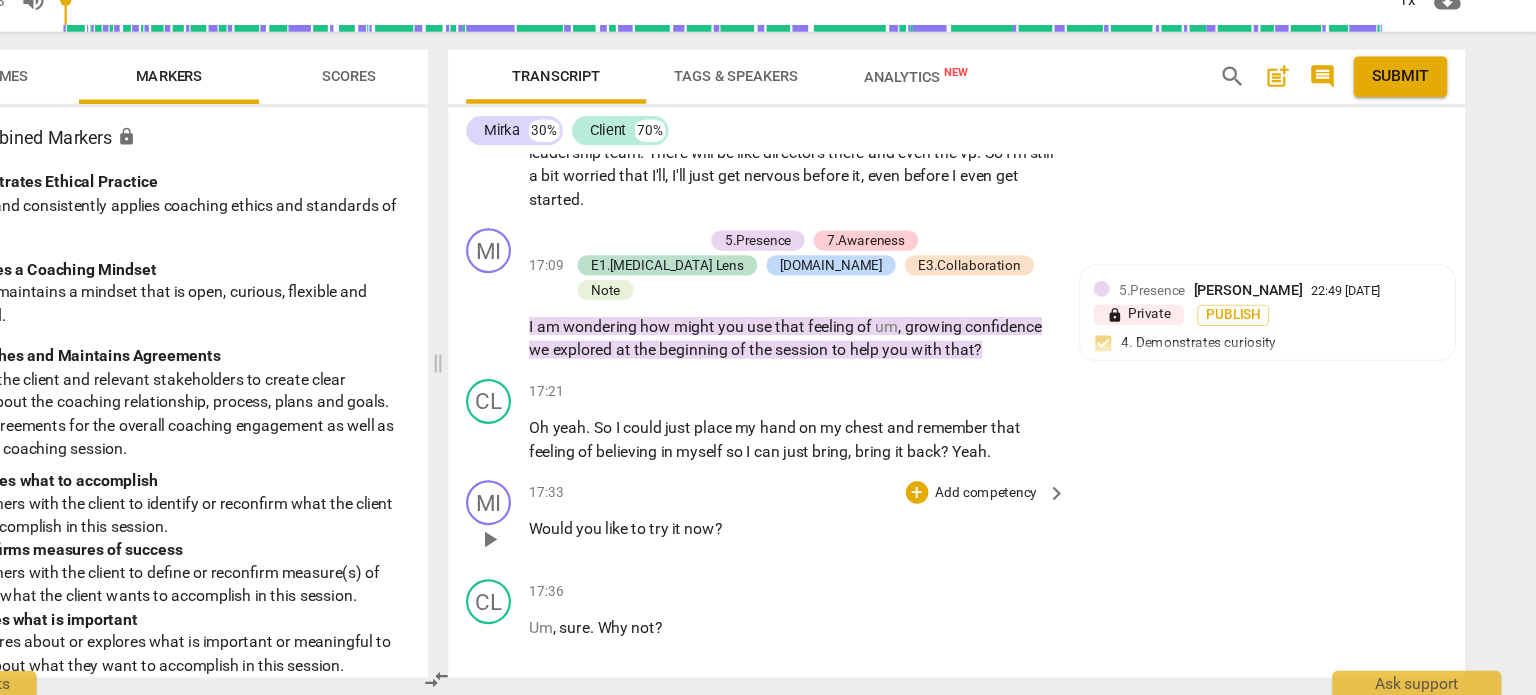 drag, startPoint x: 1316, startPoint y: 335, endPoint x: 1396, endPoint y: 457, distance: 145.89037 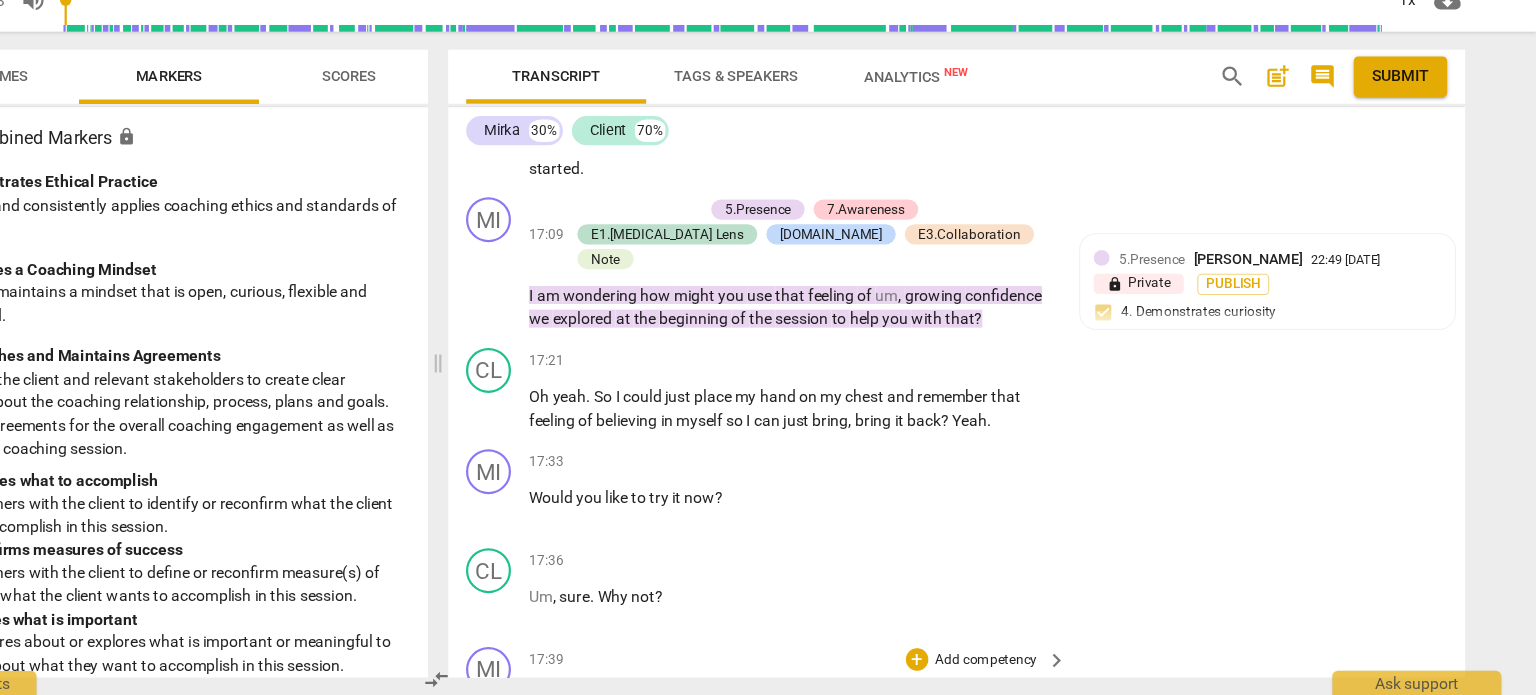scroll, scrollTop: 6900, scrollLeft: 0, axis: vertical 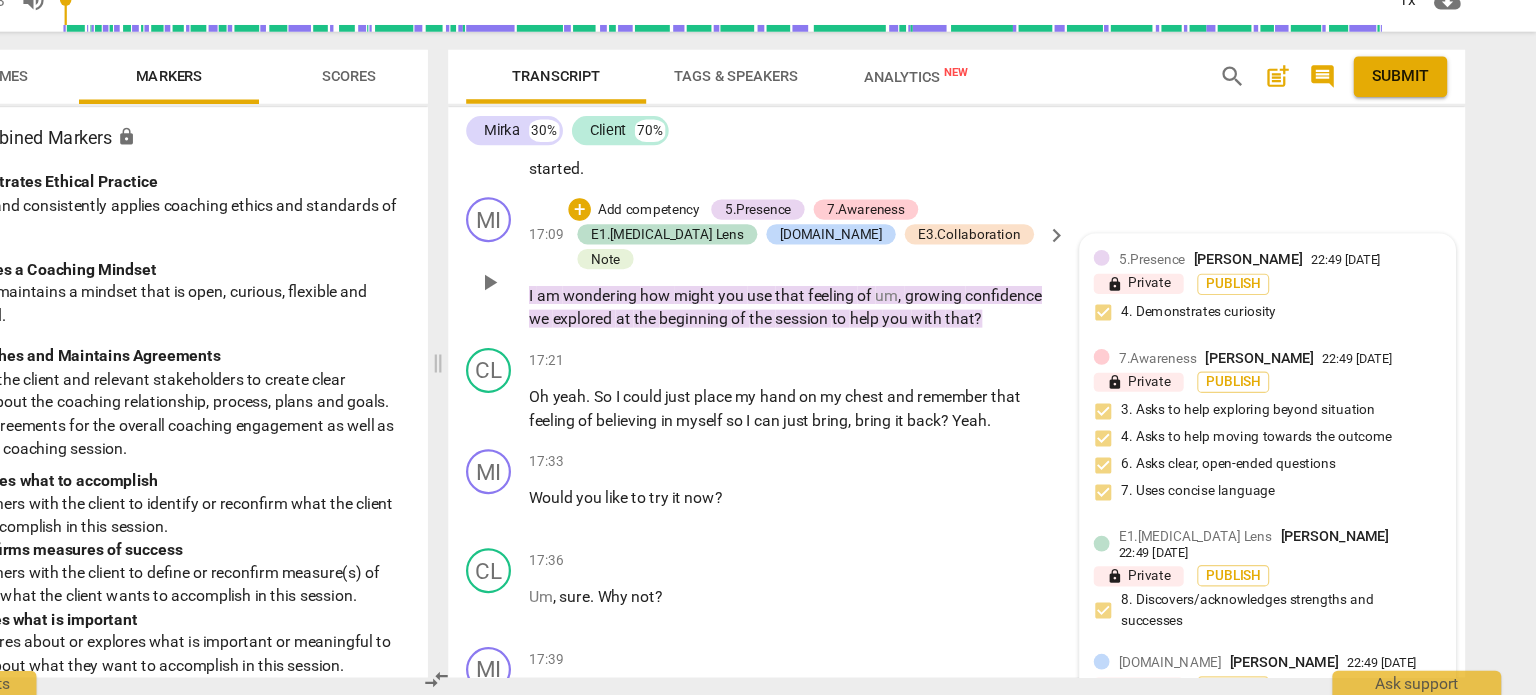 click on "[PERSON_NAME]" at bounding box center (1279, 306) 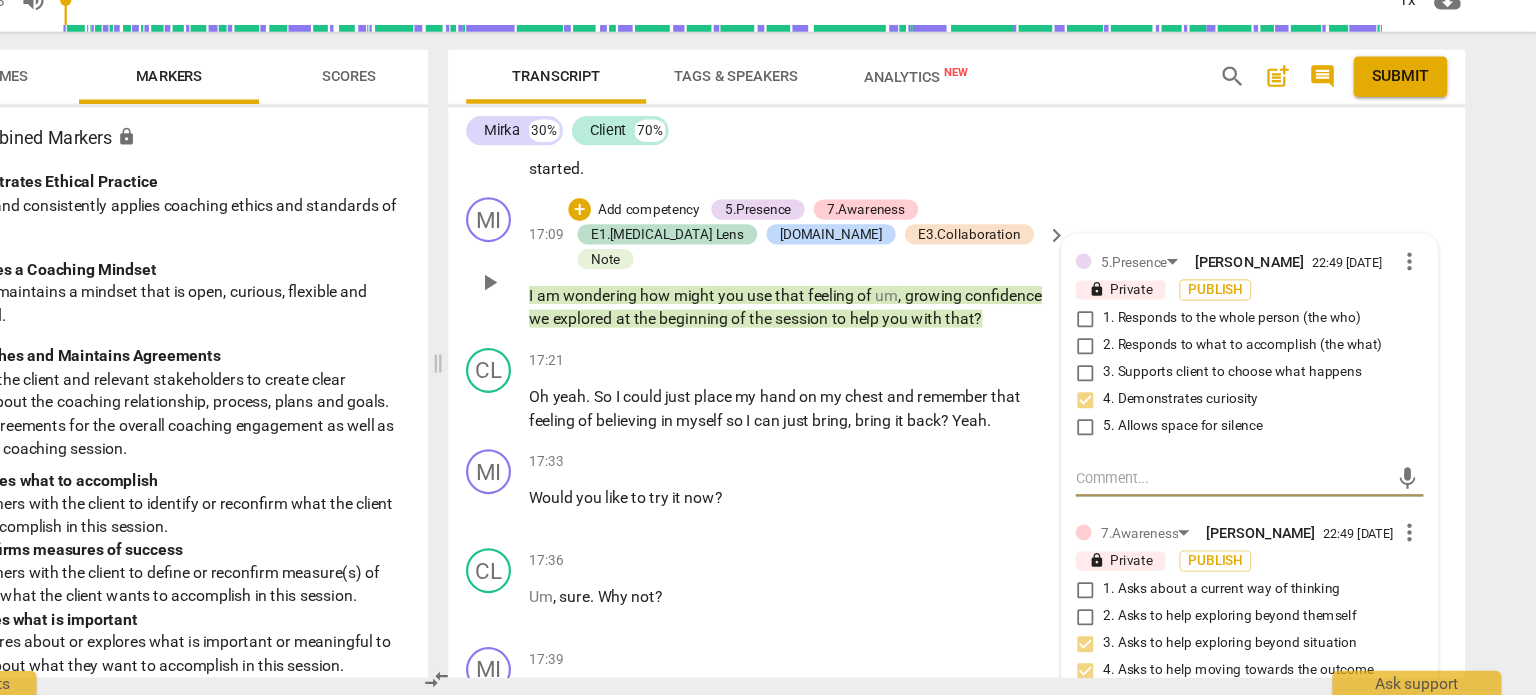 scroll, scrollTop: 6909, scrollLeft: 0, axis: vertical 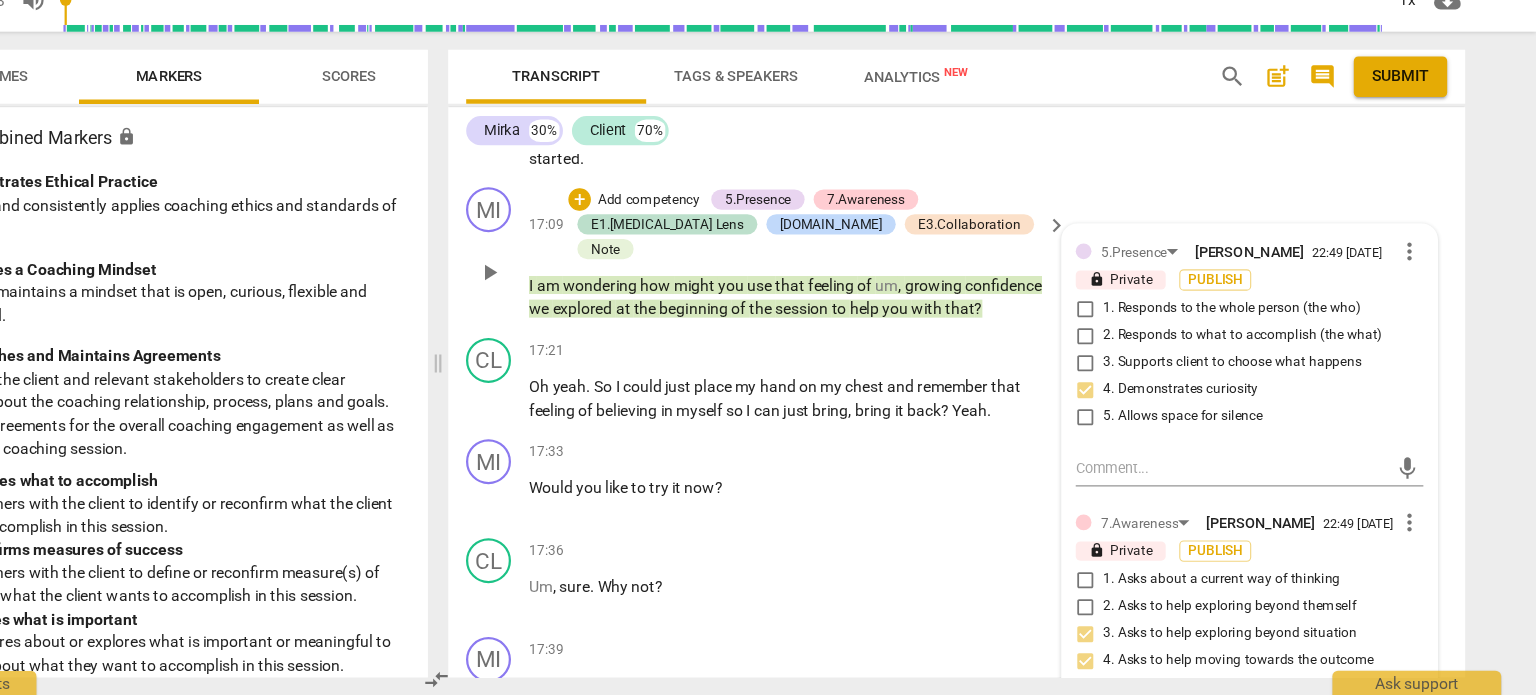 click on "I   am   wondering   how   might   you   use   that   feeling   of   um ,   growing   confidence   we   explored   at   the   beginning   of   the   session   to   help   you   with   that ?" at bounding box center [874, 340] 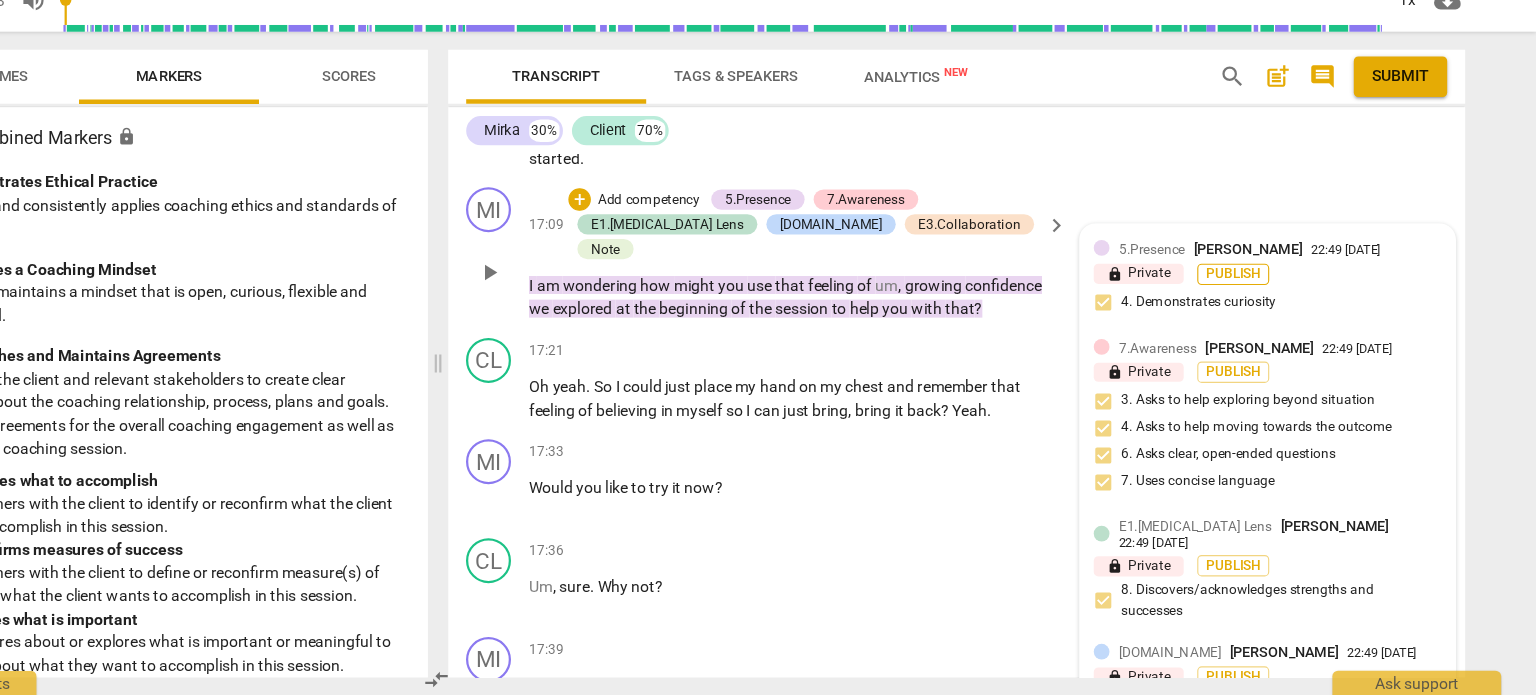 click on "Publish" at bounding box center (1266, 320) 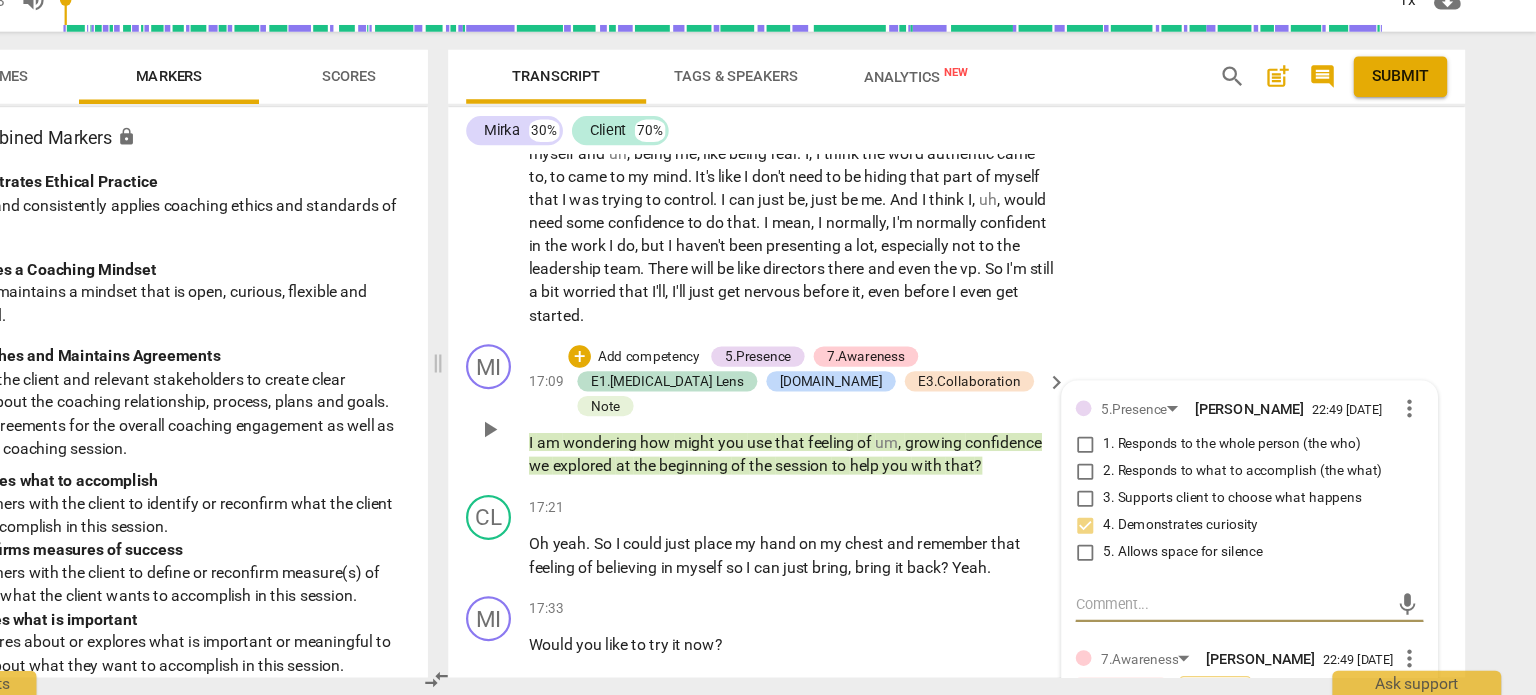 scroll, scrollTop: 6772, scrollLeft: 0, axis: vertical 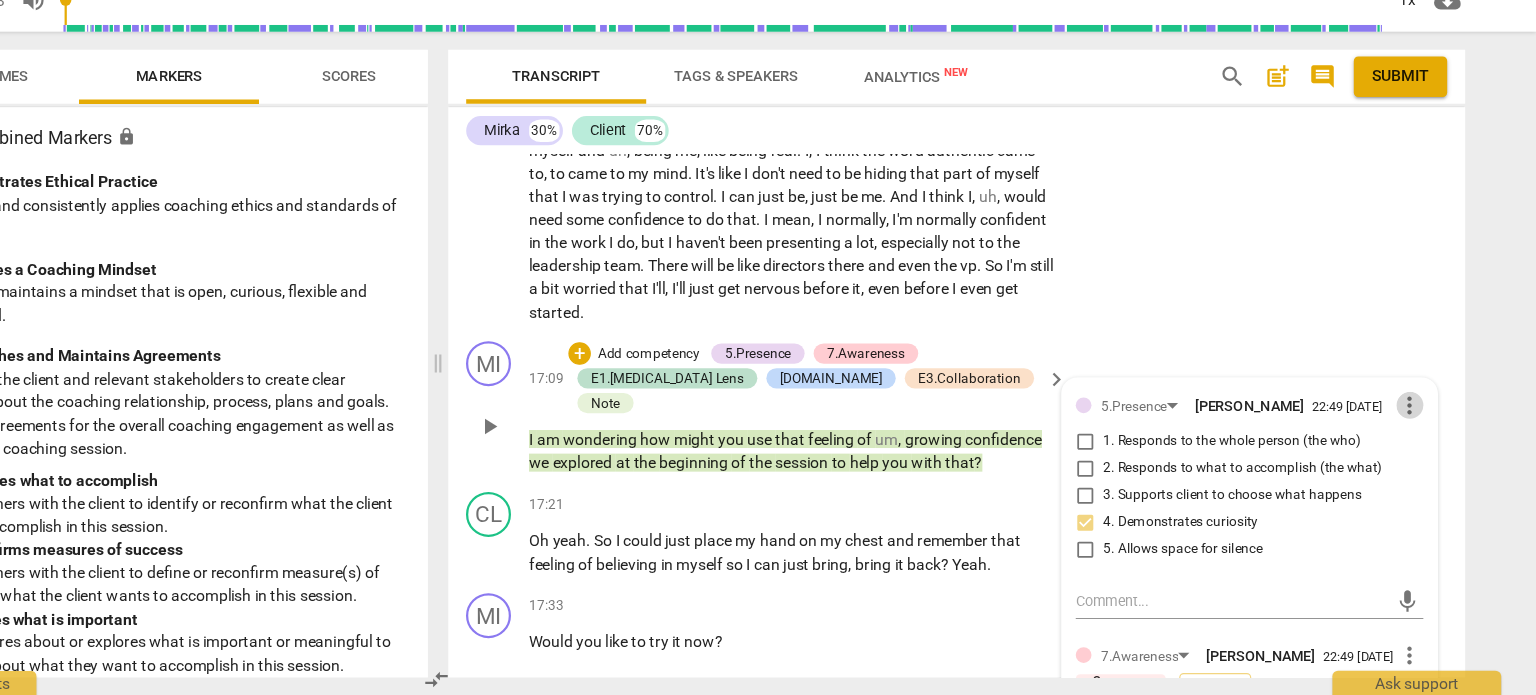 click on "more_vert" at bounding box center (1423, 437) 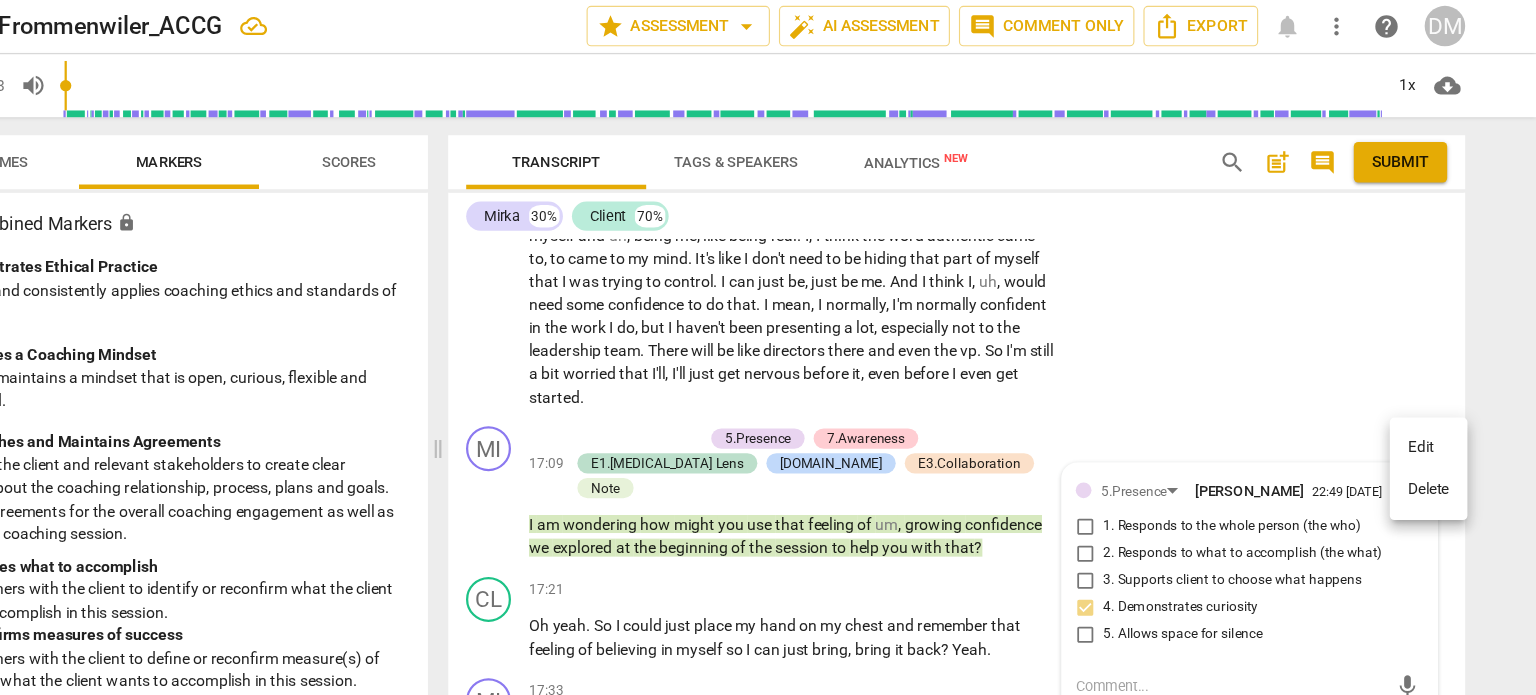 click at bounding box center [768, 347] 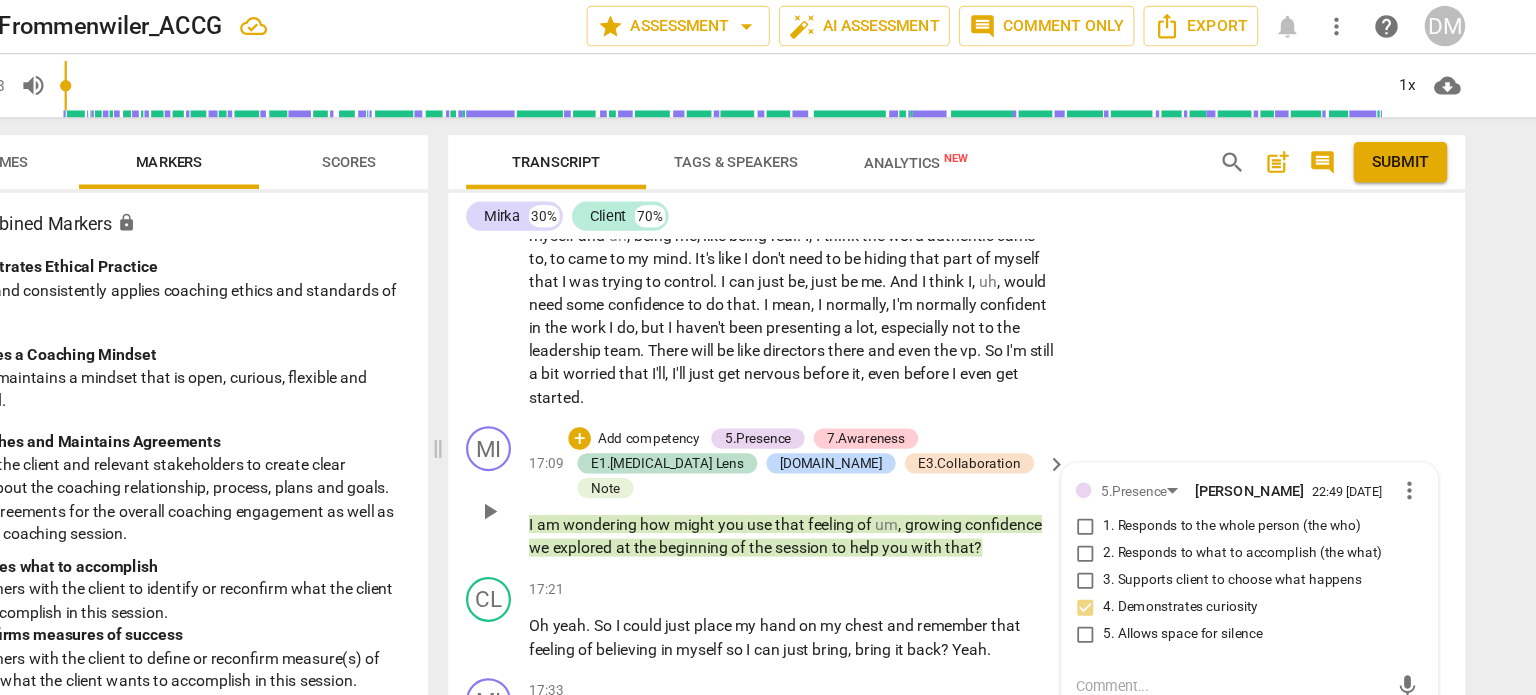 click on "you" at bounding box center (967, 488) 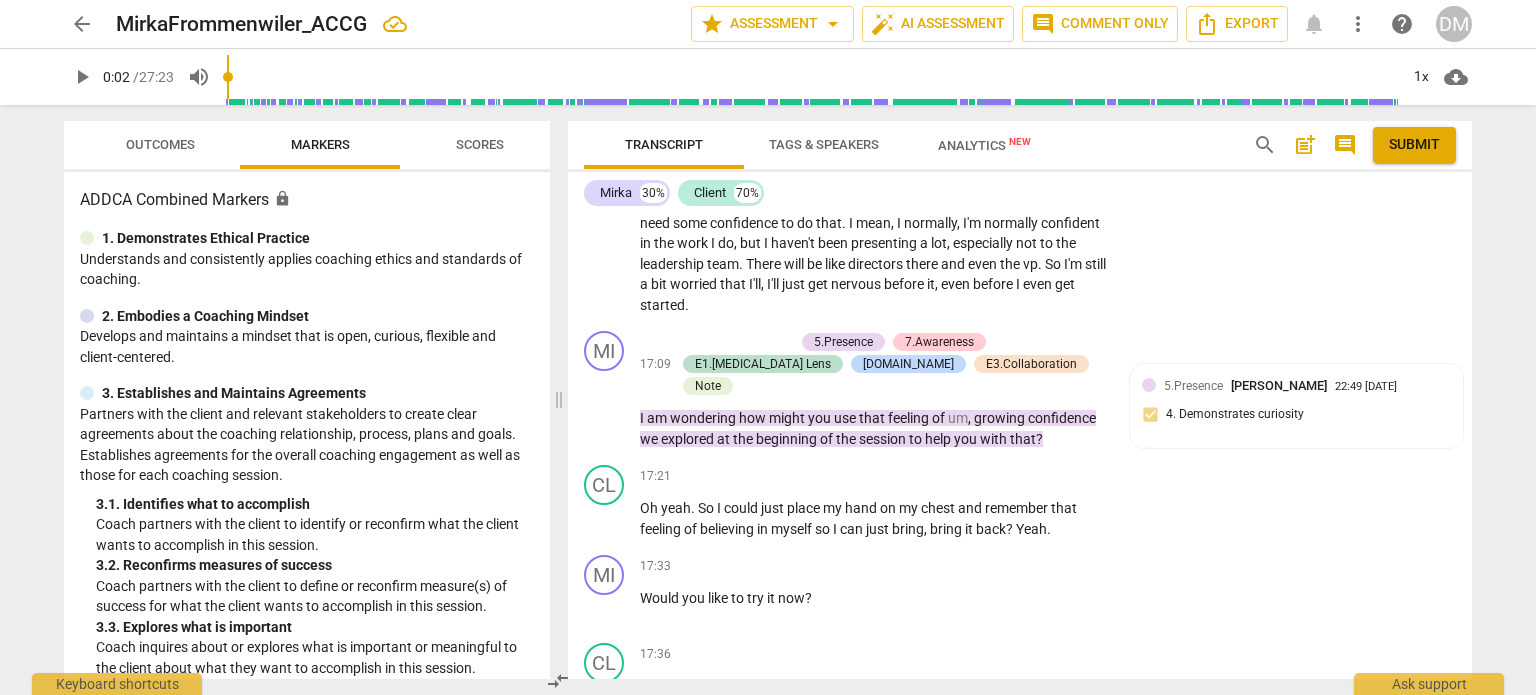 scroll, scrollTop: 6820, scrollLeft: 0, axis: vertical 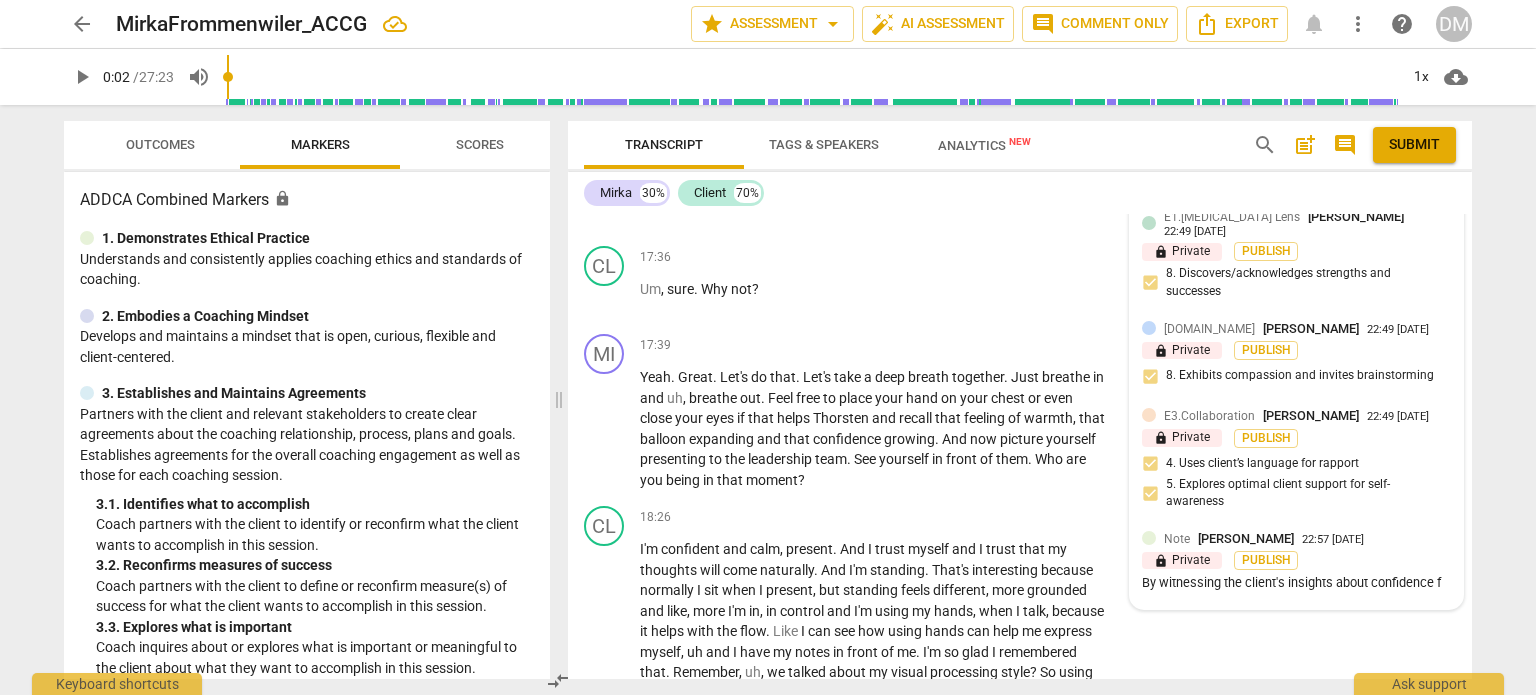 click on "lock Private Publish" at bounding box center [1296, 560] 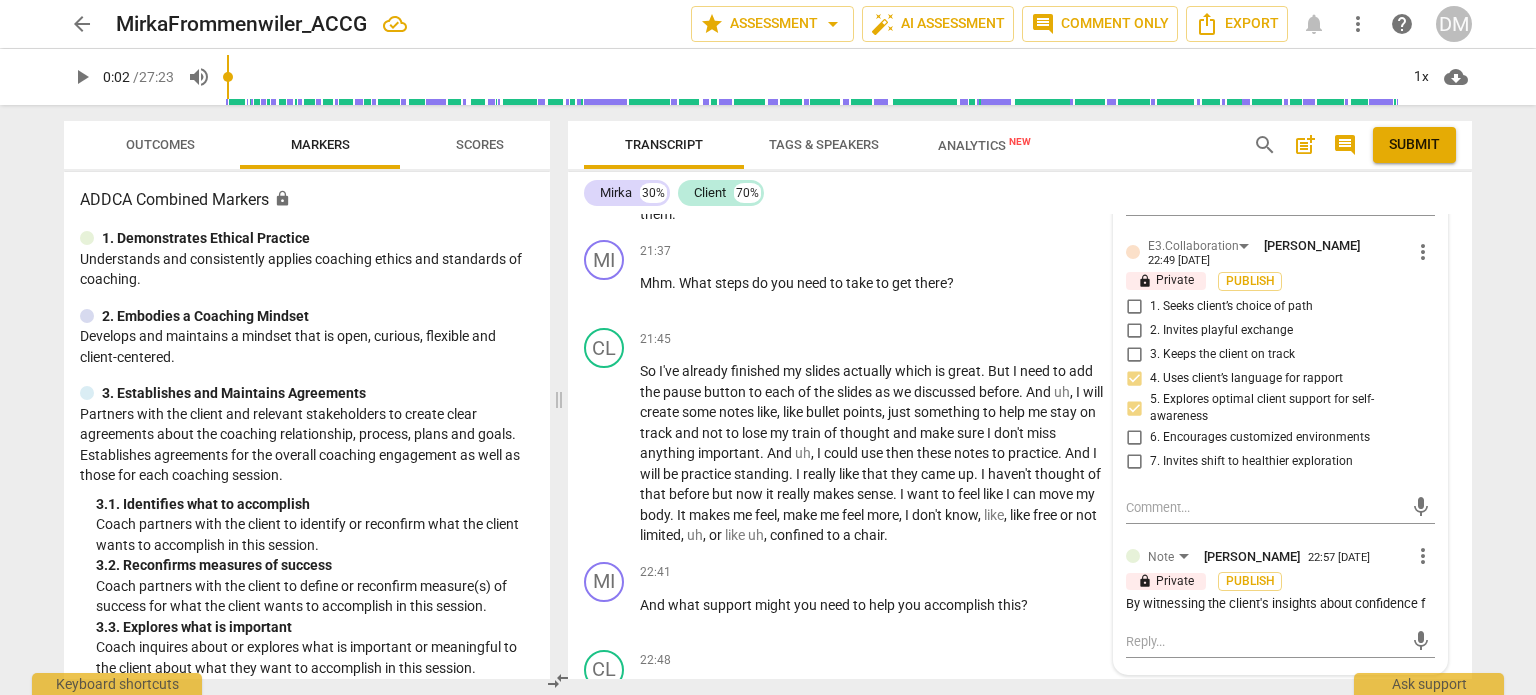 scroll, scrollTop: 8342, scrollLeft: 0, axis: vertical 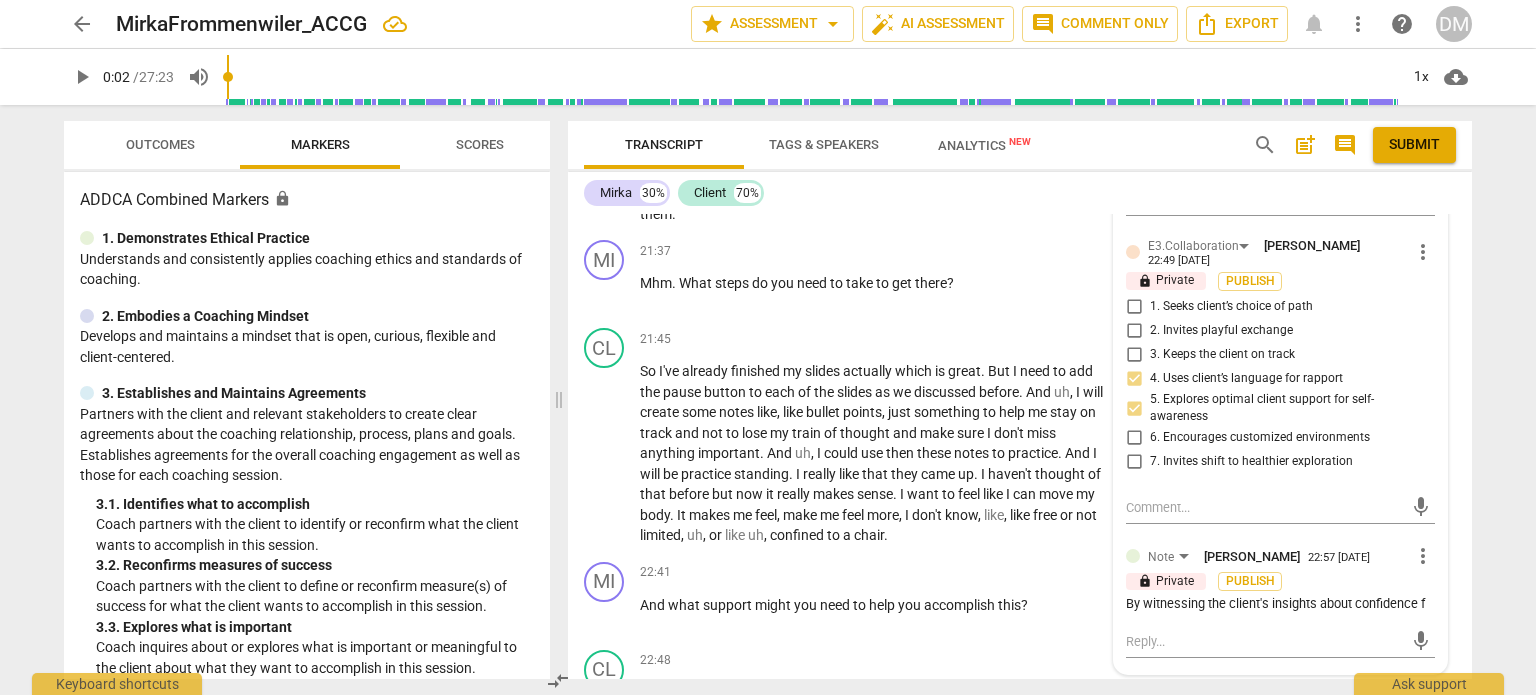 click on "Note [PERSON_NAME] 22:57 [DATE] more_vert lock Private Publish By witnessing the client's insights about confidence f" at bounding box center [1280, 581] 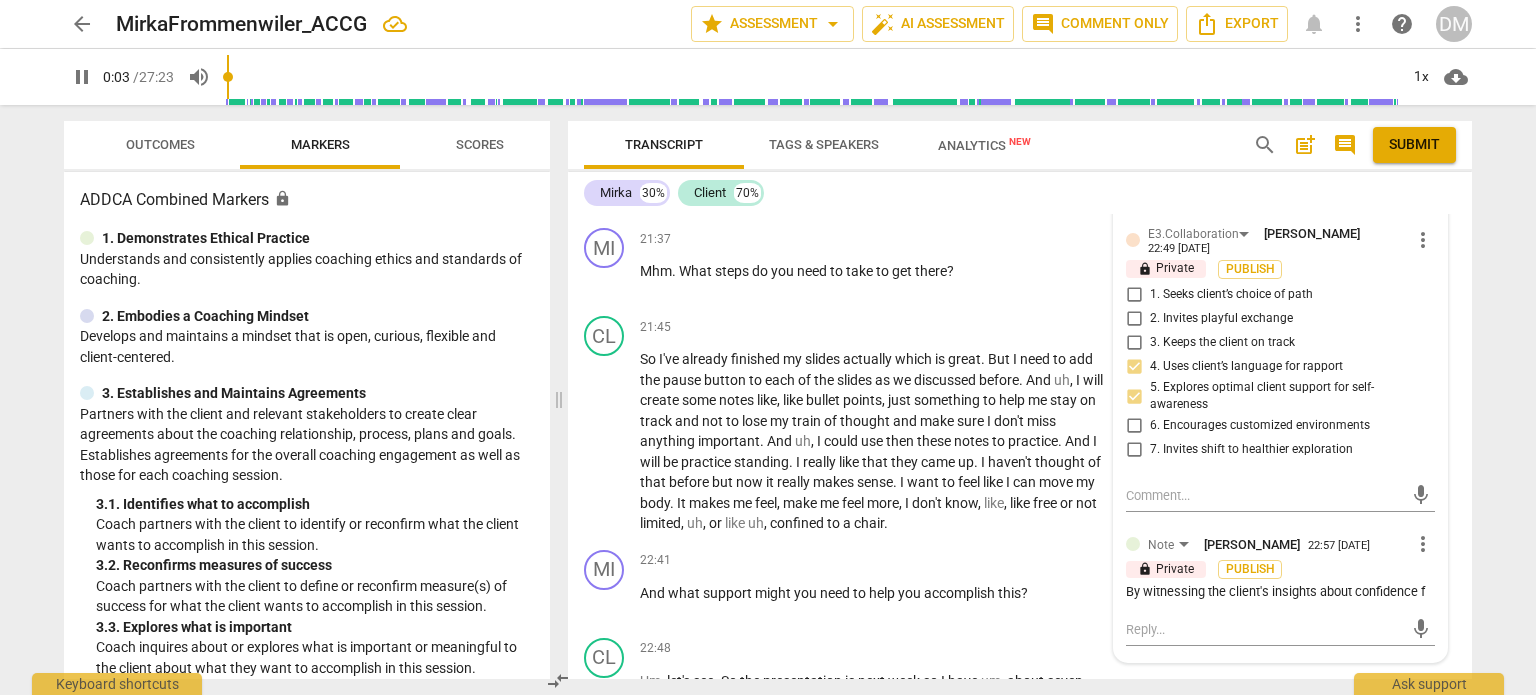 scroll, scrollTop: 8350, scrollLeft: 0, axis: vertical 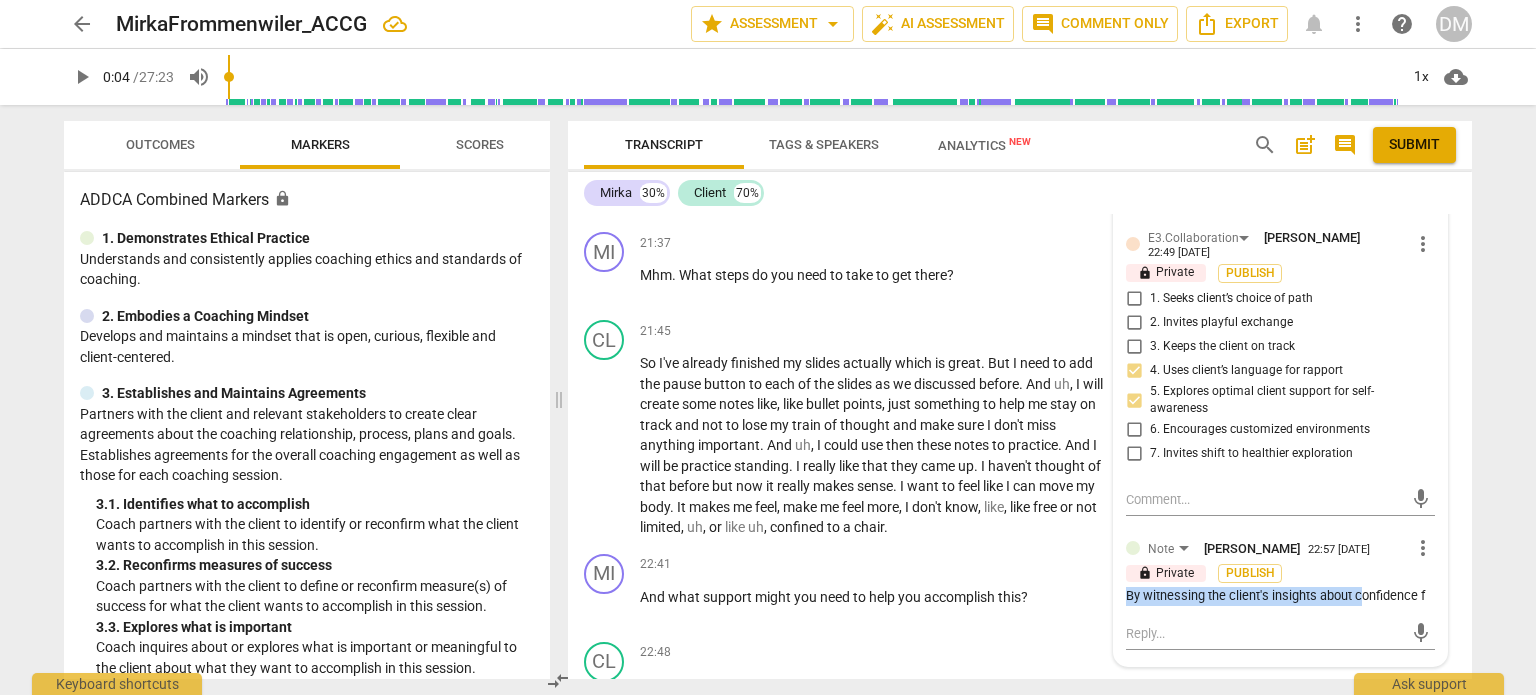 drag, startPoint x: 1121, startPoint y: 531, endPoint x: 1360, endPoint y: 530, distance: 239.00209 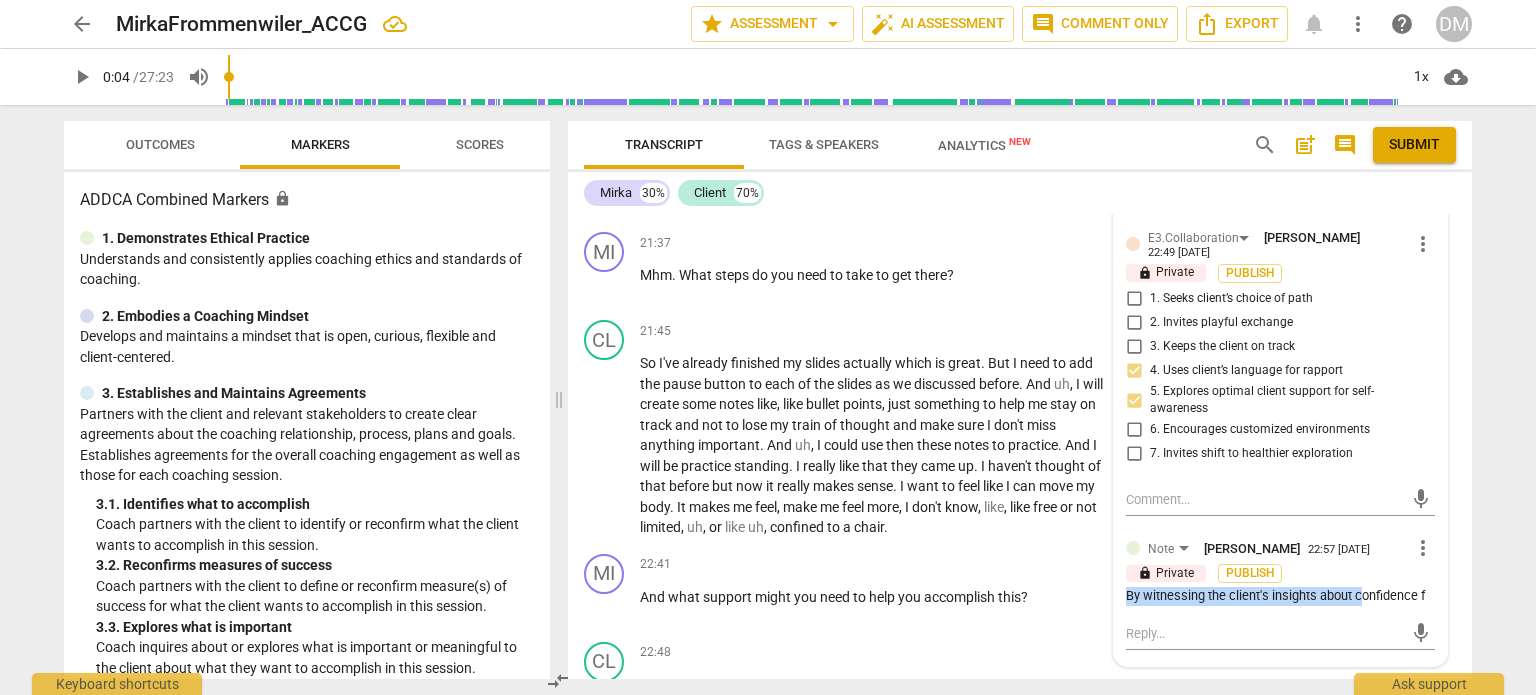 click on "5.Presence [PERSON_NAME] 22:49 [DATE] more_vert 1. Responds to the whole person (the who) 2. Responds to what to accomplish (the what) 3. Supports client to choose what happens 4. Demonstrates curiosity 5. Allows space for silence mic 7.Awareness [PERSON_NAME] 22:49 [DATE] more_vert lock Private Publish 1. Asks about a current way of thinking 2. Asks to help exploring beyond themself 3. Asks to help exploring beyond situation 4. Asks to help moving towards the outcome 5. Shares observations and comments without attachment 6. Asks clear, open-ended questions 7. Uses concise language 8. Allows client most of the talking mic E1.[MEDICAL_DATA] Lens [PERSON_NAME] 22:49 [DATE] more_vert lock Private Publish 1. Checks readiness/invites a positive mindset 2. Inquires about and/or acknowledges [MEDICAL_DATA] traits 3. Recognizes impact of sleep, diet, exercise, etc. 4. Explores client’s knowledge of their own ADHD/diagnosis 5. Exhibits curiosity about client’s brain and activation 7. Challenges negative stories mic [DOMAIN_NAME]" at bounding box center [1280, -250] 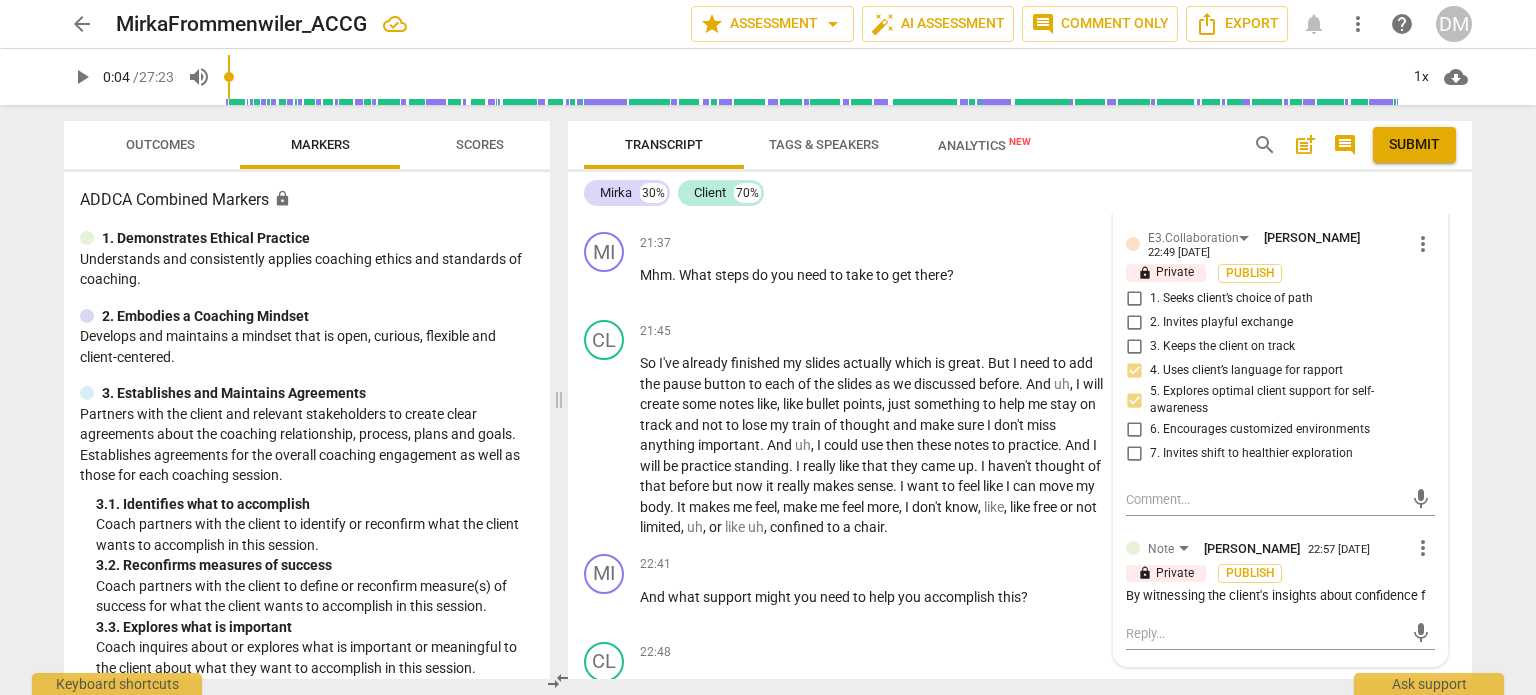 click on "By witnessing the client's insights about confidence f" at bounding box center (1280, 596) 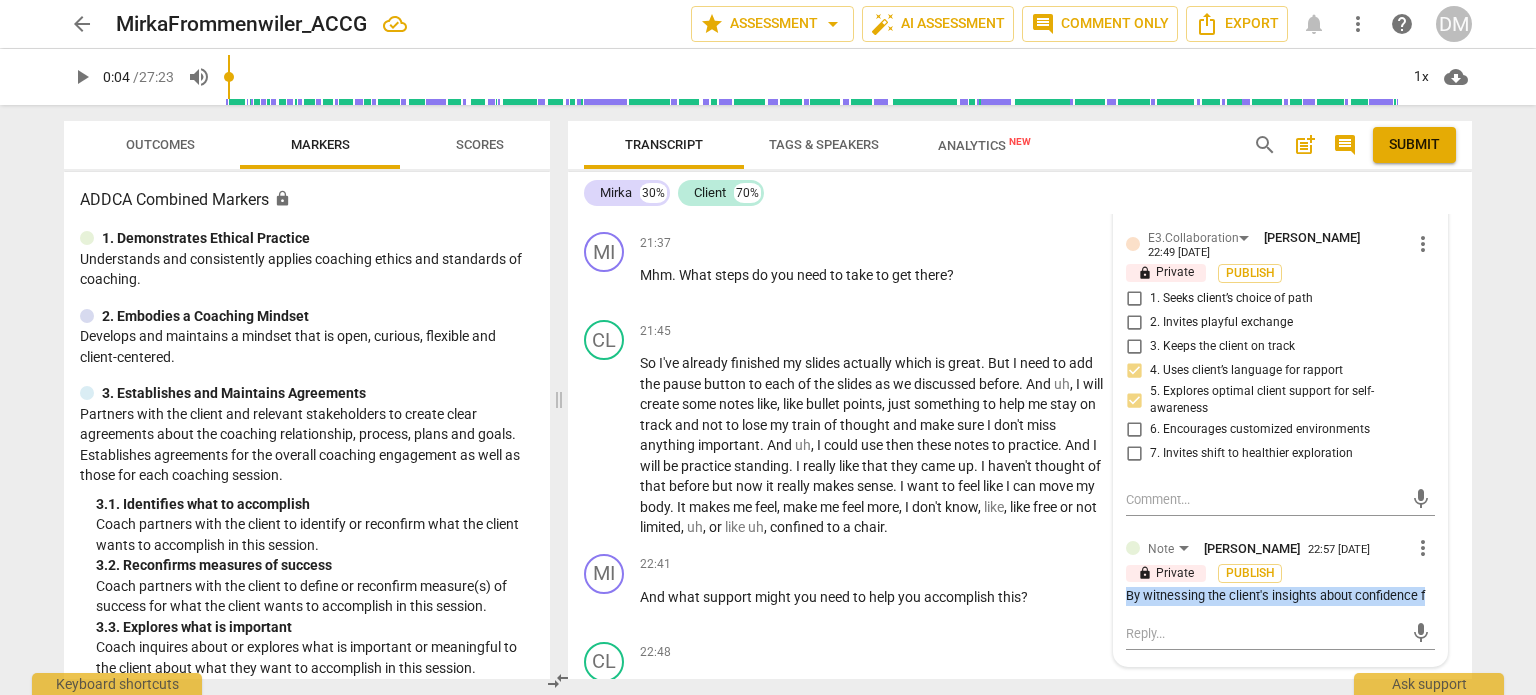 drag, startPoint x: 1122, startPoint y: 533, endPoint x: 1427, endPoint y: 523, distance: 305.16388 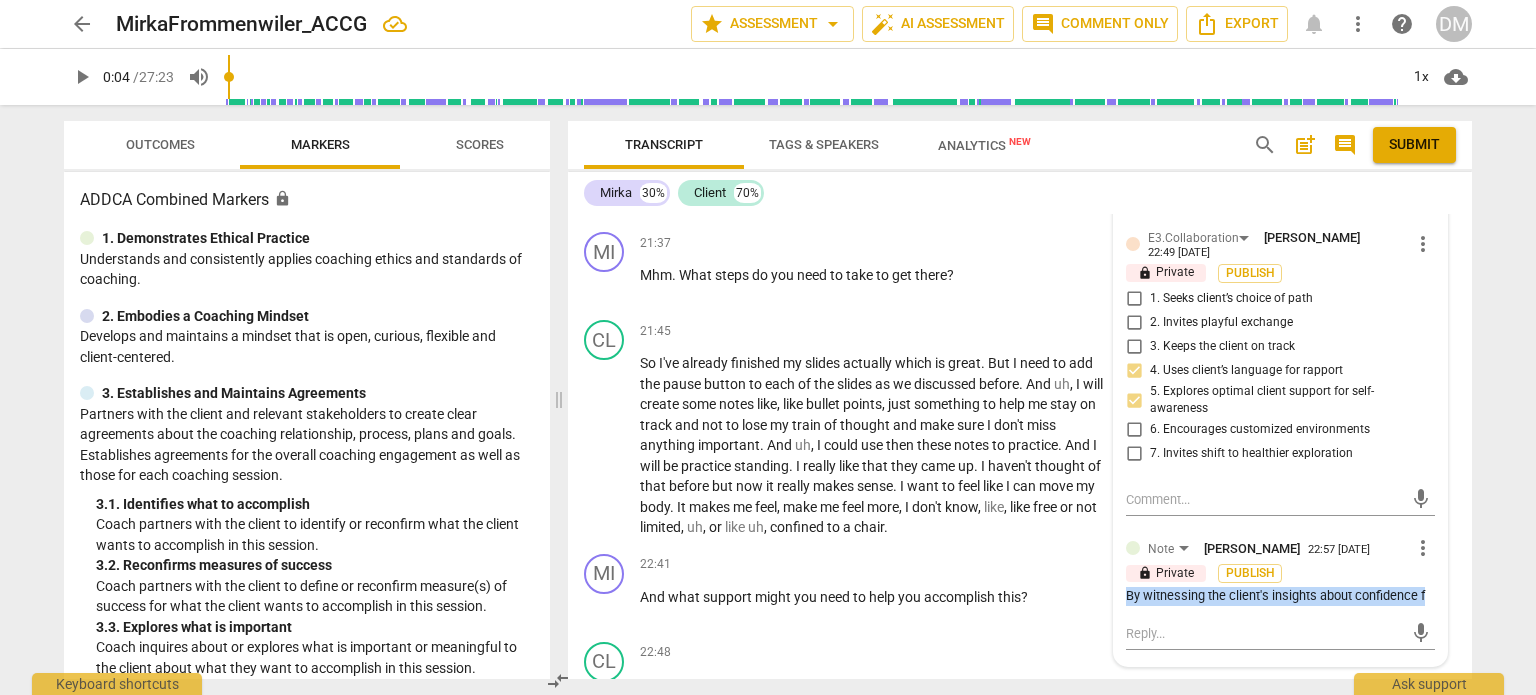 click on "By witnessing the client's insights about confidence f" at bounding box center (1280, 596) 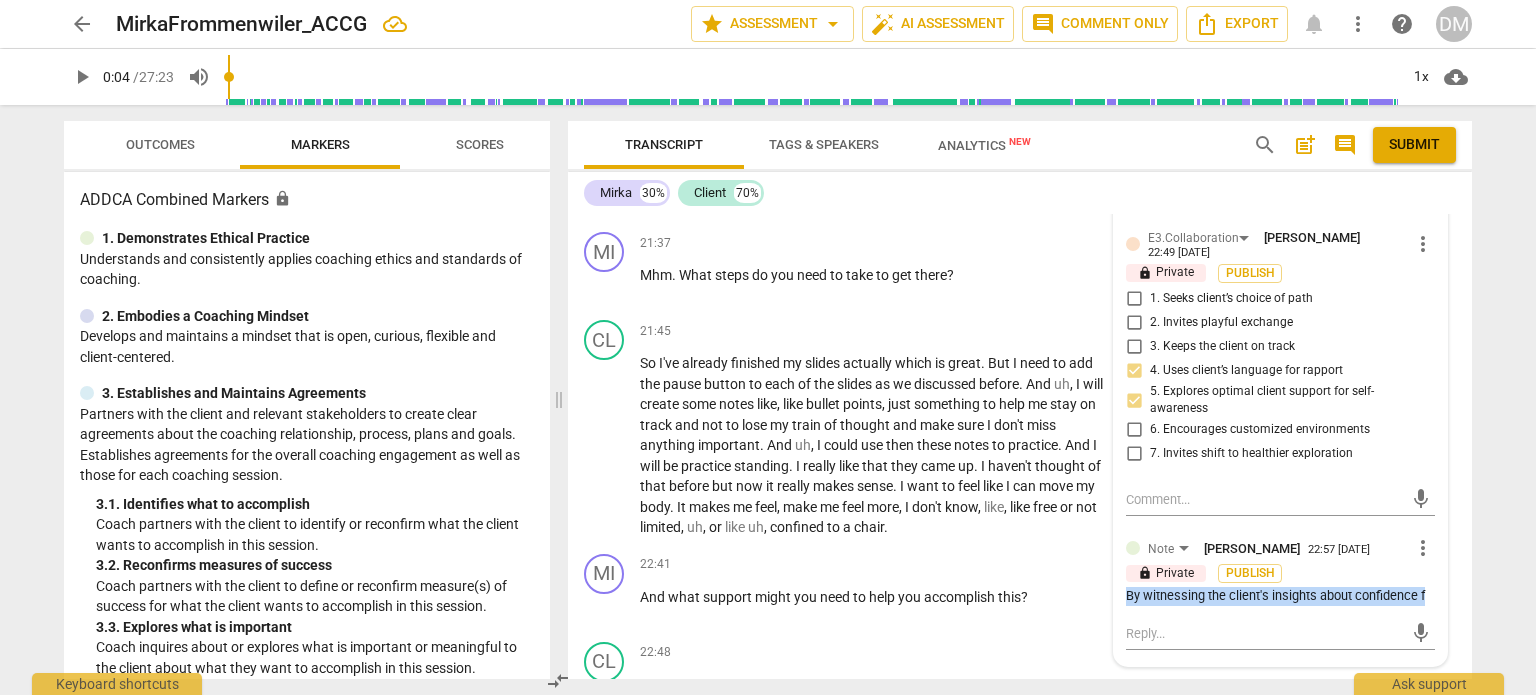 copy on "By witnessing the client's insights about confidence f" 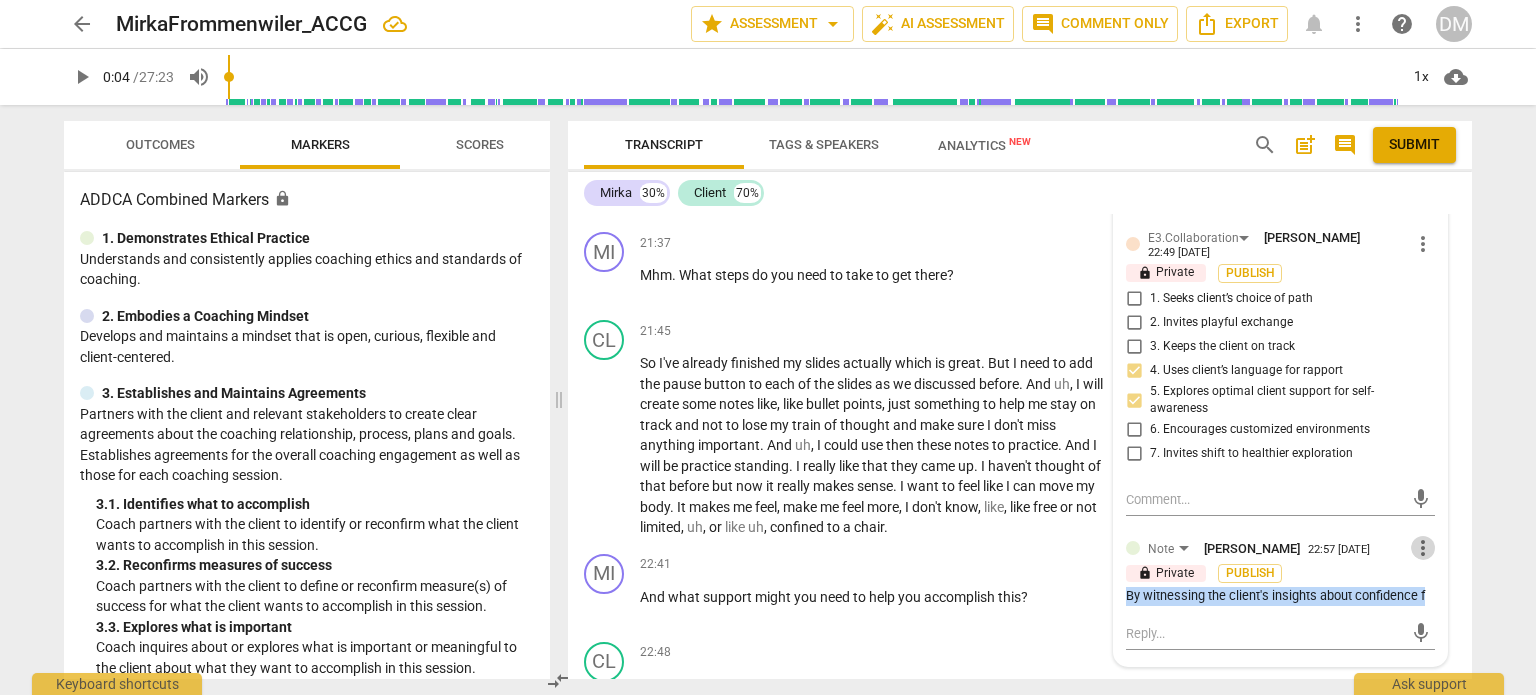 click on "more_vert" at bounding box center (1423, 548) 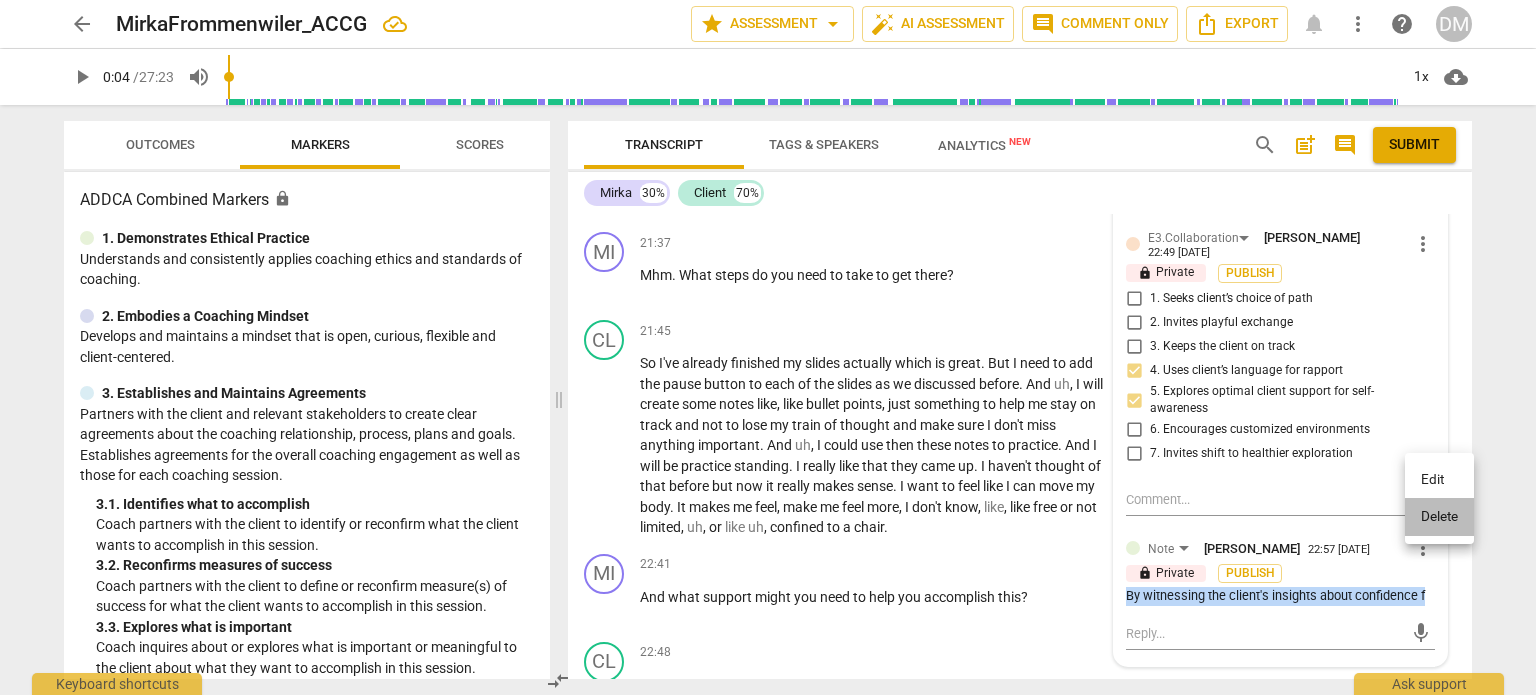 click on "Delete" at bounding box center (1439, 517) 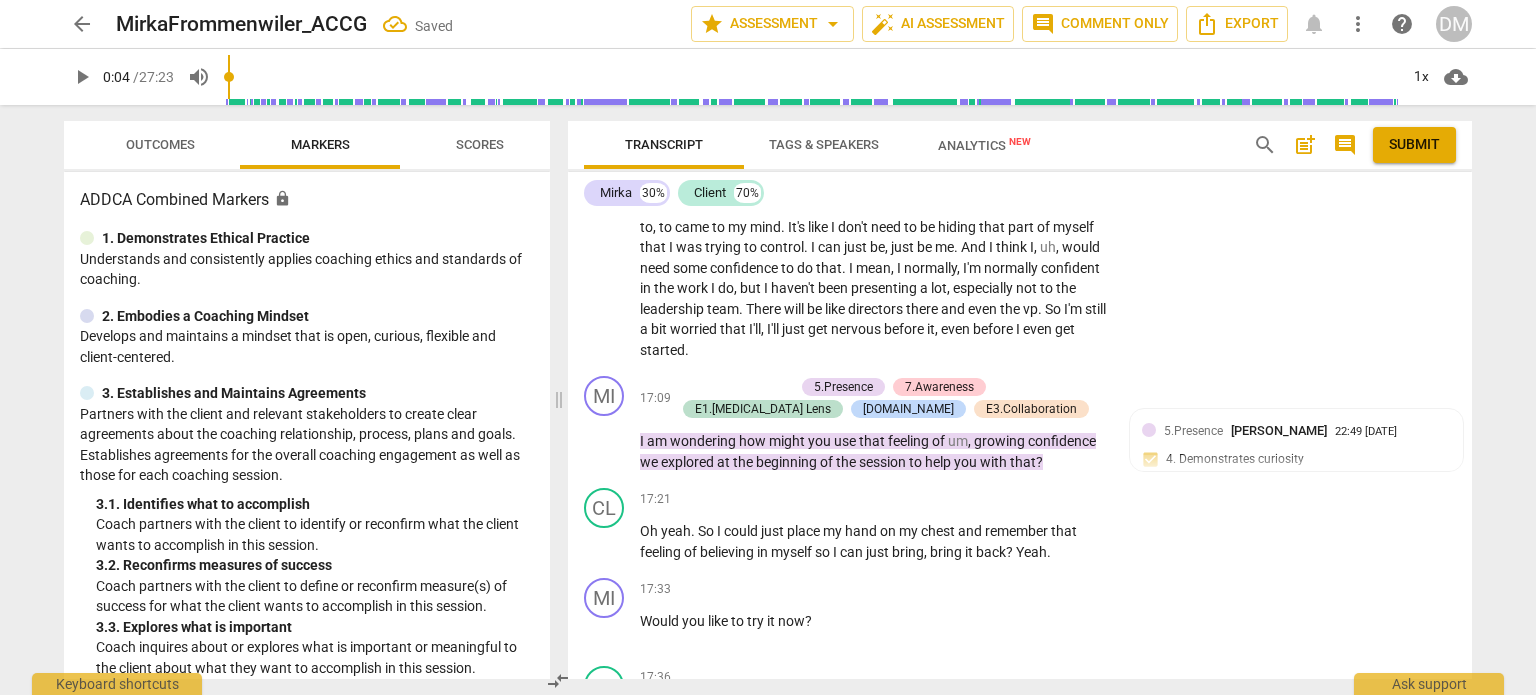 scroll, scrollTop: 6780, scrollLeft: 0, axis: vertical 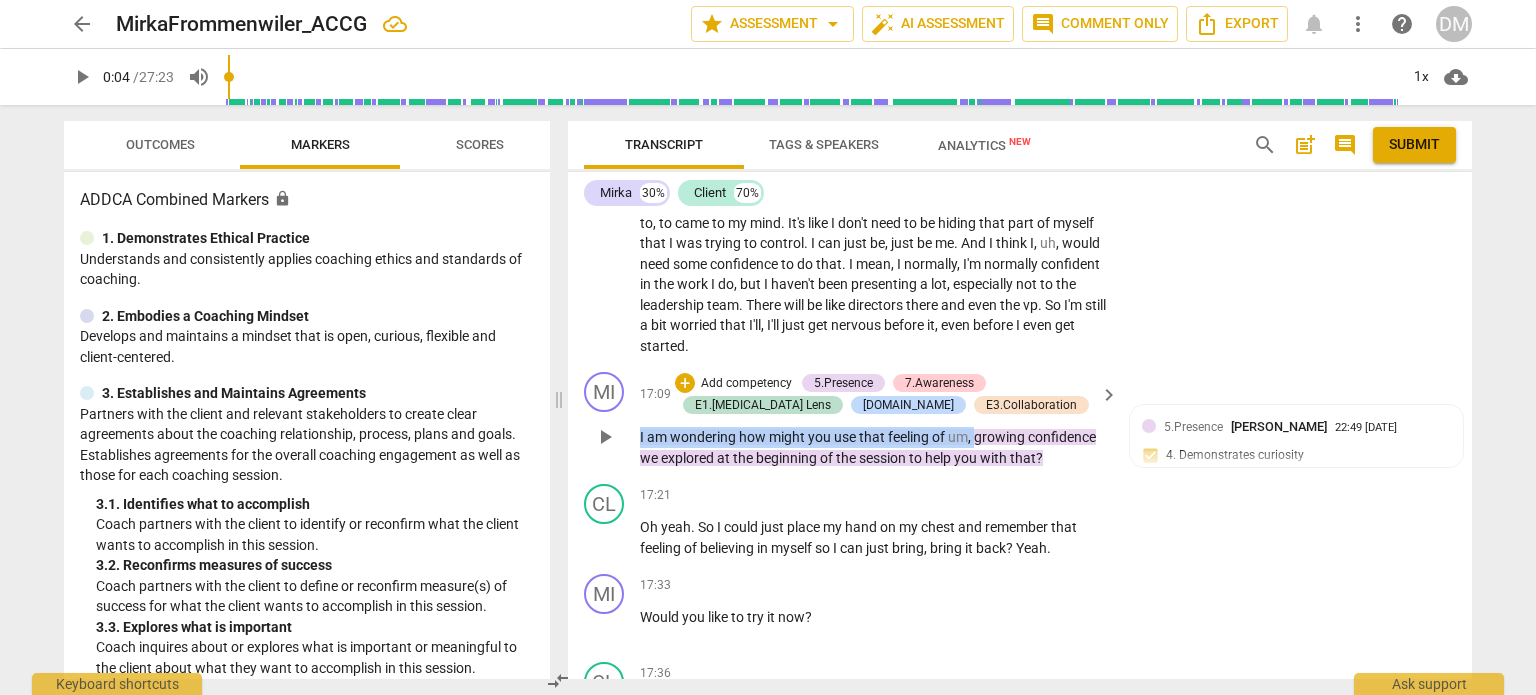 drag, startPoint x: 636, startPoint y: 394, endPoint x: 975, endPoint y: 404, distance: 339.14746 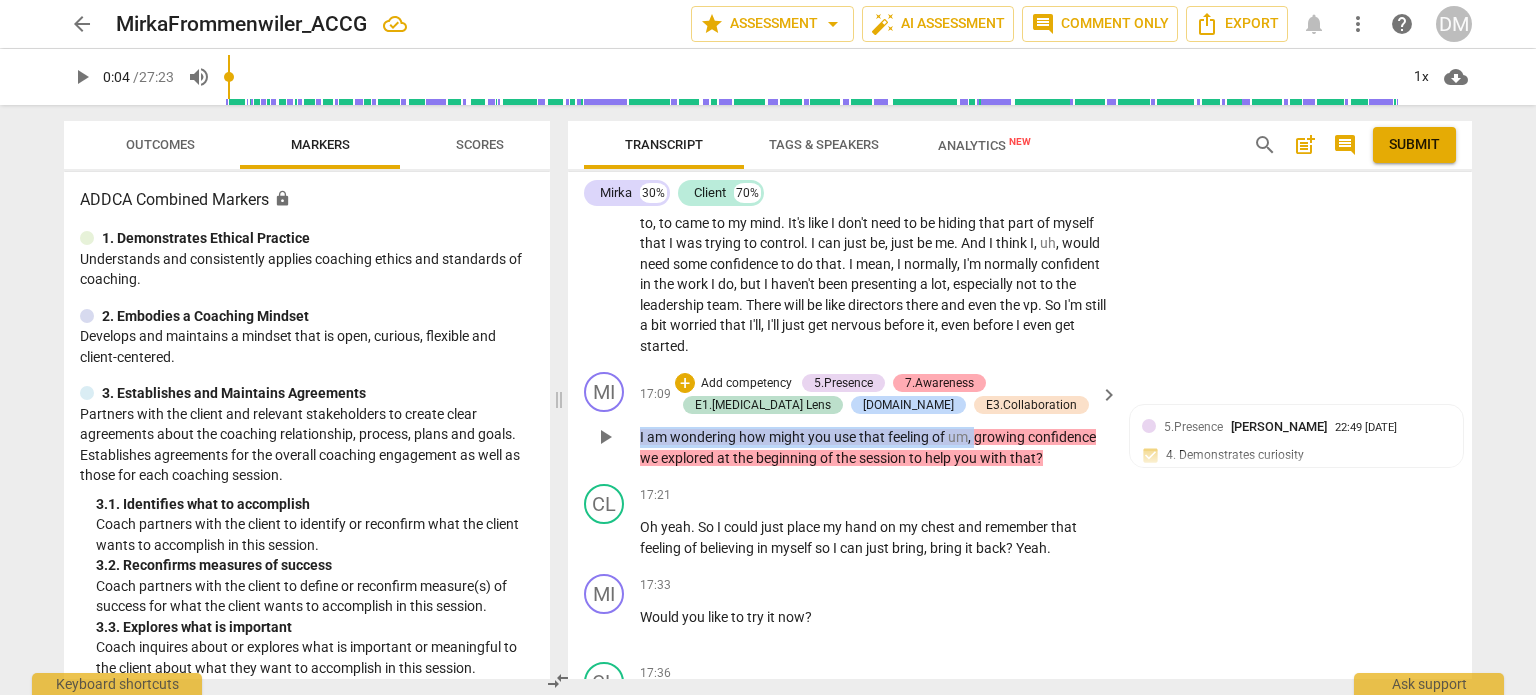 click on "7.Awareness" at bounding box center (939, 383) 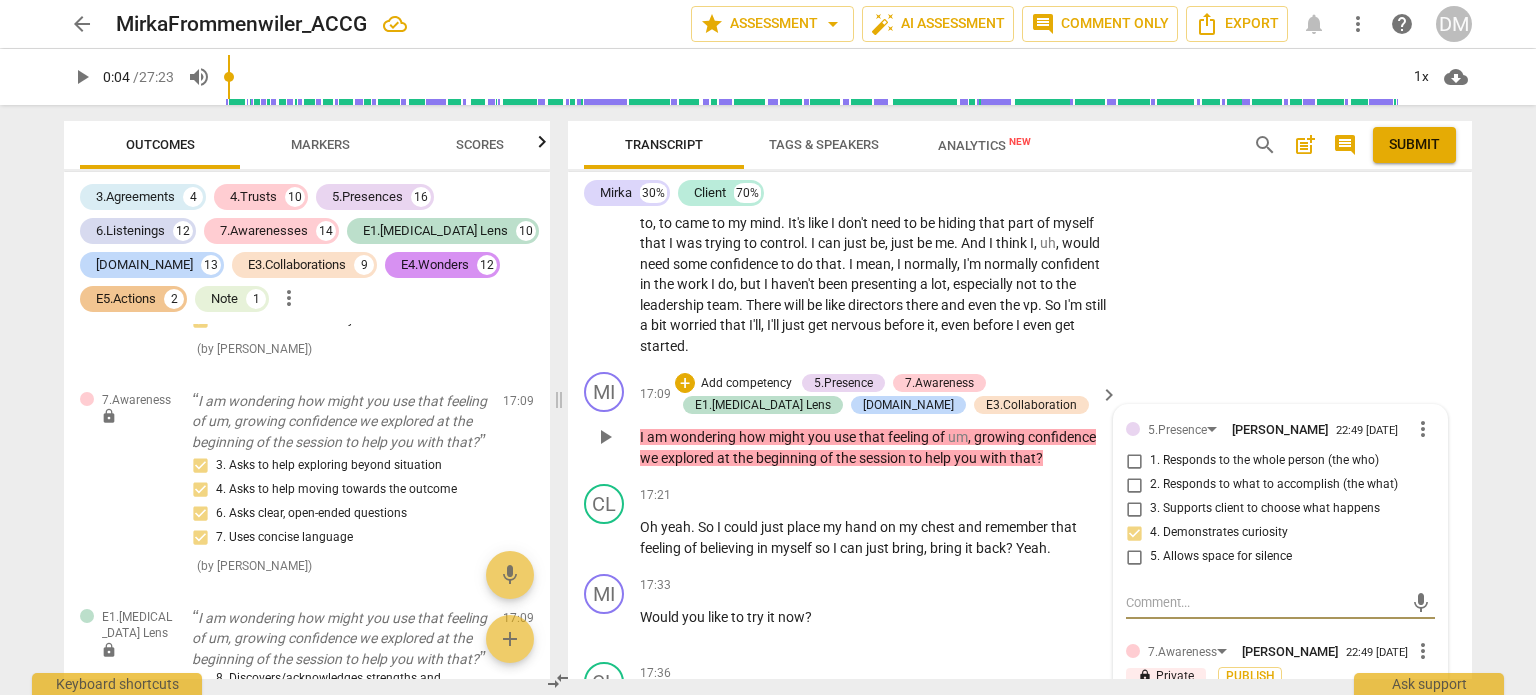 scroll, scrollTop: 15511, scrollLeft: 0, axis: vertical 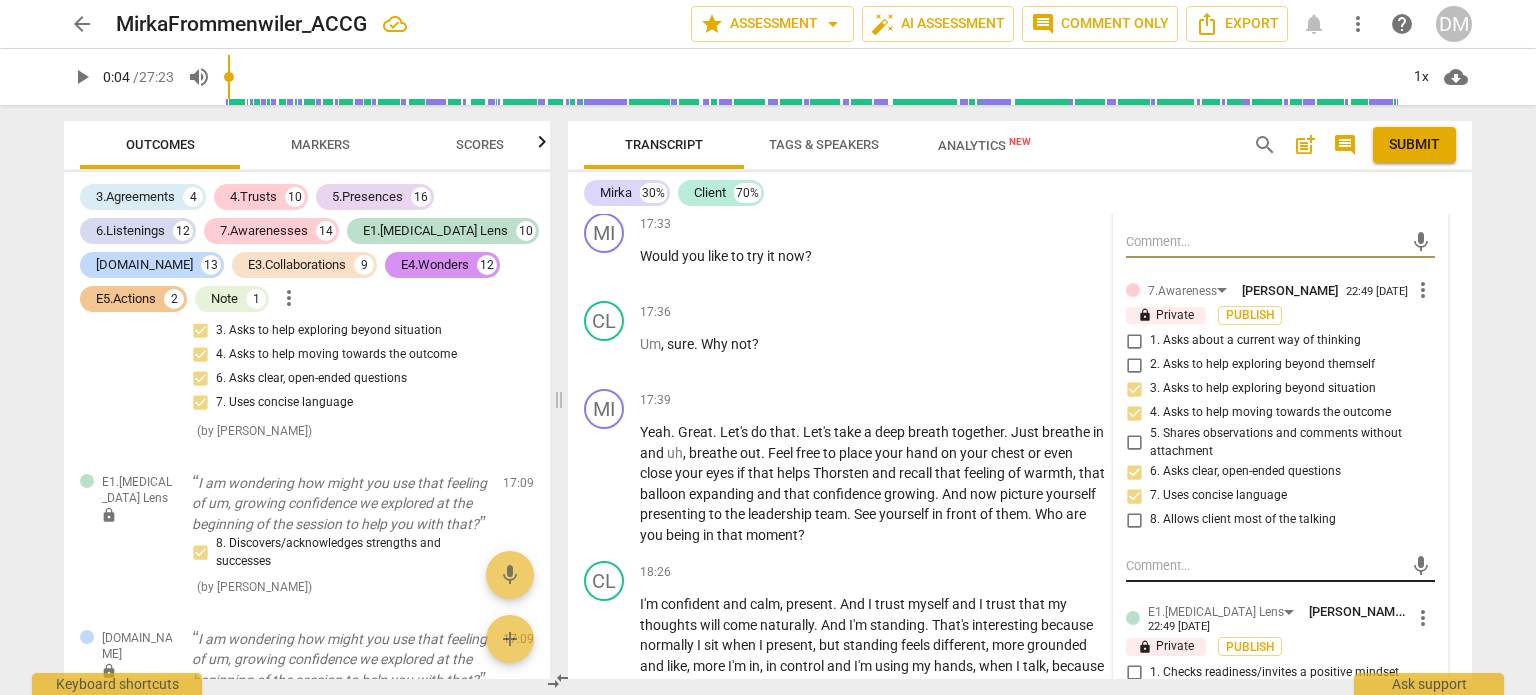 click at bounding box center [1264, 565] 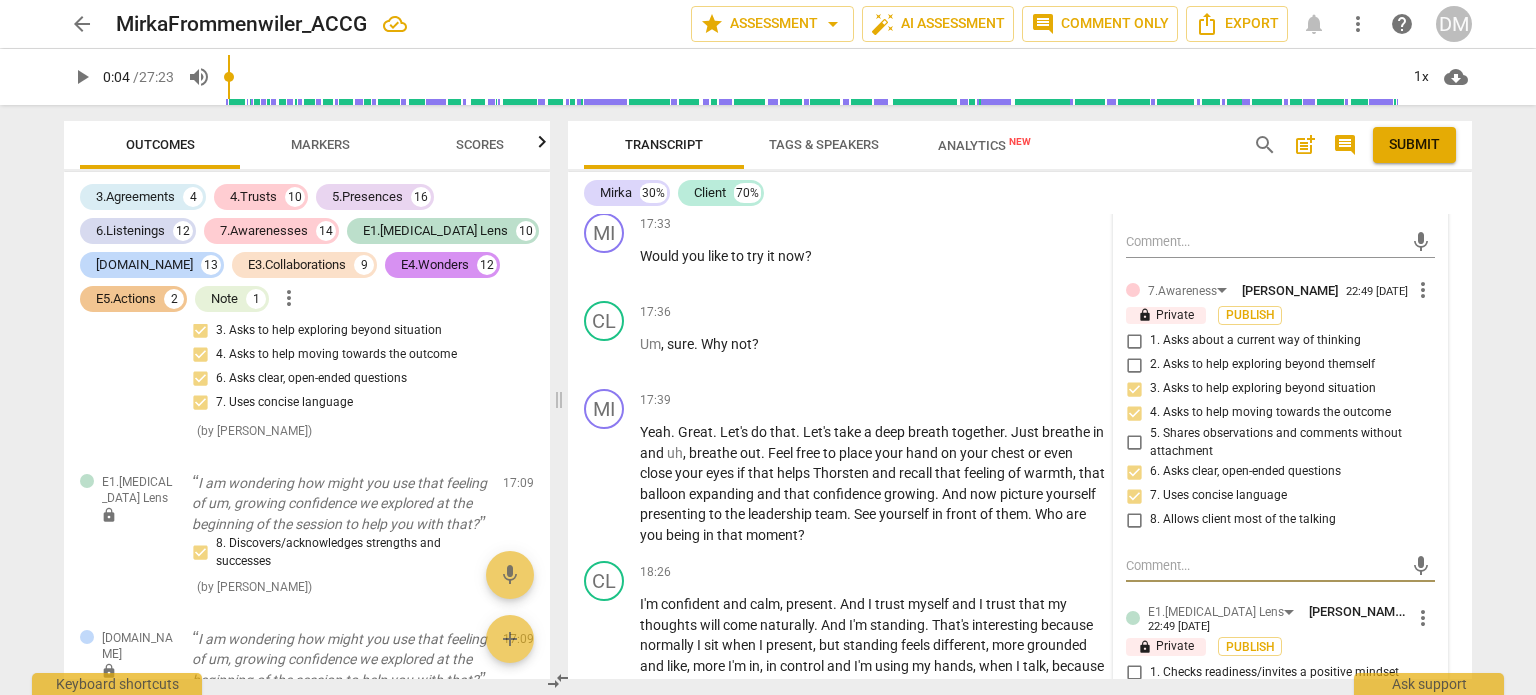 paste on "By witnessing the client's insights about confidence f" 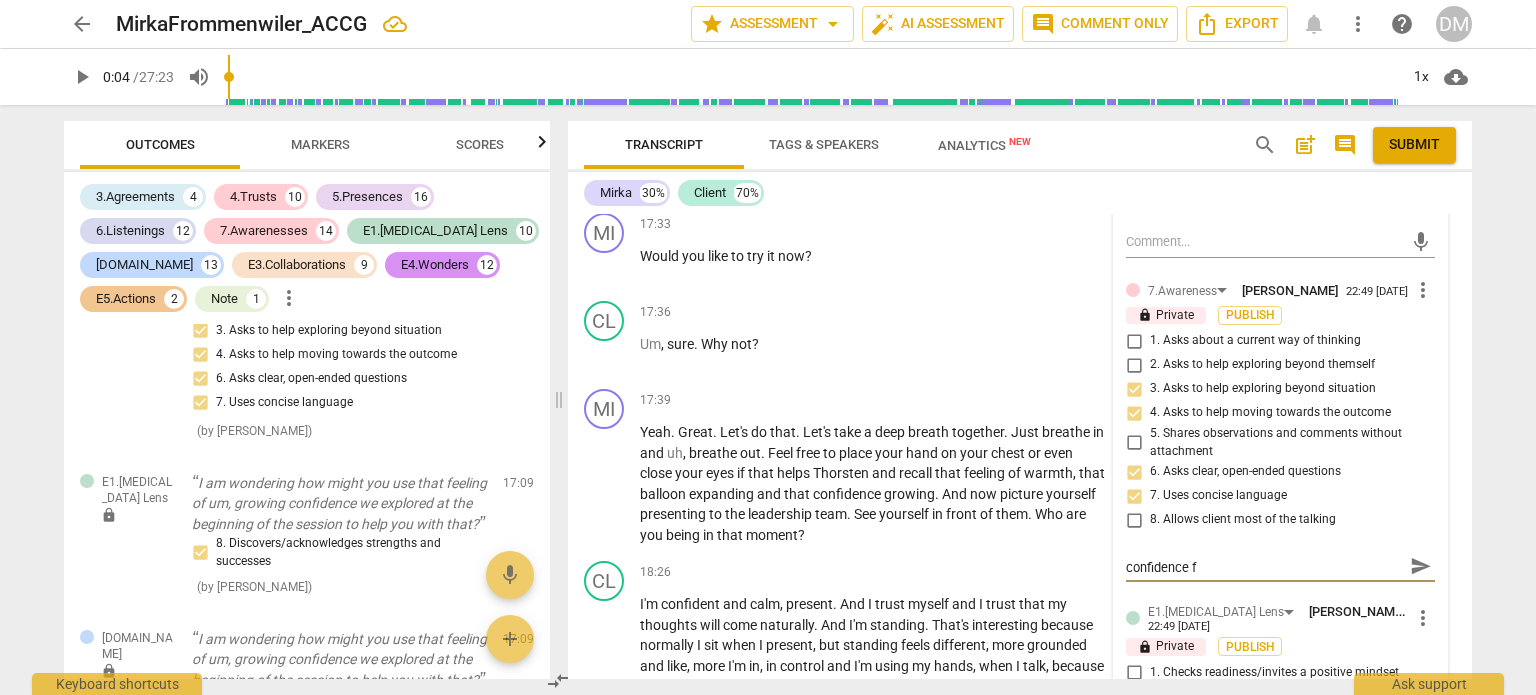 scroll, scrollTop: 1, scrollLeft: 0, axis: vertical 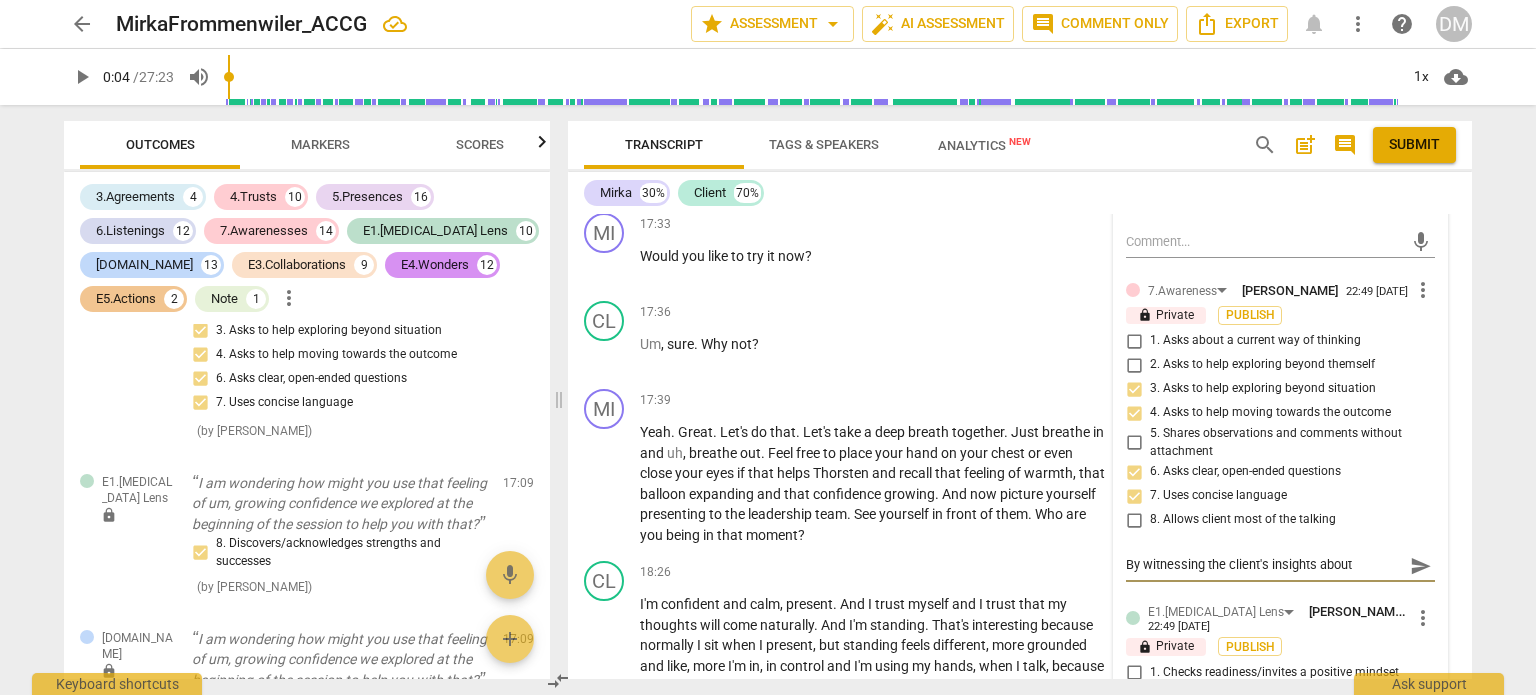 click on "By witnessing the client's insights about confidence f" at bounding box center [1264, 565] 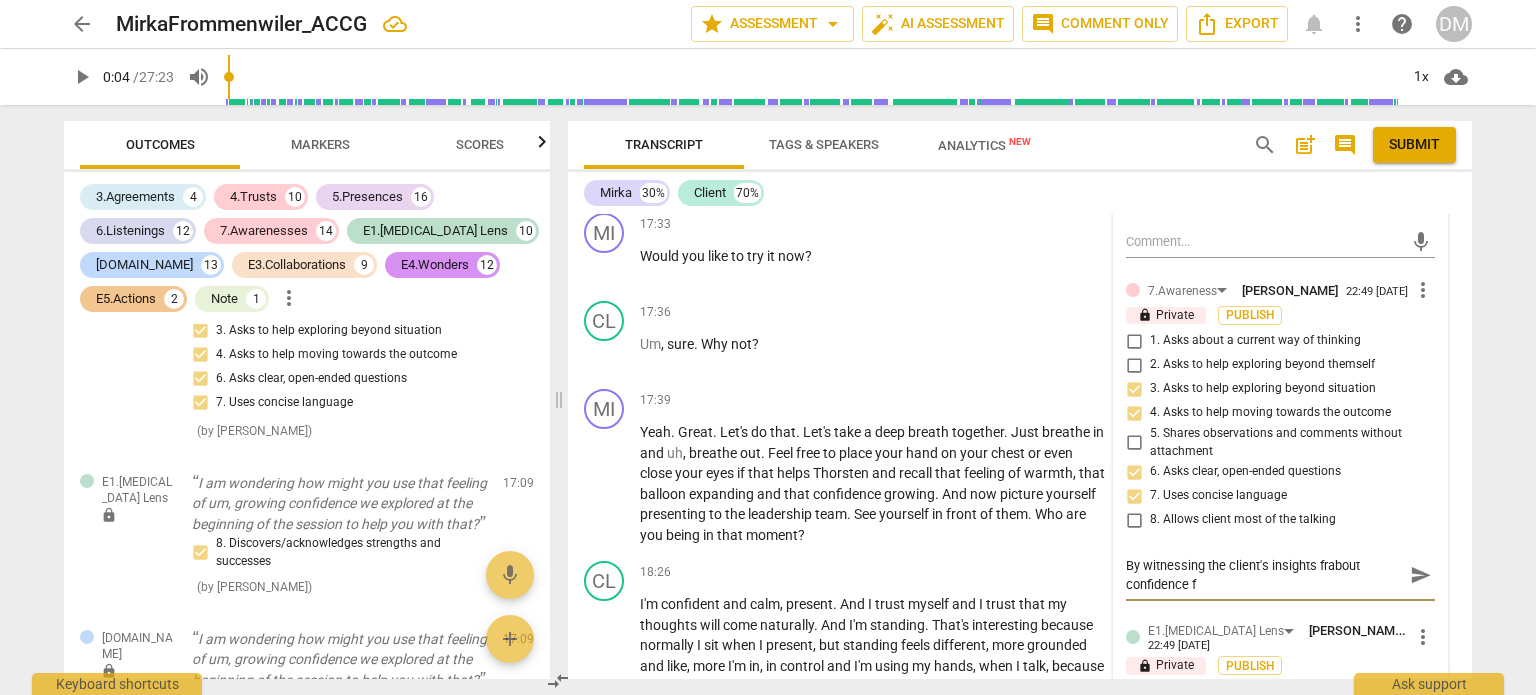 scroll, scrollTop: 0, scrollLeft: 0, axis: both 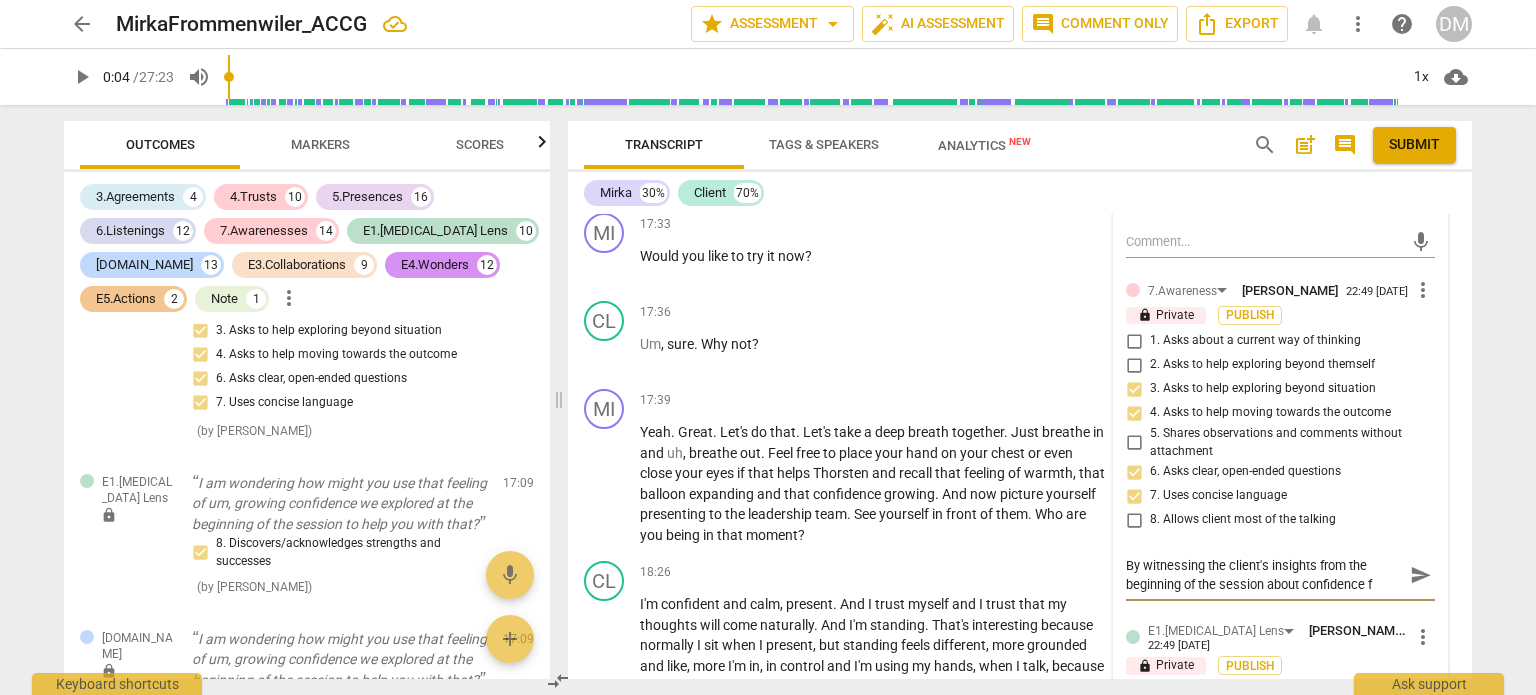 click on "By witnessing the client's insights from the beginning of the session about confidence f" at bounding box center [1264, 575] 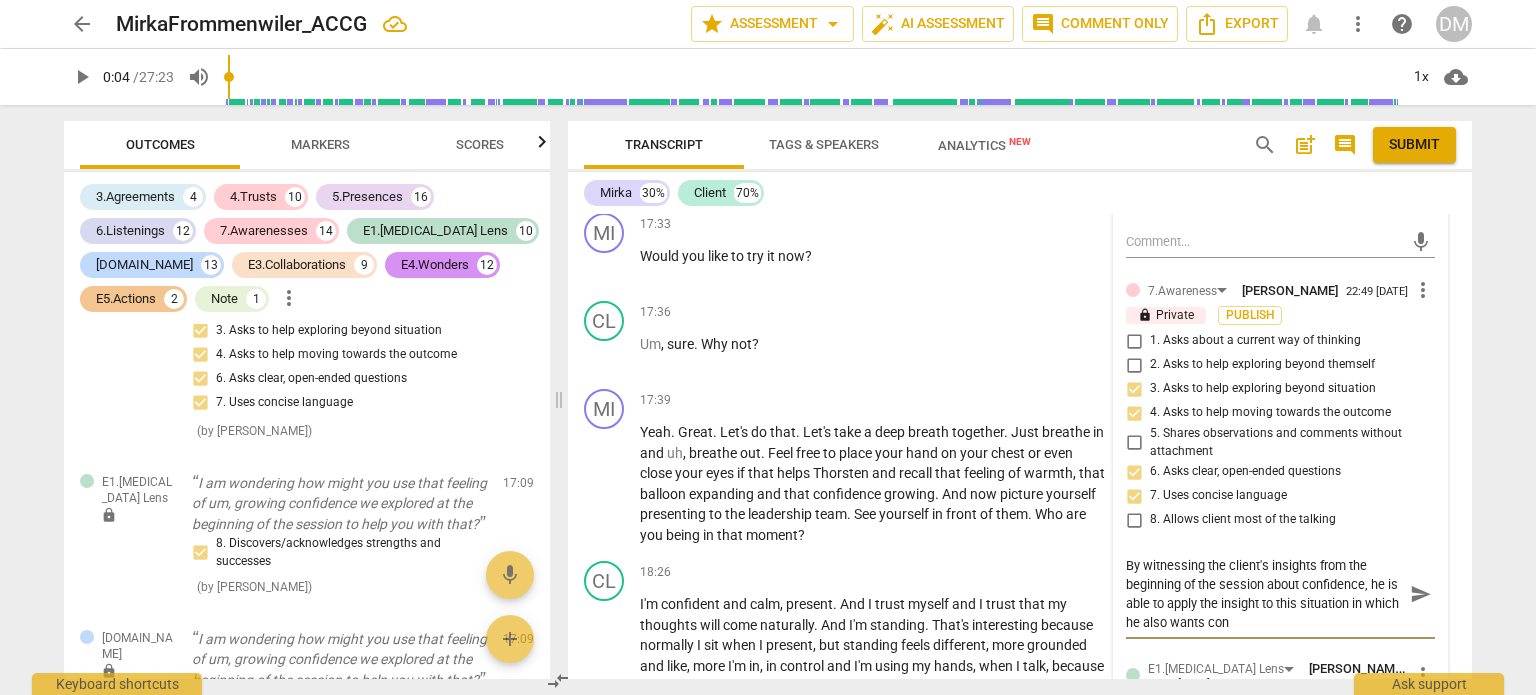 scroll, scrollTop: 0, scrollLeft: 0, axis: both 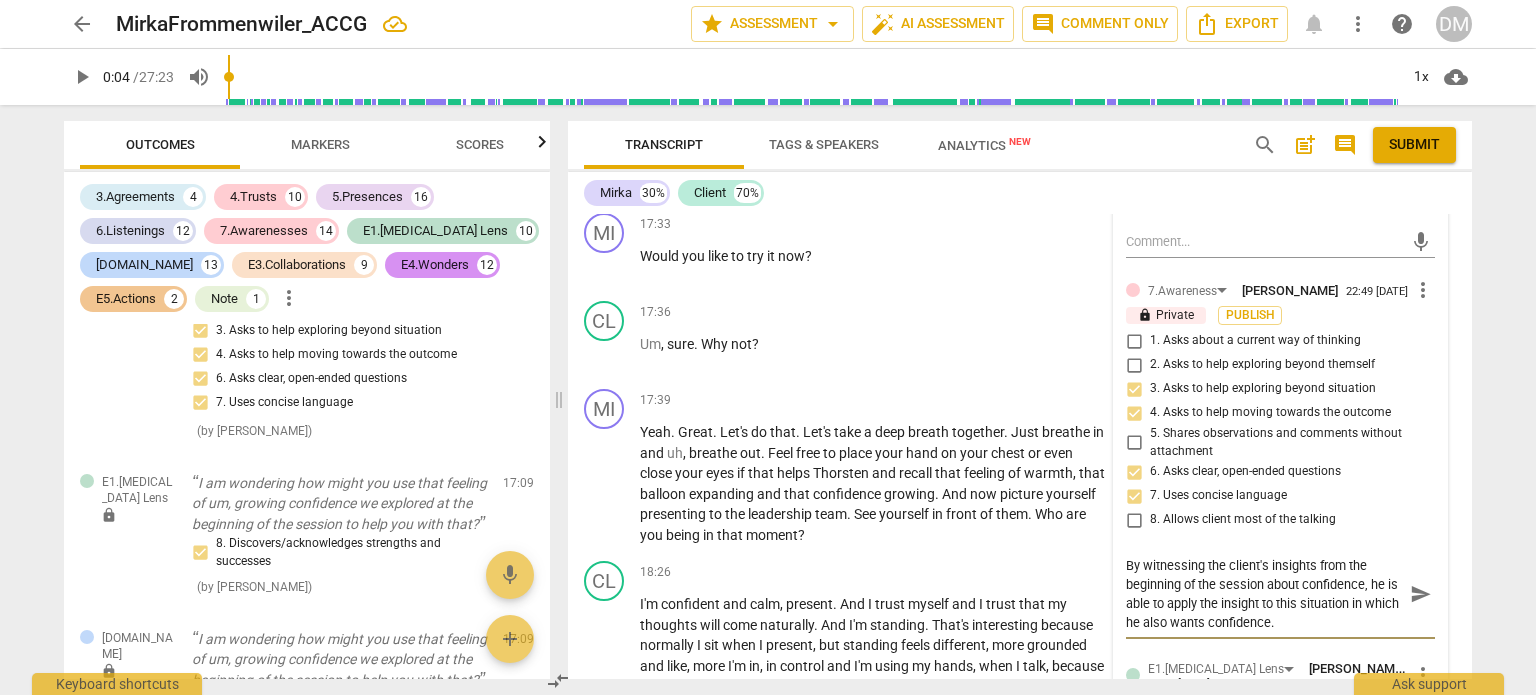 click on "send" at bounding box center [1421, 594] 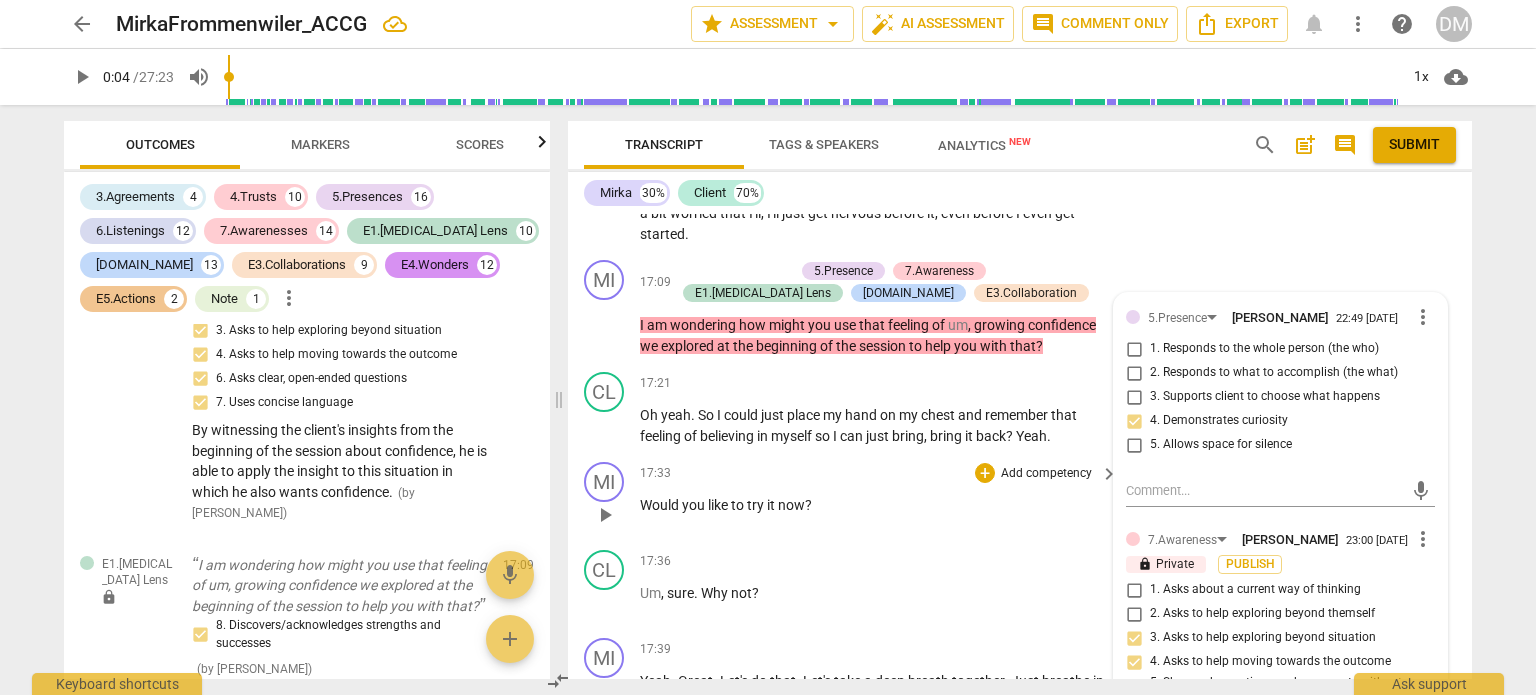 scroll, scrollTop: 6893, scrollLeft: 0, axis: vertical 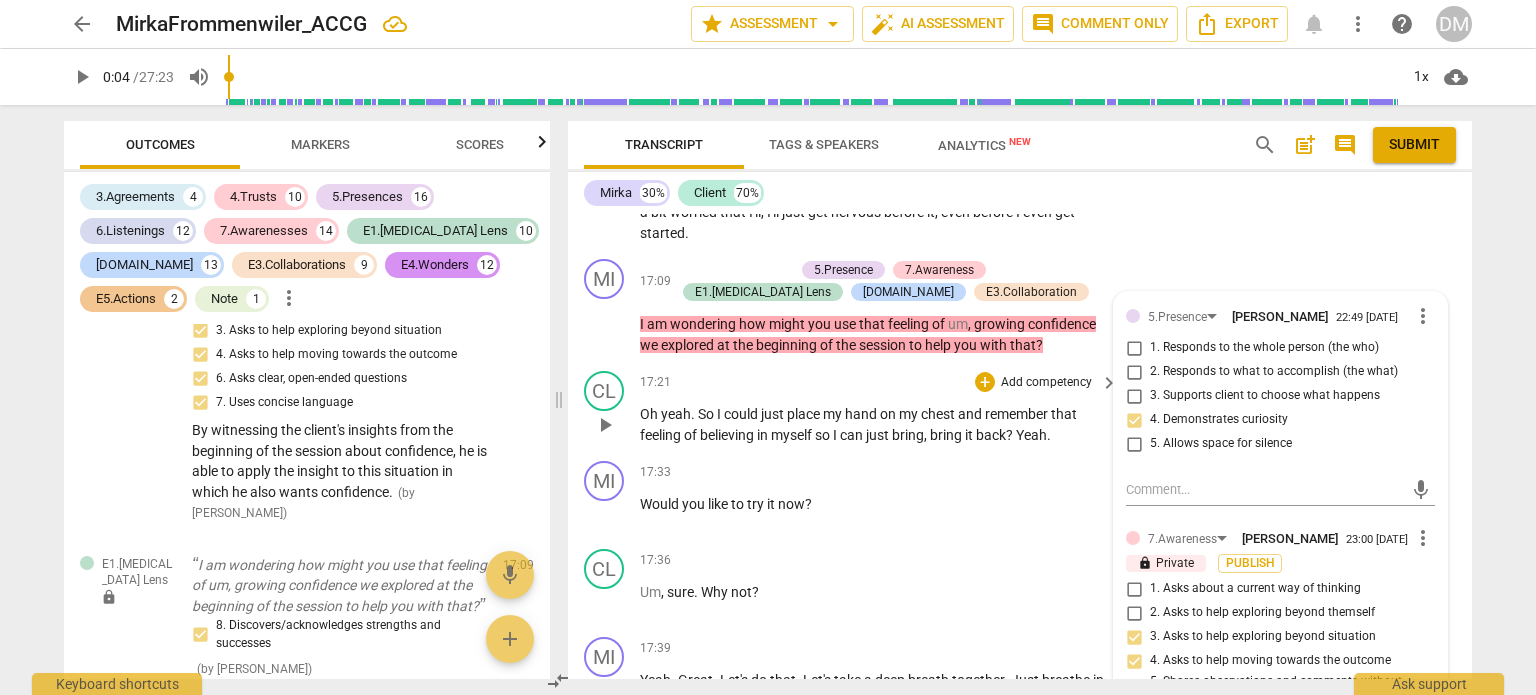 click on "play_arrow" at bounding box center [605, 425] 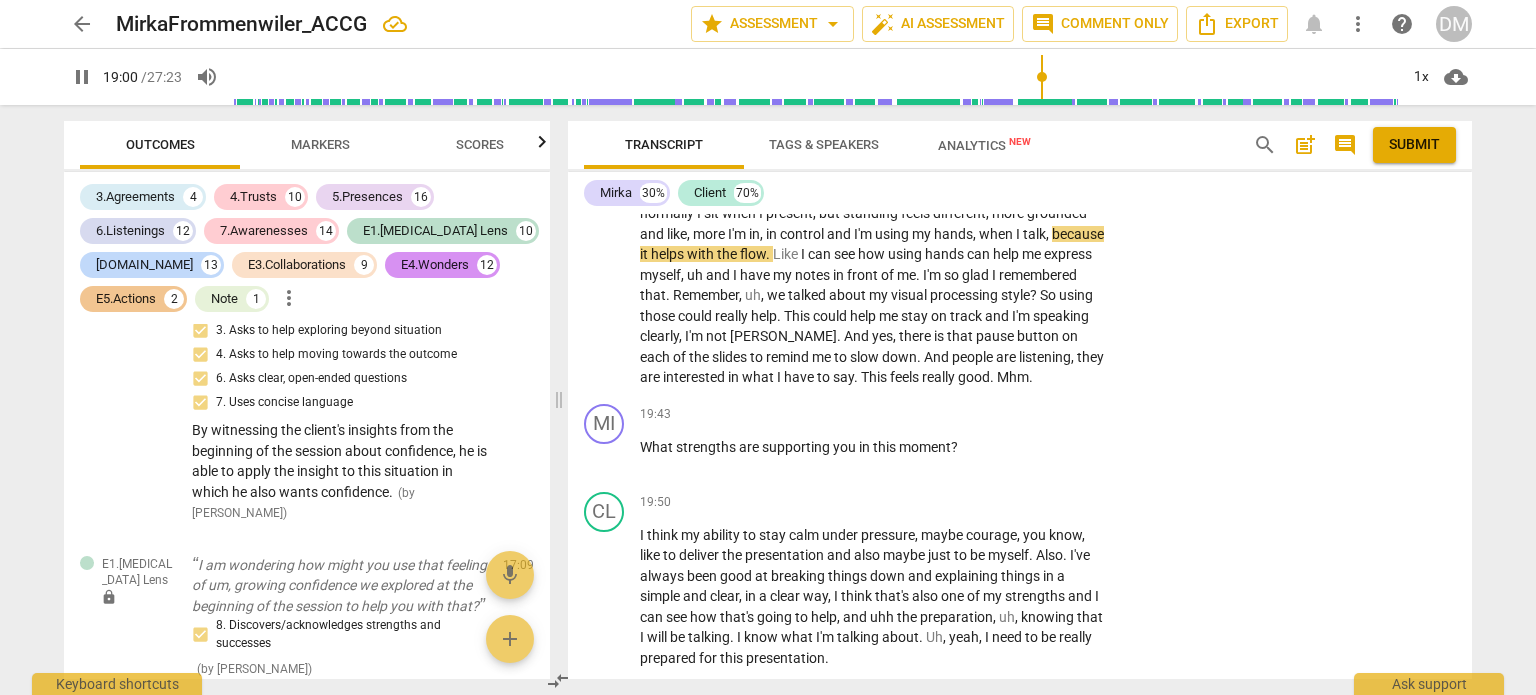 scroll, scrollTop: 7576, scrollLeft: 0, axis: vertical 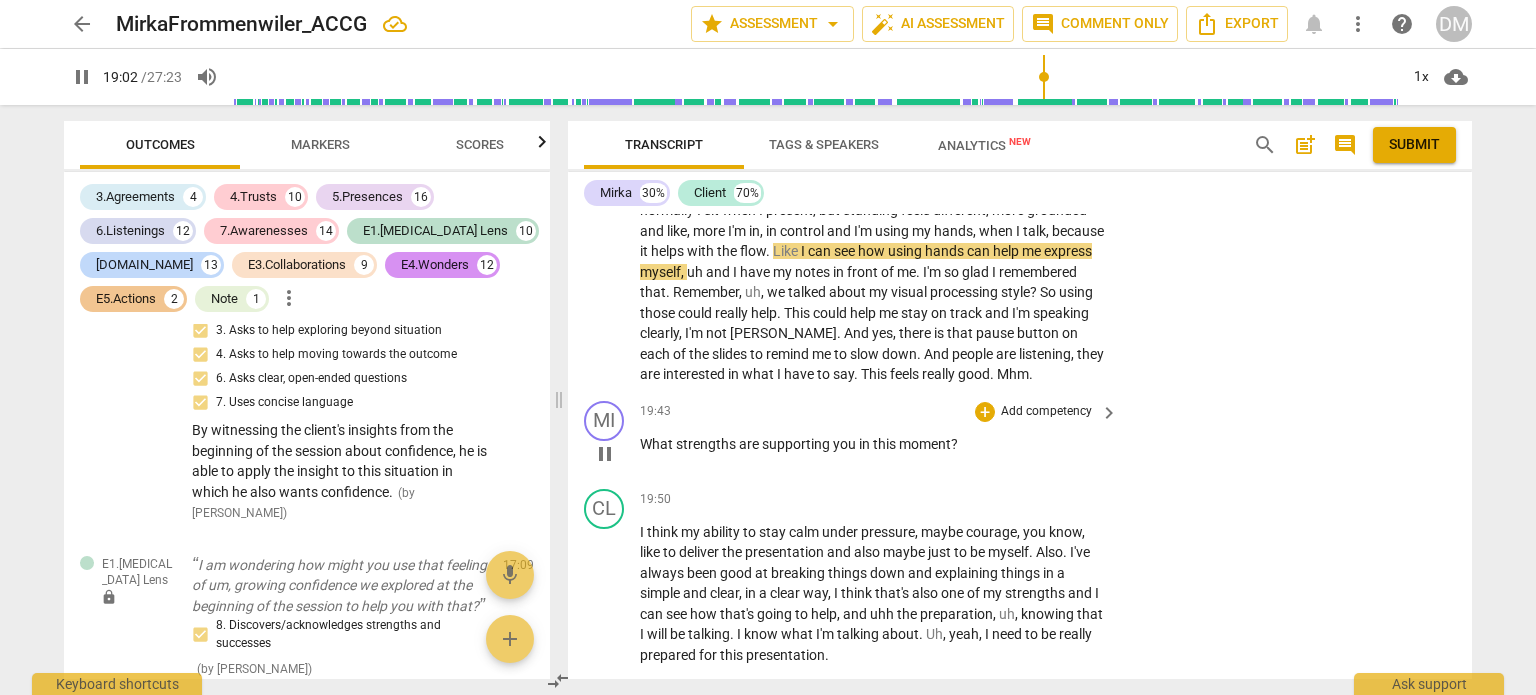 click on "What   strengths   are   supporting   you   in   this   moment ?" at bounding box center [874, 444] 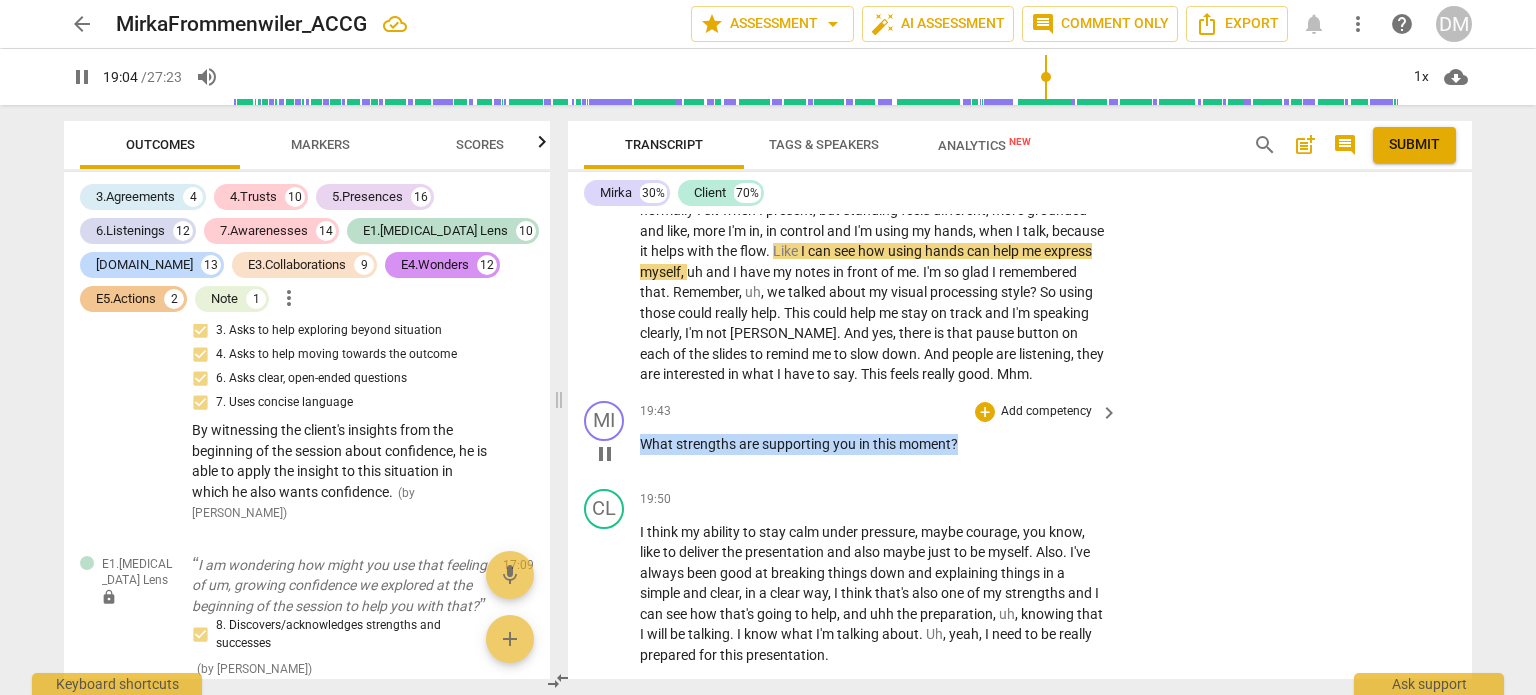 drag, startPoint x: 976, startPoint y: 423, endPoint x: 639, endPoint y: 416, distance: 337.0727 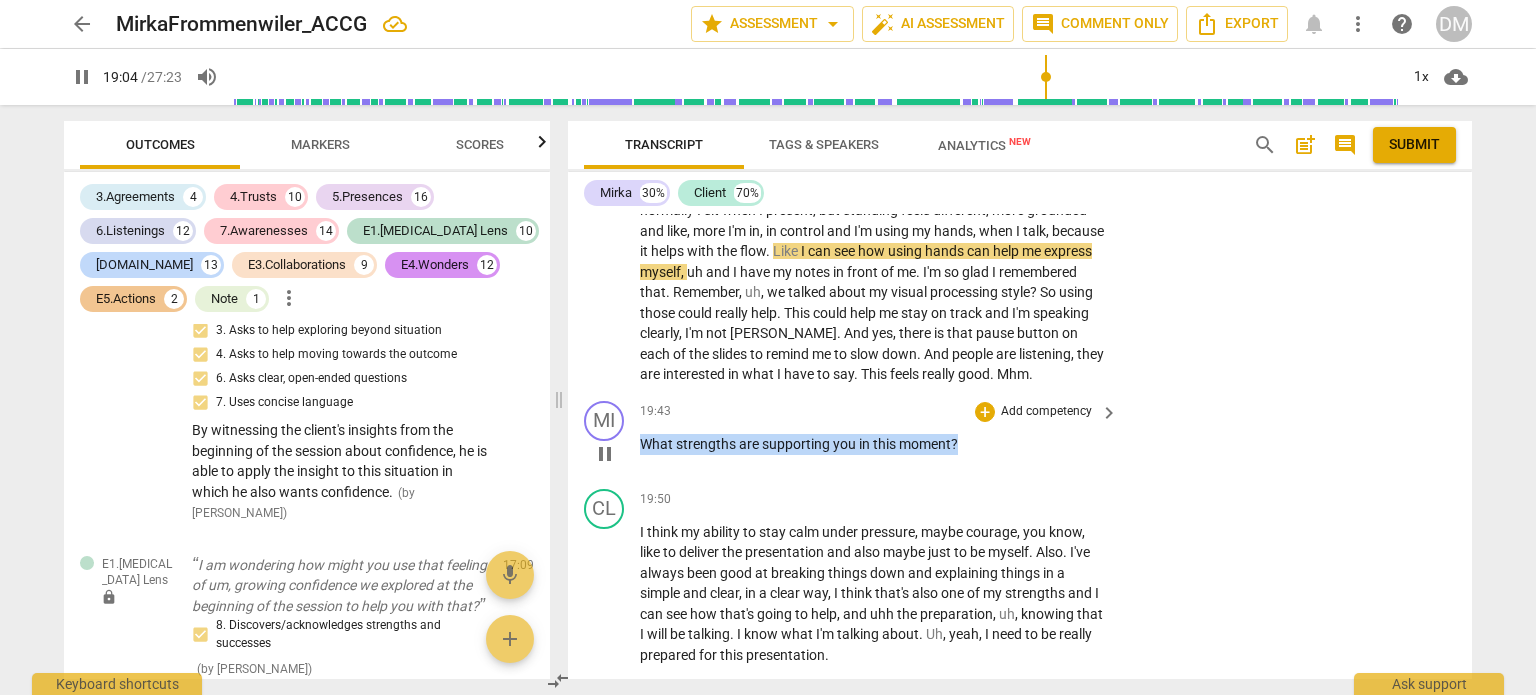 click on "What   strengths   are   supporting   you   in   this   moment ?" at bounding box center [874, 444] 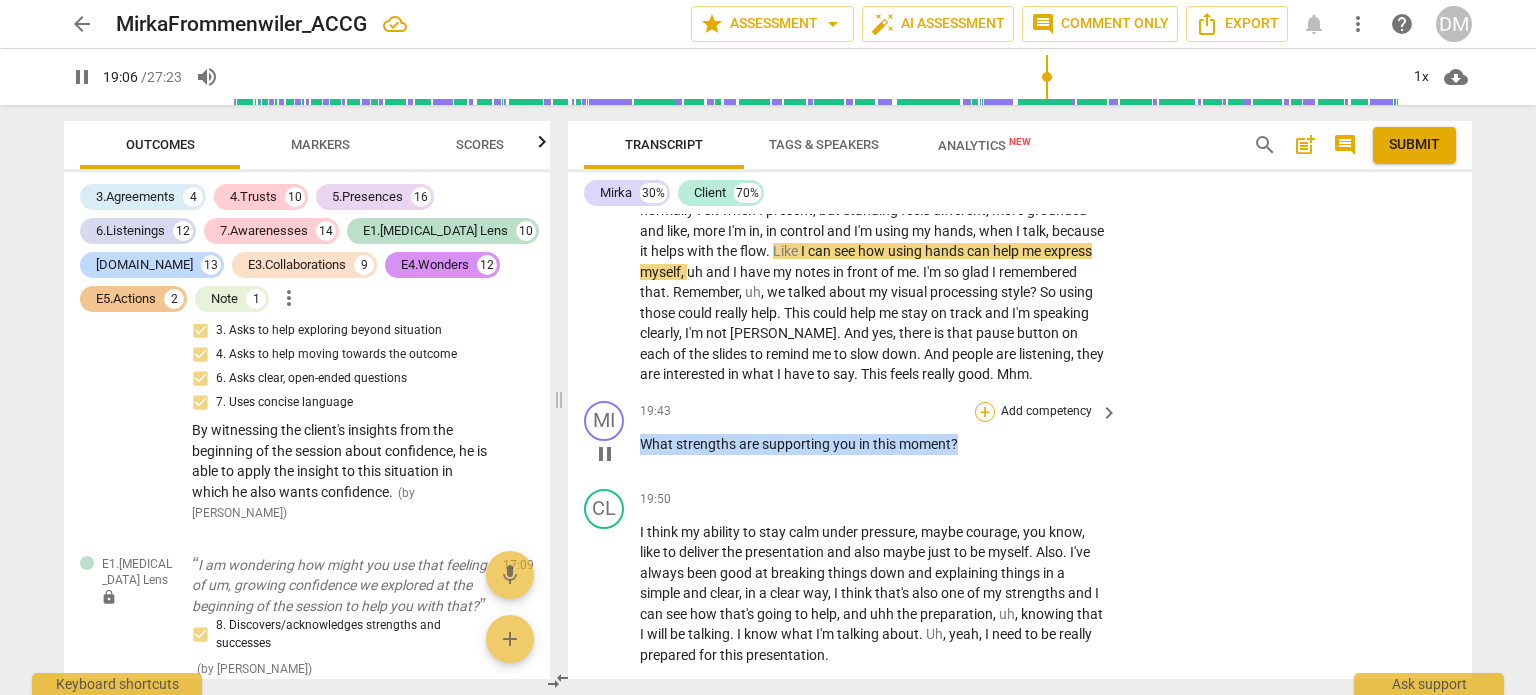 click on "+" at bounding box center [985, 412] 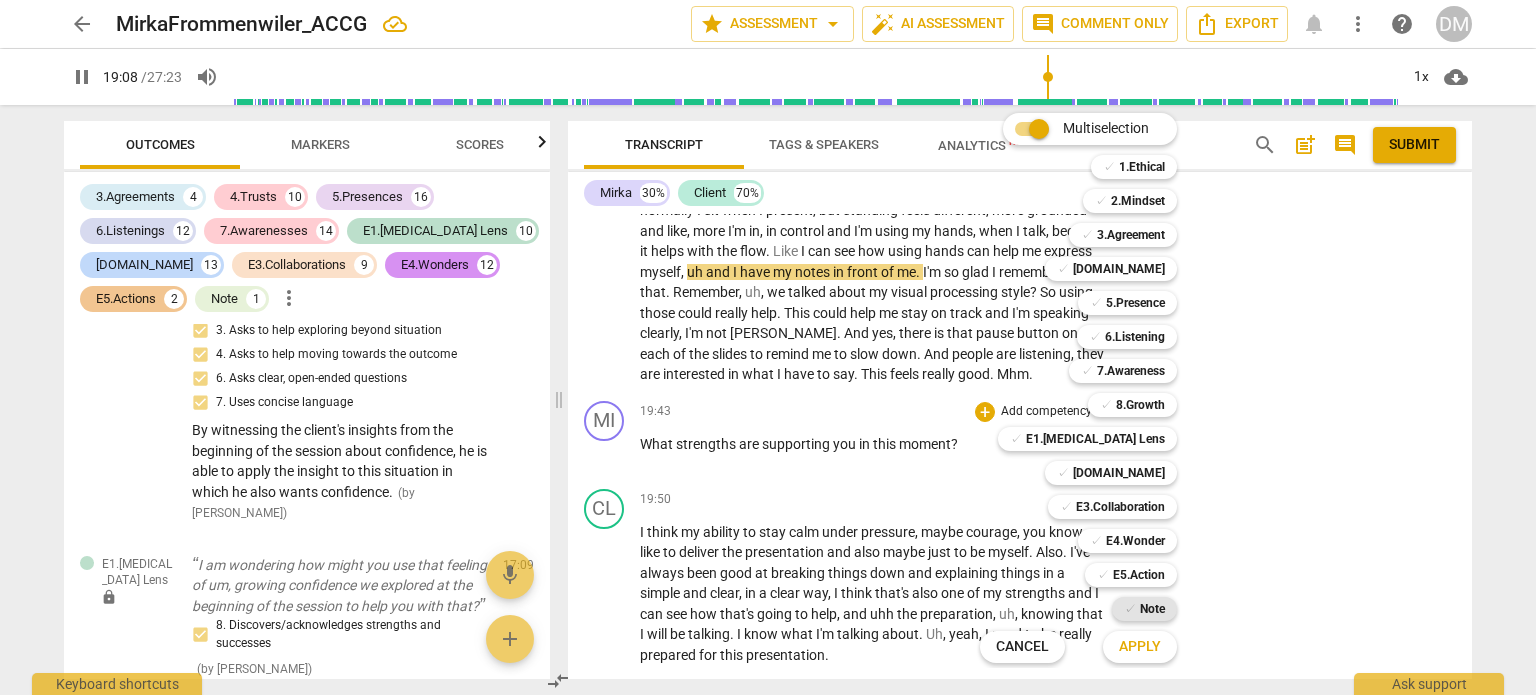 click on "Note" at bounding box center [1152, 609] 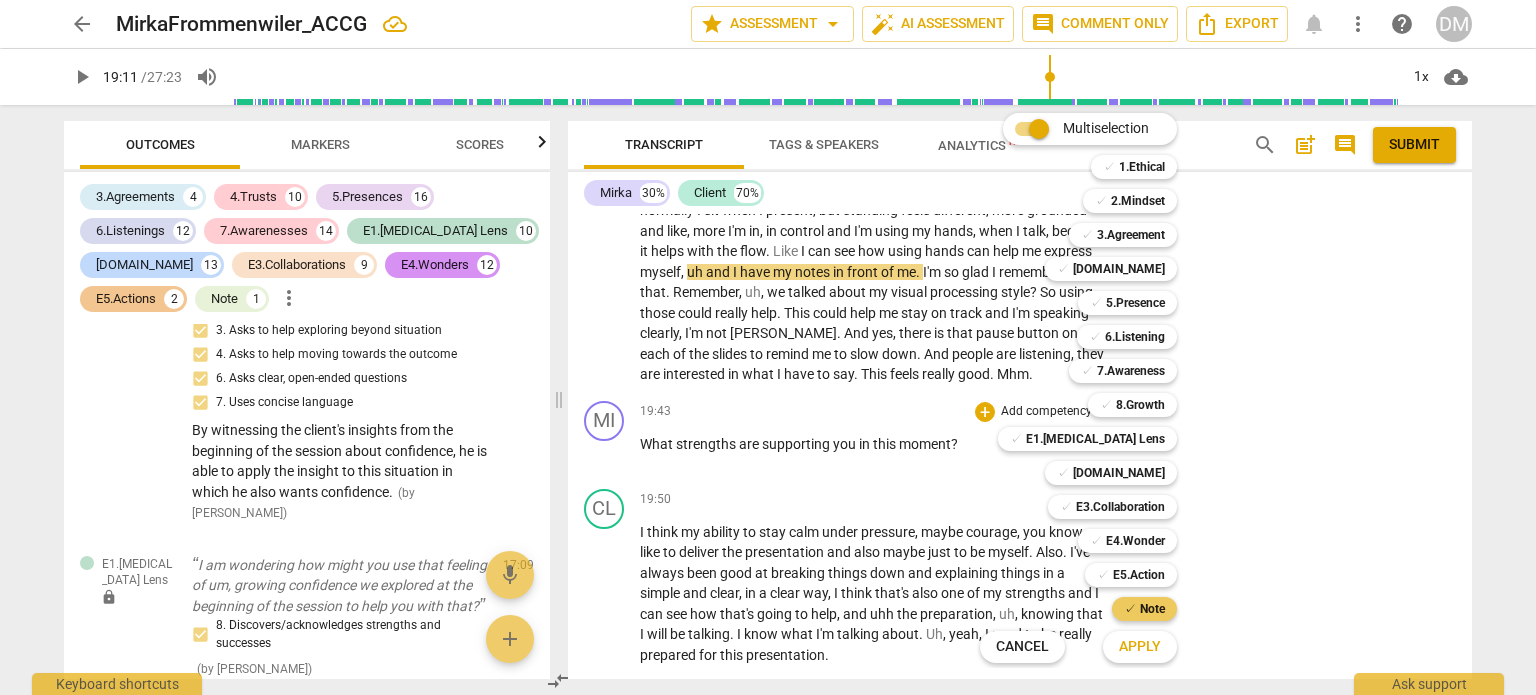 click on "Note" at bounding box center (1152, 609) 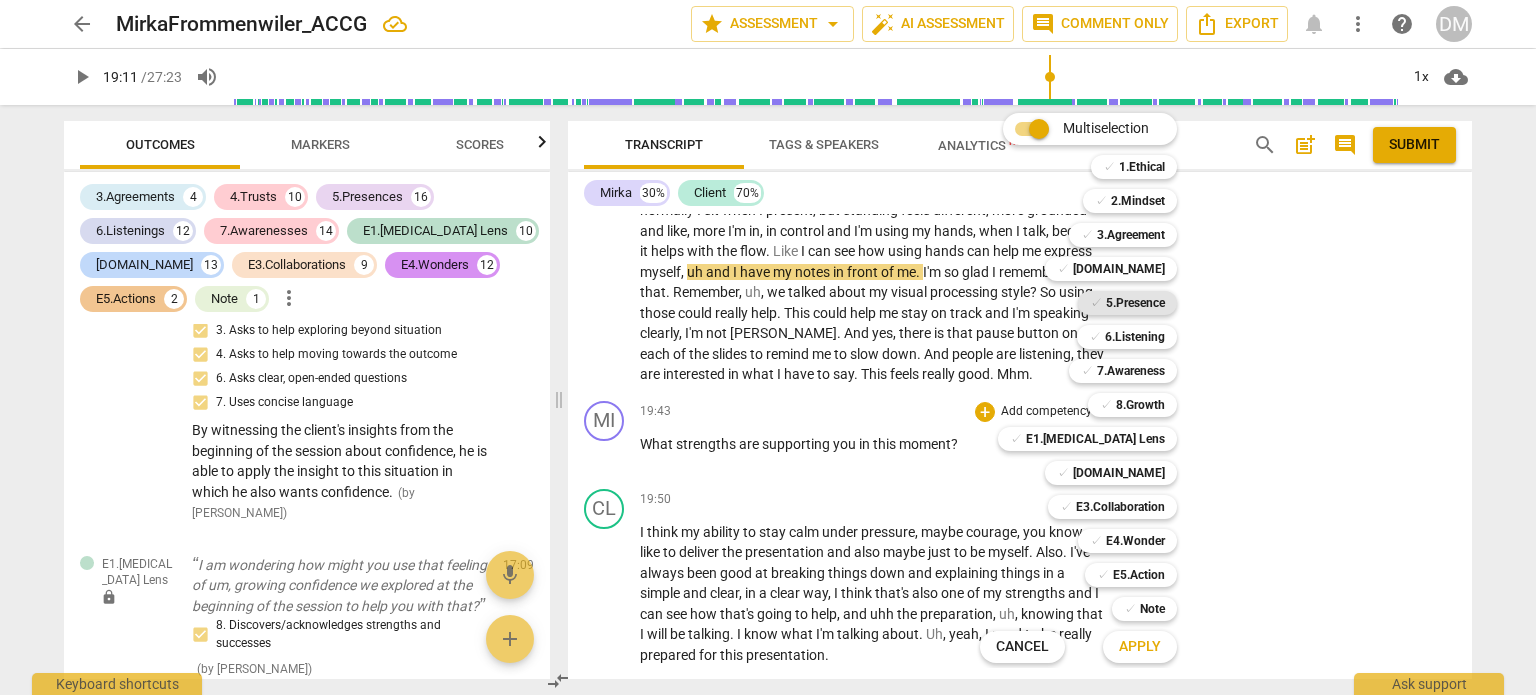 click on "5.Presence" at bounding box center (1135, 303) 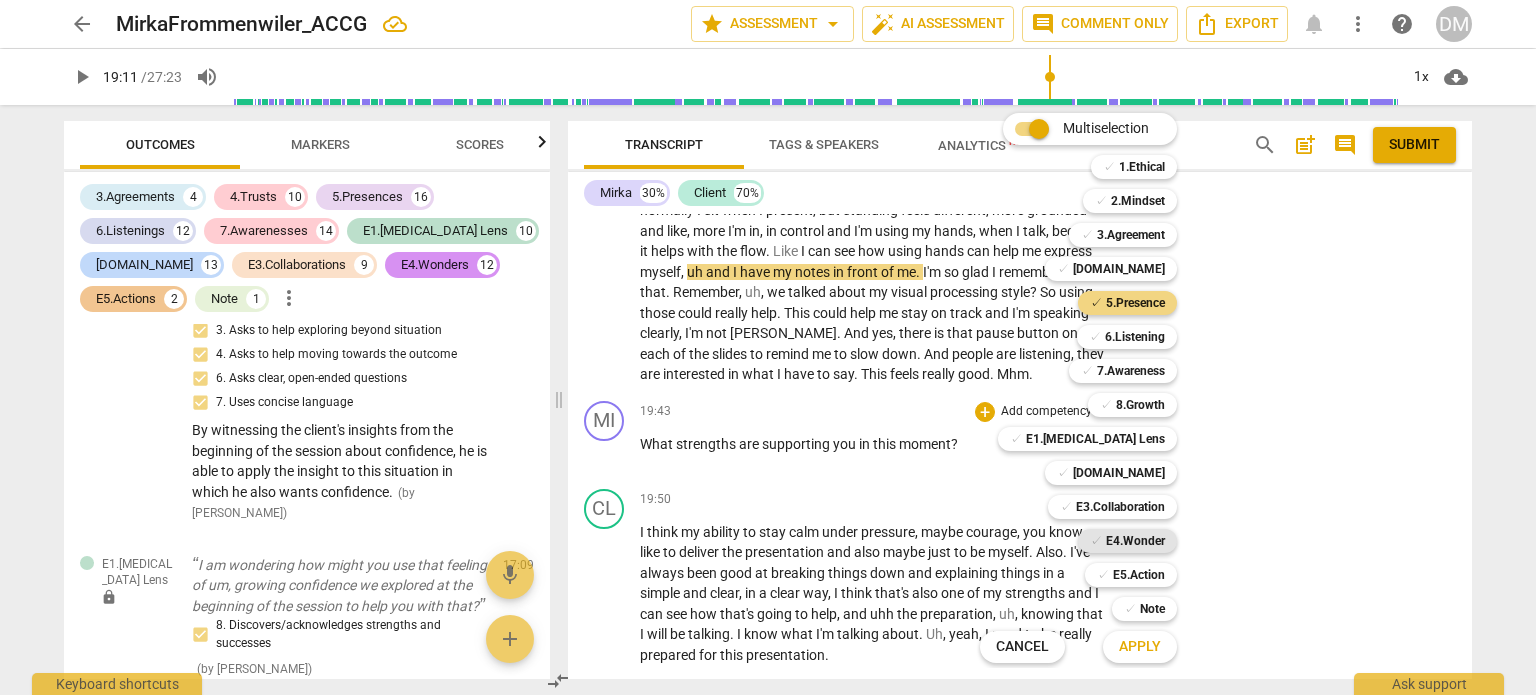 click on "E4.Wonder" at bounding box center [1135, 541] 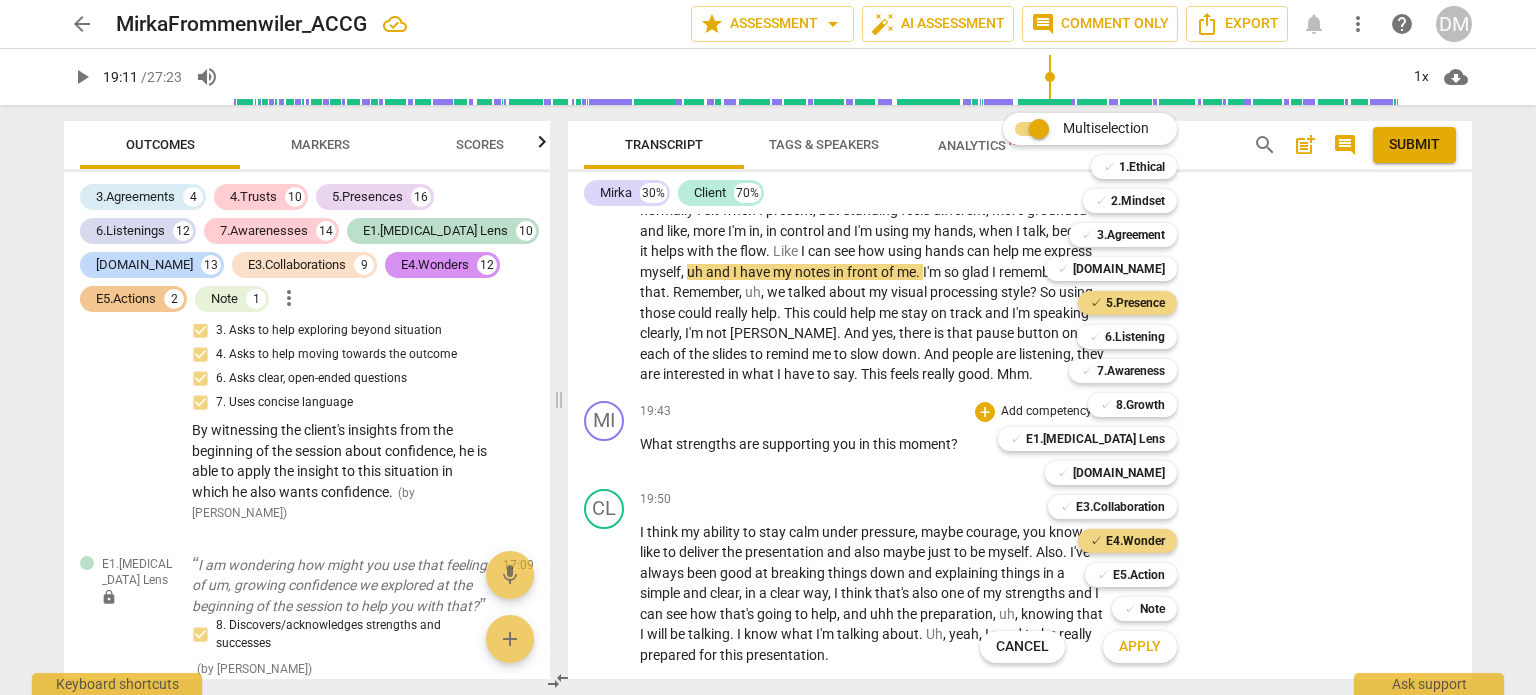 click at bounding box center (768, 347) 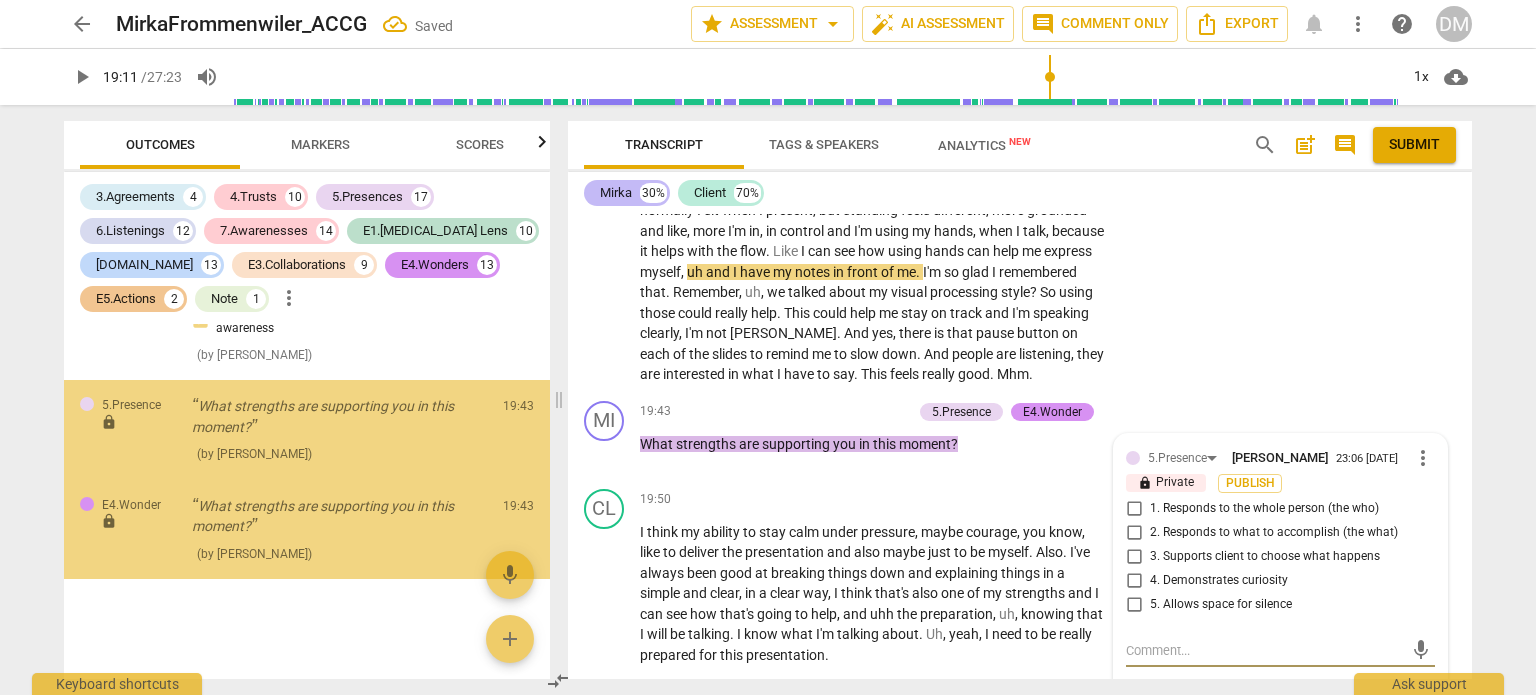 scroll, scrollTop: 16387, scrollLeft: 0, axis: vertical 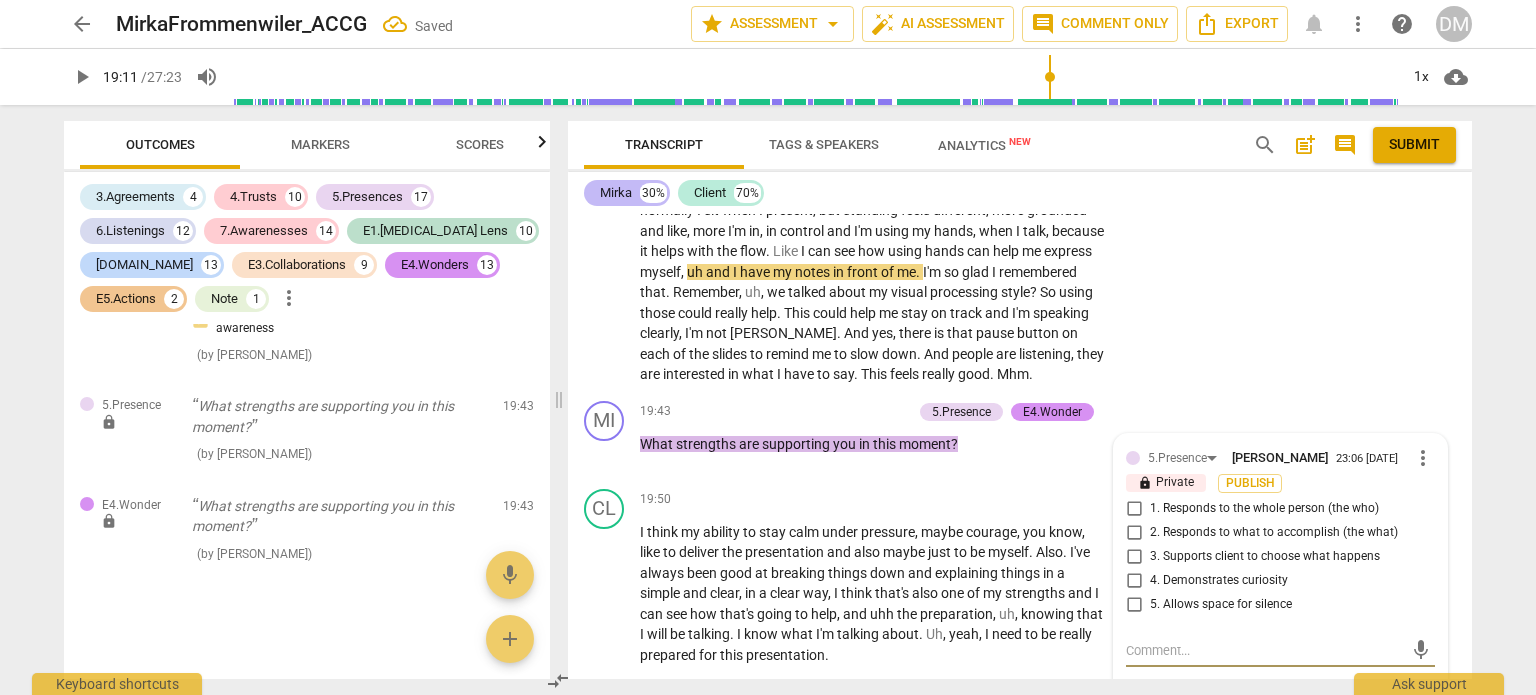 click on "Mirka" at bounding box center [616, 193] 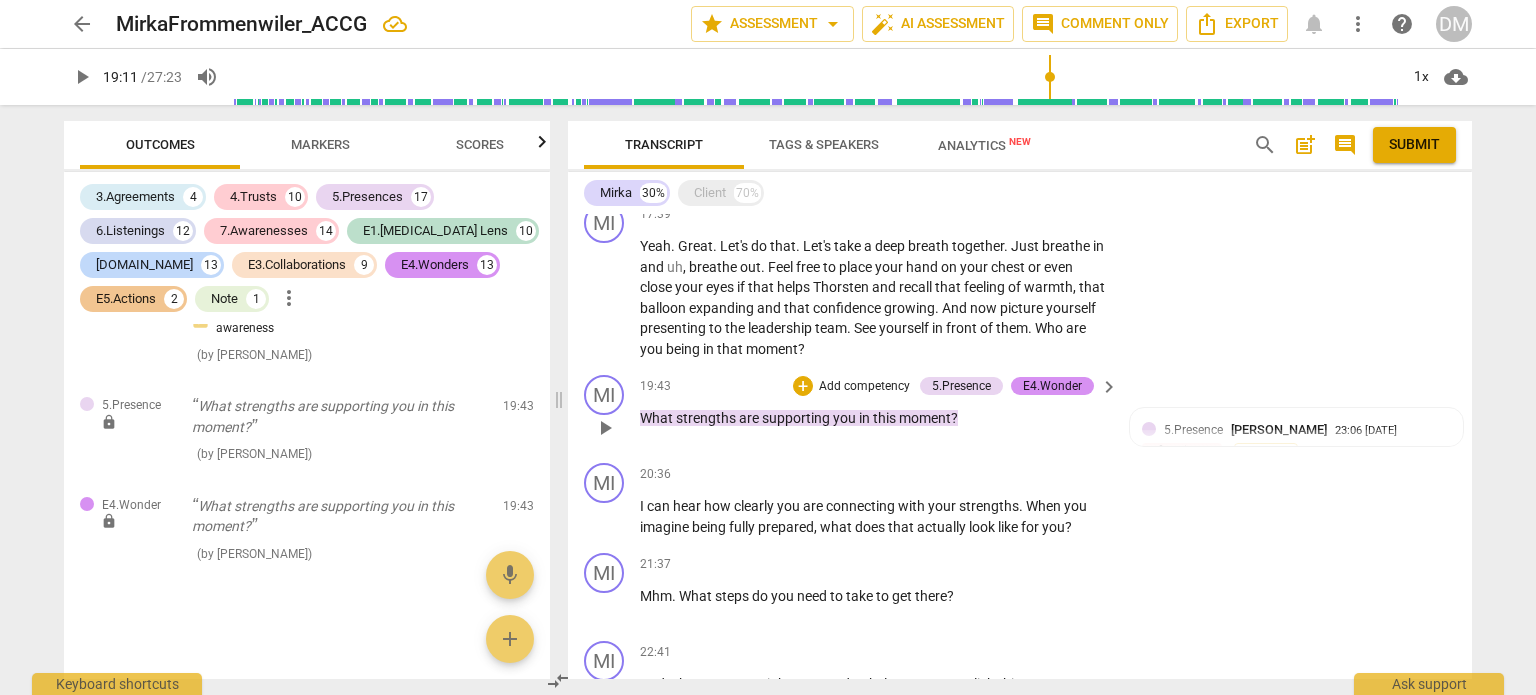 scroll, scrollTop: 3456, scrollLeft: 0, axis: vertical 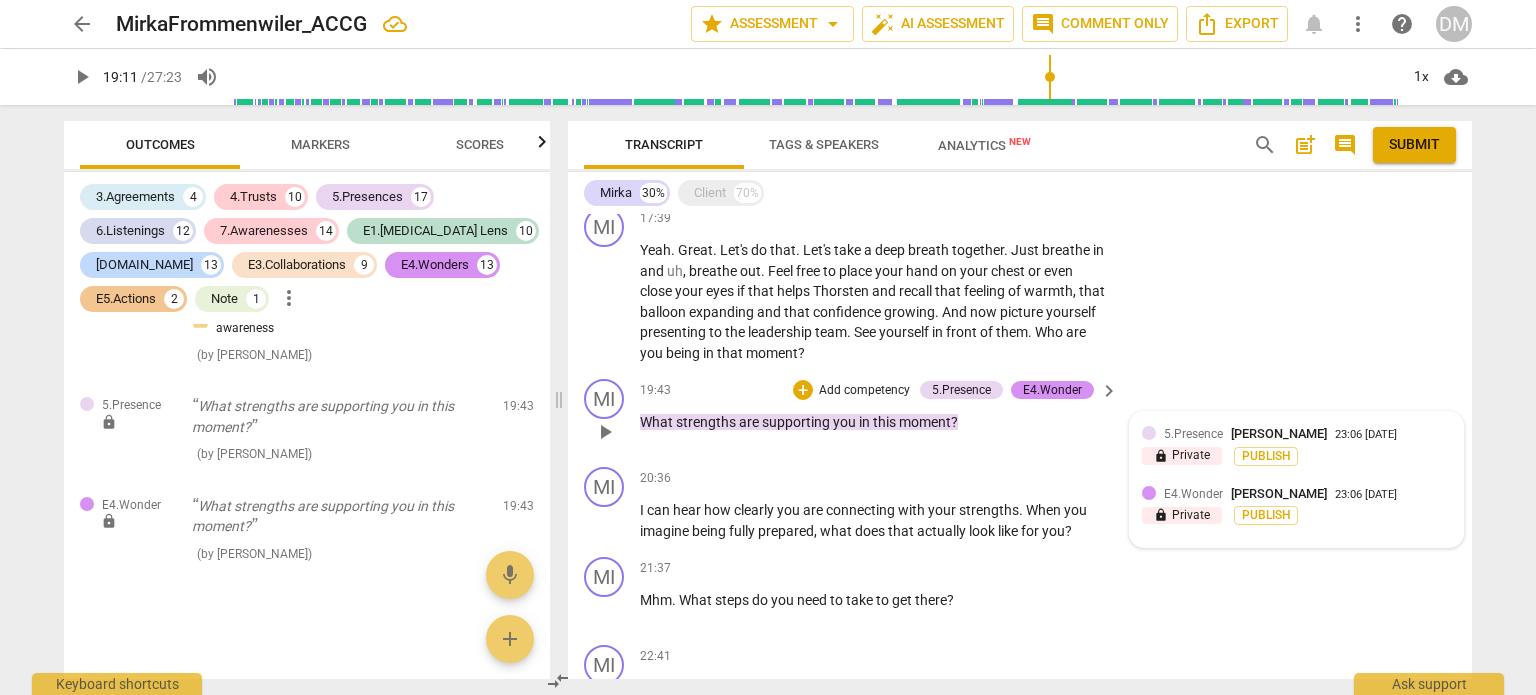 click on "5.Presence" at bounding box center (1193, 434) 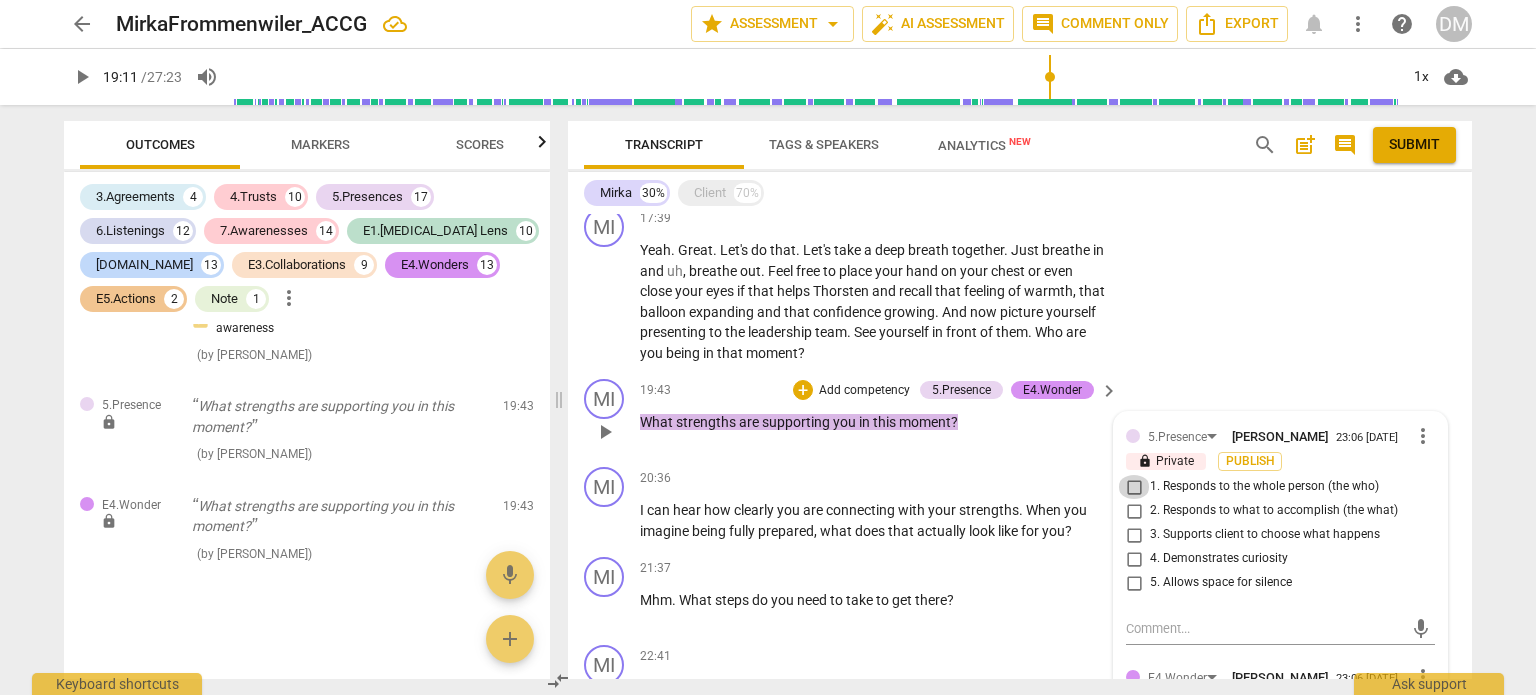 click on "1. Responds to the whole person (the who)" at bounding box center [1134, 487] 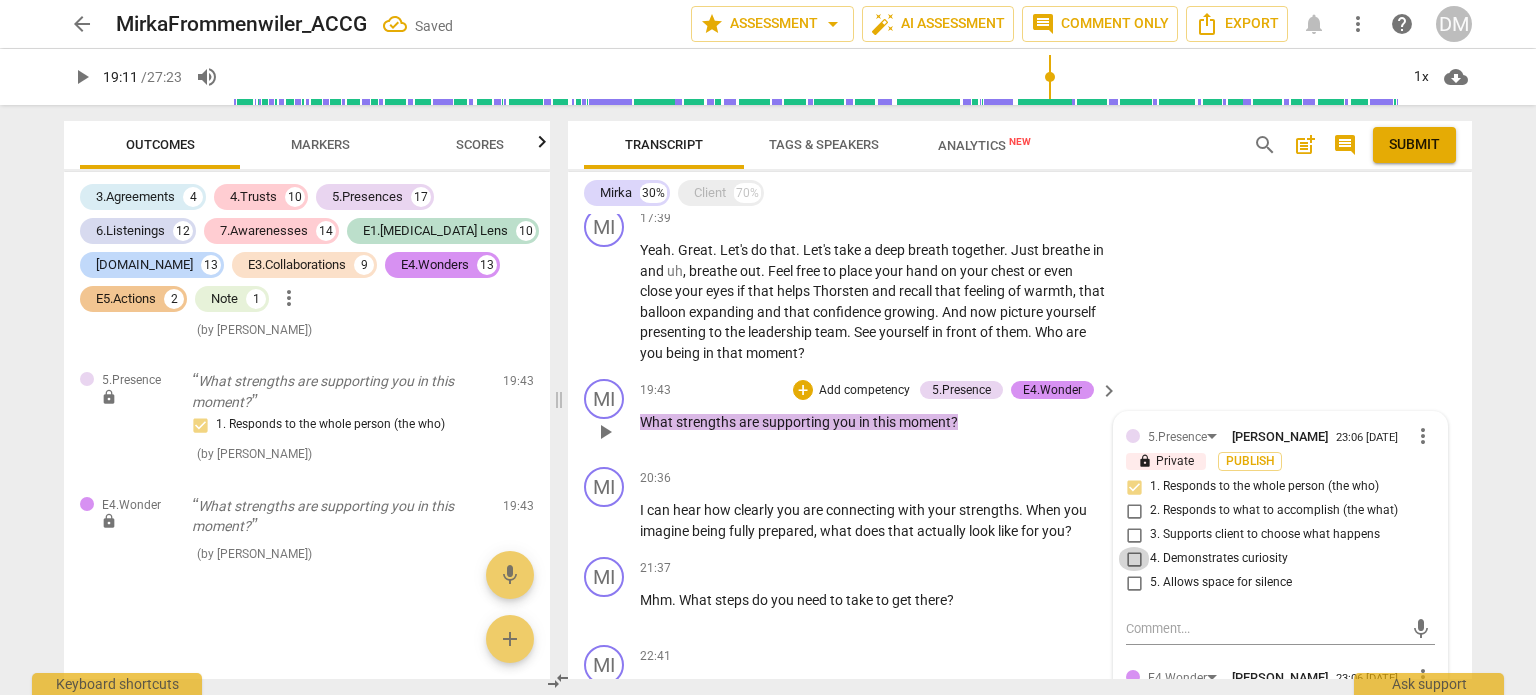 click on "4. Demonstrates curiosity" at bounding box center [1134, 559] 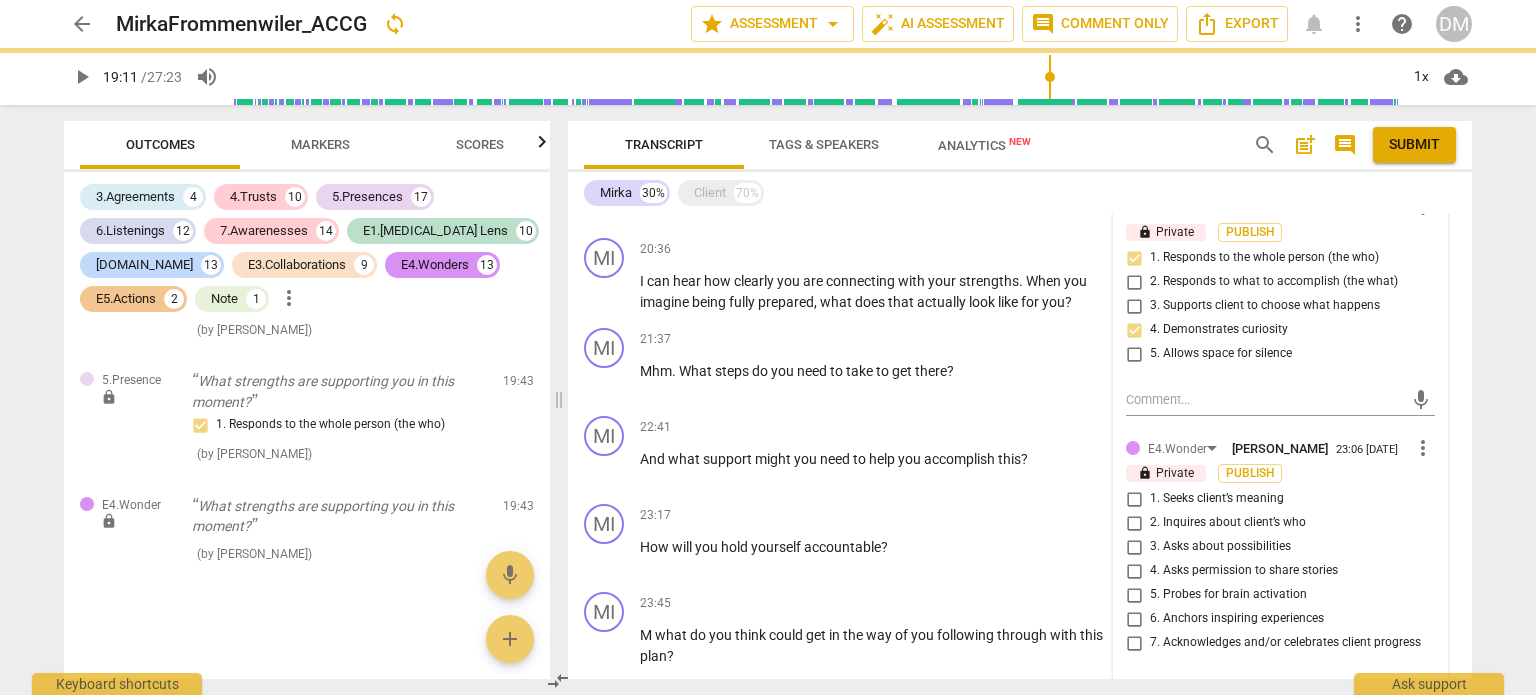 scroll, scrollTop: 3686, scrollLeft: 0, axis: vertical 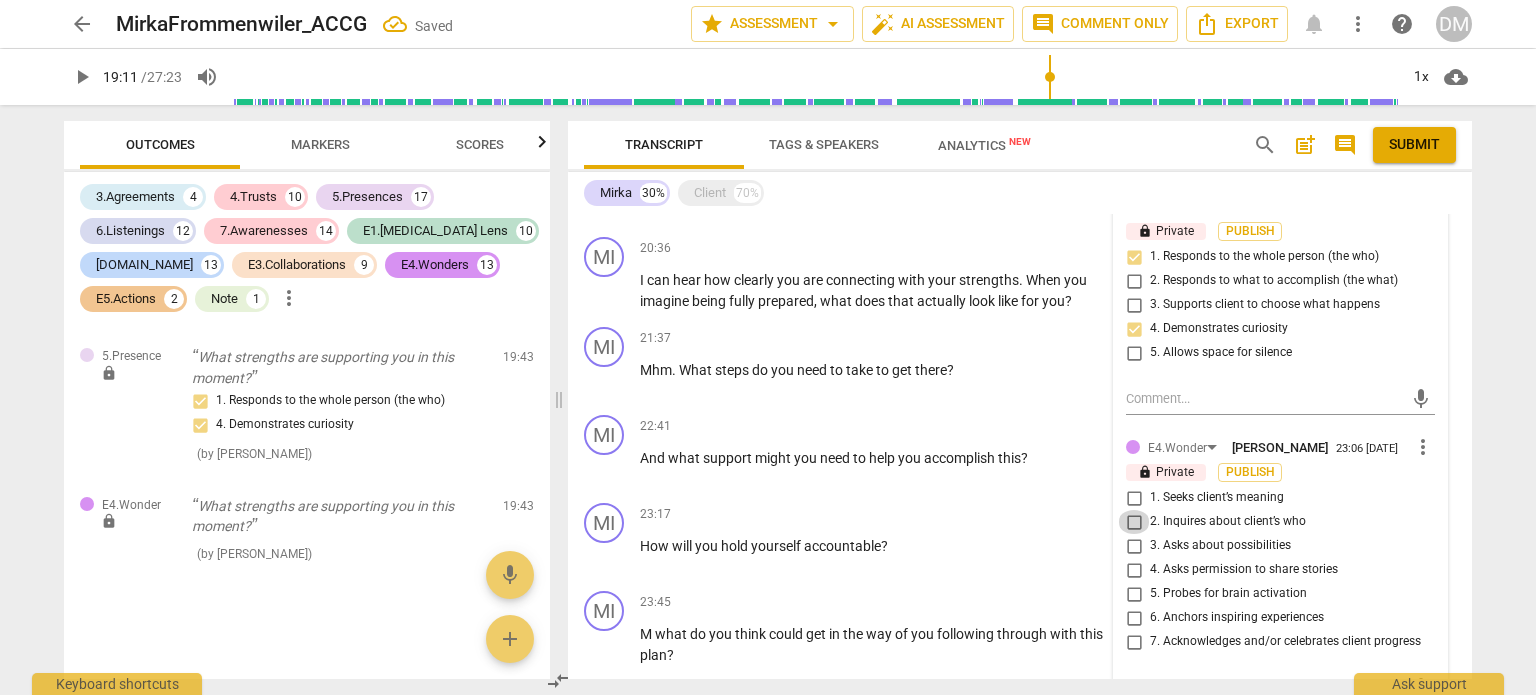 click on "2. Inquires about client’s who" at bounding box center [1134, 522] 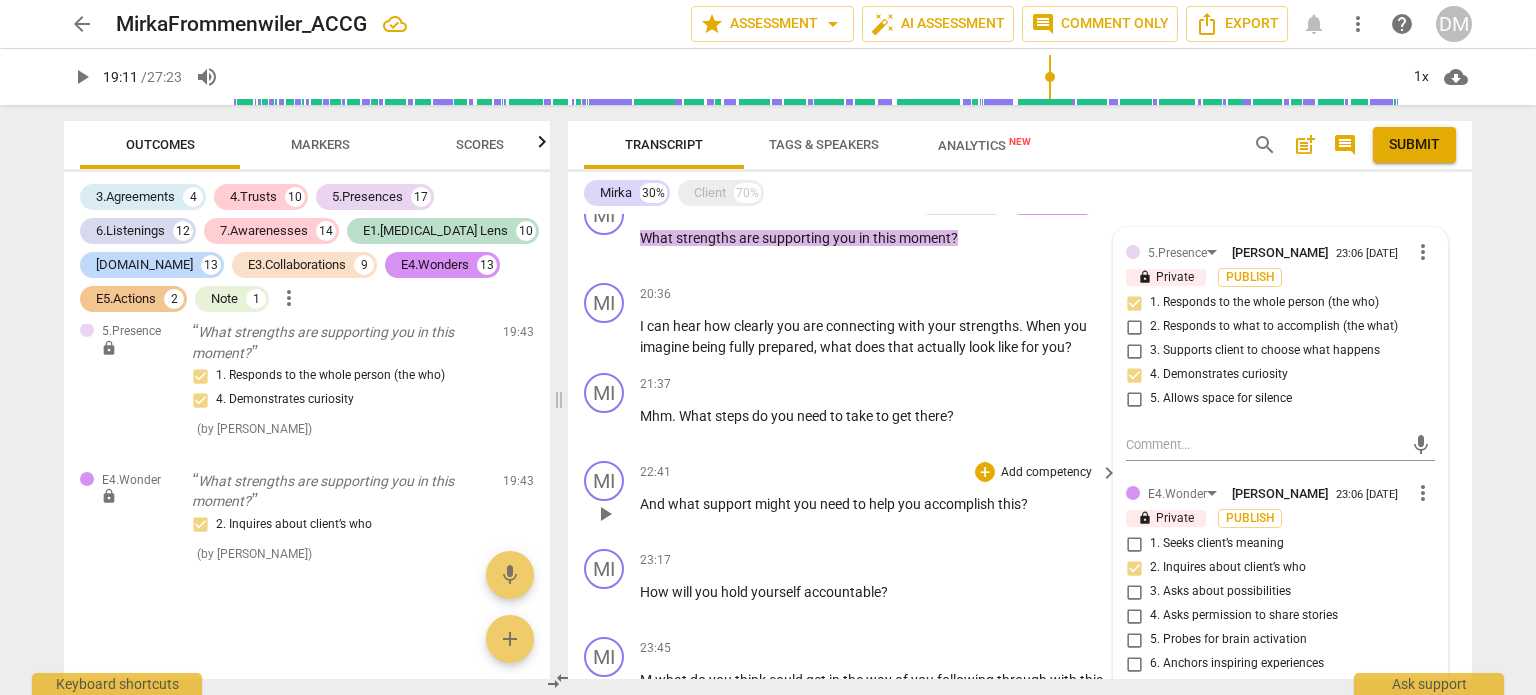 scroll, scrollTop: 3641, scrollLeft: 0, axis: vertical 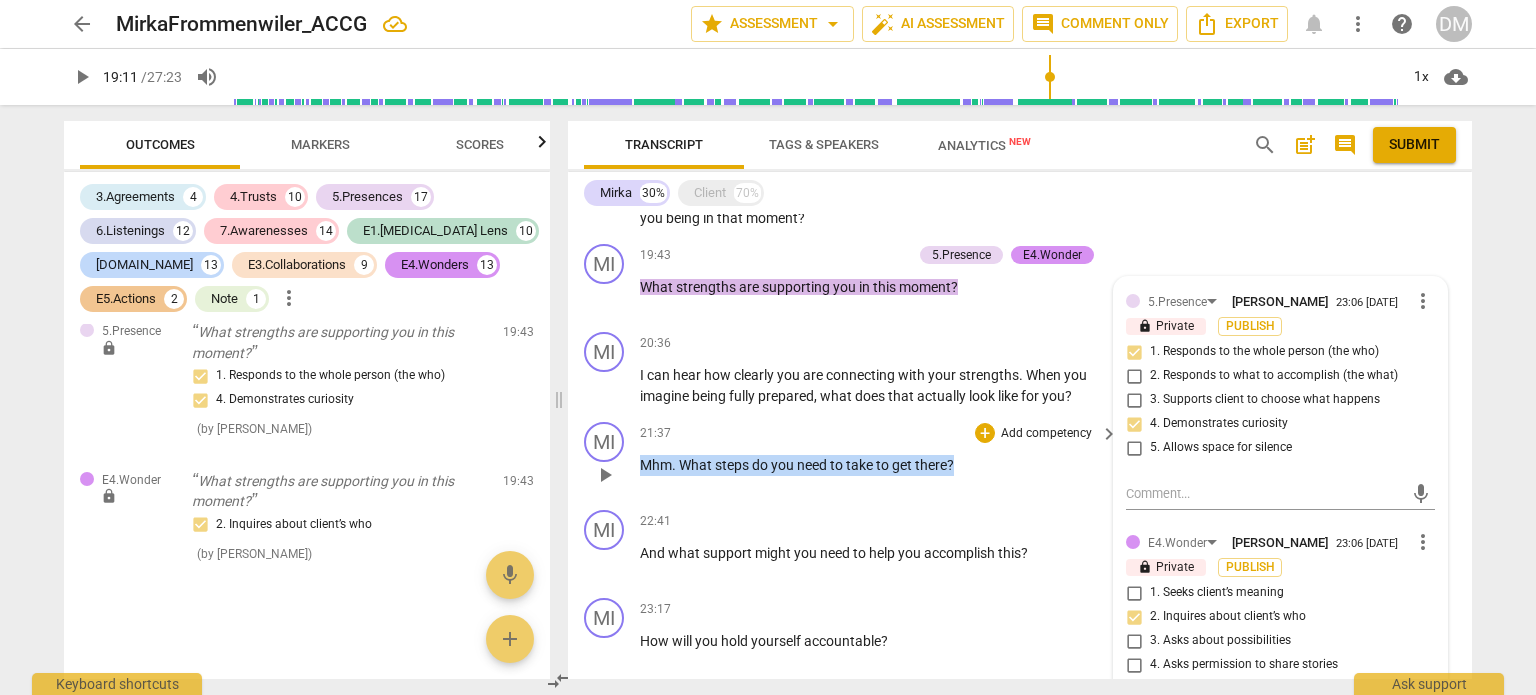 drag, startPoint x: 959, startPoint y: 411, endPoint x: 626, endPoint y: 405, distance: 333.05405 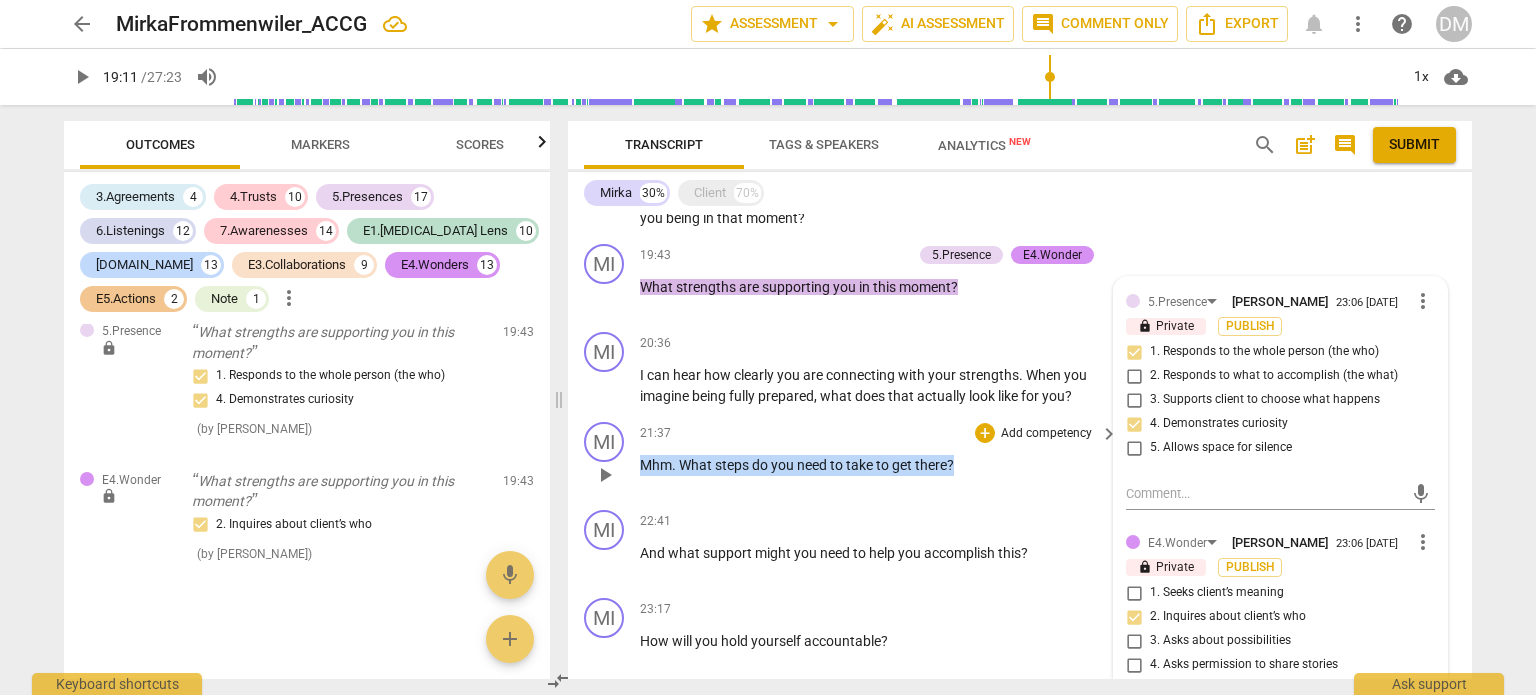 click on "MI play_arrow pause 21:37 + Add competency keyboard_arrow_right Mhm .   What   steps   do   you   need   to   take   to   get   there ?" at bounding box center [1020, 458] 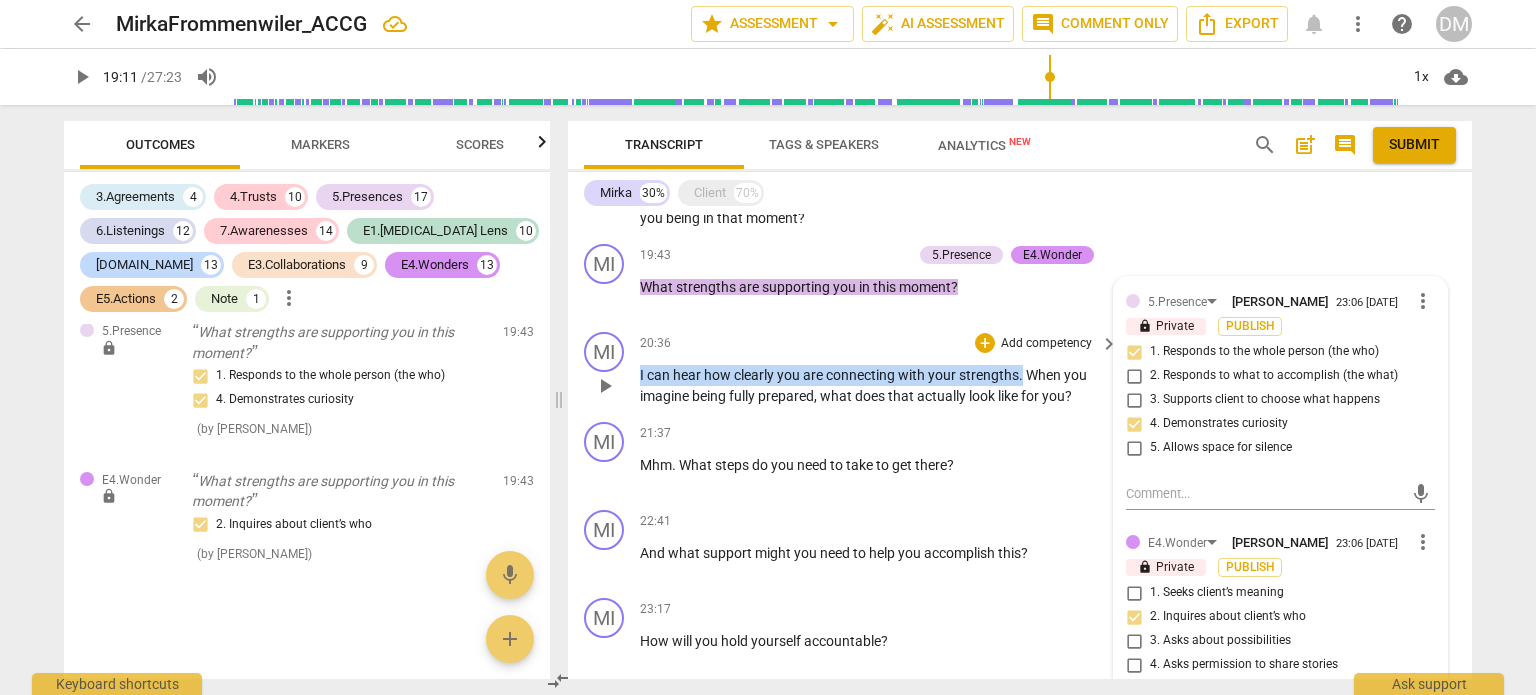 drag, startPoint x: 638, startPoint y: 312, endPoint x: 1021, endPoint y: 307, distance: 383.03262 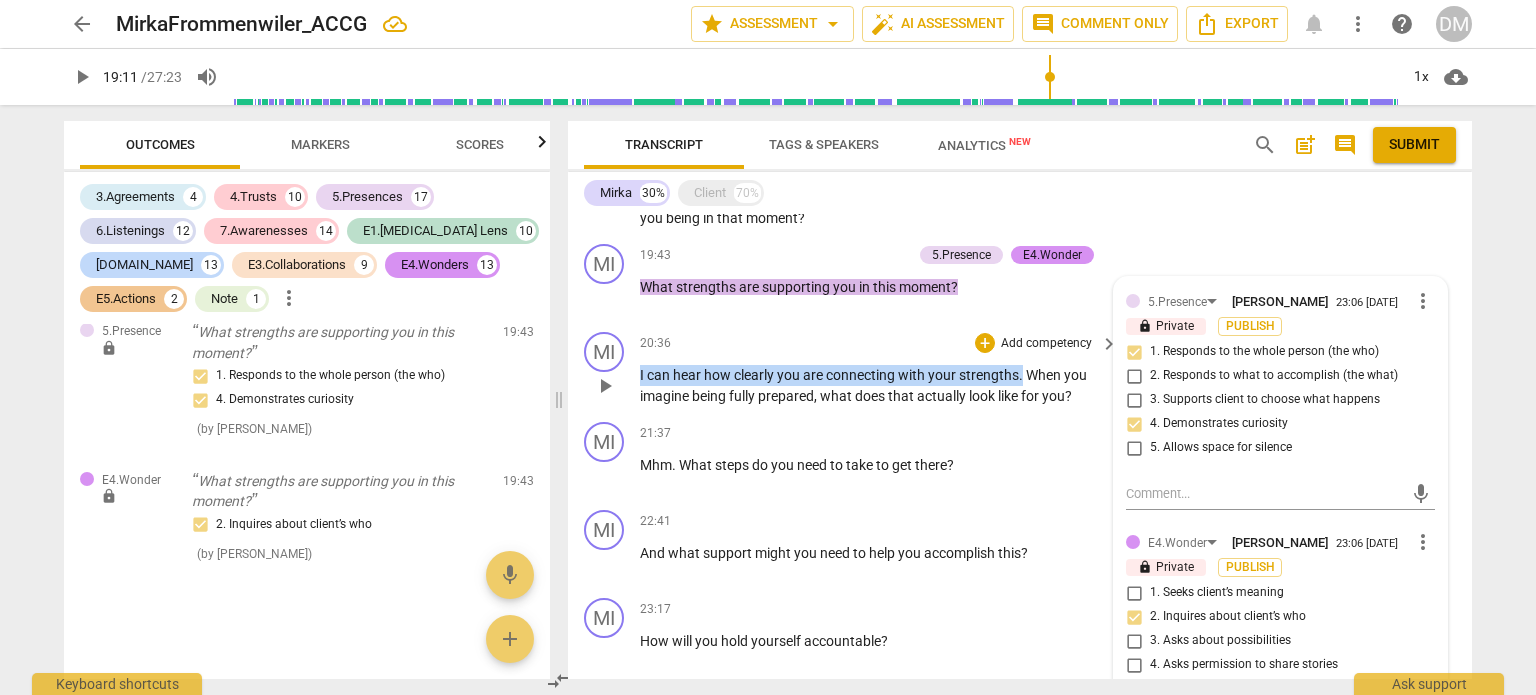 click on "MI play_arrow pause 20:36 + Add competency keyboard_arrow_right I   can   hear   how   clearly   you   are   connecting   with   your   strengths .   When   you   imagine   being   fully   prepared ,   what   does   that   actually   look   like   for   you ?" at bounding box center (1020, 369) 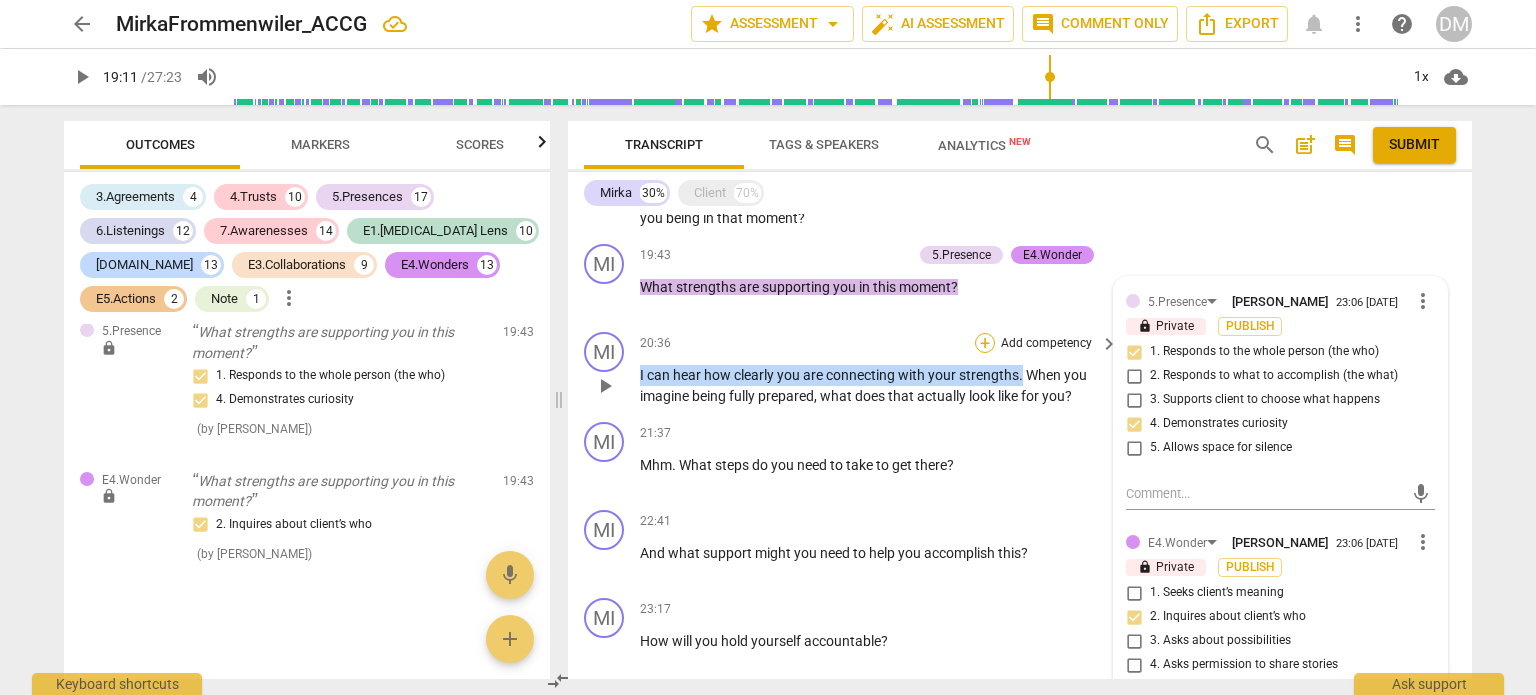 click on "+" at bounding box center (985, 343) 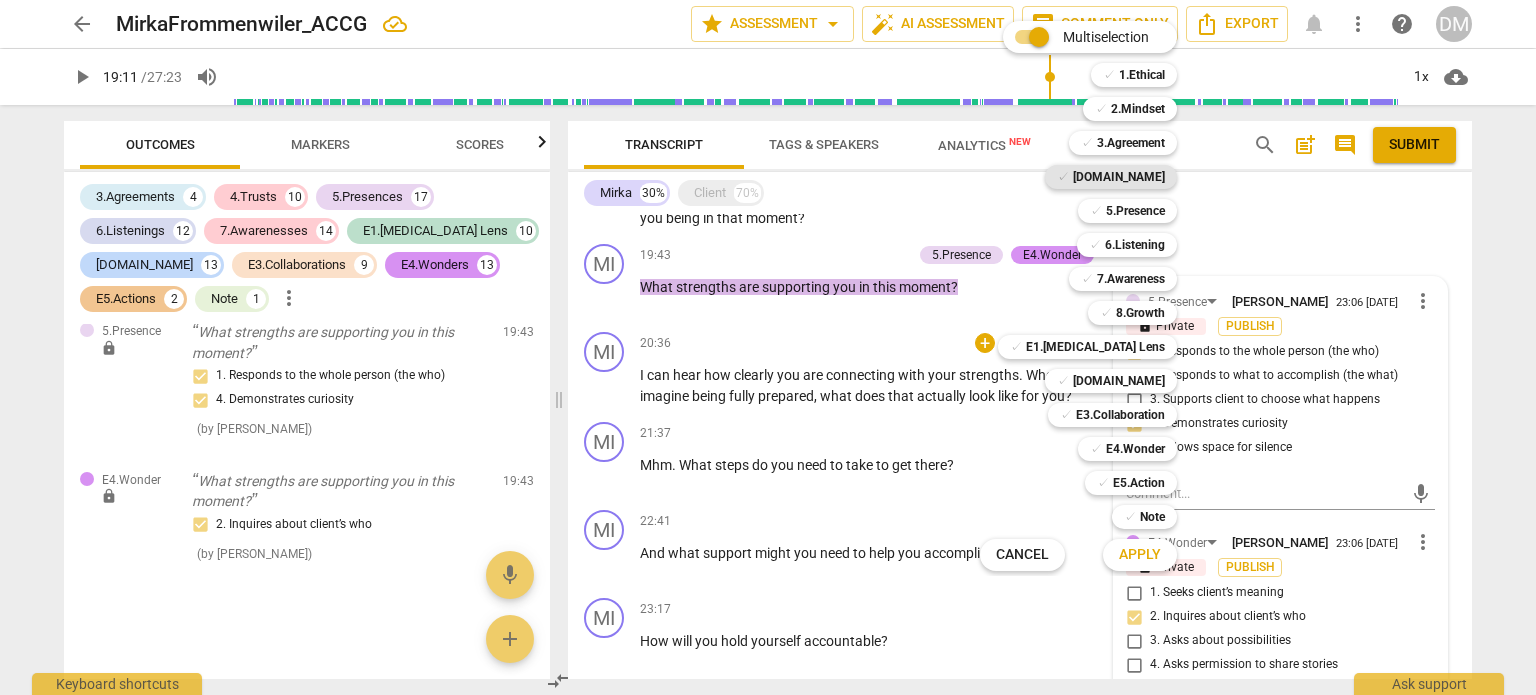 click on "✓ [DOMAIN_NAME]" at bounding box center (1111, 177) 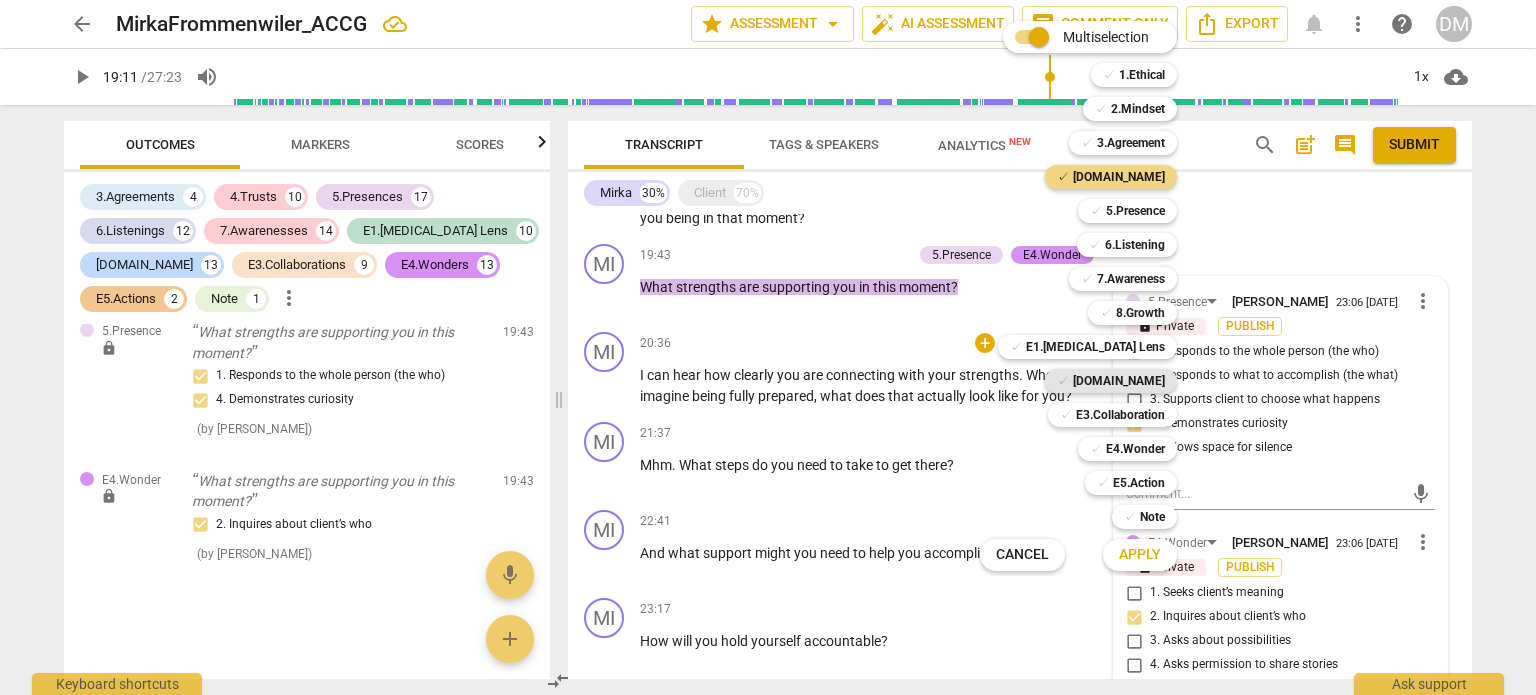 click on "[DOMAIN_NAME]" at bounding box center (1119, 381) 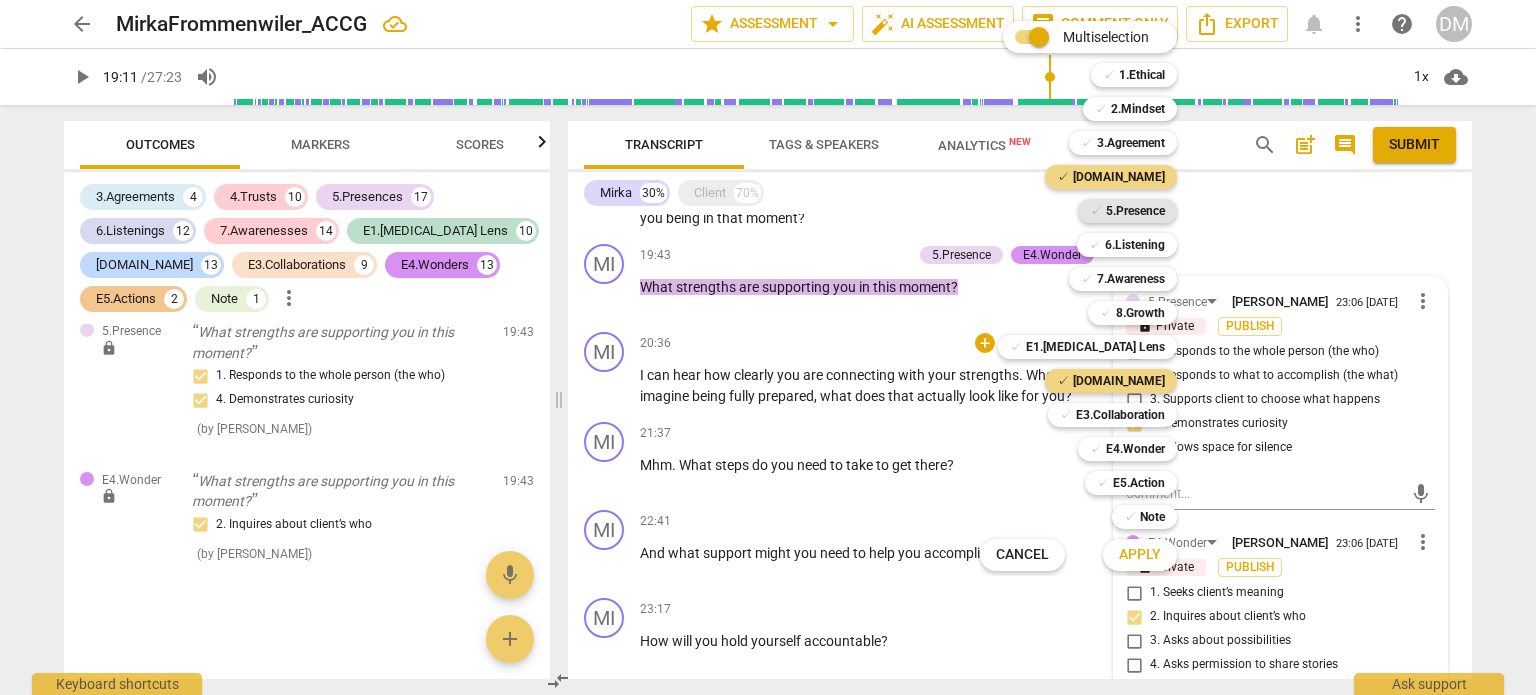 click on "5.Presence" at bounding box center (1135, 211) 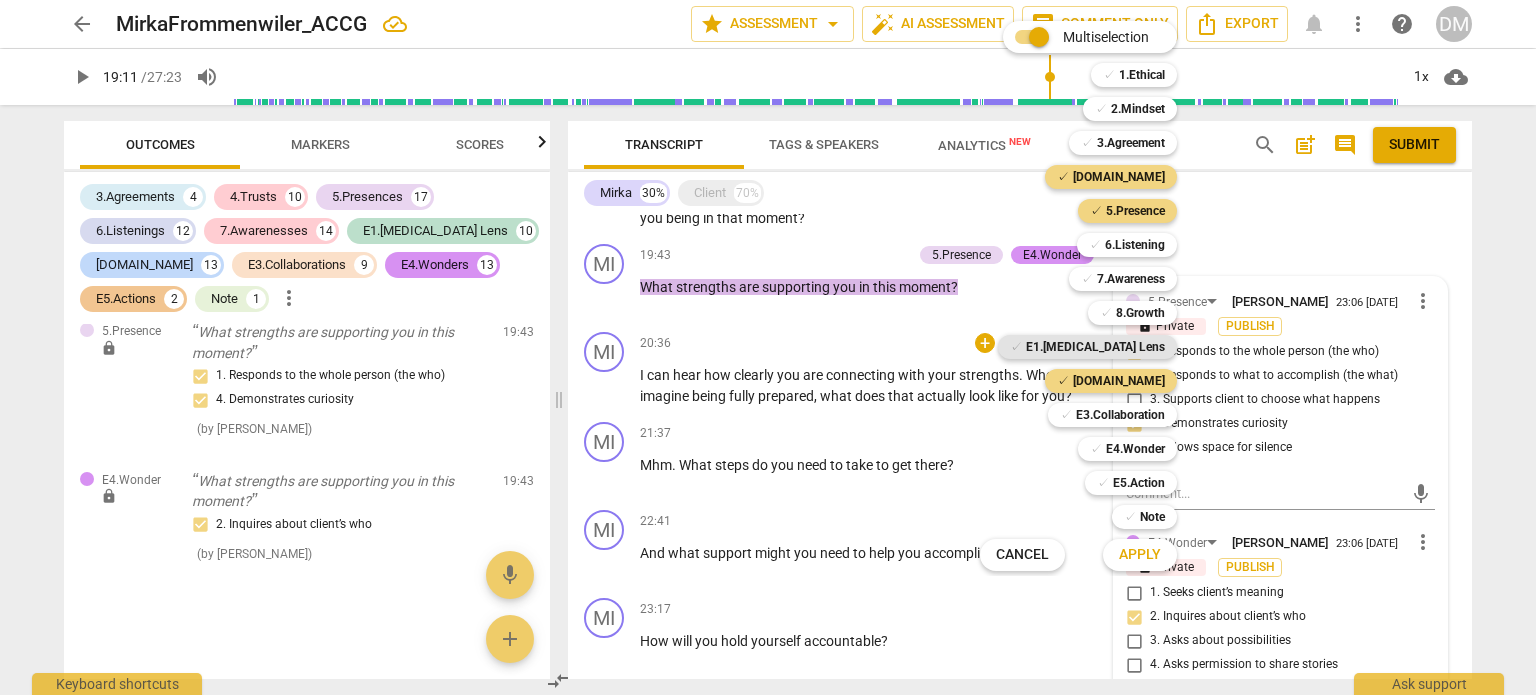 click on "E1.[MEDICAL_DATA] Lens" at bounding box center (1095, 347) 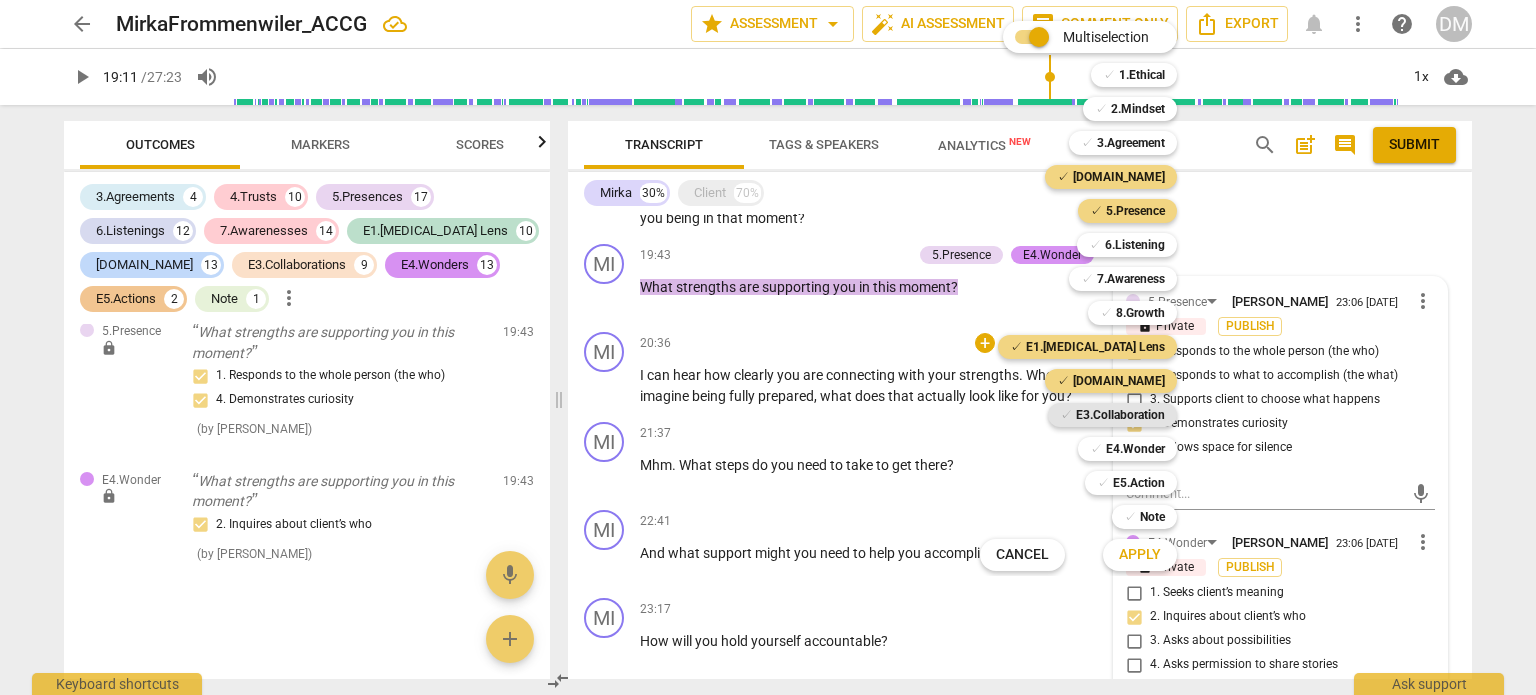 click on "E3.Collaboration" at bounding box center [1120, 415] 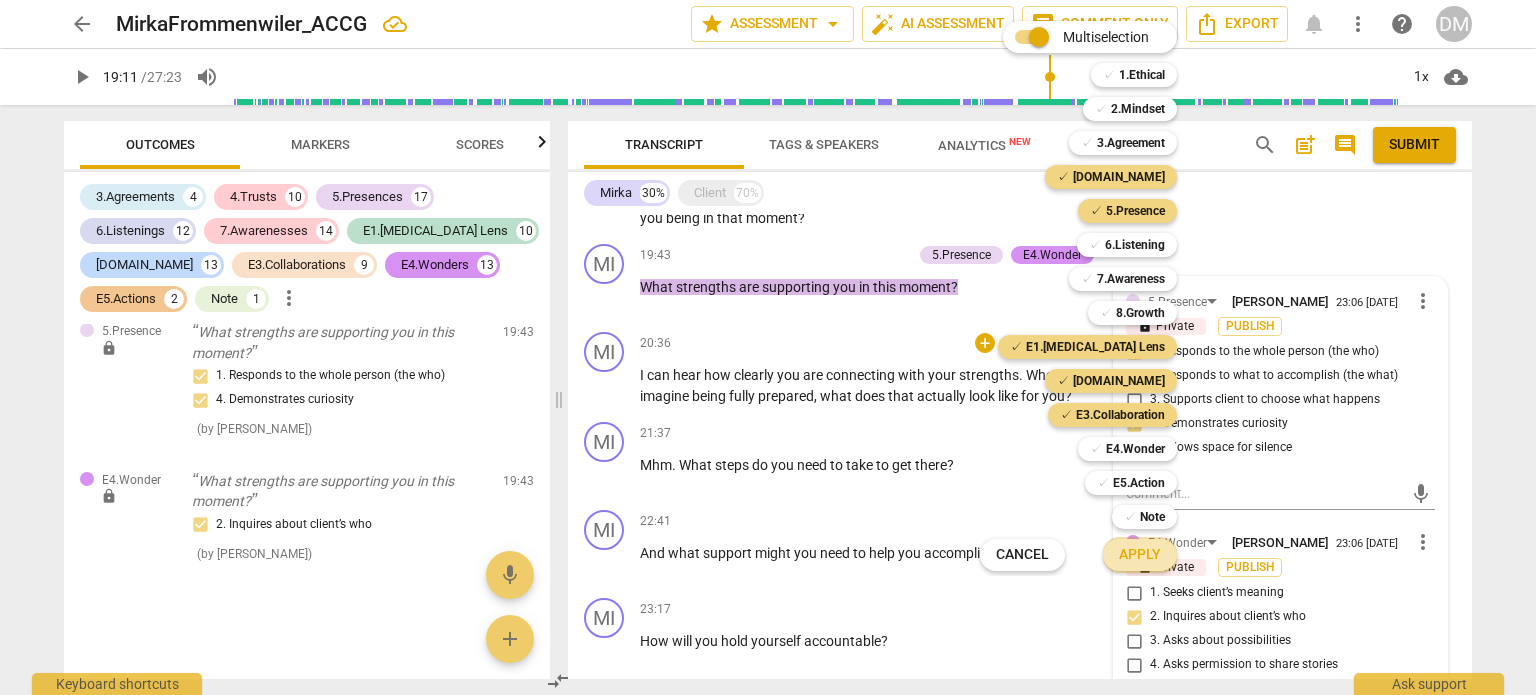 click on "Apply" at bounding box center (1140, 555) 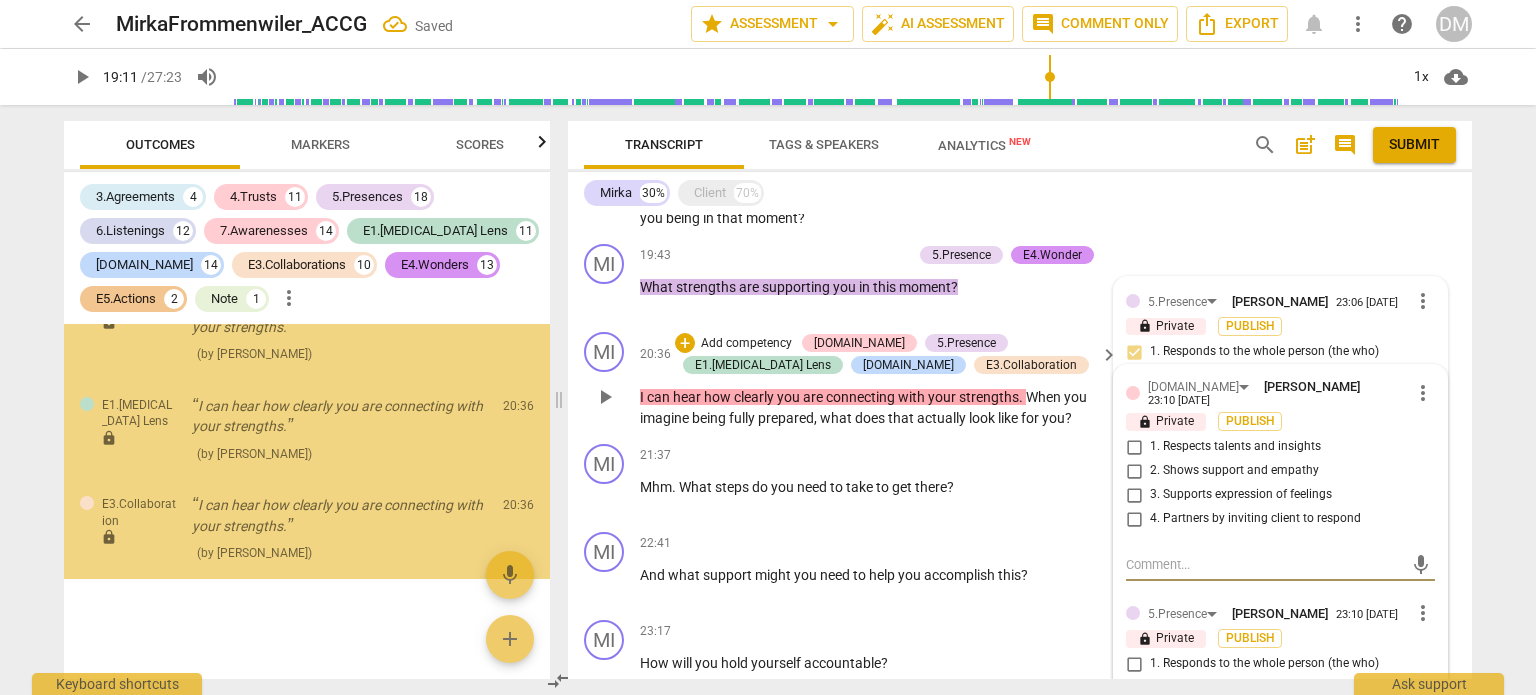 scroll, scrollTop: 16959, scrollLeft: 0, axis: vertical 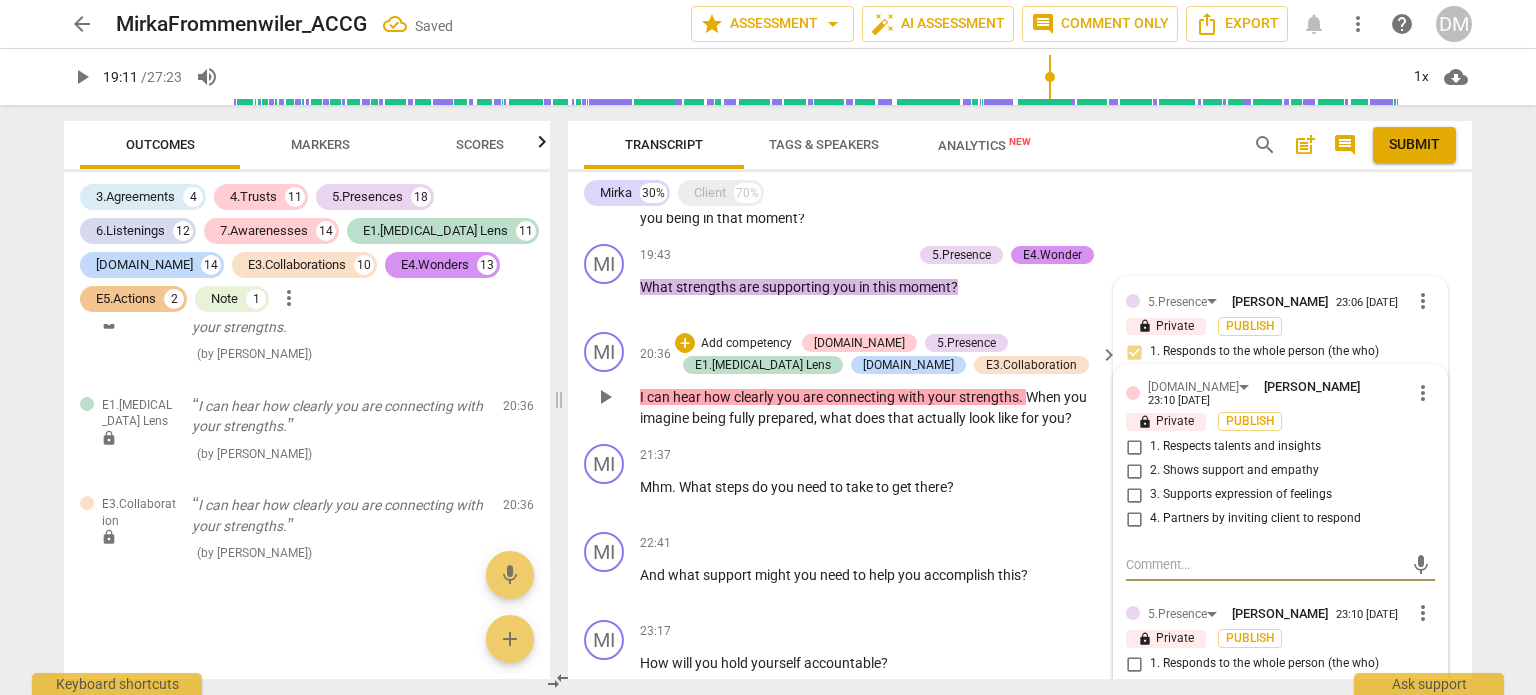 click on "1. Respects talents and insights" at bounding box center [1134, 447] 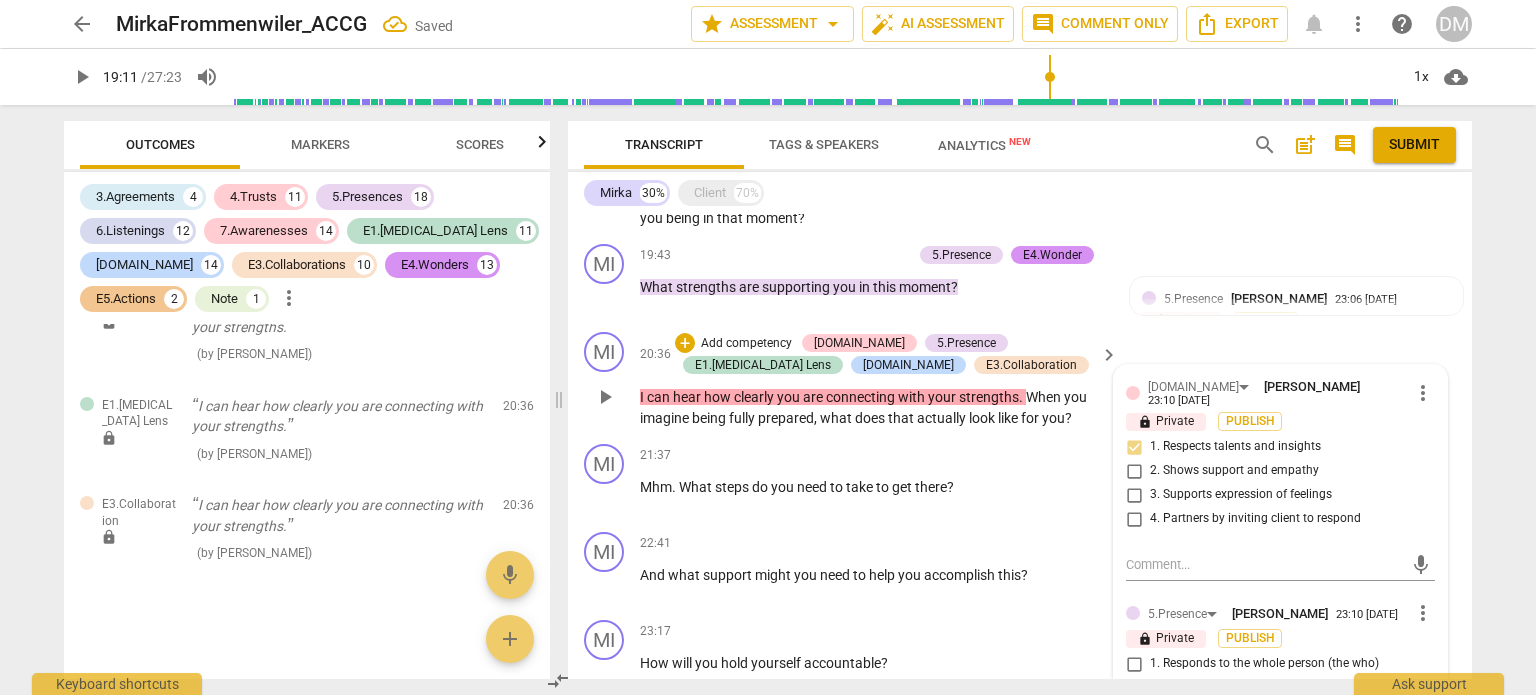 scroll, scrollTop: 16984, scrollLeft: 0, axis: vertical 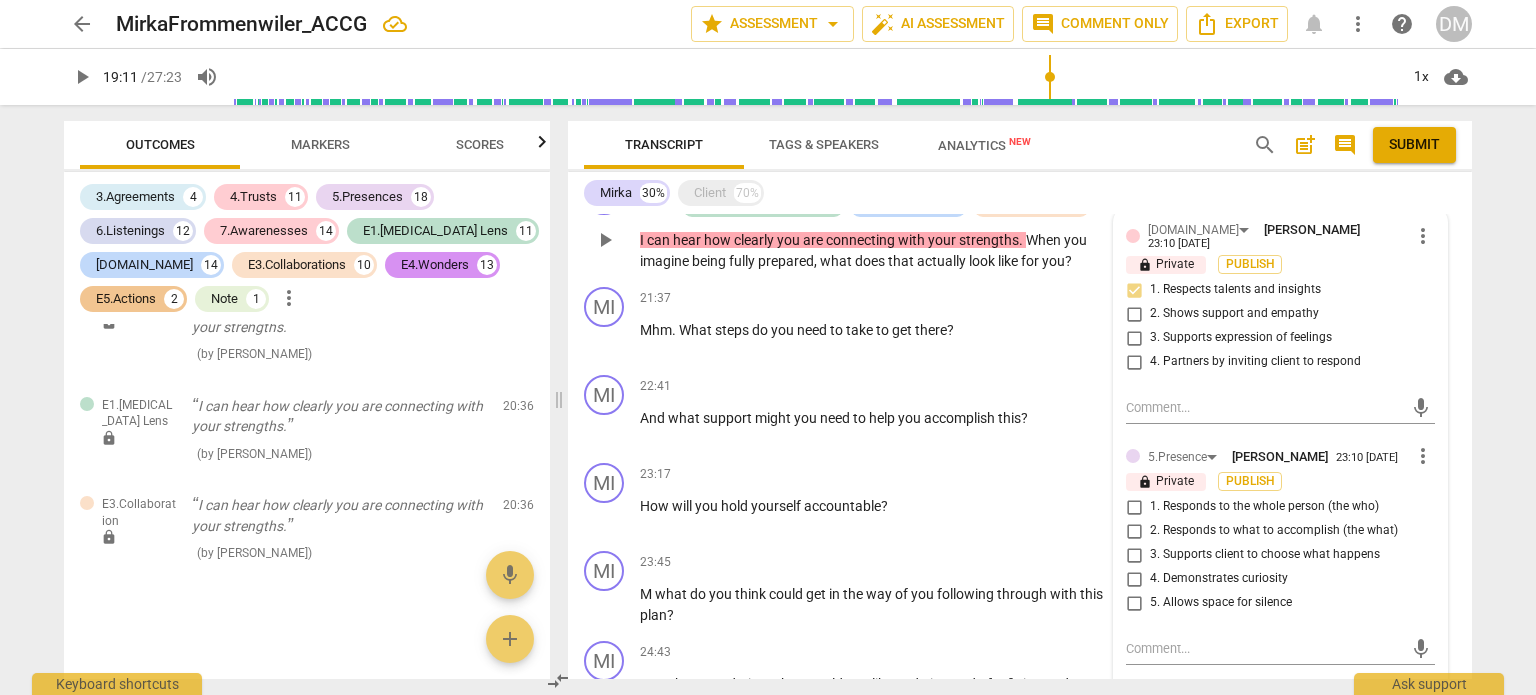 click on "1. Responds to the whole person (the who)" at bounding box center (1134, 507) 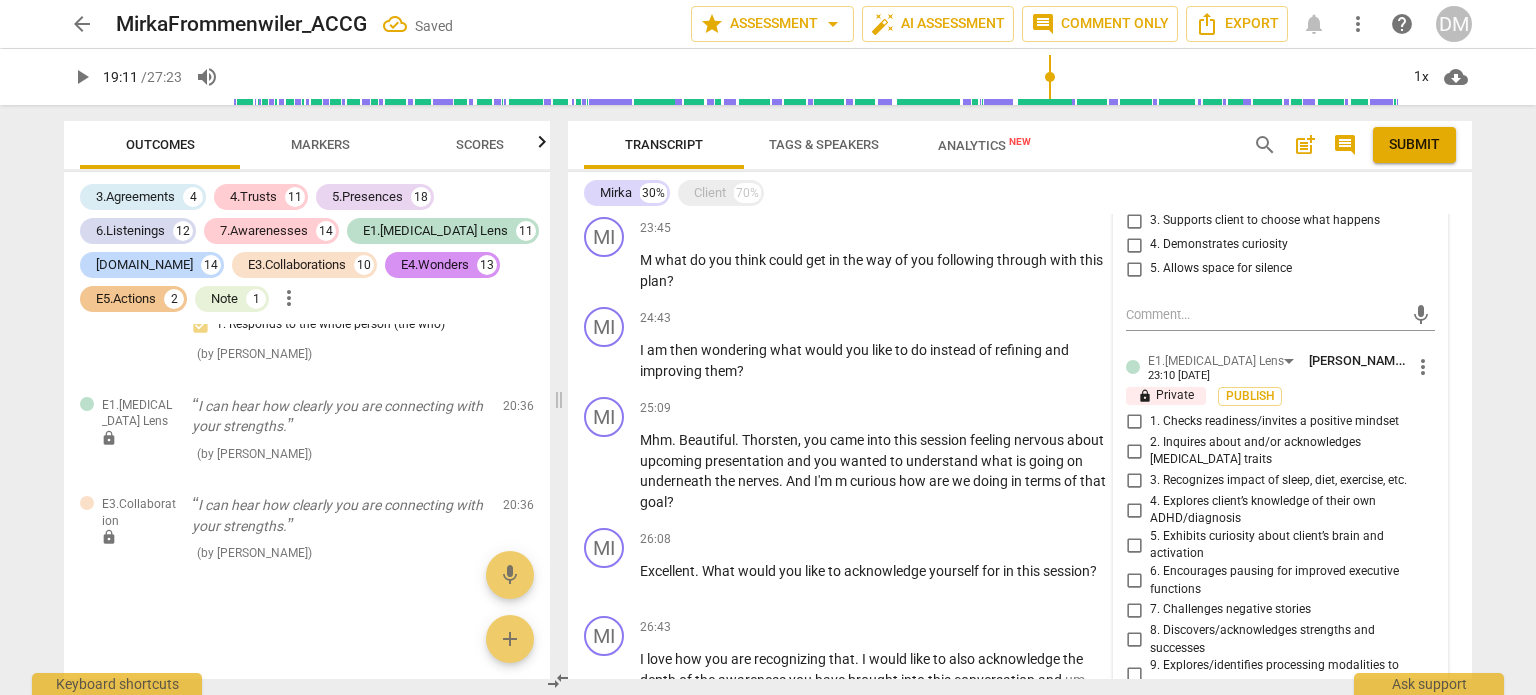 scroll, scrollTop: 4164, scrollLeft: 0, axis: vertical 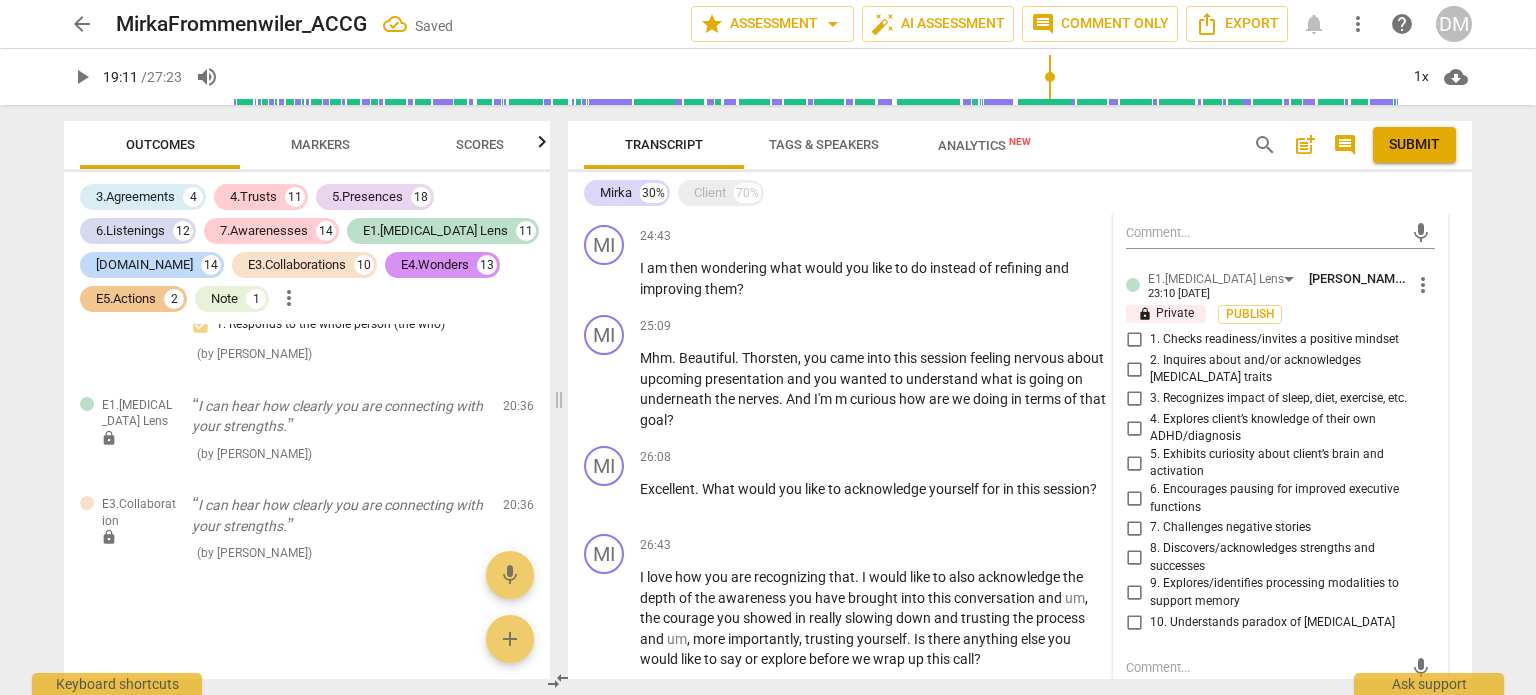 click on "8. Discovers/acknowledges strengths and successes" at bounding box center (1134, 558) 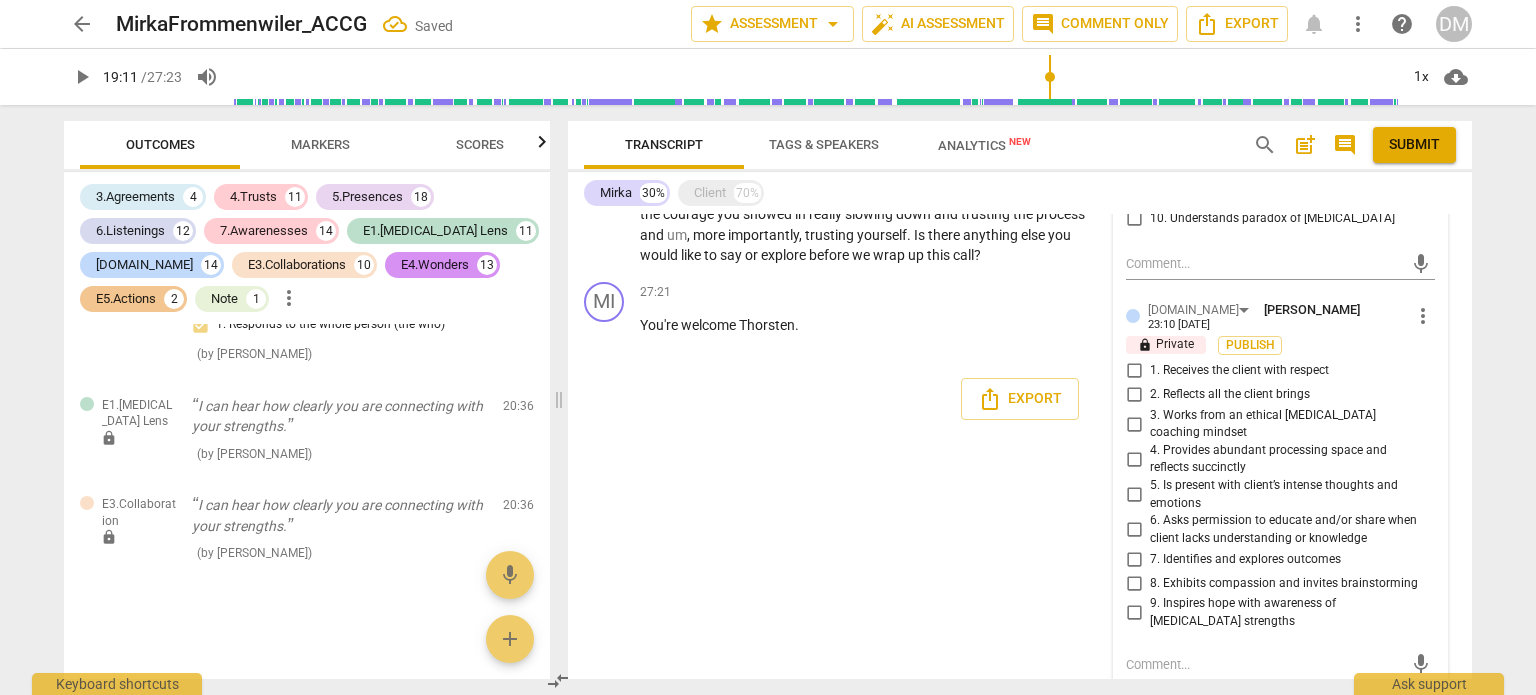 scroll, scrollTop: 4572, scrollLeft: 0, axis: vertical 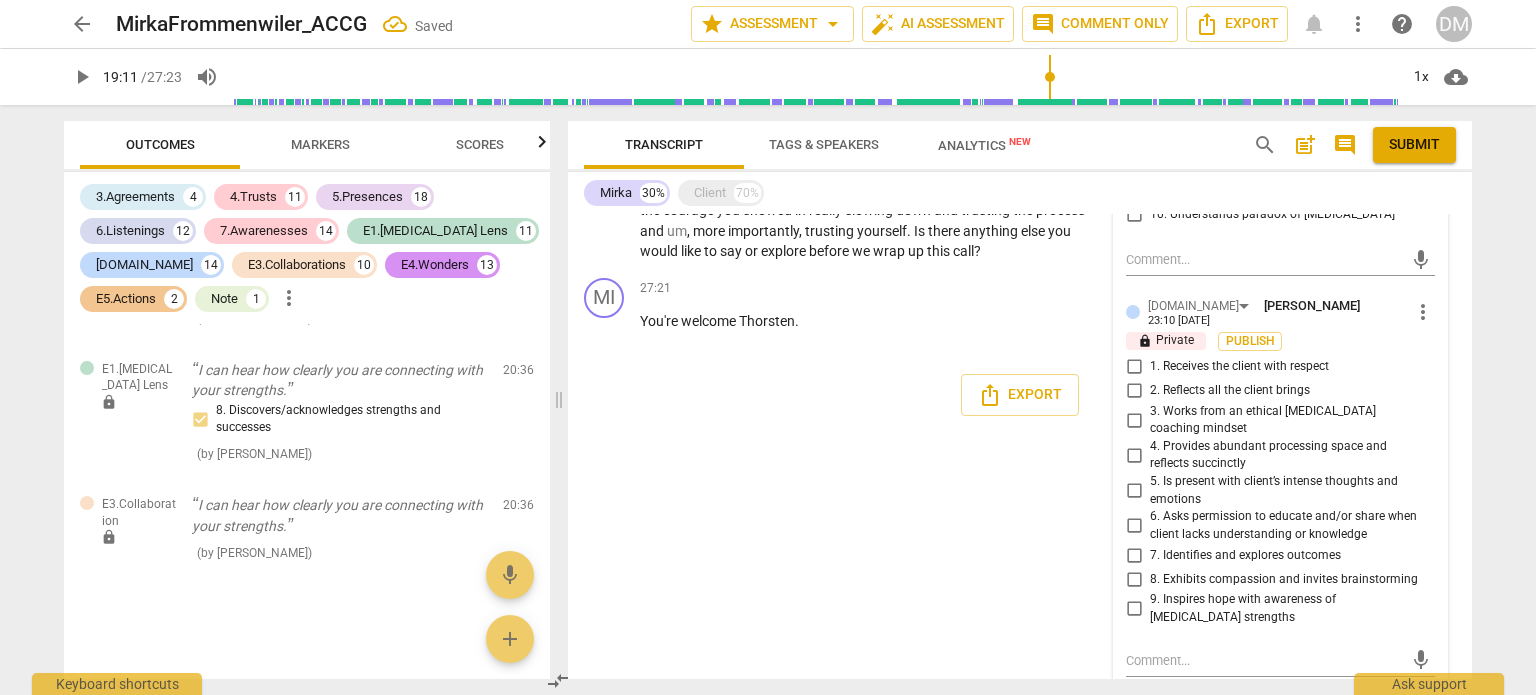 click on "9. Inspires hope with awareness of [MEDICAL_DATA] strengths" at bounding box center [1134, 609] 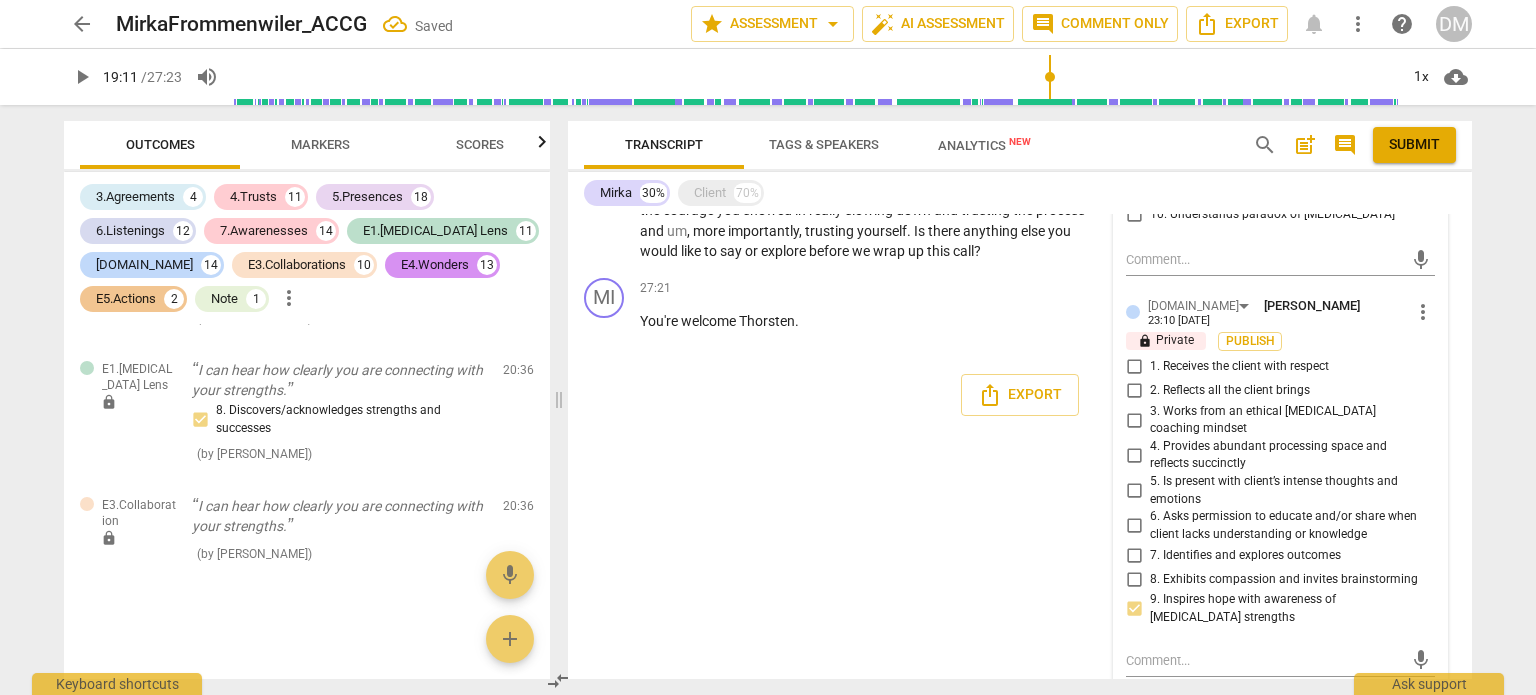 scroll, scrollTop: 17020, scrollLeft: 0, axis: vertical 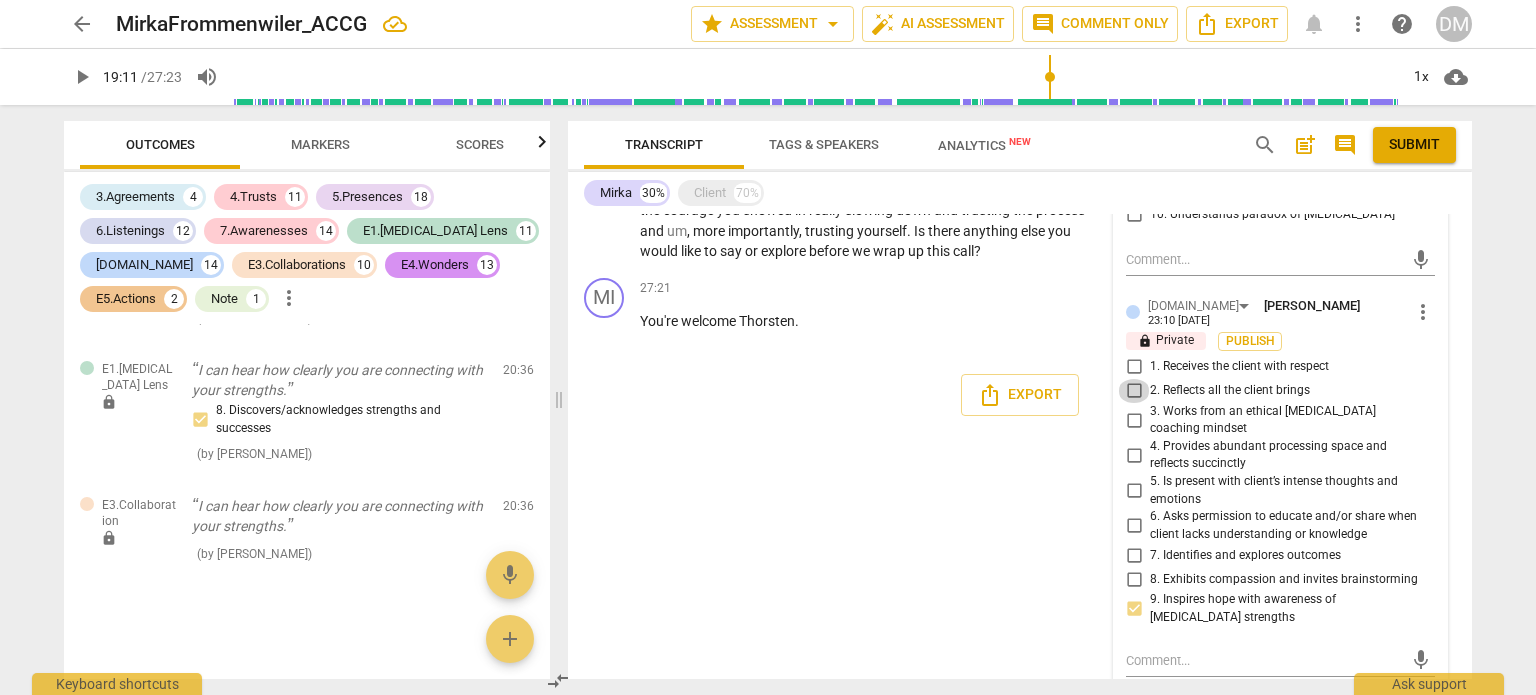 click on "2. Reflects all the client brings" at bounding box center [1134, 391] 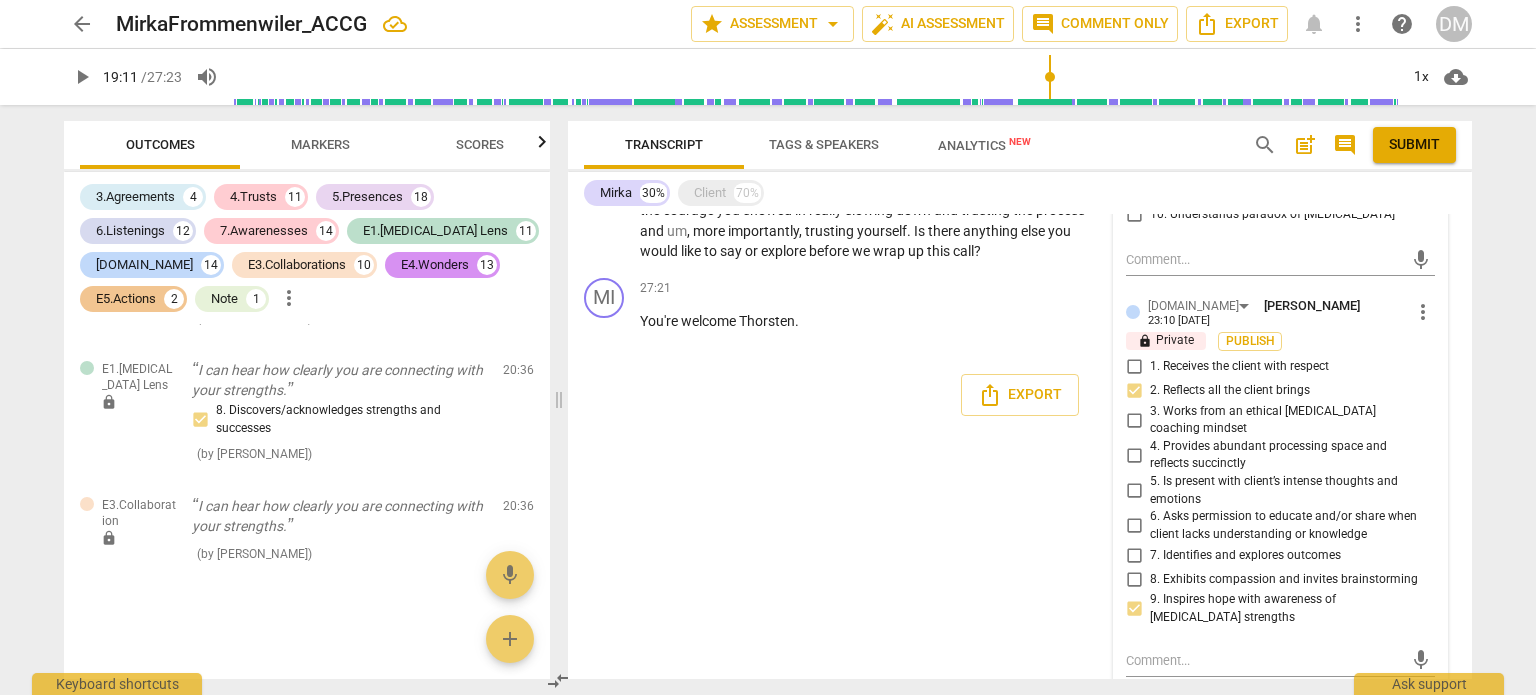 click on "1. Receives the client with respect" at bounding box center (1134, 367) 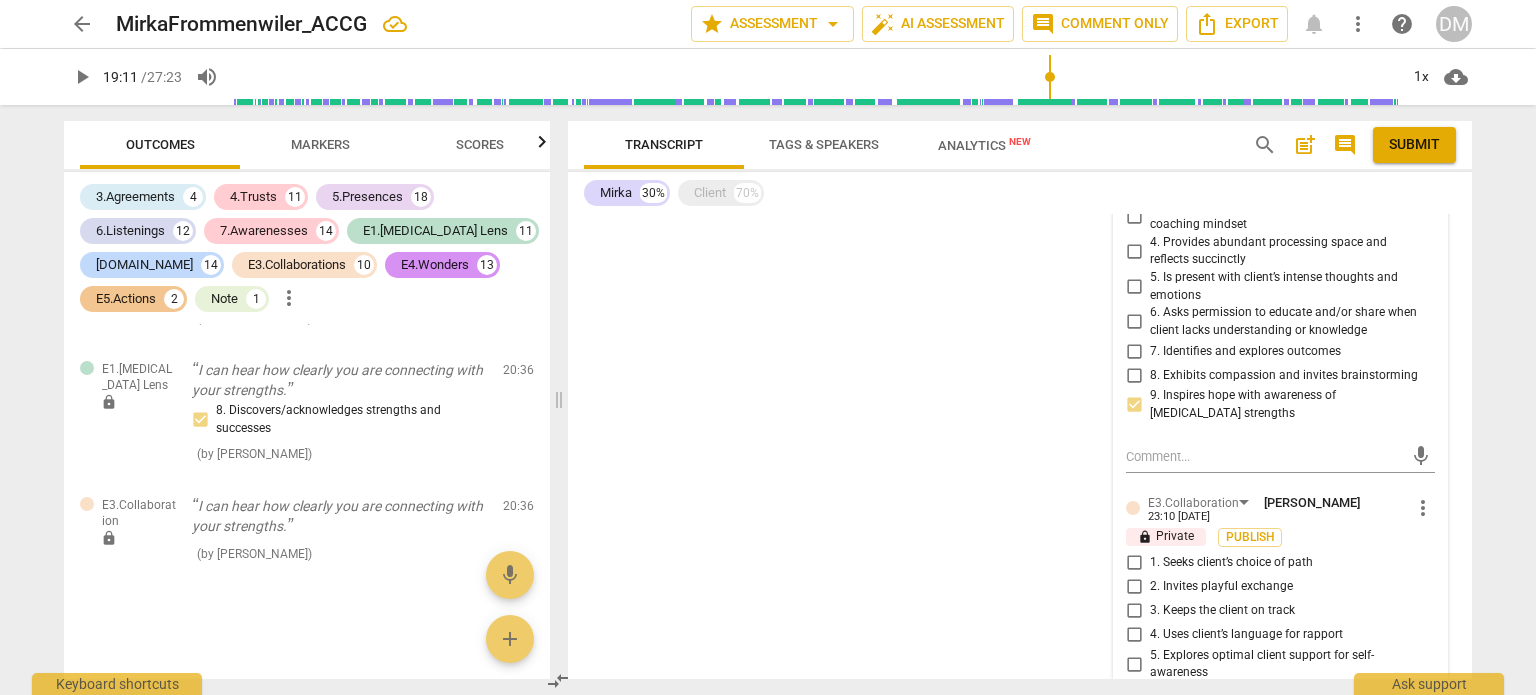 scroll, scrollTop: 4791, scrollLeft: 0, axis: vertical 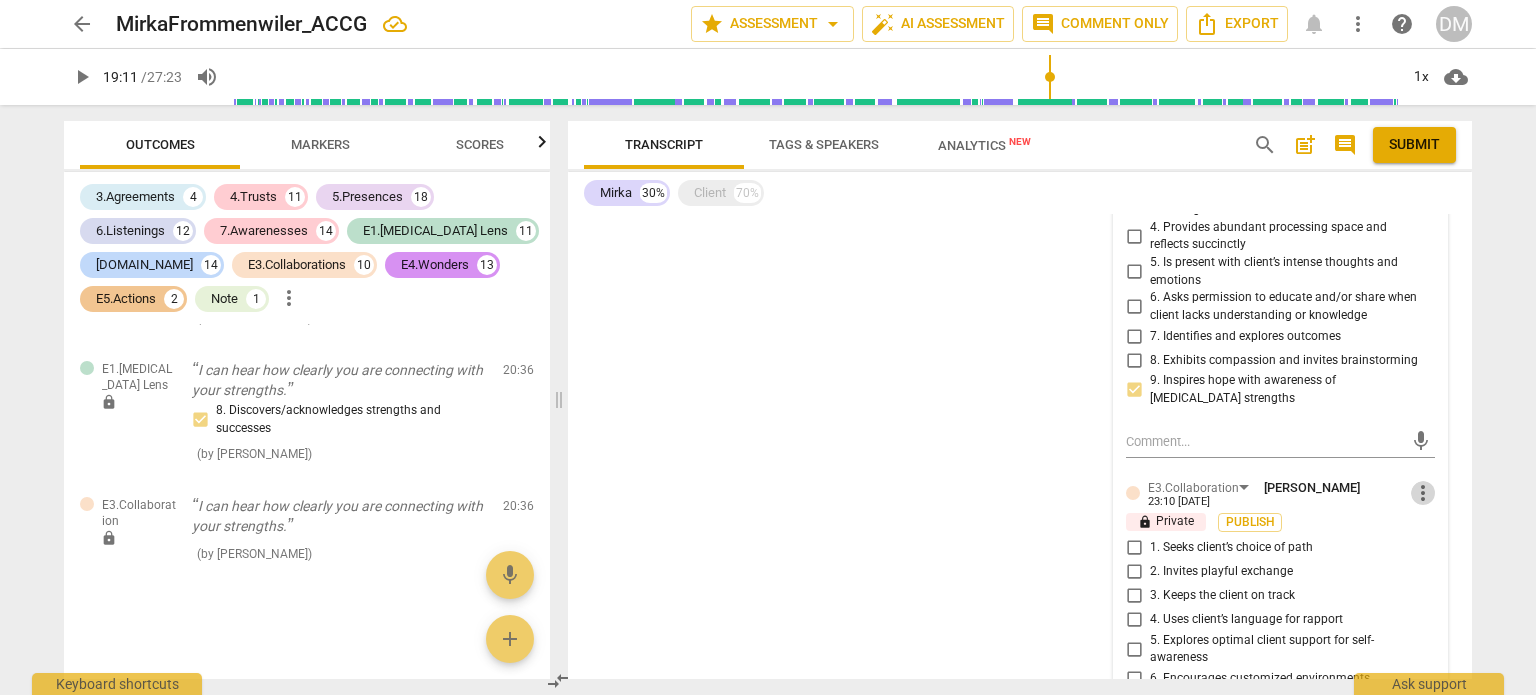 click on "more_vert" at bounding box center [1423, 493] 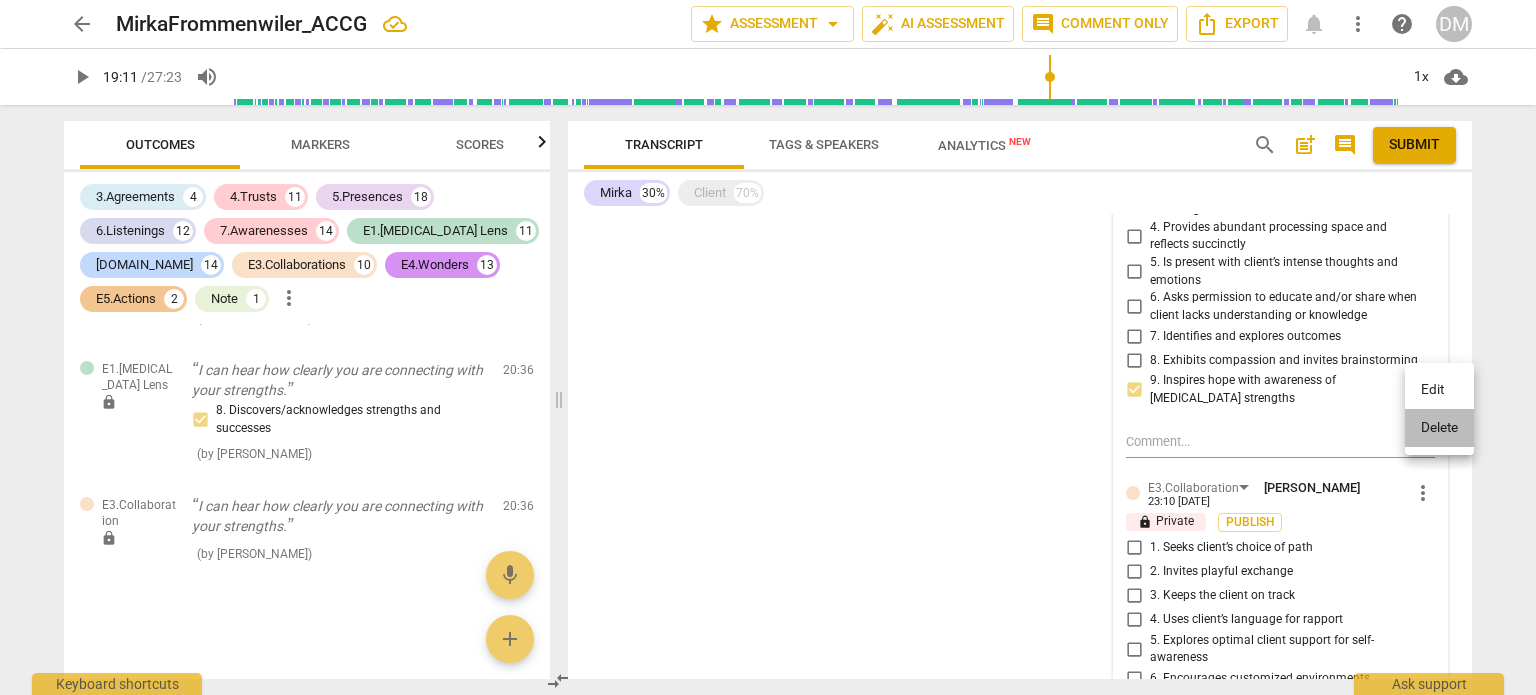 click on "Delete" at bounding box center [1439, 428] 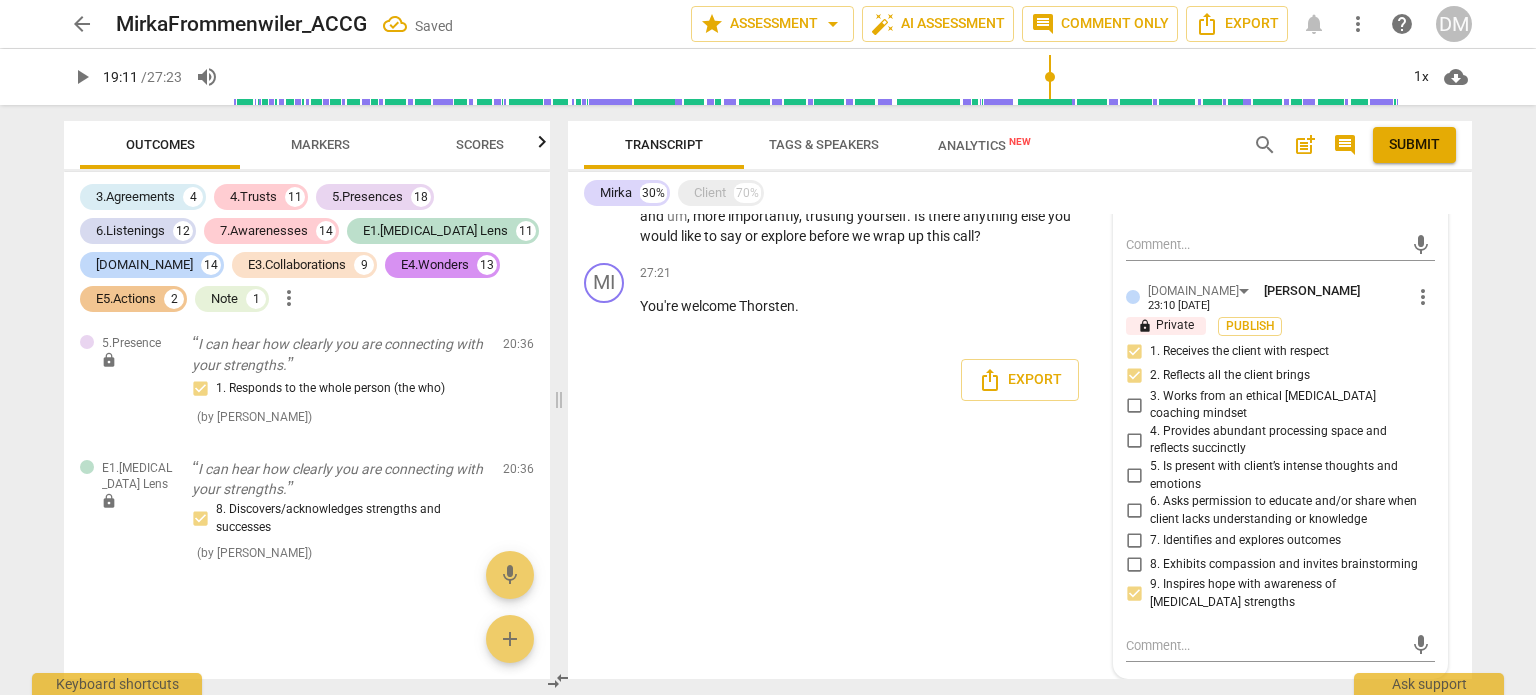 scroll, scrollTop: 17029, scrollLeft: 0, axis: vertical 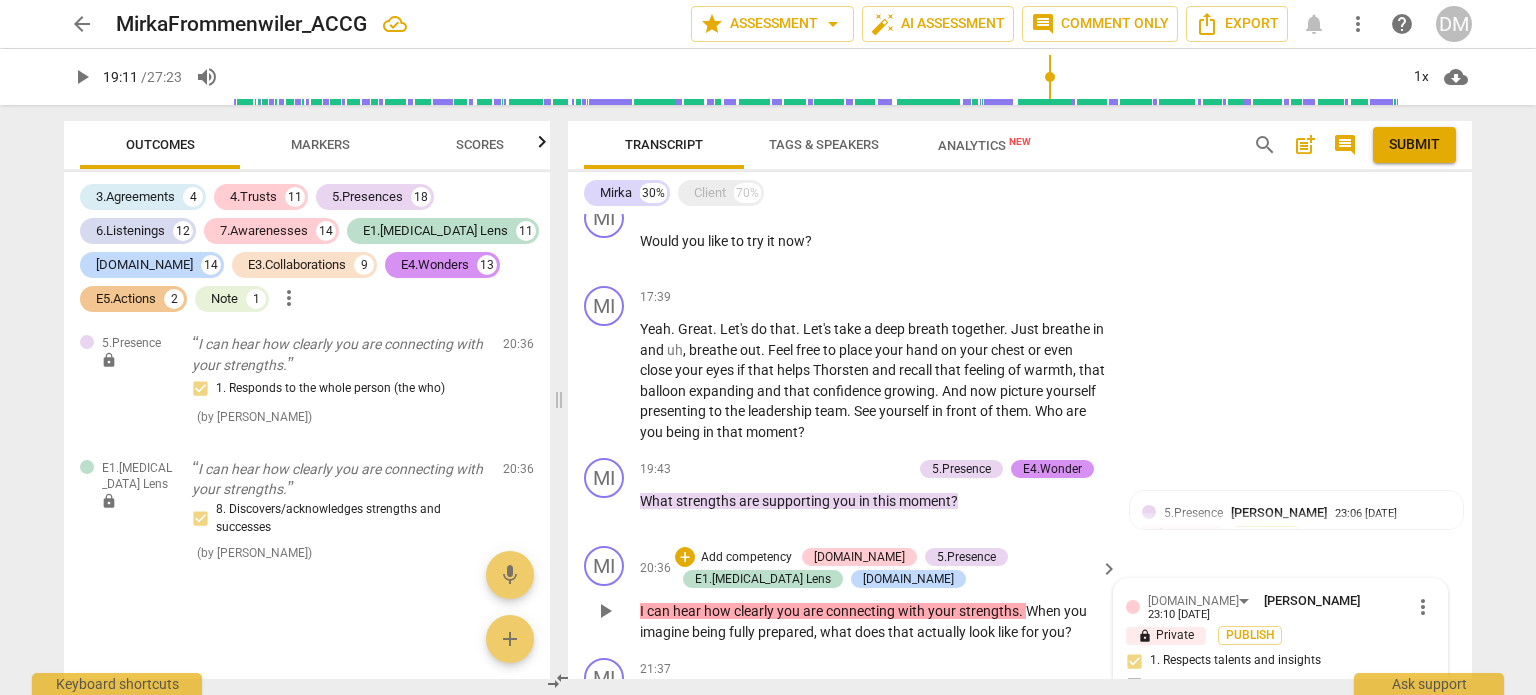 click on "." at bounding box center (1022, 611) 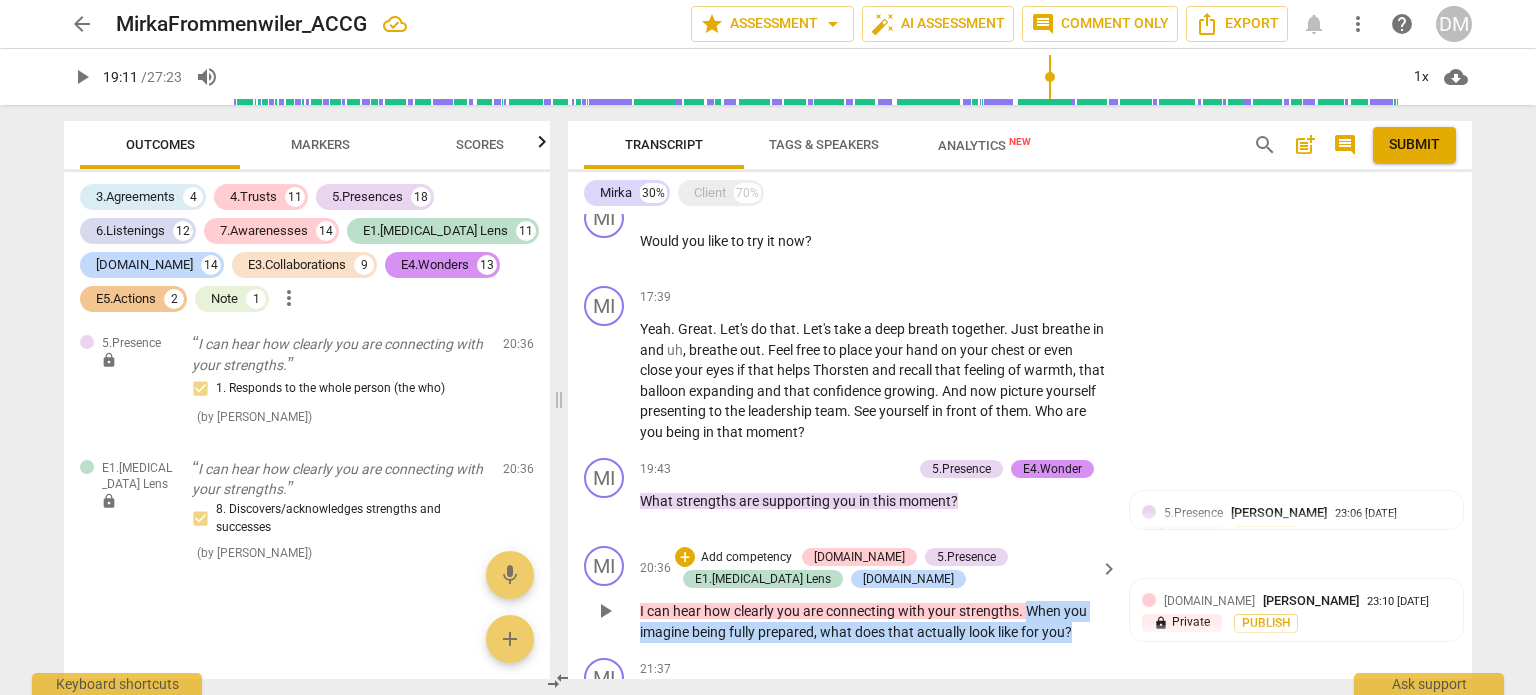 drag, startPoint x: 1027, startPoint y: 549, endPoint x: 1076, endPoint y: 576, distance: 55.946404 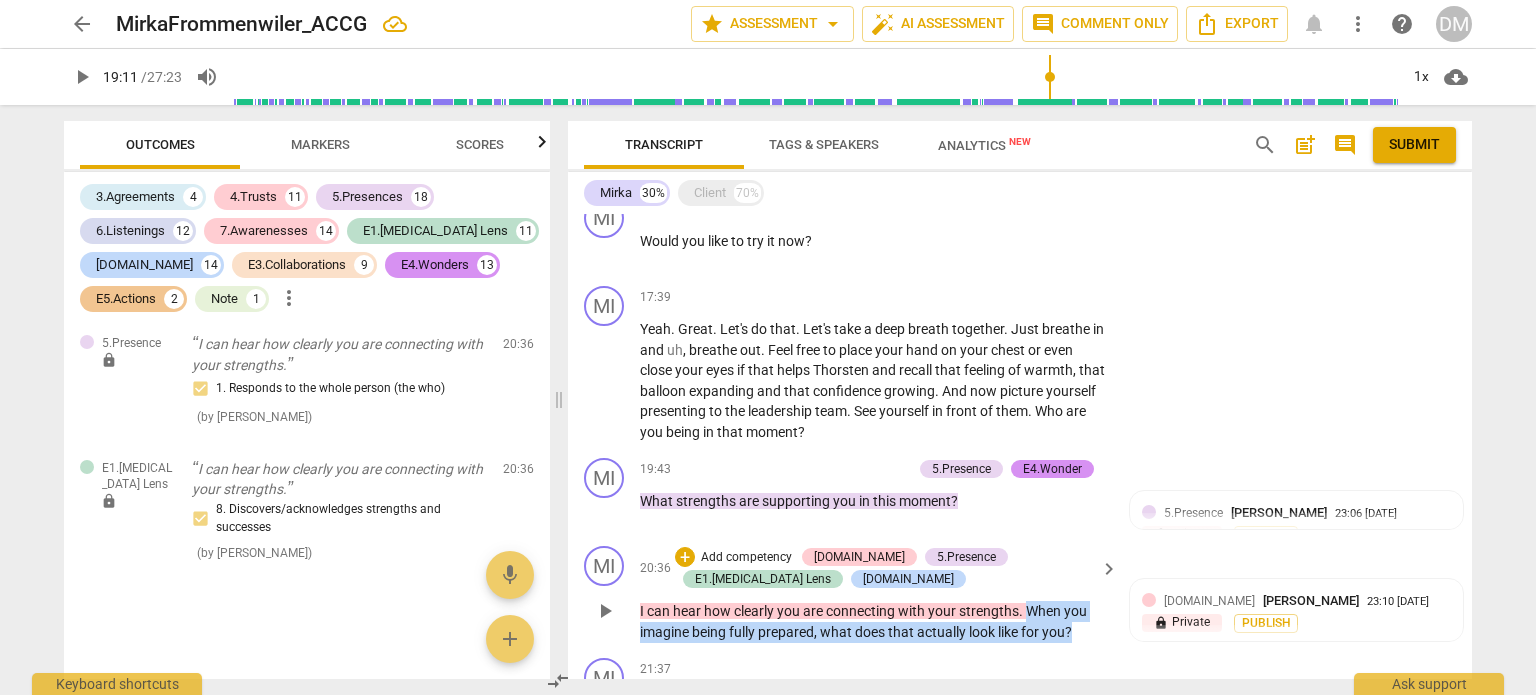 click on "I   can   hear   how   clearly   you   are   connecting   with   your   strengths .   When   you   imagine   being   fully   prepared ,   what   does   that   actually   look   like   for   you ?" at bounding box center [874, 621] 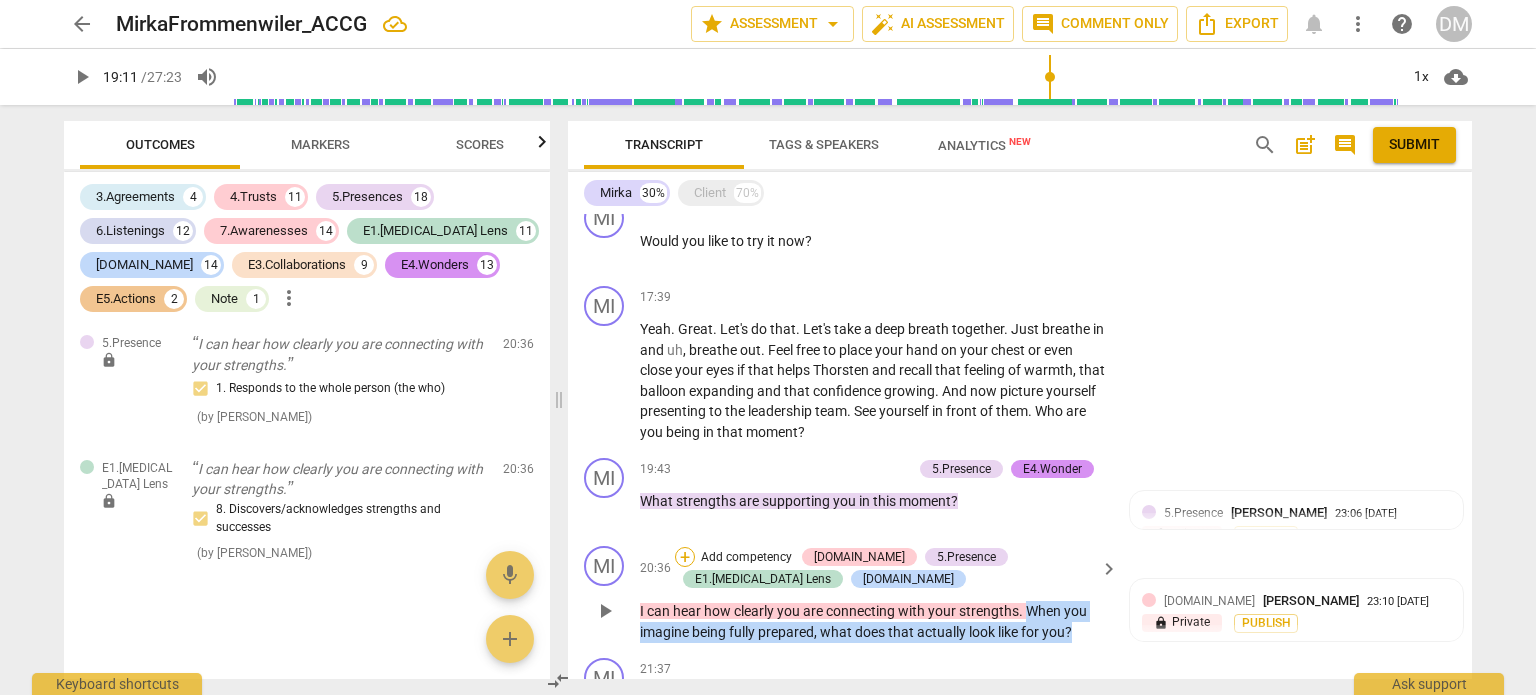 click on "+" at bounding box center (685, 557) 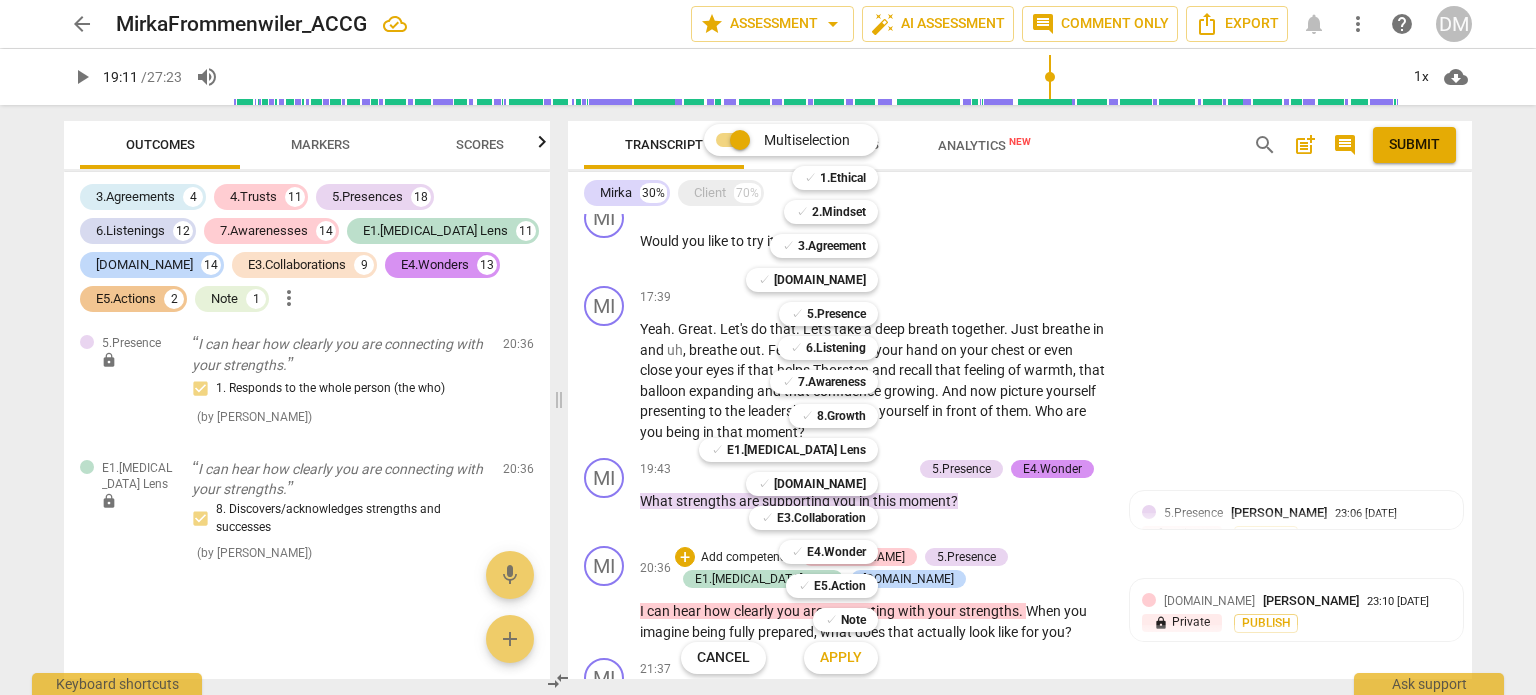 click at bounding box center [768, 347] 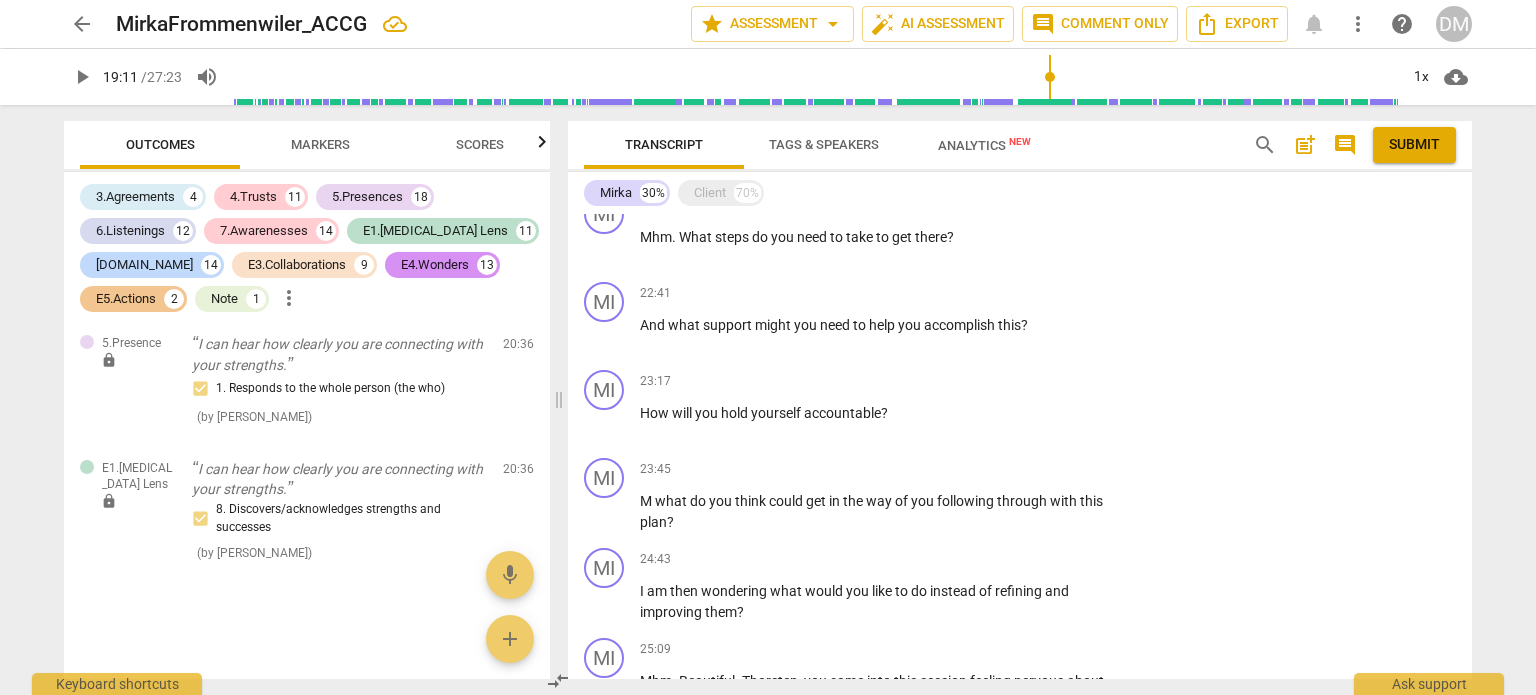 scroll, scrollTop: 3843, scrollLeft: 0, axis: vertical 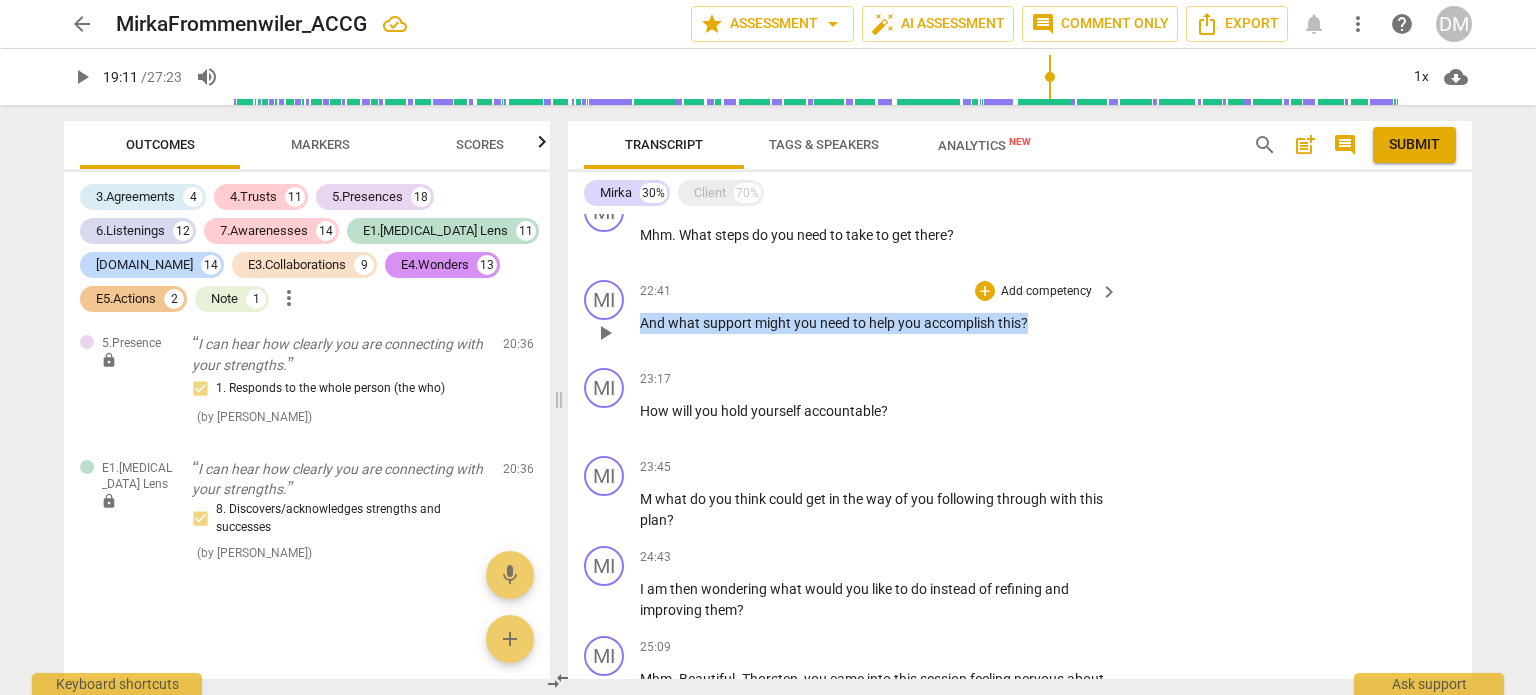 drag, startPoint x: 1043, startPoint y: 263, endPoint x: 637, endPoint y: 249, distance: 406.2413 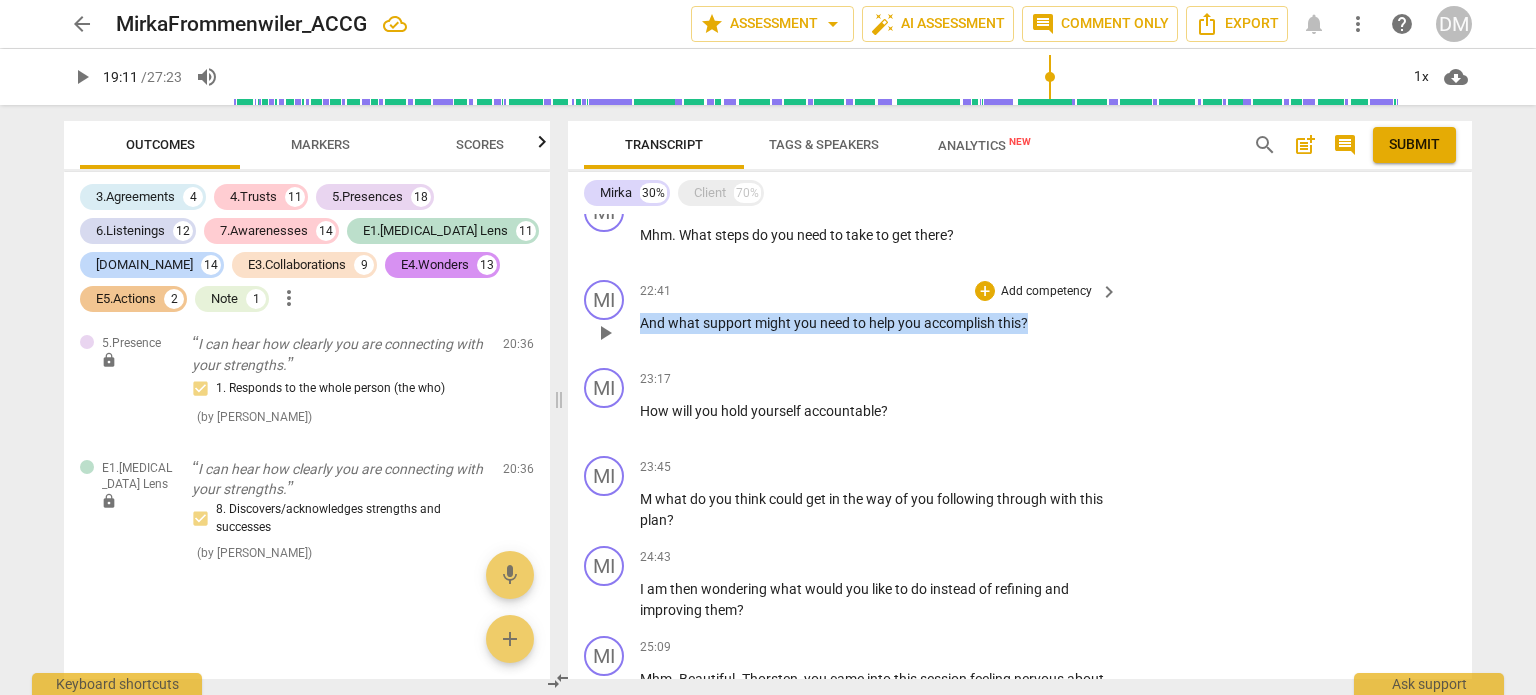 click on "MI play_arrow pause 22:41 + Add competency keyboard_arrow_right And   what   support   might   you   need   to   help   you   accomplish   this ?" at bounding box center (1020, 316) 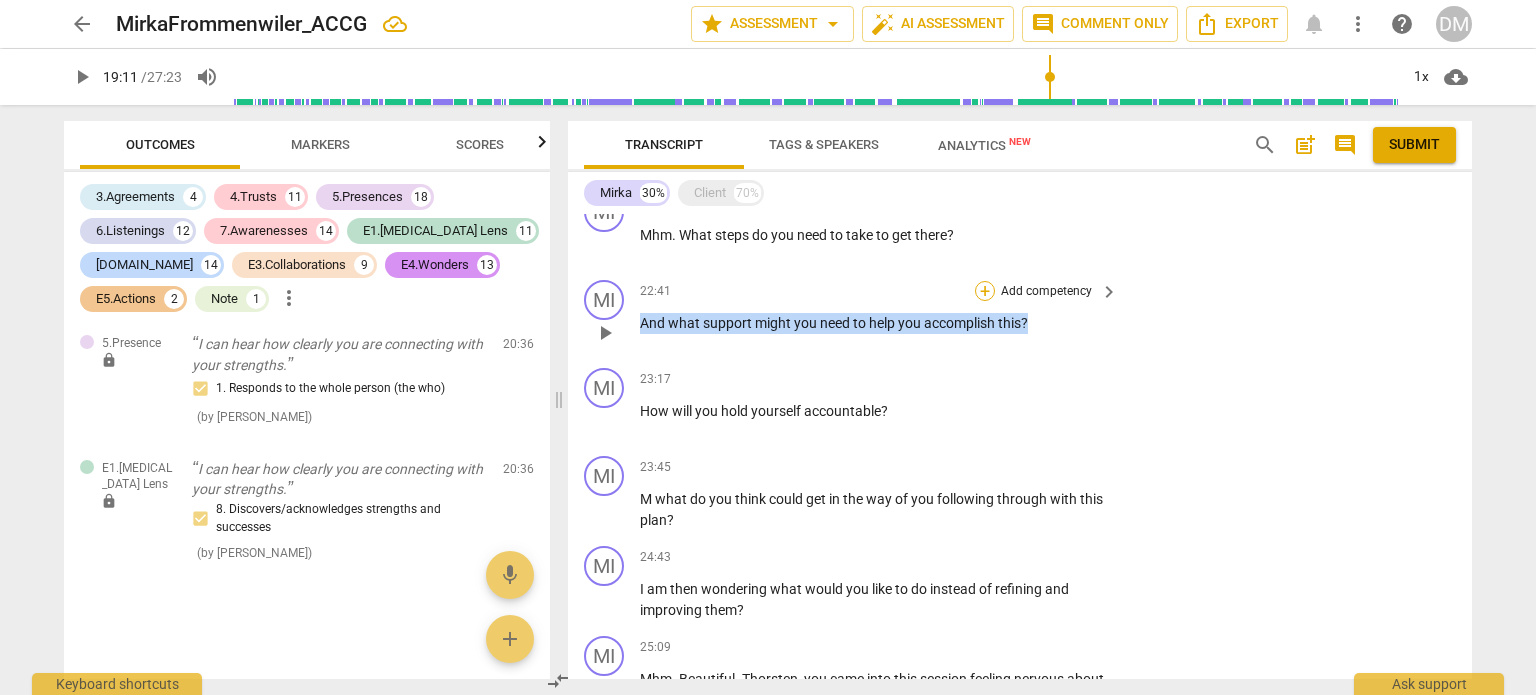 click on "+" at bounding box center [985, 291] 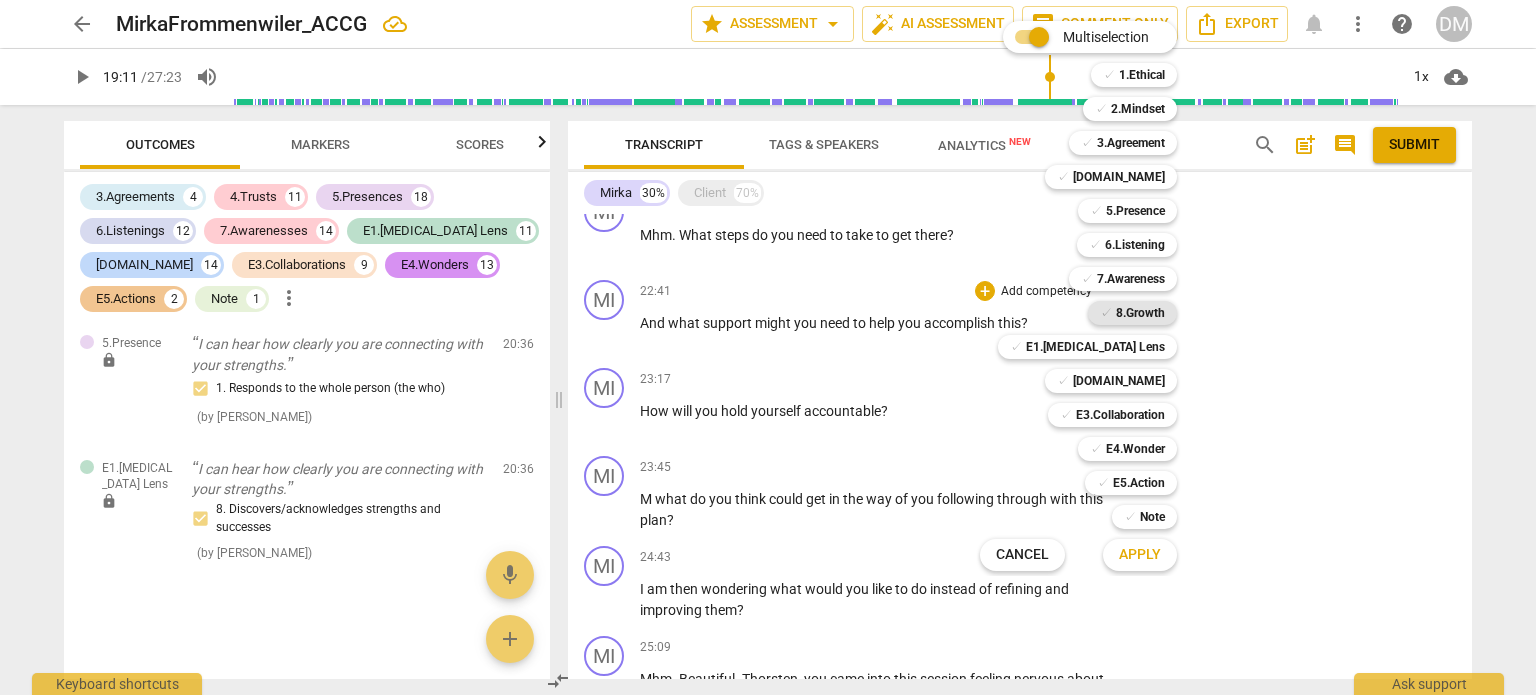 click on "8.Growth" at bounding box center (1140, 313) 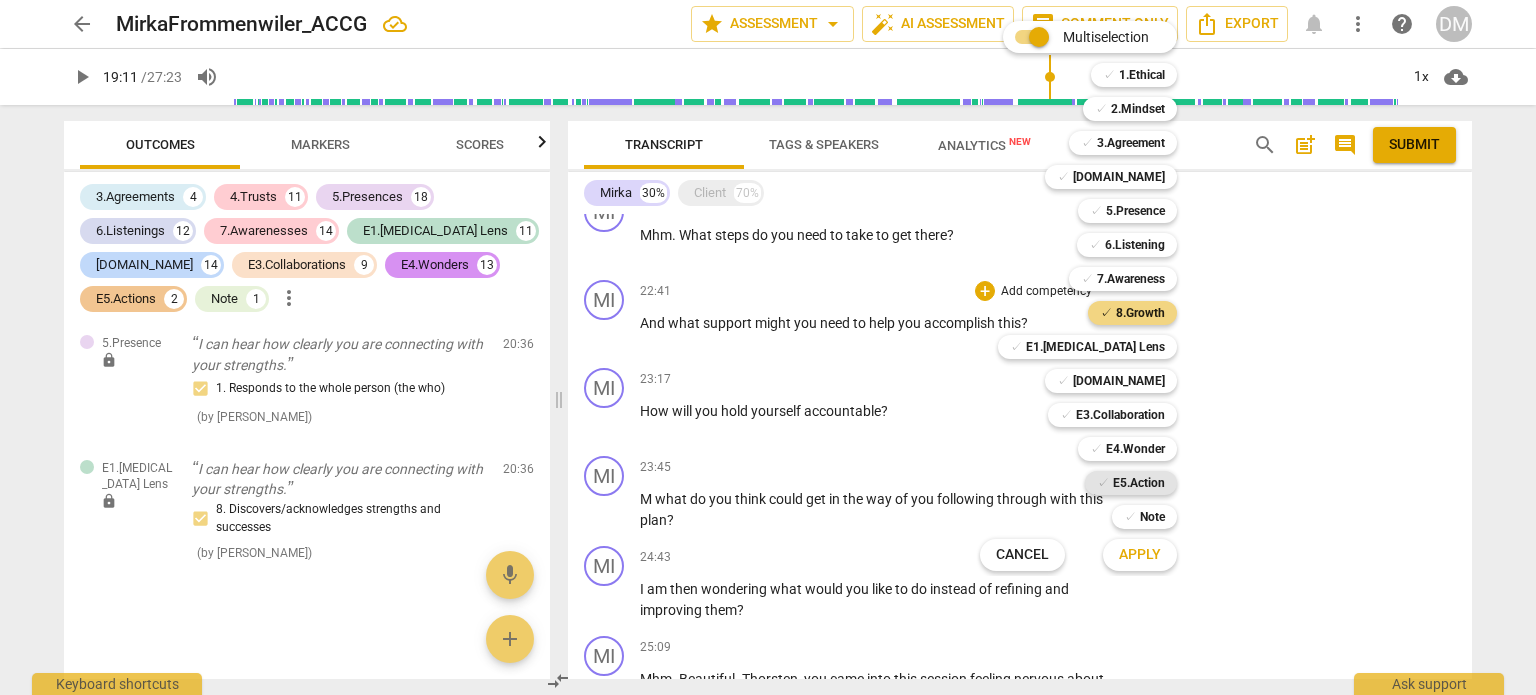 click on "E5.Action" at bounding box center [1139, 483] 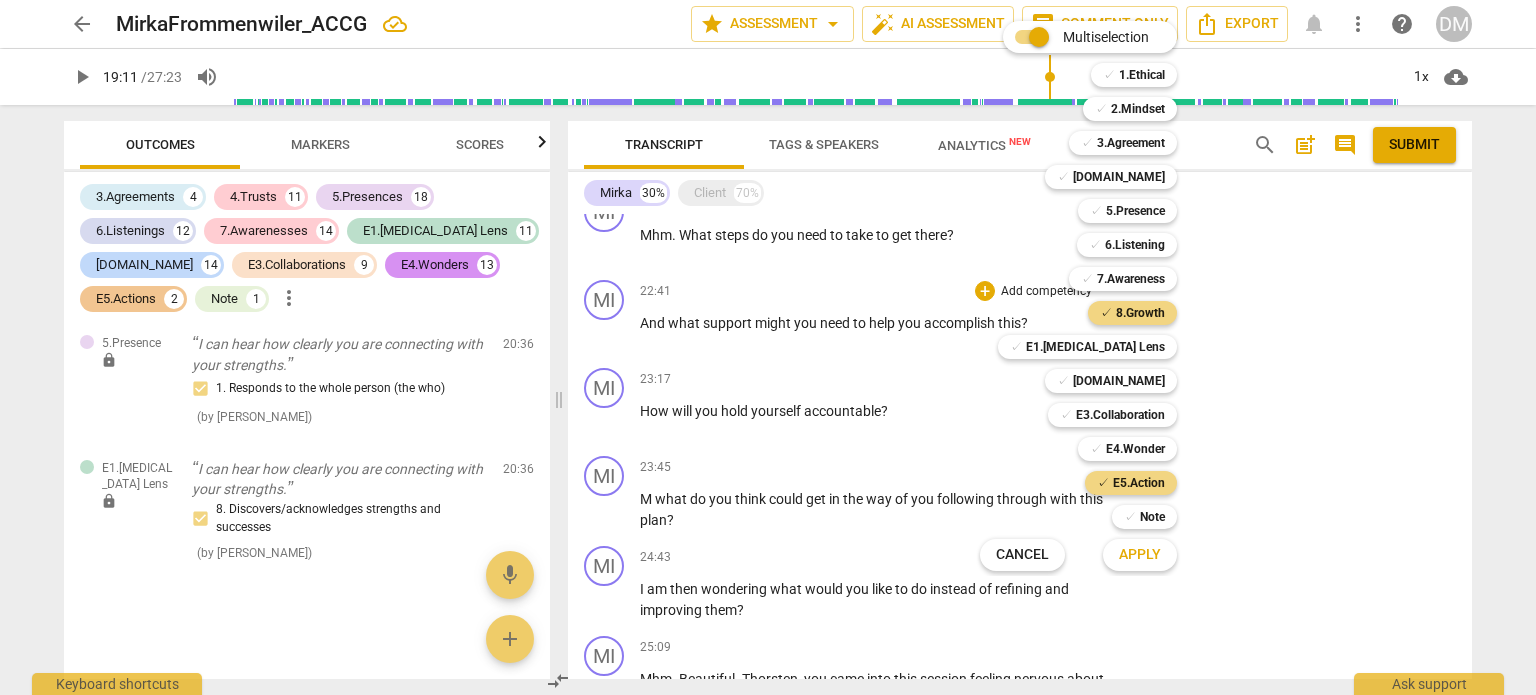 click on "Apply" at bounding box center [1140, 555] 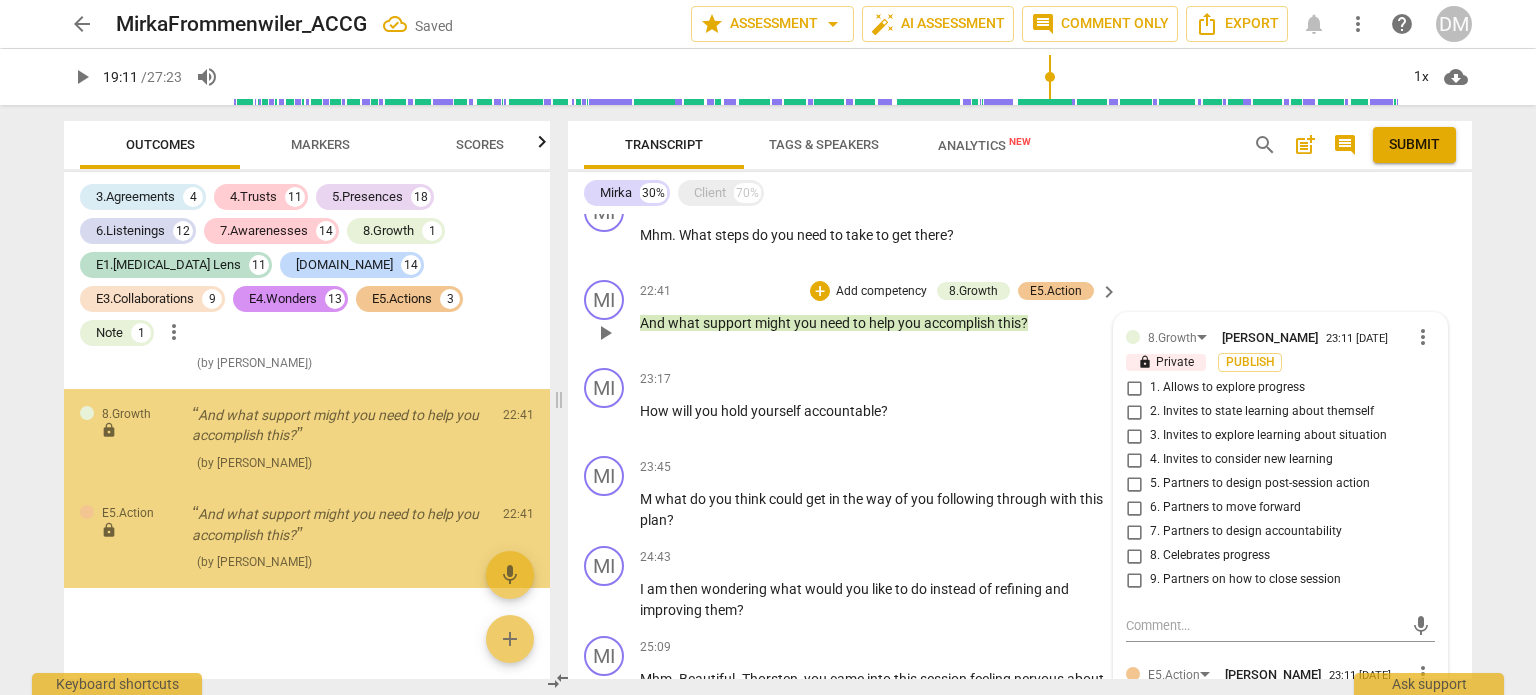 scroll, scrollTop: 17228, scrollLeft: 0, axis: vertical 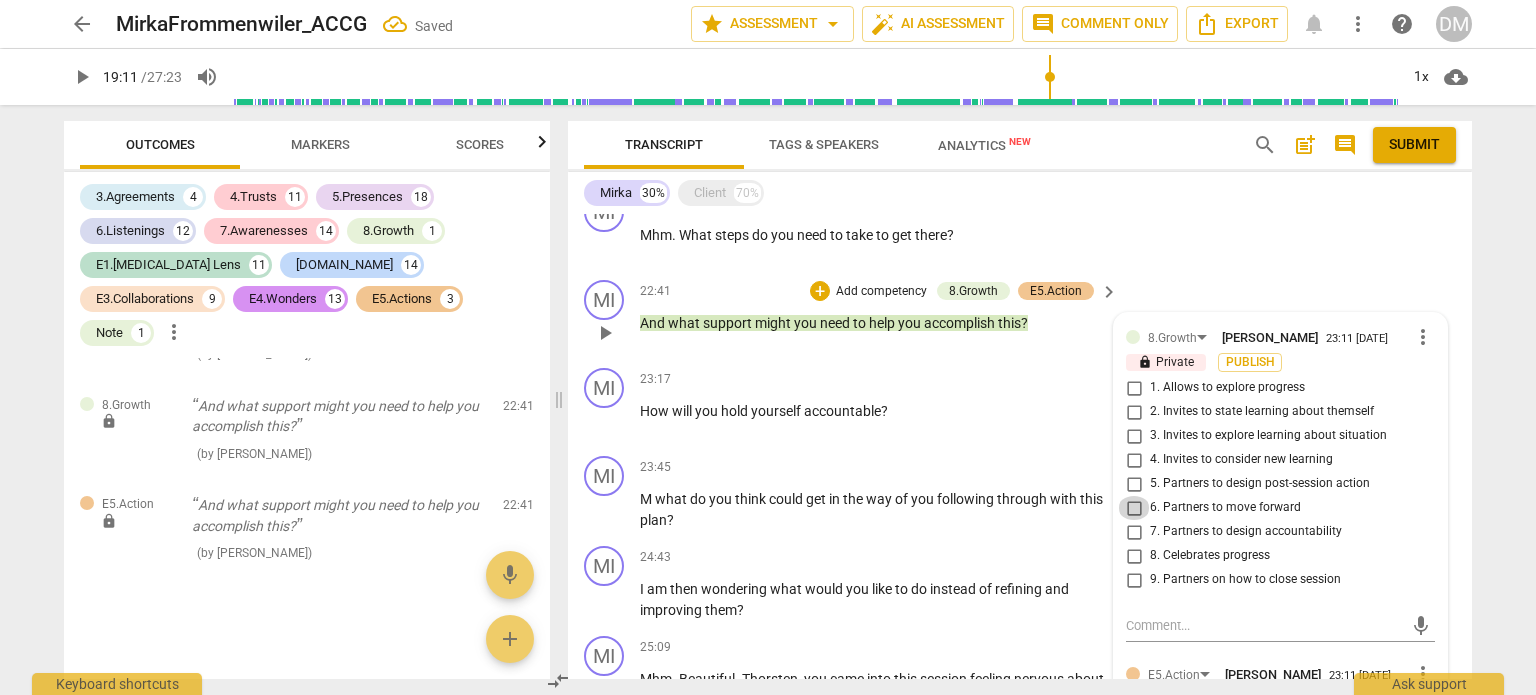 click on "6. Partners to move forward" at bounding box center (1134, 508) 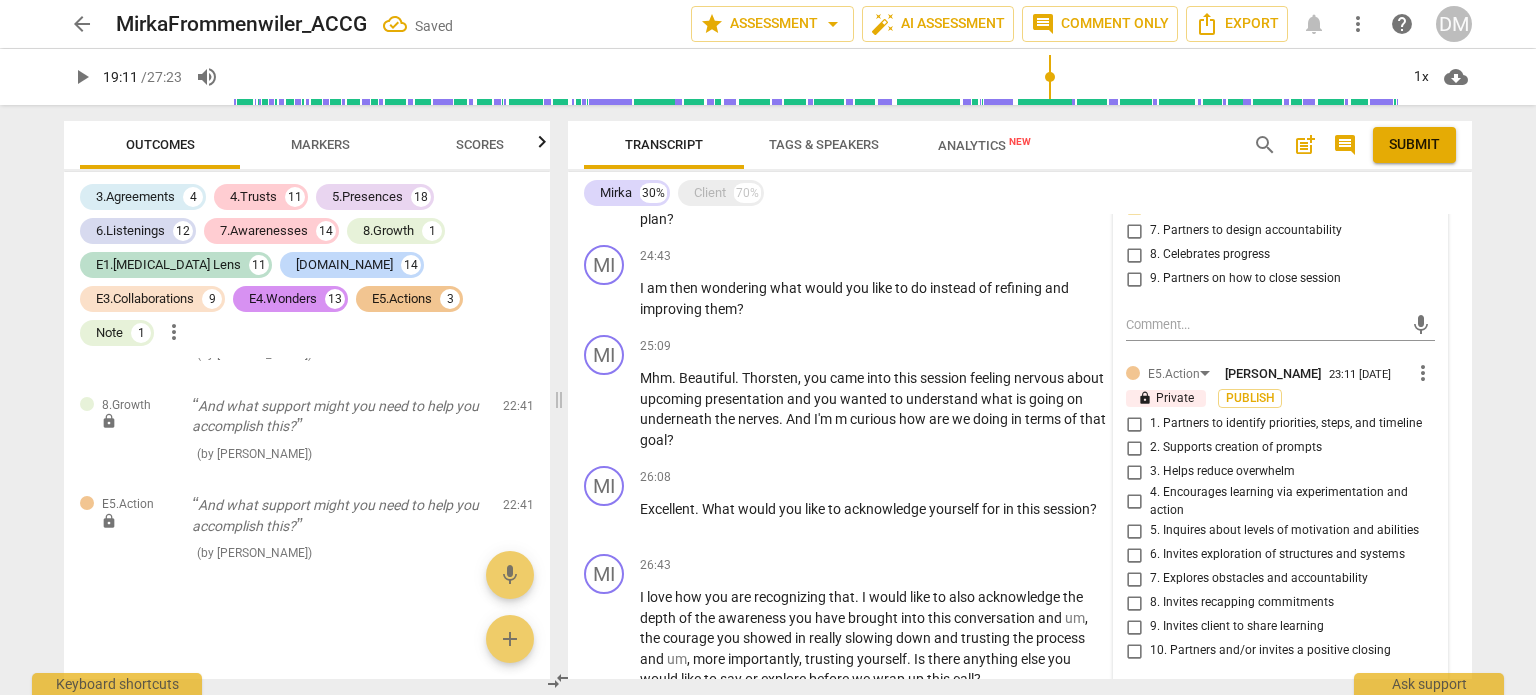 scroll, scrollTop: 4155, scrollLeft: 0, axis: vertical 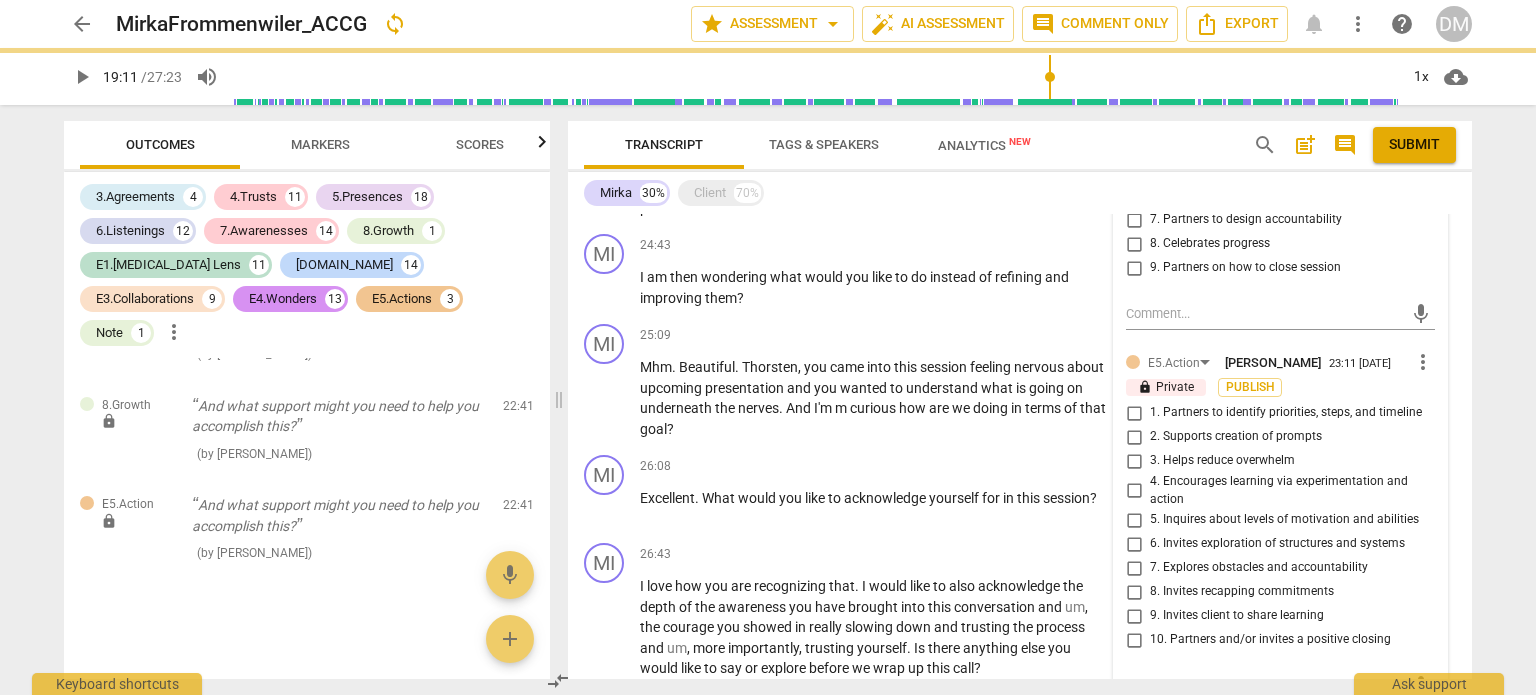 click on "6. Invites exploration of structures and systems" at bounding box center [1134, 544] 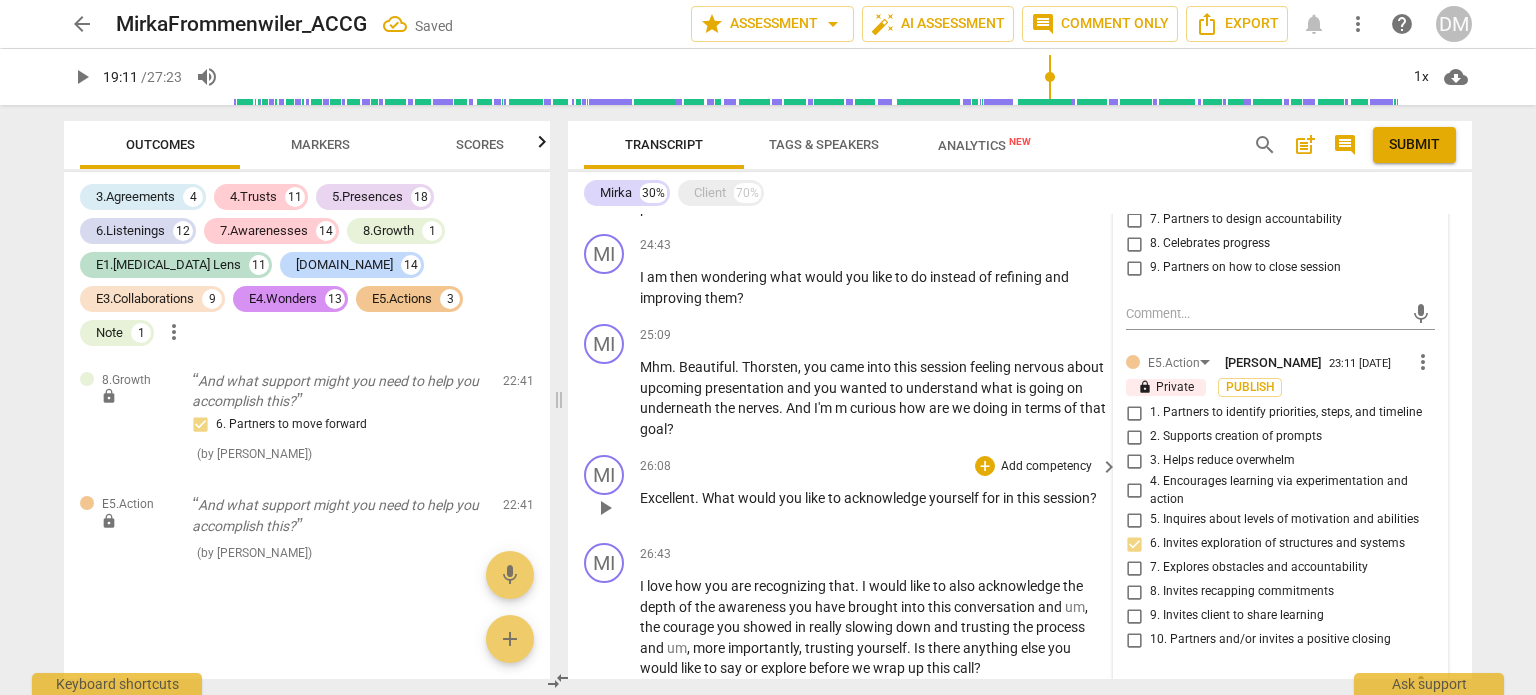 click on "26:08 + Add competency keyboard_arrow_right" at bounding box center [880, 466] 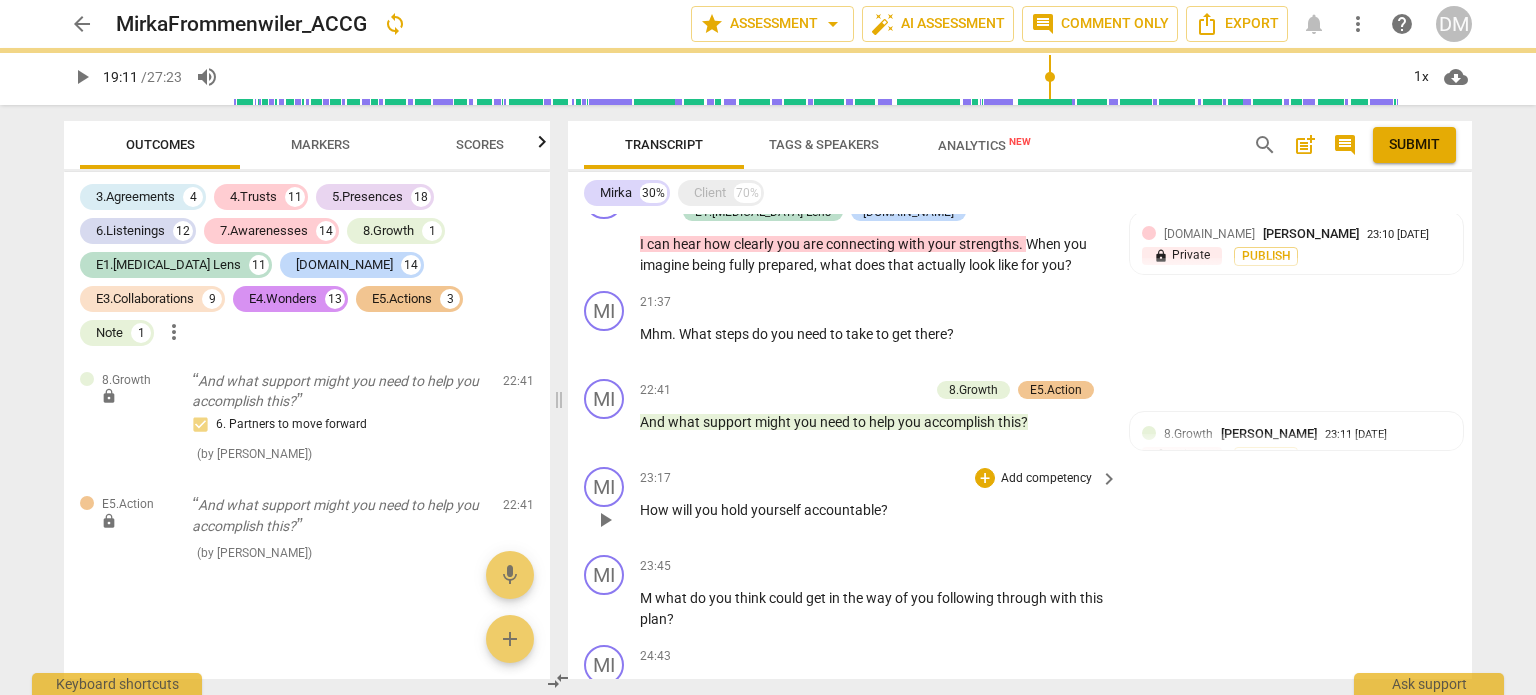 scroll, scrollTop: 3785, scrollLeft: 0, axis: vertical 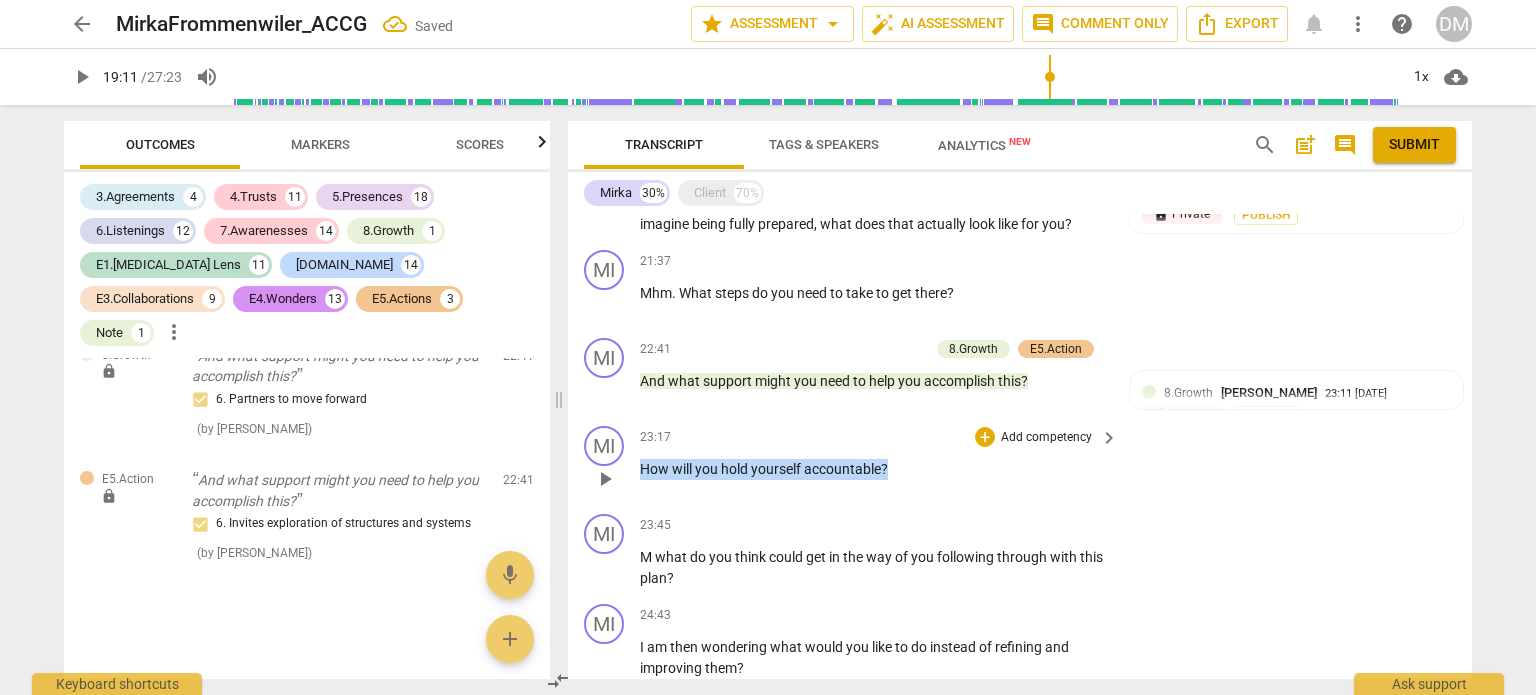 drag, startPoint x: 900, startPoint y: 403, endPoint x: 613, endPoint y: 403, distance: 287 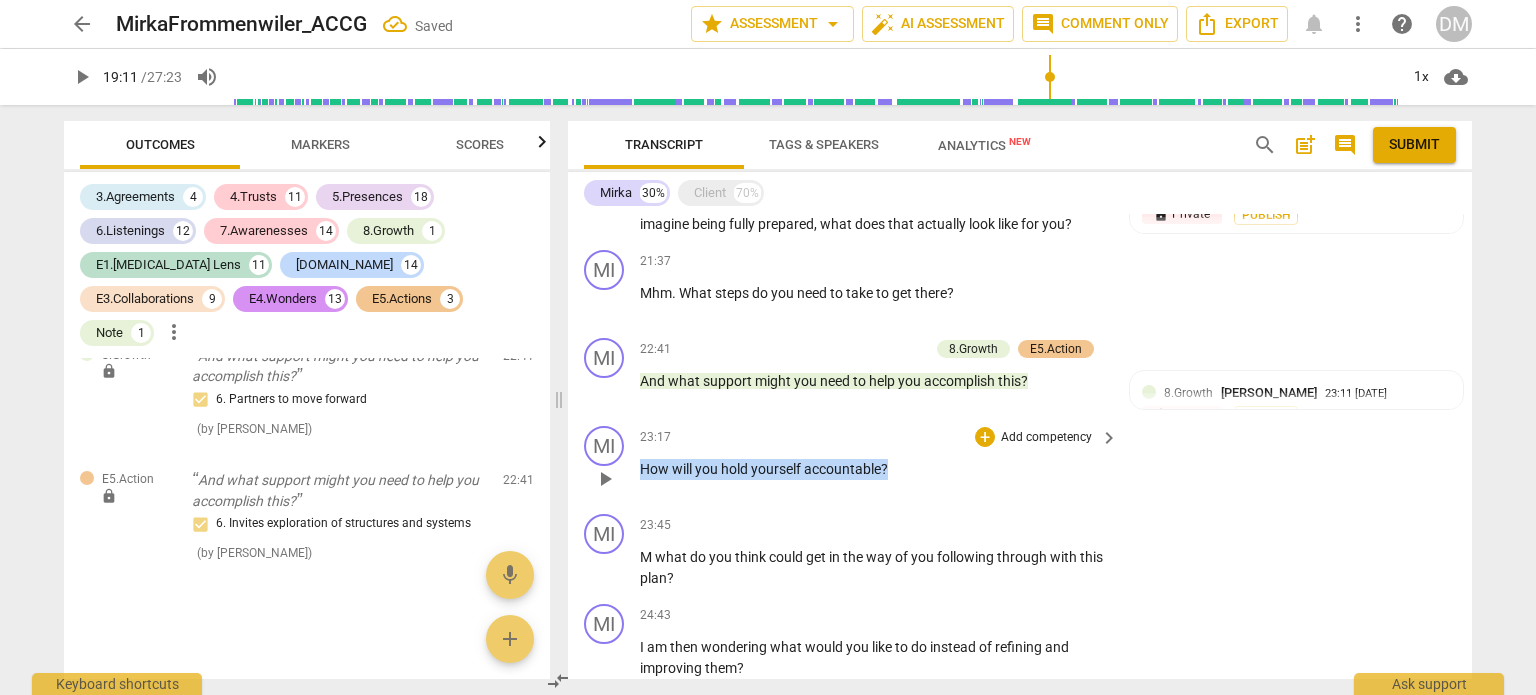 click on "MI play_arrow pause 23:17 + Add competency keyboard_arrow_right How   will   you   hold   yourself   accountable ?" at bounding box center [1020, 462] 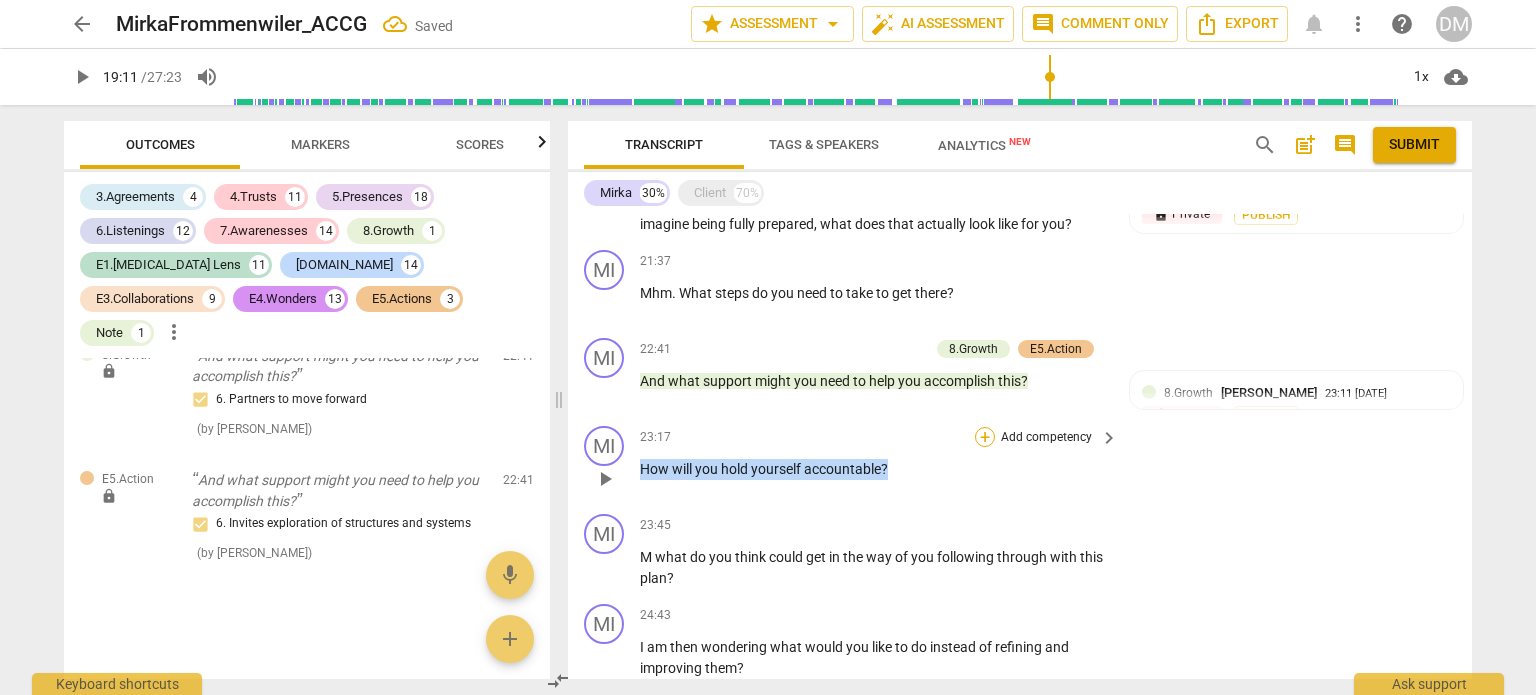 click on "+" at bounding box center (985, 437) 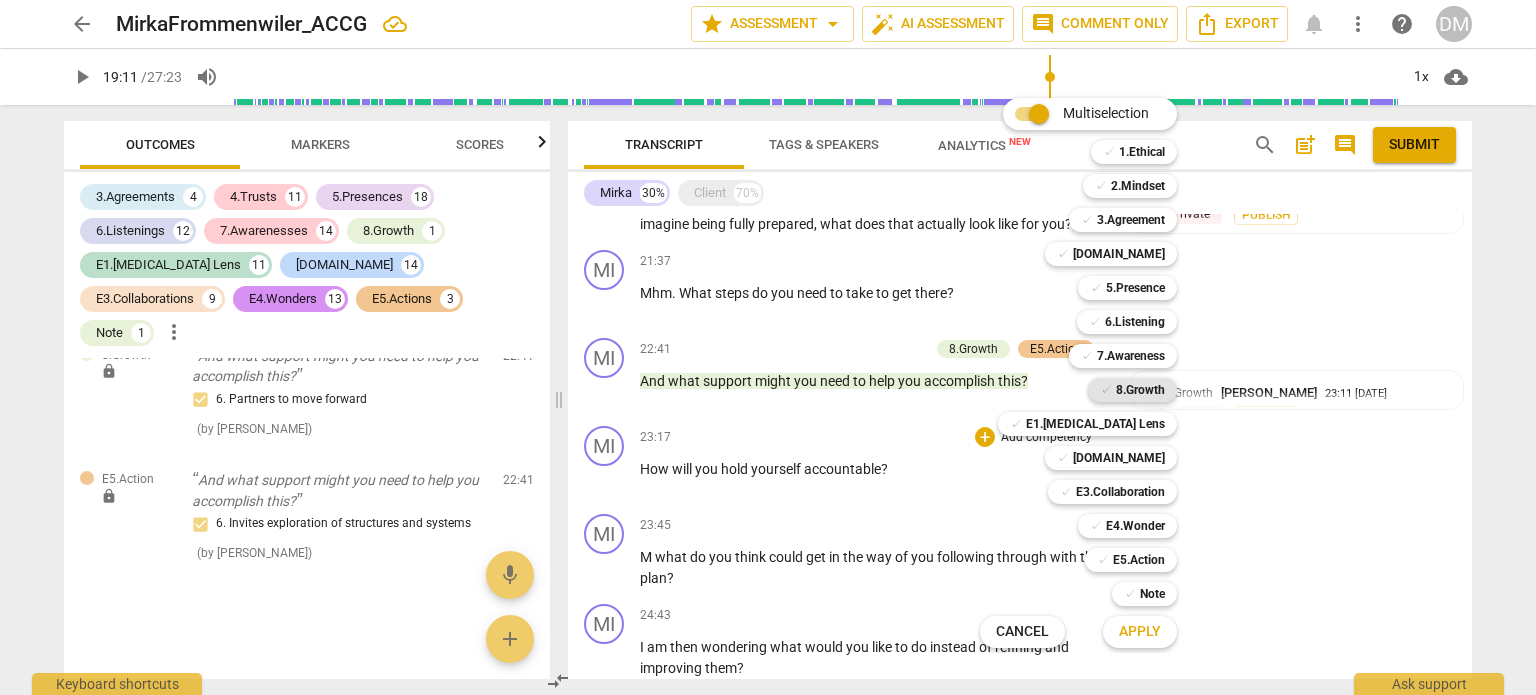 click on "8.Growth" at bounding box center [1140, 390] 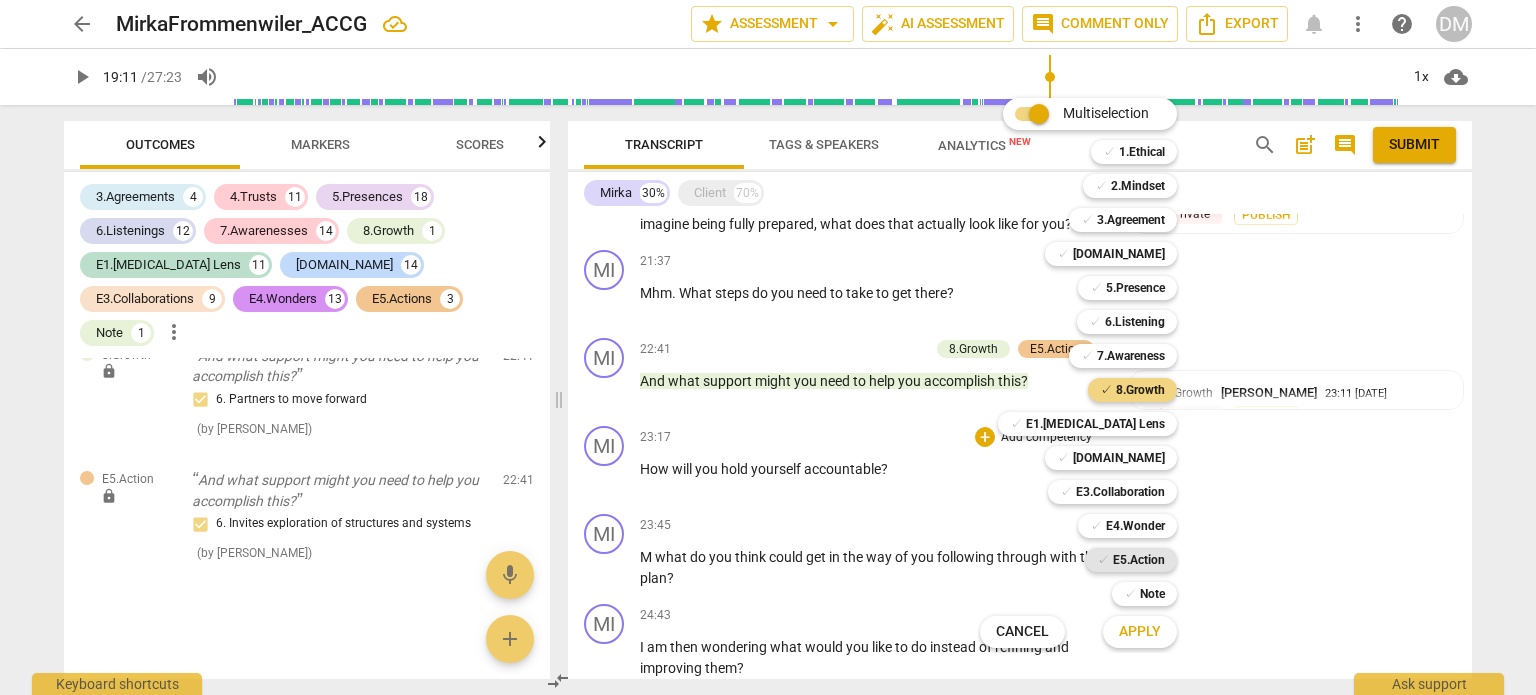 click on "E5.Action" at bounding box center (1139, 560) 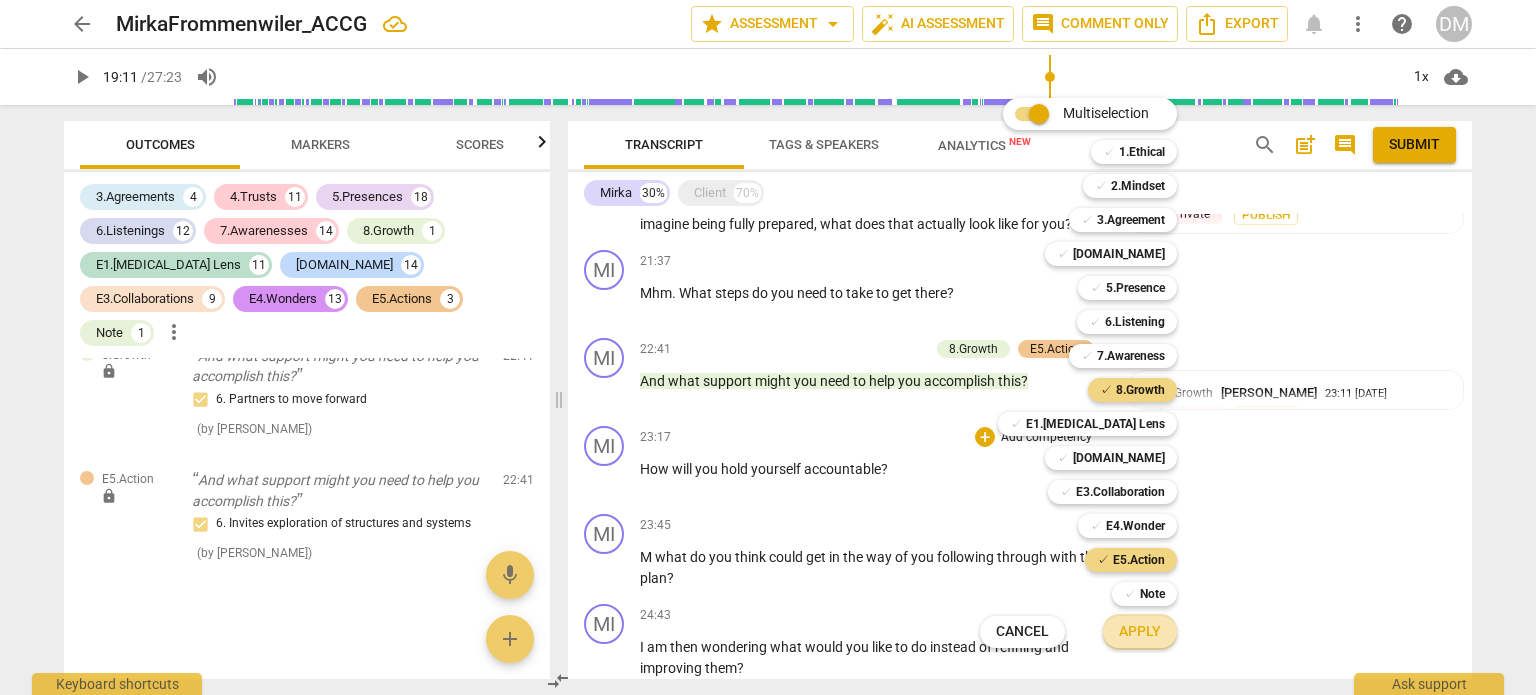 click on "Apply" at bounding box center [1140, 632] 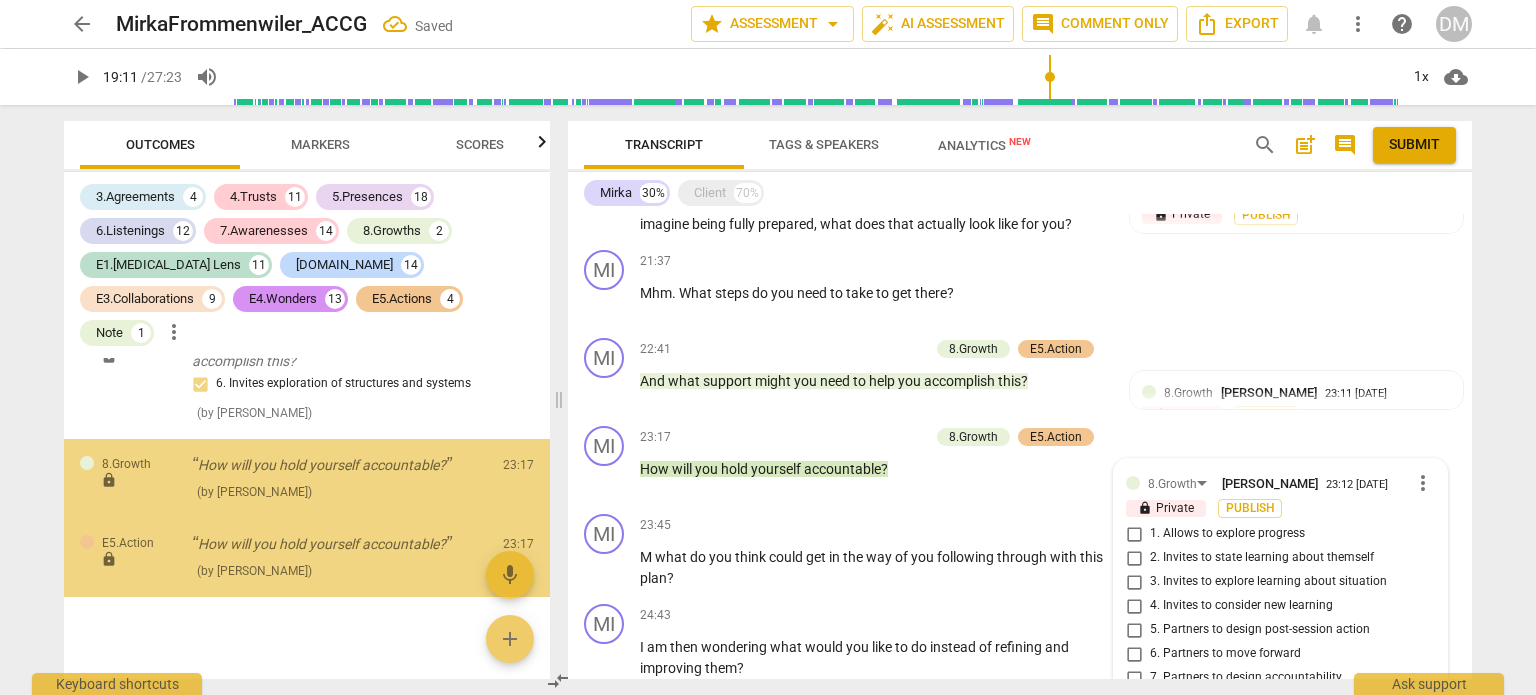 scroll, scrollTop: 4046, scrollLeft: 0, axis: vertical 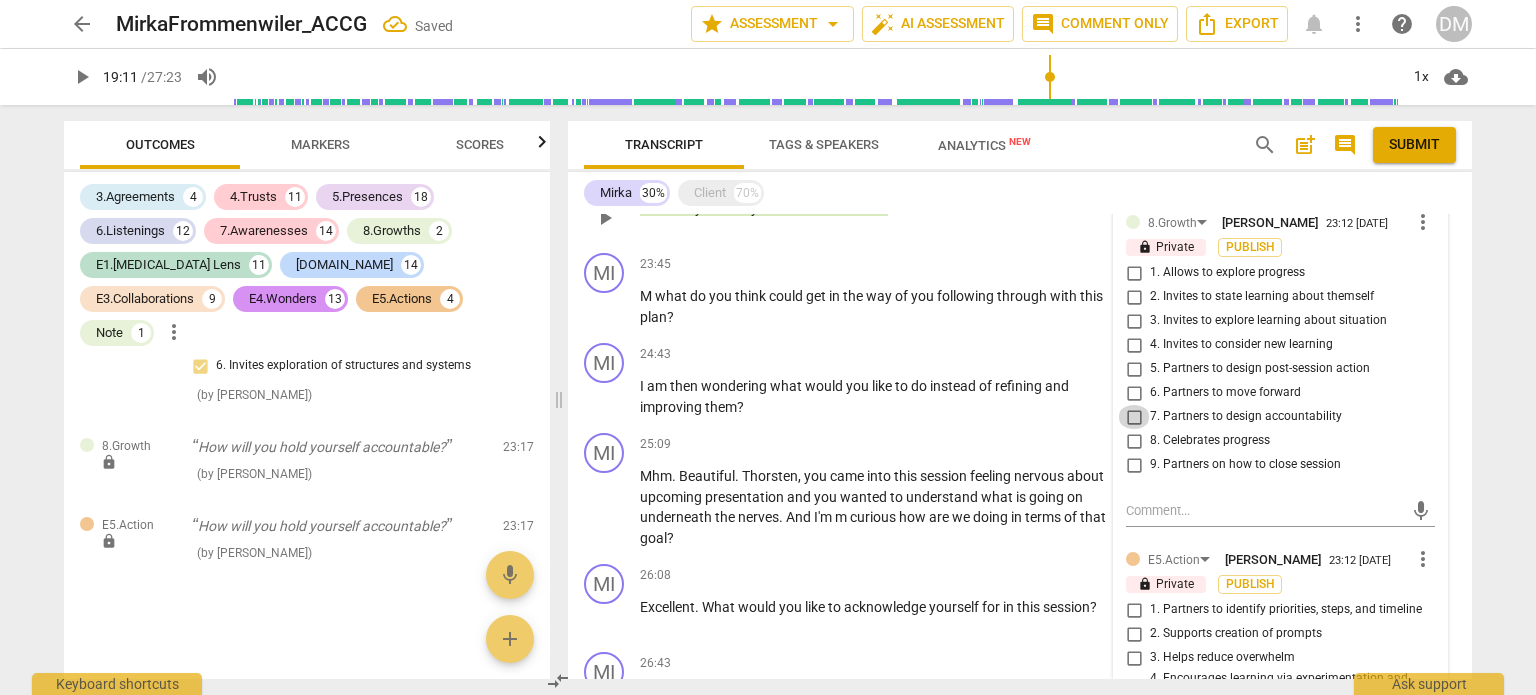 click on "7. Partners to design accountability" at bounding box center [1134, 417] 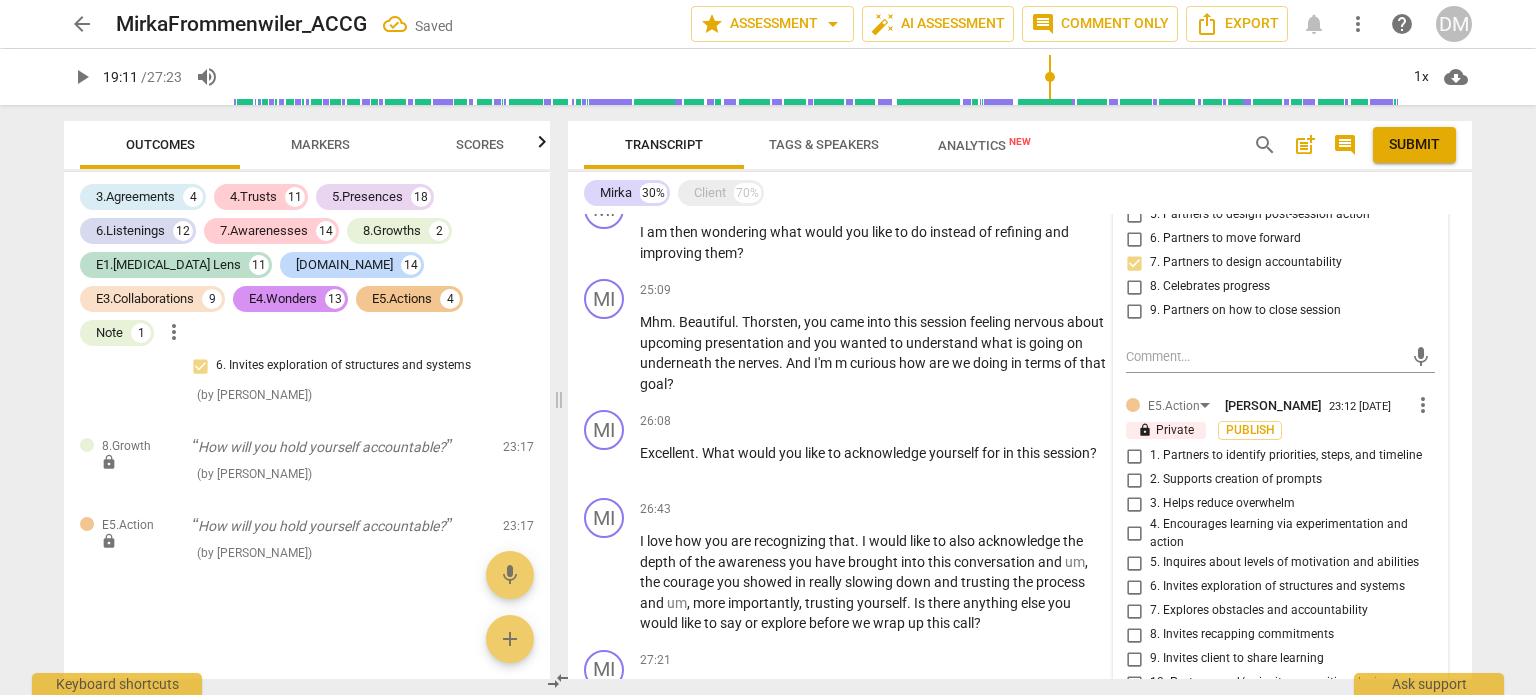 scroll, scrollTop: 4257, scrollLeft: 0, axis: vertical 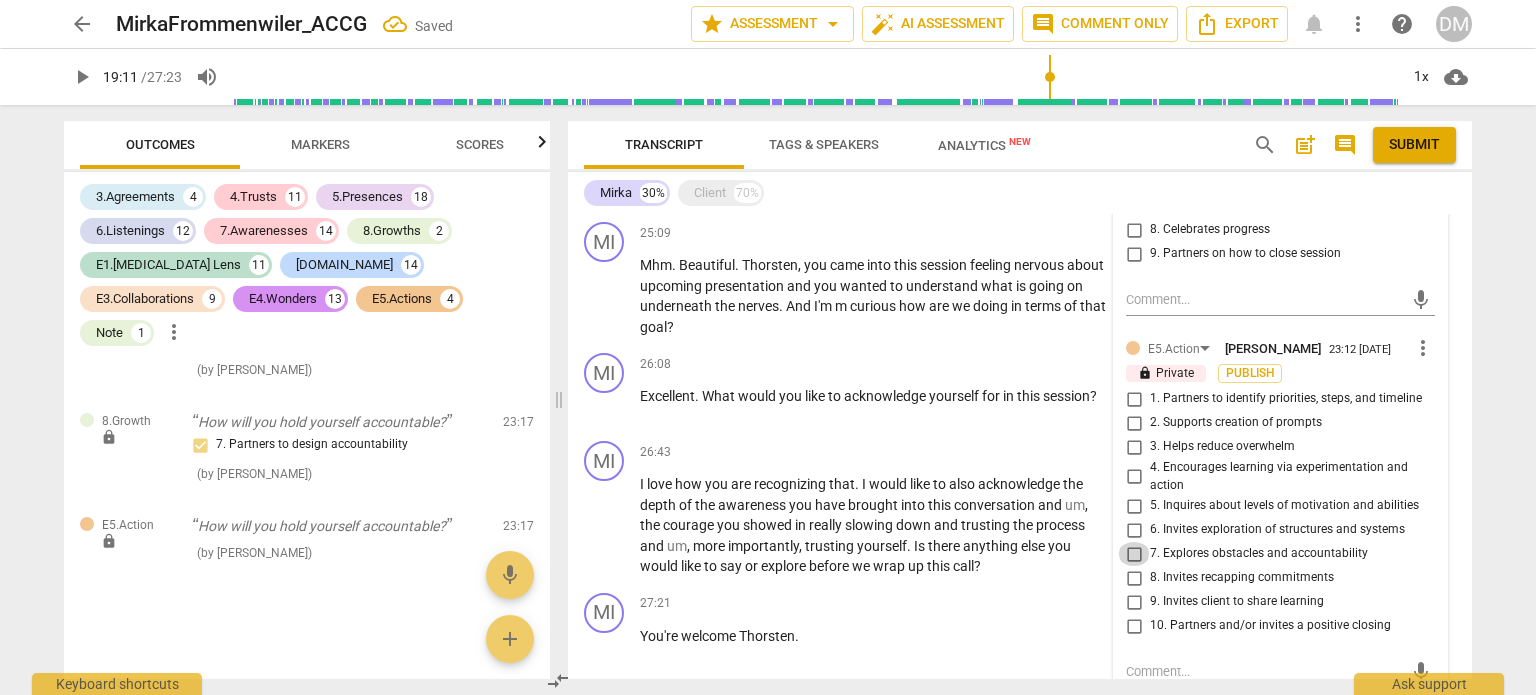 click on "7. Explores obstacles and accountability" at bounding box center [1134, 554] 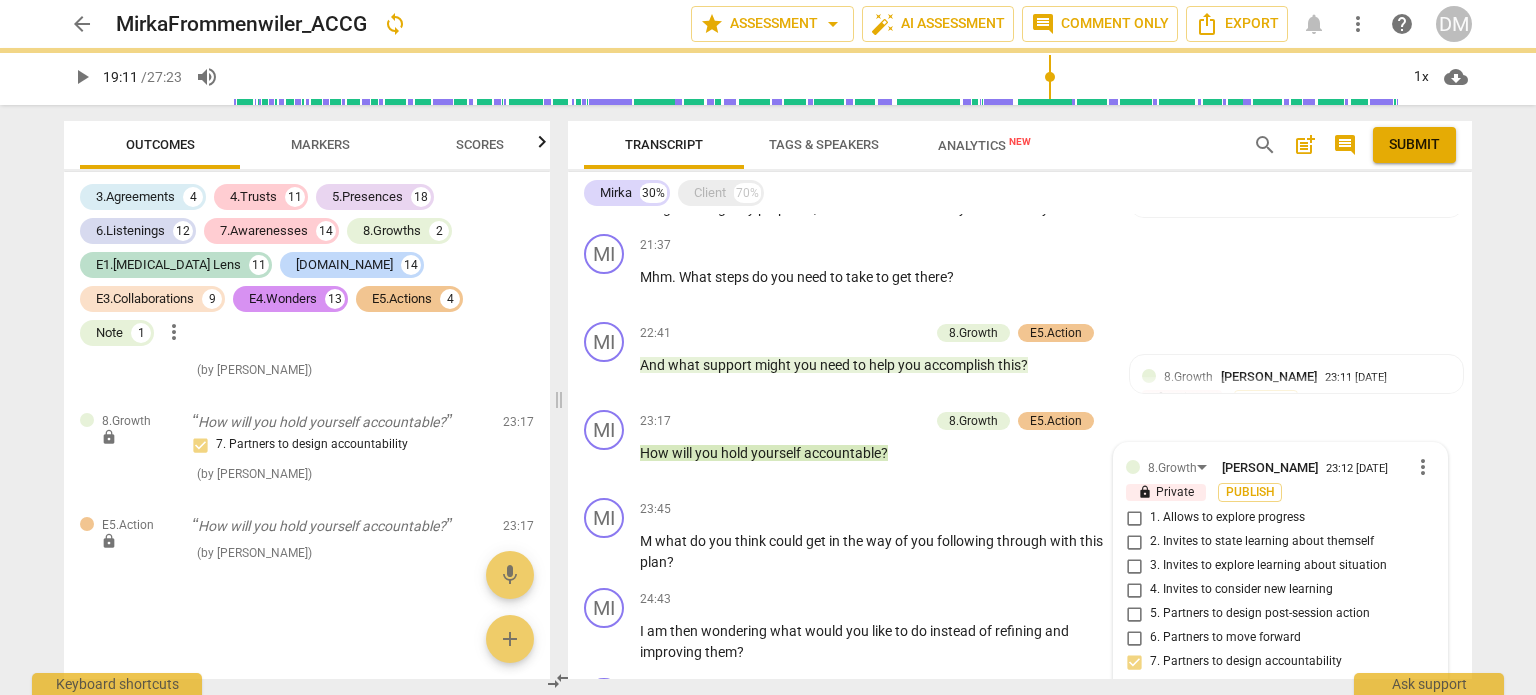 scroll, scrollTop: 3914, scrollLeft: 0, axis: vertical 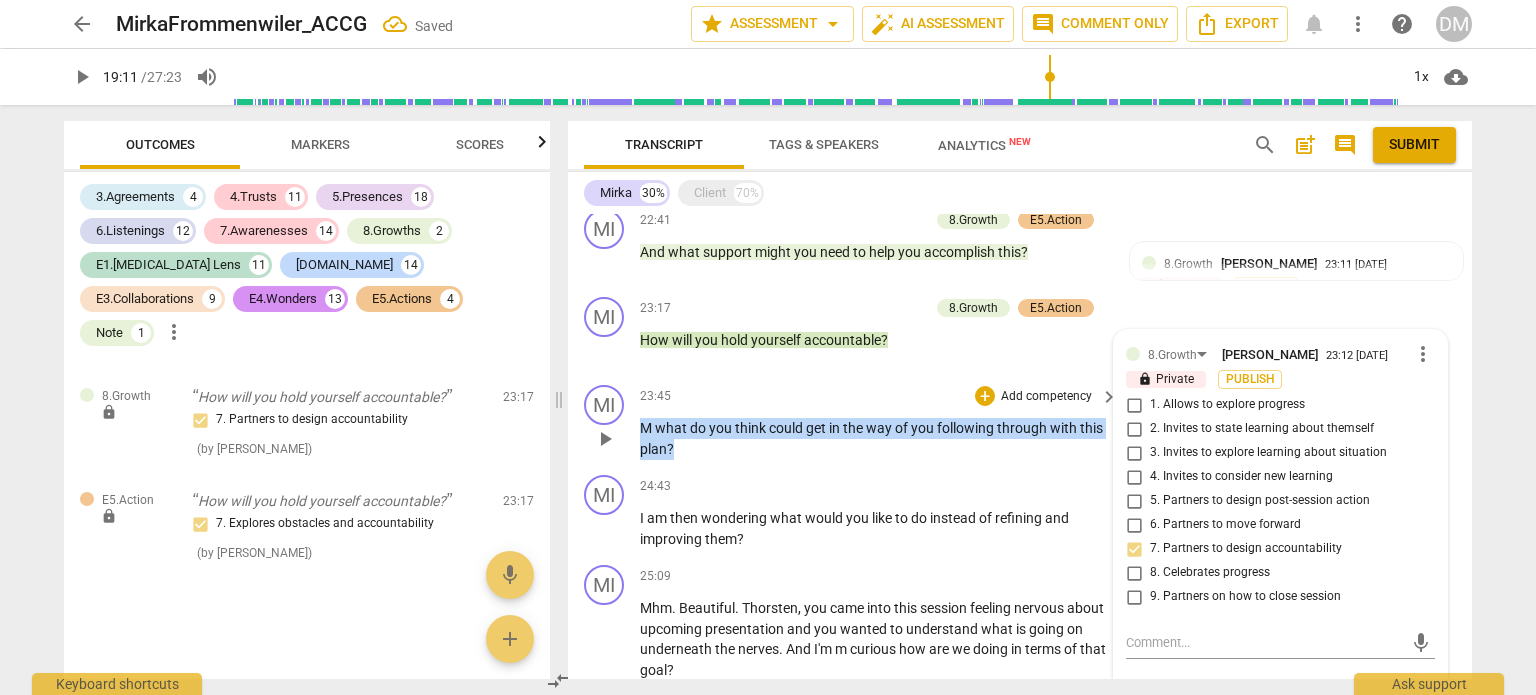 drag, startPoint x: 684, startPoint y: 391, endPoint x: 632, endPoint y: 346, distance: 68.76772 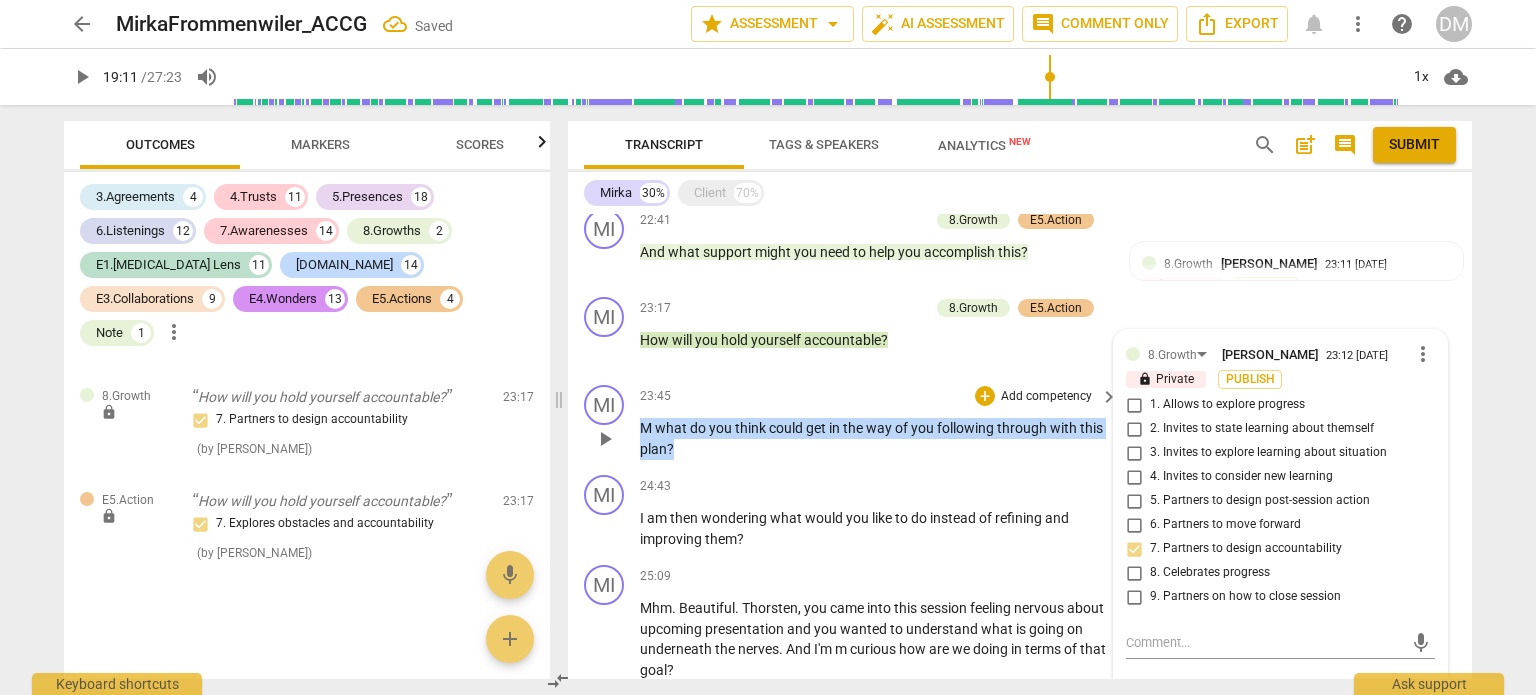click on "MI play_arrow pause 23:45 + Add competency keyboard_arrow_right M   what   do   you   think   could   get   in   the   way   of   you   following   through   with   this   plan ?" at bounding box center (1020, 422) 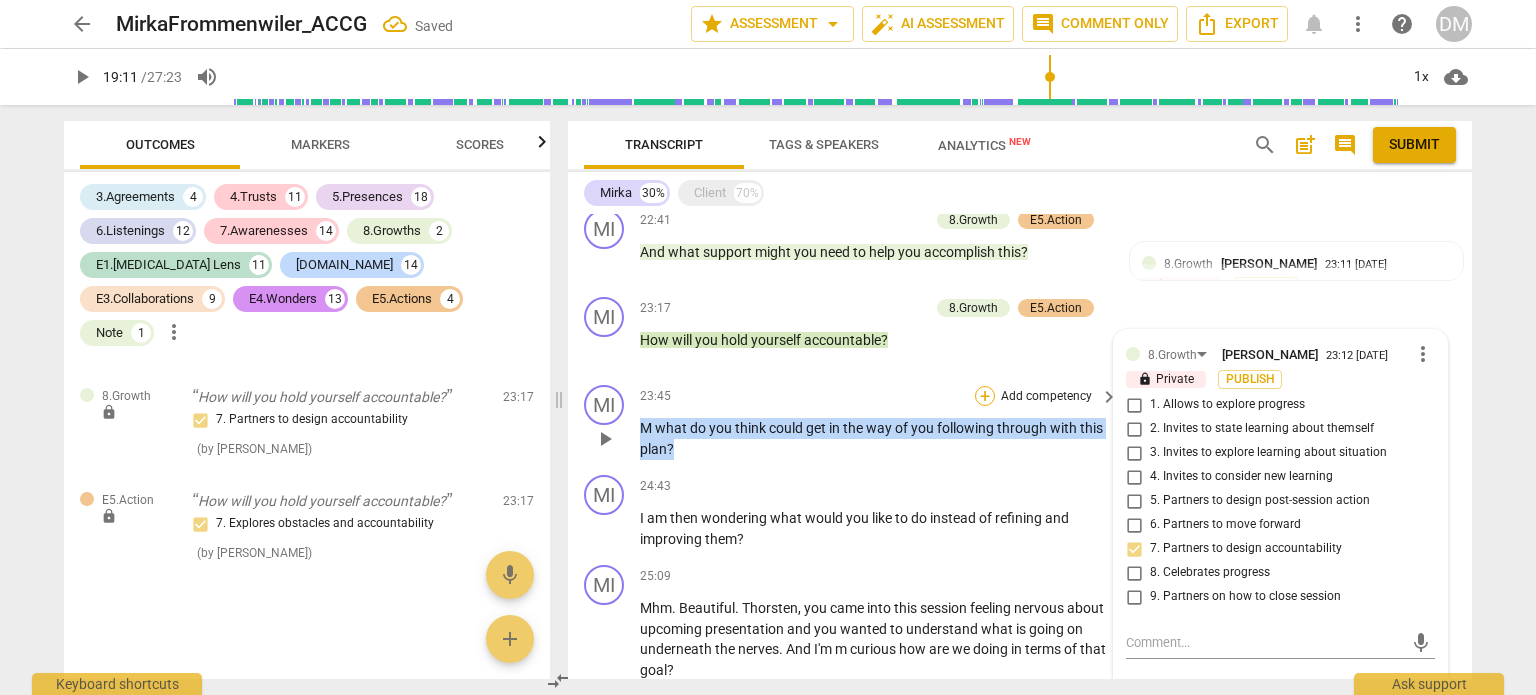 click on "+" at bounding box center (985, 396) 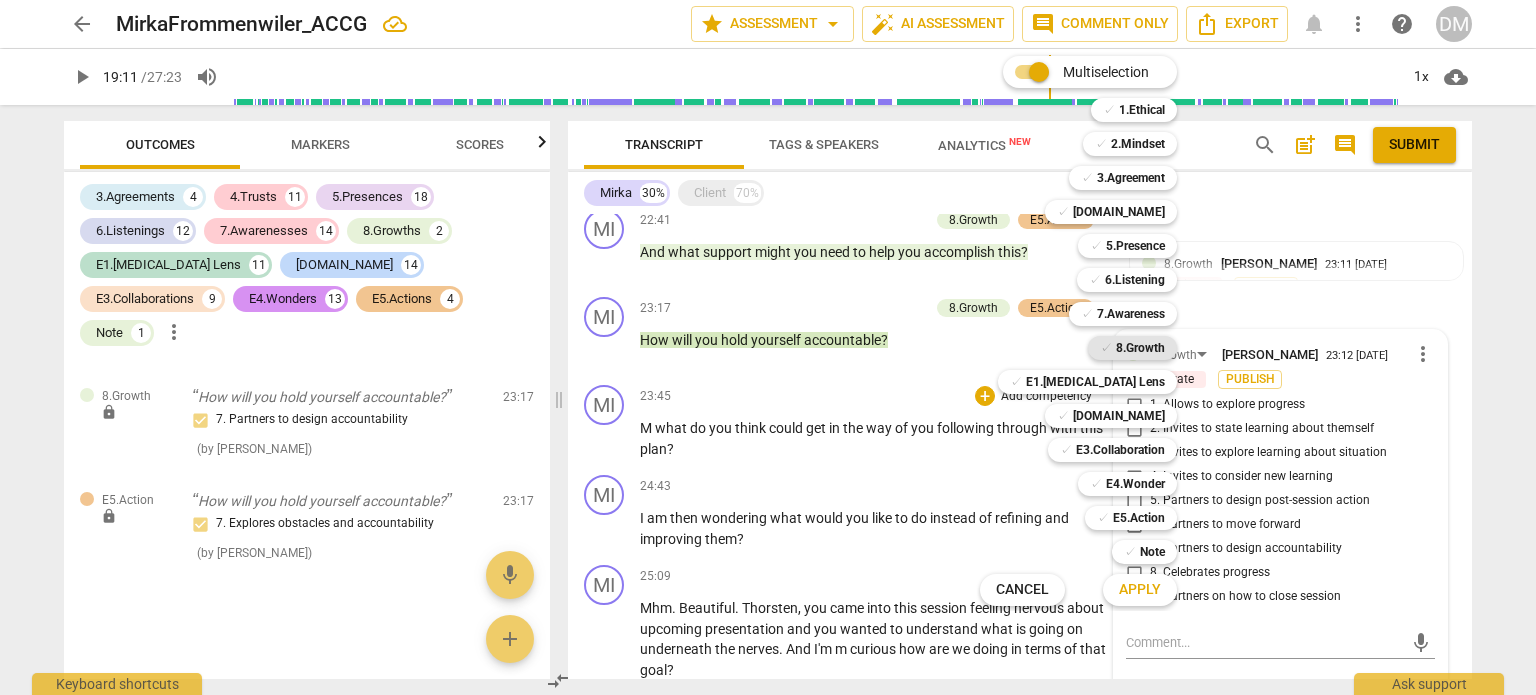 click on "8.Growth" at bounding box center (1140, 348) 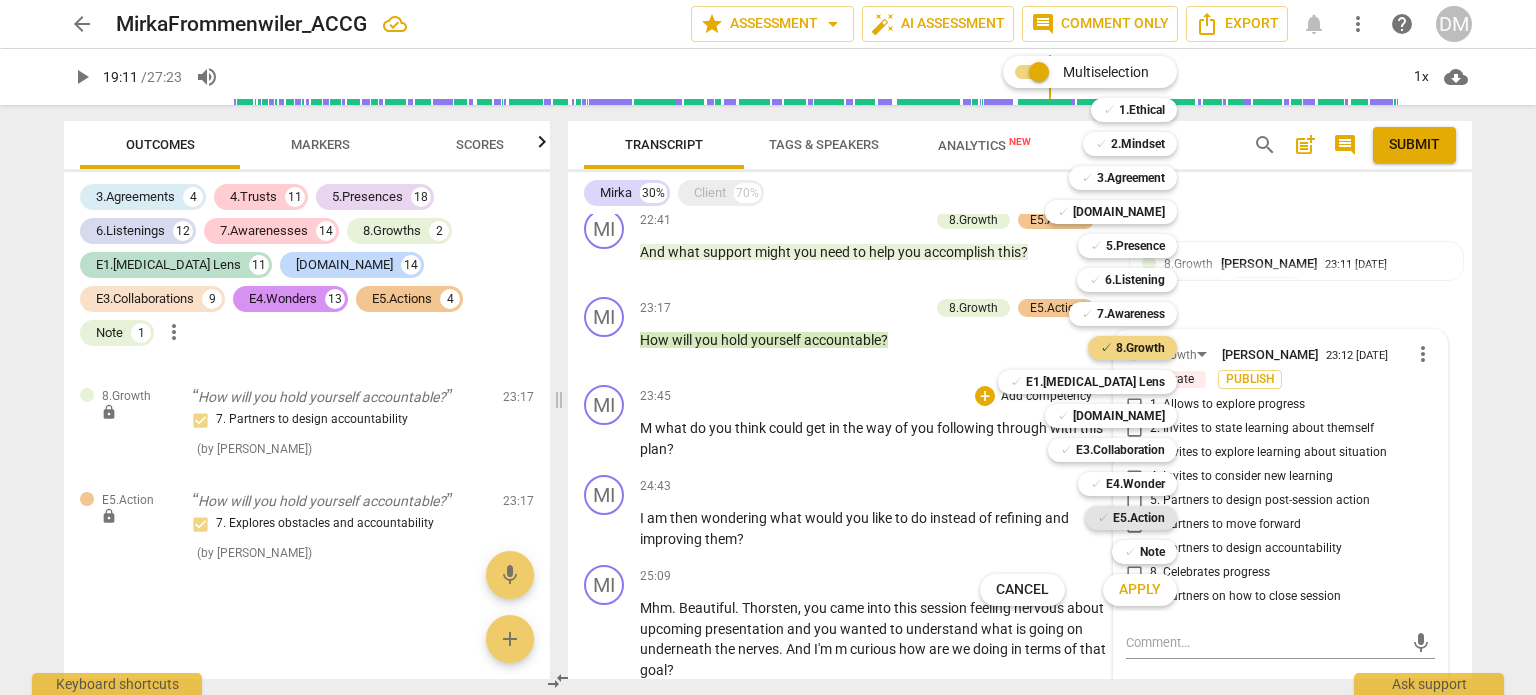 click on "E5.Action" at bounding box center (1139, 518) 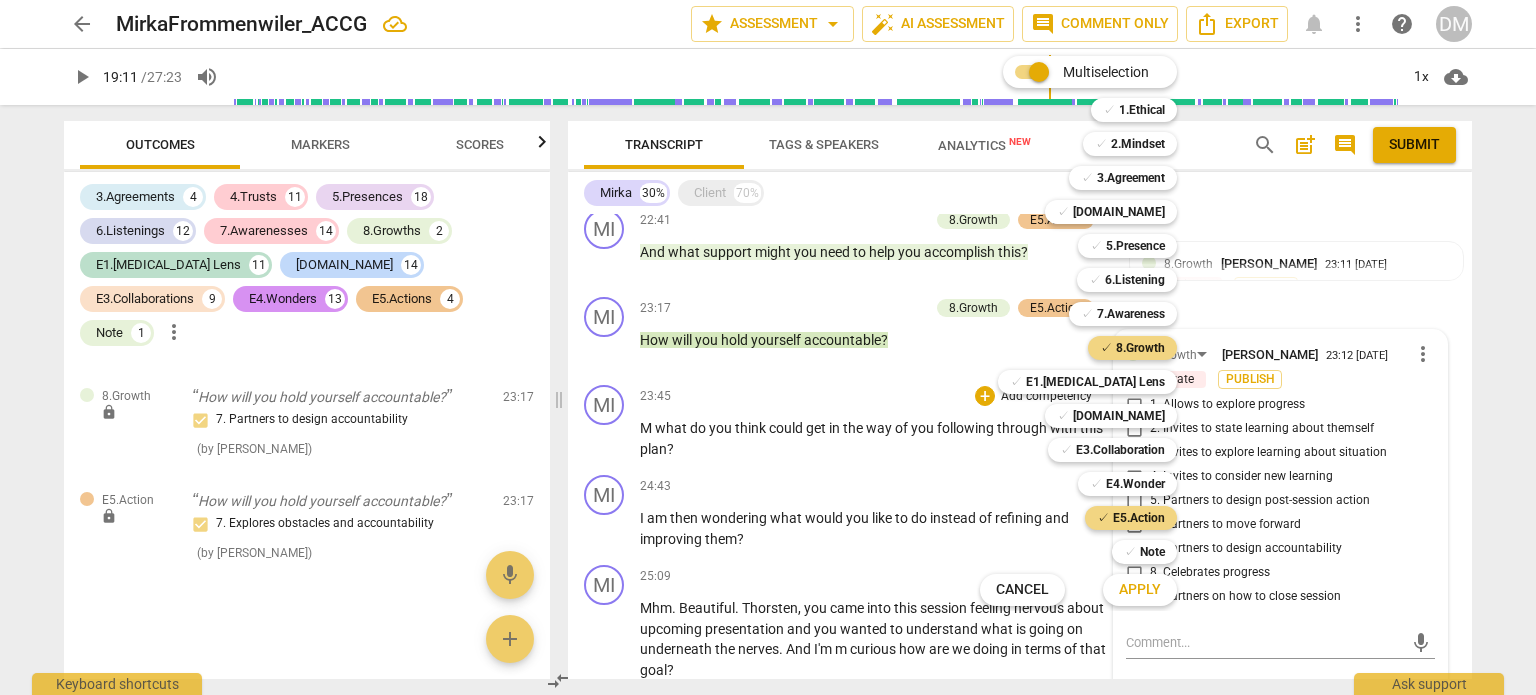 click on "Apply" at bounding box center [1140, 590] 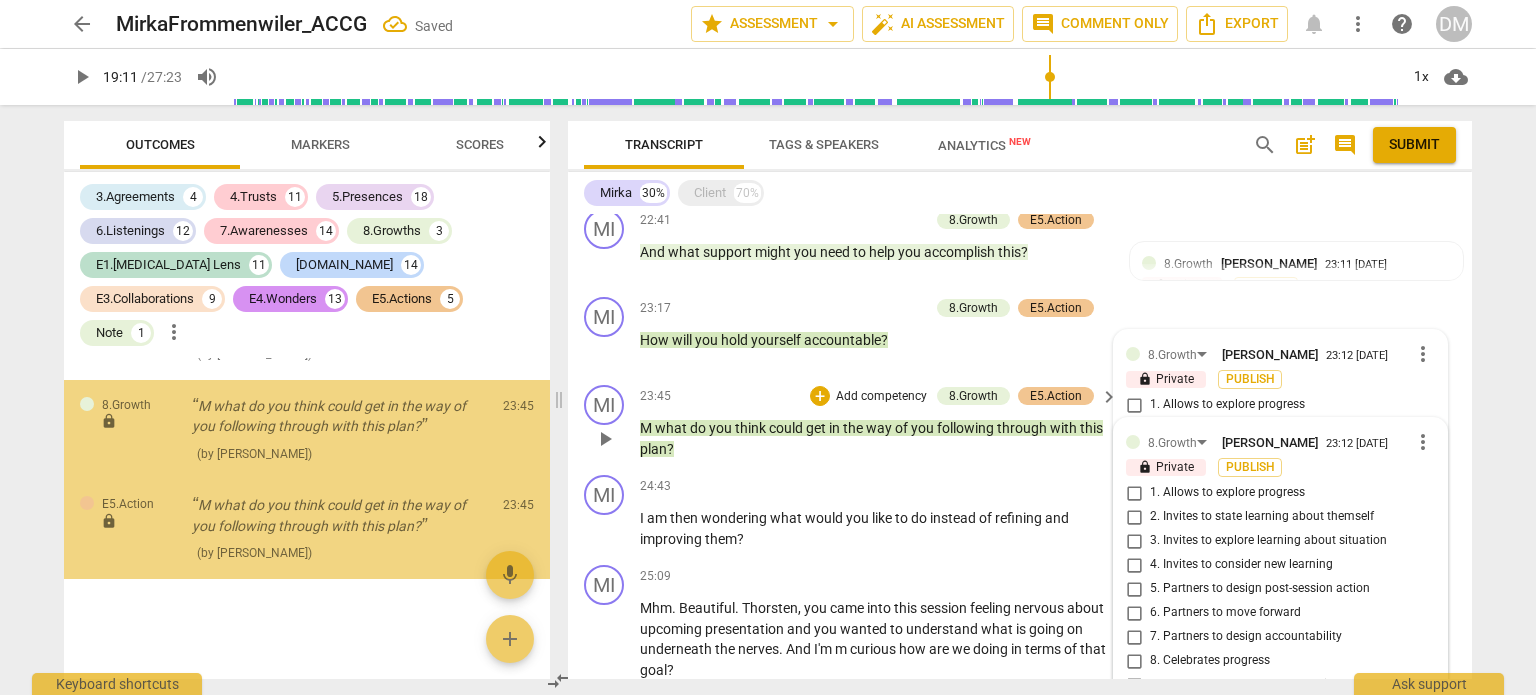scroll, scrollTop: 17685, scrollLeft: 0, axis: vertical 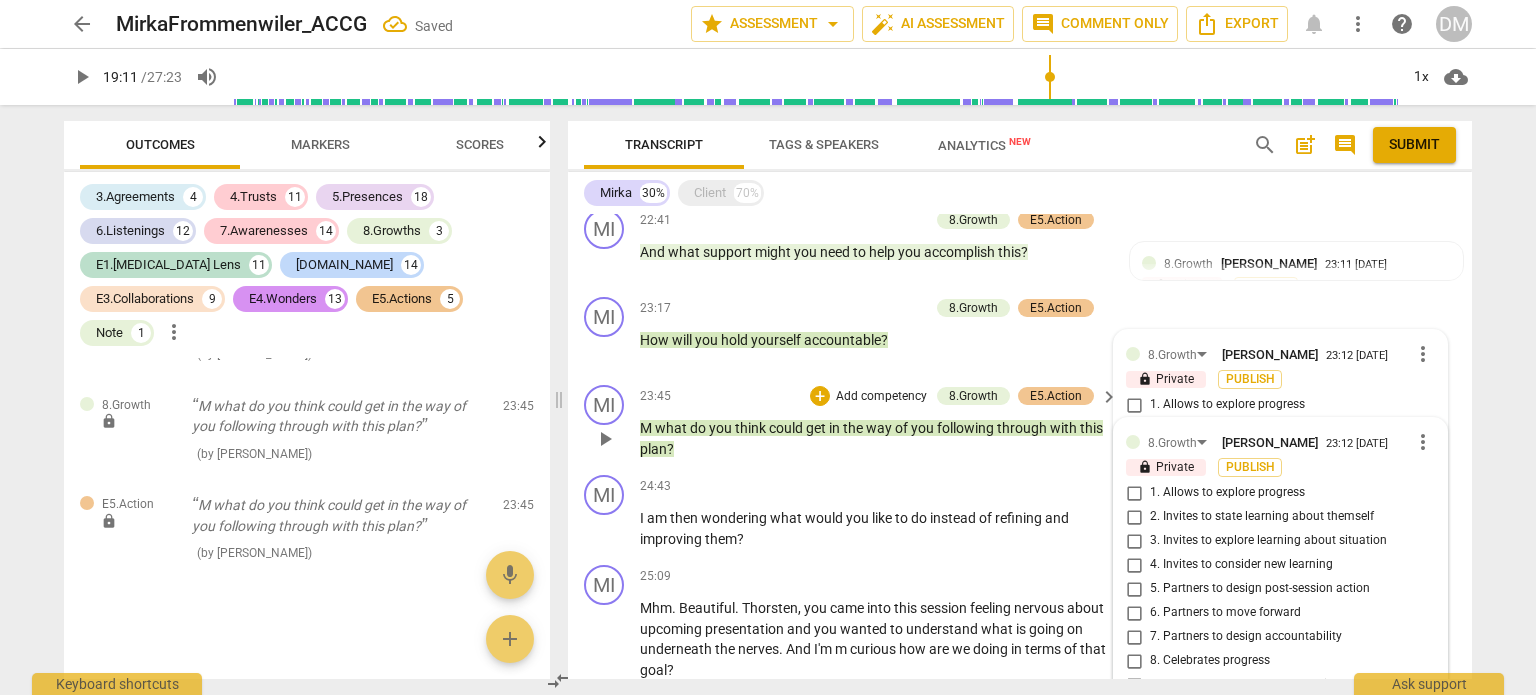 click on "6. Partners to move forward" at bounding box center (1134, 613) 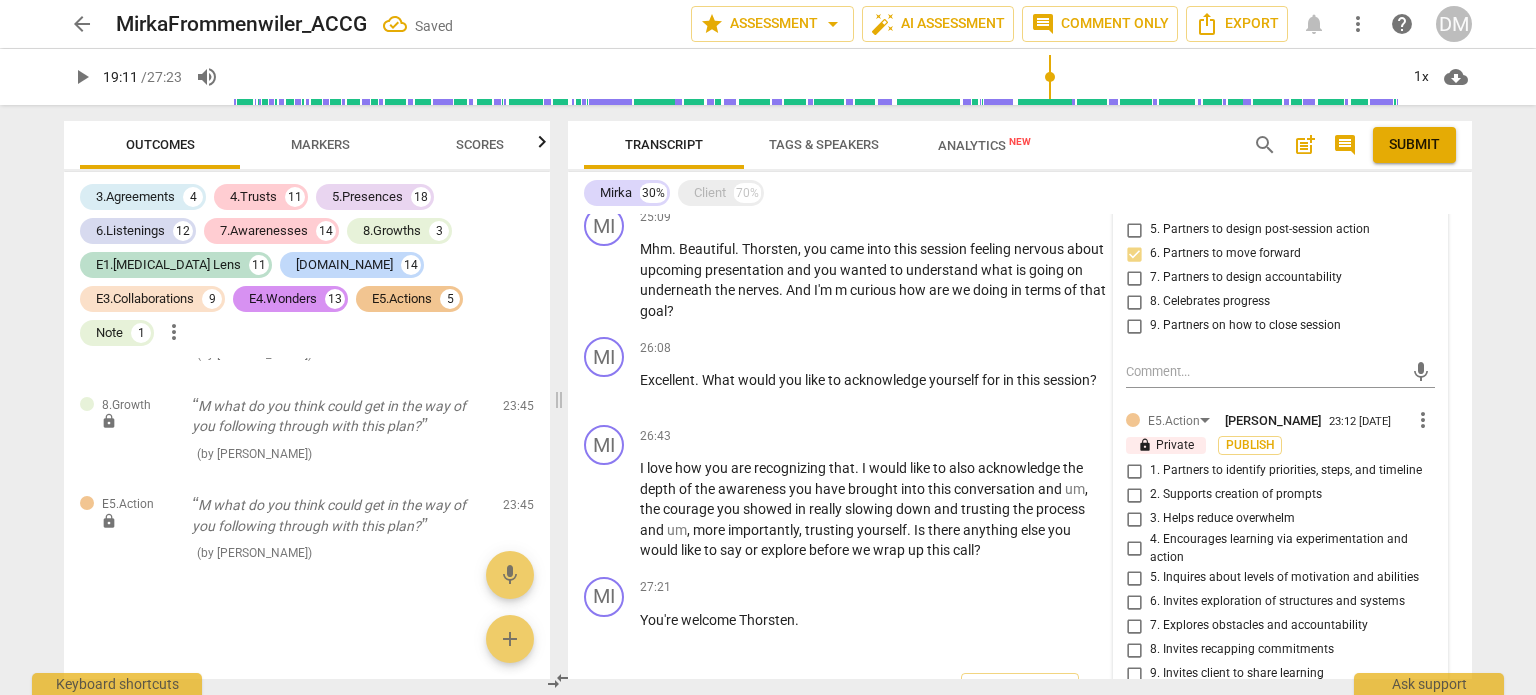scroll, scrollTop: 4306, scrollLeft: 0, axis: vertical 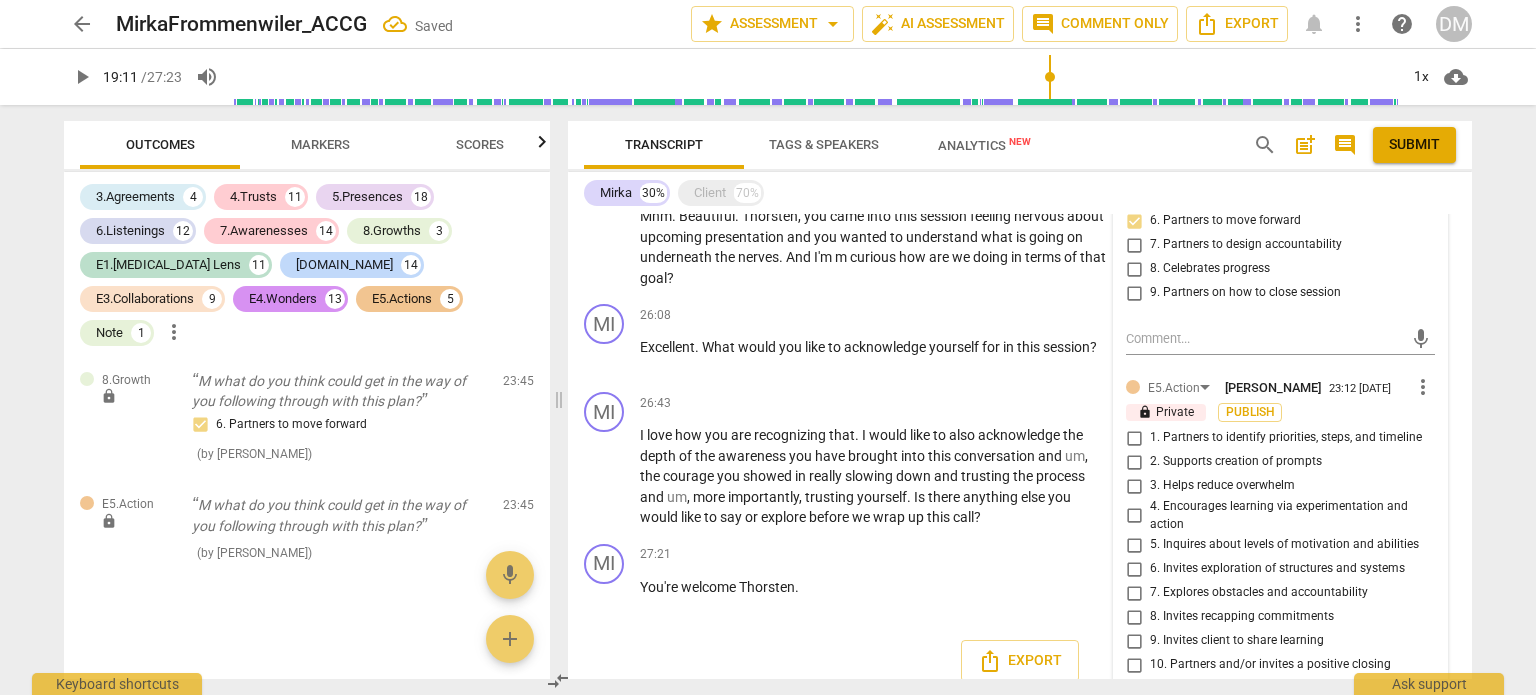 click on "7. Explores obstacles and accountability" at bounding box center (1134, 593) 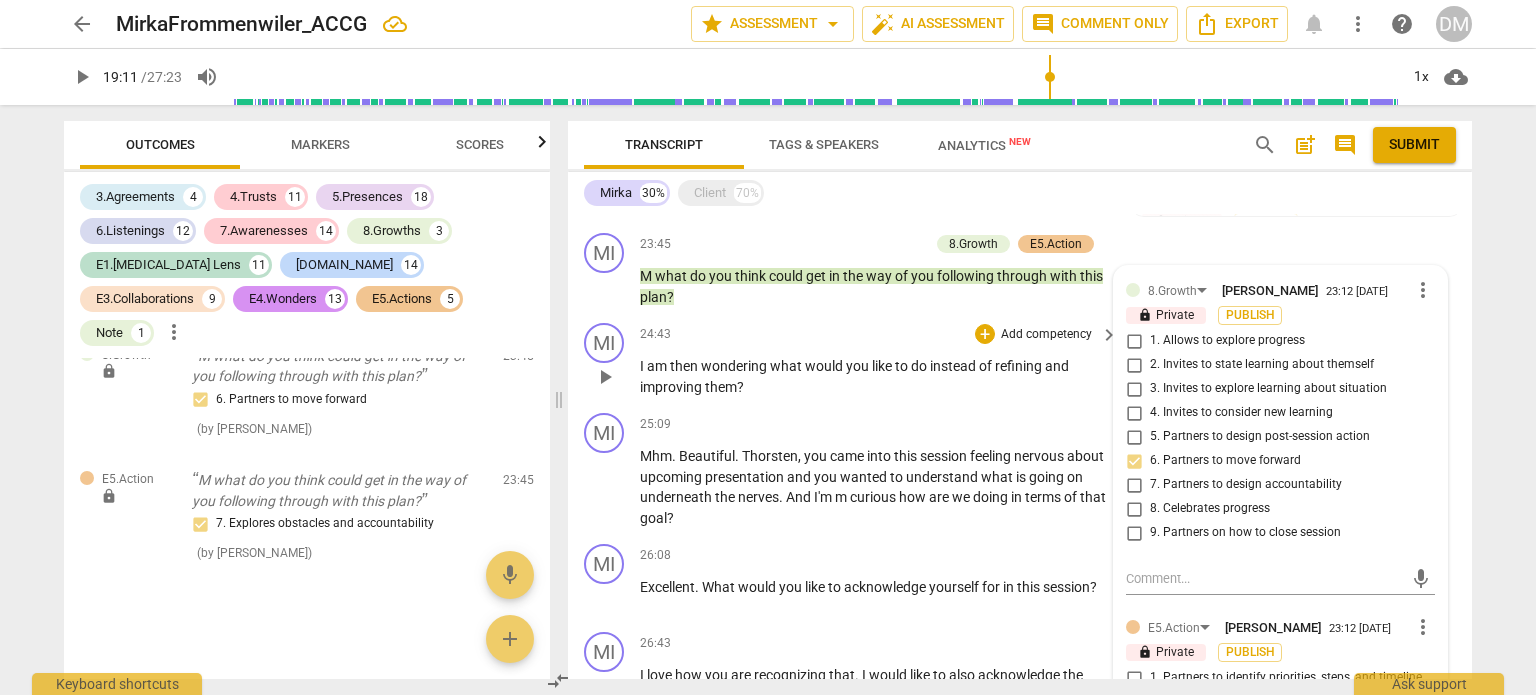 scroll, scrollTop: 4066, scrollLeft: 0, axis: vertical 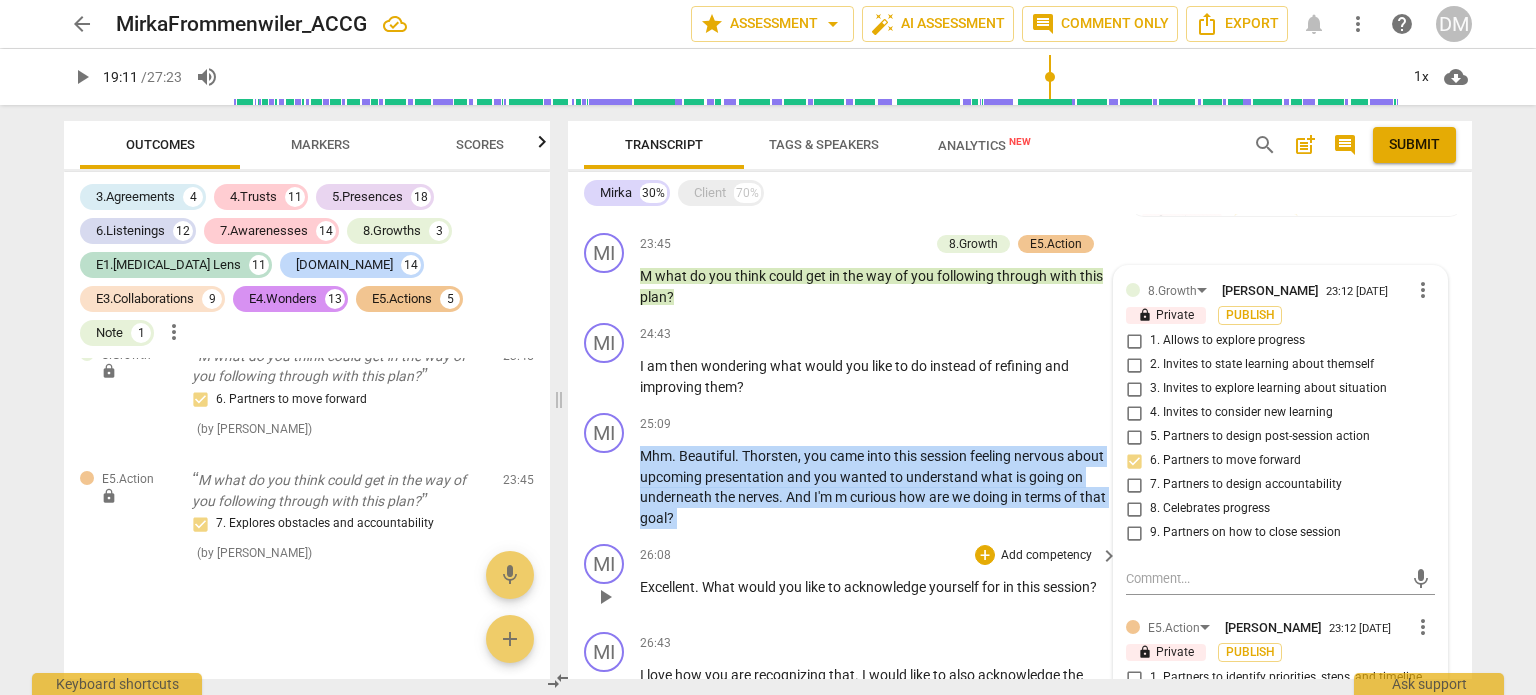 drag, startPoint x: 636, startPoint y: 392, endPoint x: 807, endPoint y: 475, distance: 190.07893 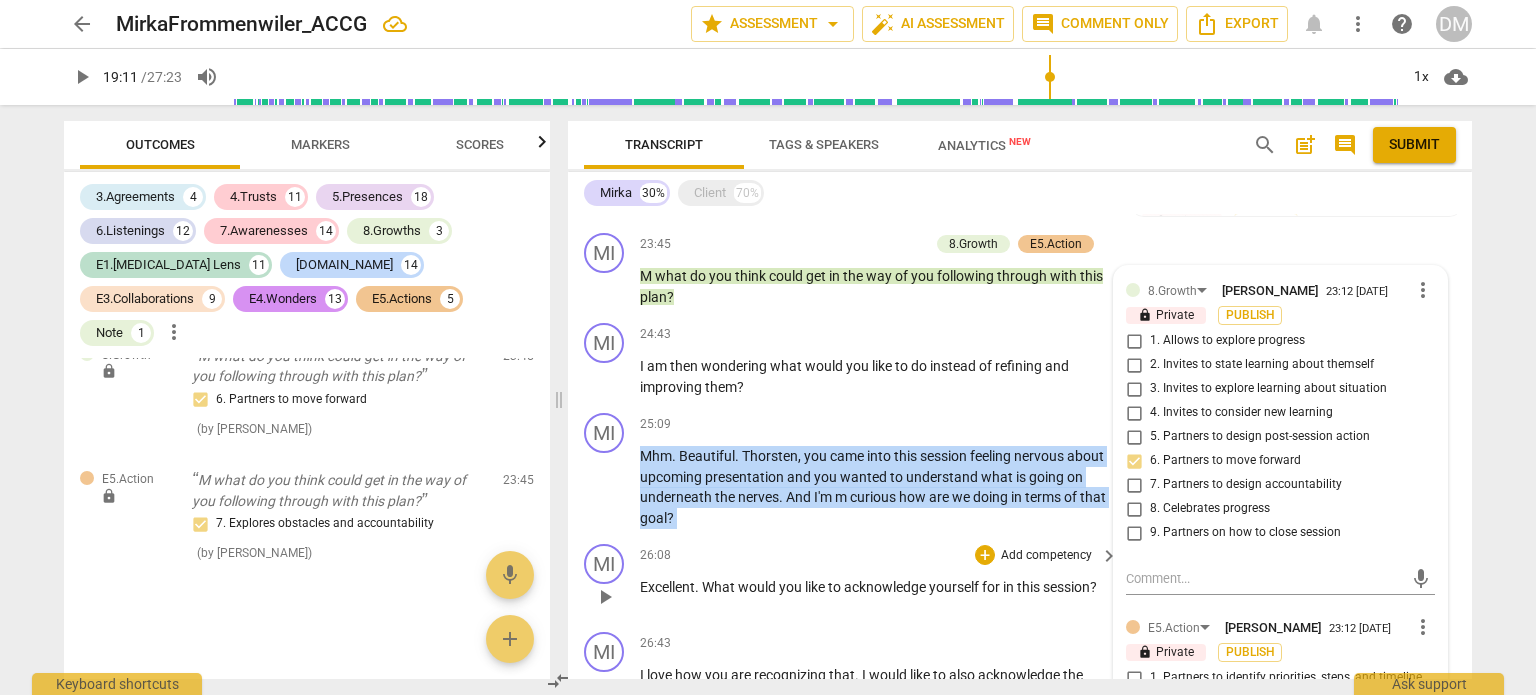 click on "[PERSON_NAME] Summary:    The session aimed to support the client in preparing for an upcoming leadership presentation by building emotional self-awareness, confidence, and sustainable strategies for managing nerves and internal pressure. The client expressed a desire to better understand what was happening beneath the nerves and develop practical ways to manage them. The client is a programmer, which informed some of the metaphors used in the session. While my typical coaching sessions are 60 minutes, this session was intentionally limited to 30 minutes for certification purposes, as agreed with the client. MI play_arrow pause 00:01 + Add competency E1.[MEDICAL_DATA] Lens keyboard_arrow_right Hi   [PERSON_NAME] .   It's   lovely   to   see   you .   How   are   you   doing   [DATE] ? E1.[MEDICAL_DATA] Lens [PERSON_NAME] 17:17 [DATE] lock Private Publish 1. Checks readiness/invites a positive mindset CL play_arrow pause 00:05 + Add competency keyboard_arrow_right Hi .   I'm   good .   I've   been   busy ,   but .   Good ." at bounding box center [1020, 446] 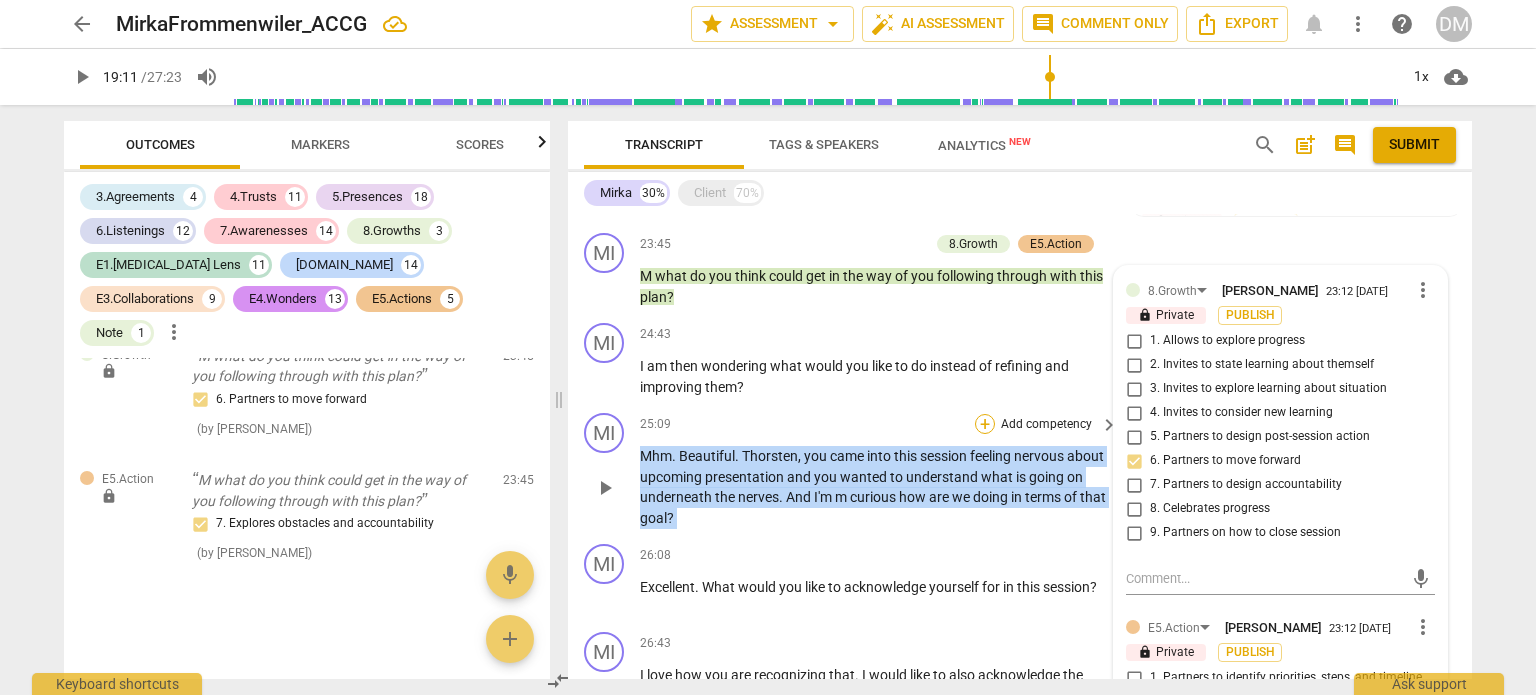 click on "+" at bounding box center [985, 424] 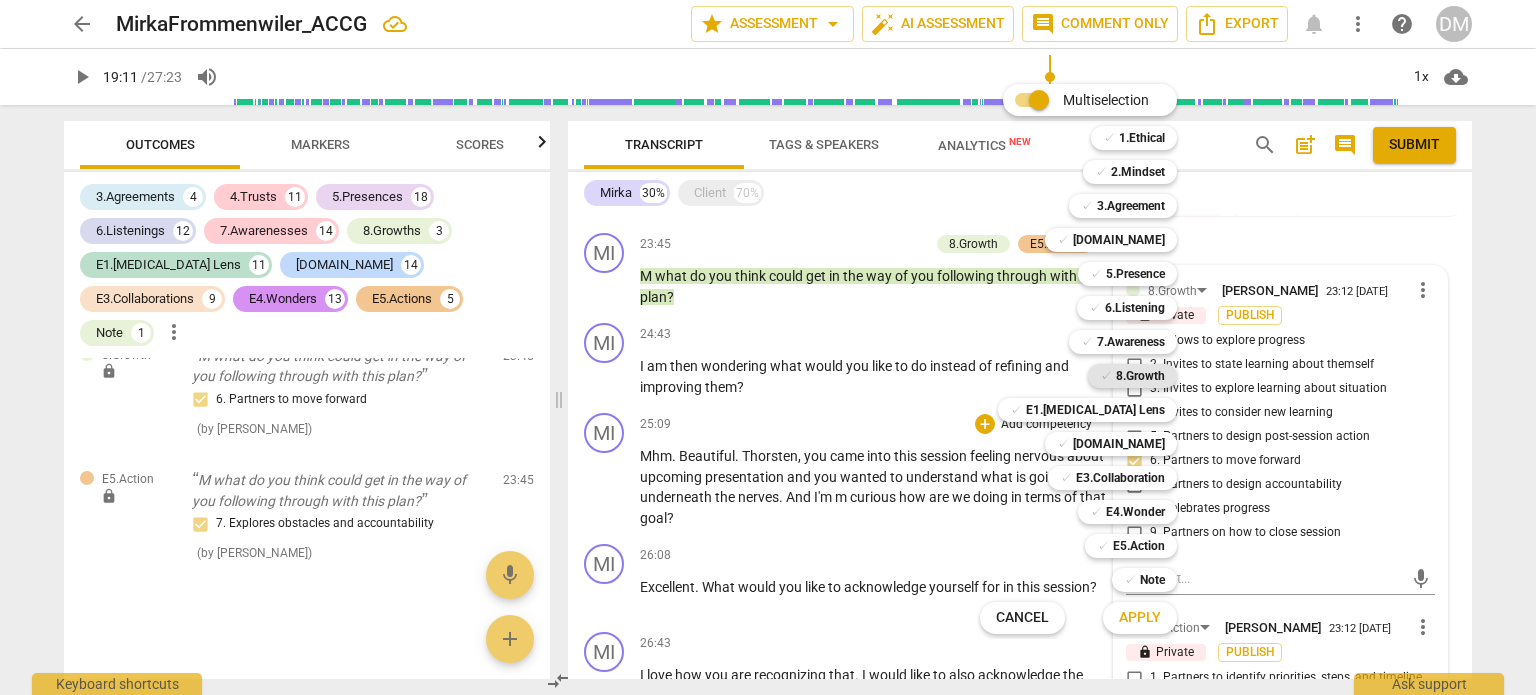 click on "8.Growth" at bounding box center (1140, 376) 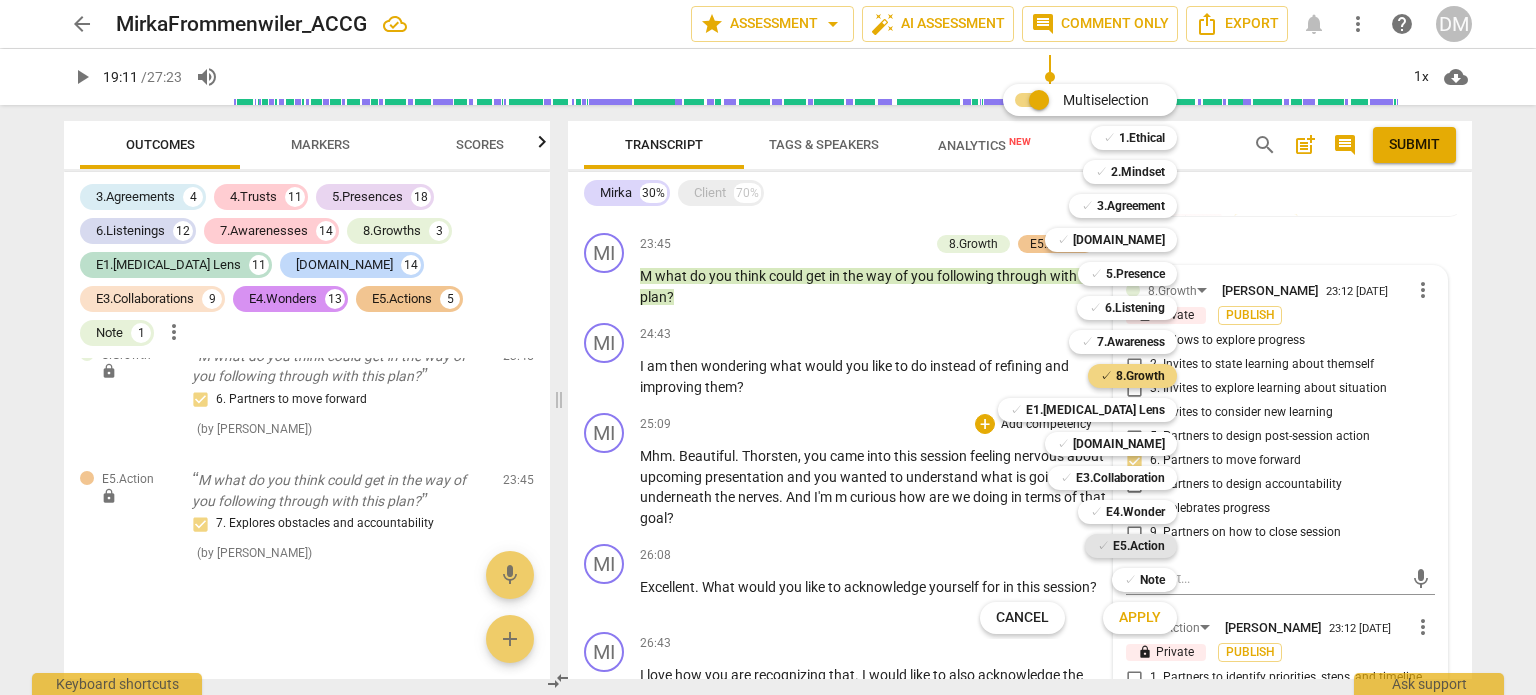 click on "E5.Action" at bounding box center (1139, 546) 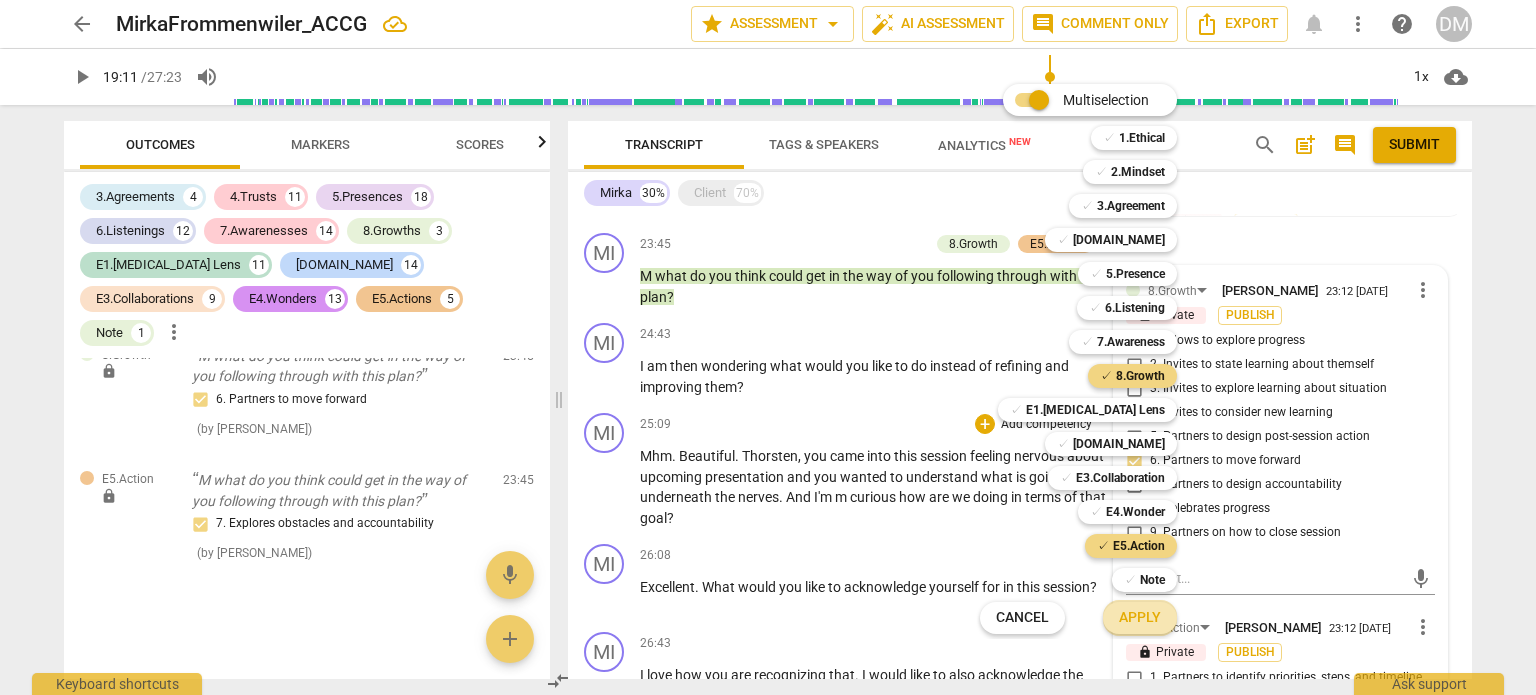 click on "Apply" at bounding box center [1140, 618] 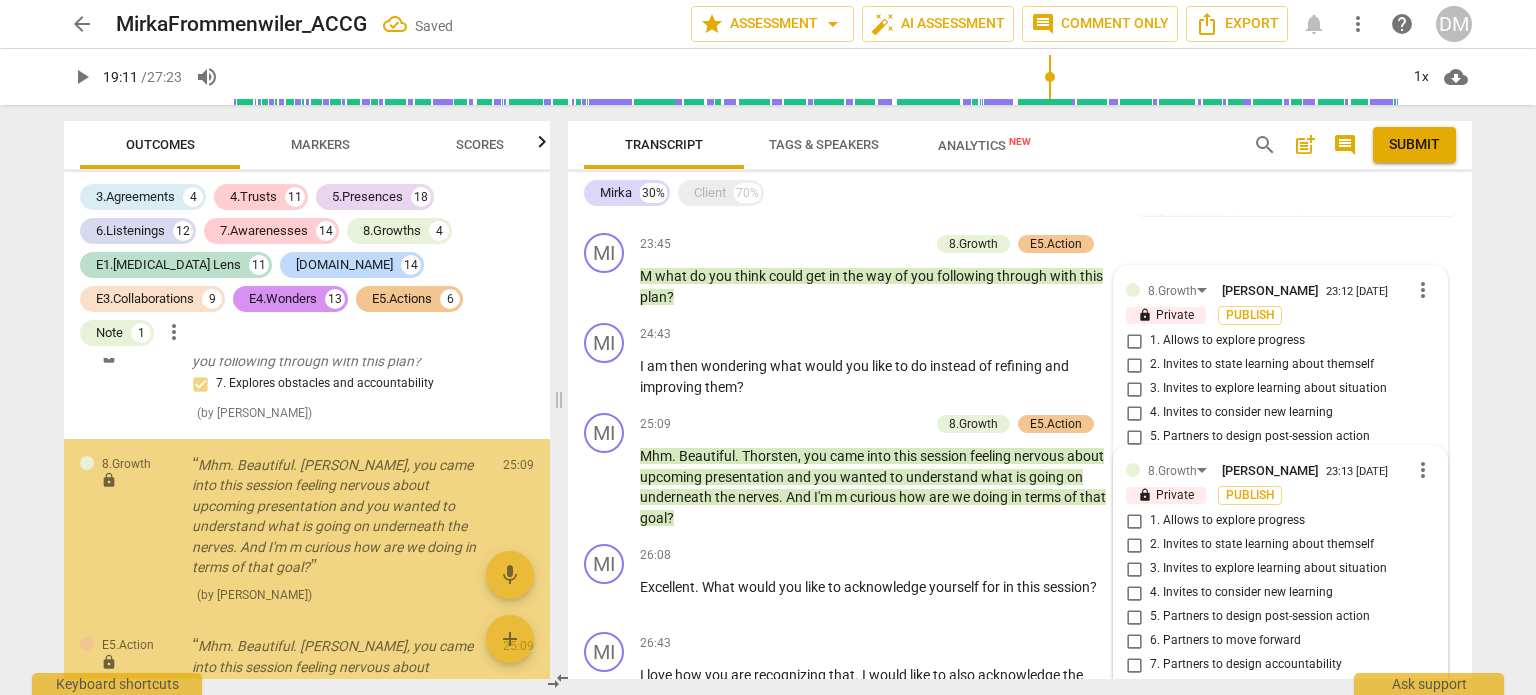 scroll, scrollTop: 4313, scrollLeft: 0, axis: vertical 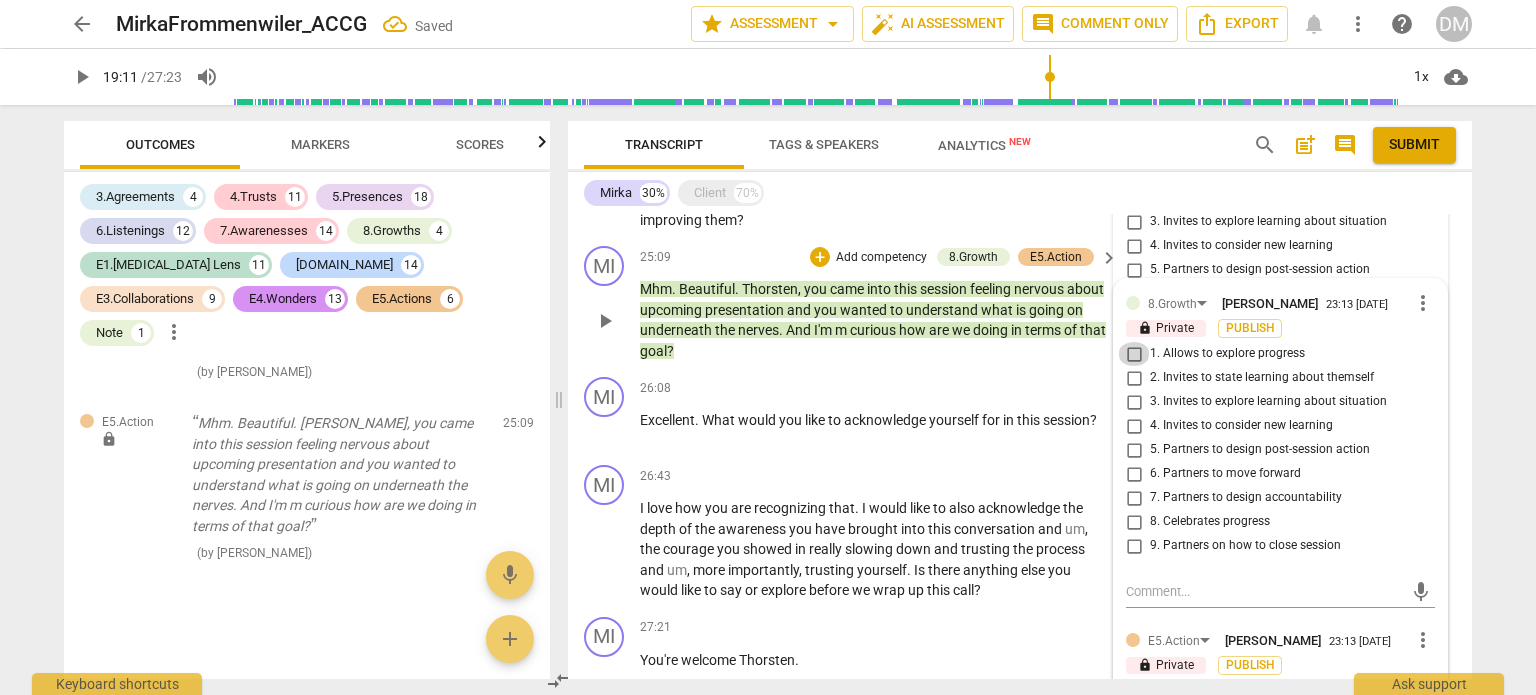 click on "1. Allows to explore progress" at bounding box center [1134, 354] 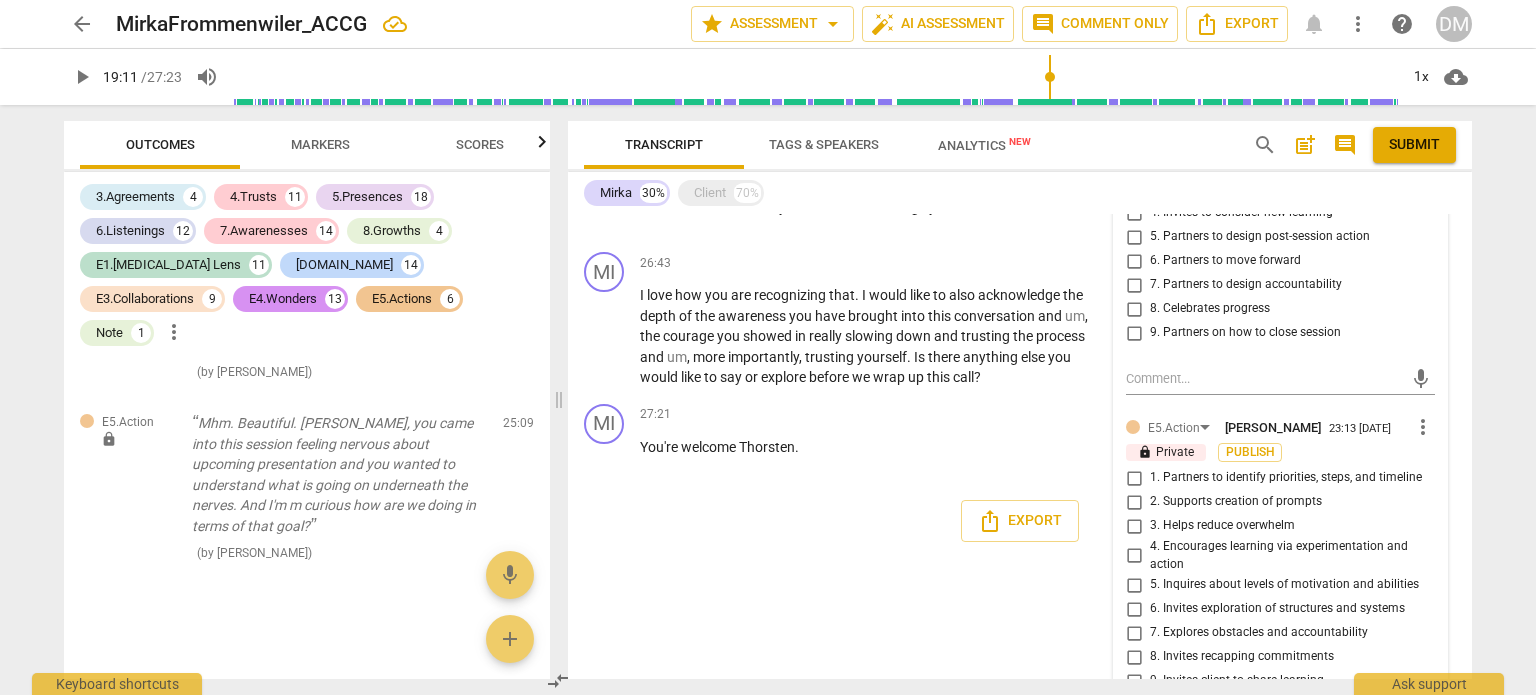 scroll, scrollTop: 4470, scrollLeft: 0, axis: vertical 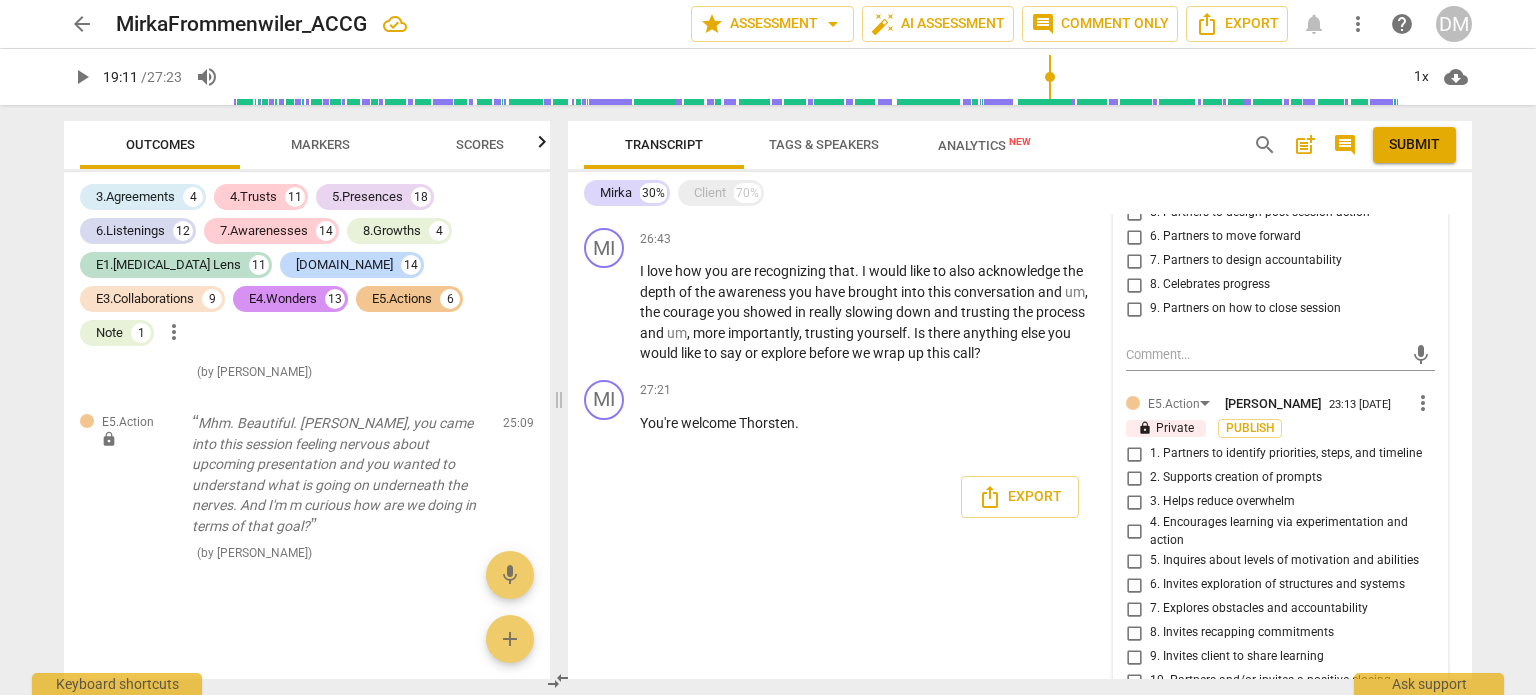 click on "9. Invites client to share learning" at bounding box center [1134, 657] 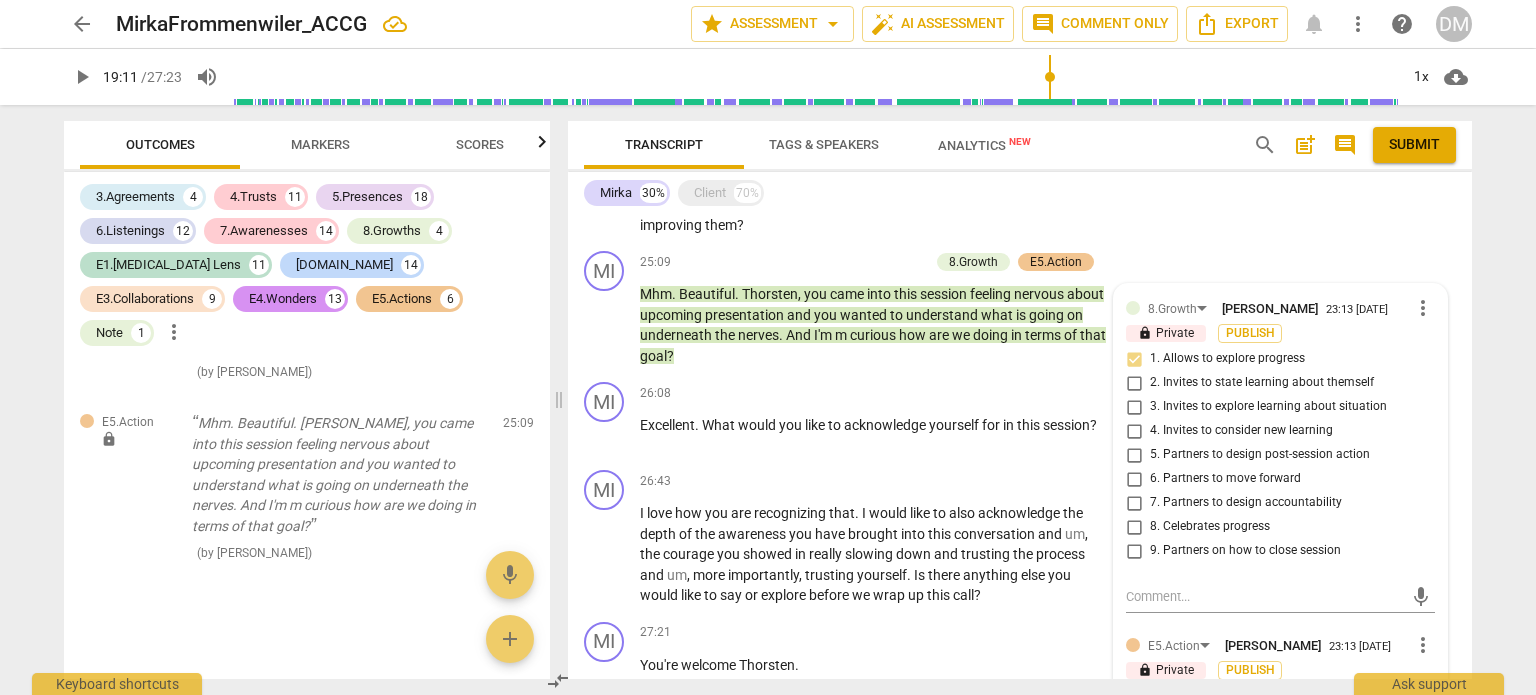 scroll, scrollTop: 4227, scrollLeft: 0, axis: vertical 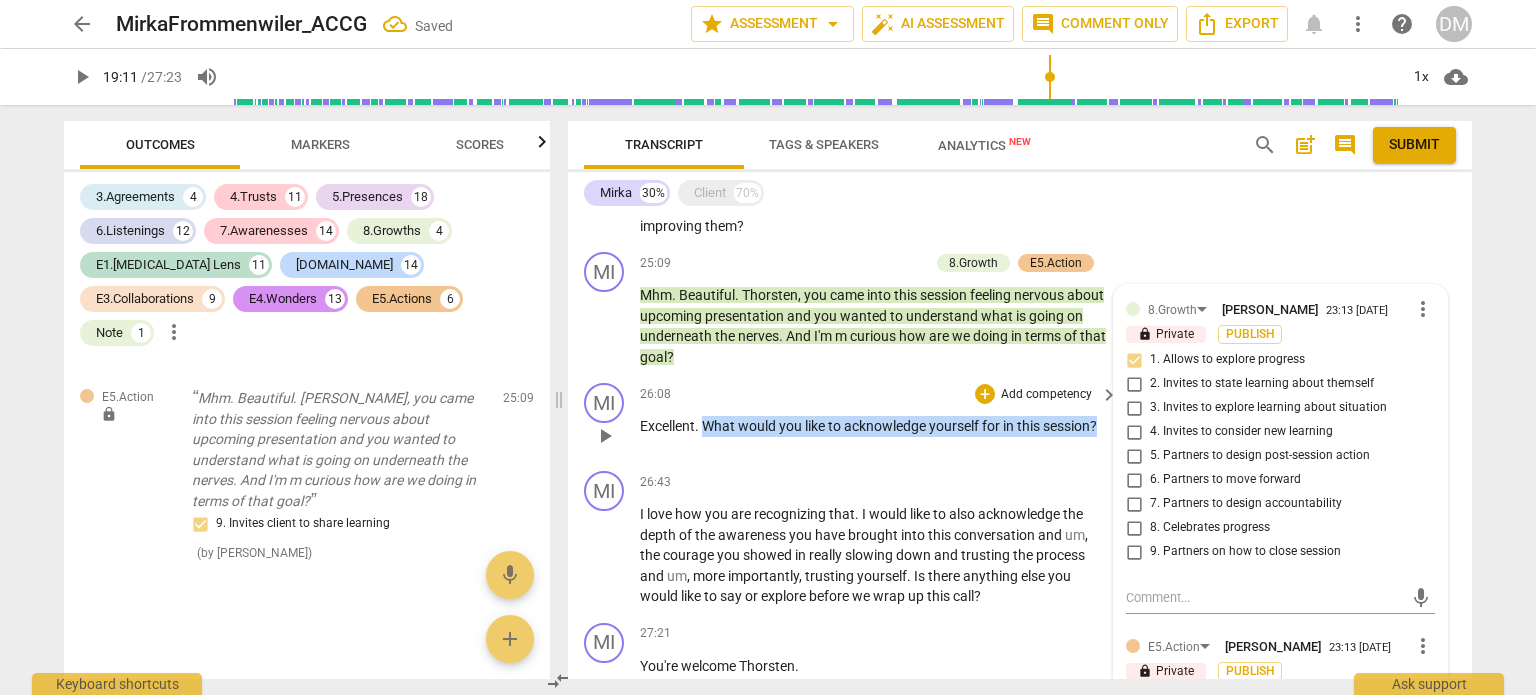 drag, startPoint x: 703, startPoint y: 361, endPoint x: 1100, endPoint y: 349, distance: 397.1813 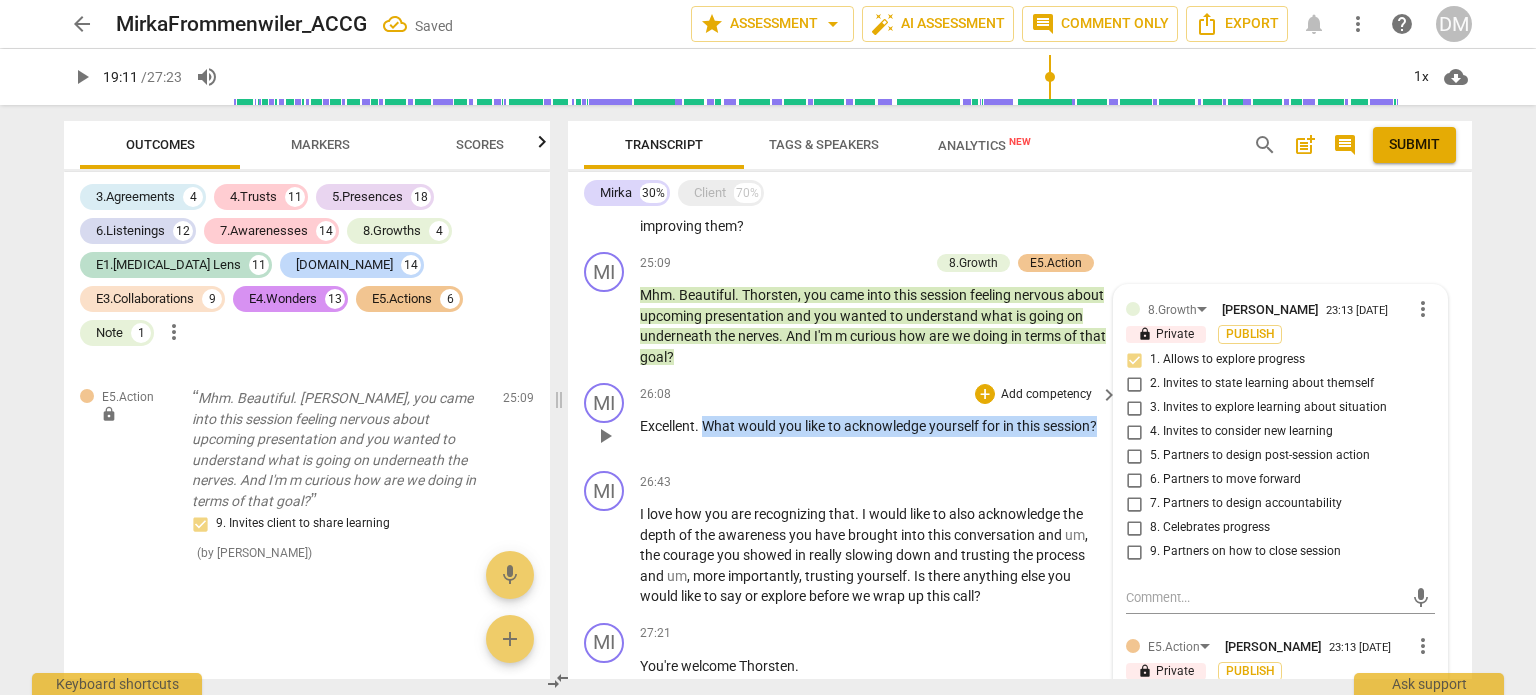 click on "26:08 + Add competency keyboard_arrow_right Excellent .   What   would   you   like   to   acknowledge   yourself   for   in   this   session ?" at bounding box center (880, 419) 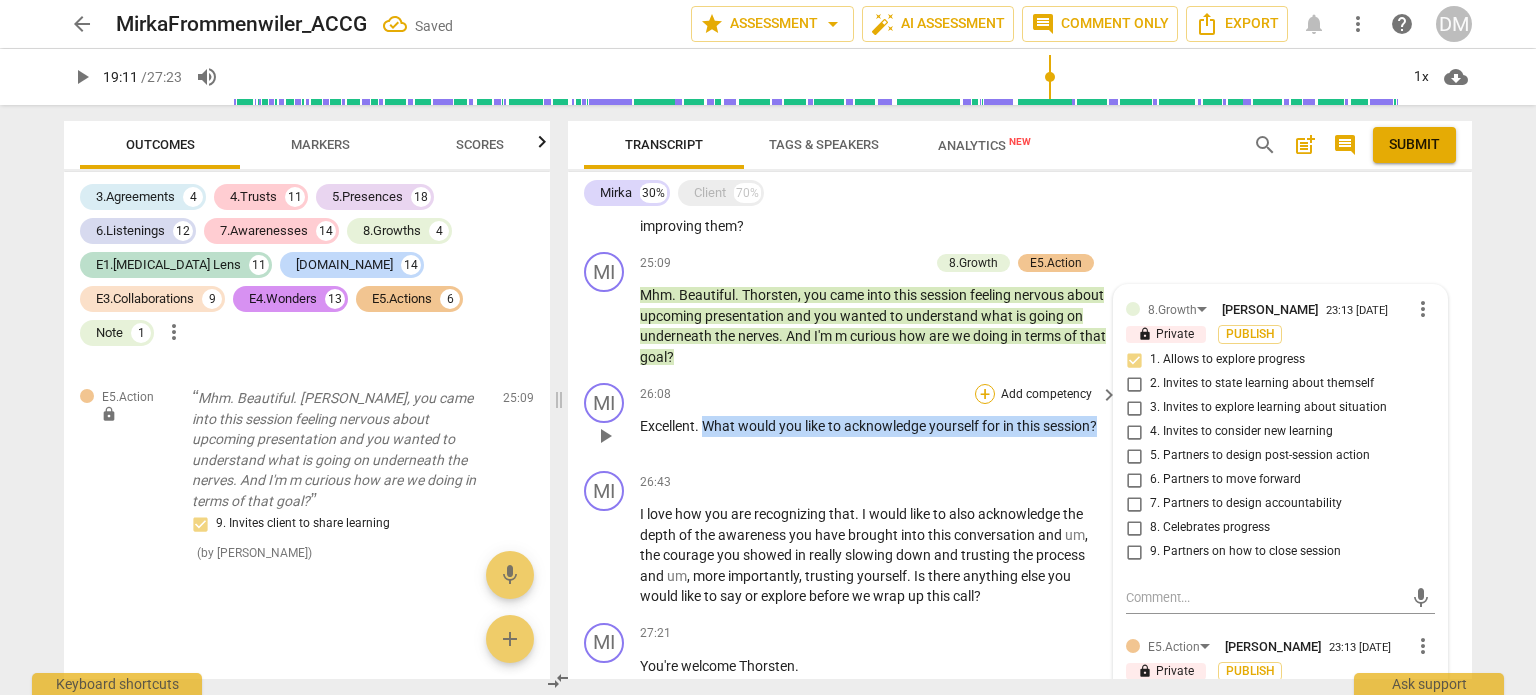 click on "+" at bounding box center [985, 394] 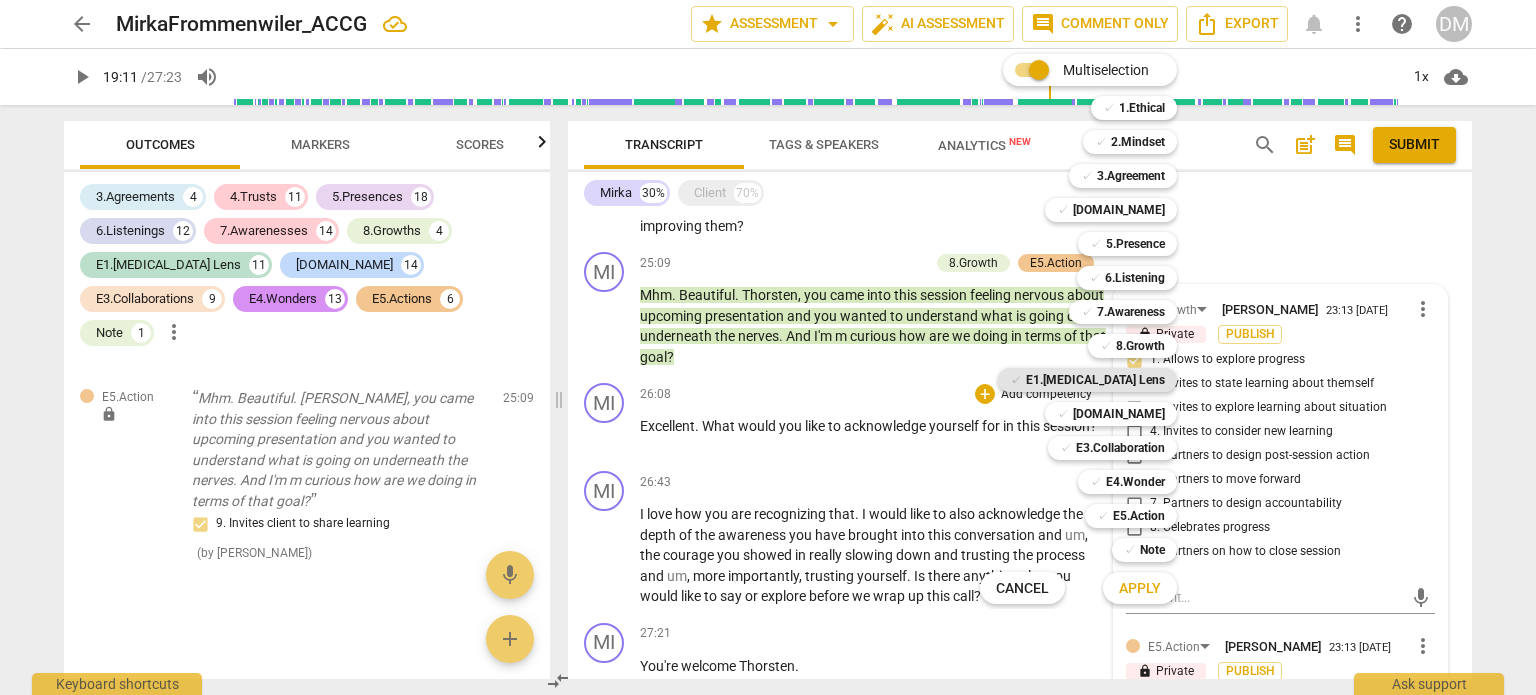 click on "E1.[MEDICAL_DATA] Lens" at bounding box center [1095, 380] 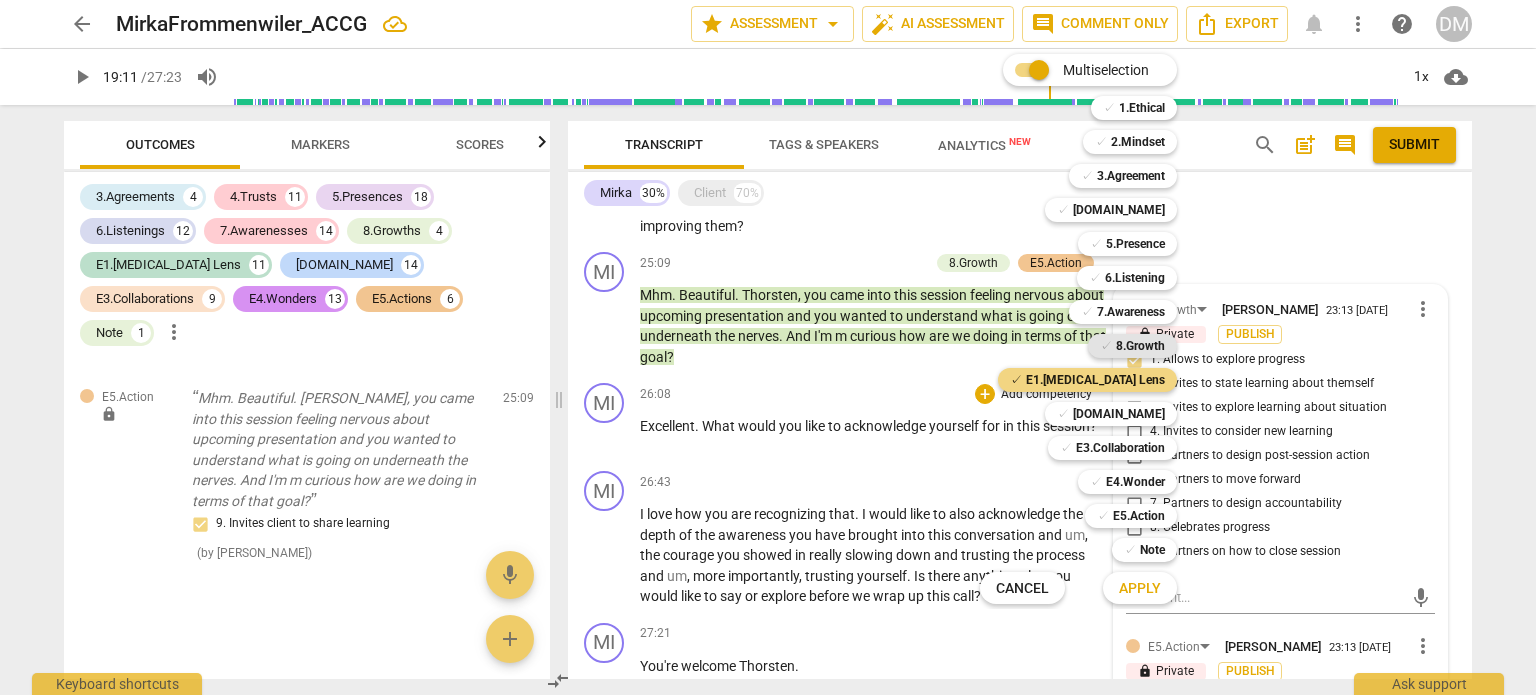 click on "8.Growth" at bounding box center (1140, 346) 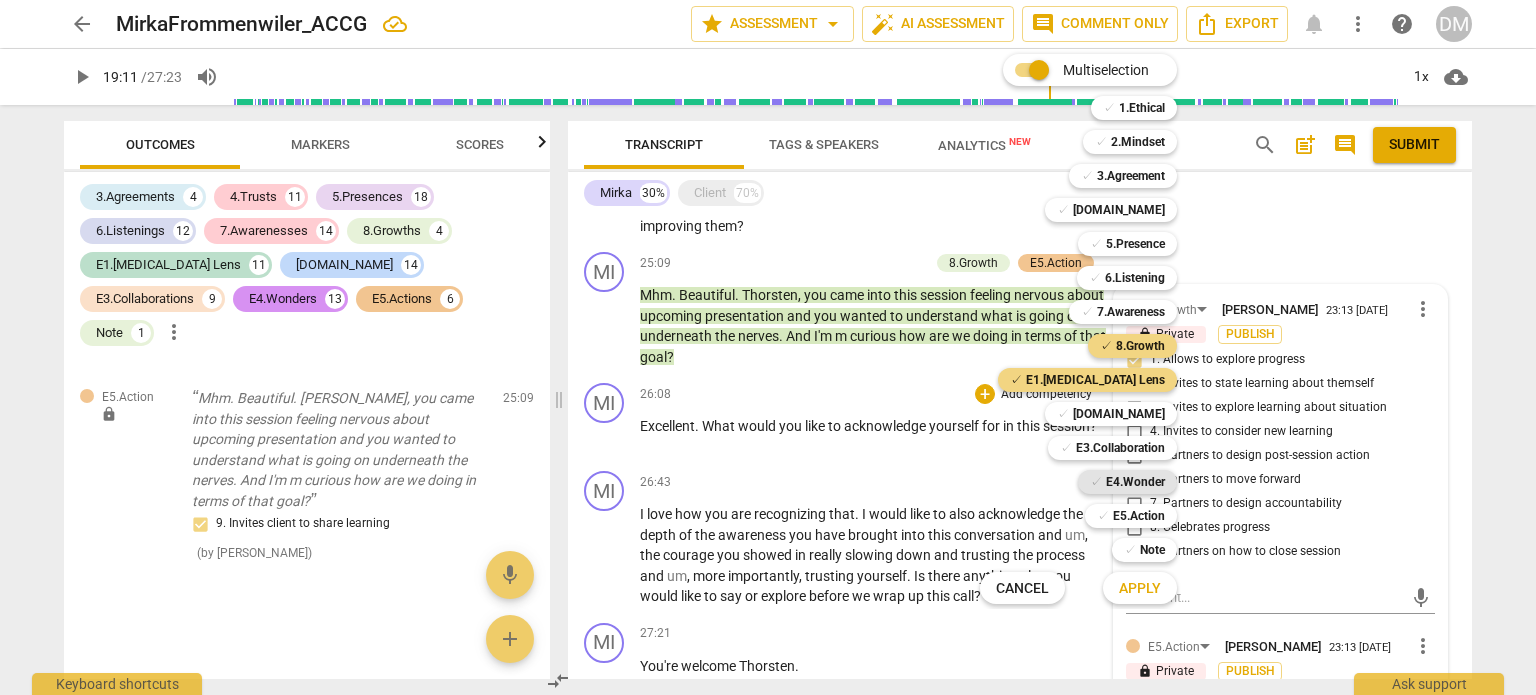 click on "E4.Wonder" at bounding box center (1135, 482) 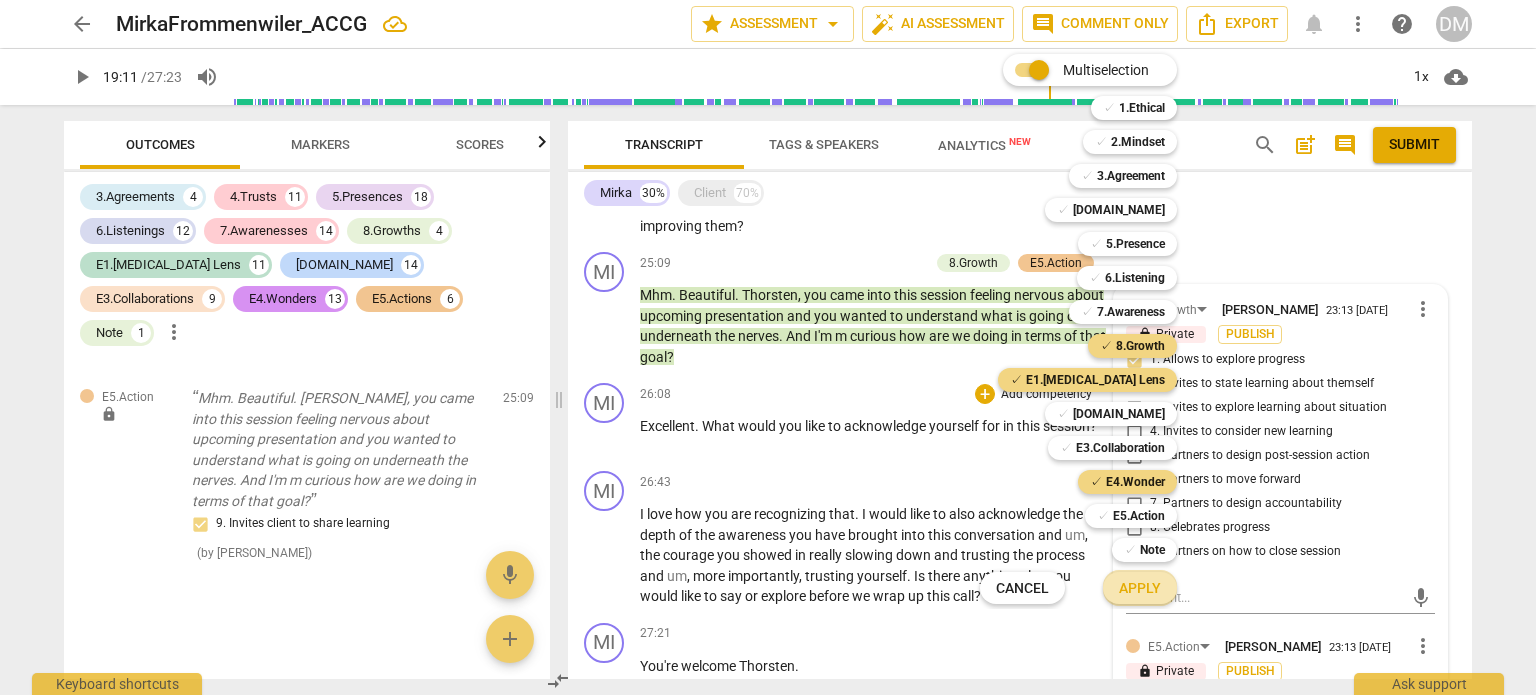 click on "Apply" at bounding box center (1140, 589) 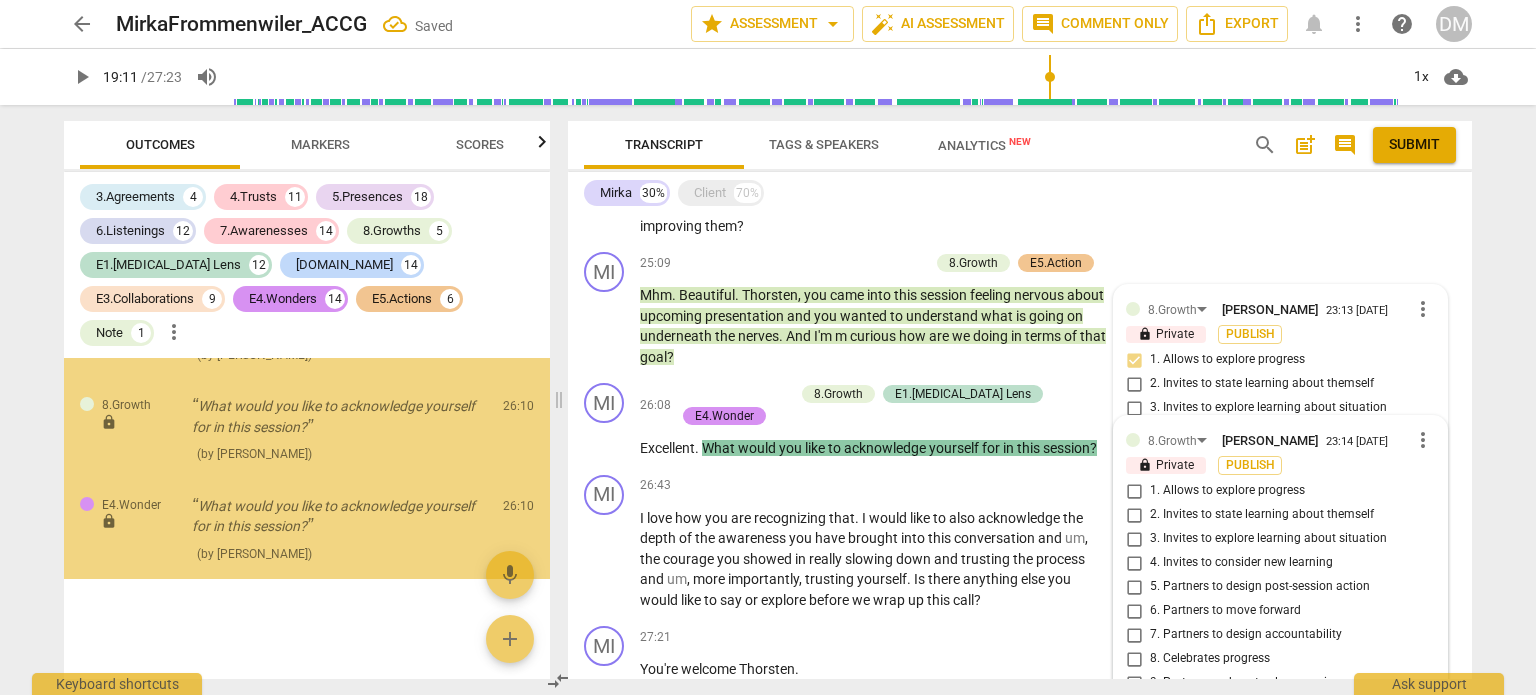 scroll, scrollTop: 18447, scrollLeft: 0, axis: vertical 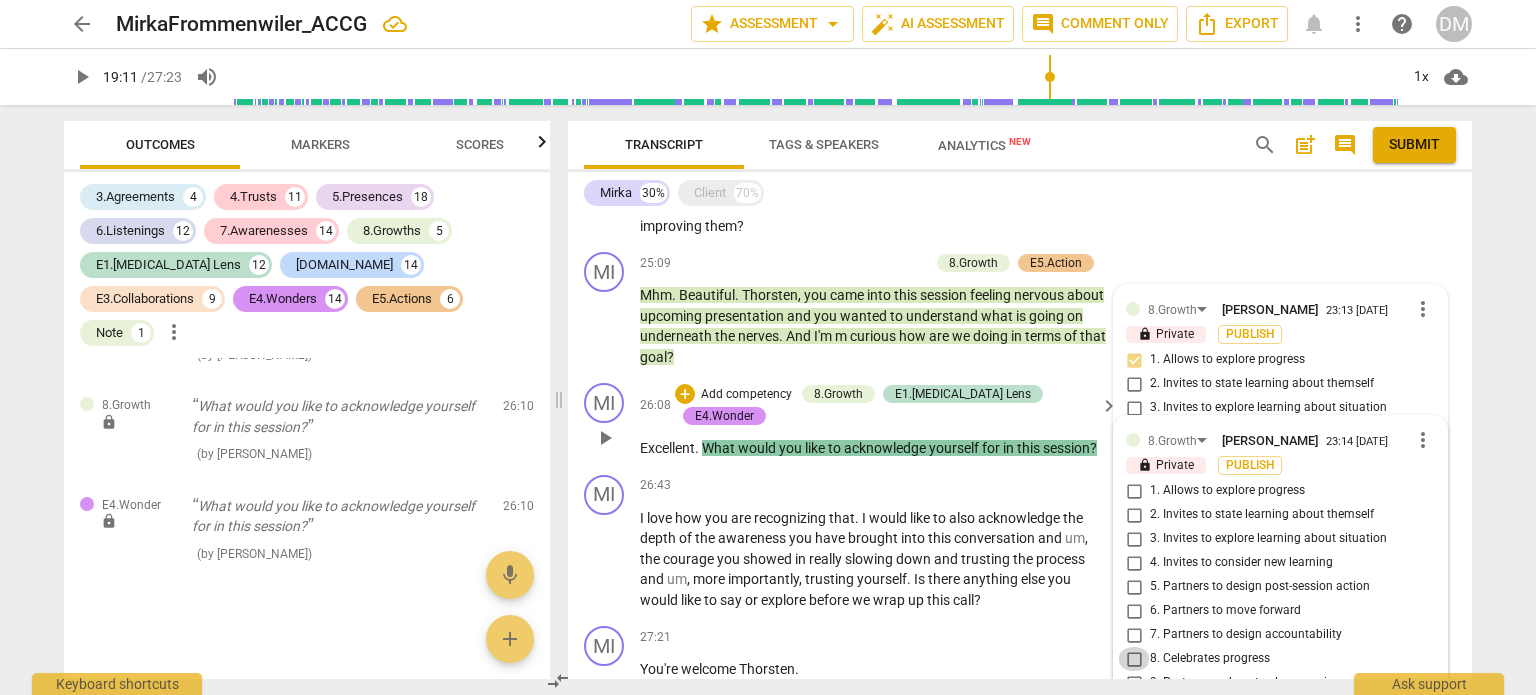 click on "8. Celebrates progress" at bounding box center [1134, 659] 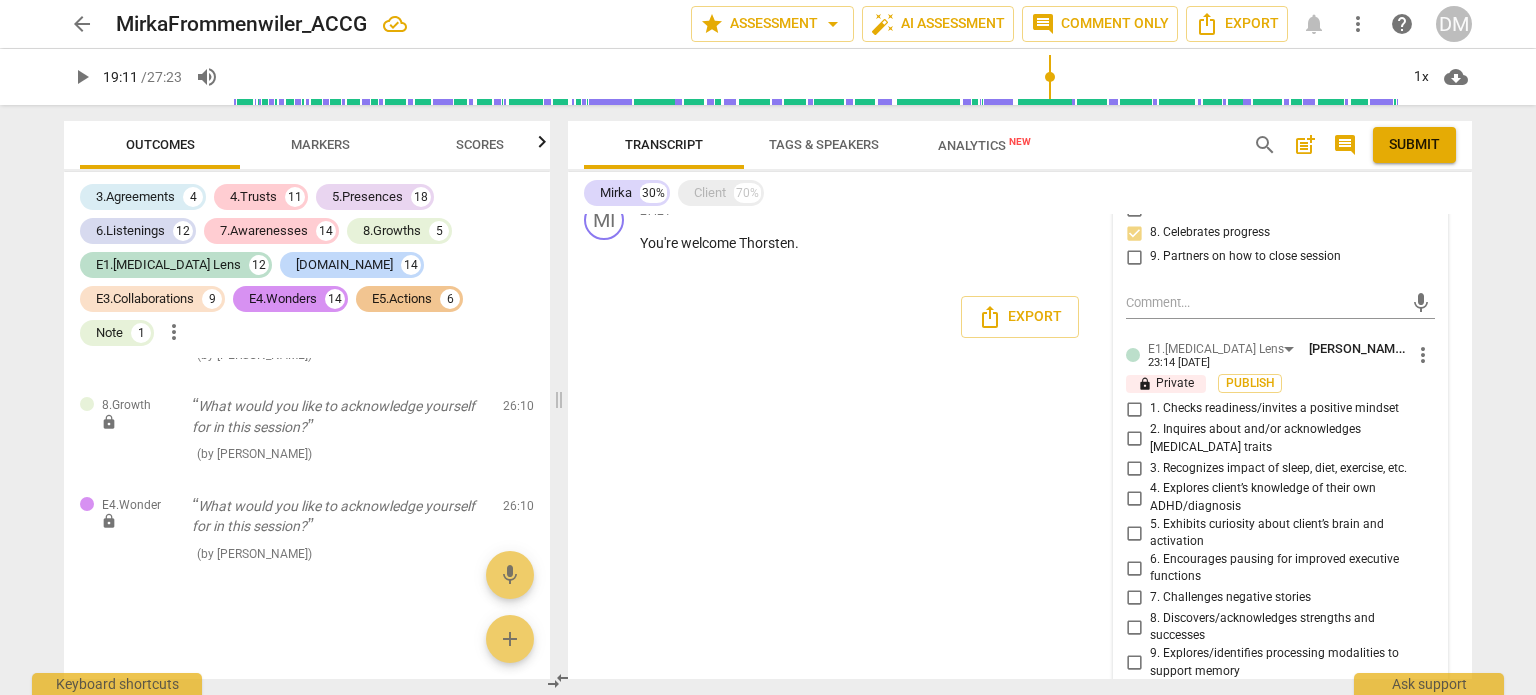 scroll, scrollTop: 4654, scrollLeft: 0, axis: vertical 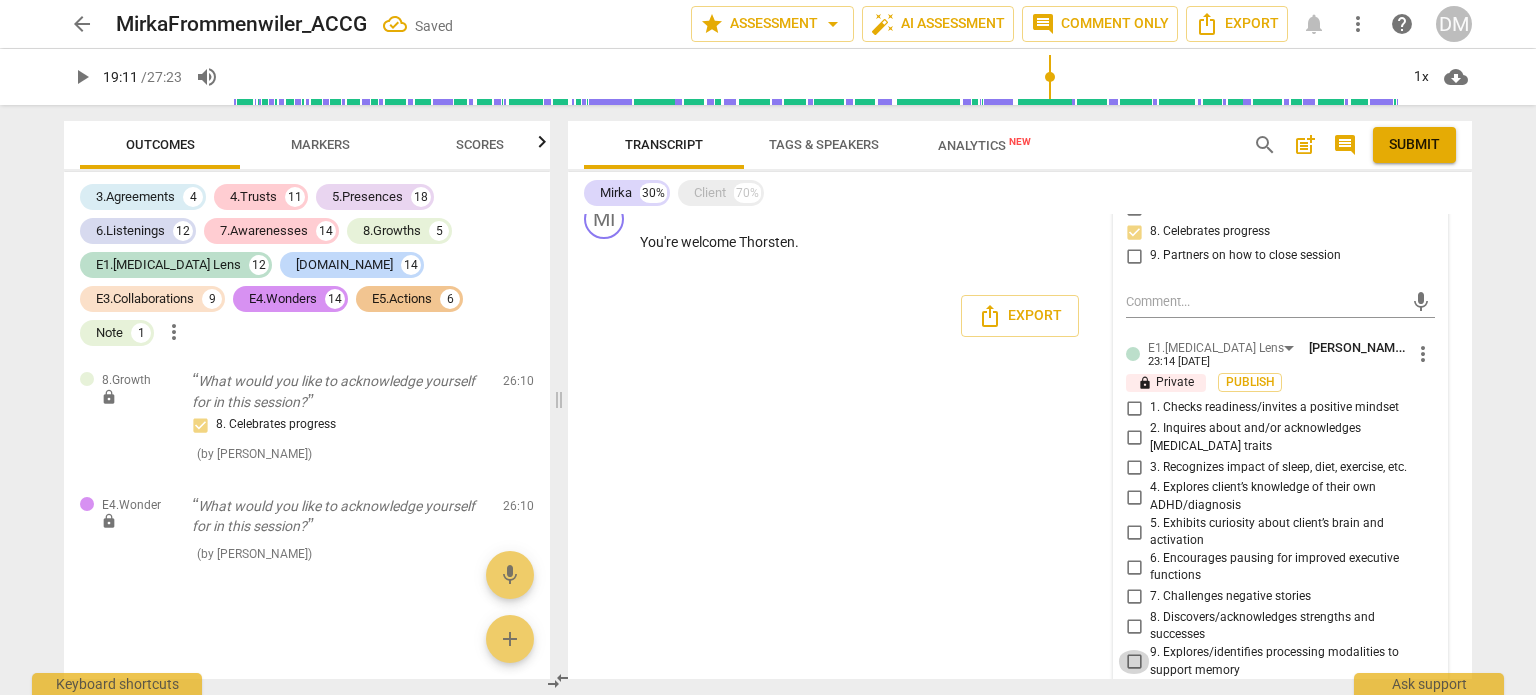 click on "9. Explores/identifies processing modalities to support memory" at bounding box center [1134, 662] 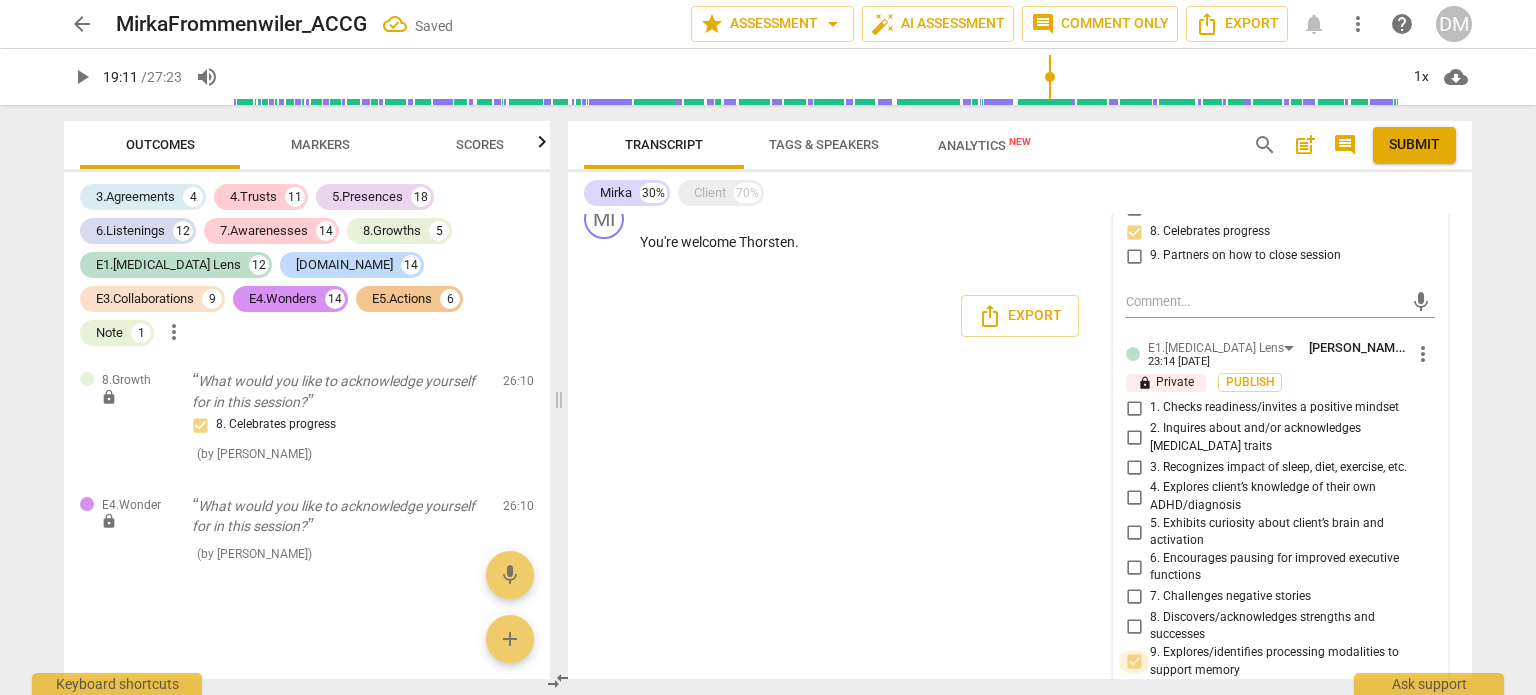 click on "9. Explores/identifies processing modalities to support memory" at bounding box center (1134, 662) 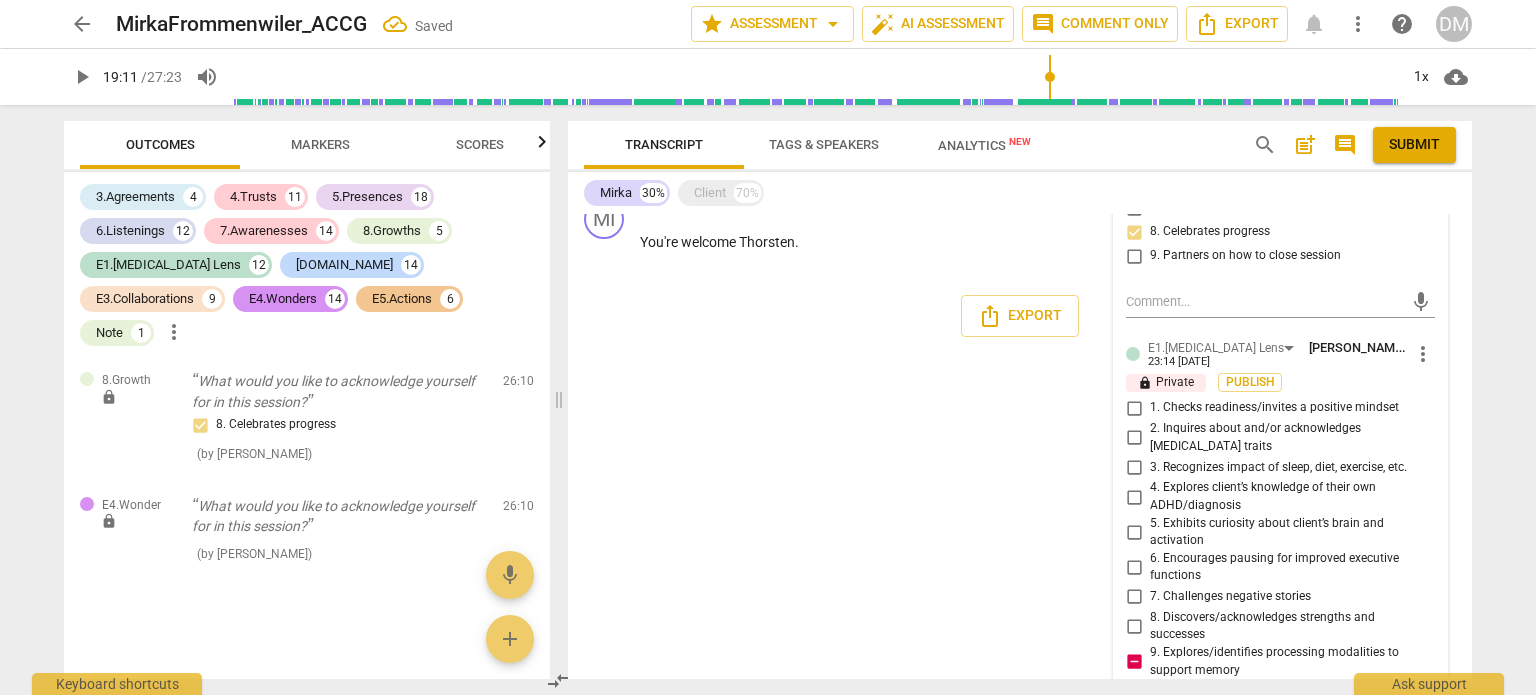 click on "9. Explores/identifies processing modalities to support memory" at bounding box center (1134, 662) 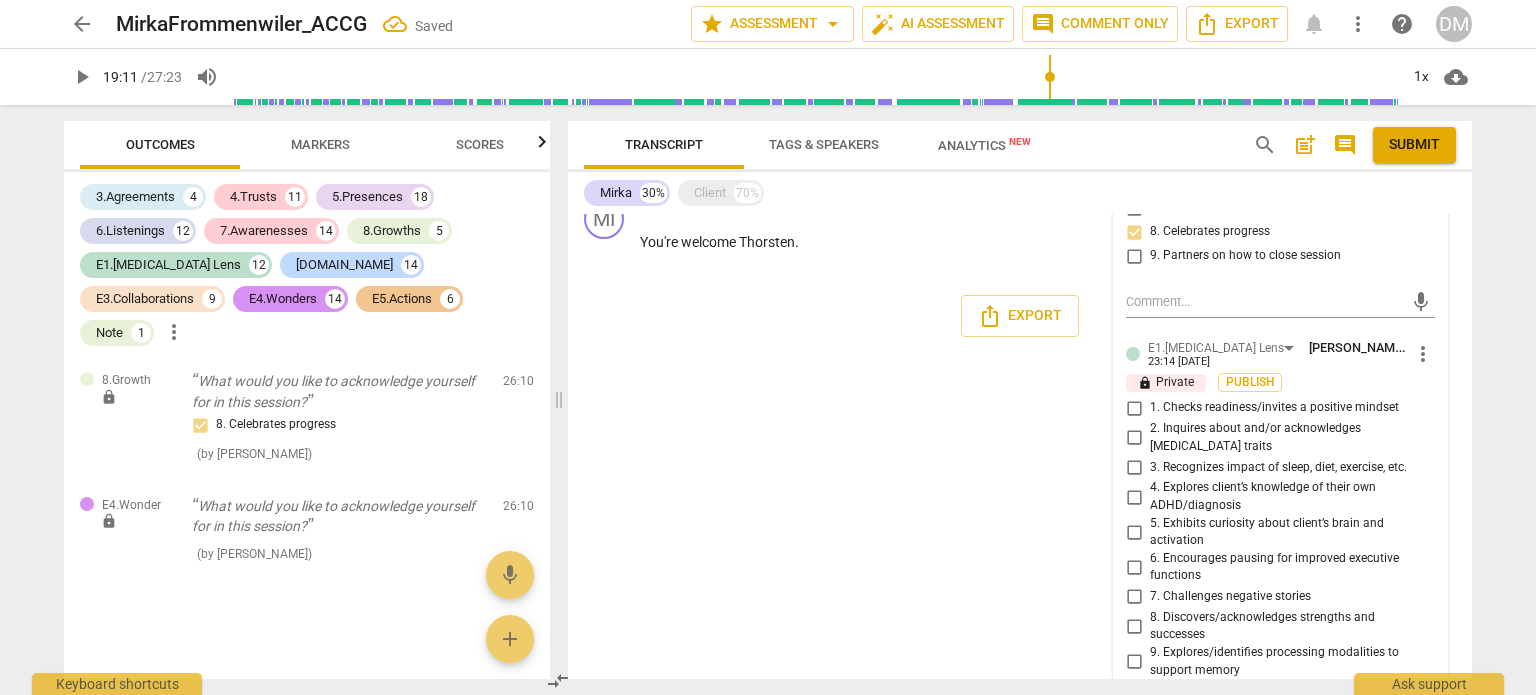 click on "8. Discovers/acknowledges strengths and successes" at bounding box center [1134, 626] 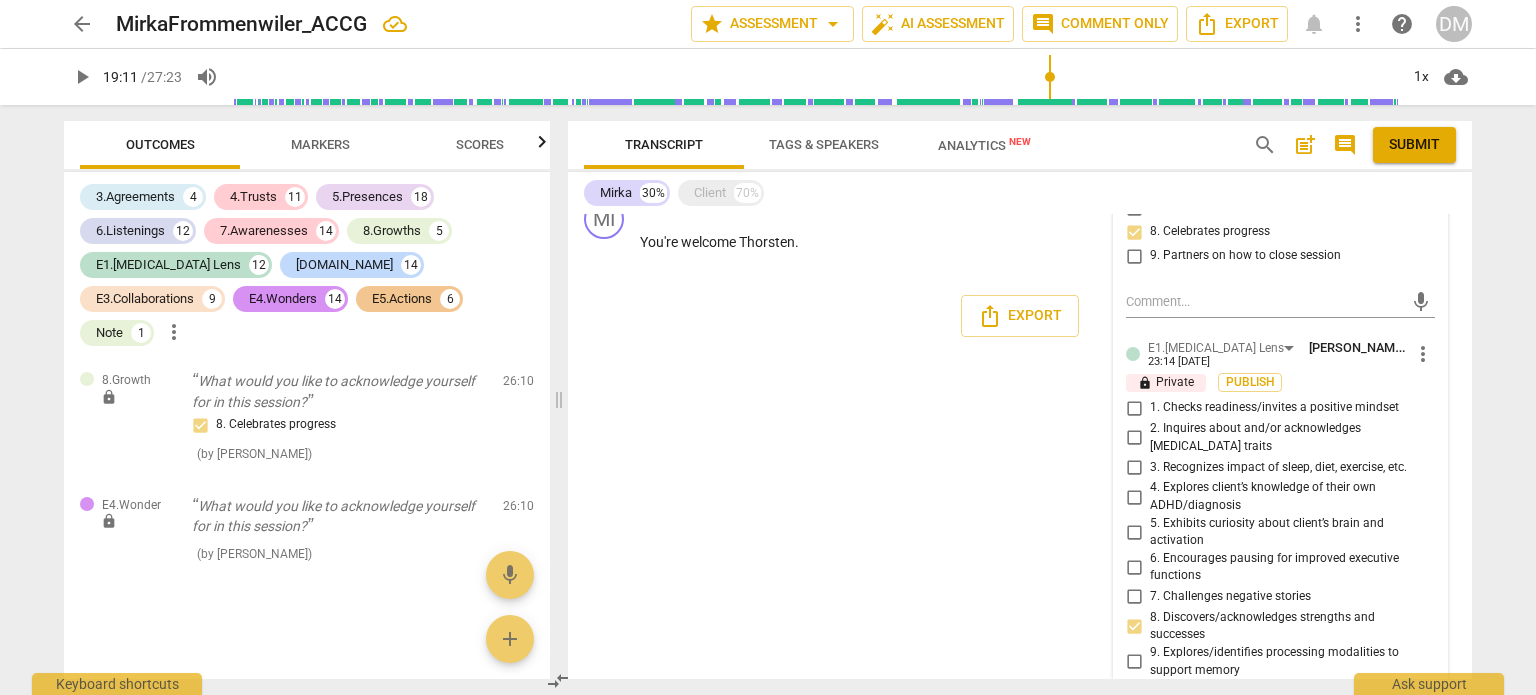 scroll, scrollTop: 4958, scrollLeft: 0, axis: vertical 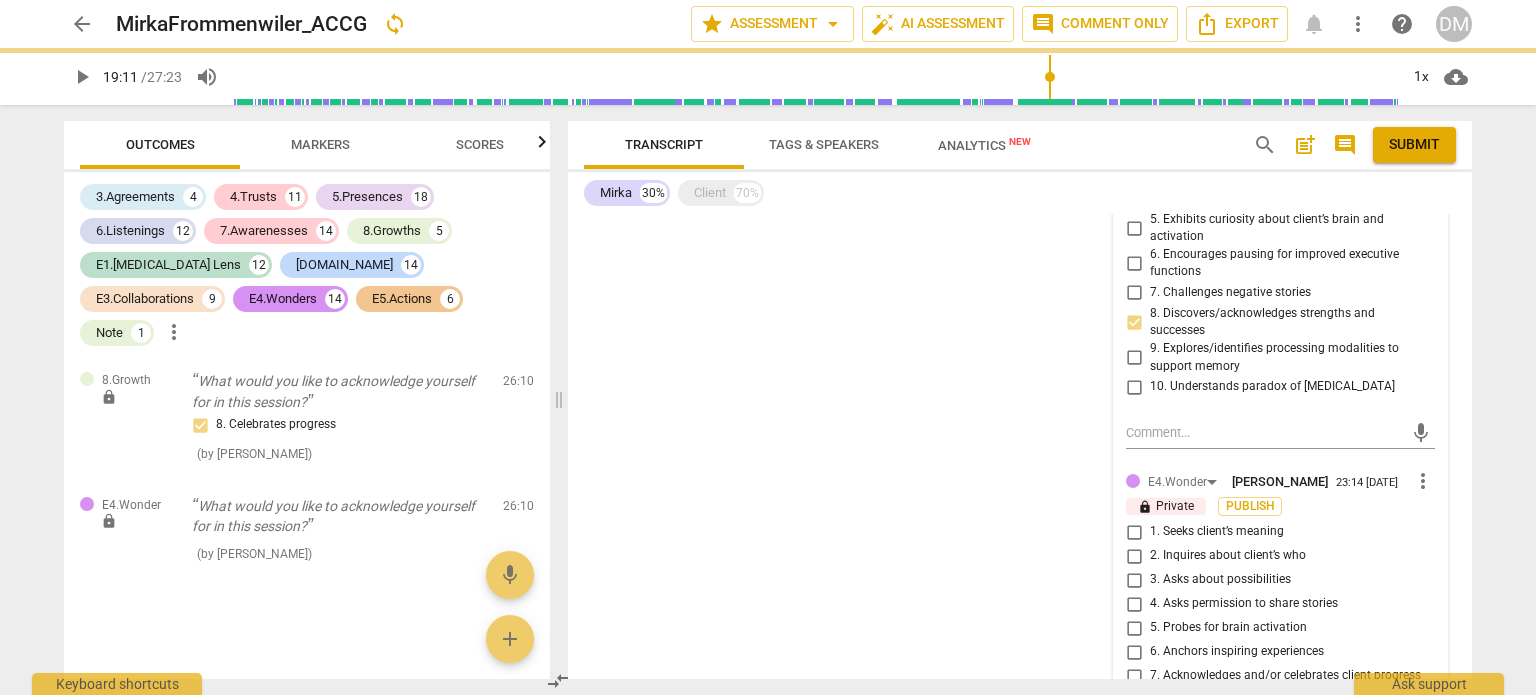 click on "7. Acknowledges and/or celebrates client progress" at bounding box center [1134, 676] 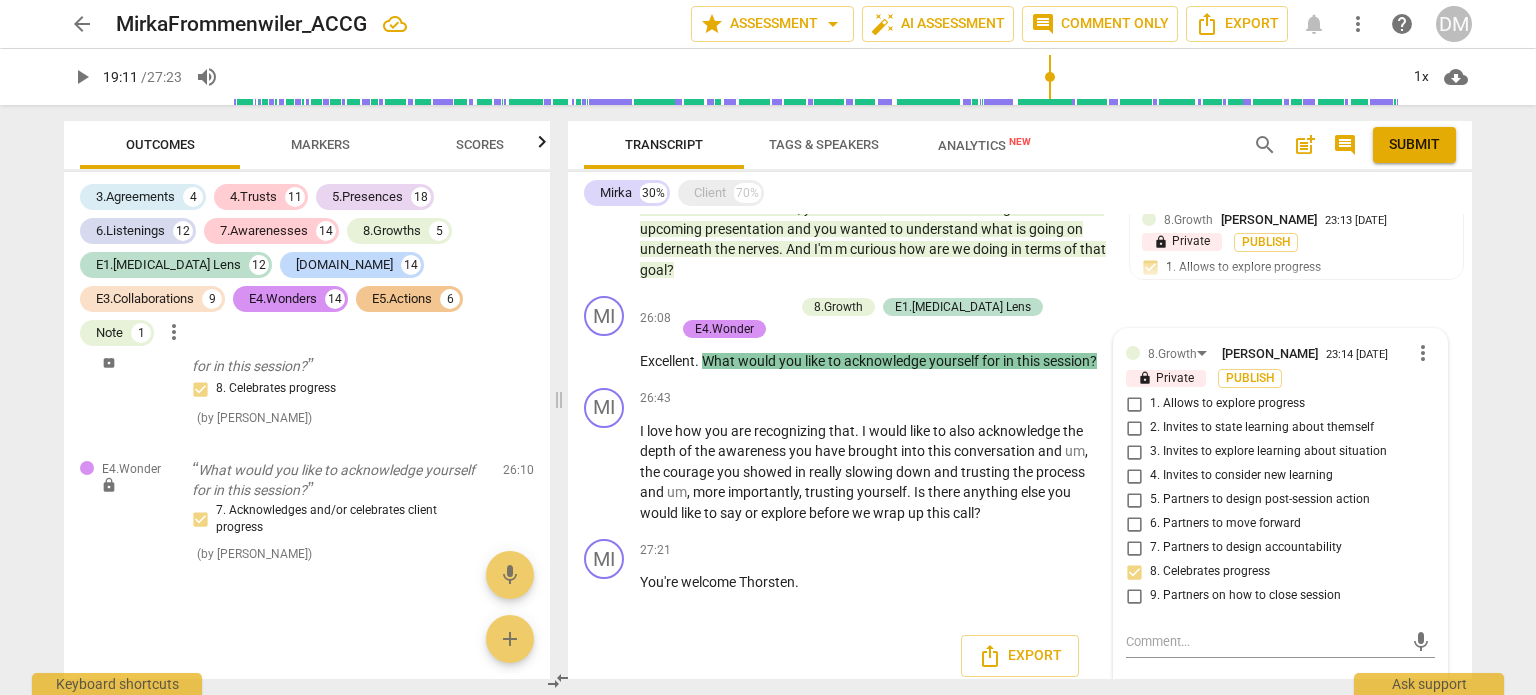 scroll, scrollTop: 4316, scrollLeft: 0, axis: vertical 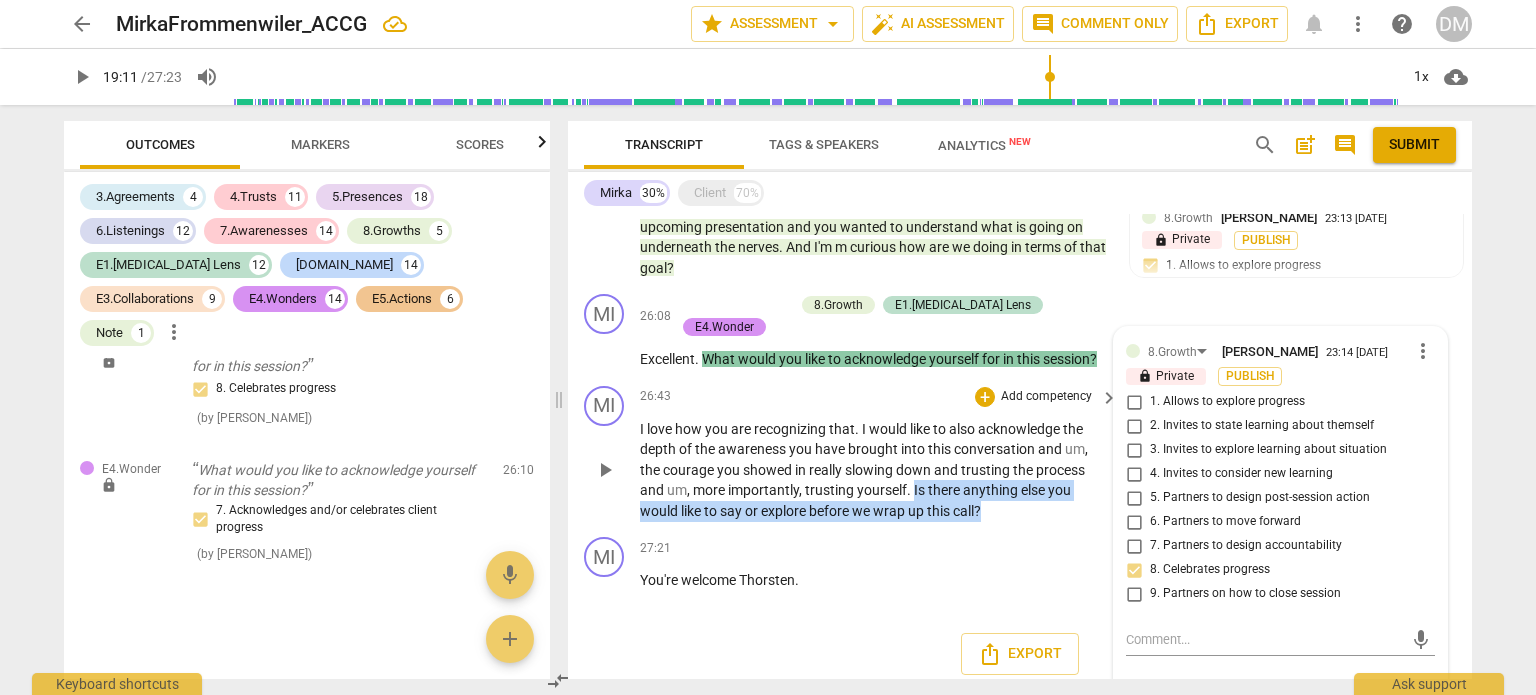 drag, startPoint x: 912, startPoint y: 419, endPoint x: 1003, endPoint y: 446, distance: 94.92102 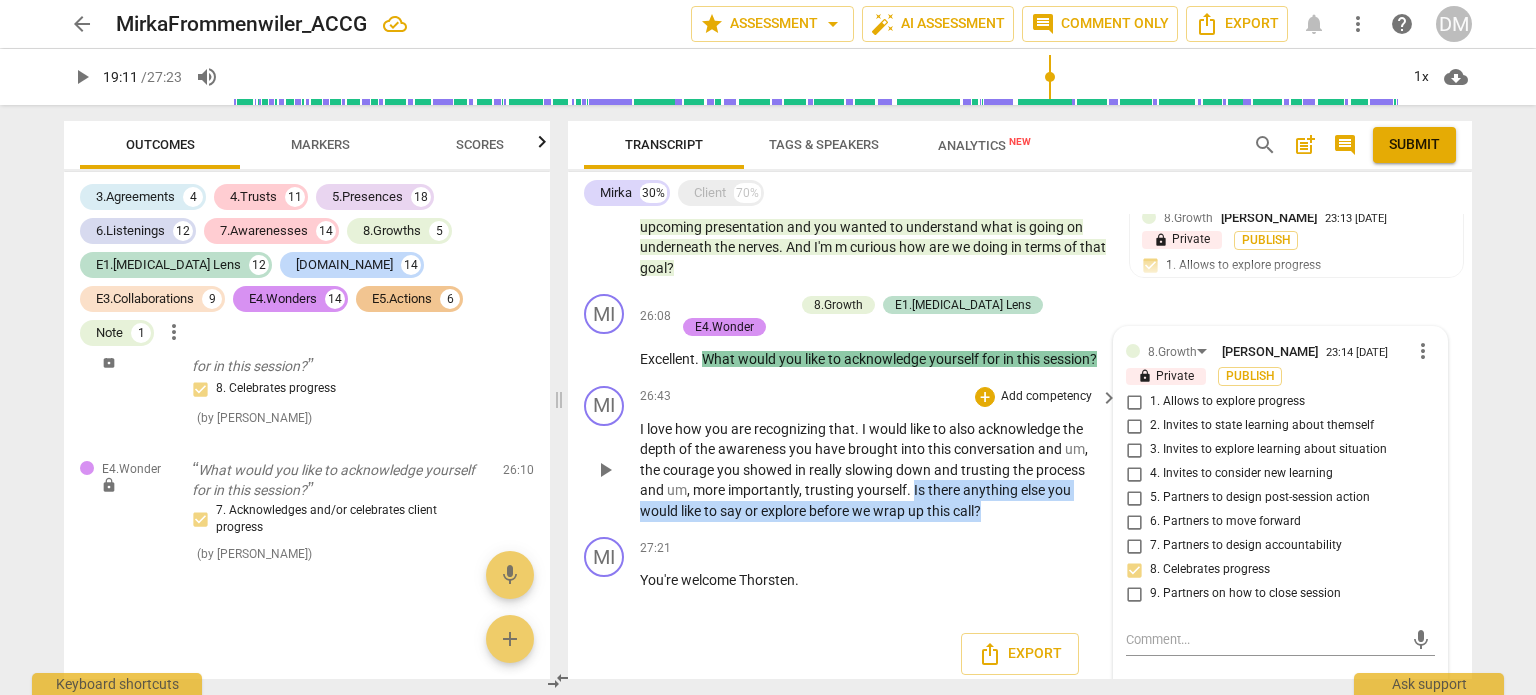 click on "I   love   how   you   are   recognizing   that .   I   would   like   to   also   acknowledge   the   depth   of   the   awareness   you   have   brought   into   this   conversation   and   um ,   the   courage   you   showed   in   really   slowing   down   and   trusting   the   process   and   um ,   more   importantly ,   trusting   yourself .   Is   there   anything   else   you   would   like   to   say   or   explore   before   we   wrap   up   this   call ?" at bounding box center [874, 470] 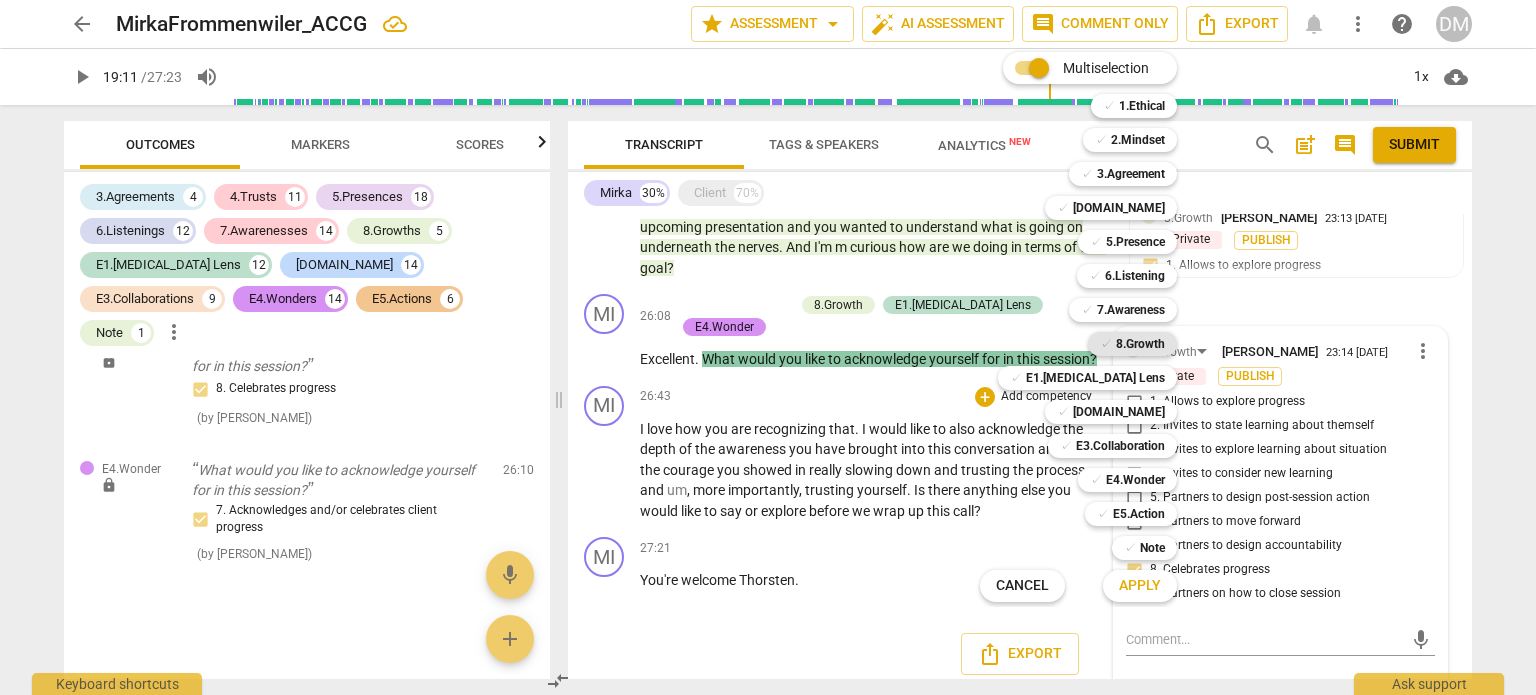 click on "8.Growth" at bounding box center [1140, 344] 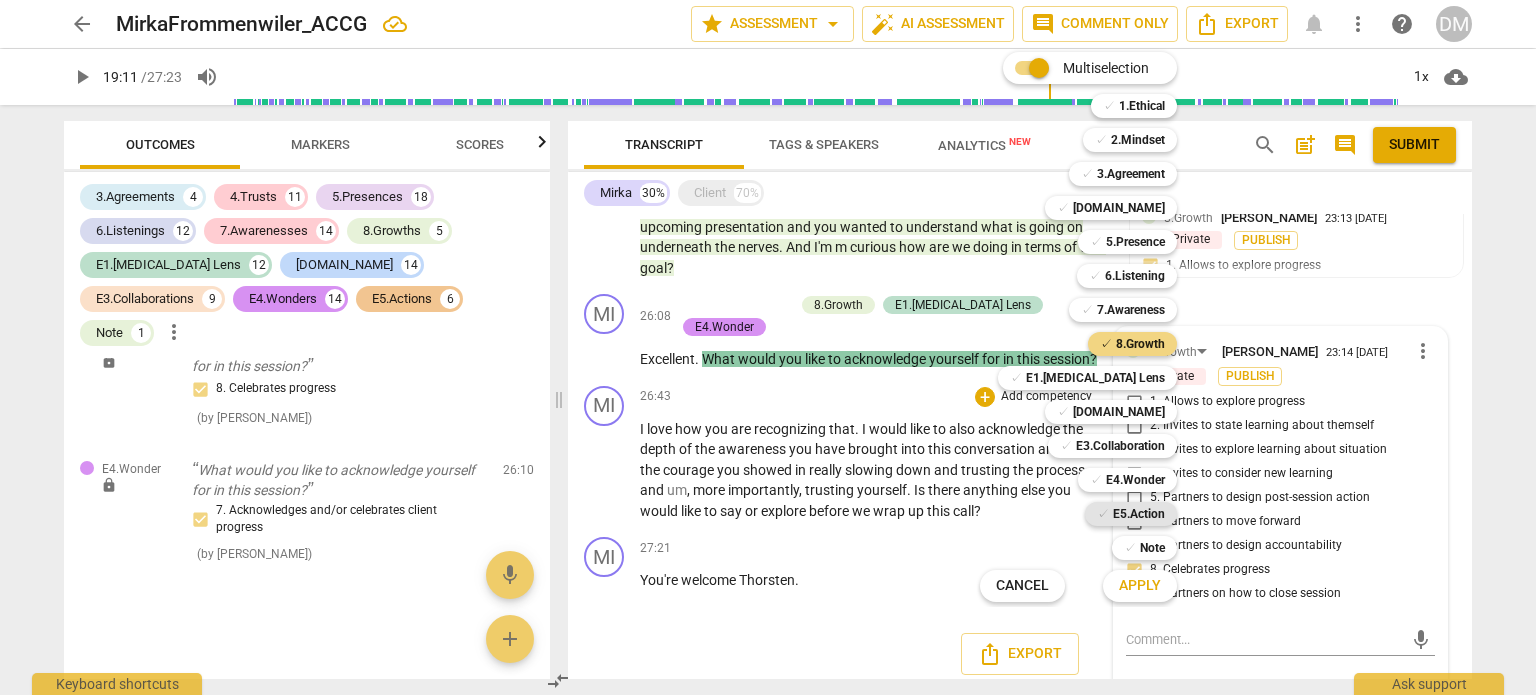 click on "E5.Action" at bounding box center (1139, 514) 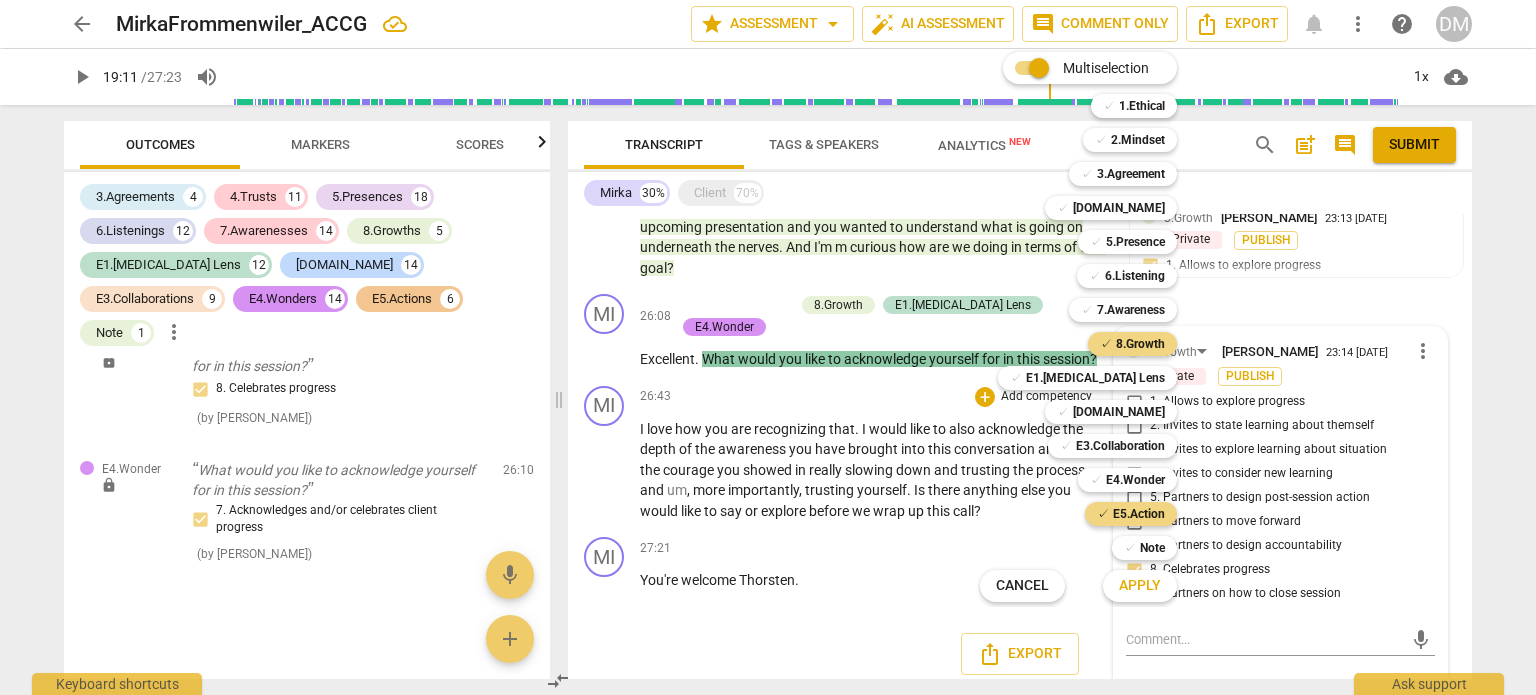 click on "Apply" at bounding box center [1140, 586] 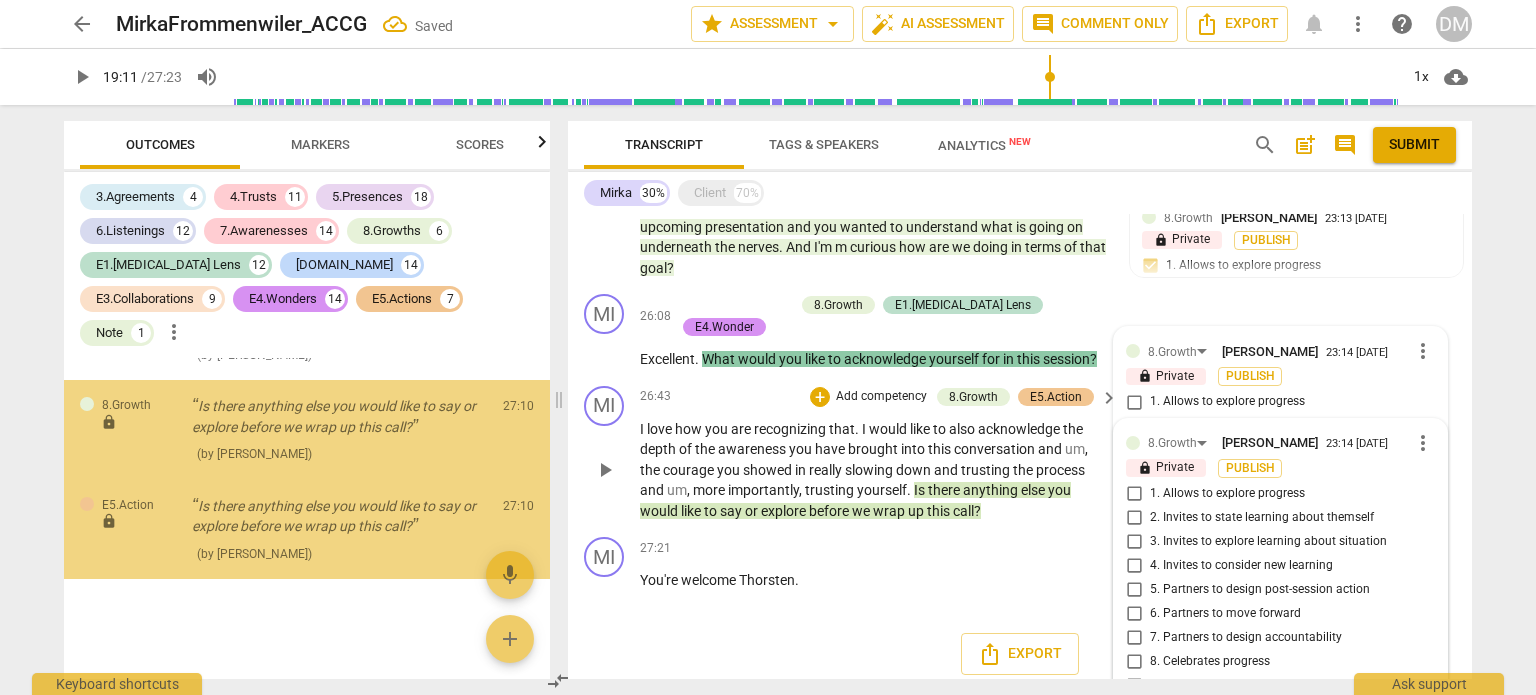 scroll, scrollTop: 18743, scrollLeft: 0, axis: vertical 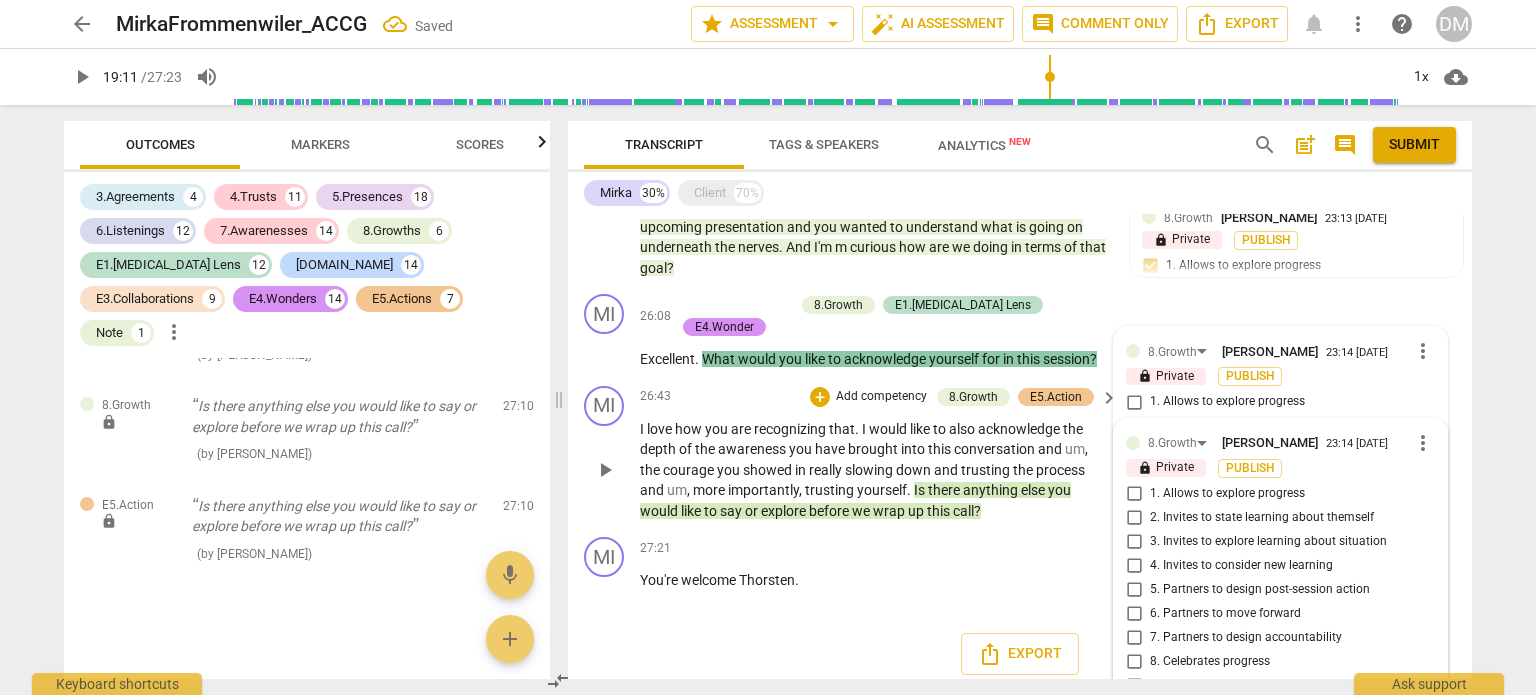 click on "9. Partners on how to close session" at bounding box center (1134, 686) 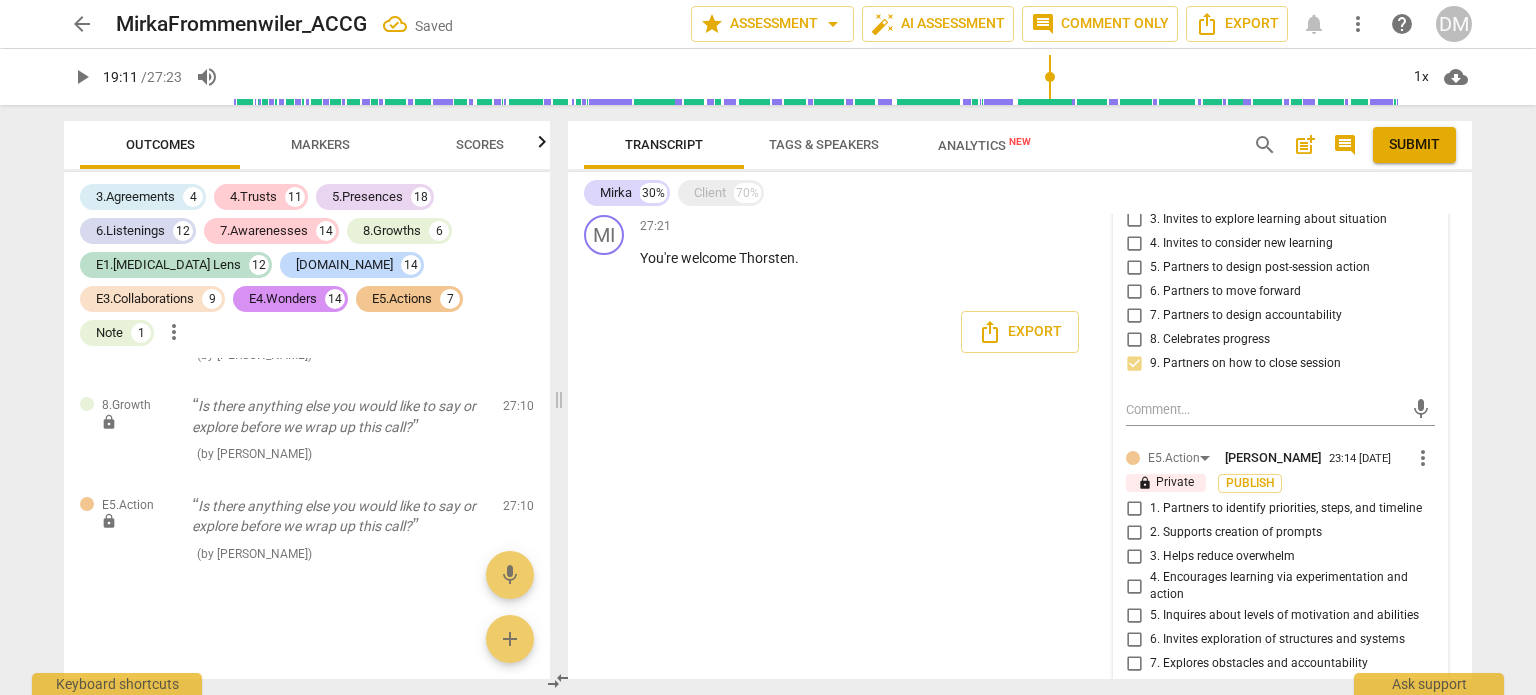 scroll, scrollTop: 4704, scrollLeft: 0, axis: vertical 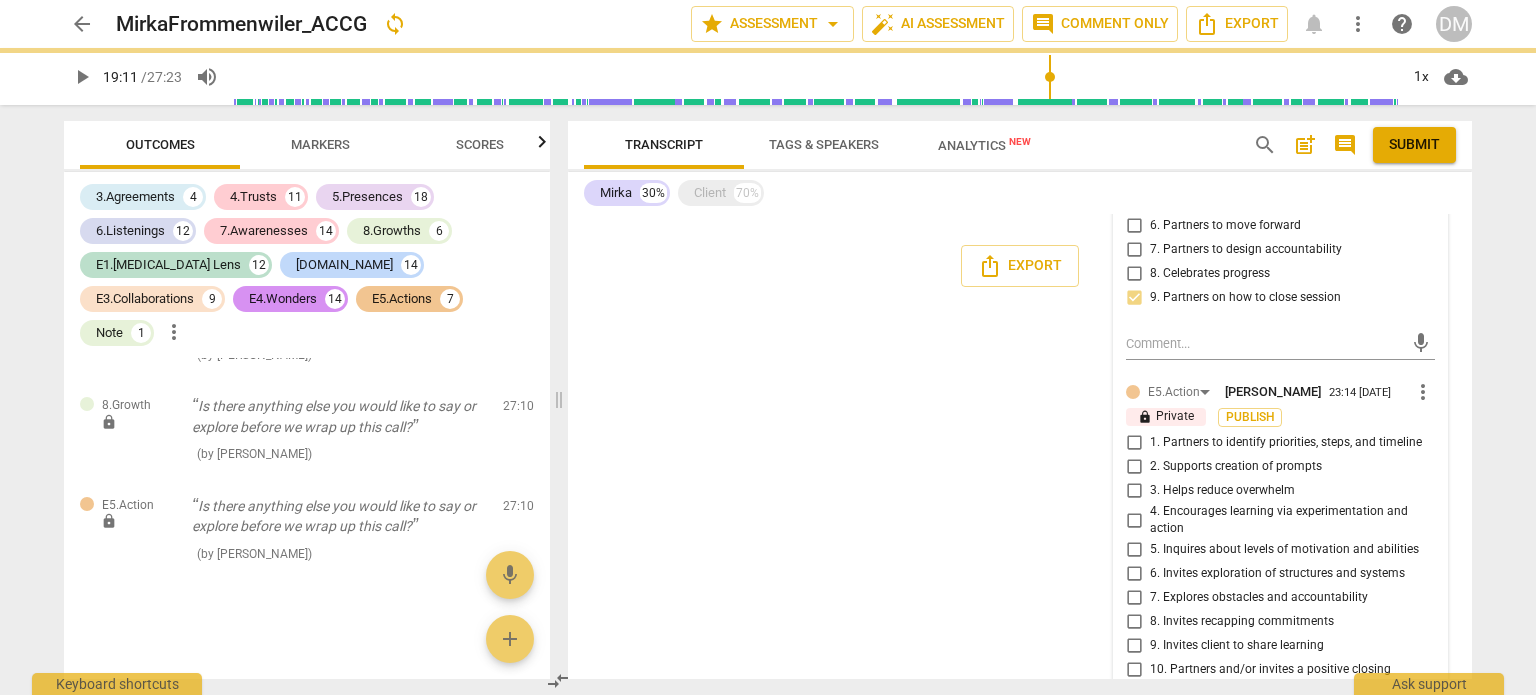 click on "10. Partners and/or invites a positive closing" at bounding box center (1134, 670) 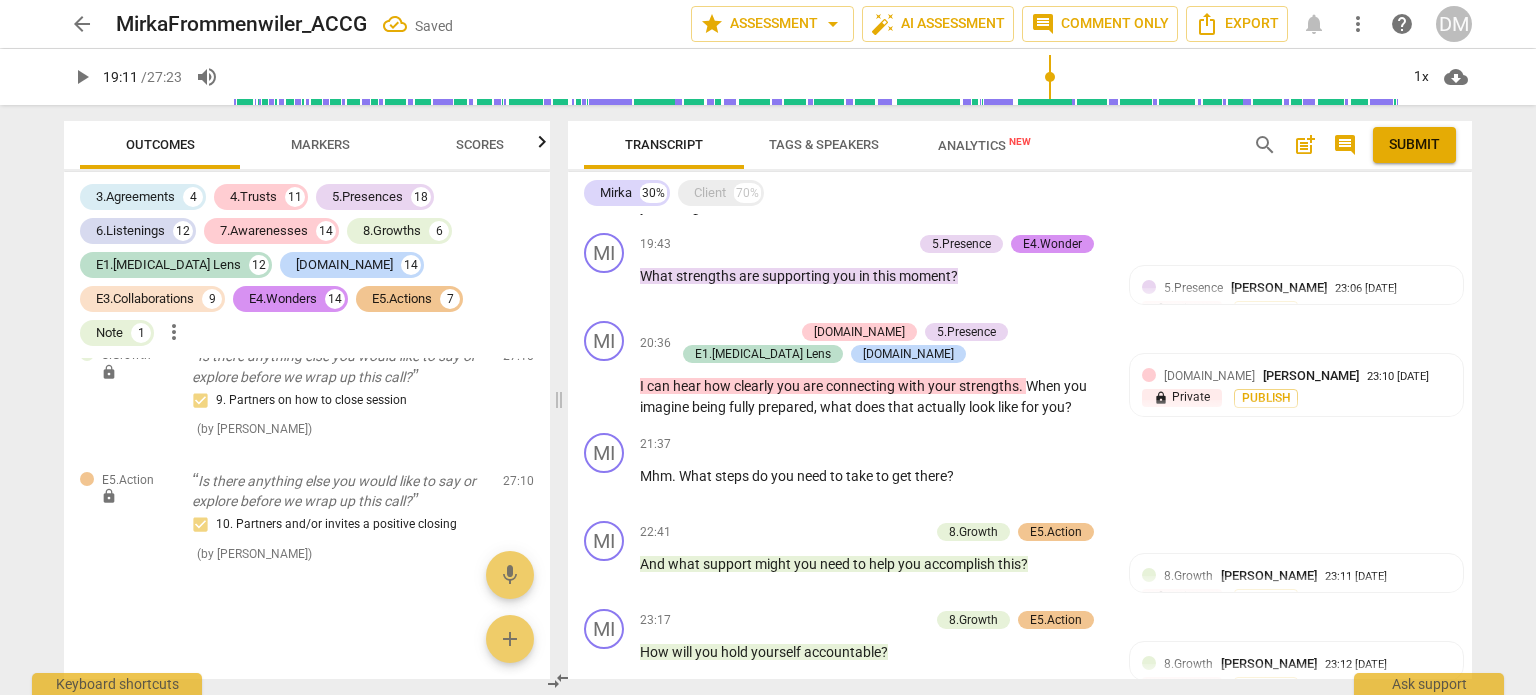 scroll, scrollTop: 3603, scrollLeft: 0, axis: vertical 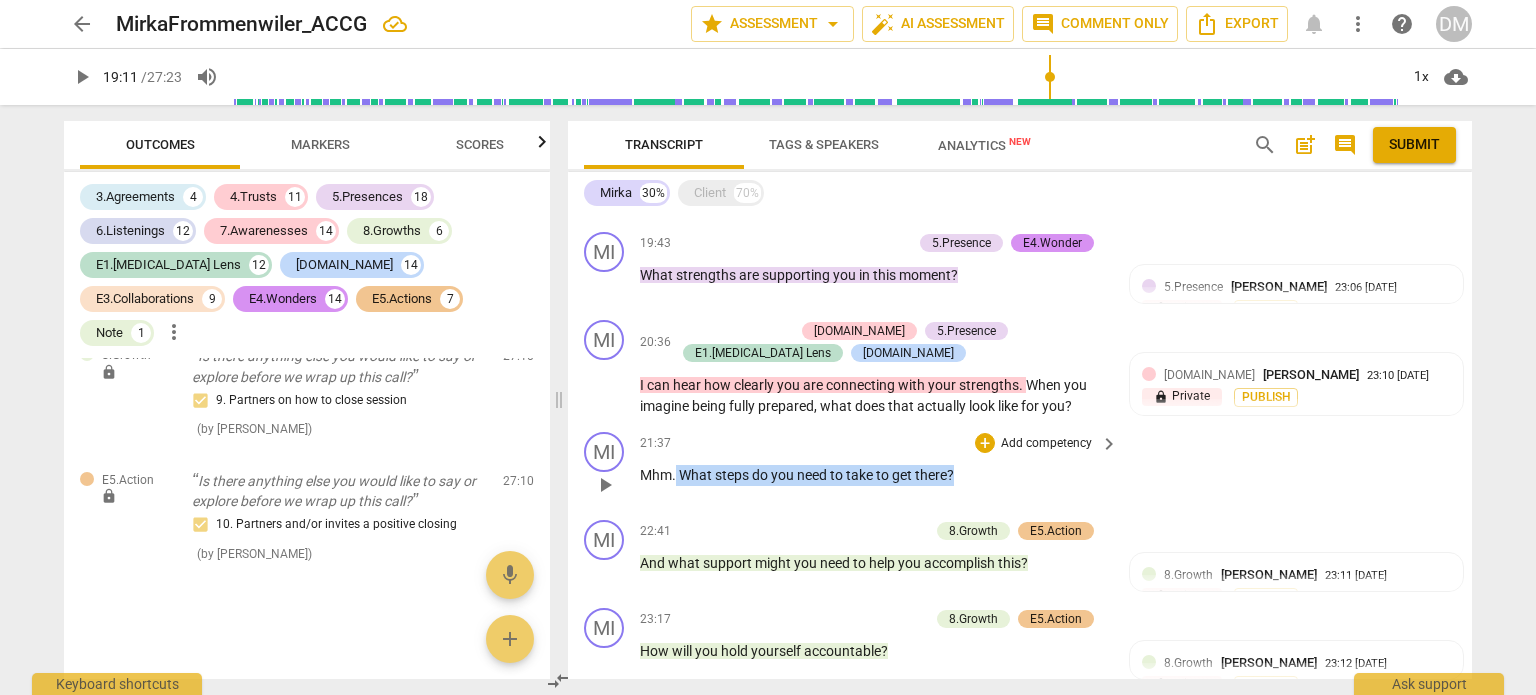 drag, startPoint x: 980, startPoint y: 411, endPoint x: 674, endPoint y: 415, distance: 306.02615 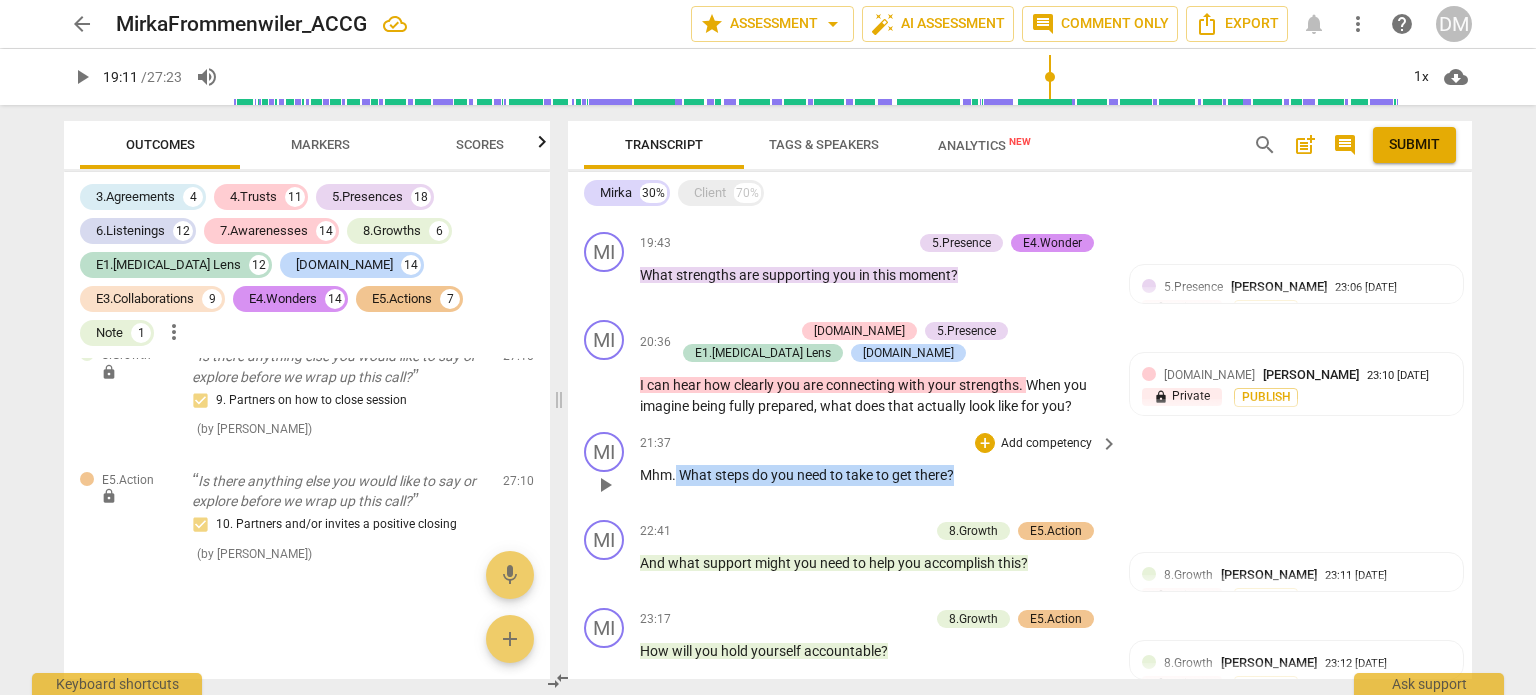 click on "Mhm .   What   steps   do   you   need   to   take   to   get   there ?" at bounding box center (874, 475) 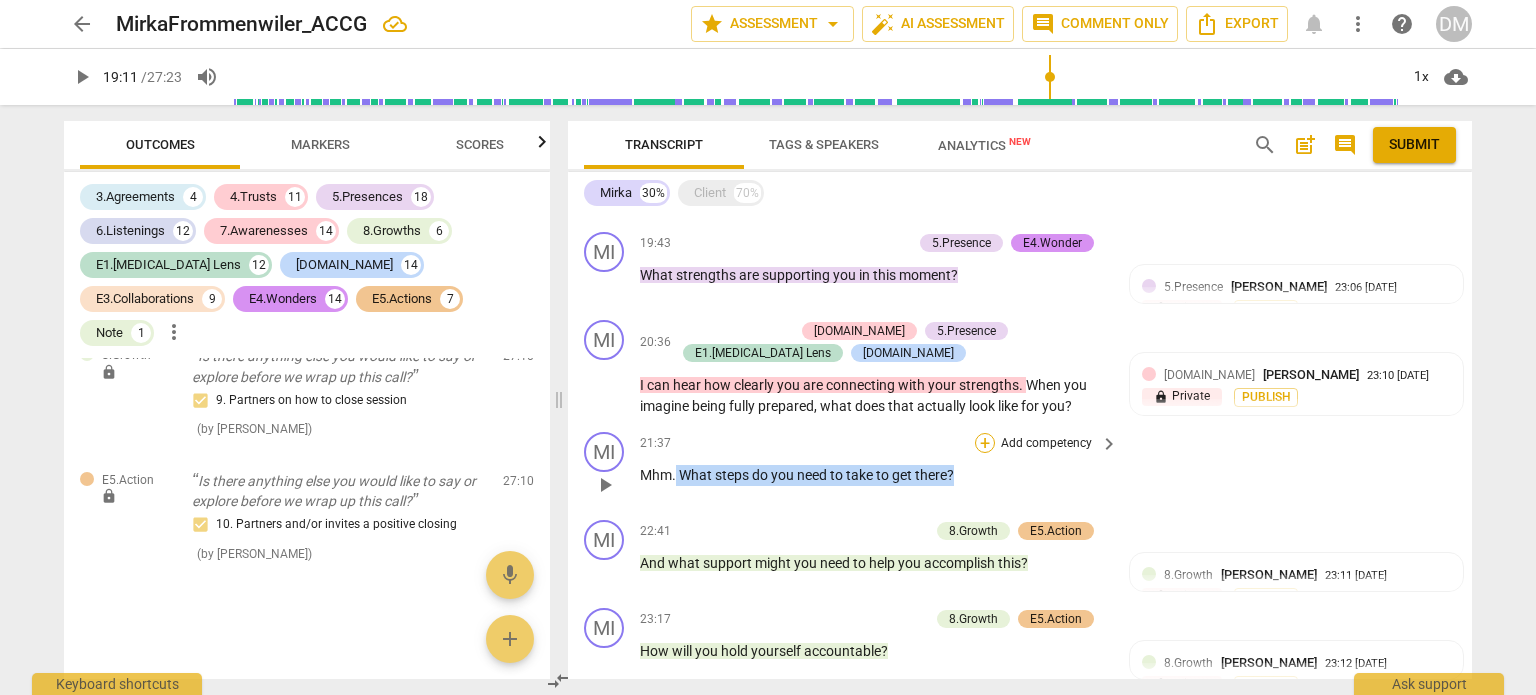 click on "+" at bounding box center [985, 443] 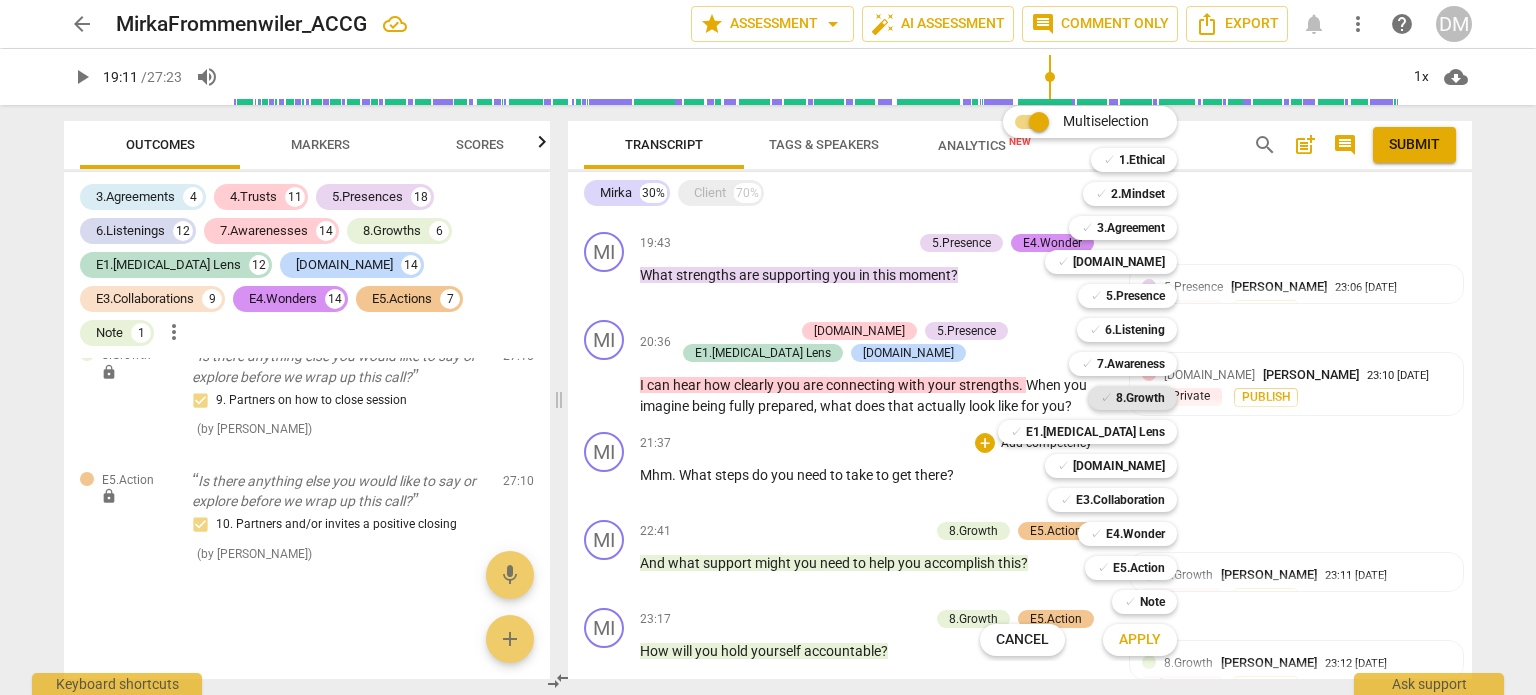 click on "8.Growth" at bounding box center [1140, 398] 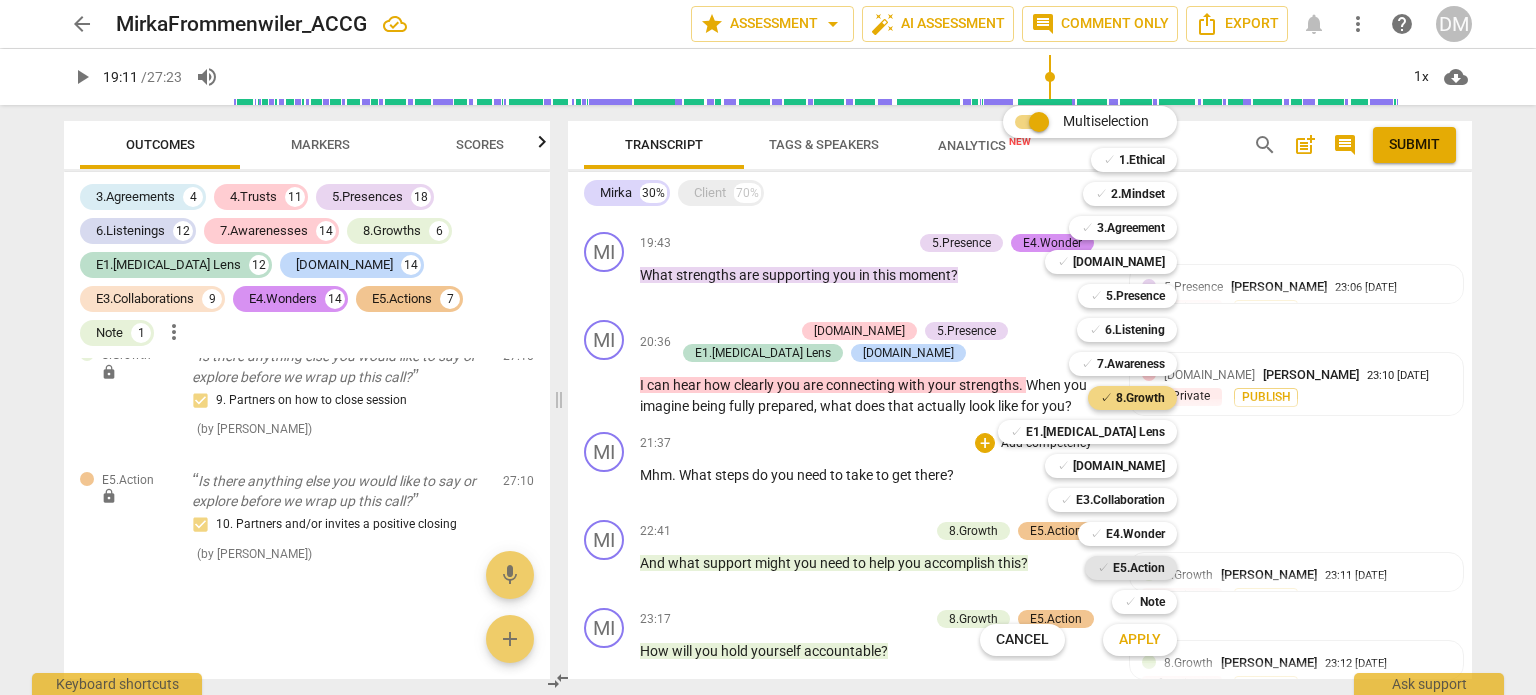 click on "E5.Action" at bounding box center [1139, 568] 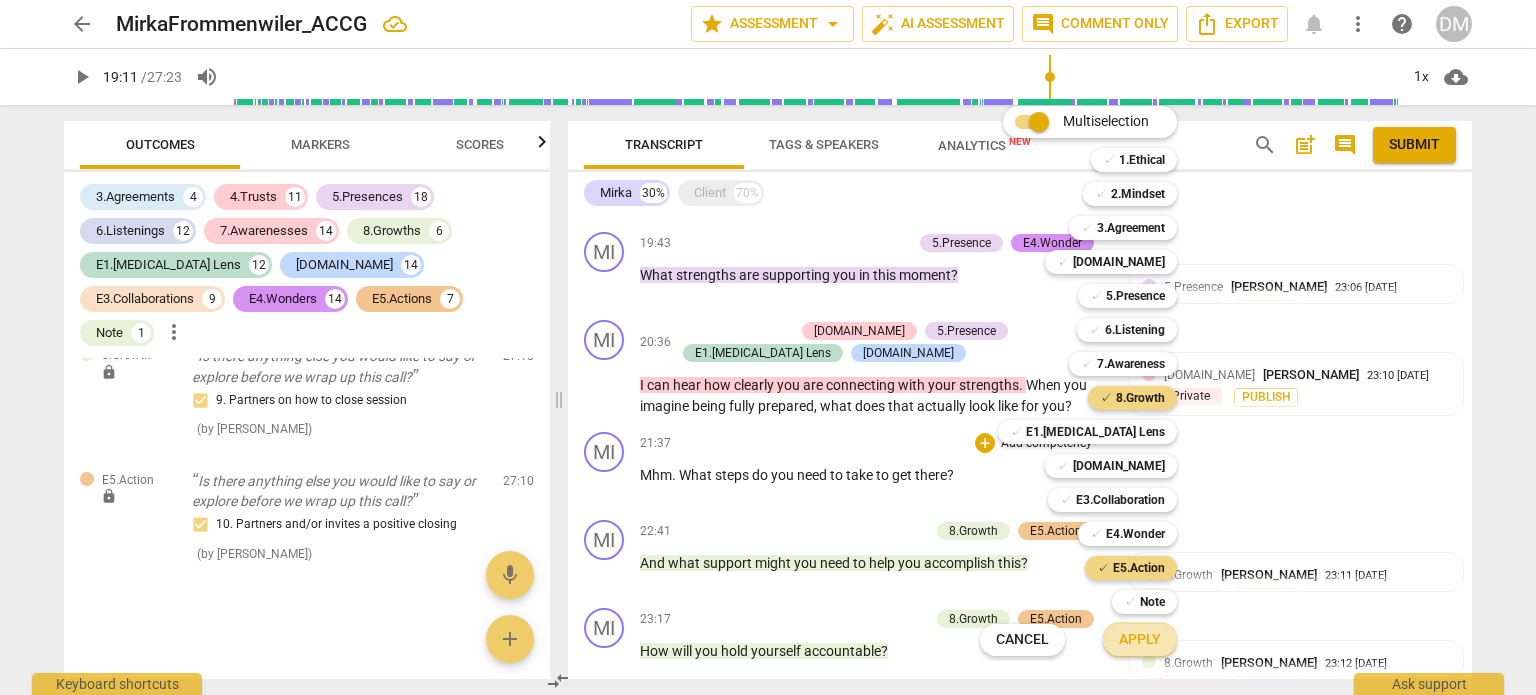 click on "Apply" at bounding box center [1140, 640] 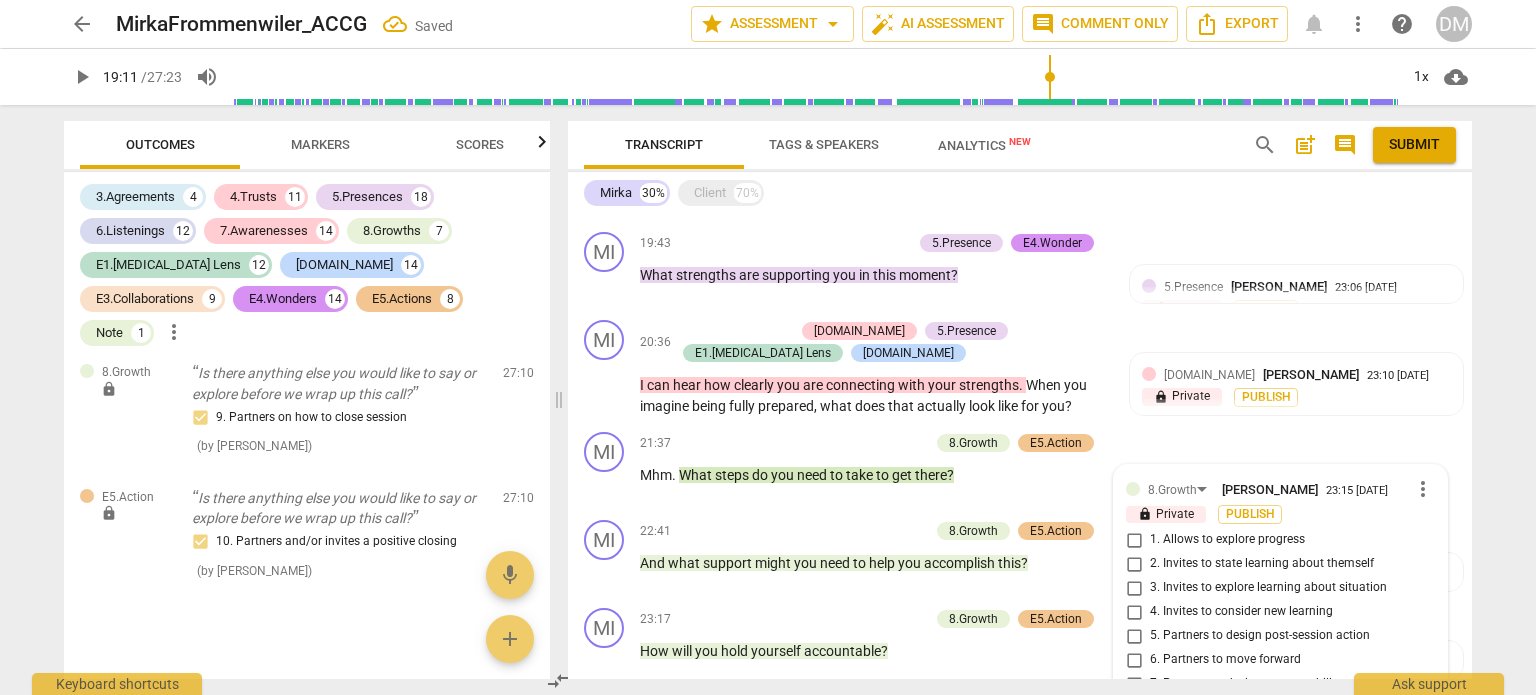 scroll, scrollTop: 3872, scrollLeft: 0, axis: vertical 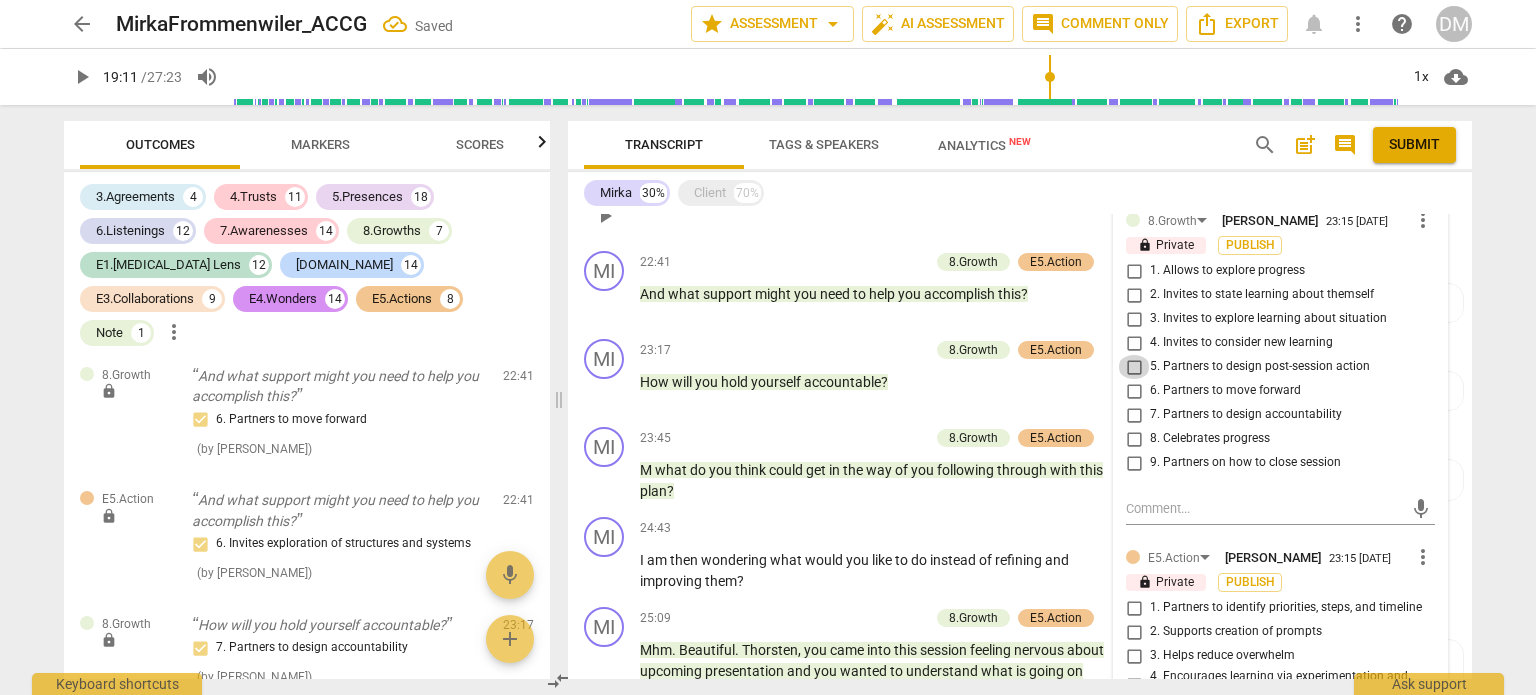 click on "5. Partners to design post-session action" at bounding box center (1134, 367) 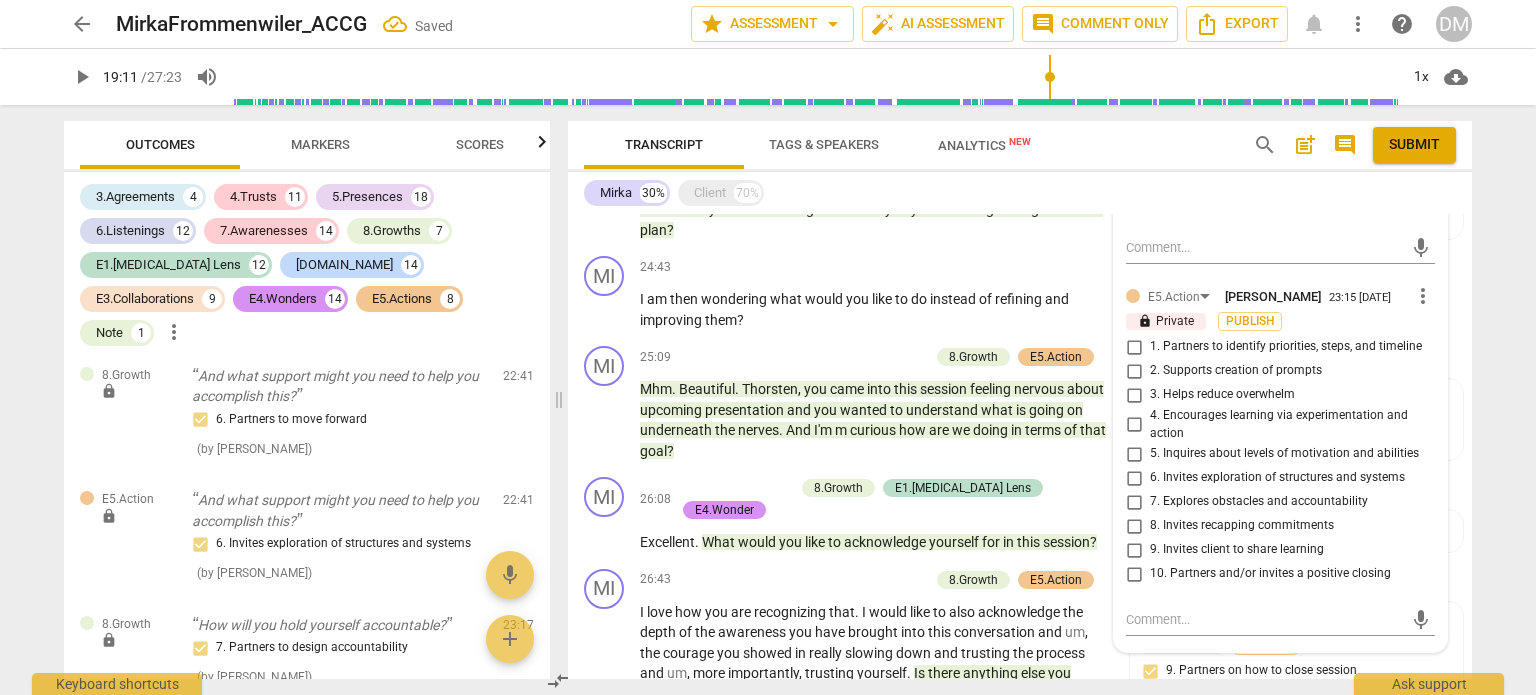 scroll, scrollTop: 4140, scrollLeft: 0, axis: vertical 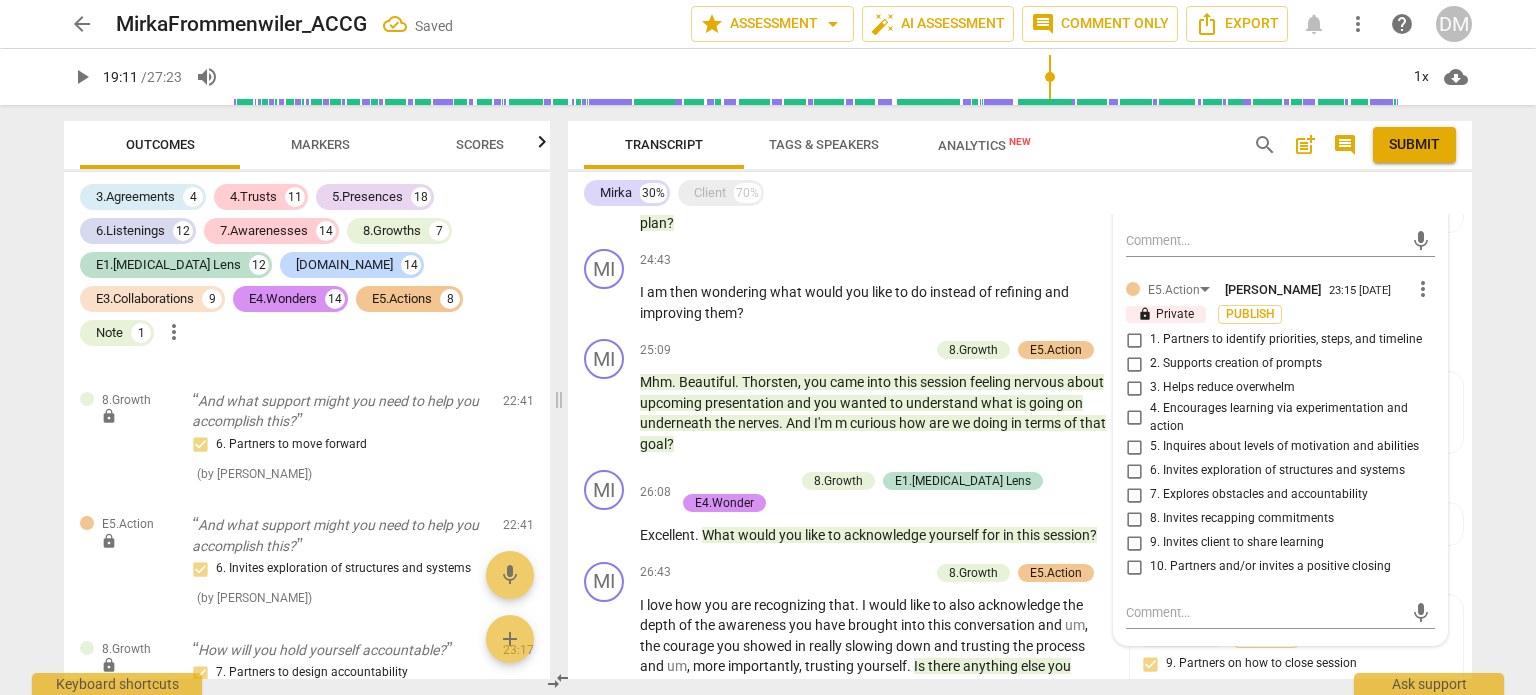 click on "1. Partners to identify priorities, steps, and timeline" at bounding box center [1134, 340] 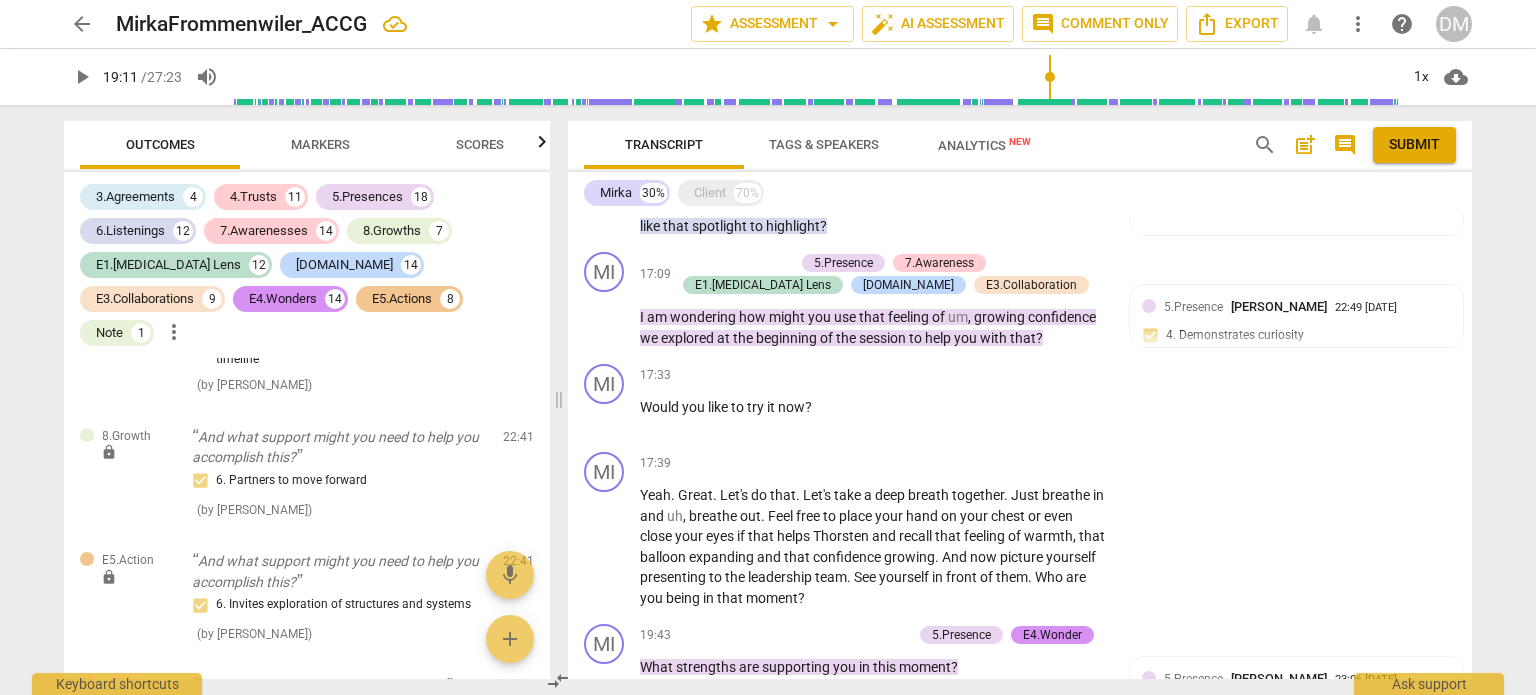scroll, scrollTop: 3212, scrollLeft: 0, axis: vertical 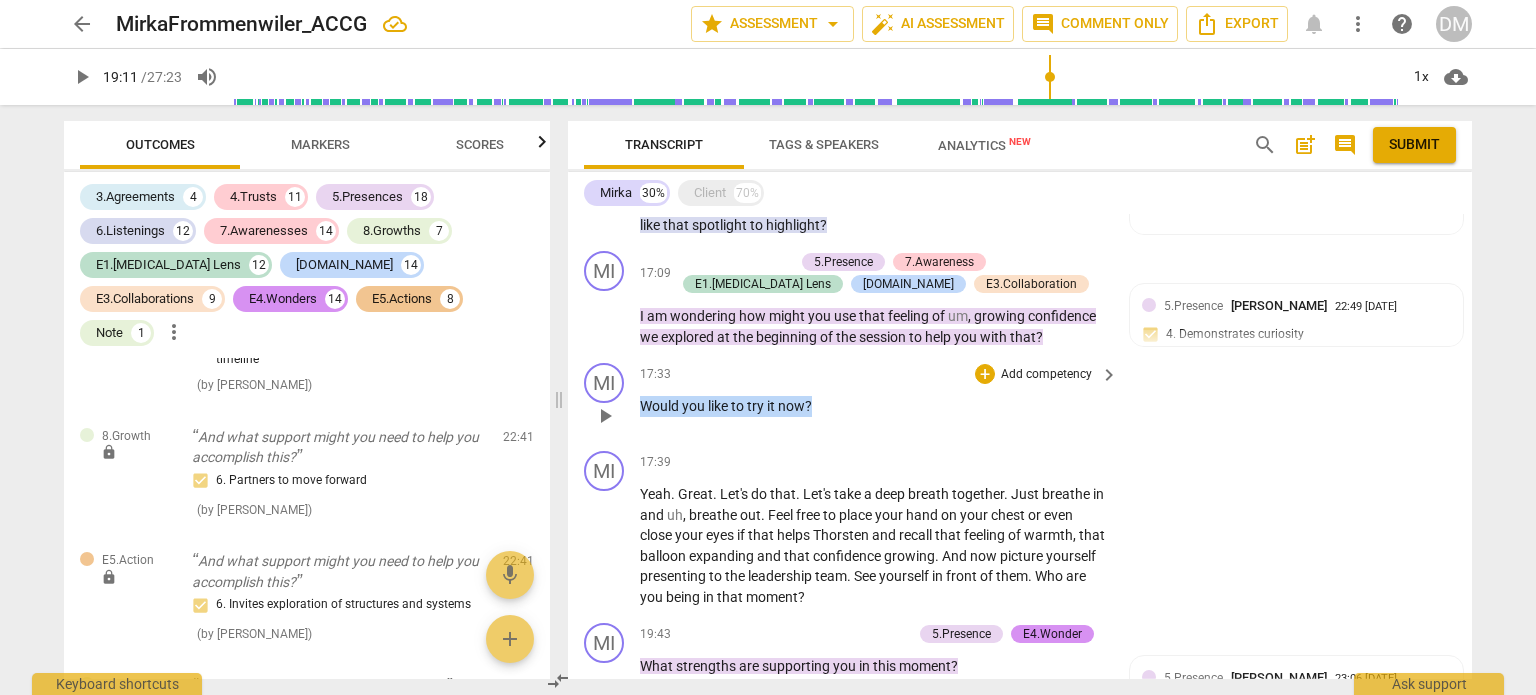 drag, startPoint x: 831, startPoint y: 349, endPoint x: 634, endPoint y: 342, distance: 197.12433 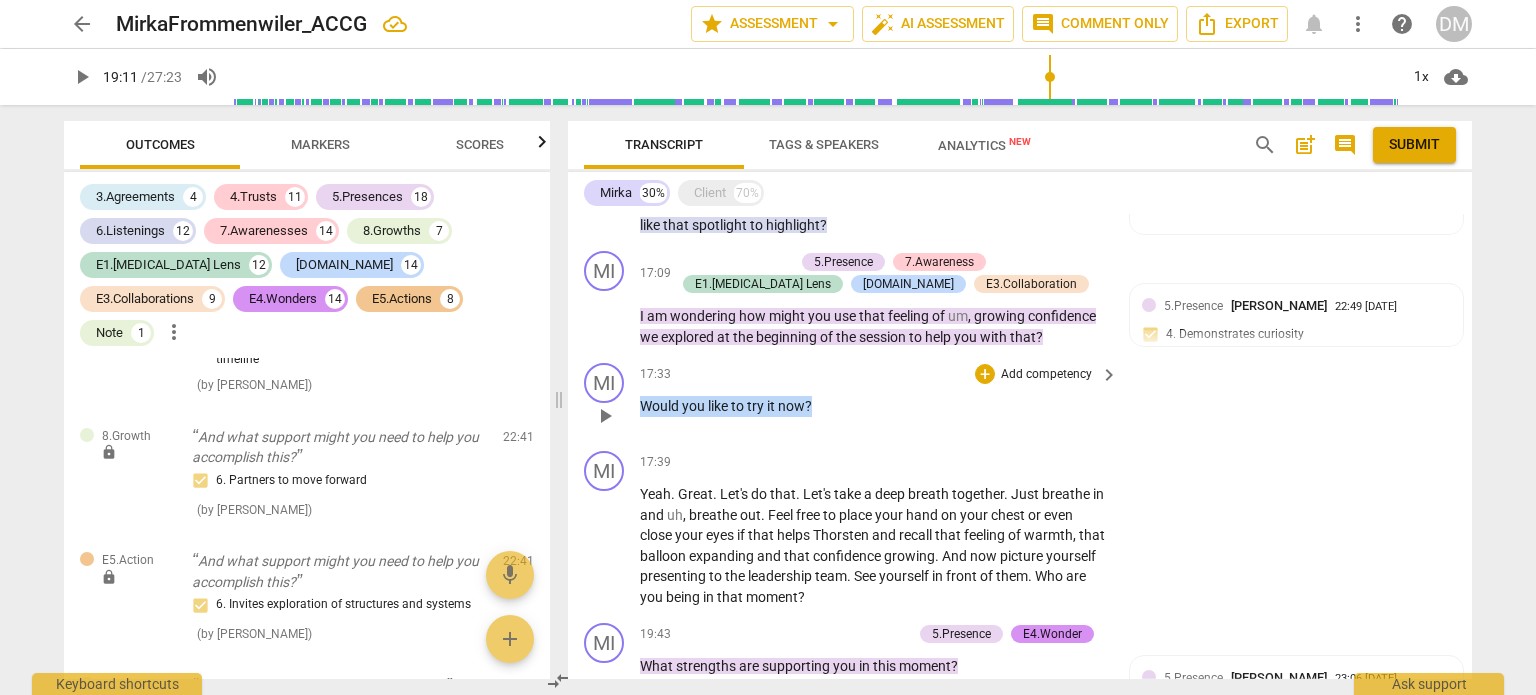 click on "MI play_arrow pause 17:33 + Add competency keyboard_arrow_right Would   you   like   to   try   it   now ?" at bounding box center [1020, 399] 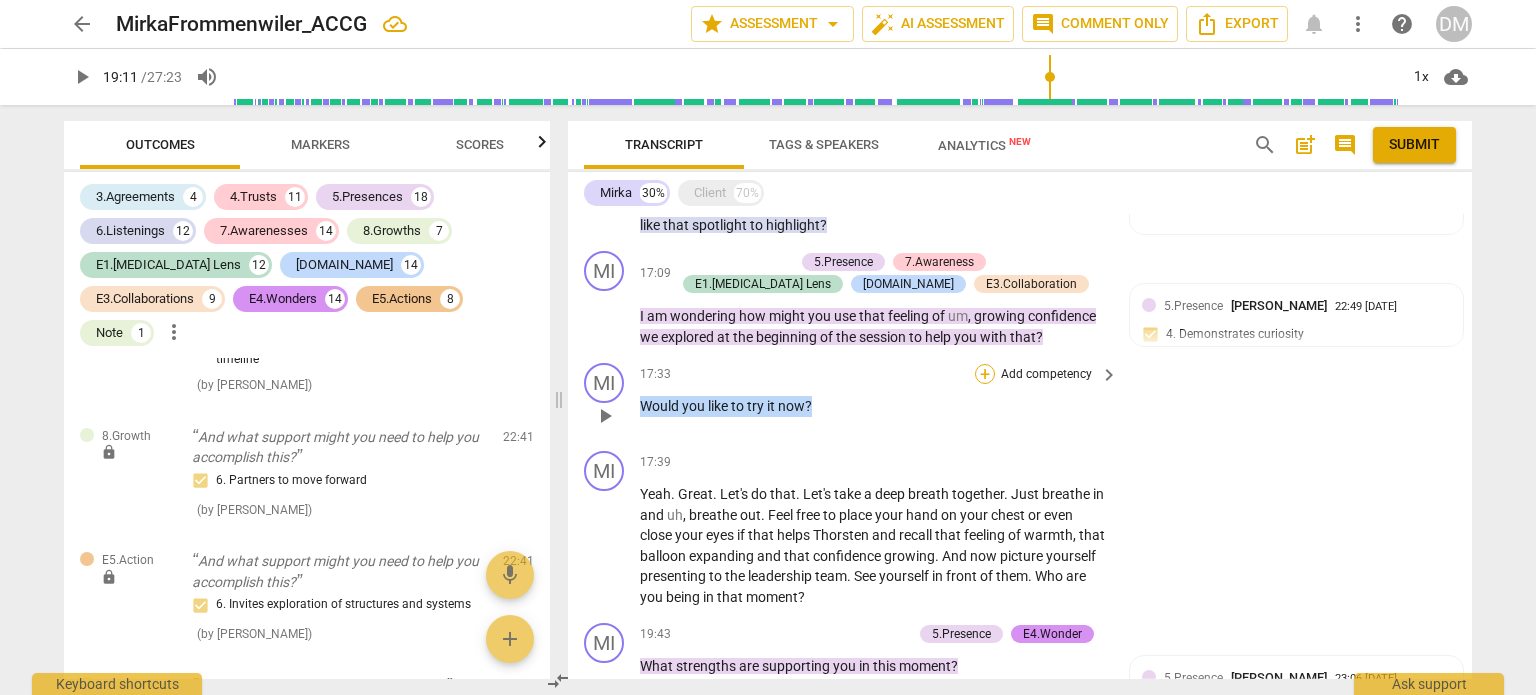 click on "+" at bounding box center (985, 374) 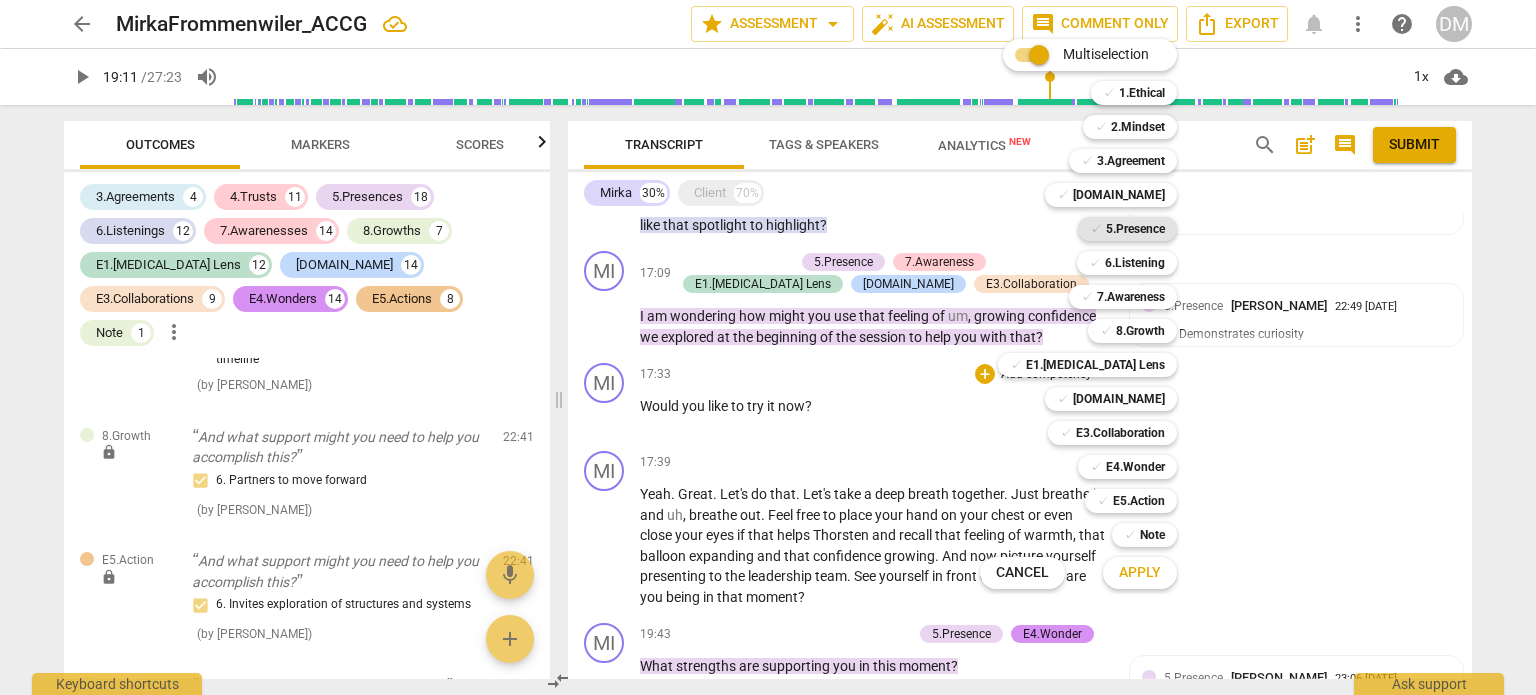 click on "5.Presence" at bounding box center [1135, 229] 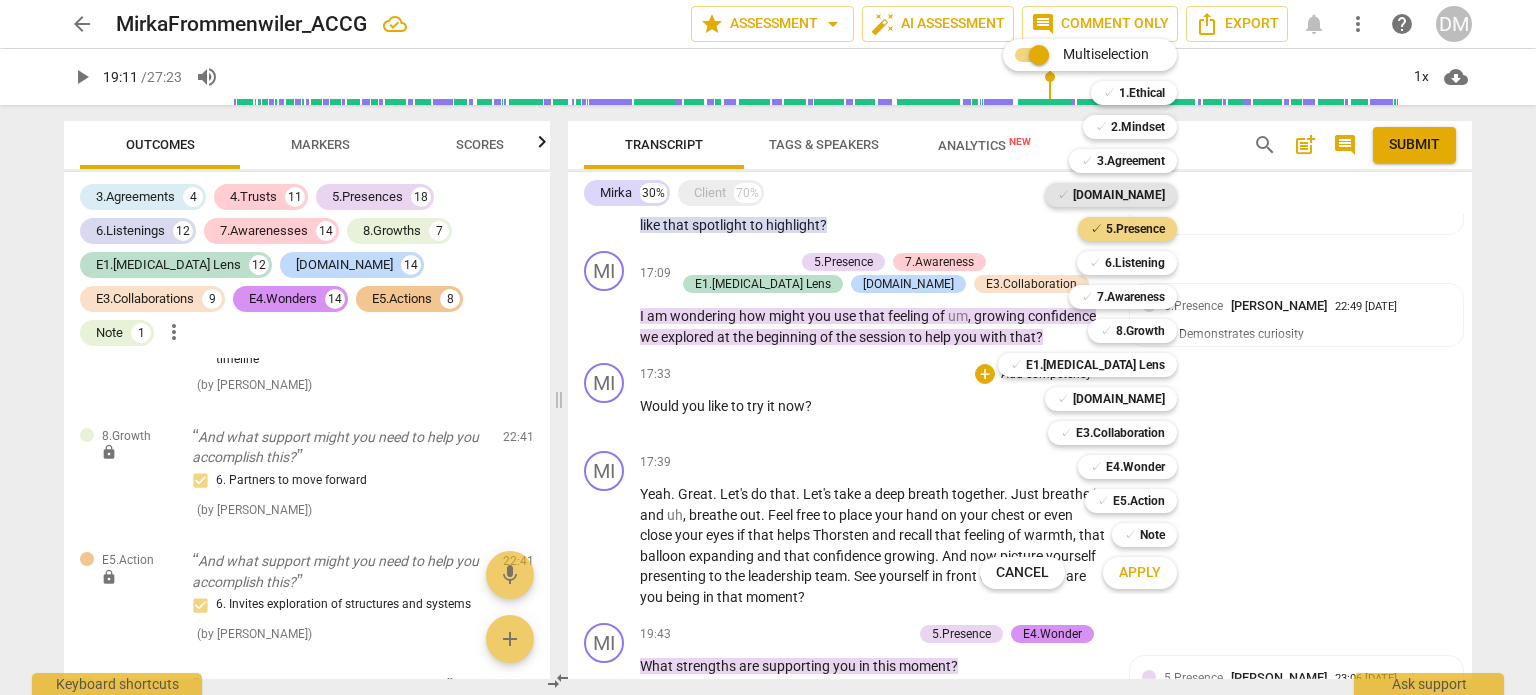 click on "[DOMAIN_NAME]" at bounding box center [1119, 195] 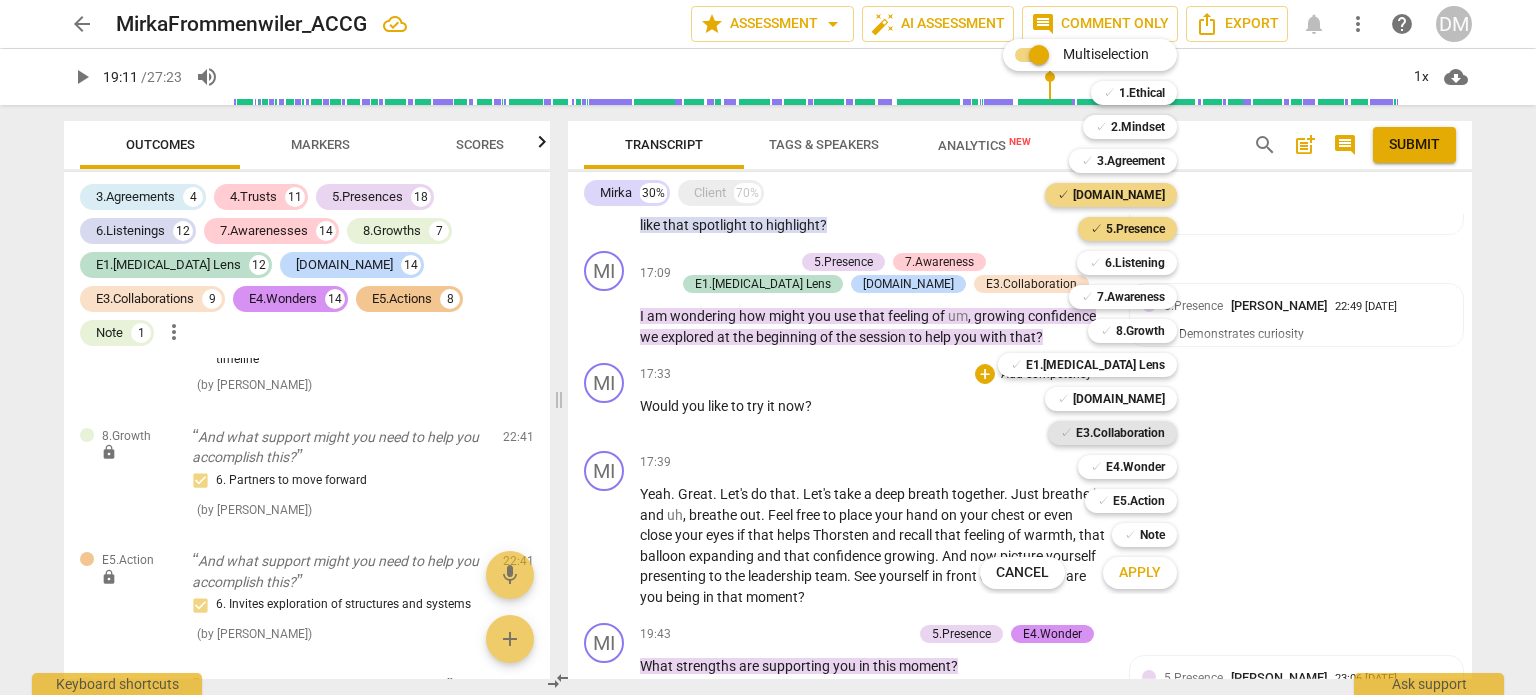 click on "E3.Collaboration" at bounding box center [1120, 433] 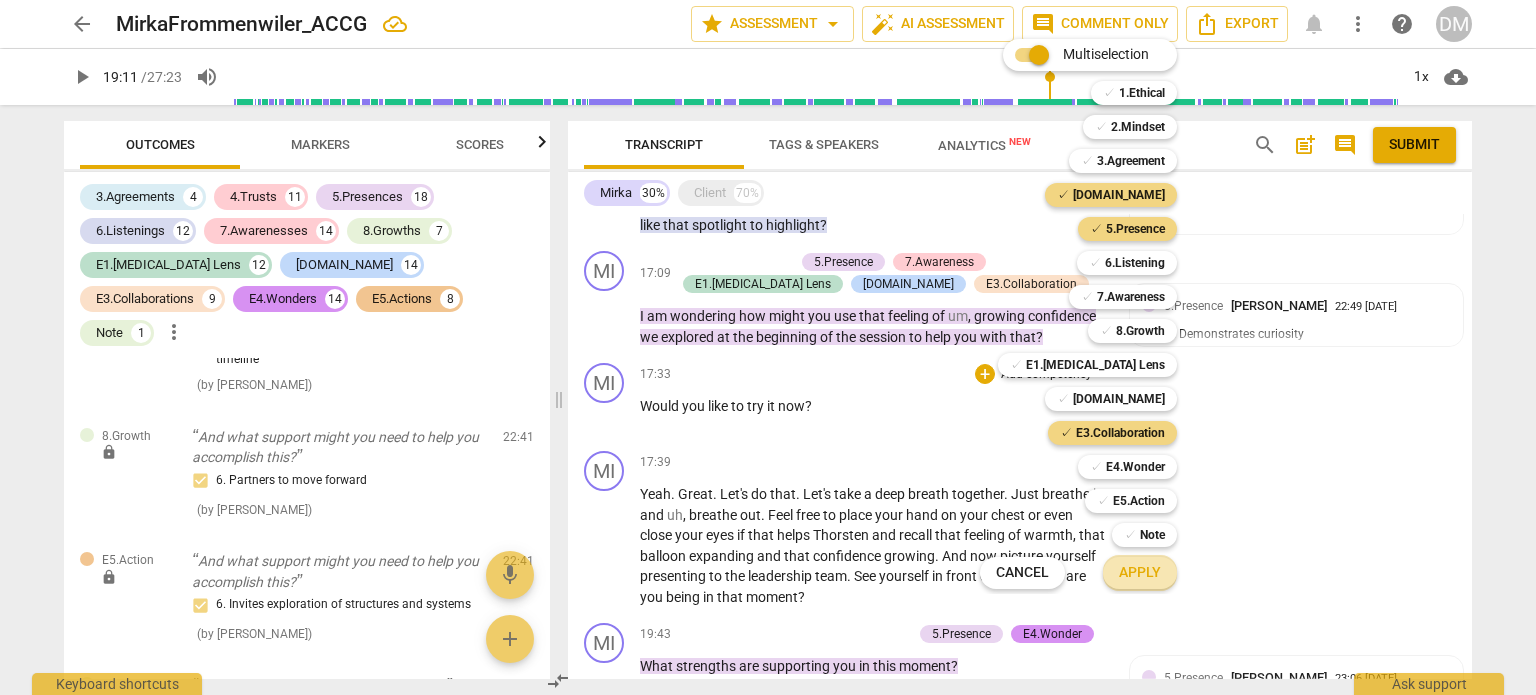 click on "Apply" at bounding box center [1140, 573] 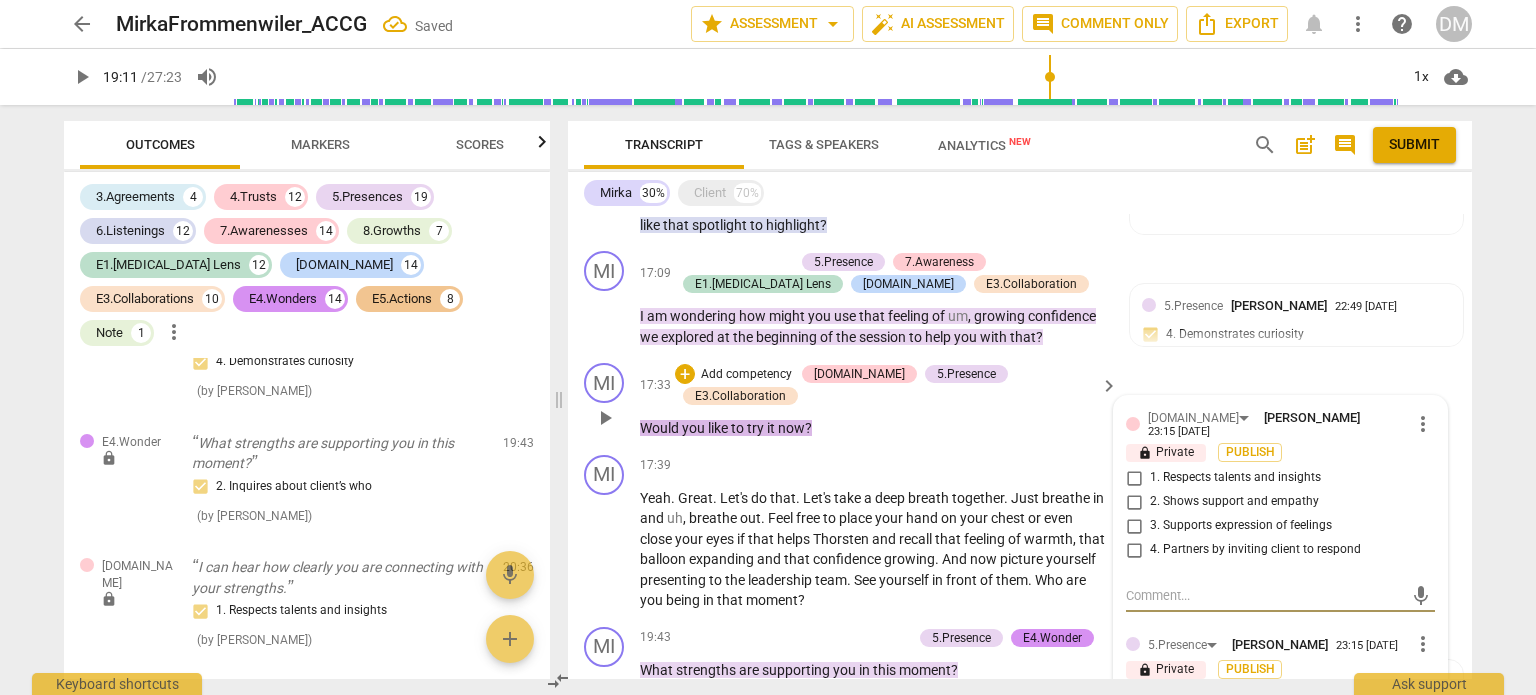 scroll, scrollTop: 16467, scrollLeft: 0, axis: vertical 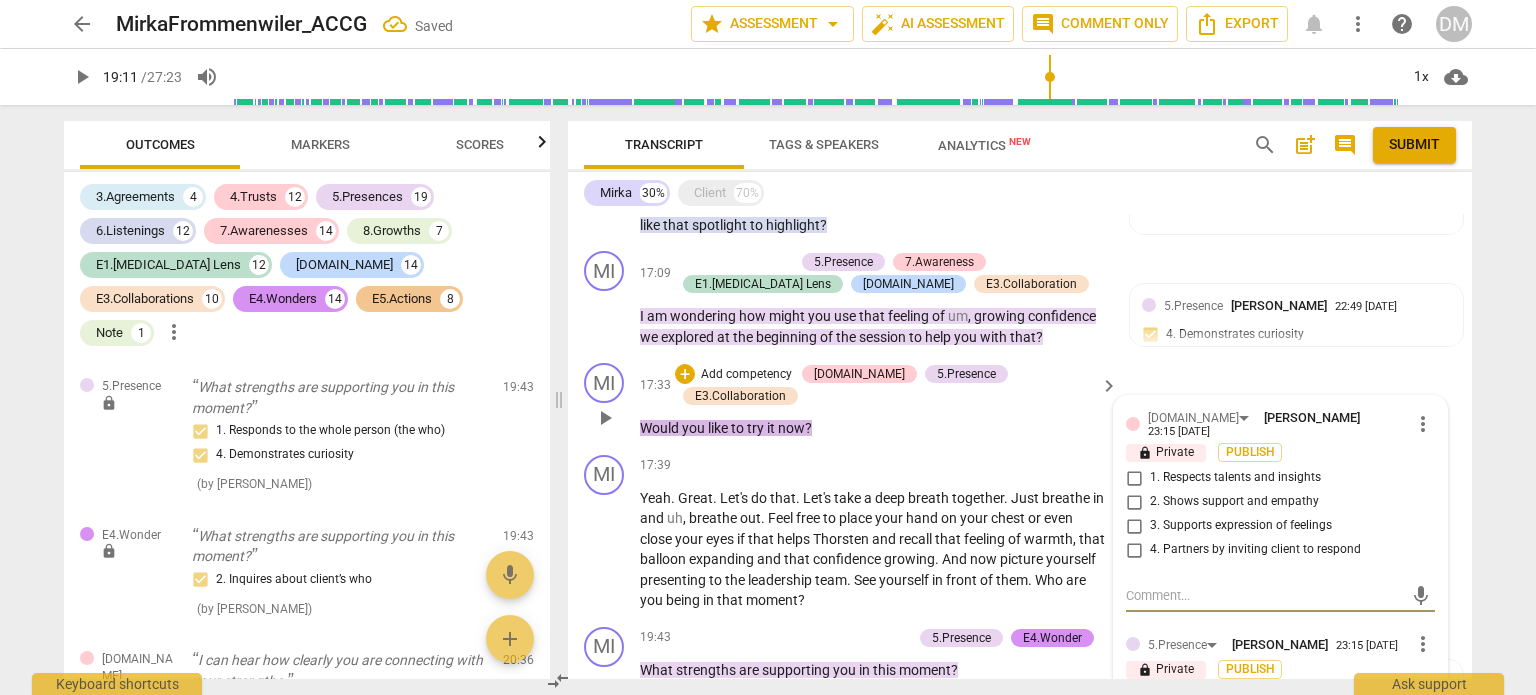 click on "4. Partners by inviting client to respond" at bounding box center [1134, 550] 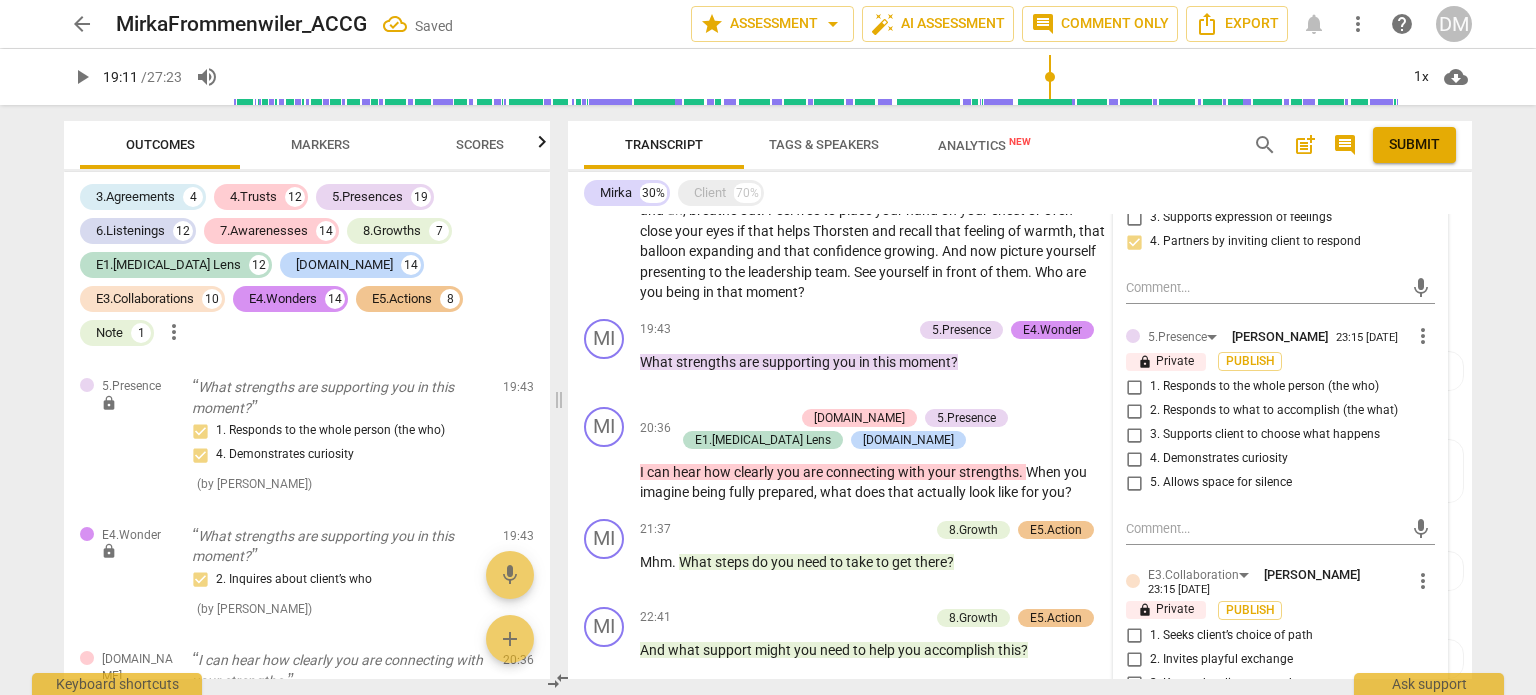 scroll, scrollTop: 3528, scrollLeft: 0, axis: vertical 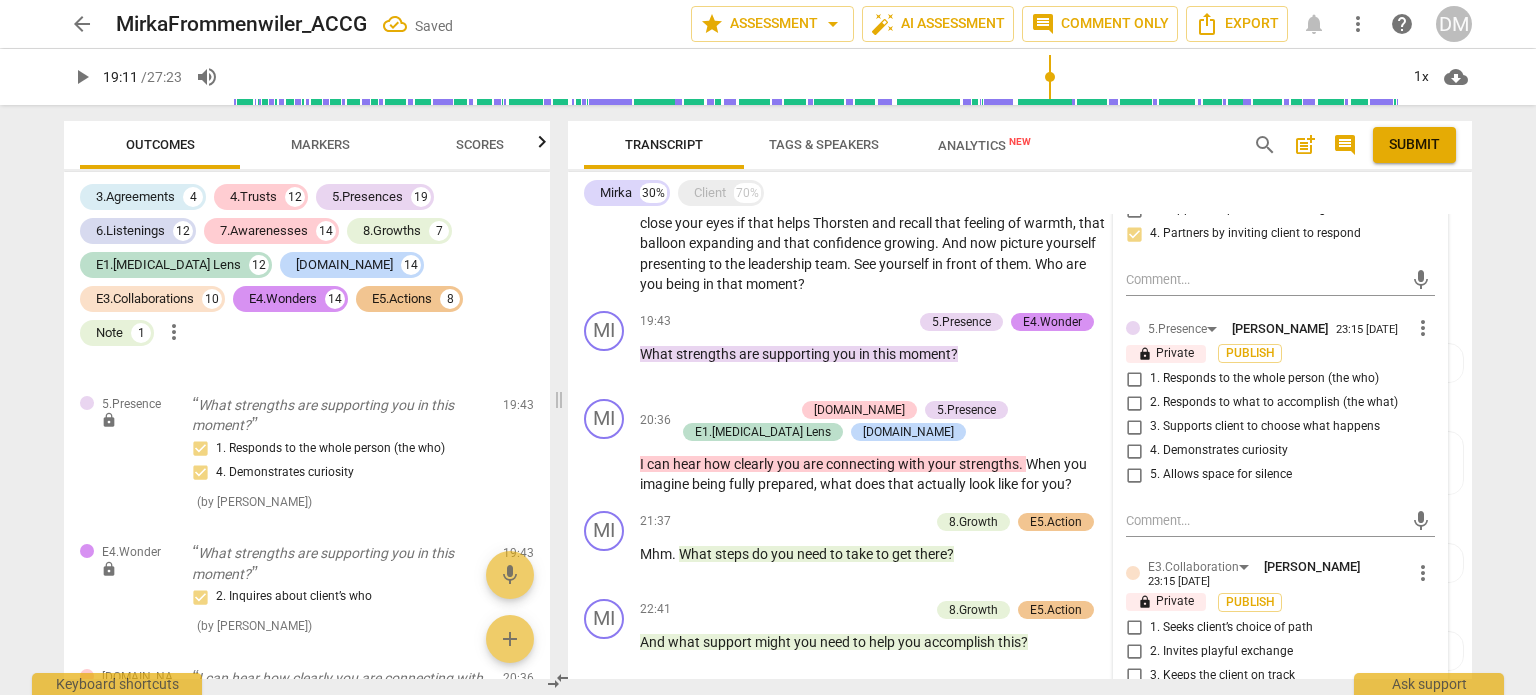 click on "3. Supports client to choose what happens" at bounding box center [1134, 427] 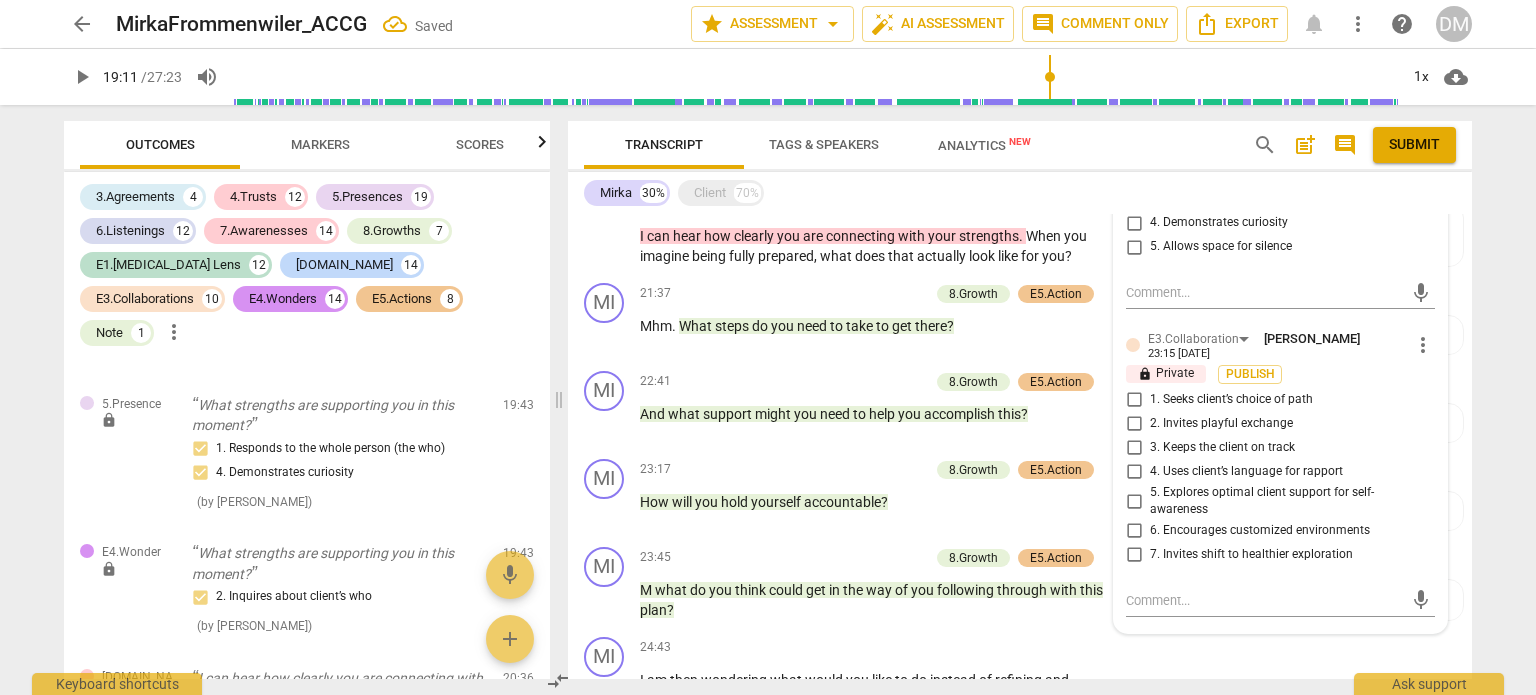 scroll, scrollTop: 3767, scrollLeft: 0, axis: vertical 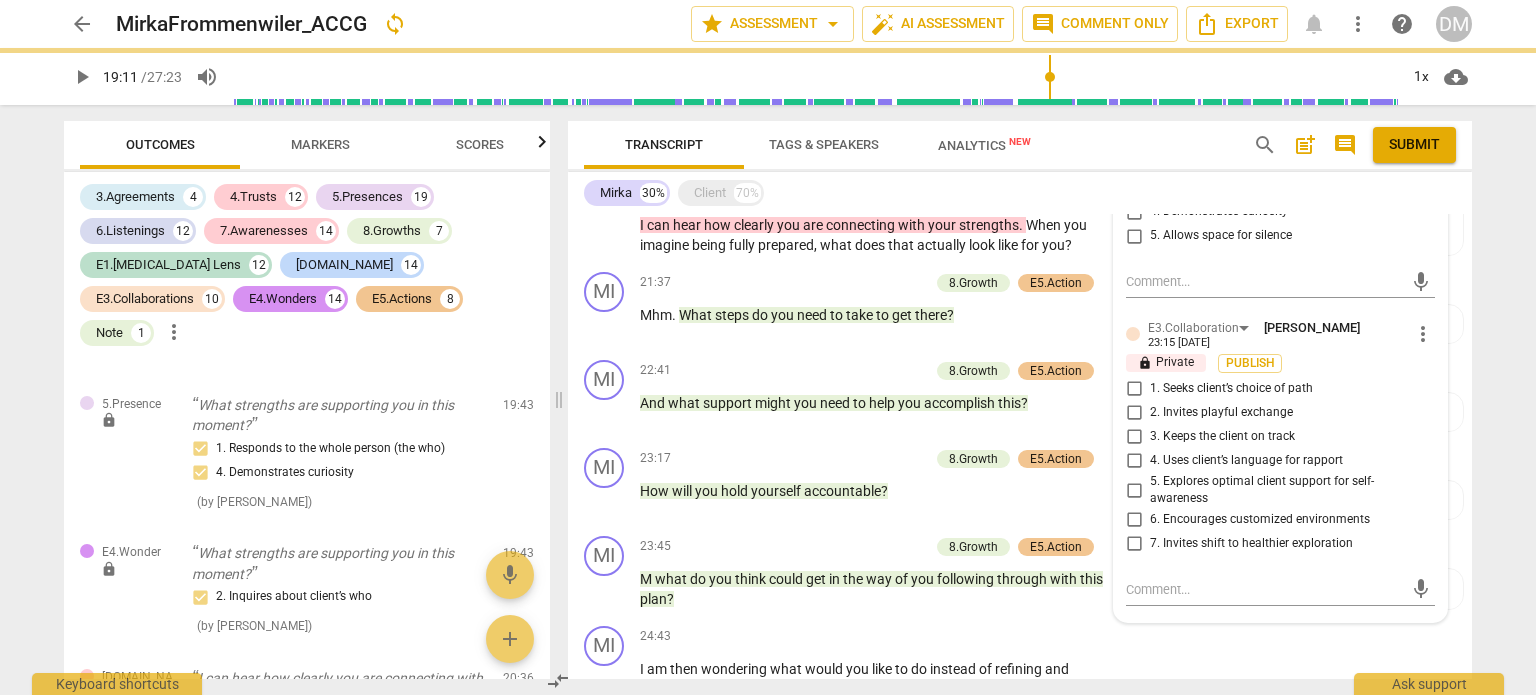 click on "1. Seeks client’s choice of path" at bounding box center [1134, 389] 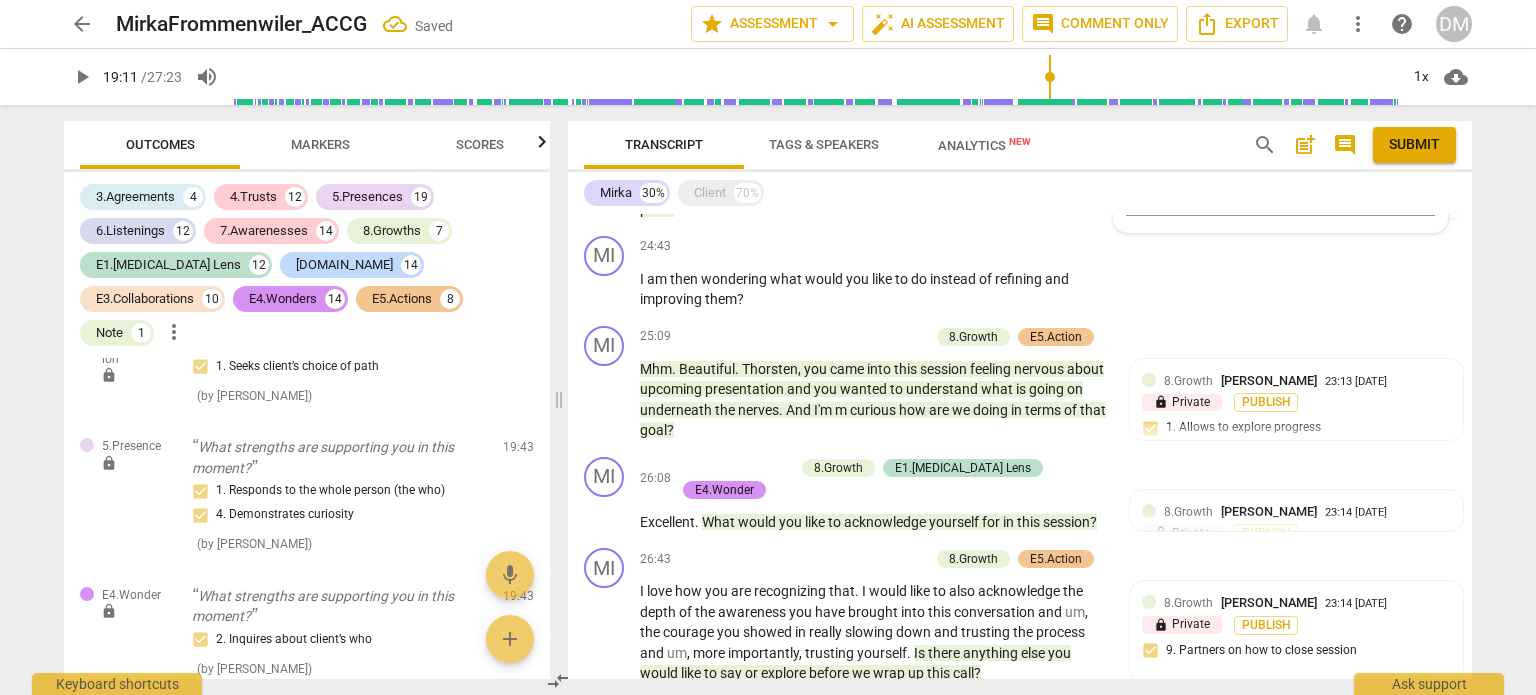 scroll, scrollTop: 4257, scrollLeft: 0, axis: vertical 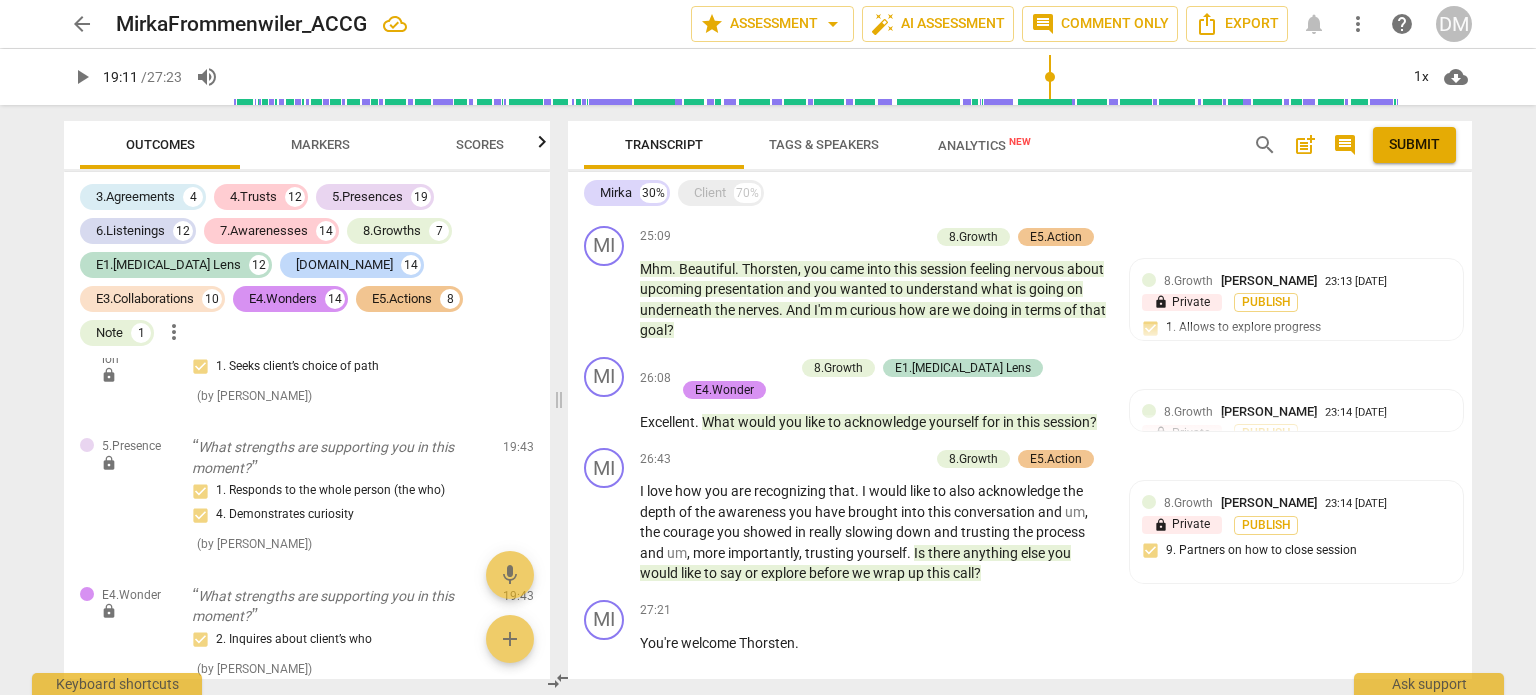 click on "arrow_back MirkaFrommenwiler_ACCG star    Assessment   arrow_drop_down auto_fix_high    AI Assessment comment    Comment only    Export notifications more_vert help DM play_arrow 19:11   /  27:23 volume_up 1x cloud_download Outcomes Markers Scores 3.Agreements 4 4.Trusts 12 5.Presences 19 6.Listenings 12 7.Awarenesses 14 8.Growths 7 E1.[MEDICAL_DATA] Lens 12 [DOMAIN_NAME] 14 E3.Collaborations 10 E4.Wonders 14 E5.Actions 8 Note 1 more_vert E1.[MEDICAL_DATA] Lens lock Hi [PERSON_NAME]. It's lovely to see you. How are you doing [DATE]? 1. Checks readiness/invites a positive mindset ( by [PERSON_NAME] ) 00:01 edit delete [DOMAIN_NAME] lock First of all congratulations! 1. Respects talents and insights 2. Shows support and empathy ( by [PERSON_NAME] ) 00:30 edit delete E1.[MEDICAL_DATA] Lens lock First of all congratulations! 8. Discovers/acknowledges strengths and successes ( by [PERSON_NAME] ) 00:30 edit delete [DOMAIN_NAME] lock First of all congratulations! 1. Receives the client with respect ( by [PERSON_NAME] ) 00:30 edit delete [DOMAIN_NAME] lock ( ) 00:36" at bounding box center (768, 347) 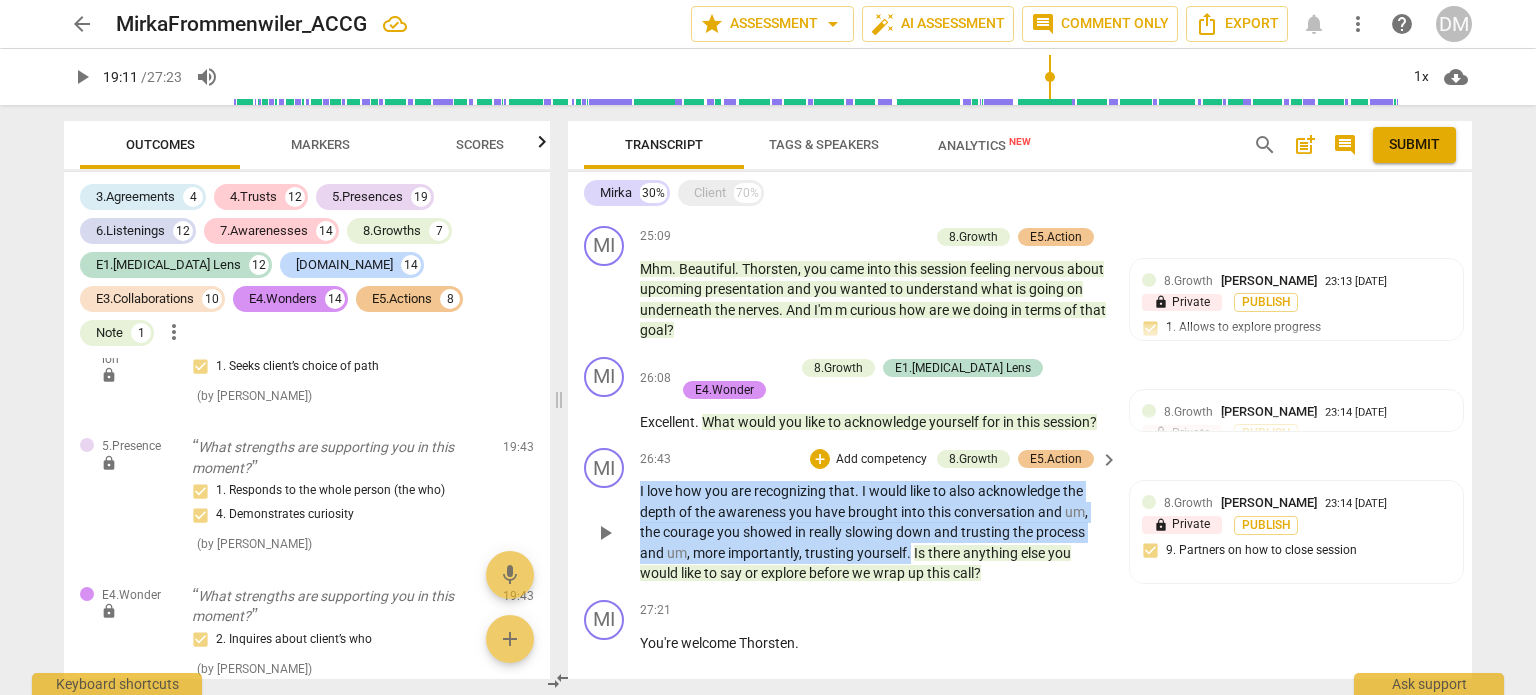 drag, startPoint x: 632, startPoint y: 419, endPoint x: 910, endPoint y: 487, distance: 286.19574 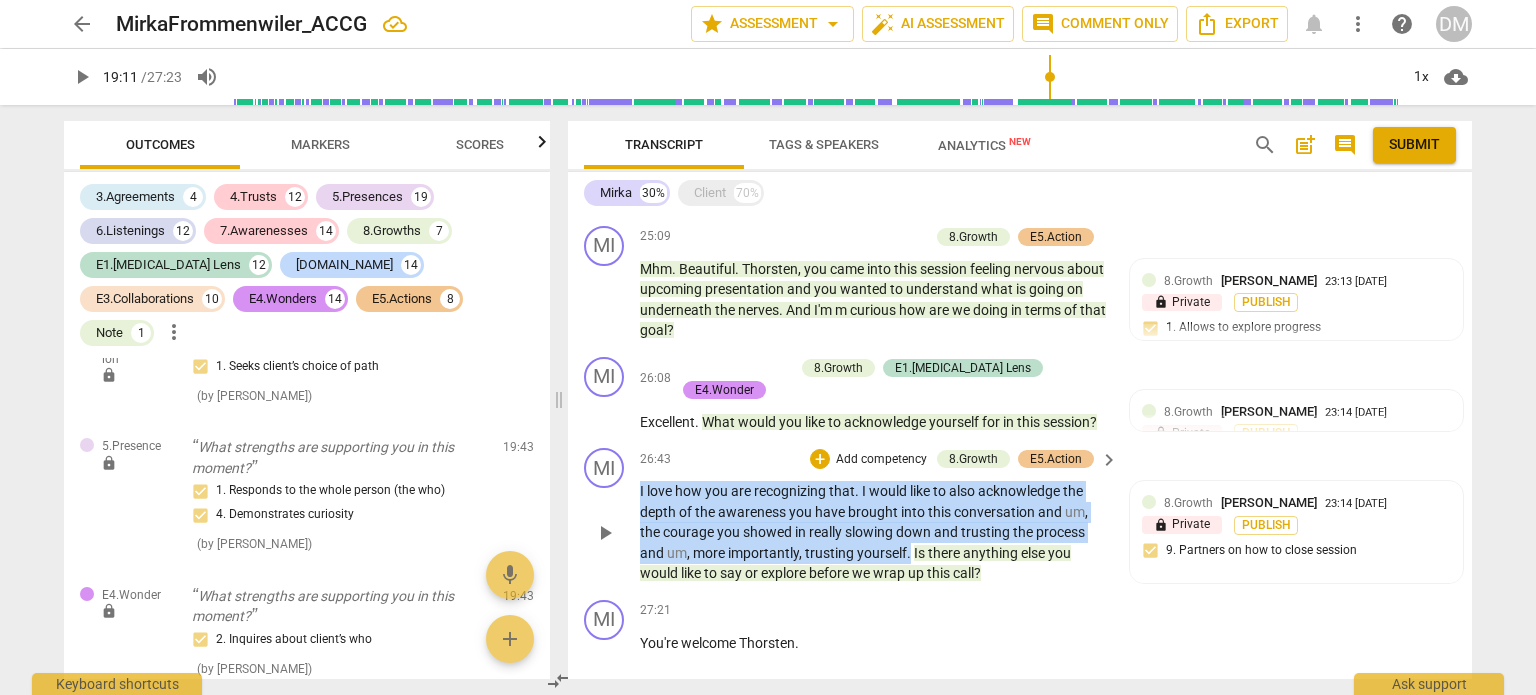 click on "MI play_arrow pause 26:43 + Add competency 8.Growth E5.Action keyboard_arrow_right I   love   how   you   are   recognizing   that .   I   would   like   to   also   acknowledge   the   depth   of   the   awareness   you   have   brought   into   this   conversation   and   um ,   the   courage   you   showed   in   really   slowing   down   and   trusting   the   process   and   um ,   more   importantly ,   trusting   yourself .   Is   there   anything   else   you   would   like   to   say   or   explore   before   we   wrap   up   this   call ? 8.Growth [PERSON_NAME] 23:14 [DATE] lock Private Publish 9. Partners on how to close session E5.Action [PERSON_NAME] 23:14 [DATE] lock Private Publish 10. Partners and/or invites a positive closing" at bounding box center [1020, 516] 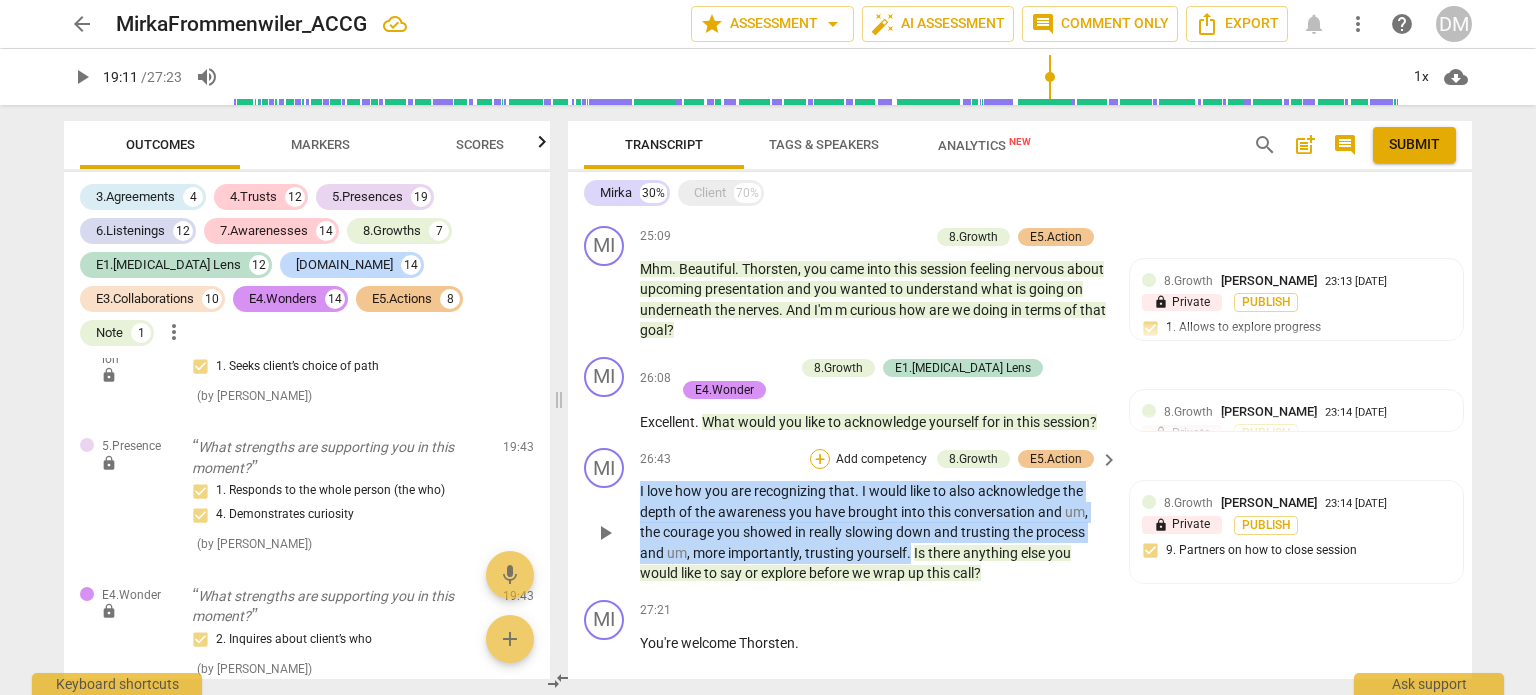 click on "+" at bounding box center [820, 459] 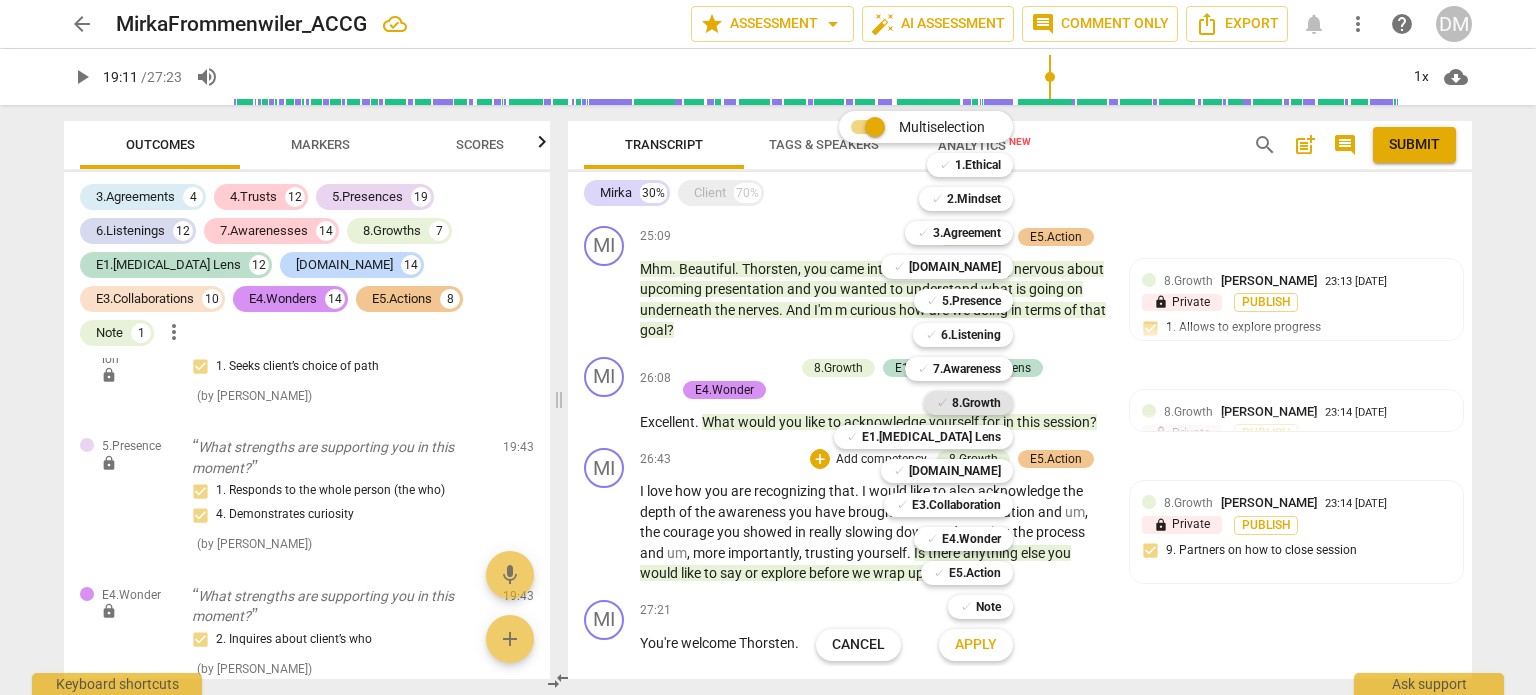 click on "8.Growth" at bounding box center (976, 403) 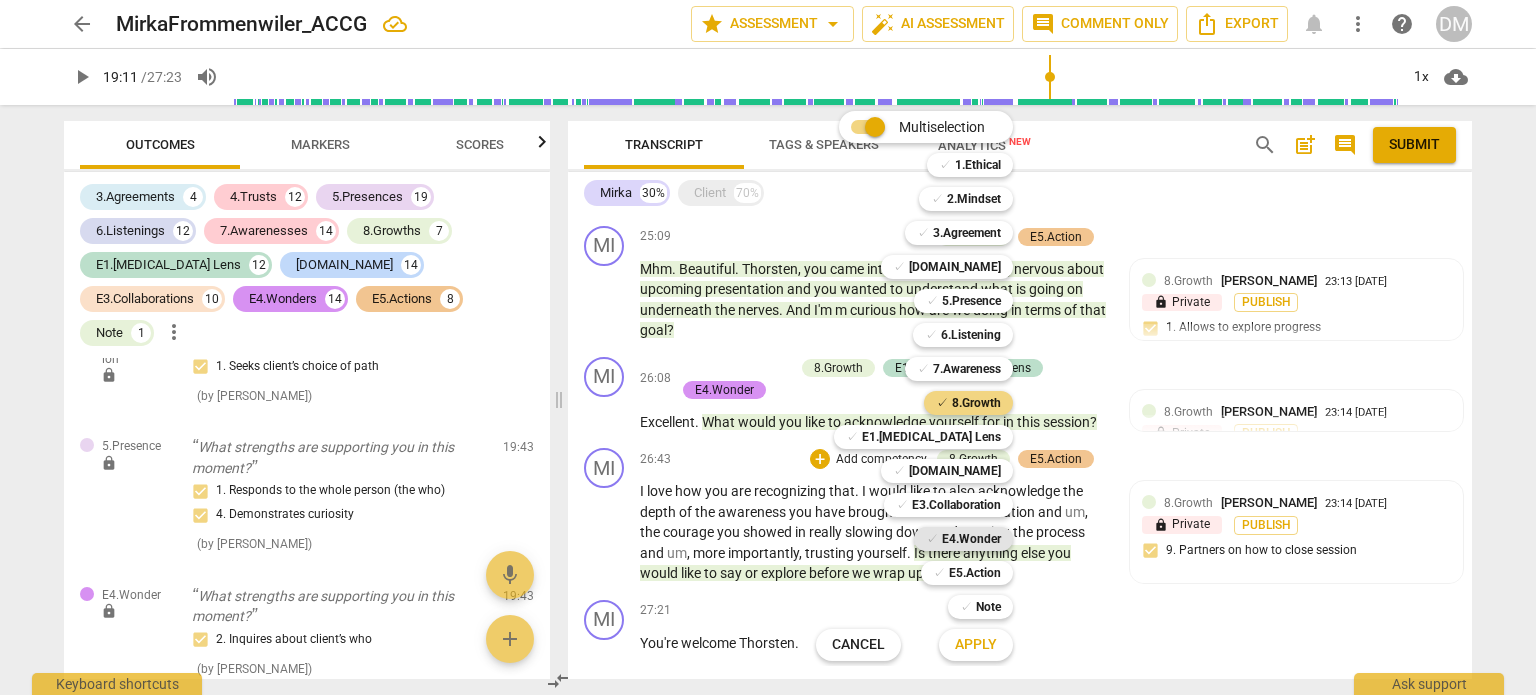 click on "E4.Wonder" at bounding box center [971, 539] 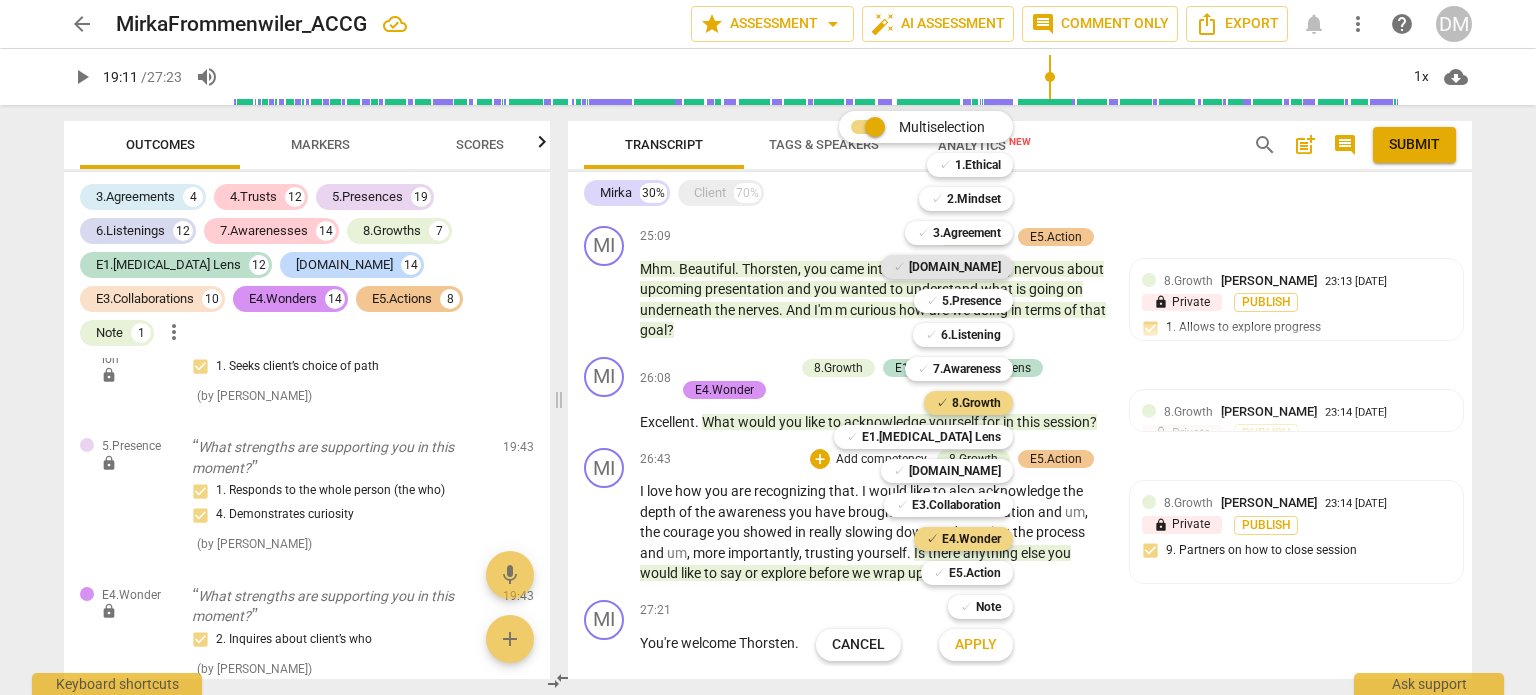 click on "[DOMAIN_NAME]" at bounding box center (955, 267) 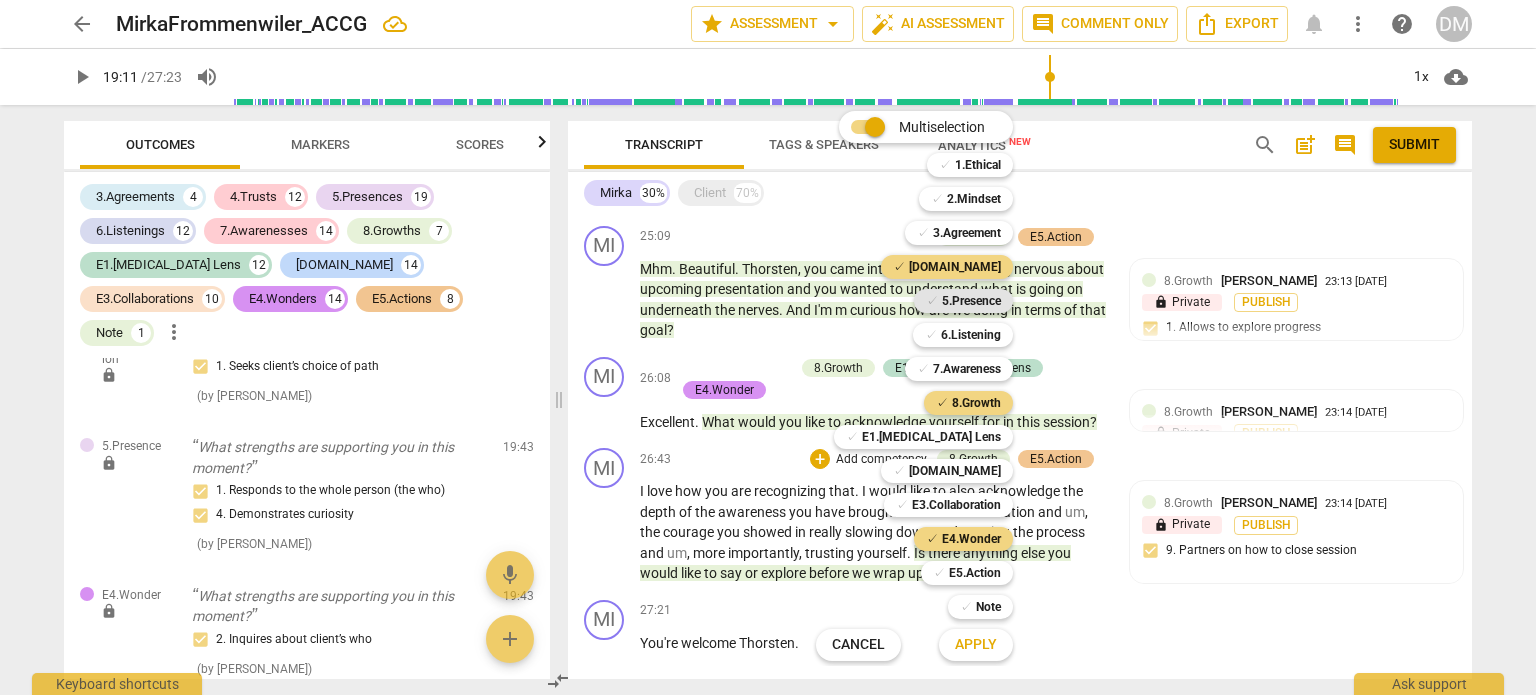 click on "5.Presence" at bounding box center (971, 301) 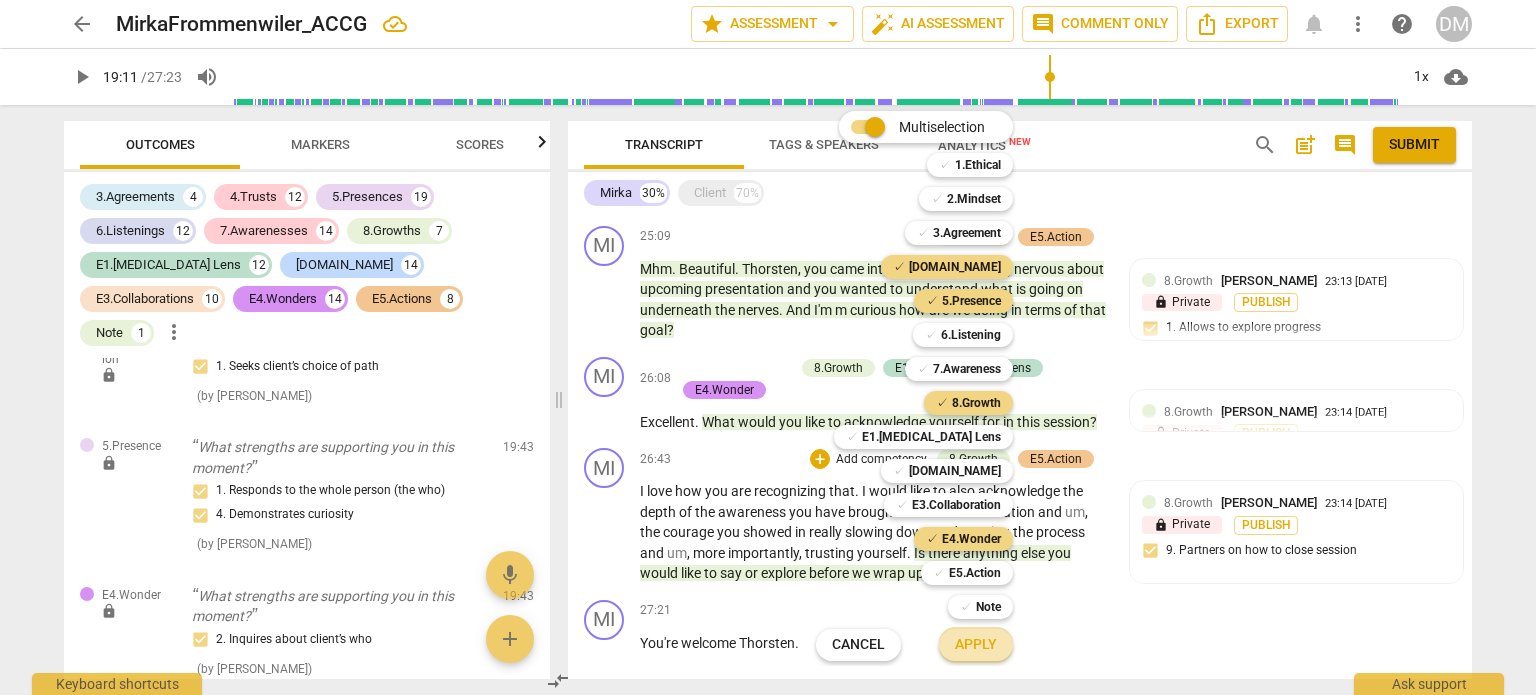 click on "Apply" at bounding box center [976, 645] 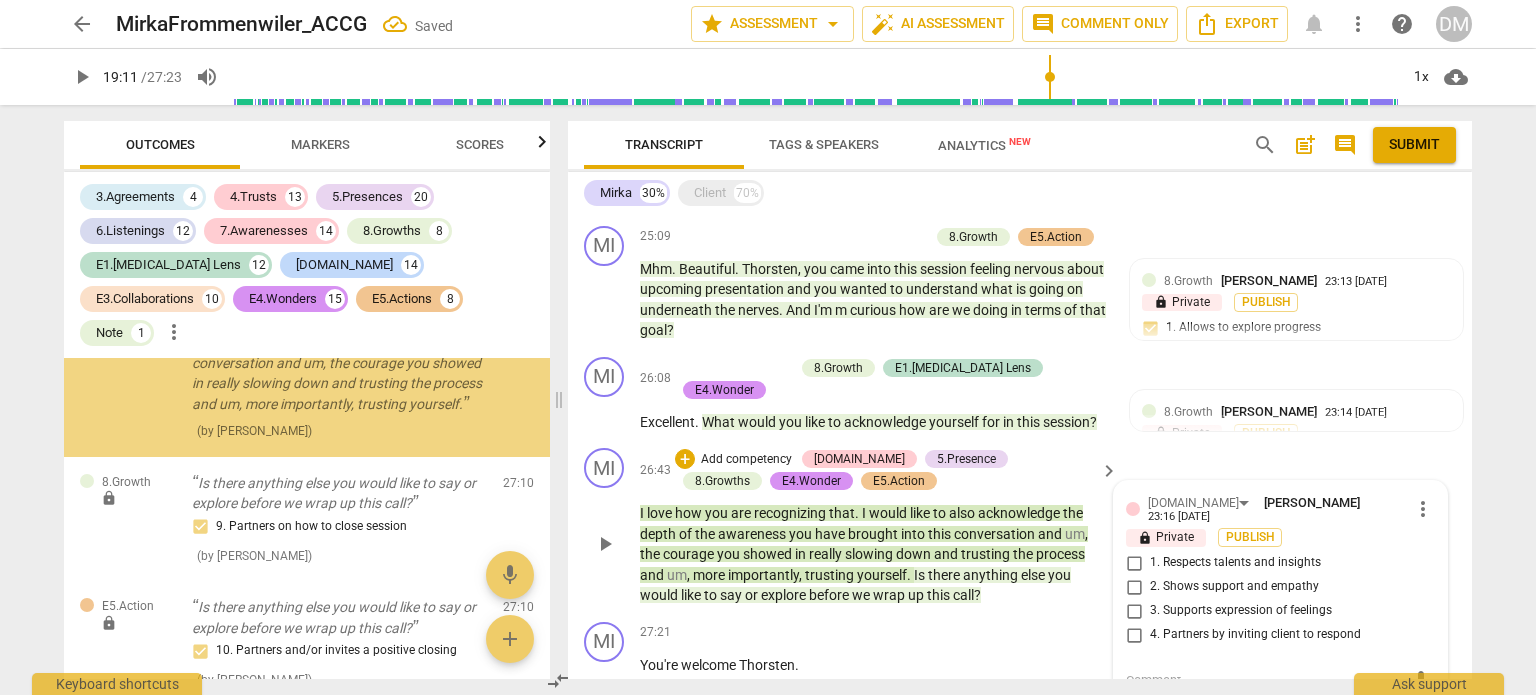 scroll, scrollTop: 19860, scrollLeft: 0, axis: vertical 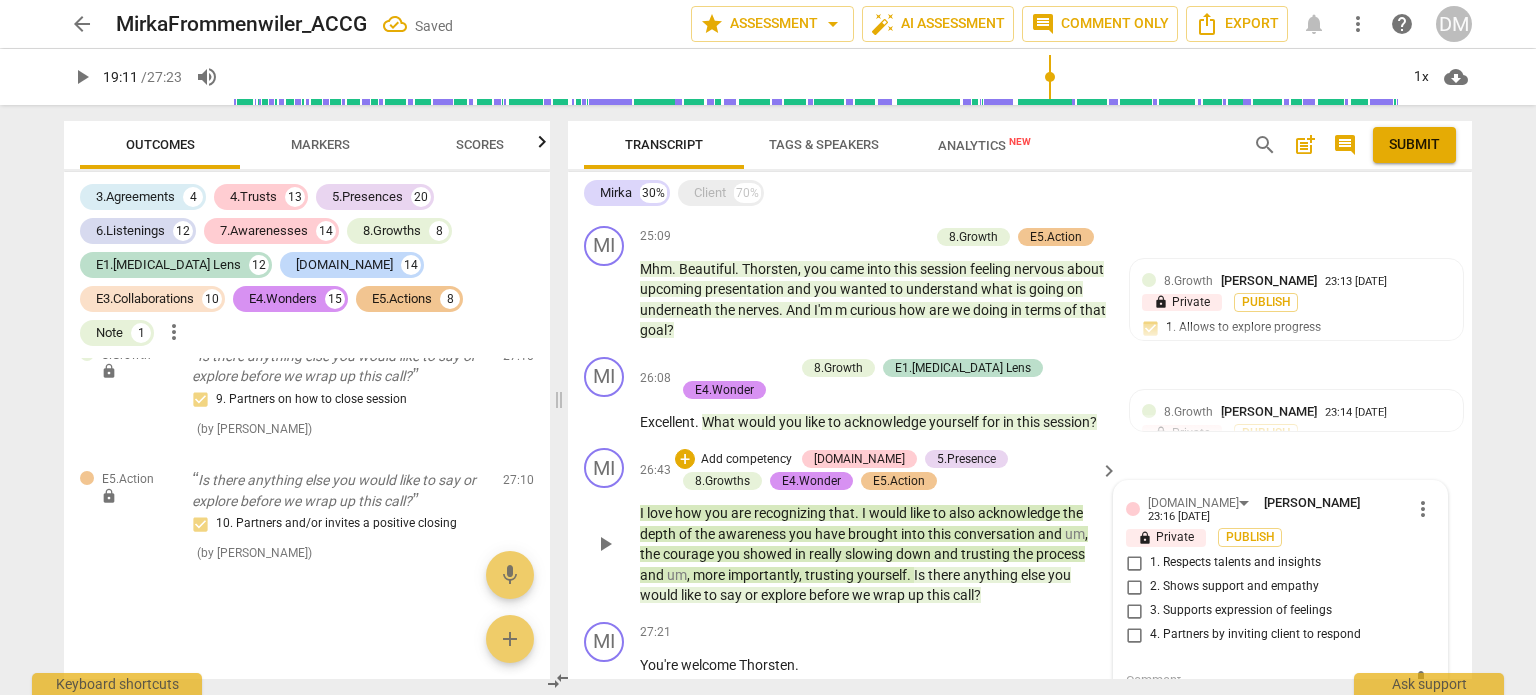 click on "1. Respects talents and insights" at bounding box center [1134, 563] 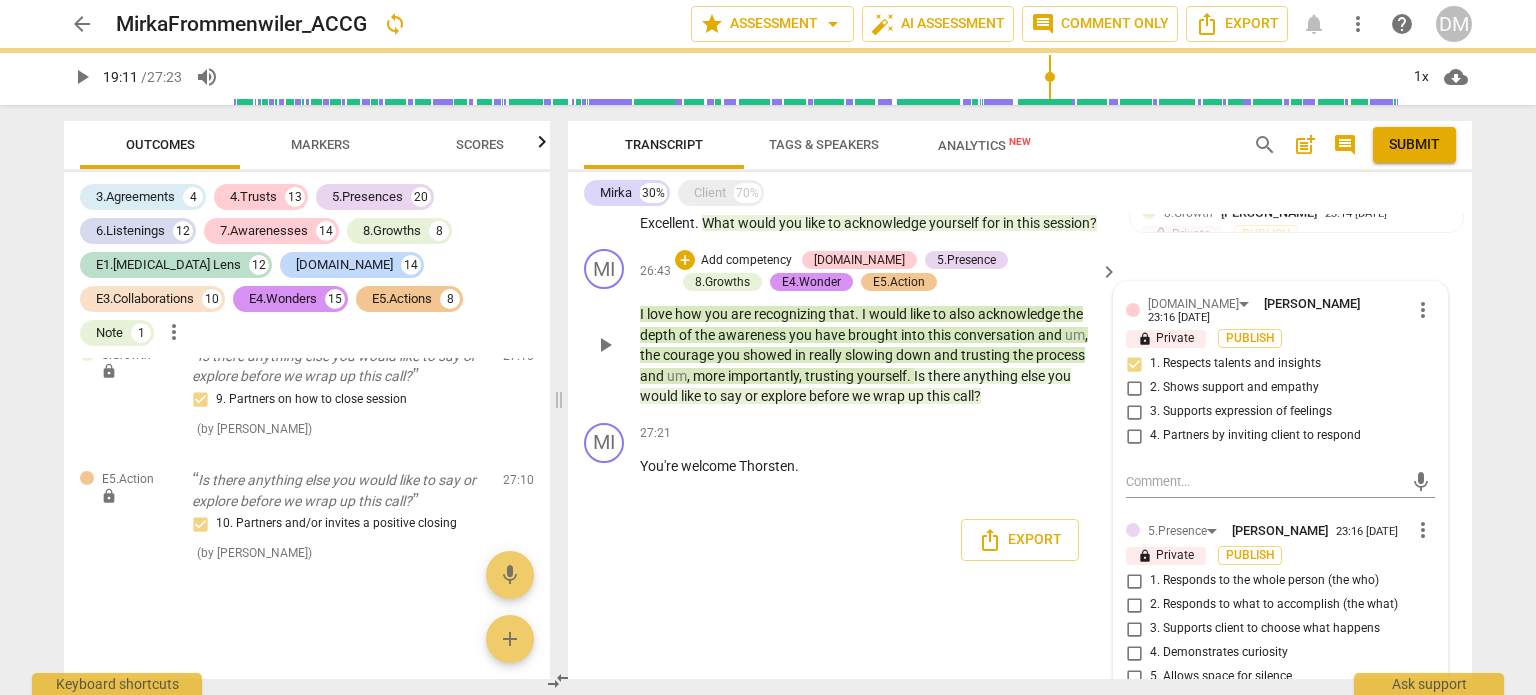 scroll, scrollTop: 4537, scrollLeft: 0, axis: vertical 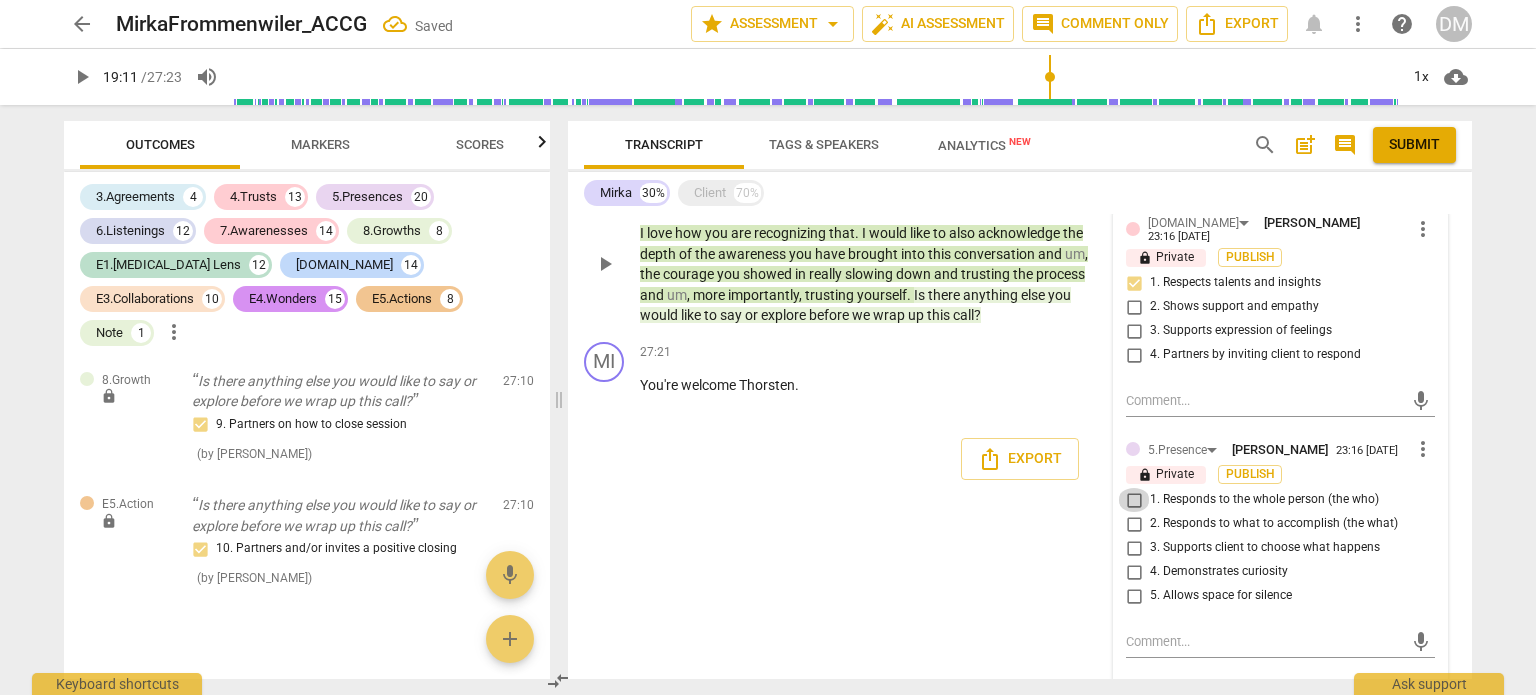 click on "1. Responds to the whole person (the who)" at bounding box center [1134, 500] 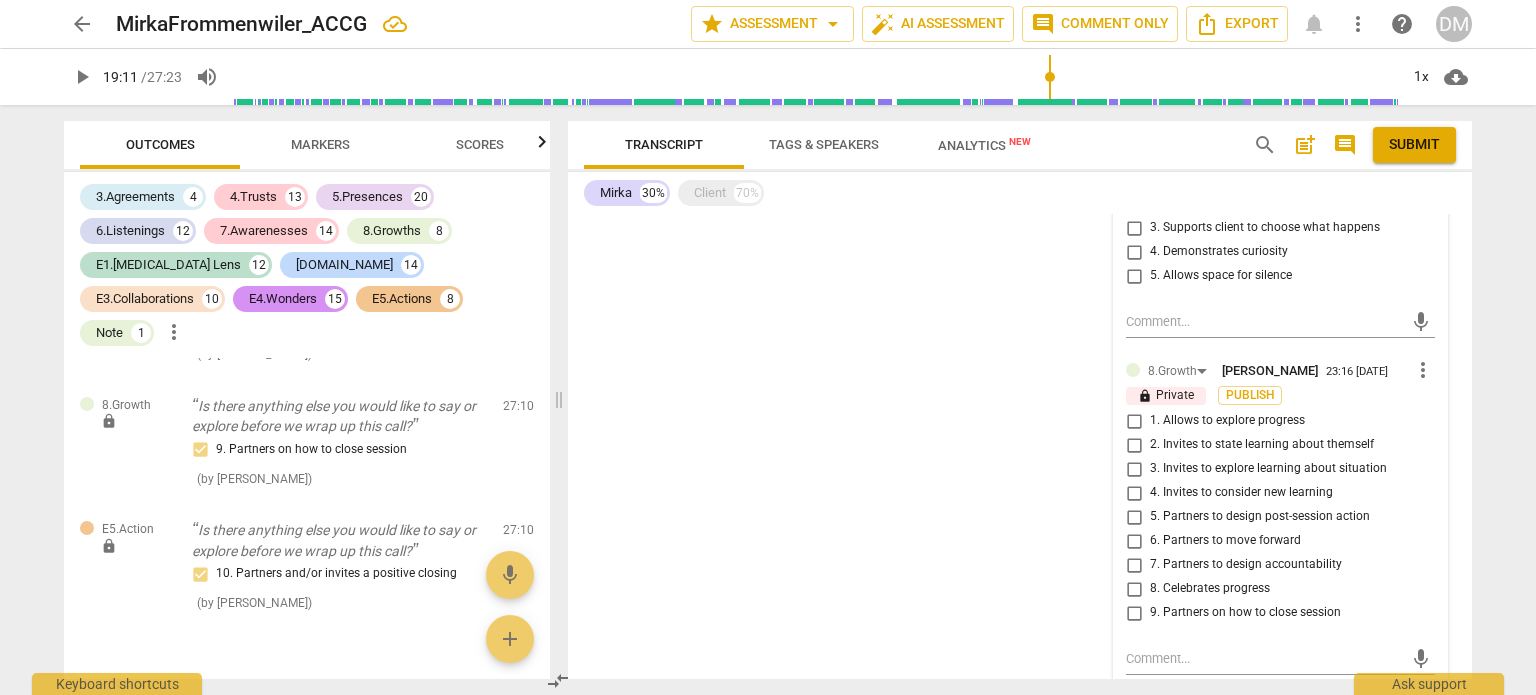 scroll, scrollTop: 4860, scrollLeft: 0, axis: vertical 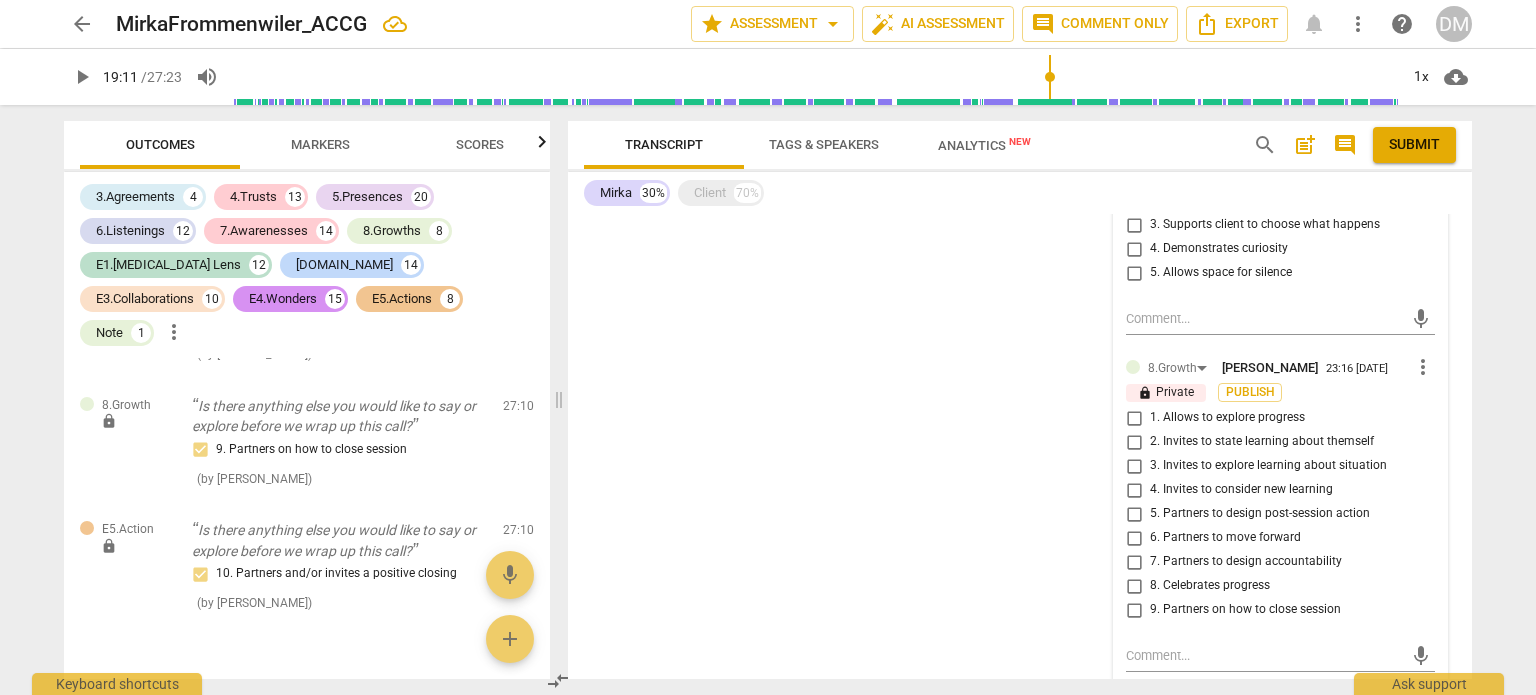 click on "8. Celebrates progress" at bounding box center (1134, 586) 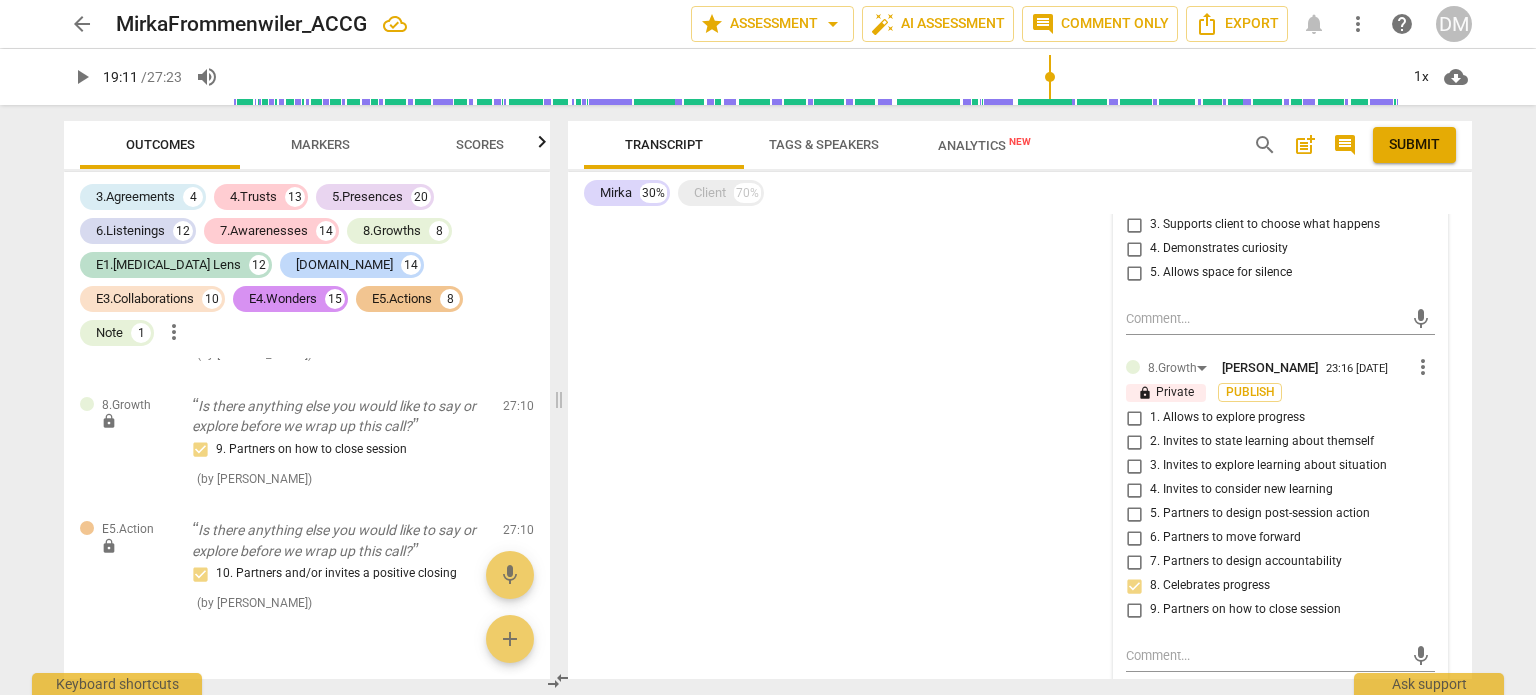 click on "8. Celebrates progress" at bounding box center [1134, 586] 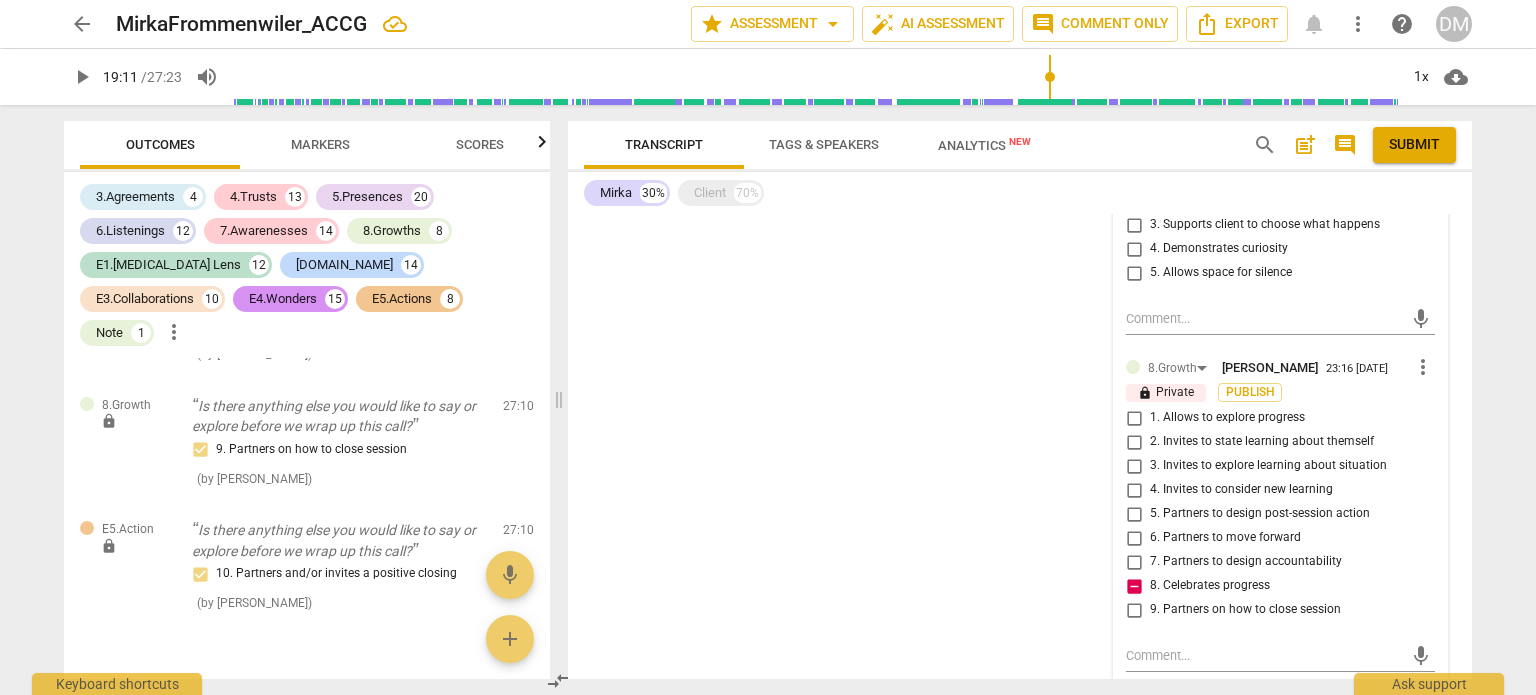 click on "8. Celebrates progress" at bounding box center [1134, 586] 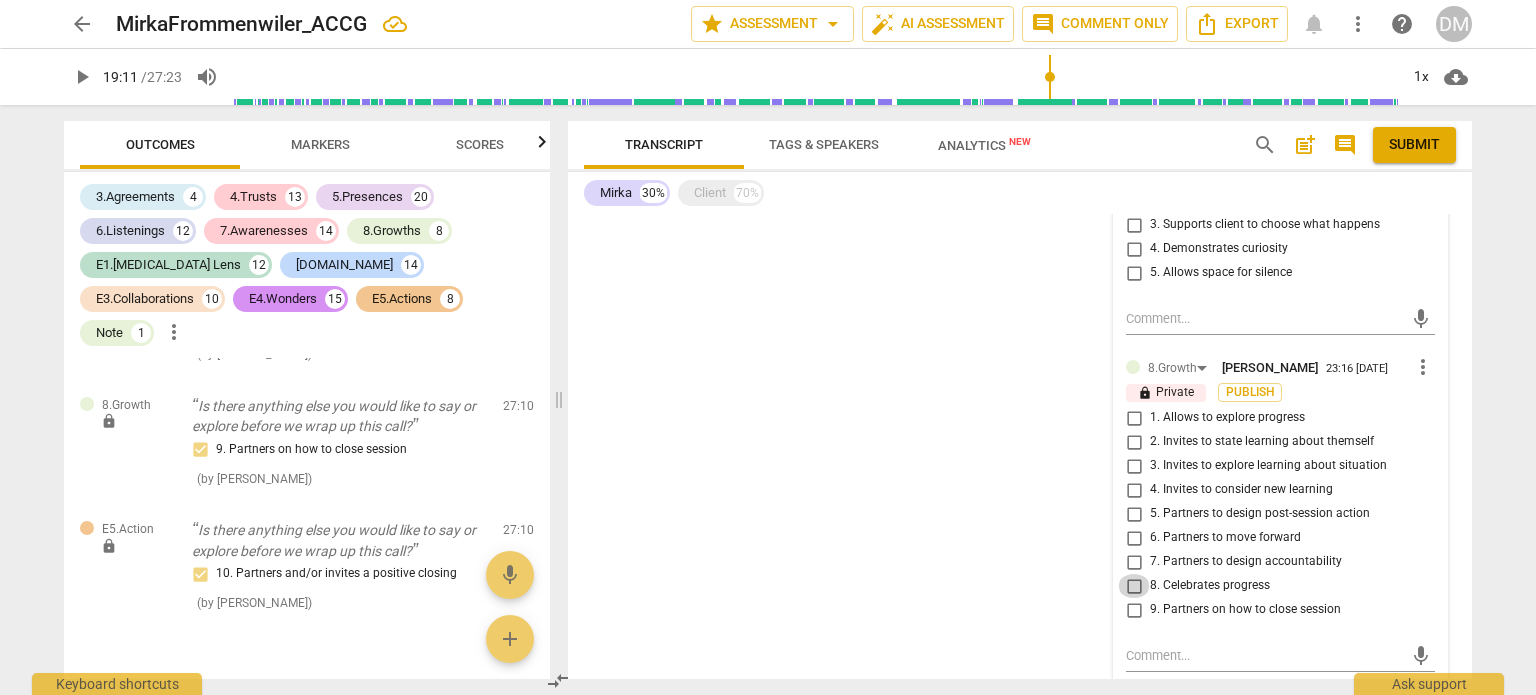 click on "8. Celebrates progress" at bounding box center [1134, 586] 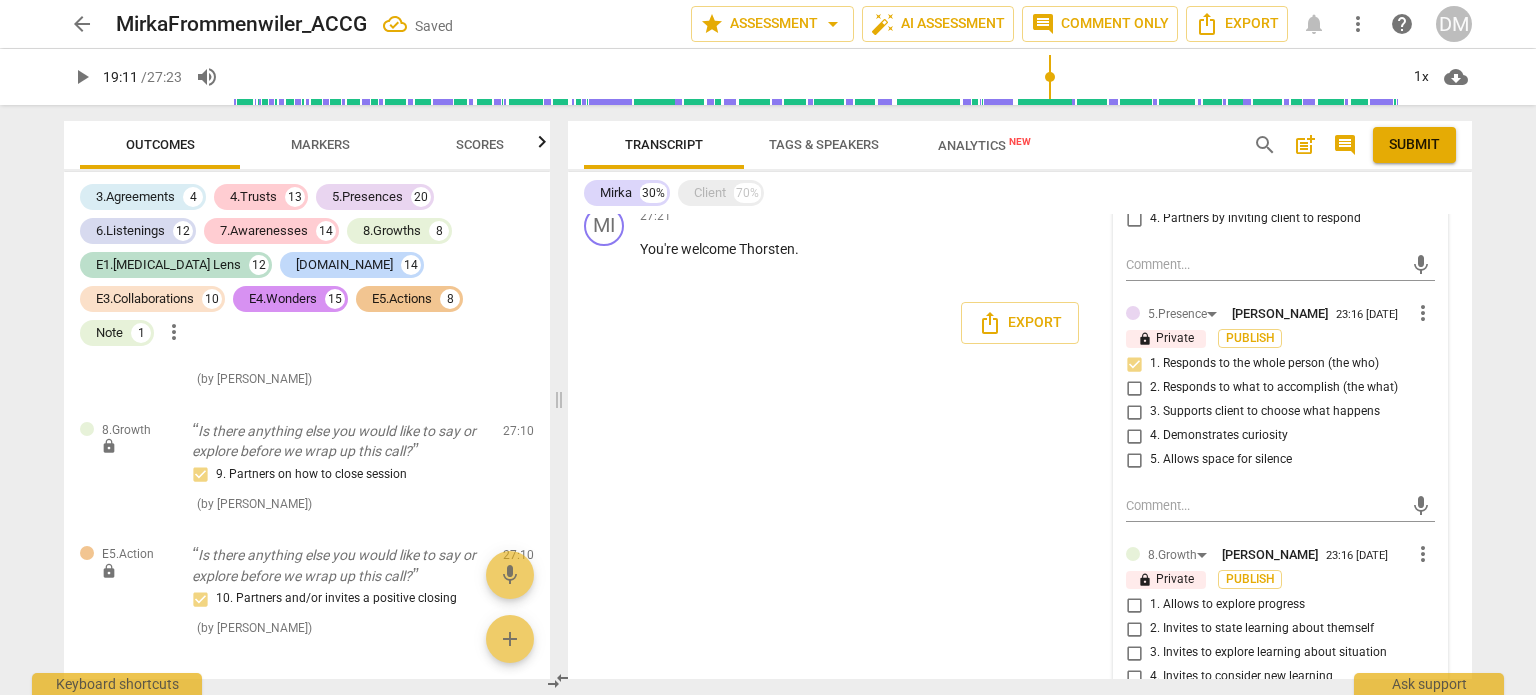 scroll, scrollTop: 5086, scrollLeft: 0, axis: vertical 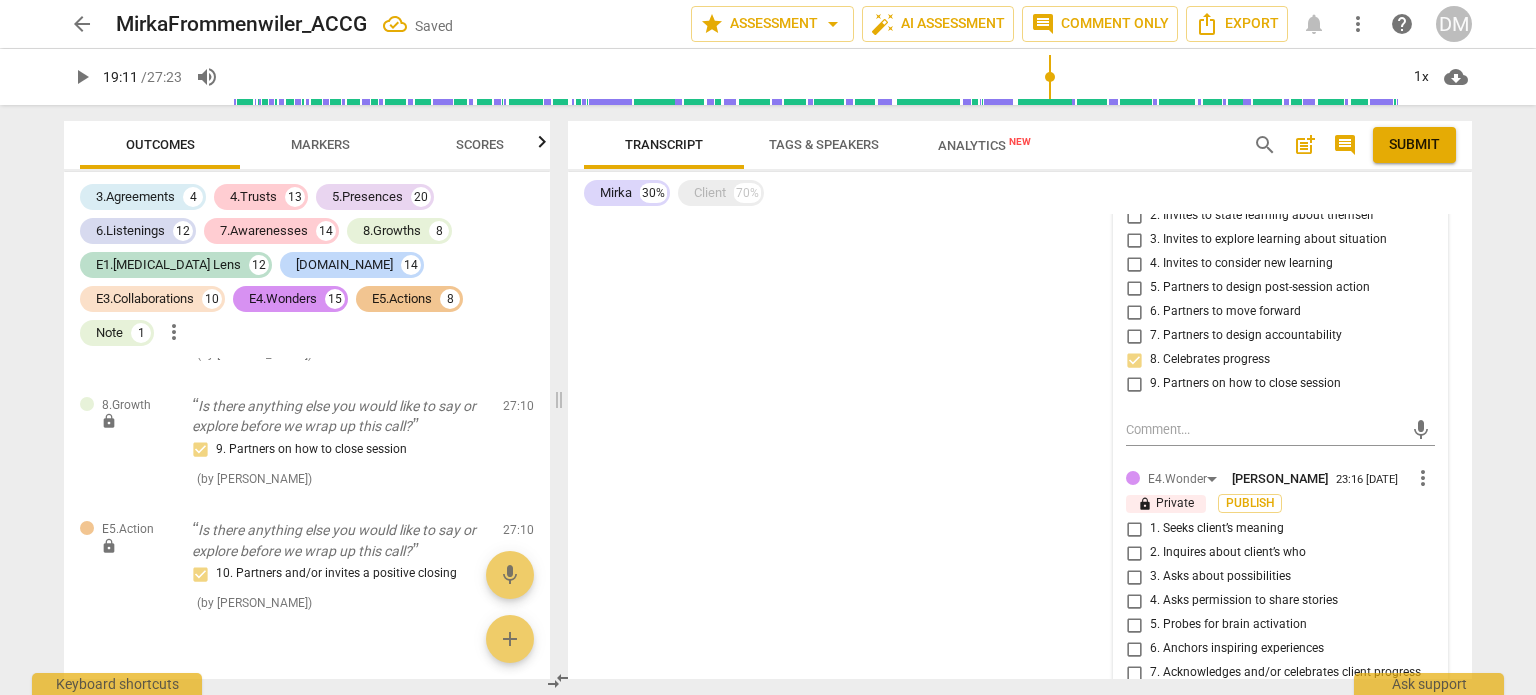 click on "7. Acknowledges and/or celebrates client progress" at bounding box center (1134, 673) 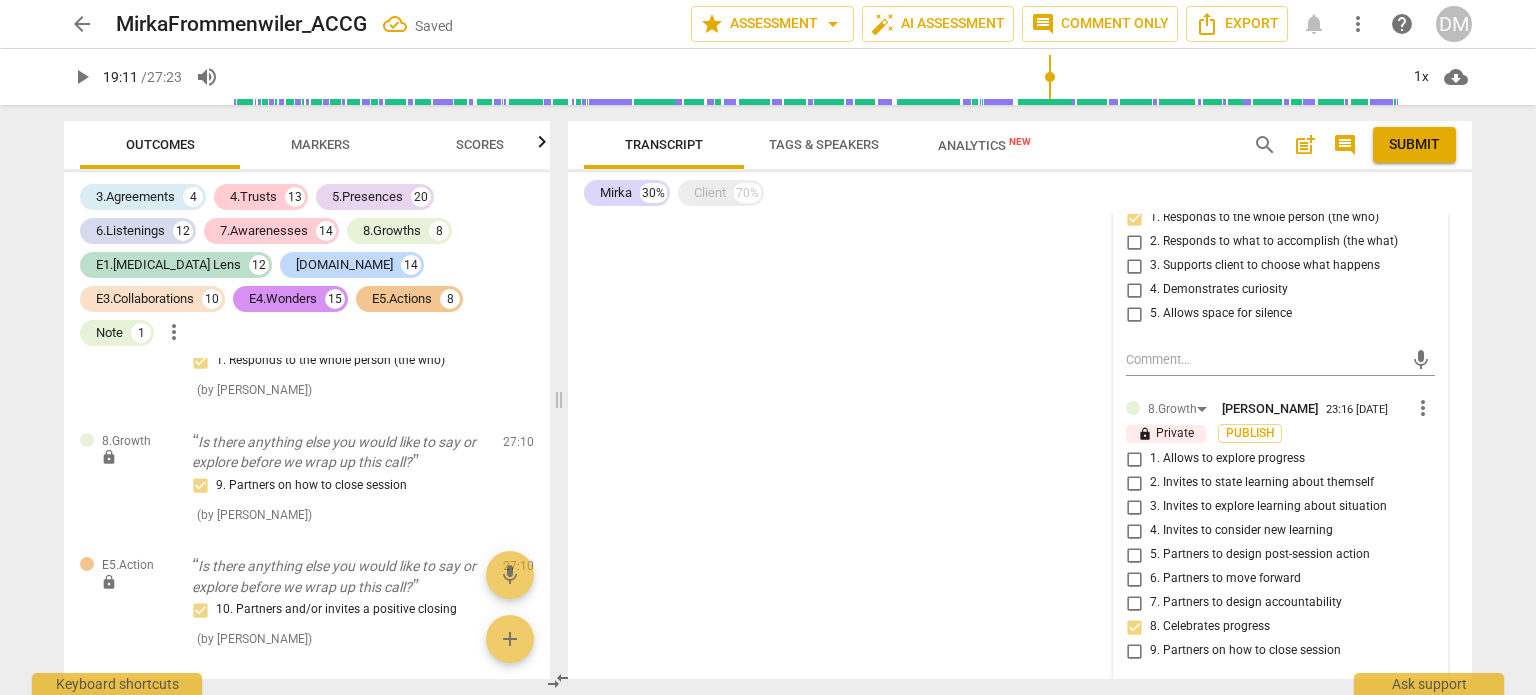 scroll, scrollTop: 4359, scrollLeft: 0, axis: vertical 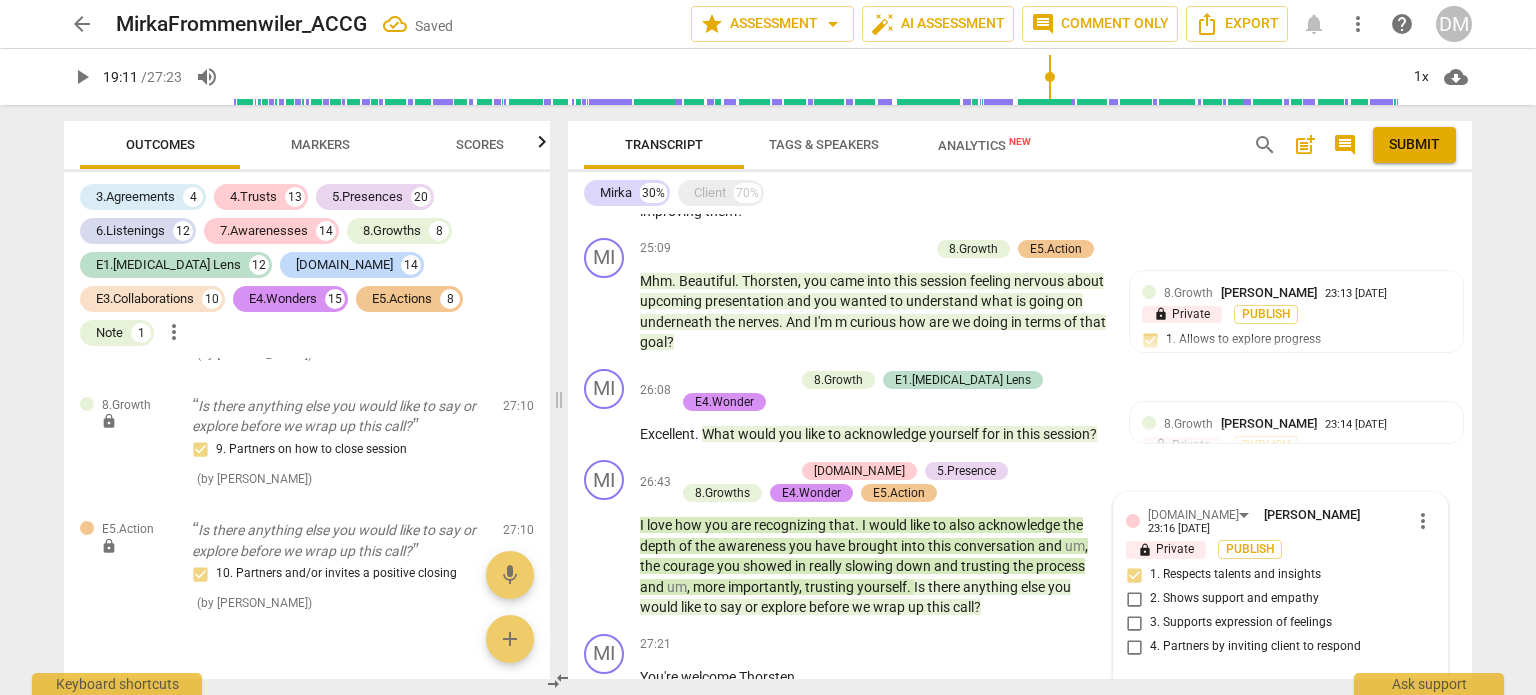 click on "Export" at bounding box center (1020, 751) 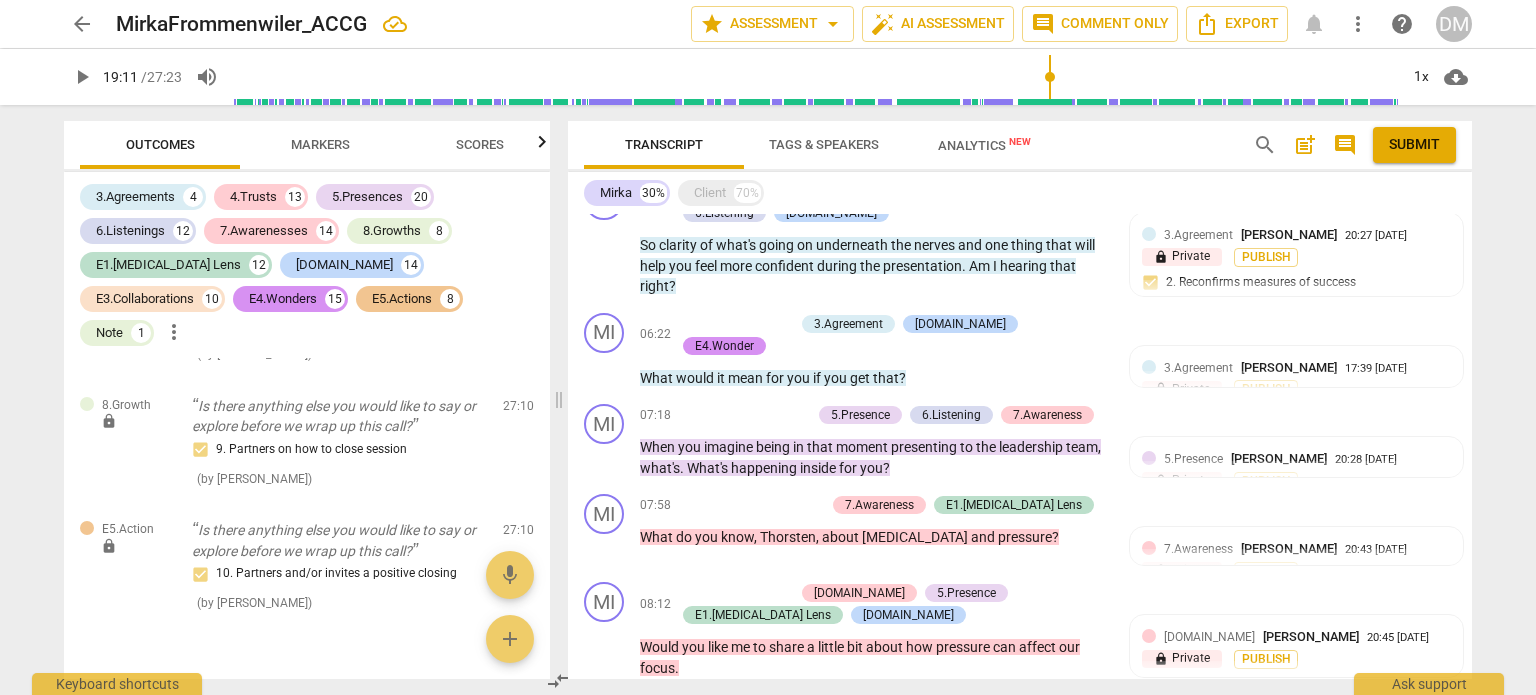 scroll, scrollTop: 1699, scrollLeft: 0, axis: vertical 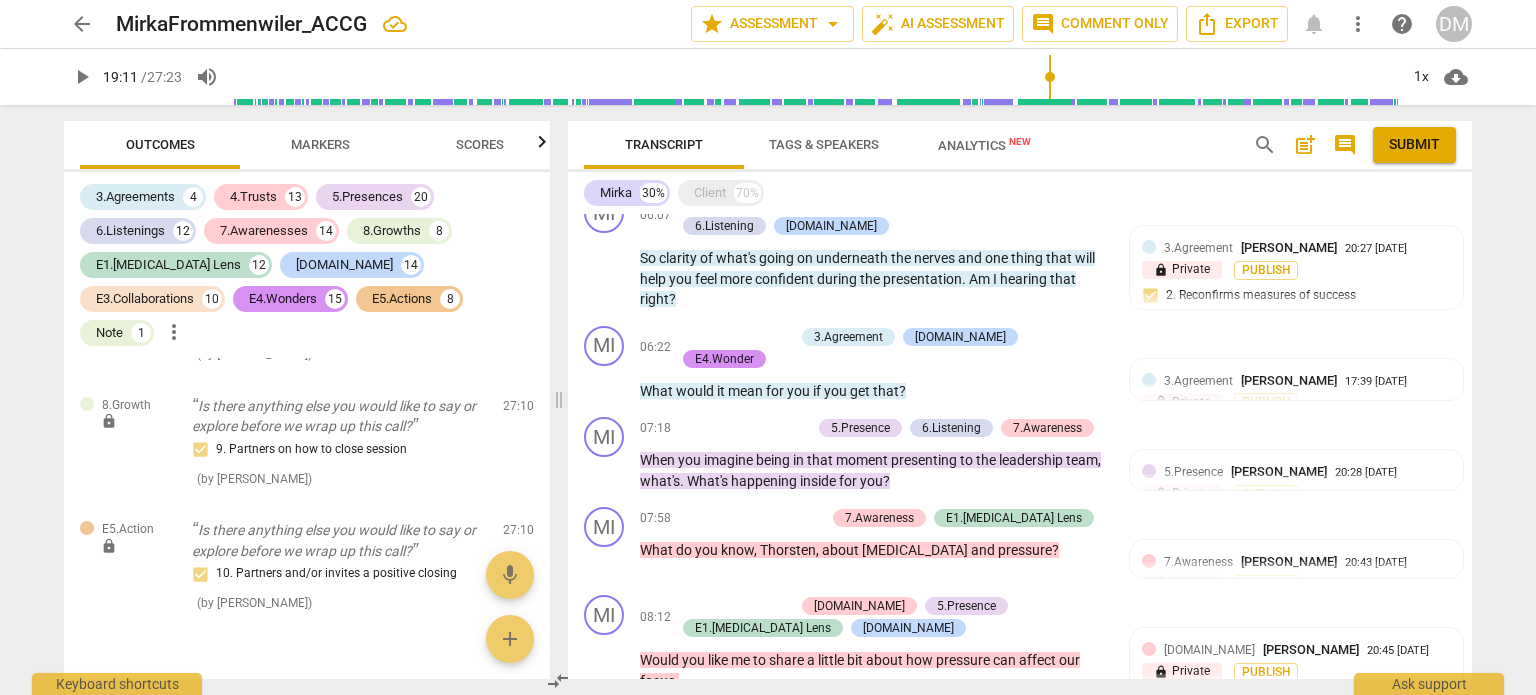 click on "Scores" at bounding box center (480, 145) 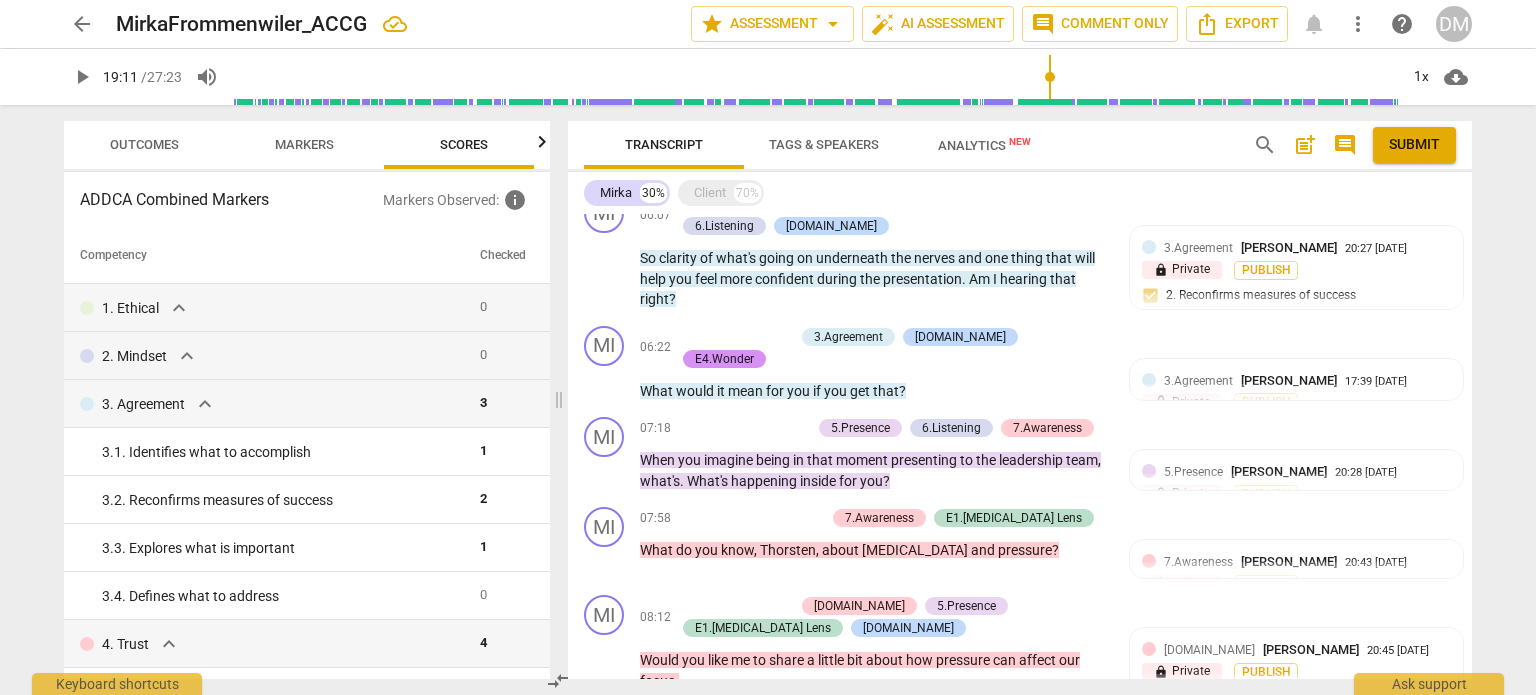 scroll, scrollTop: 0, scrollLeft: 25, axis: horizontal 